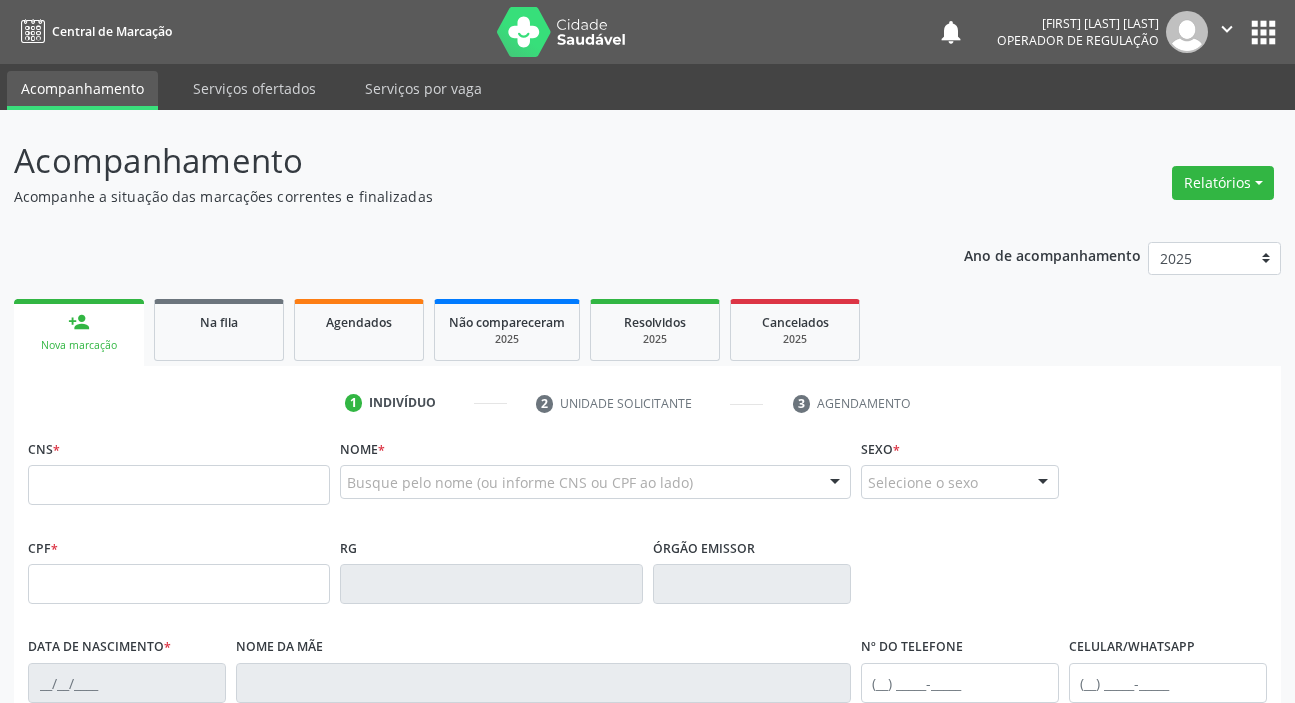 scroll, scrollTop: 200, scrollLeft: 0, axis: vertical 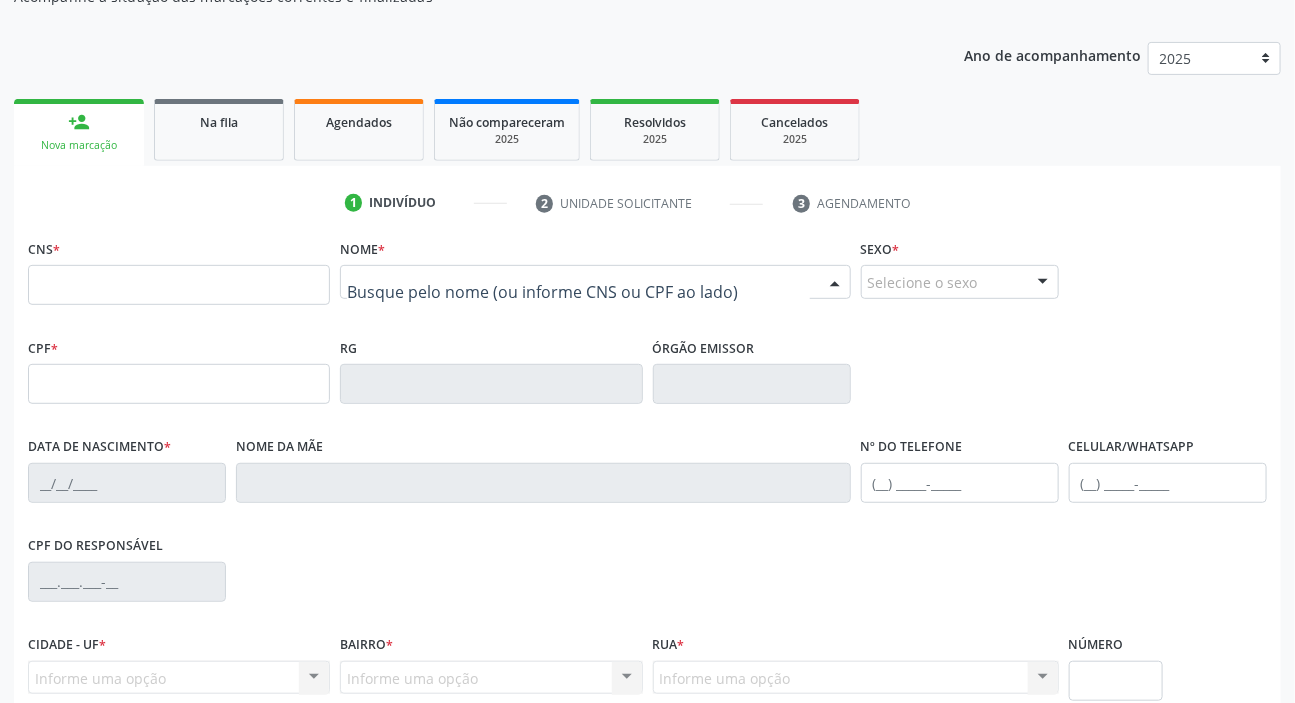 click at bounding box center [595, 282] 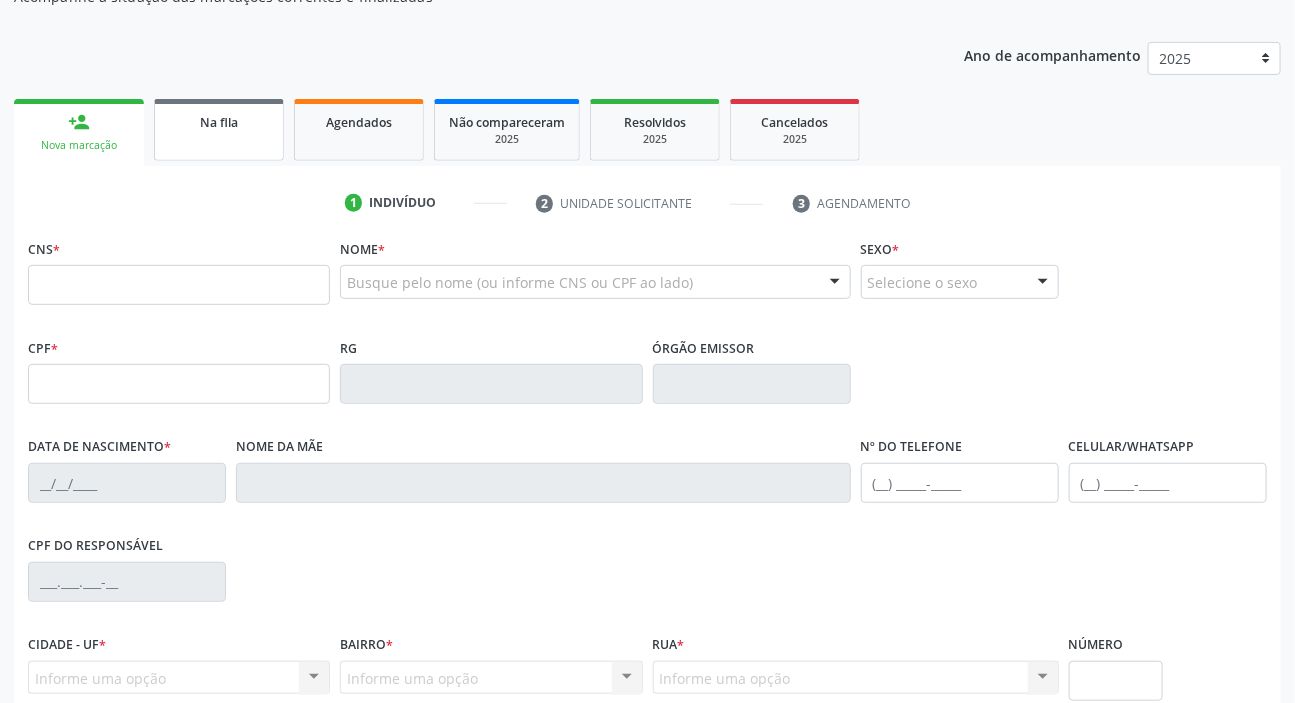 click on "Na fila" at bounding box center (219, 130) 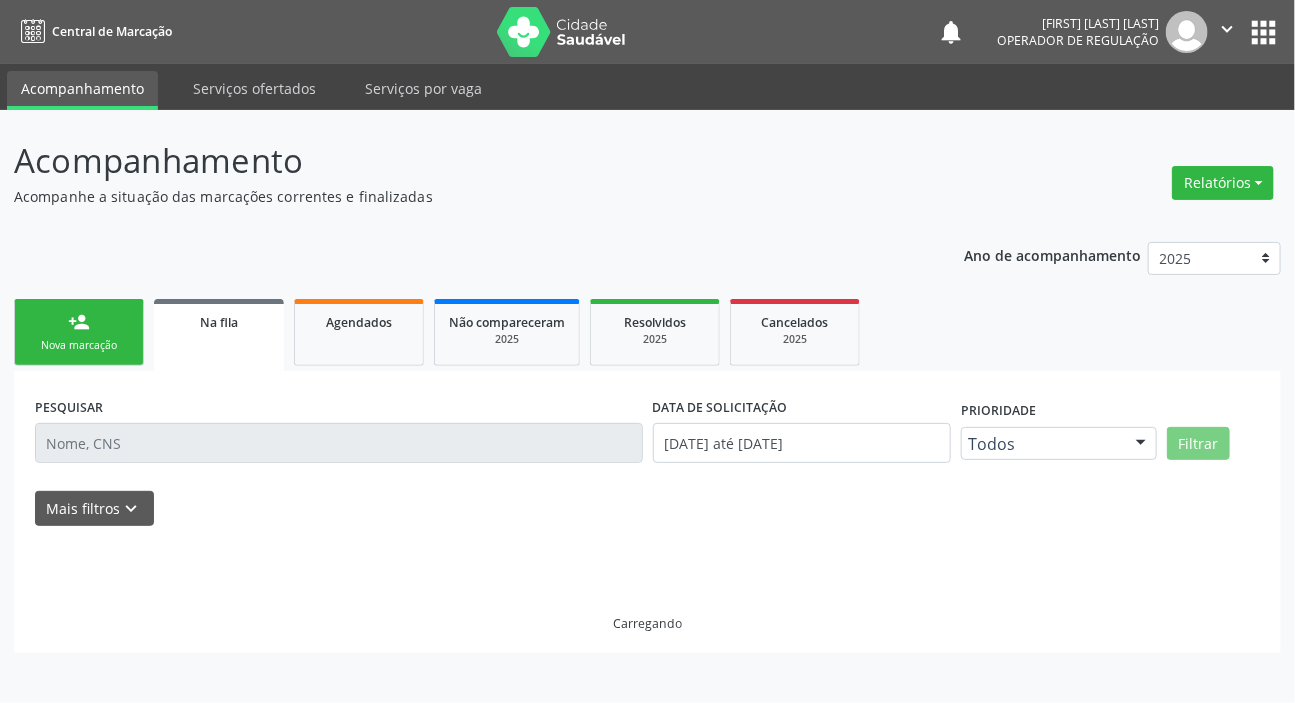 scroll, scrollTop: 0, scrollLeft: 0, axis: both 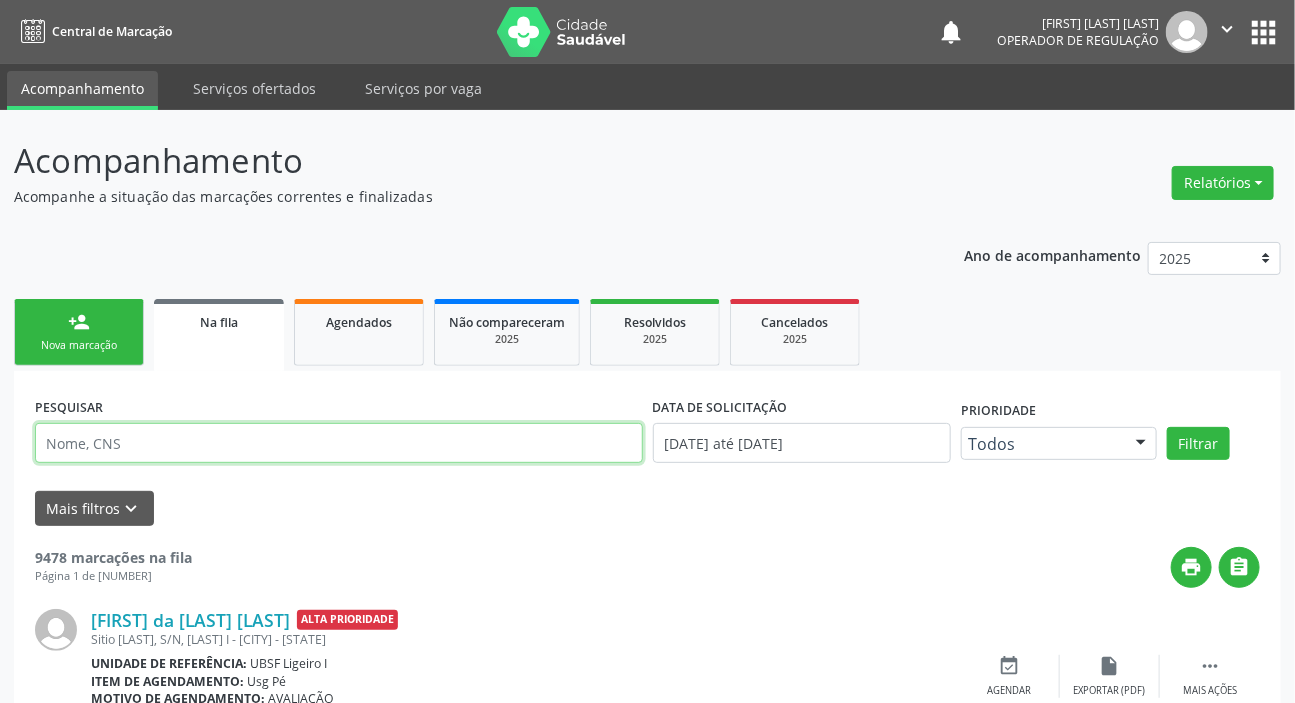 click at bounding box center [339, 443] 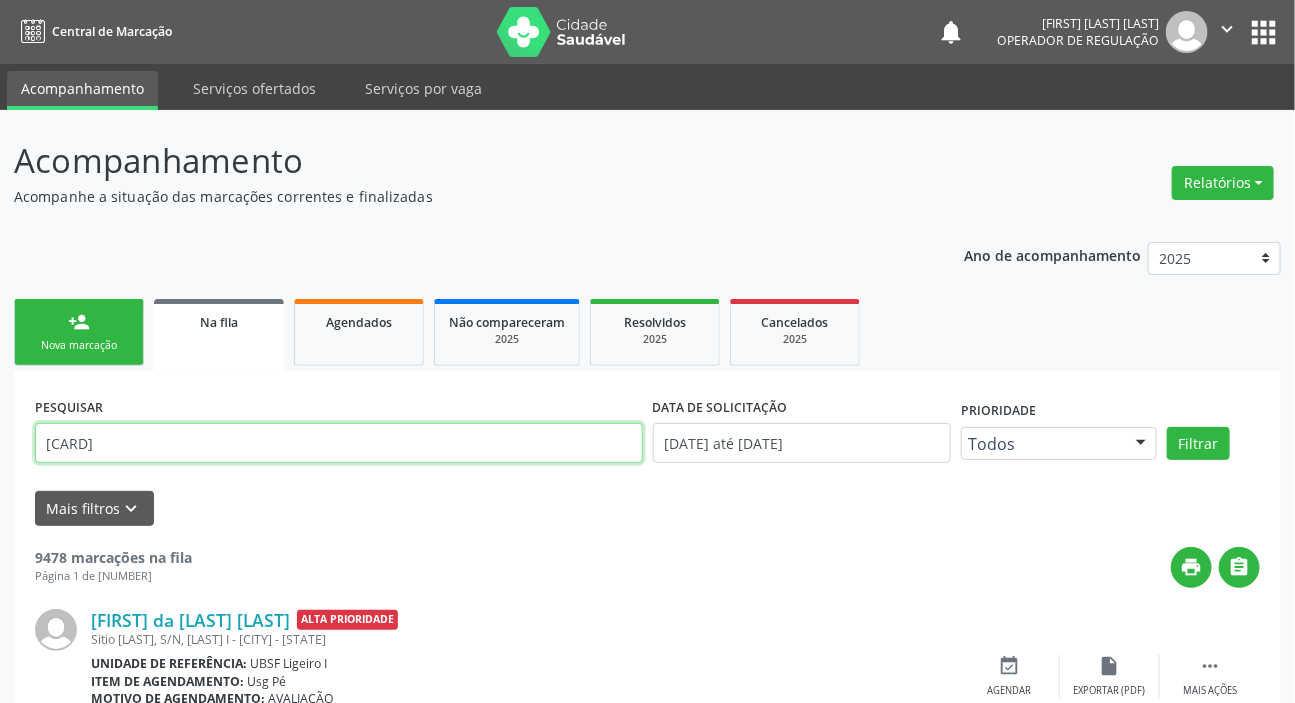 type on "700004096327209" 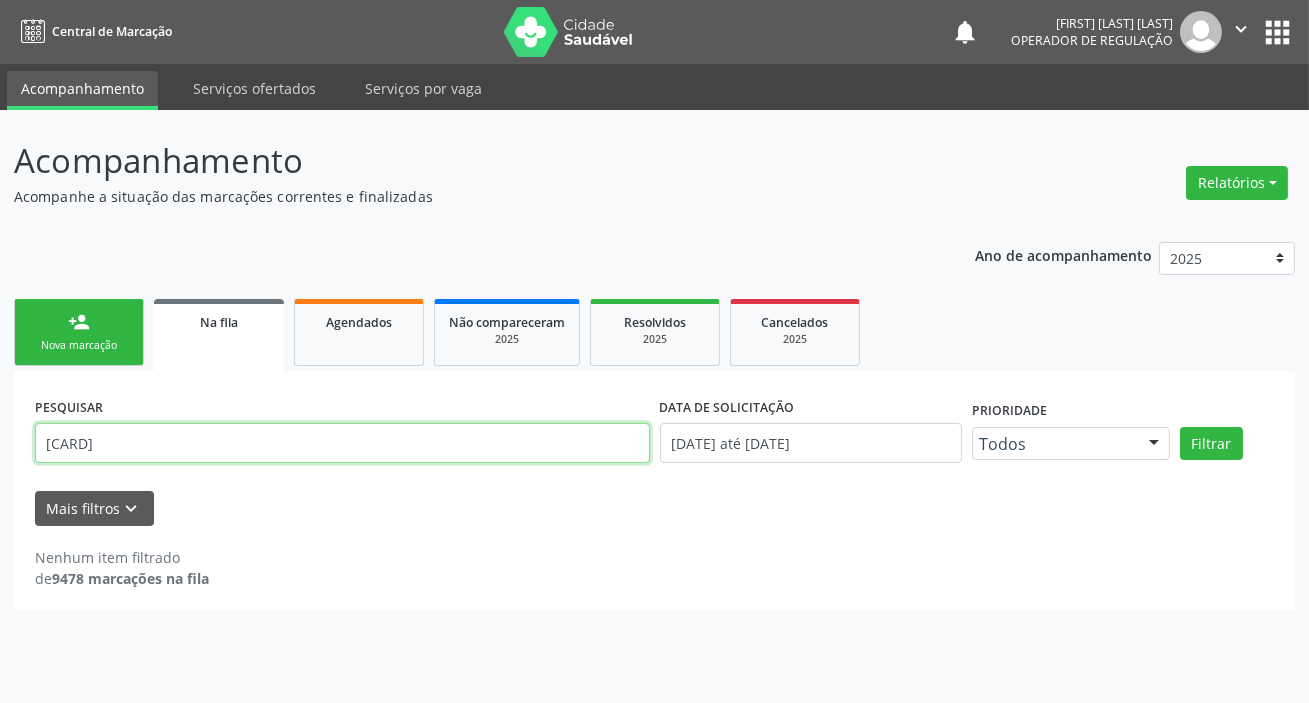 click on "700004096327209" at bounding box center [342, 443] 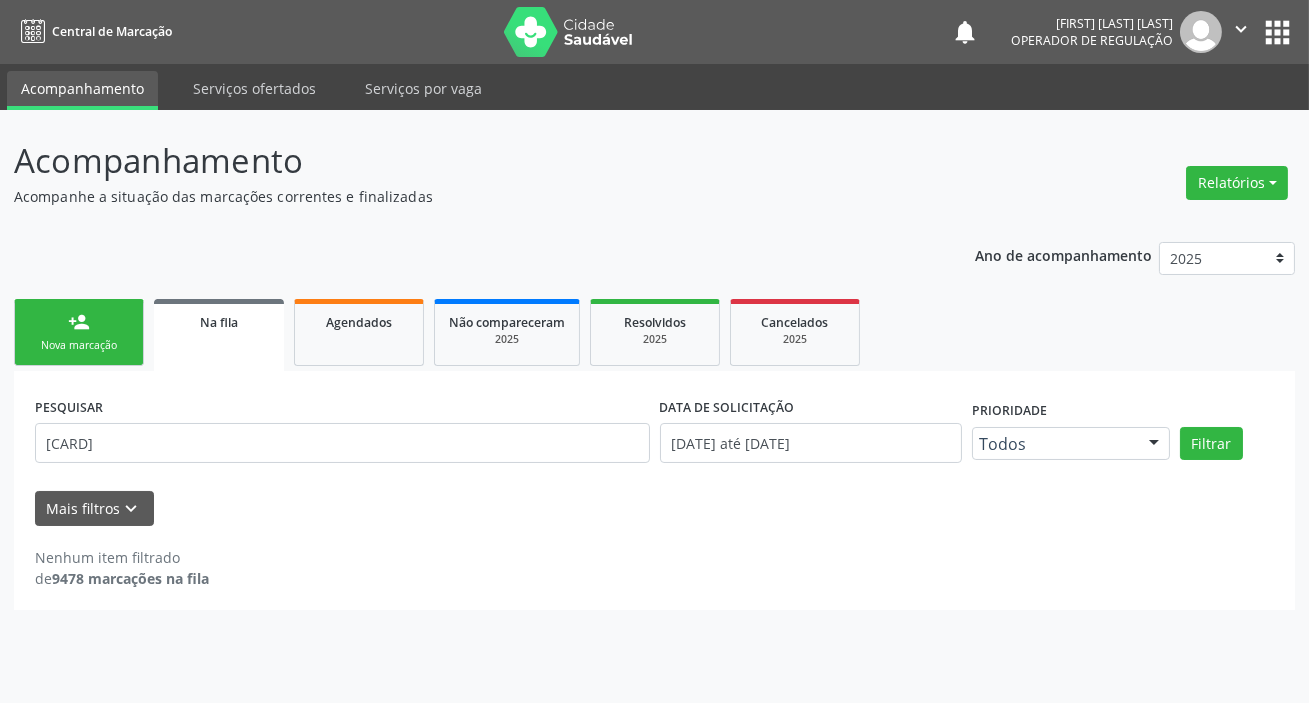 click on "Nova marcação" at bounding box center (79, 345) 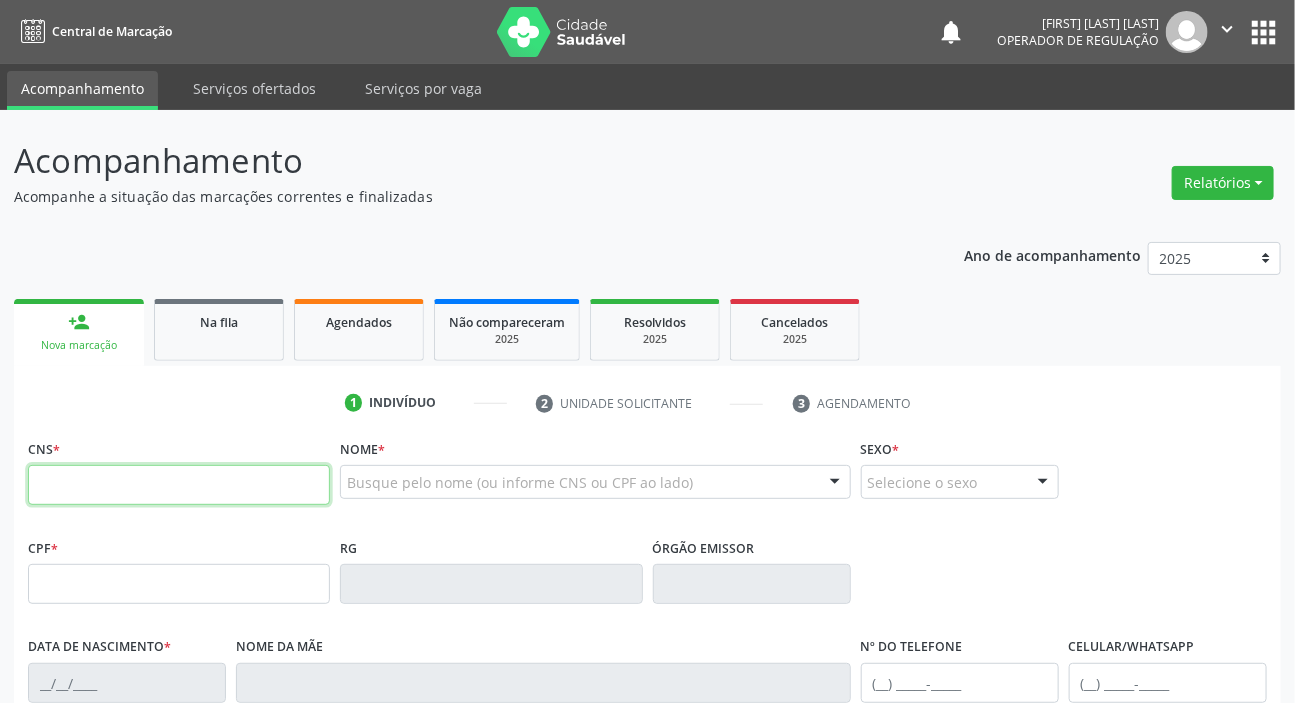 click at bounding box center (179, 485) 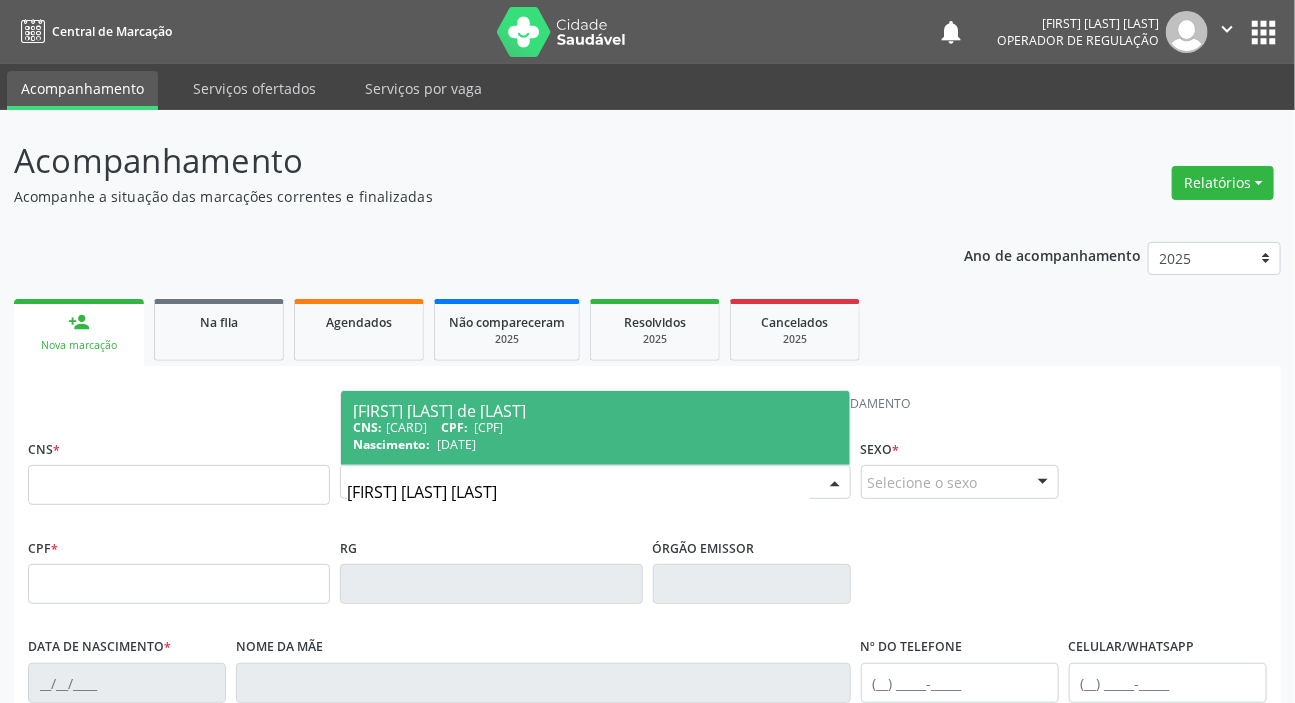 type on "renata martins de sousa" 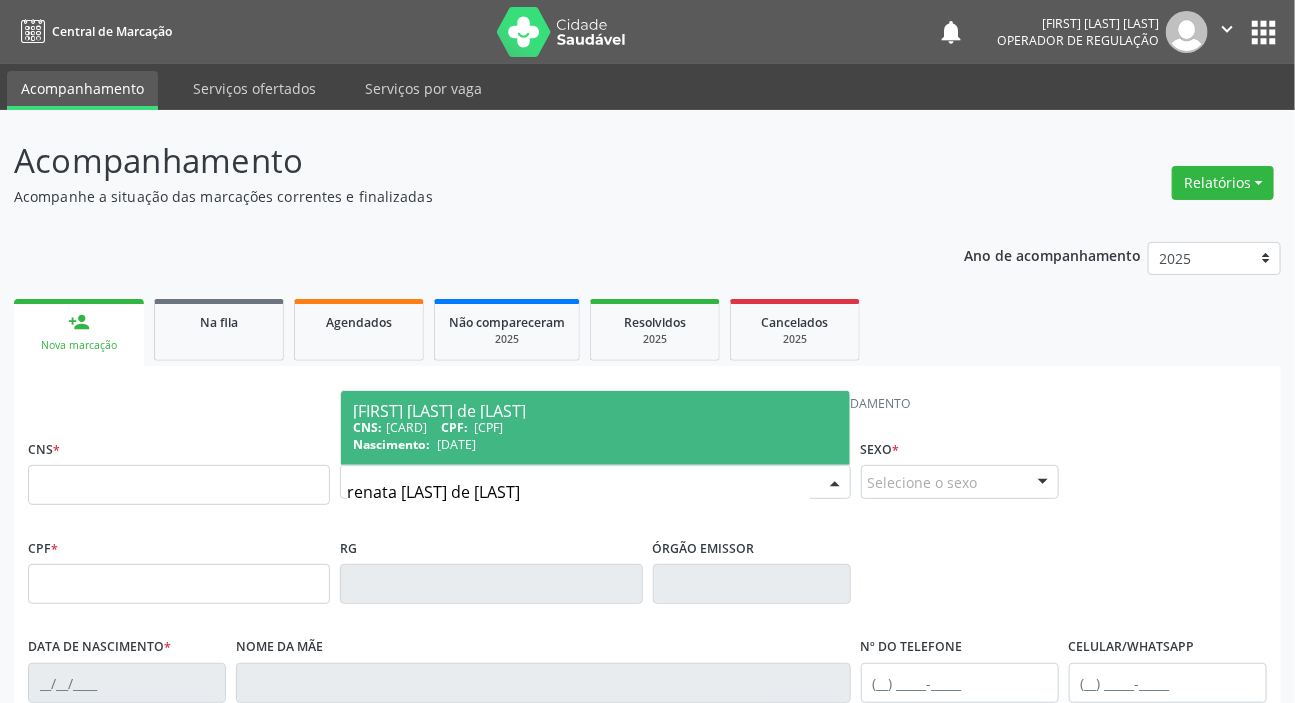 click on "[FIRST] [LAST] de [LAST]" at bounding box center (595, 411) 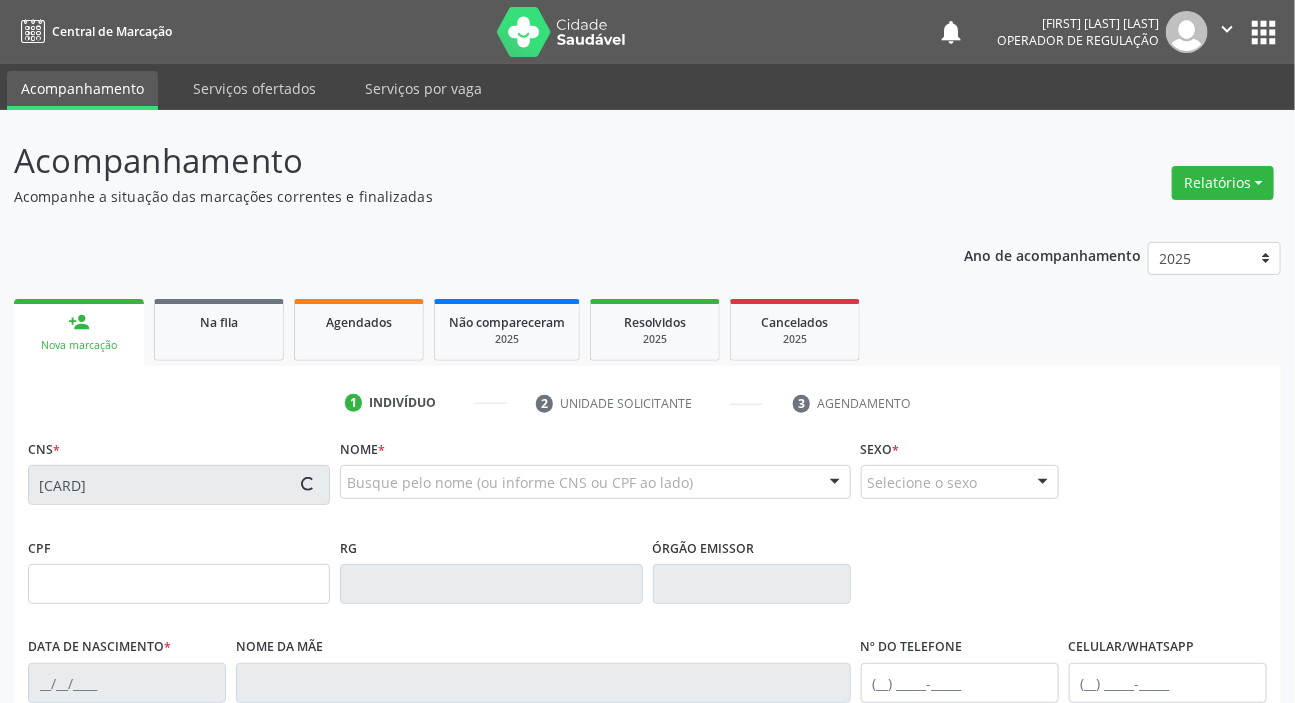 type on "118.826.534-24" 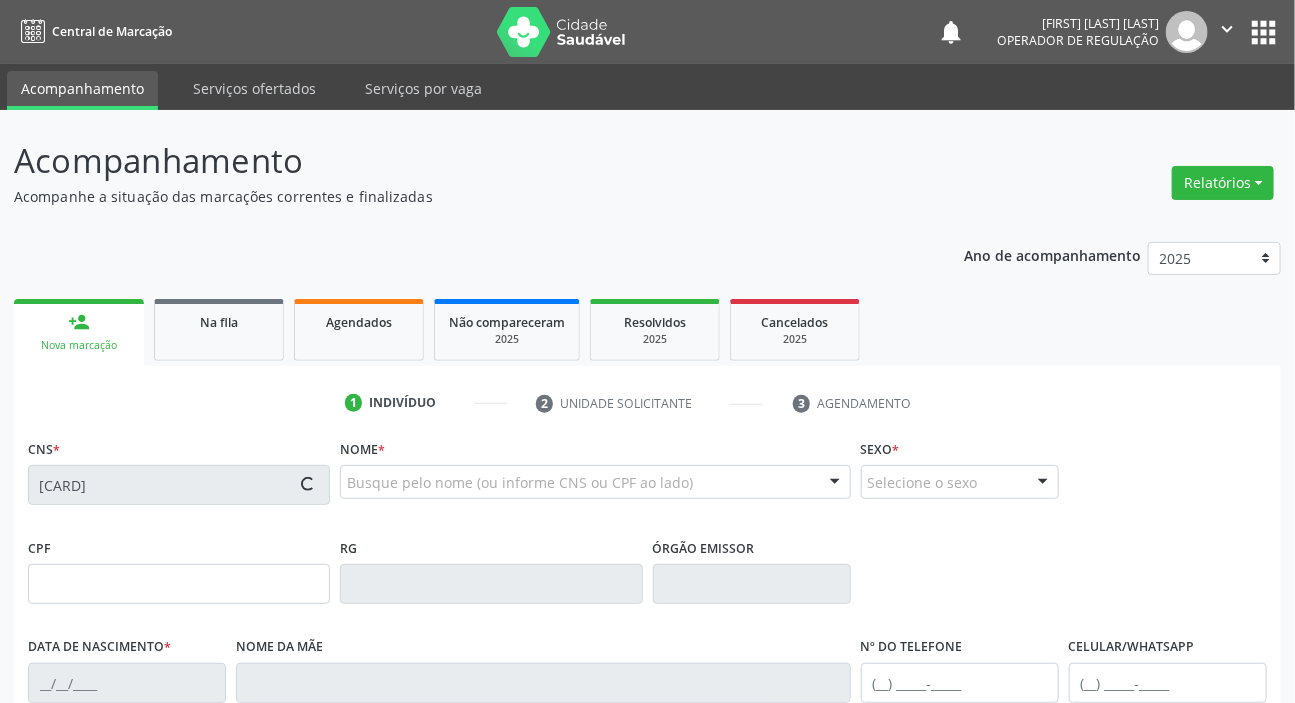 type on "27/02/1997" 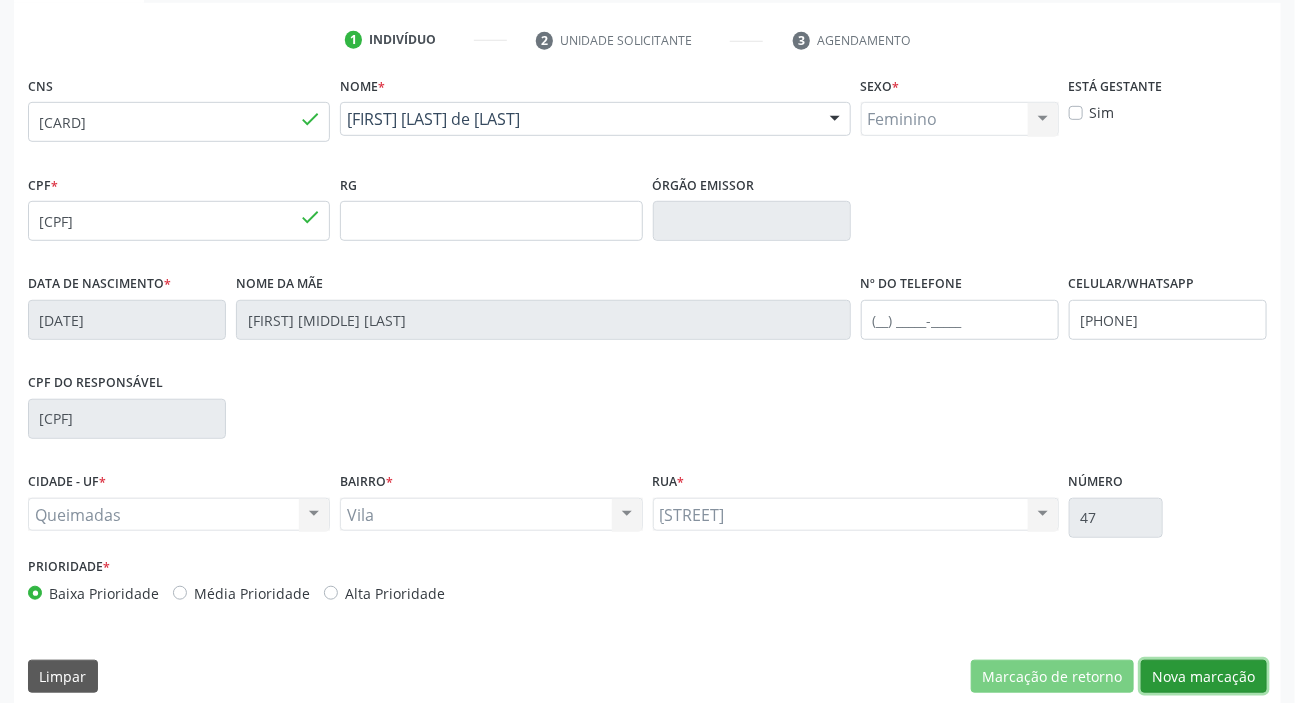 click on "Nova marcação" at bounding box center [1204, 677] 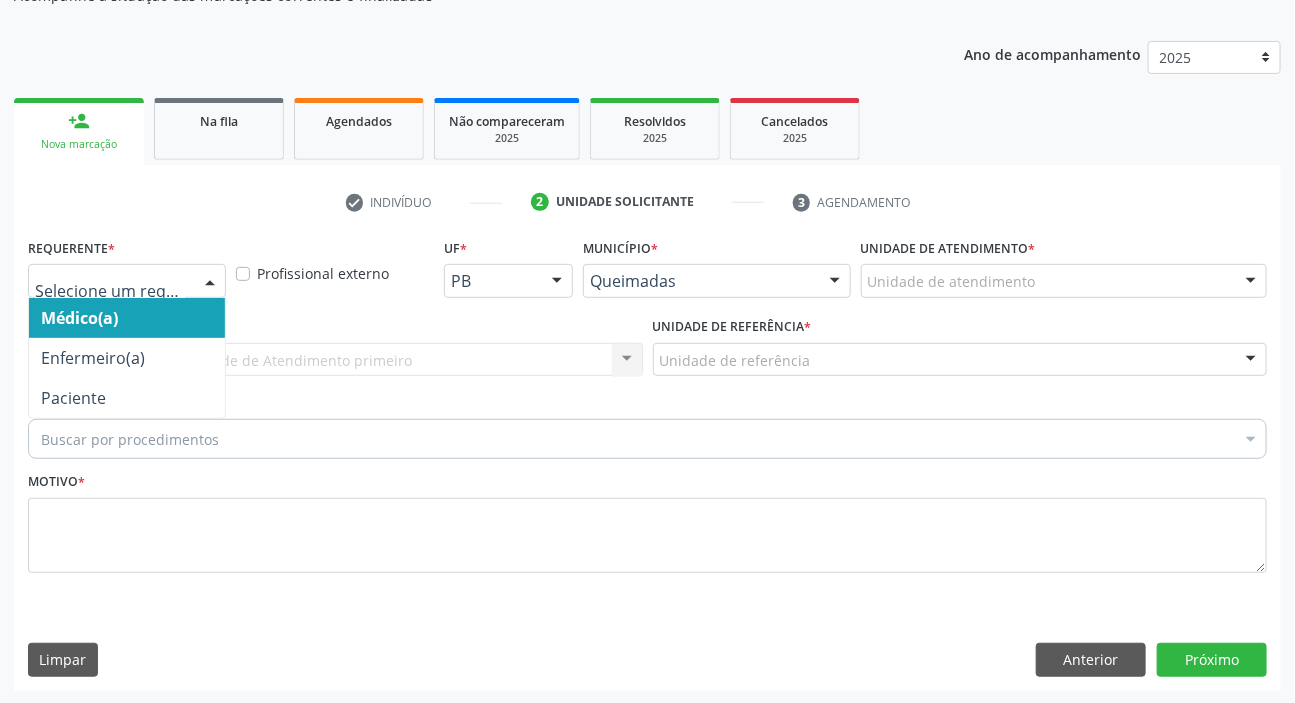 click at bounding box center [127, 281] 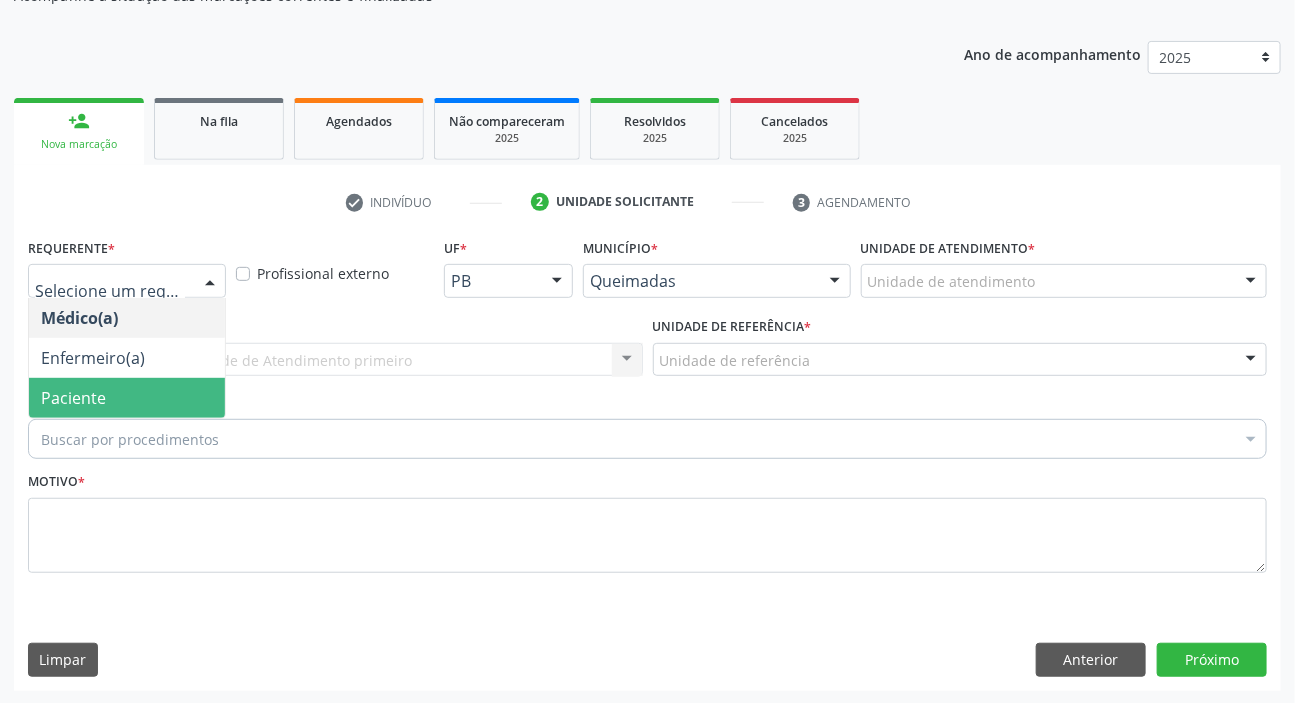 click on "Paciente" at bounding box center [127, 398] 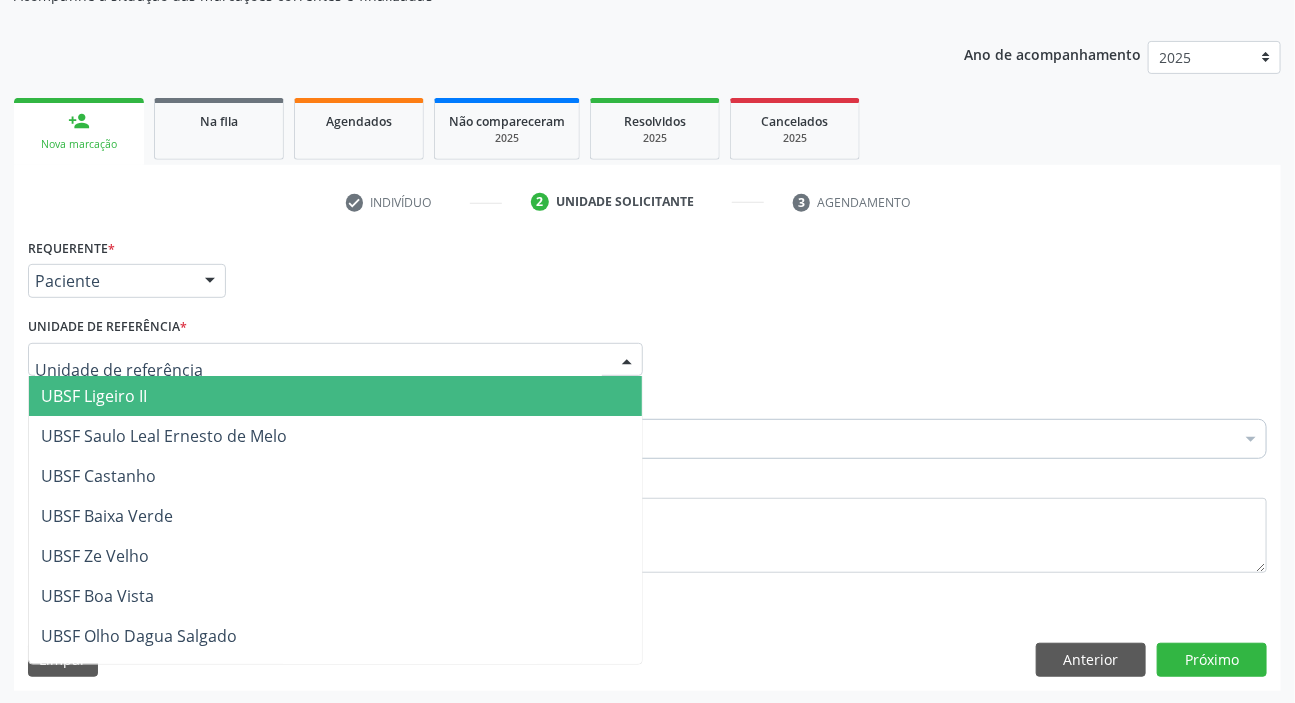 click at bounding box center (335, 360) 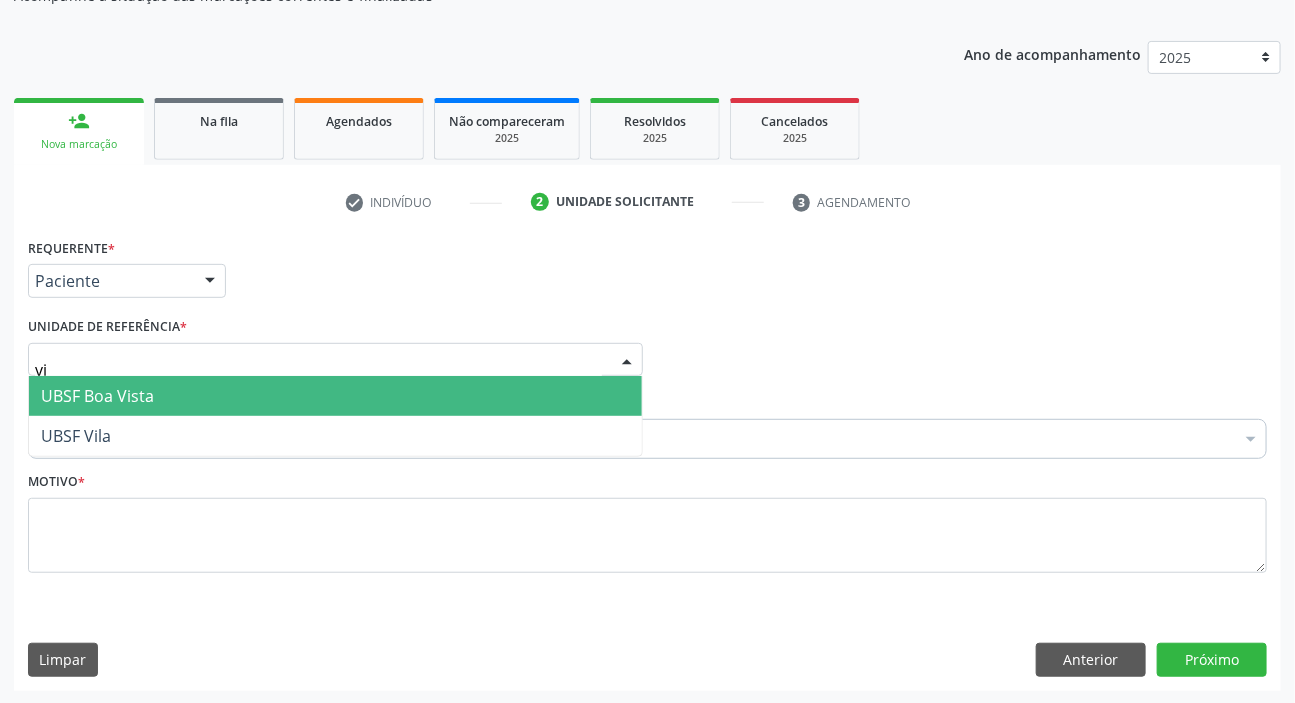 type on "vil" 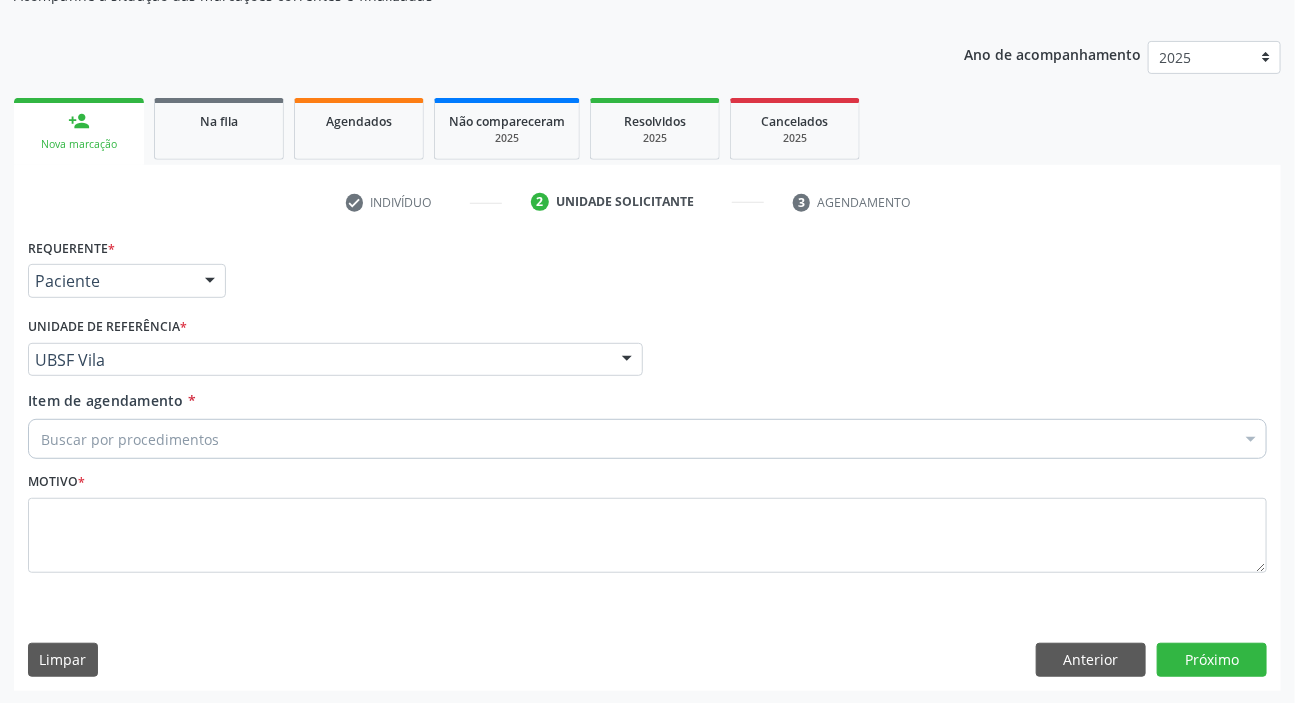 click on "Buscar por procedimentos" at bounding box center [647, 439] 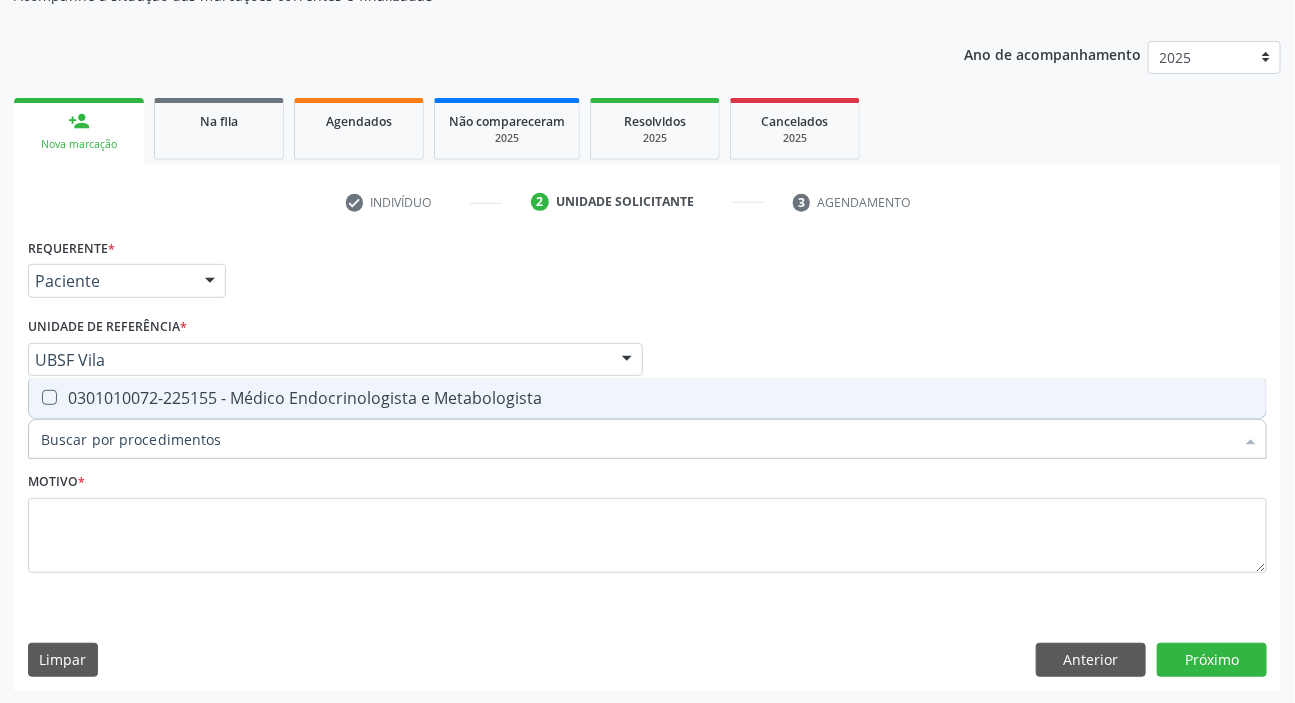 type on "ENDOCRINOLOGISTA" 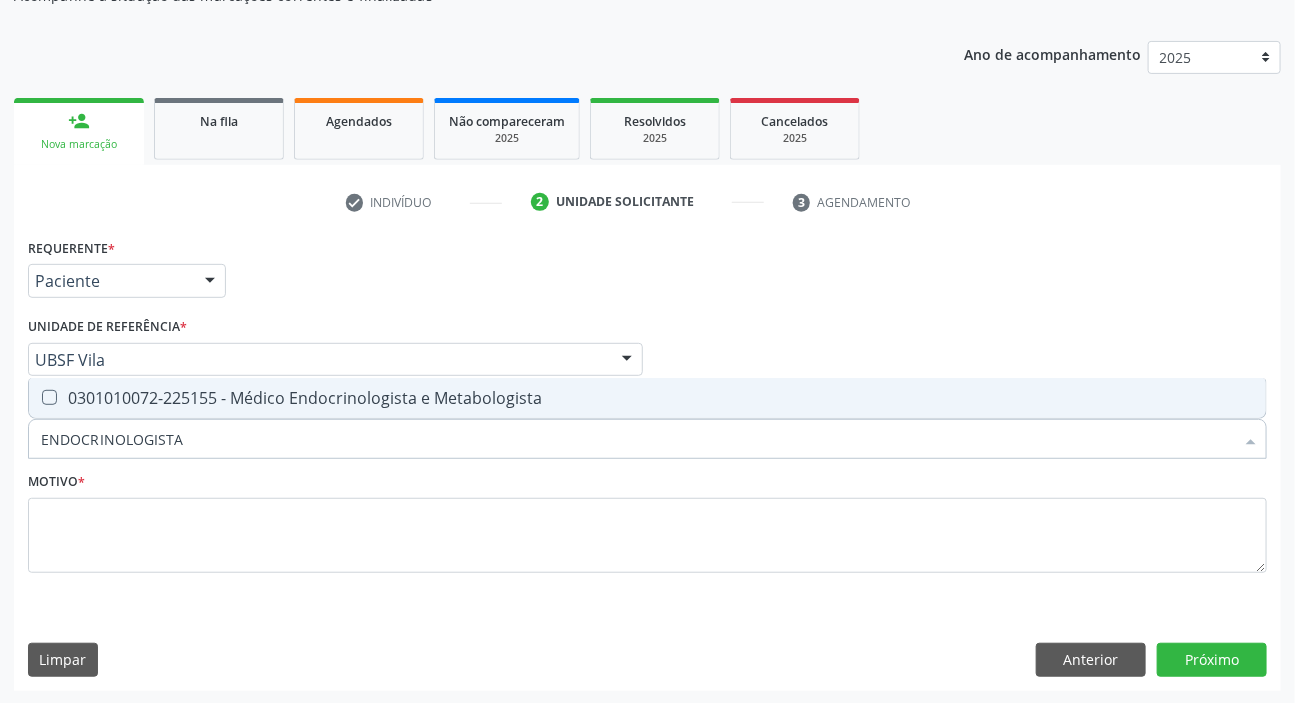 click on "0301010072-225155 - Médico Endocrinologista e Metabologista" at bounding box center (647, 398) 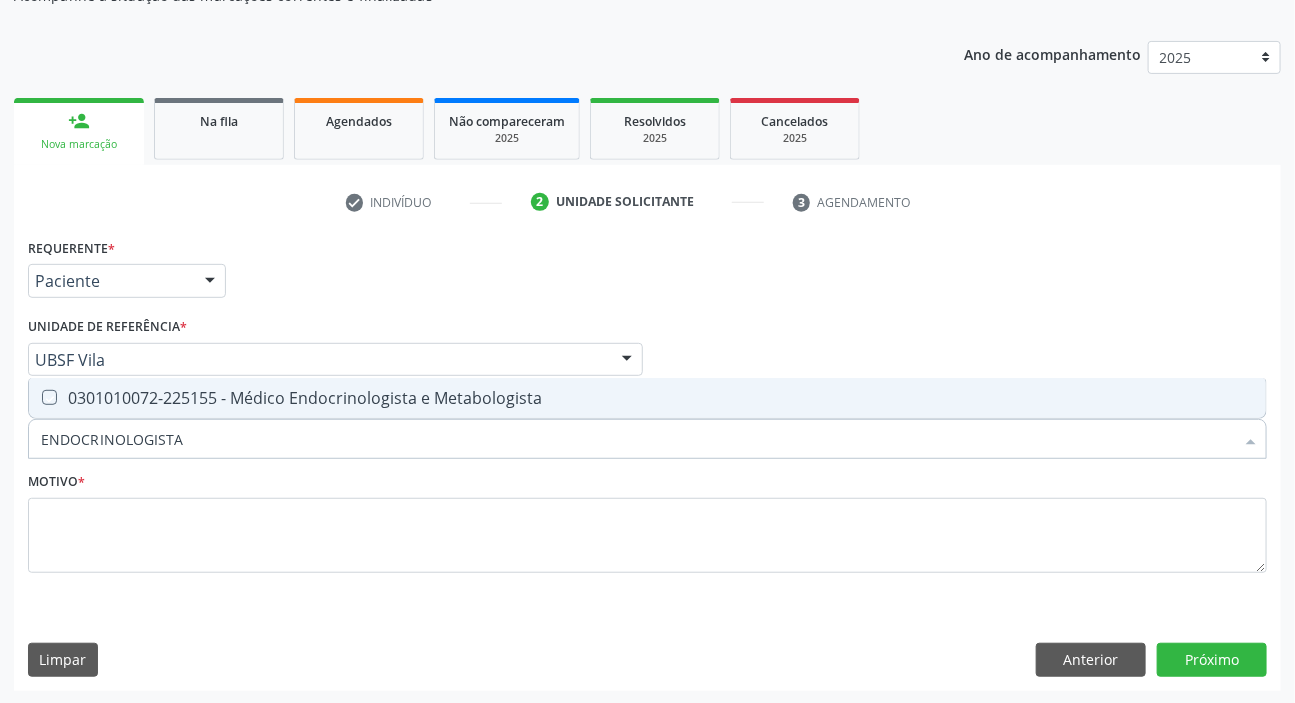 checkbox on "true" 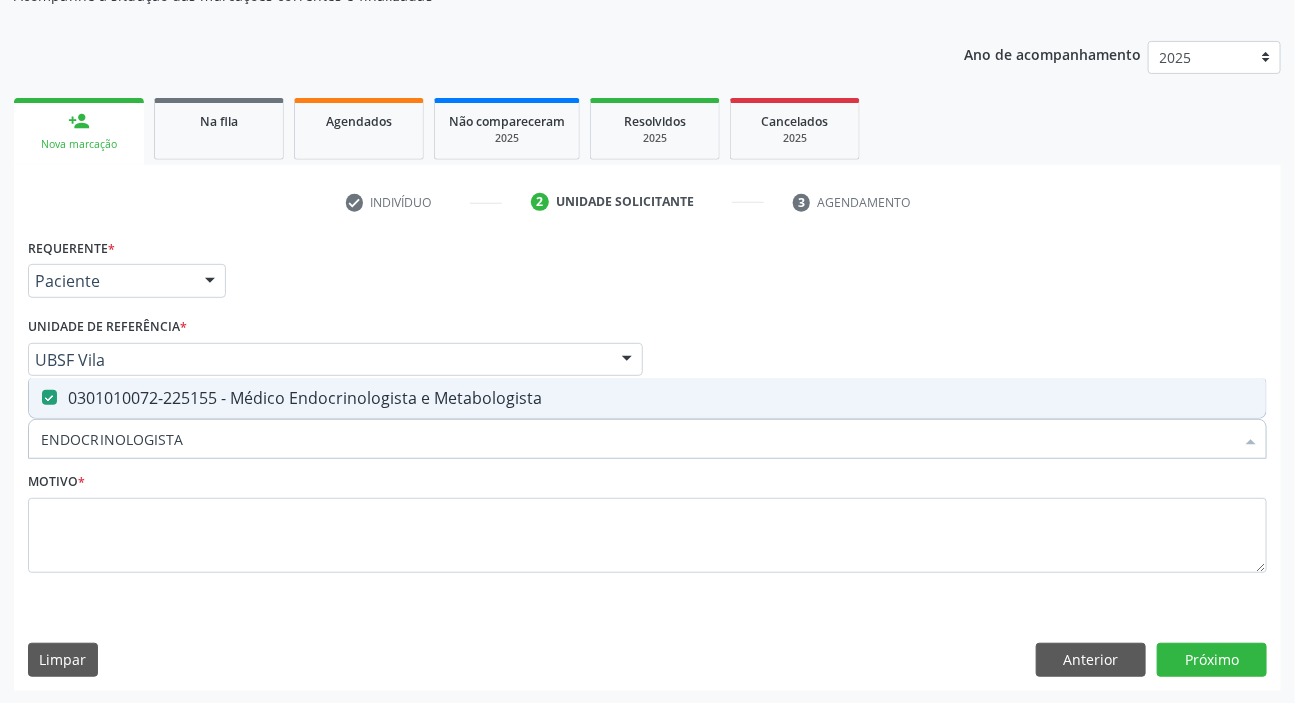 click on "Limpar
Anterior
Próximo" at bounding box center [647, 660] 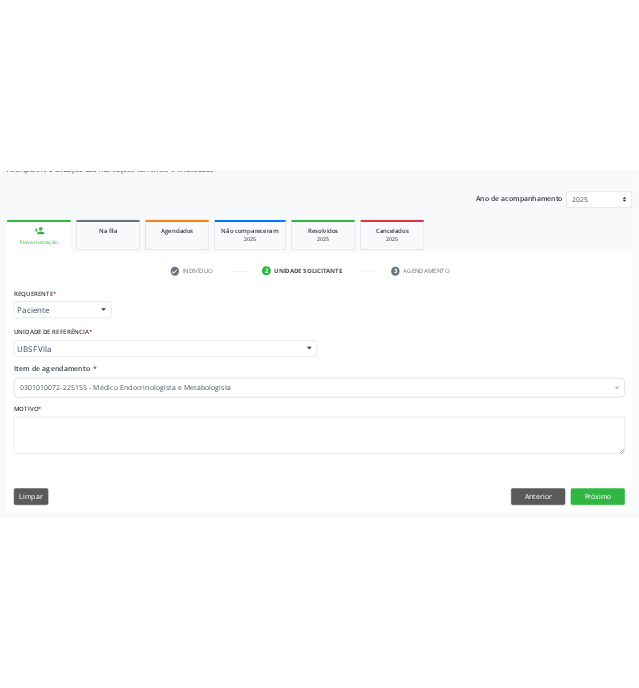 scroll, scrollTop: 243, scrollLeft: 0, axis: vertical 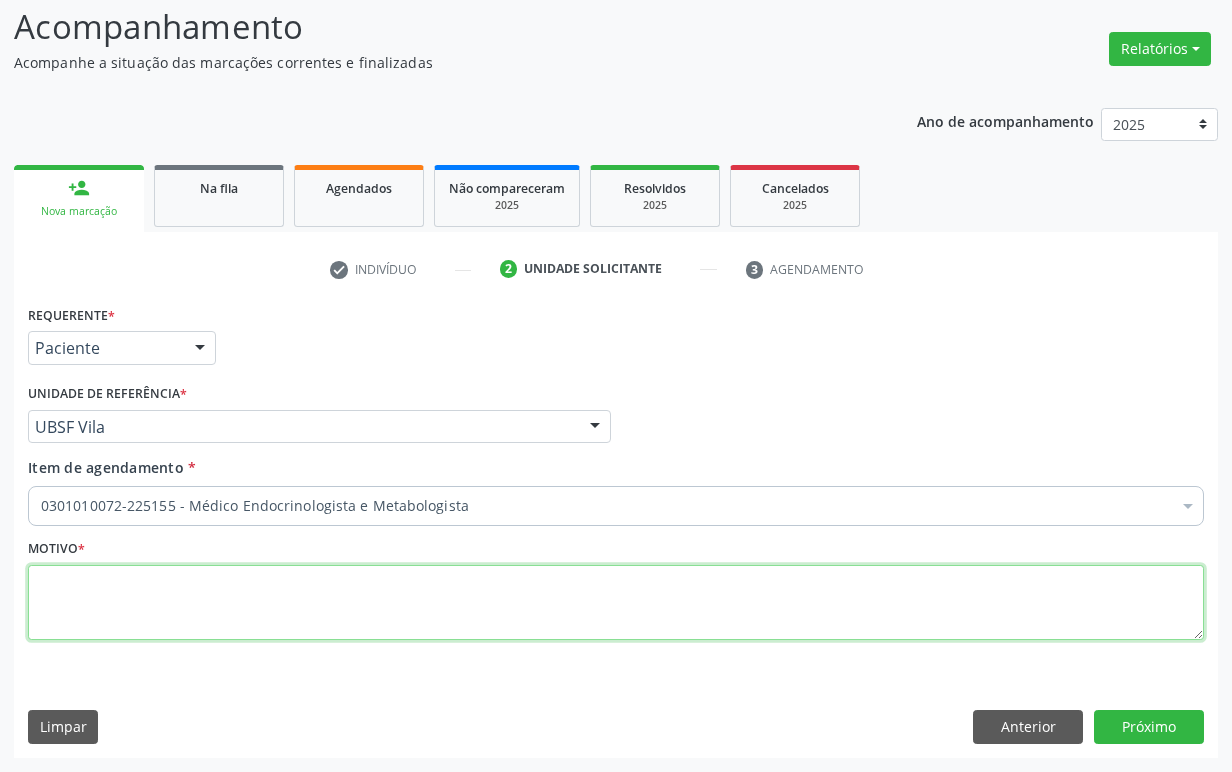 click at bounding box center [616, 603] 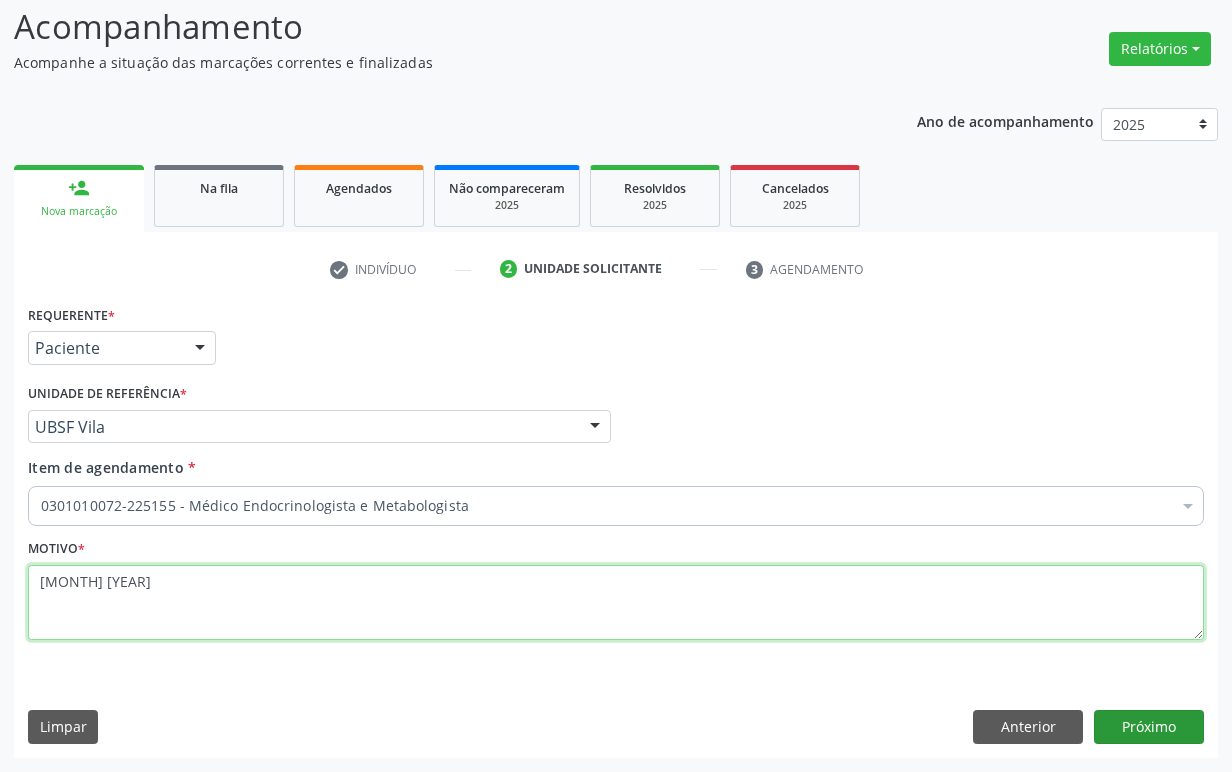 type on "1ª CONSULTA 06/25" 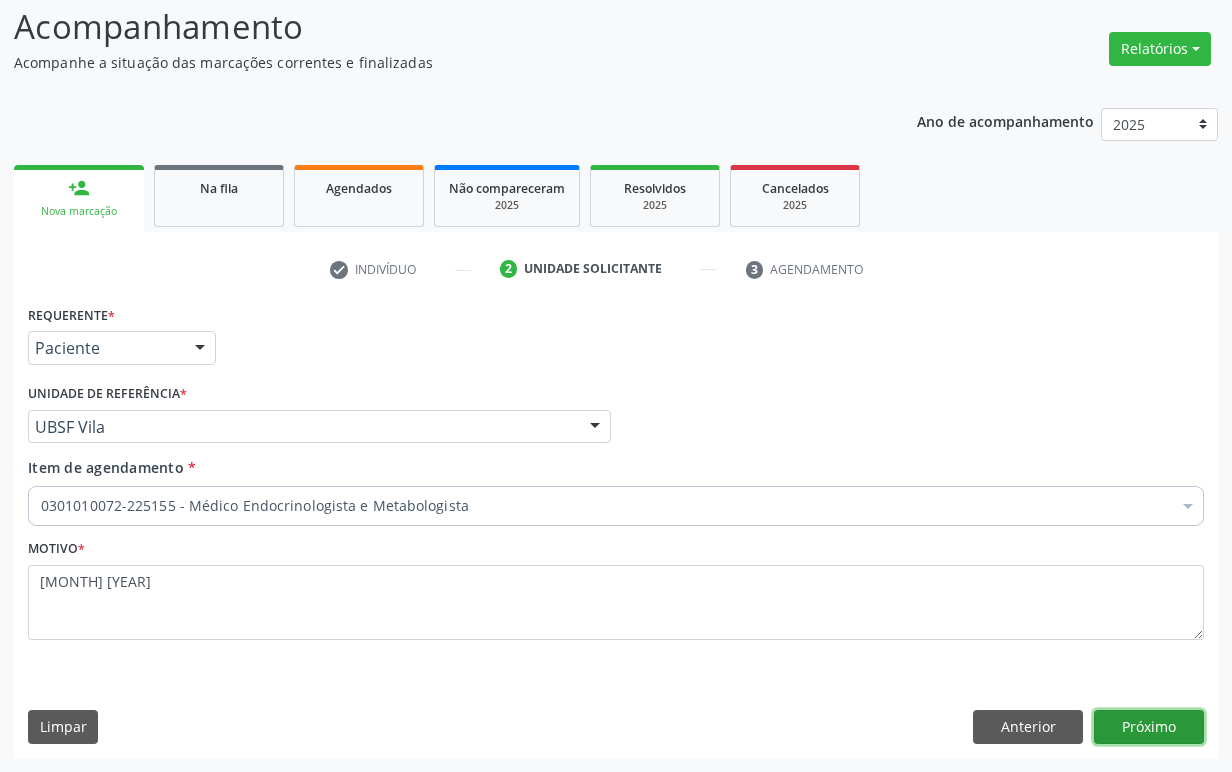 click on "Próximo" at bounding box center [1149, 727] 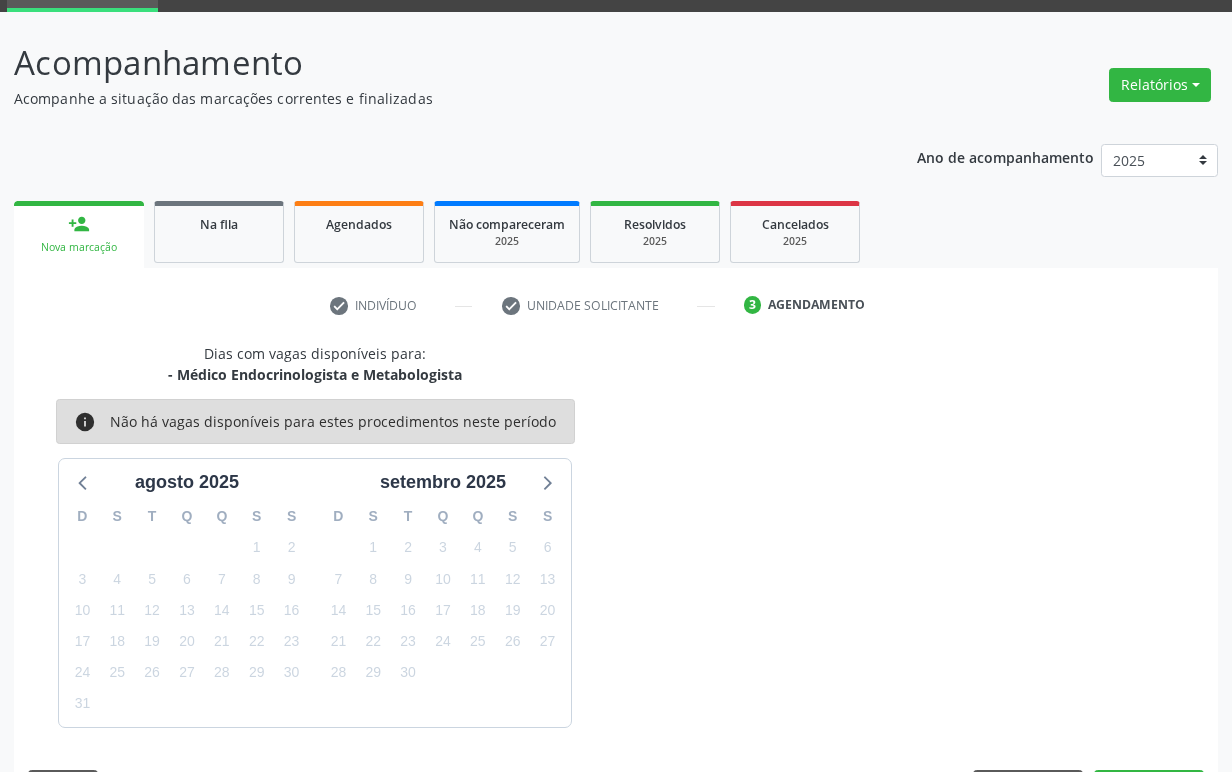 scroll, scrollTop: 134, scrollLeft: 0, axis: vertical 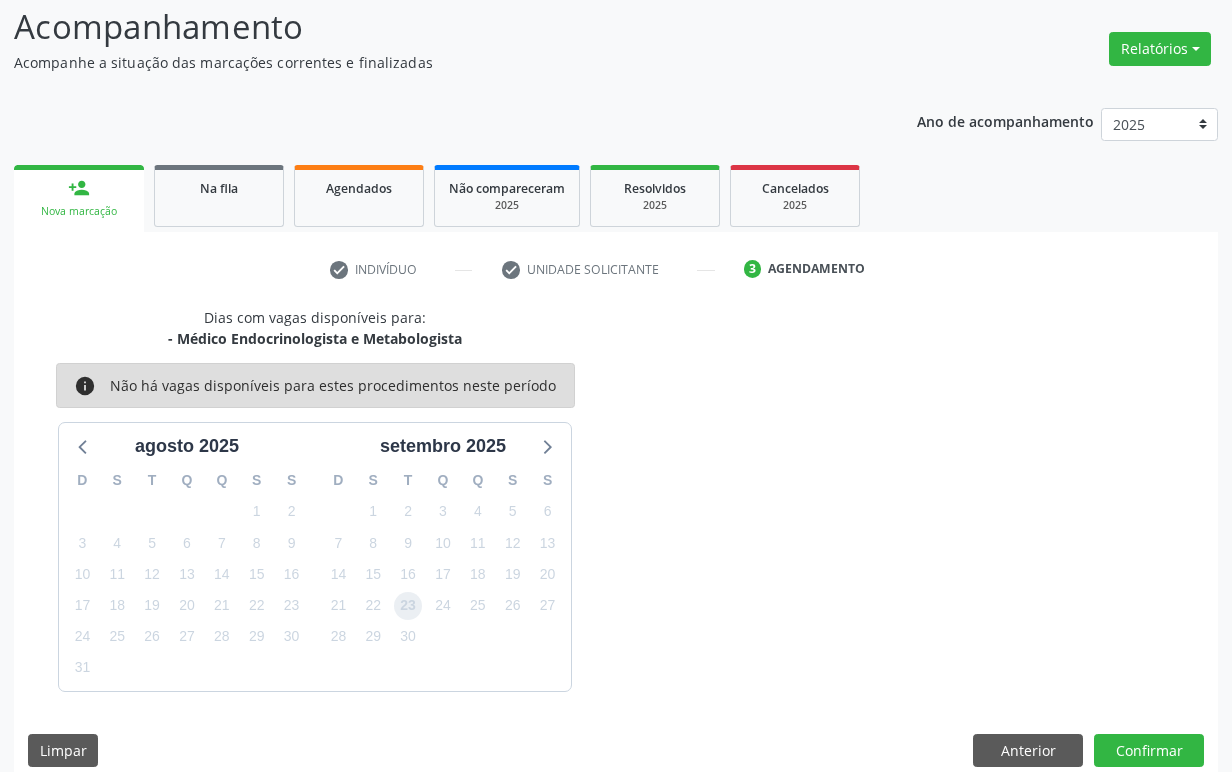 click on "23" at bounding box center [408, 606] 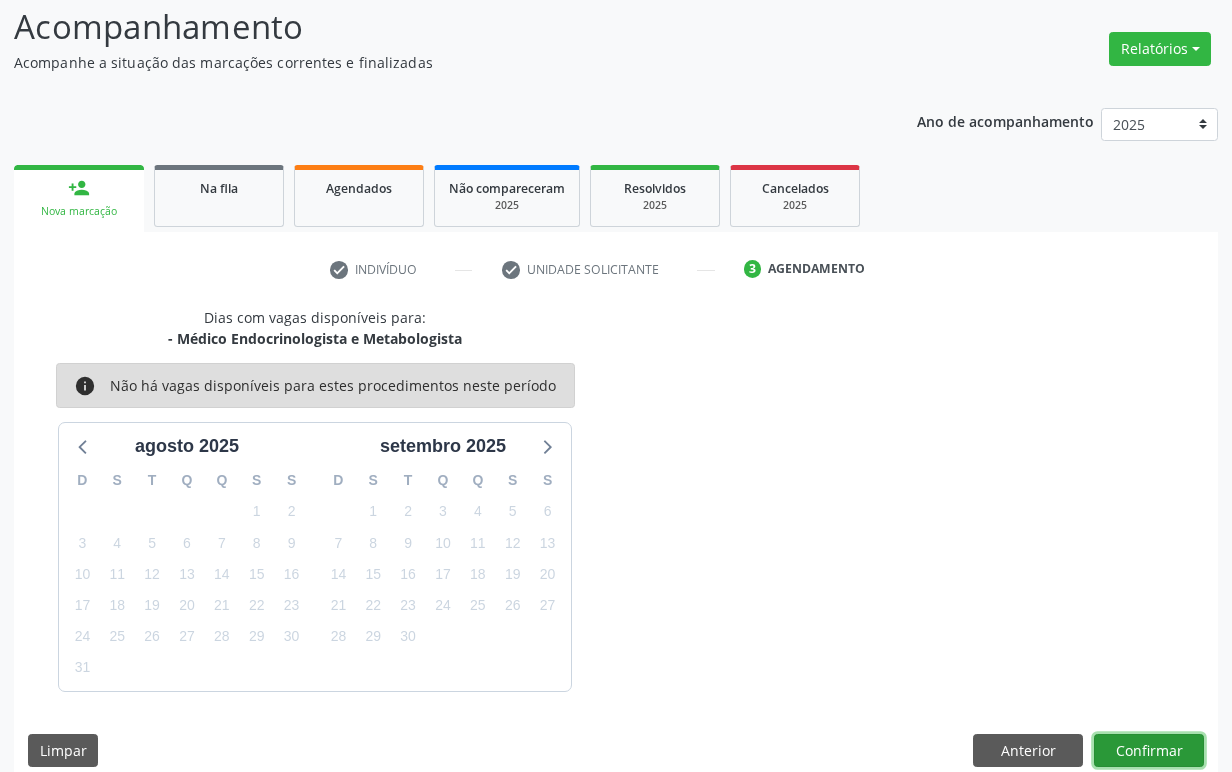 click on "Confirmar" at bounding box center (1149, 751) 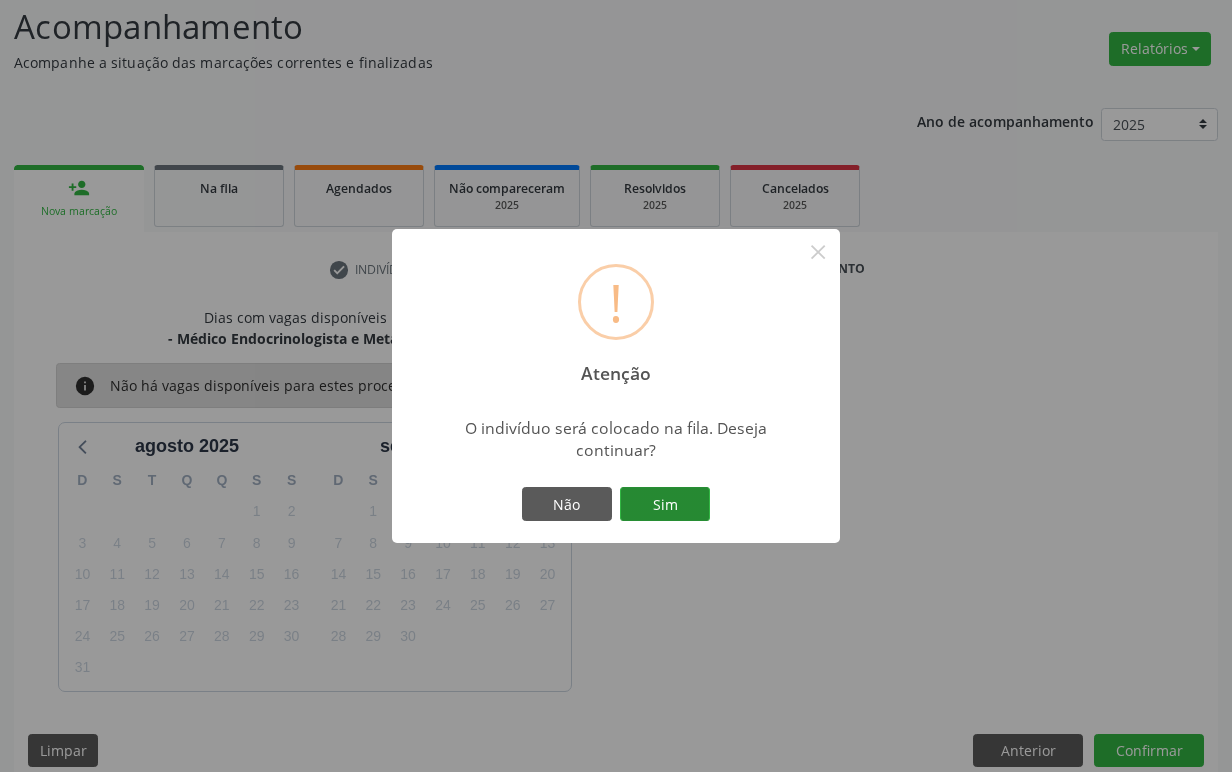 click on "Sim" at bounding box center [665, 504] 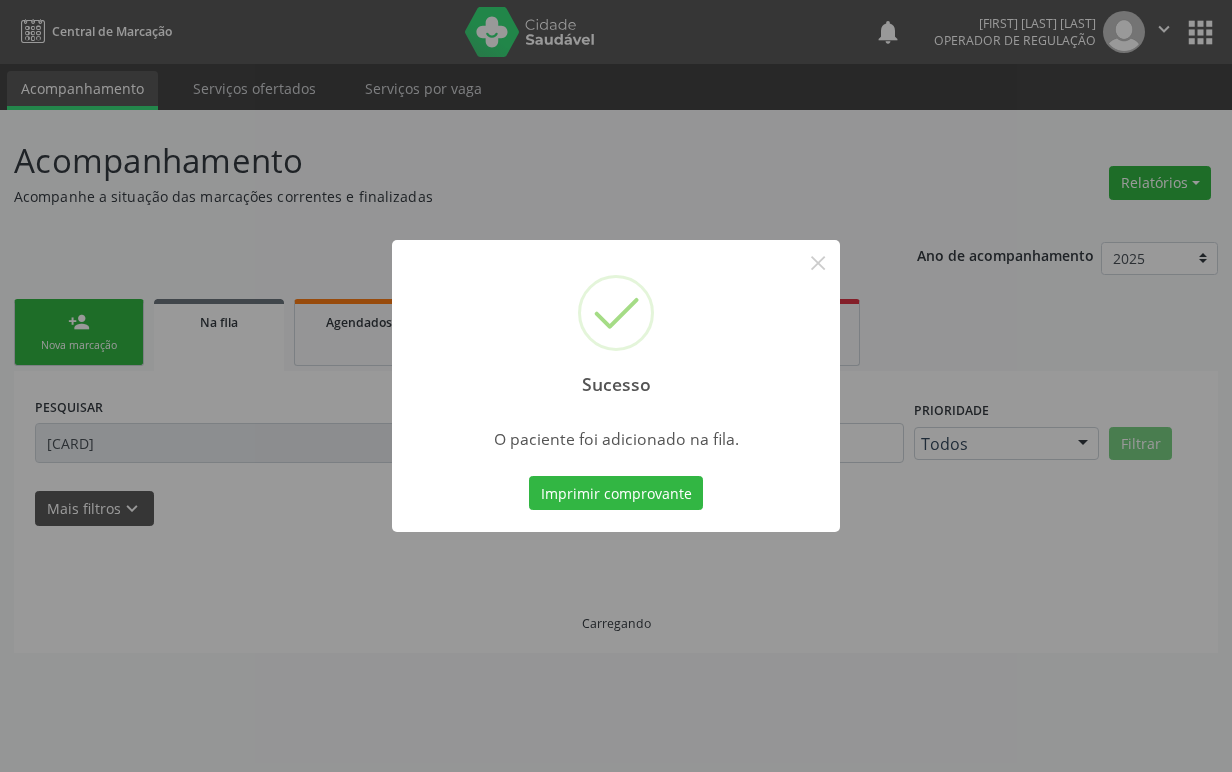 scroll, scrollTop: 0, scrollLeft: 0, axis: both 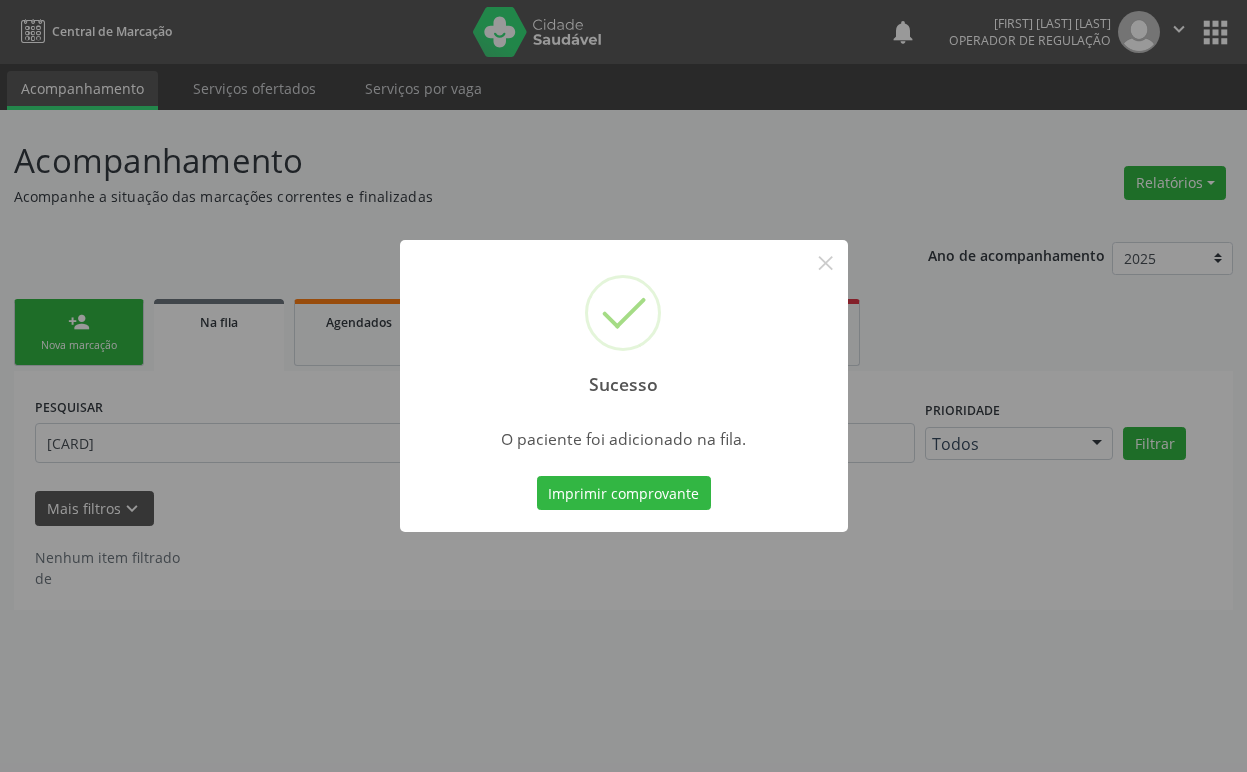 type 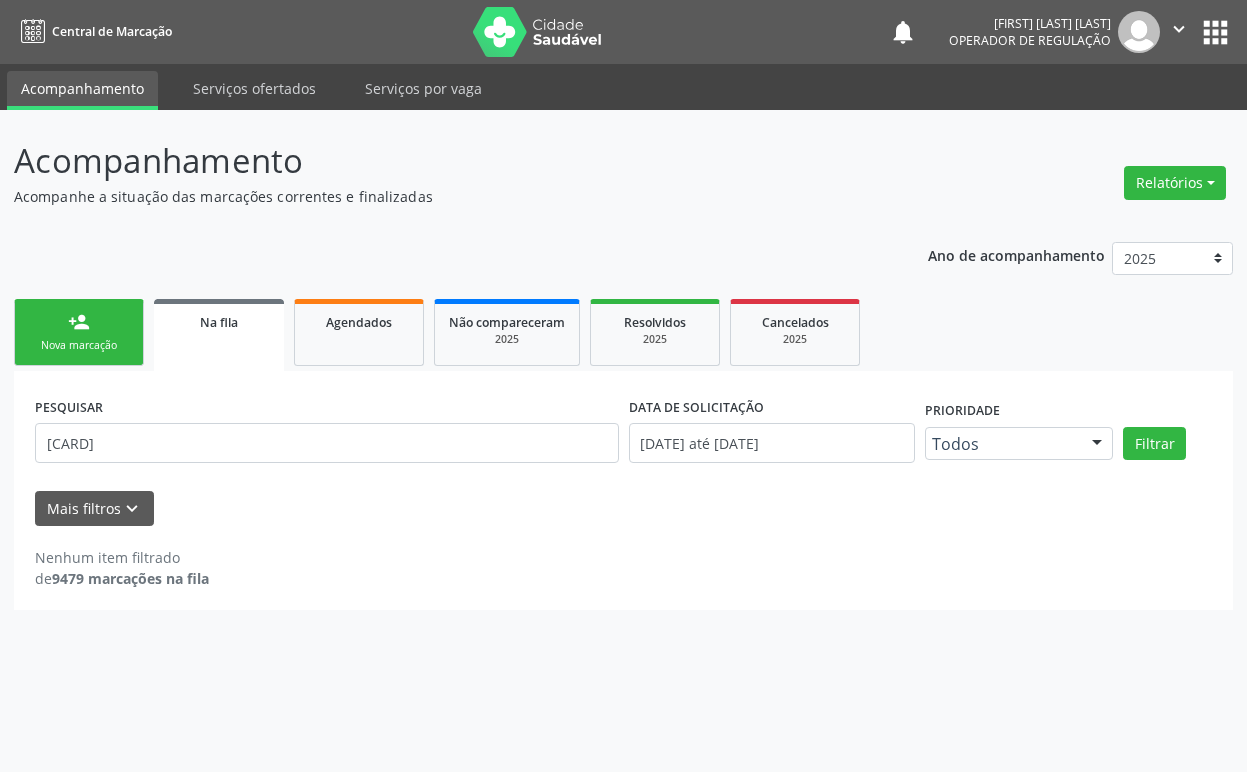click on "Nova marcação" at bounding box center (79, 345) 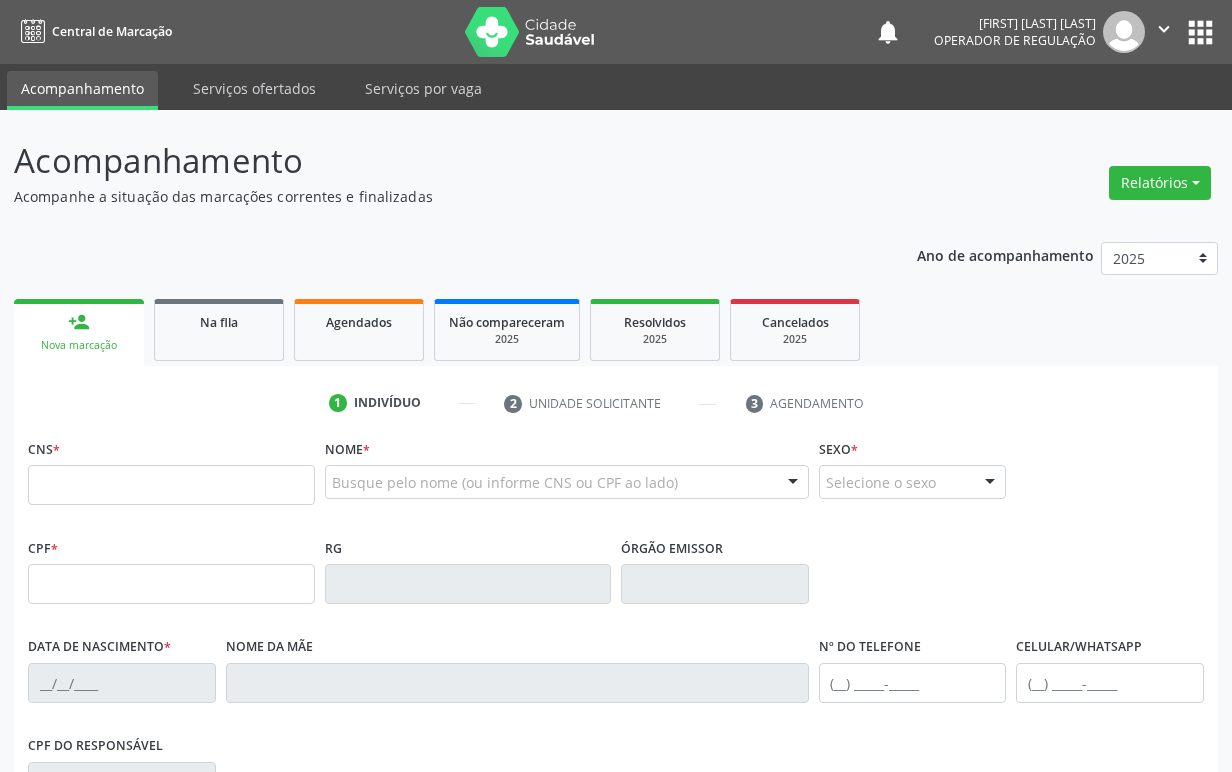 click on "CNS
*" at bounding box center (171, 476) 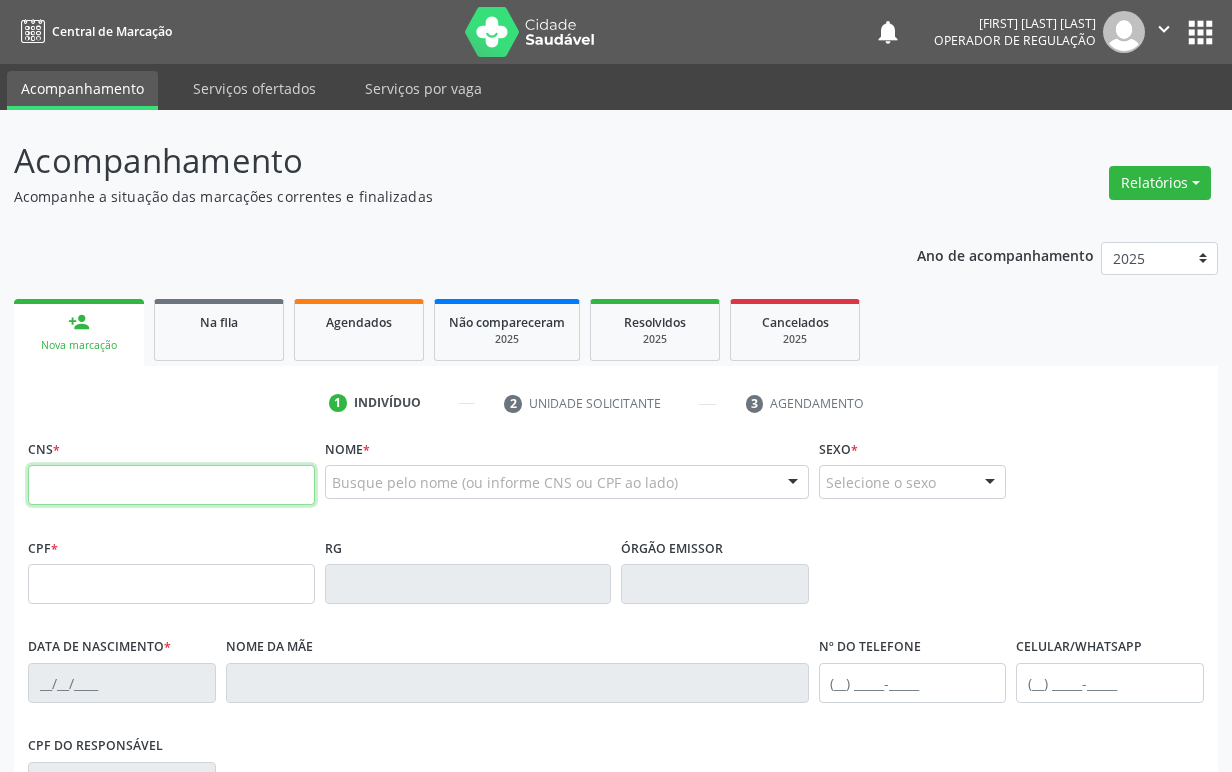 click at bounding box center (171, 485) 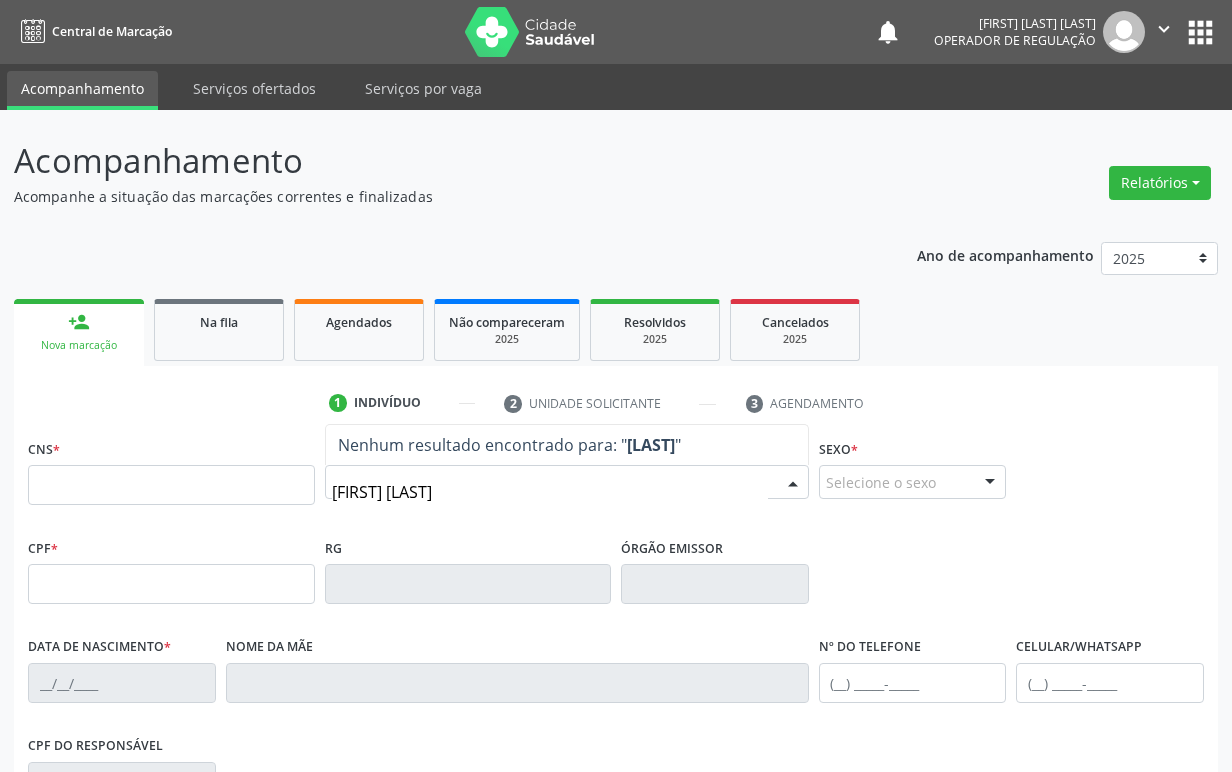 type on "JOAQUINA BARBO" 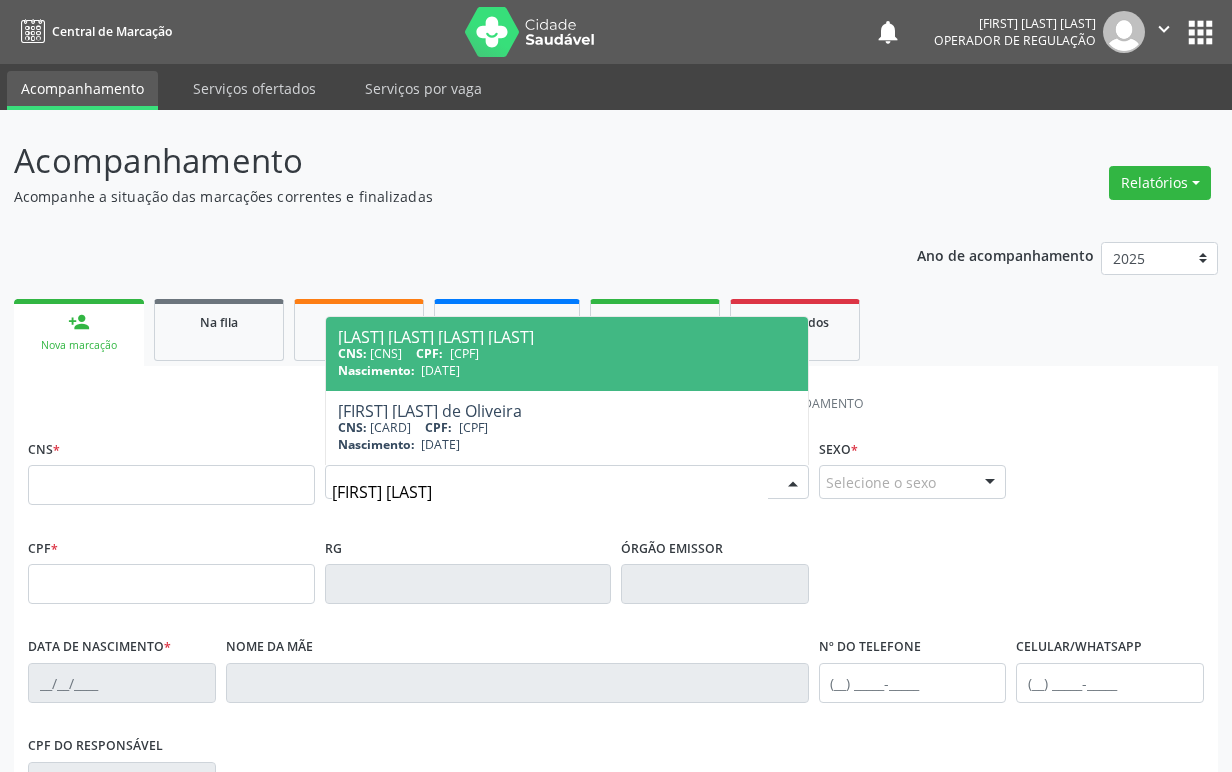 click on "CNS:
707 8046 8916 8517
CPF:
884.643.854-04" at bounding box center (567, 353) 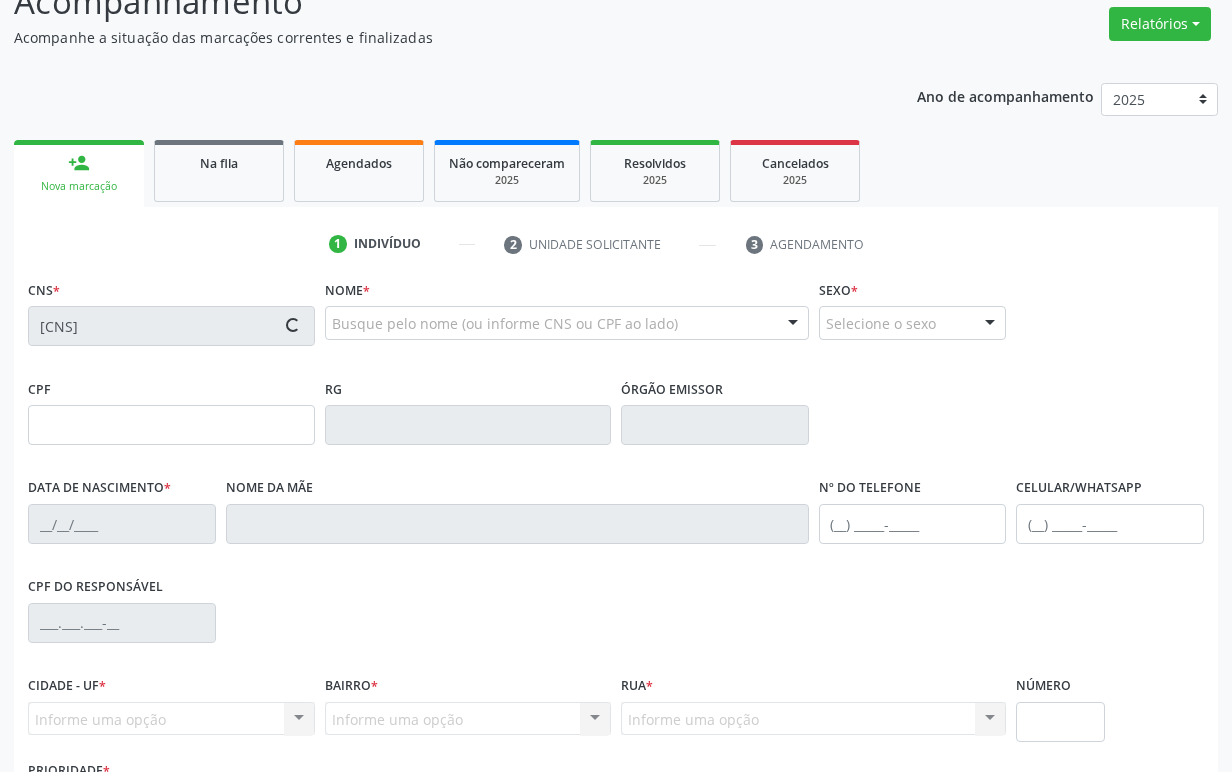 scroll, scrollTop: 312, scrollLeft: 0, axis: vertical 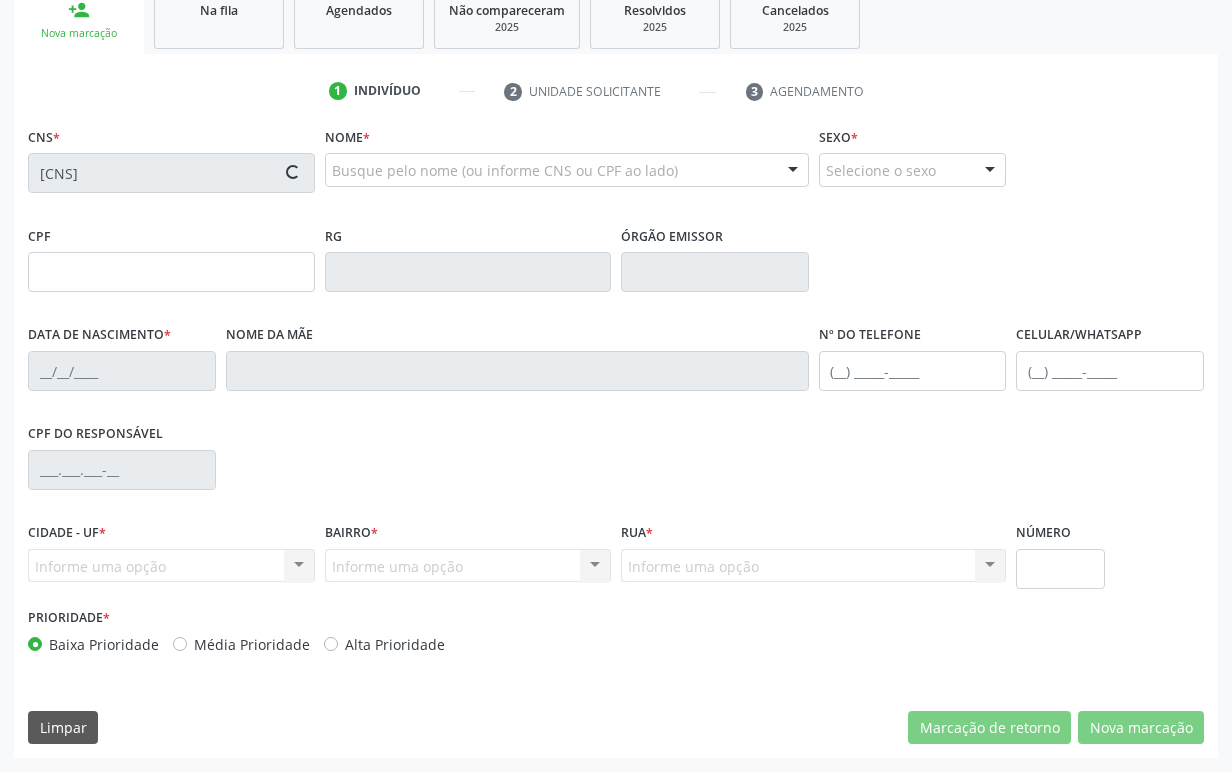 type on "884.643.854-04" 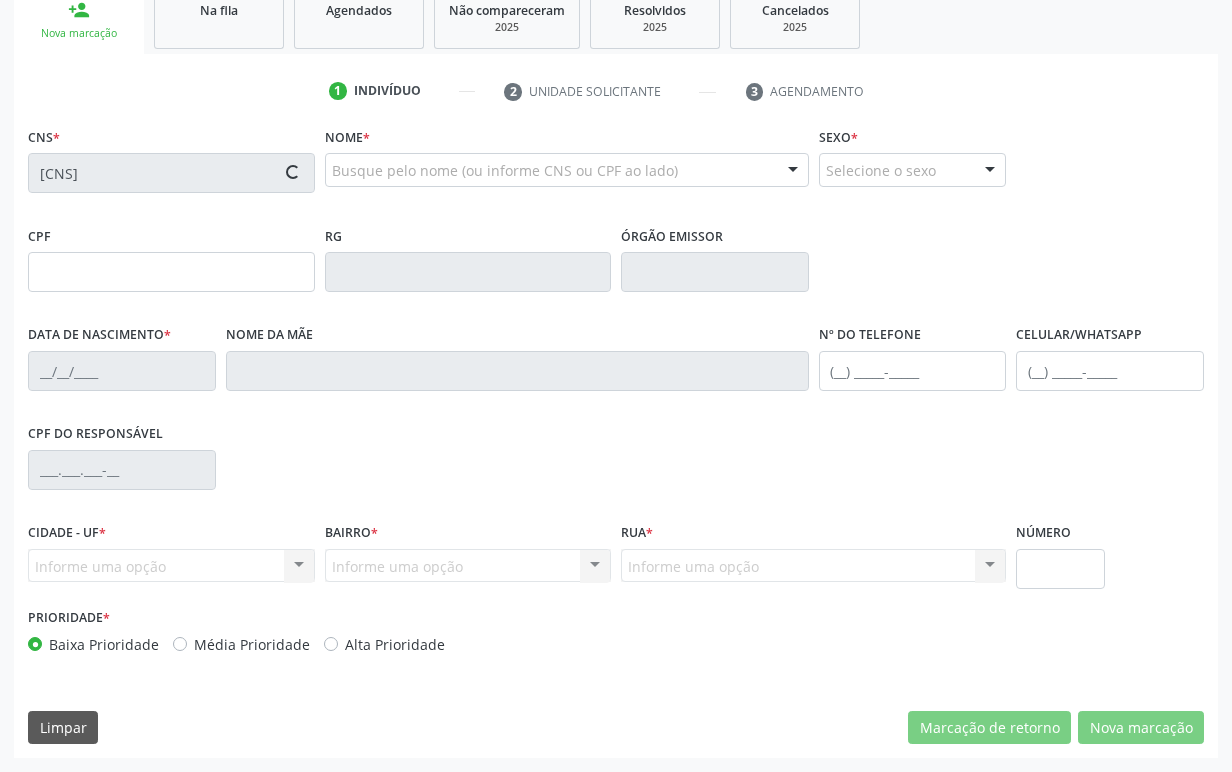 type on "08/08/1953" 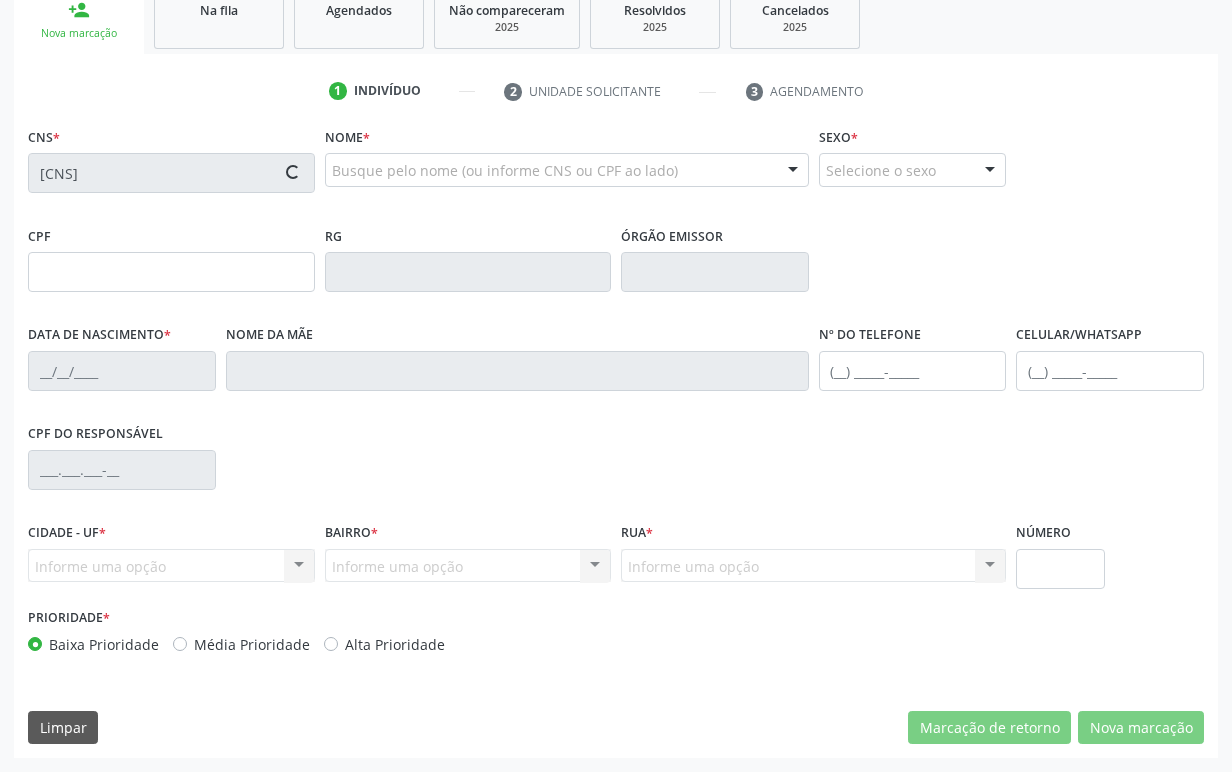 type on "Olivia Barbosa Vidal Né" 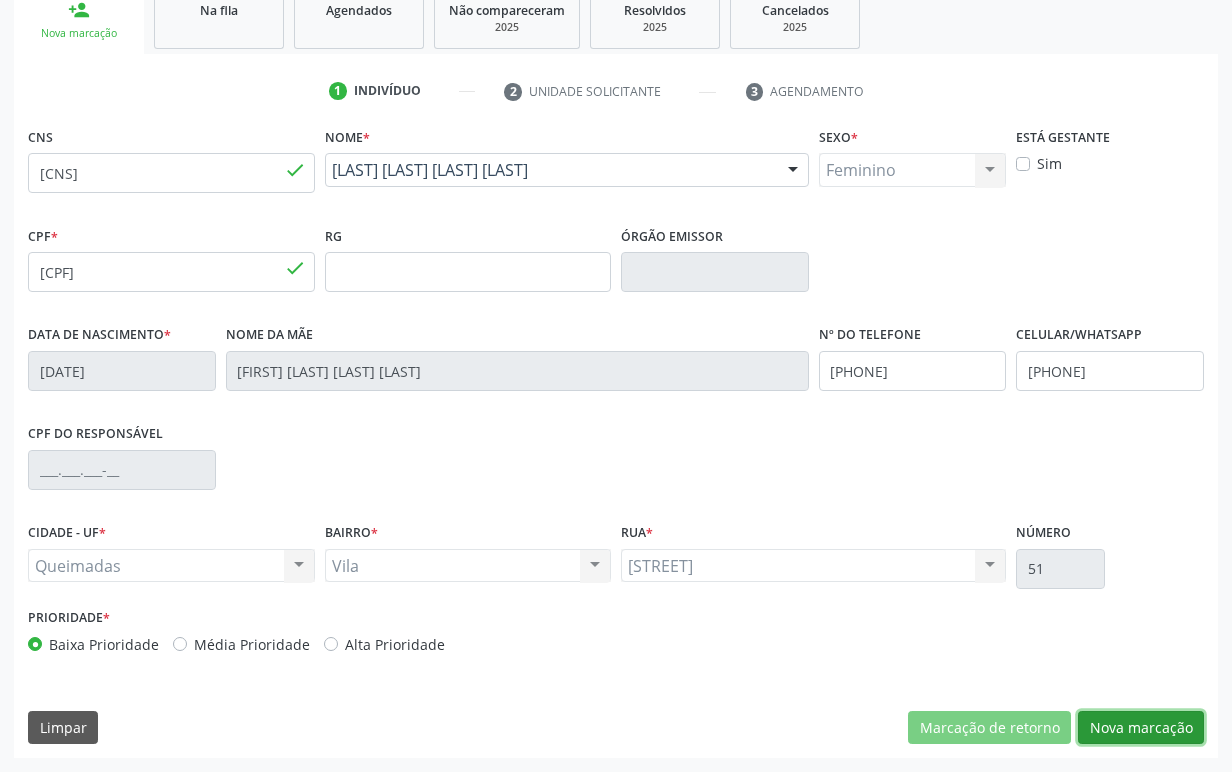 click on "Nova marcação" at bounding box center (1141, 728) 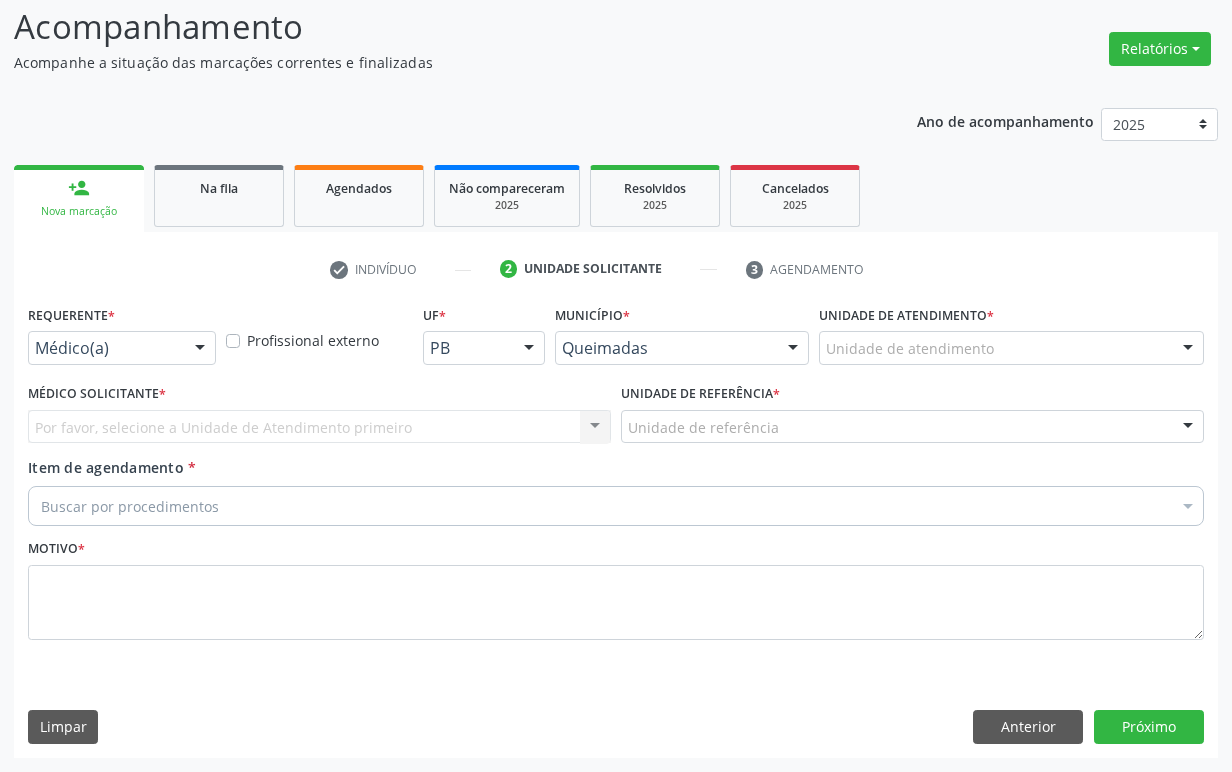 scroll, scrollTop: 134, scrollLeft: 0, axis: vertical 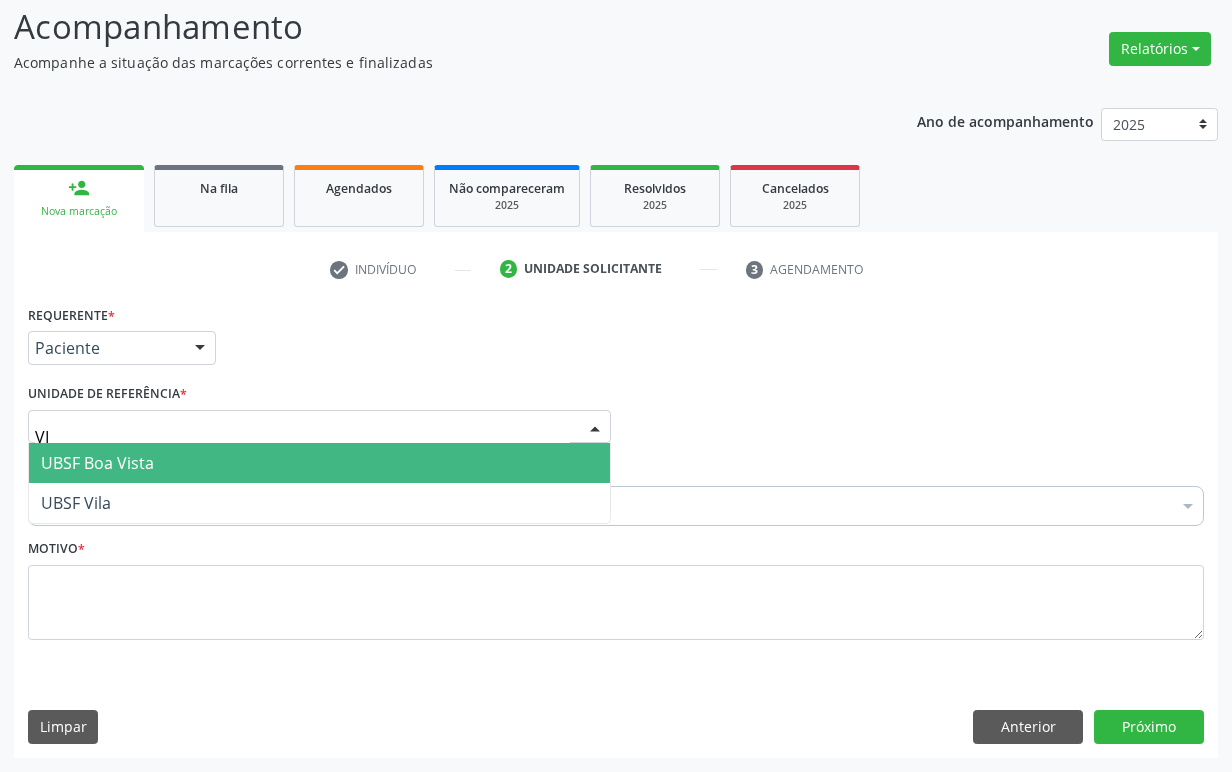type on "VIL" 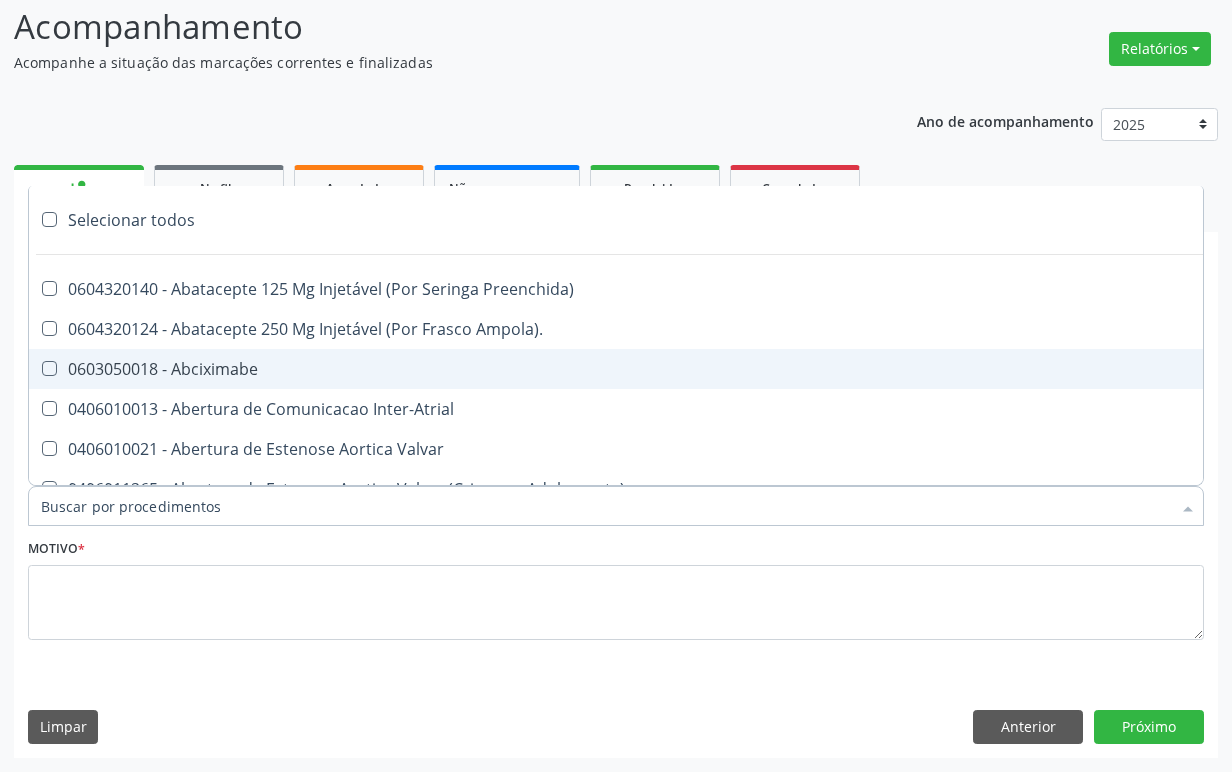 paste on "1ª CONSULTA 06/25" 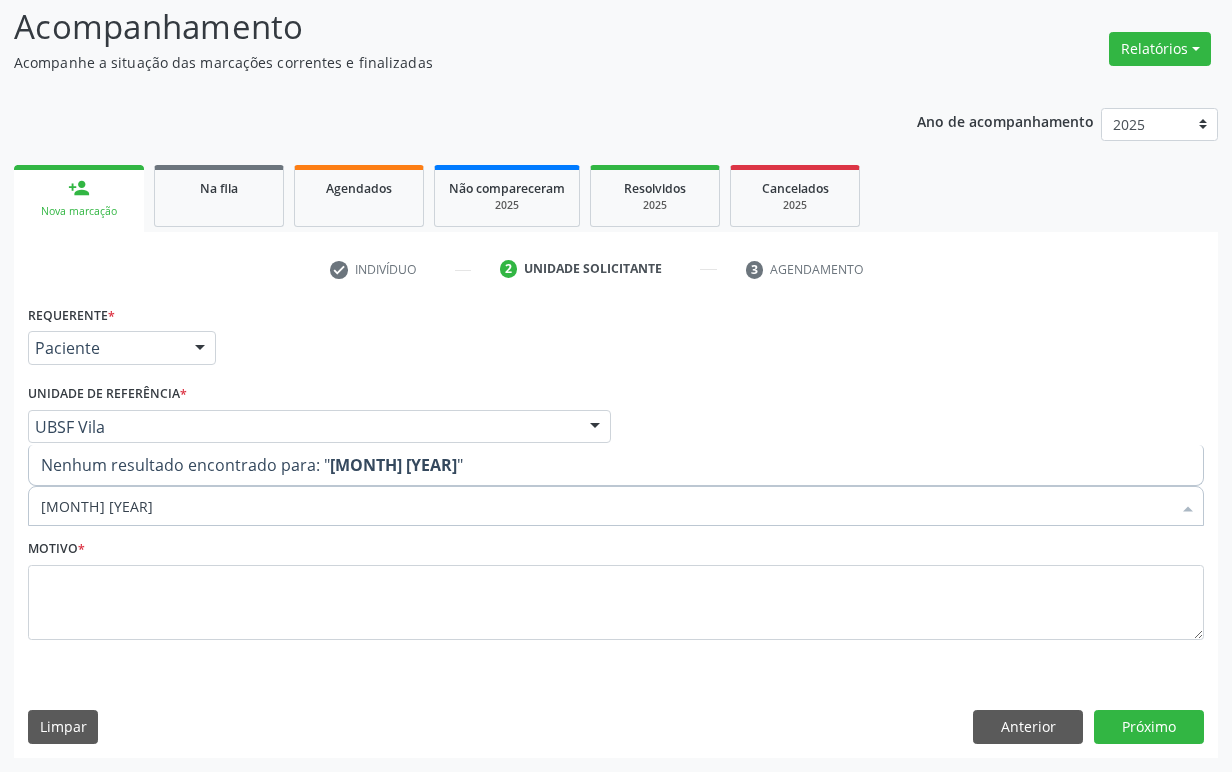 type on "1ª CONSULTA 06/25" 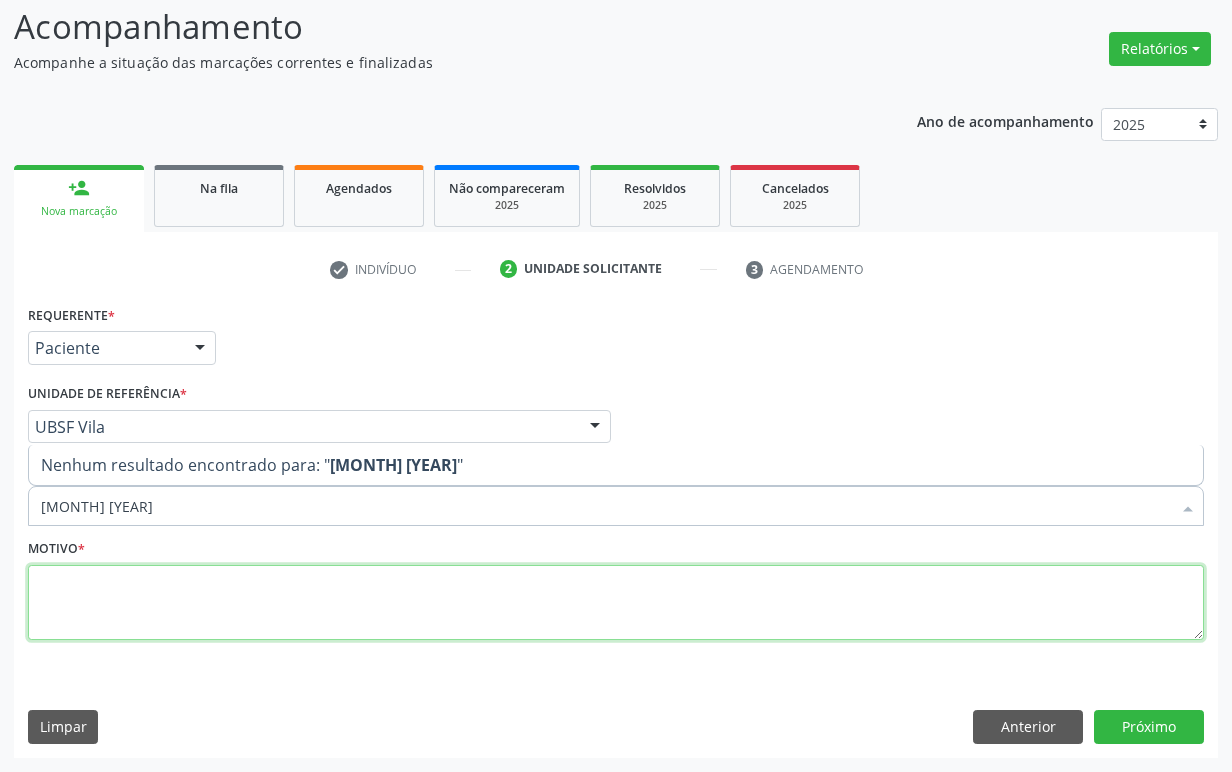 click at bounding box center [616, 603] 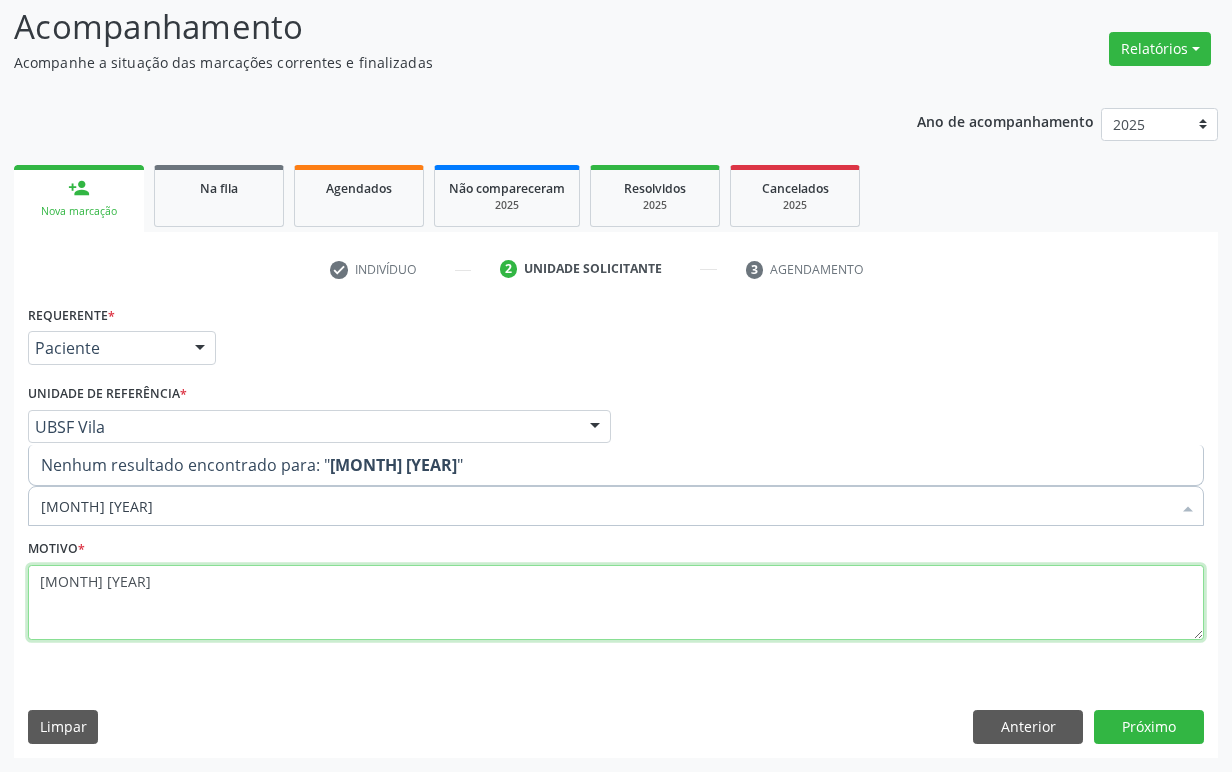 type 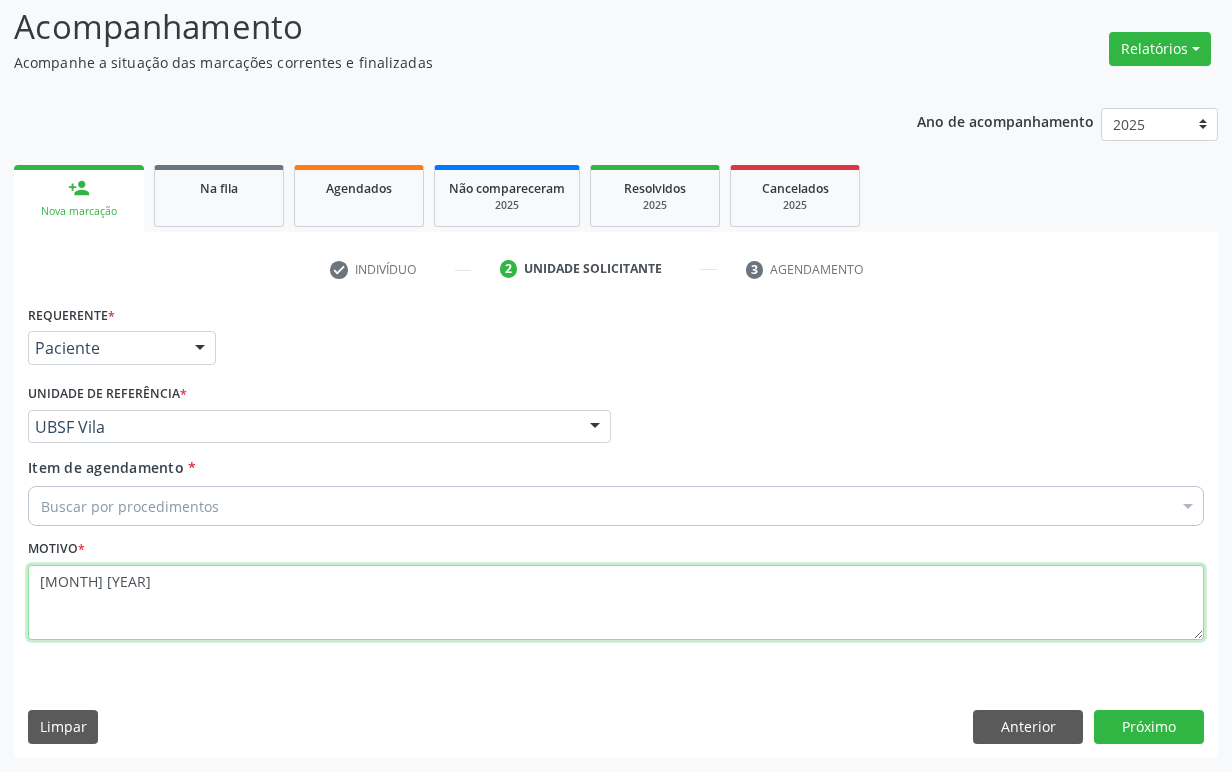 type on "1ª CONSULTA 06/25" 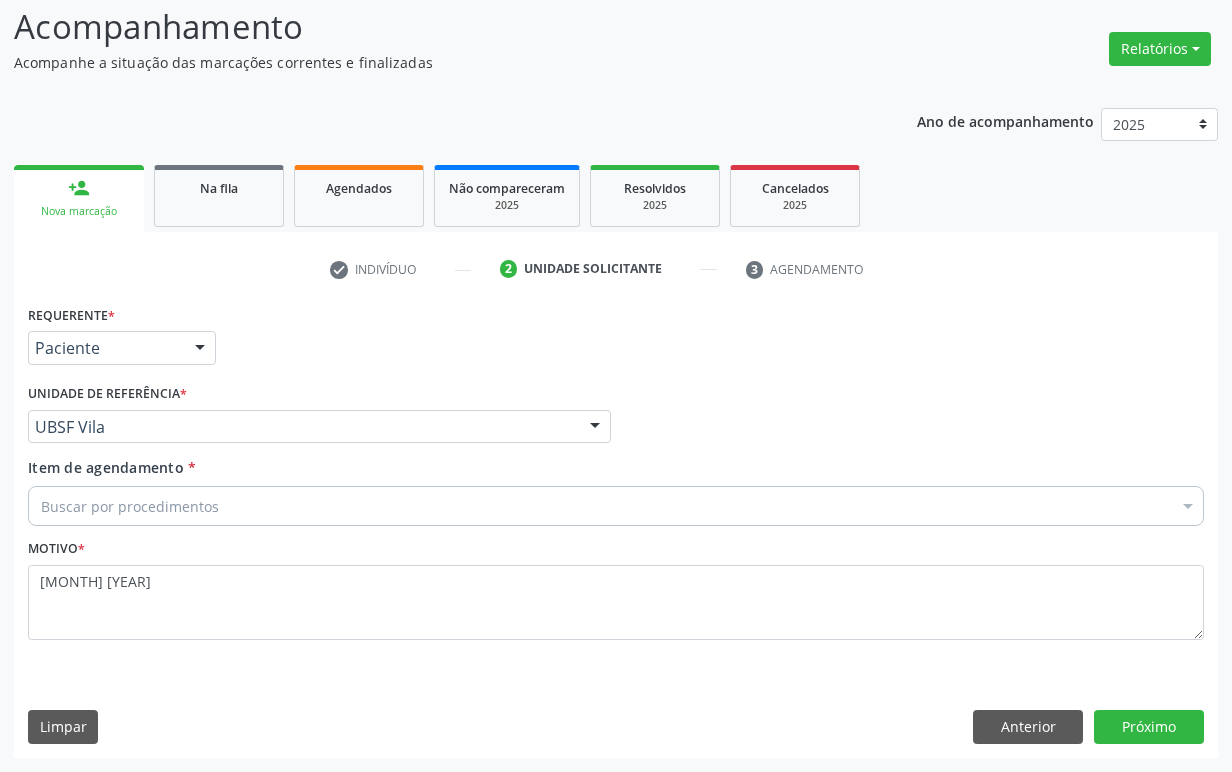 paste on "ENDOCRINOLOGISTA" 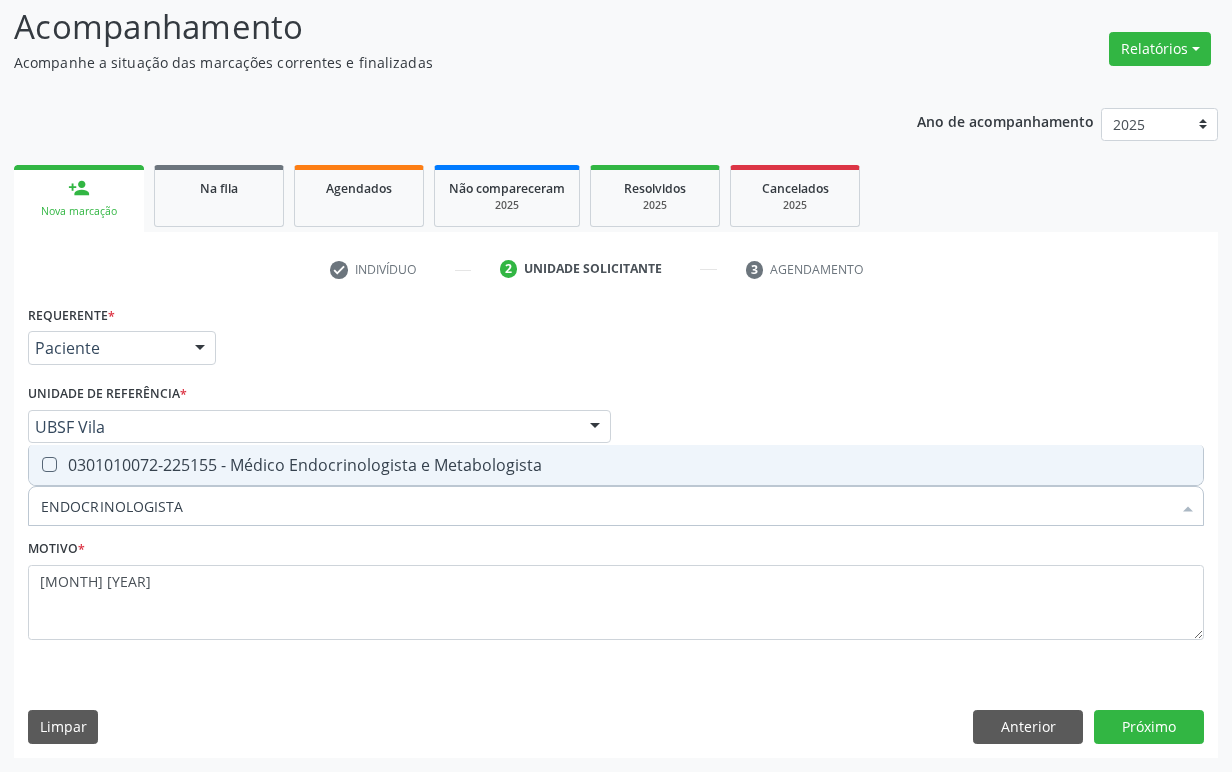 click on "0301010072-225155 - Médico Endocrinologista e Metabologista" at bounding box center (616, 465) 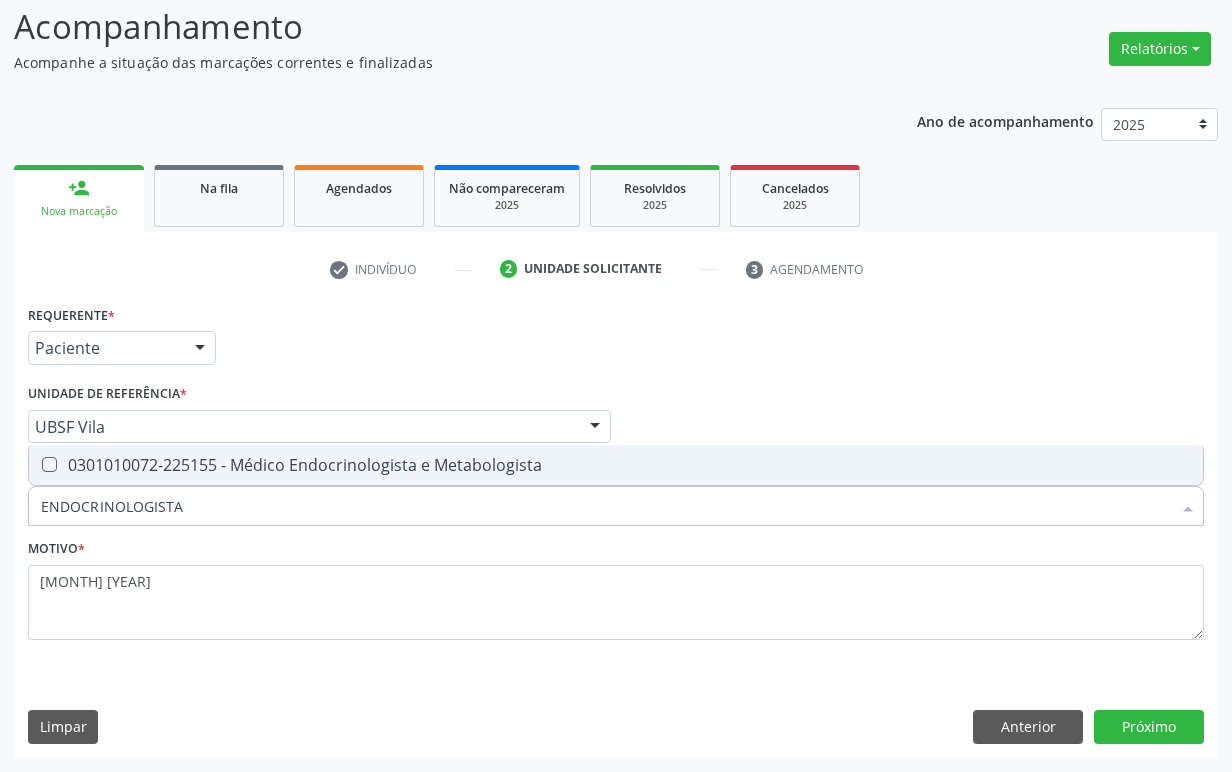 checkbox on "true" 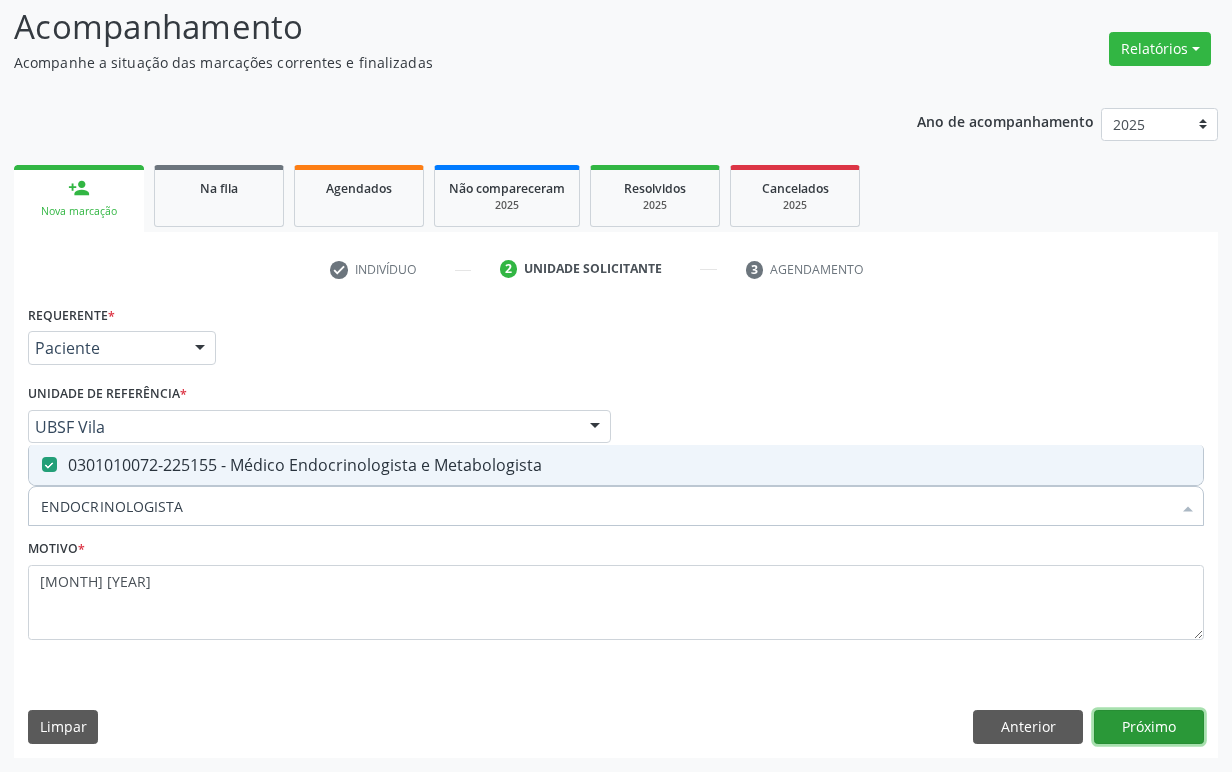 click on "Próximo" at bounding box center [1149, 727] 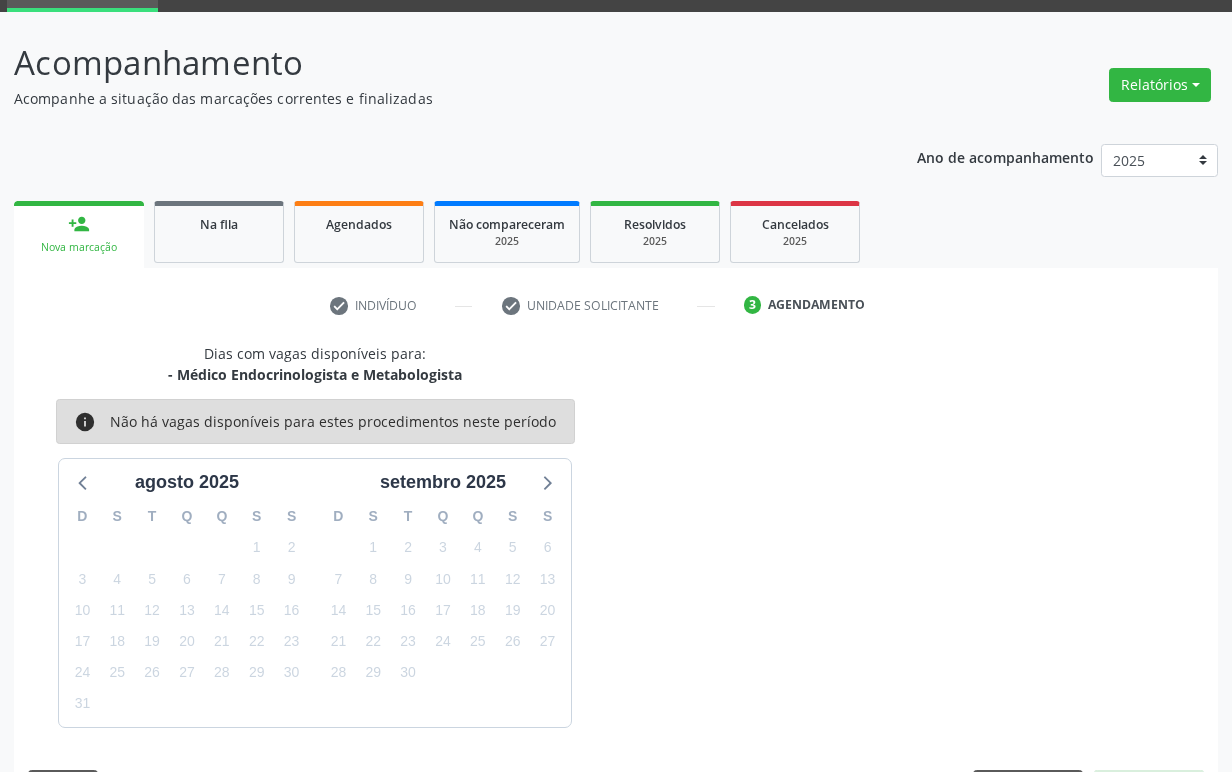 scroll, scrollTop: 134, scrollLeft: 0, axis: vertical 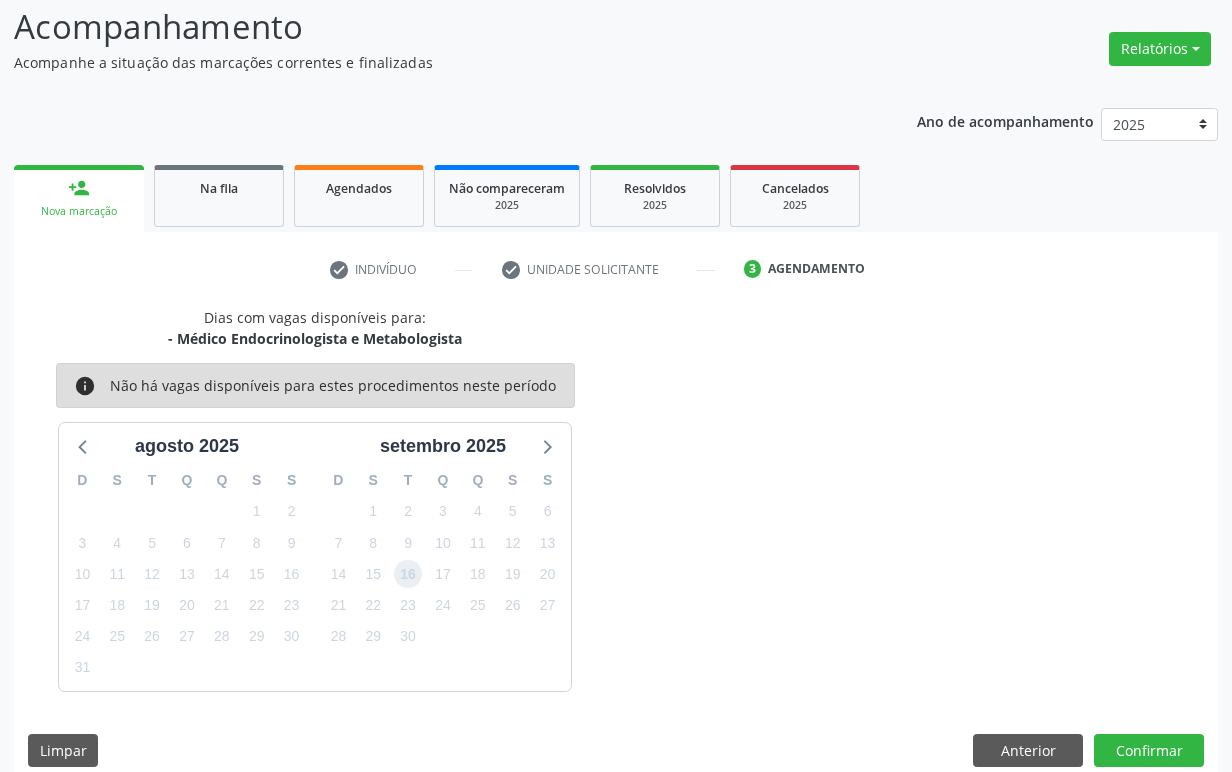 click on "16" at bounding box center (408, 574) 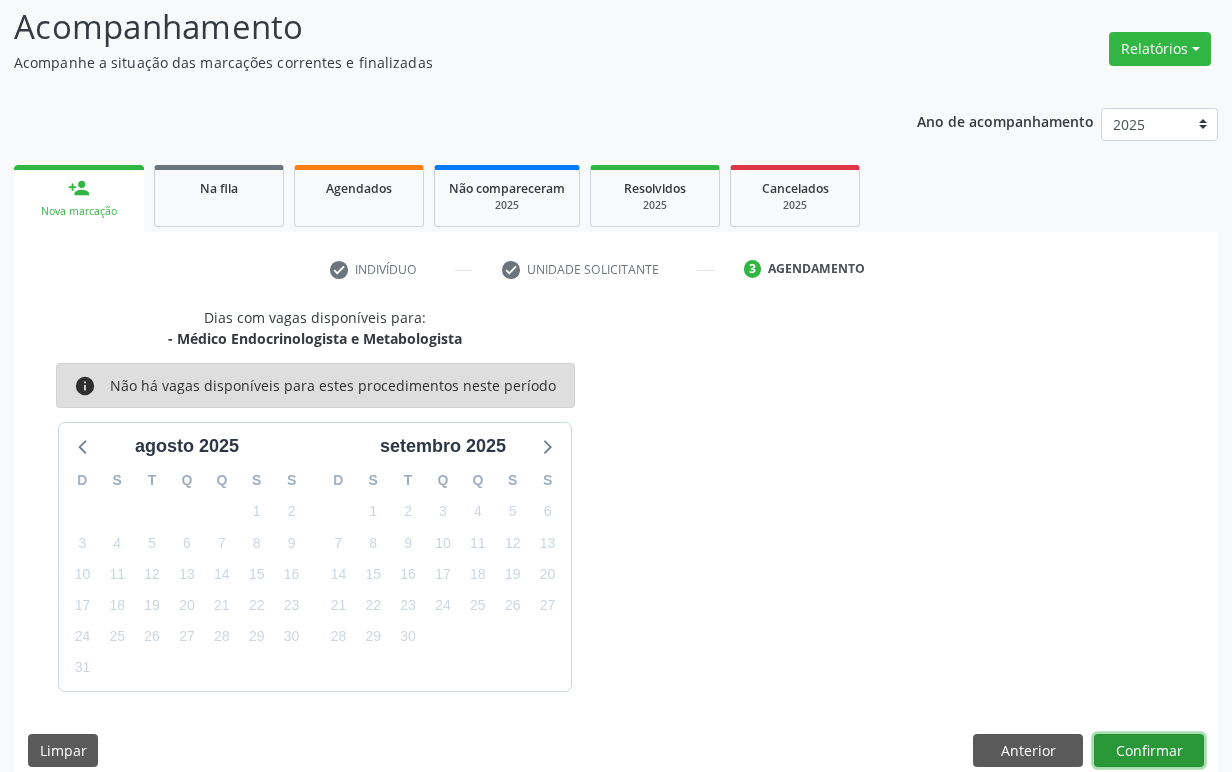 click on "Confirmar" at bounding box center [1149, 751] 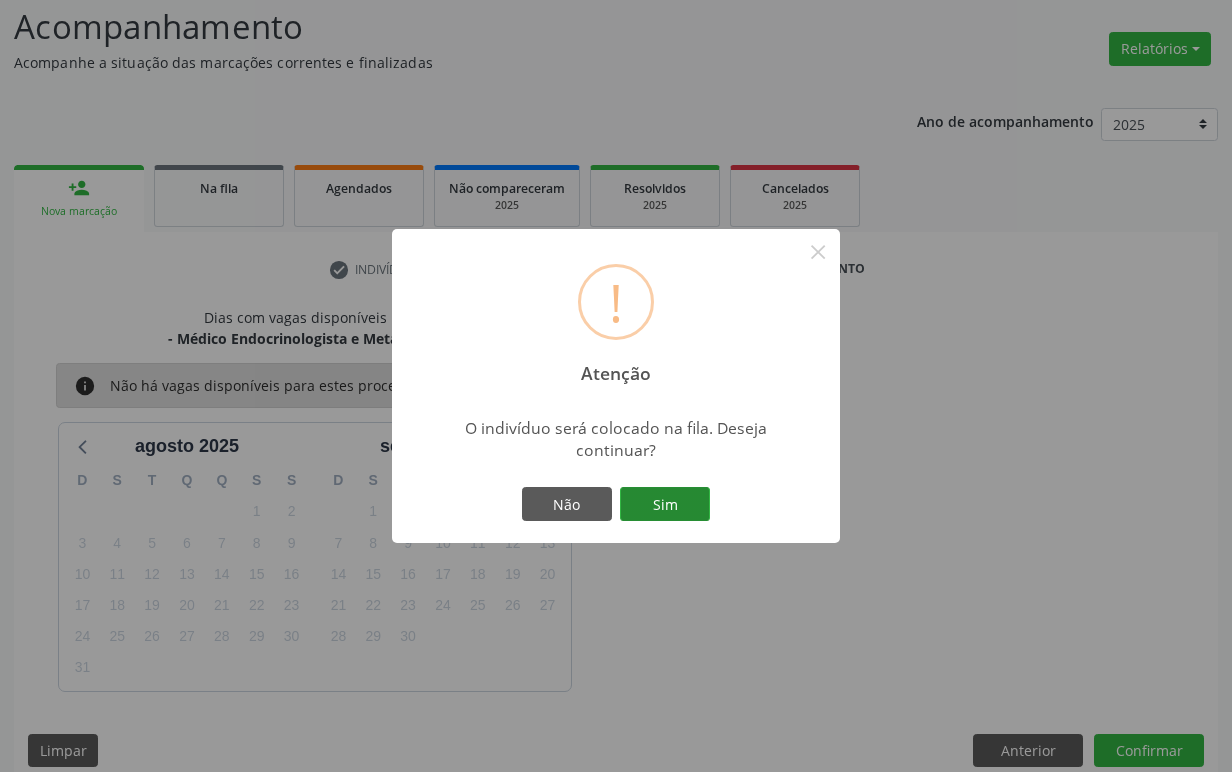 click on "Sim" at bounding box center [665, 504] 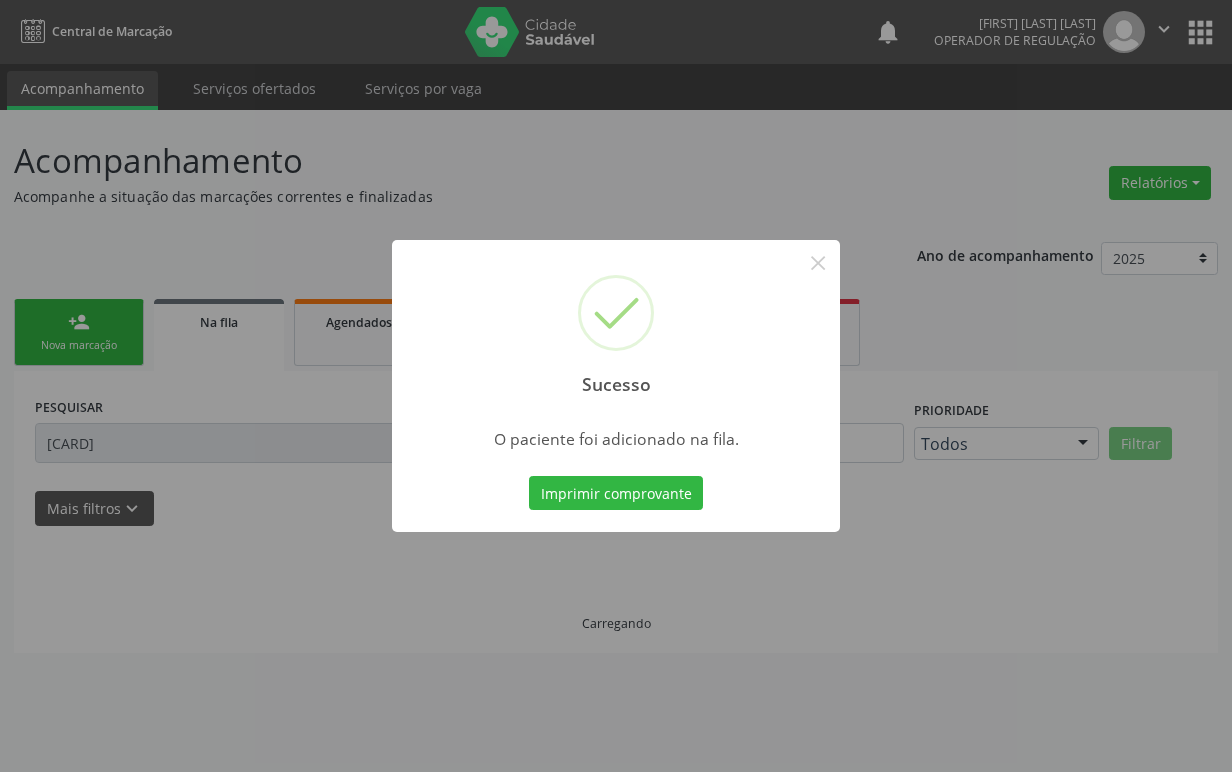 scroll, scrollTop: 0, scrollLeft: 0, axis: both 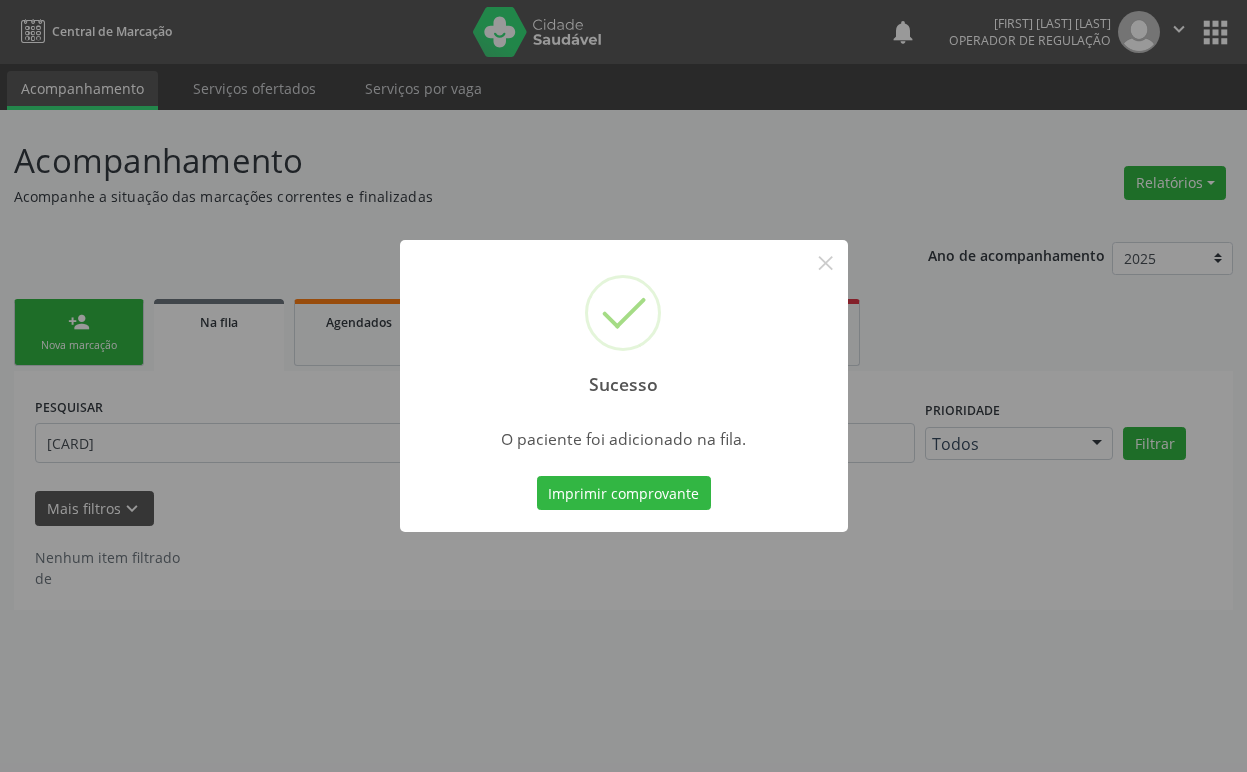type 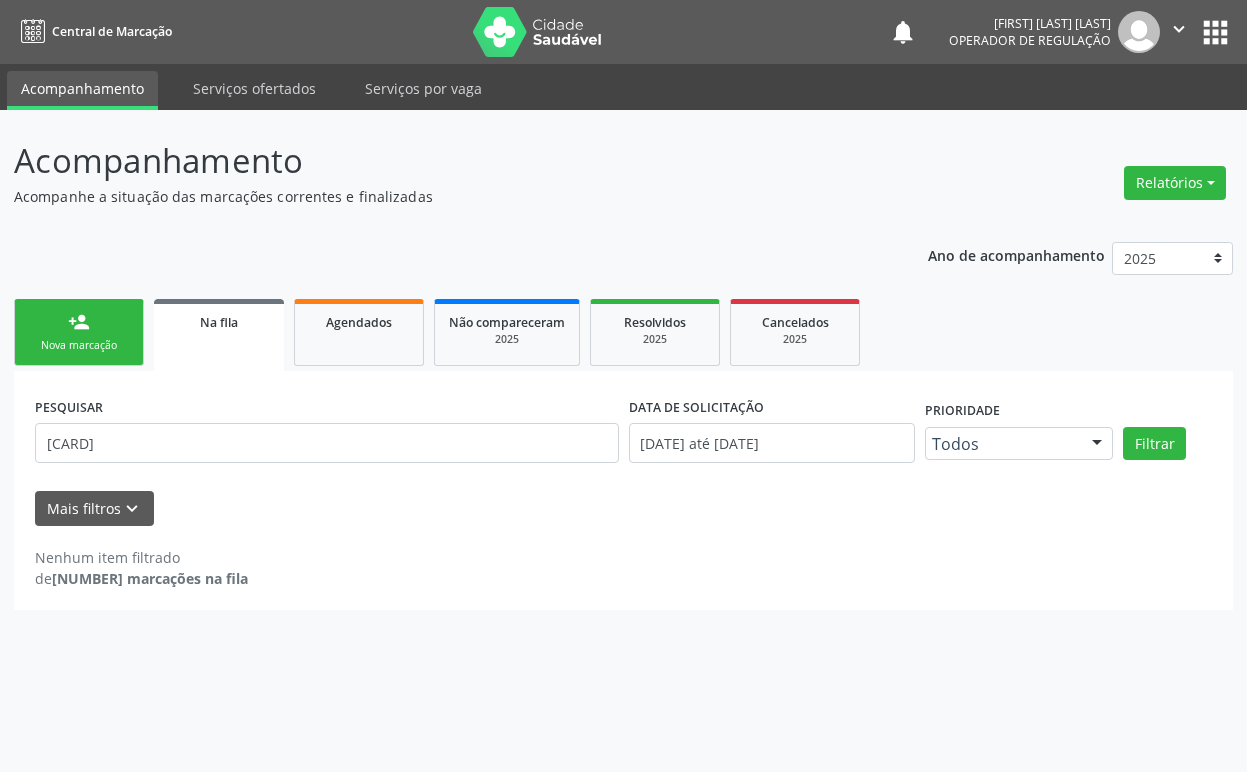 click on "person_add
Nova marcação" at bounding box center [79, 332] 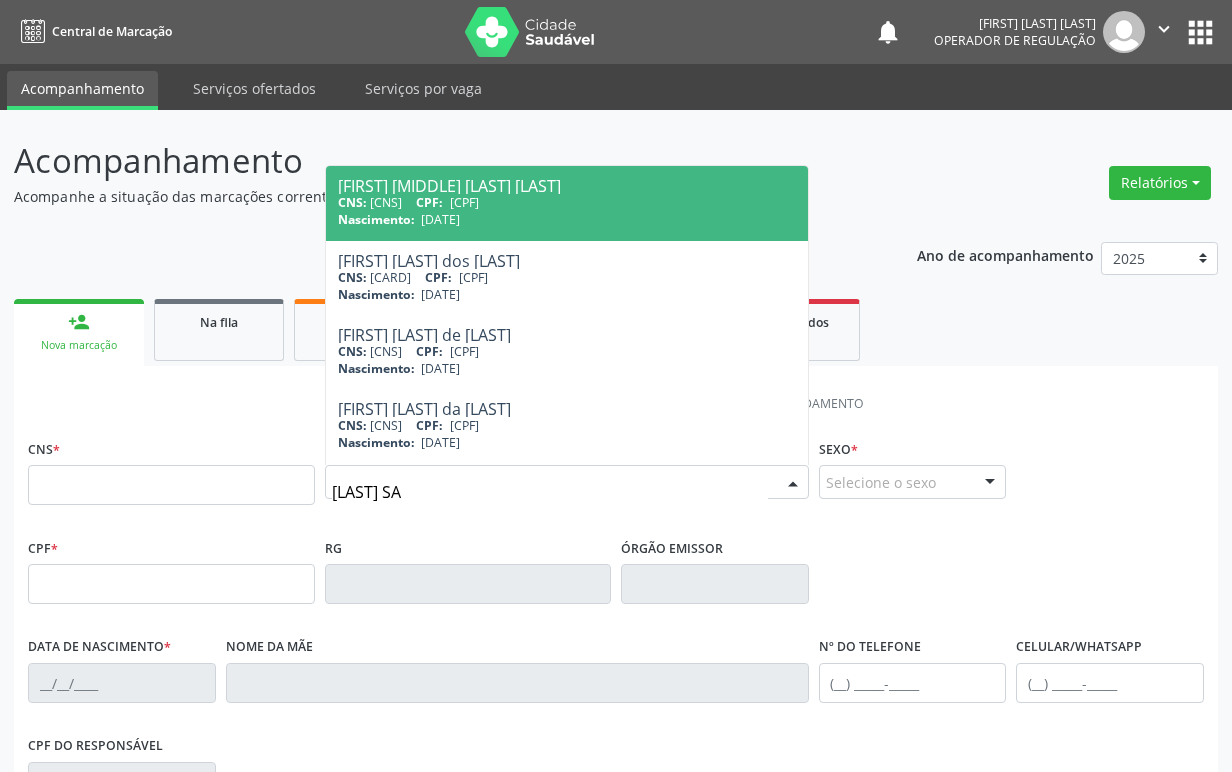 type on "GRACIETE  SAR" 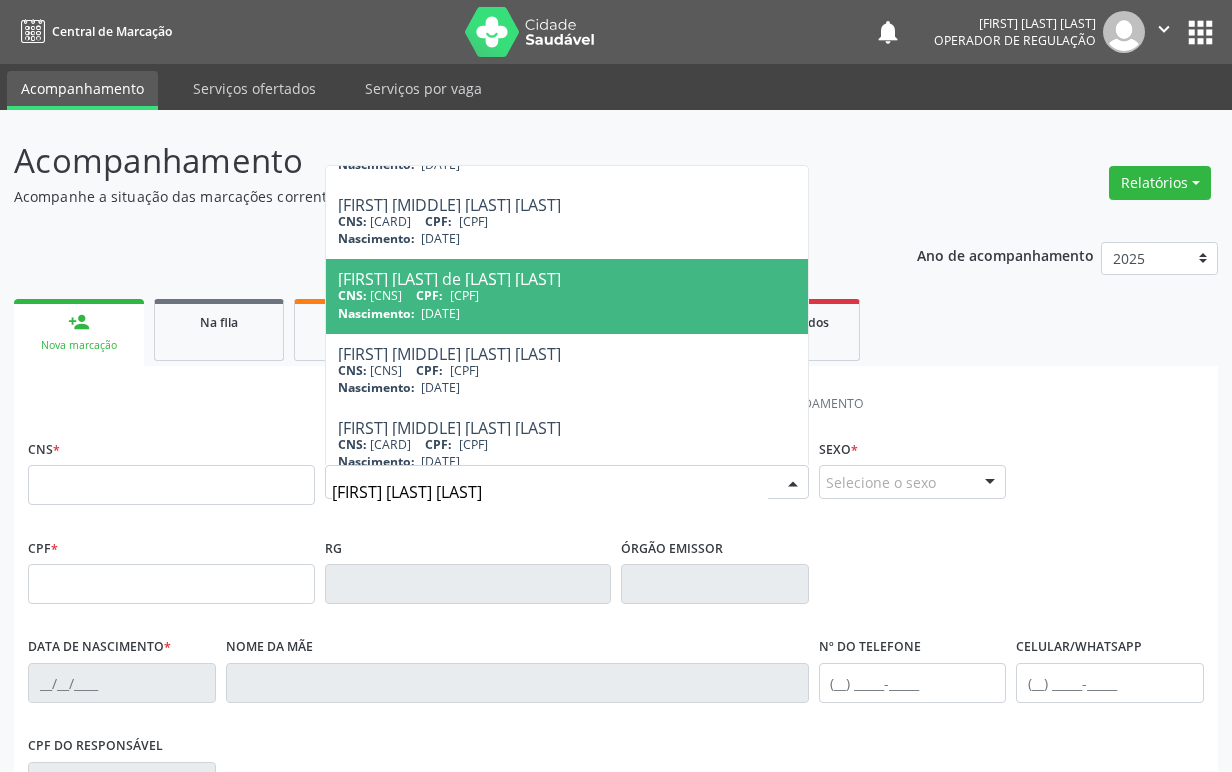 scroll, scrollTop: 500, scrollLeft: 0, axis: vertical 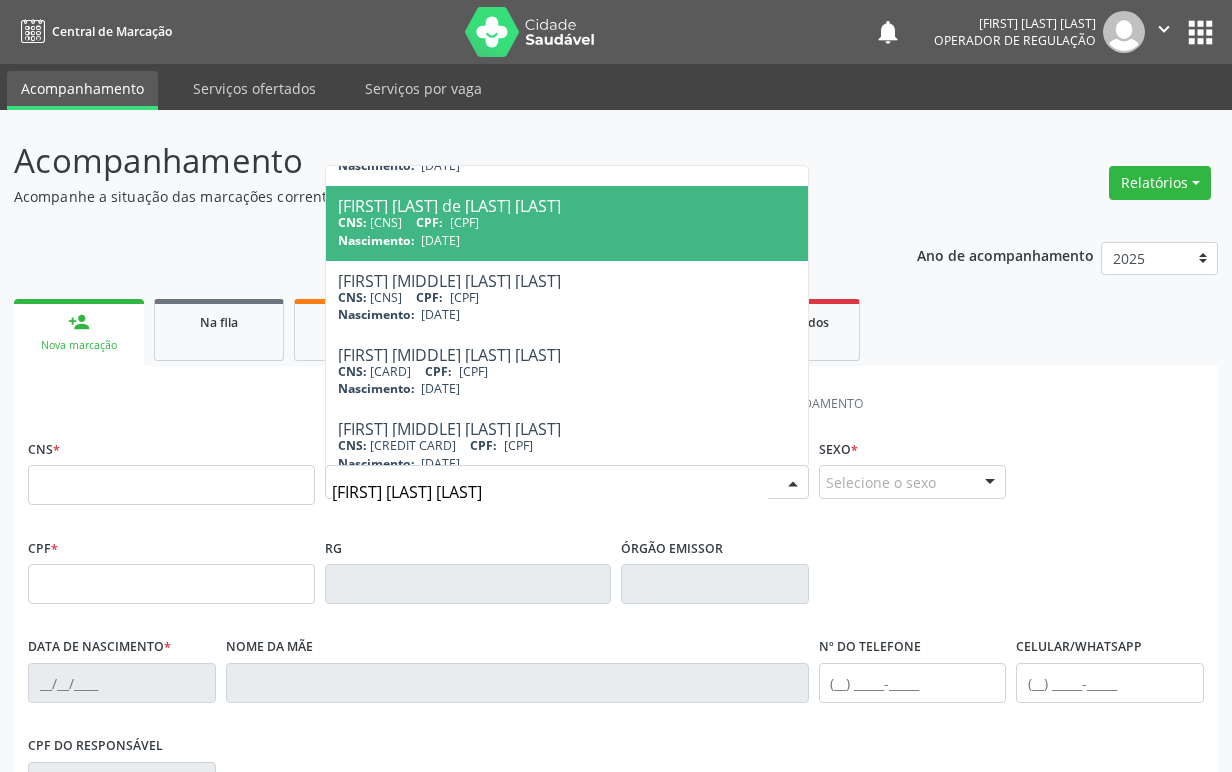 click on "Nascimento:
29/10/1968" at bounding box center (567, 240) 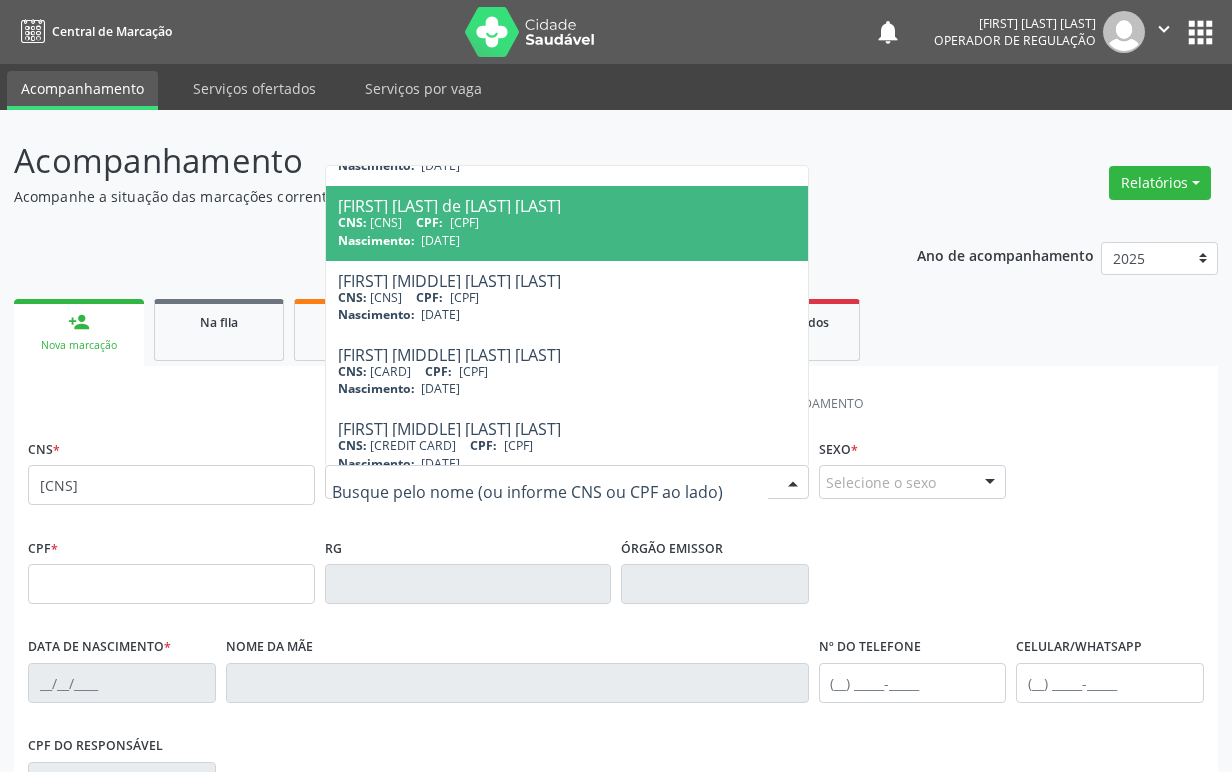 scroll, scrollTop: 0, scrollLeft: 0, axis: both 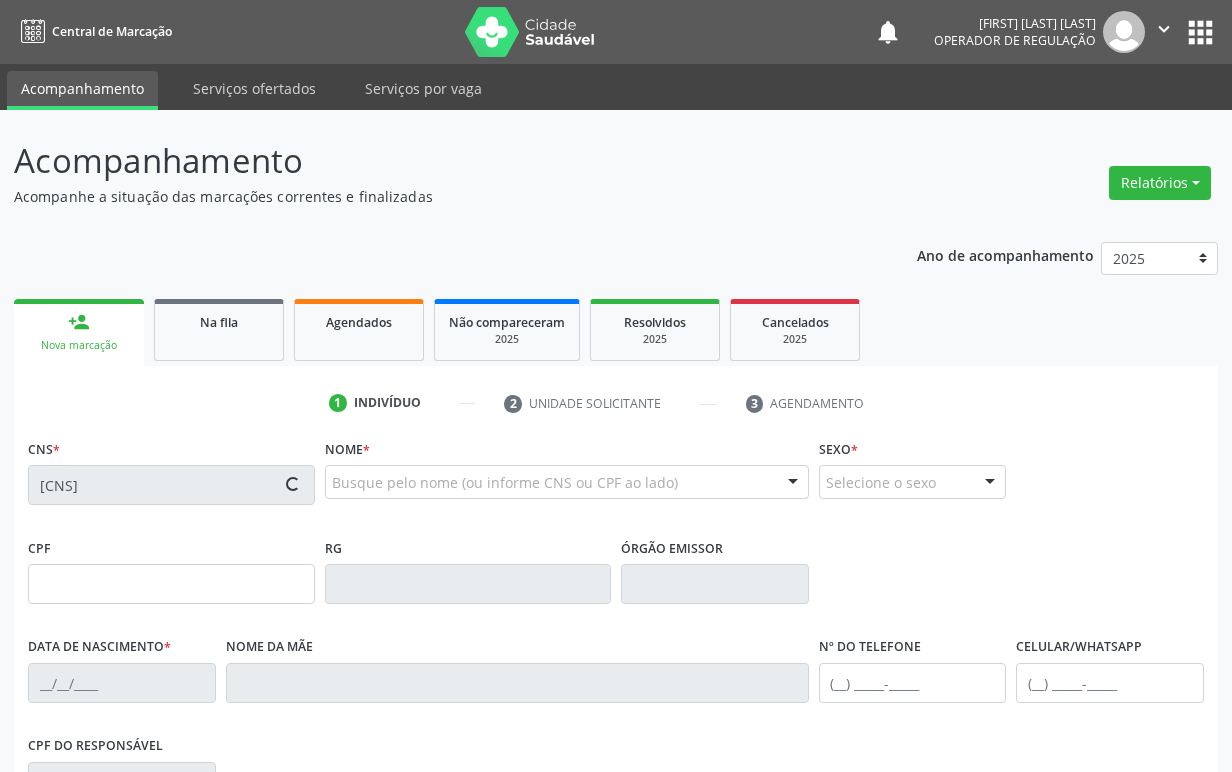 type on "097.495.987-17" 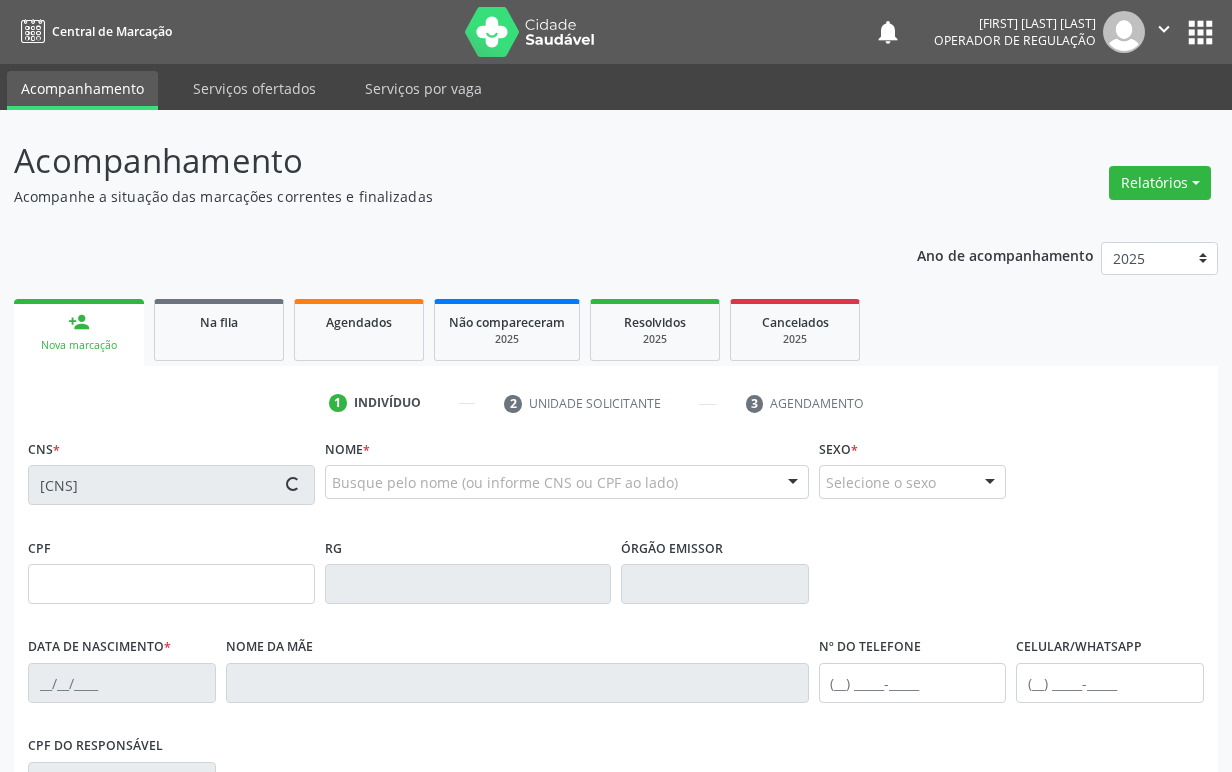 type on "29/10/1968" 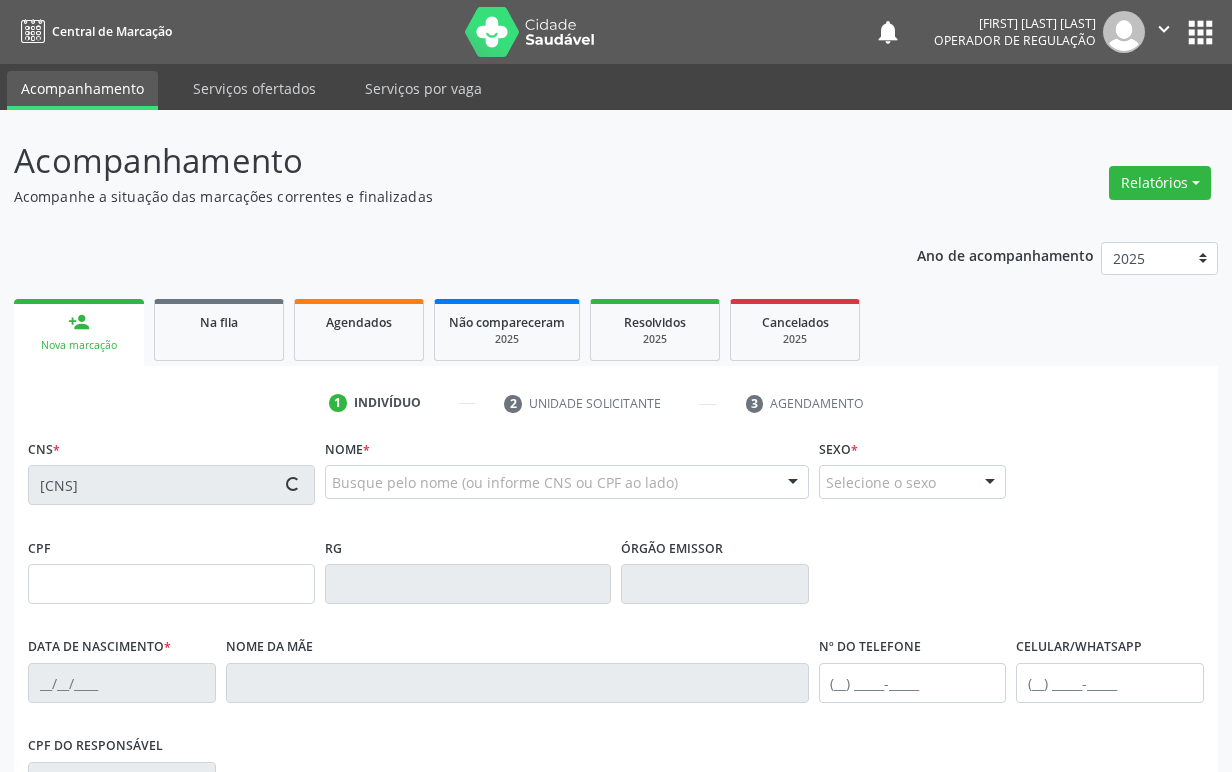 type on "(83) 99344-4969" 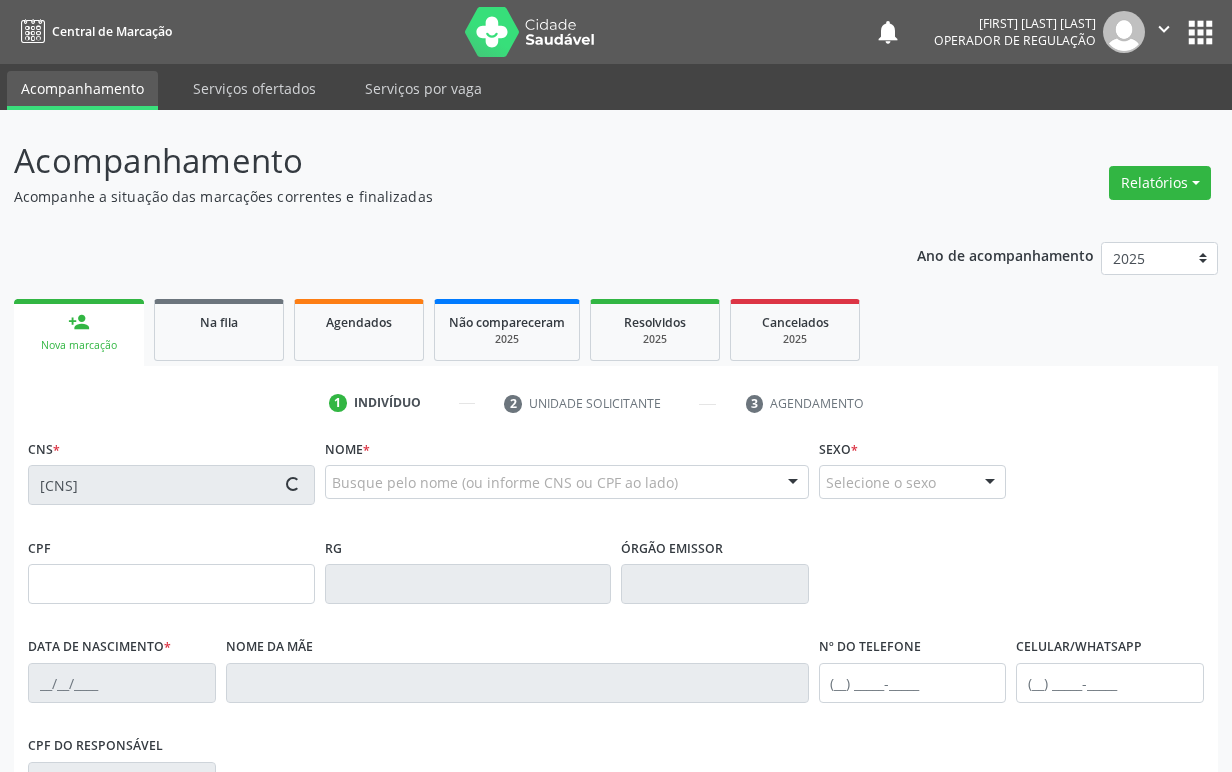 type on "31" 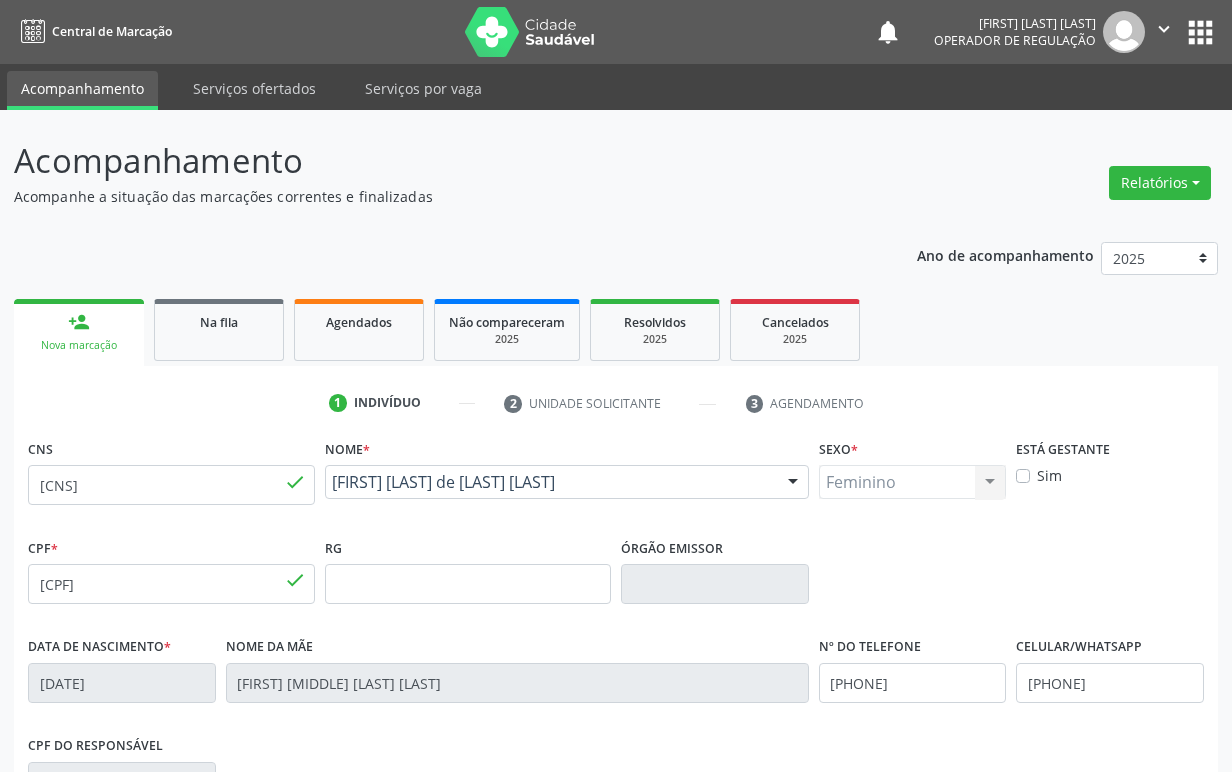 scroll, scrollTop: 312, scrollLeft: 0, axis: vertical 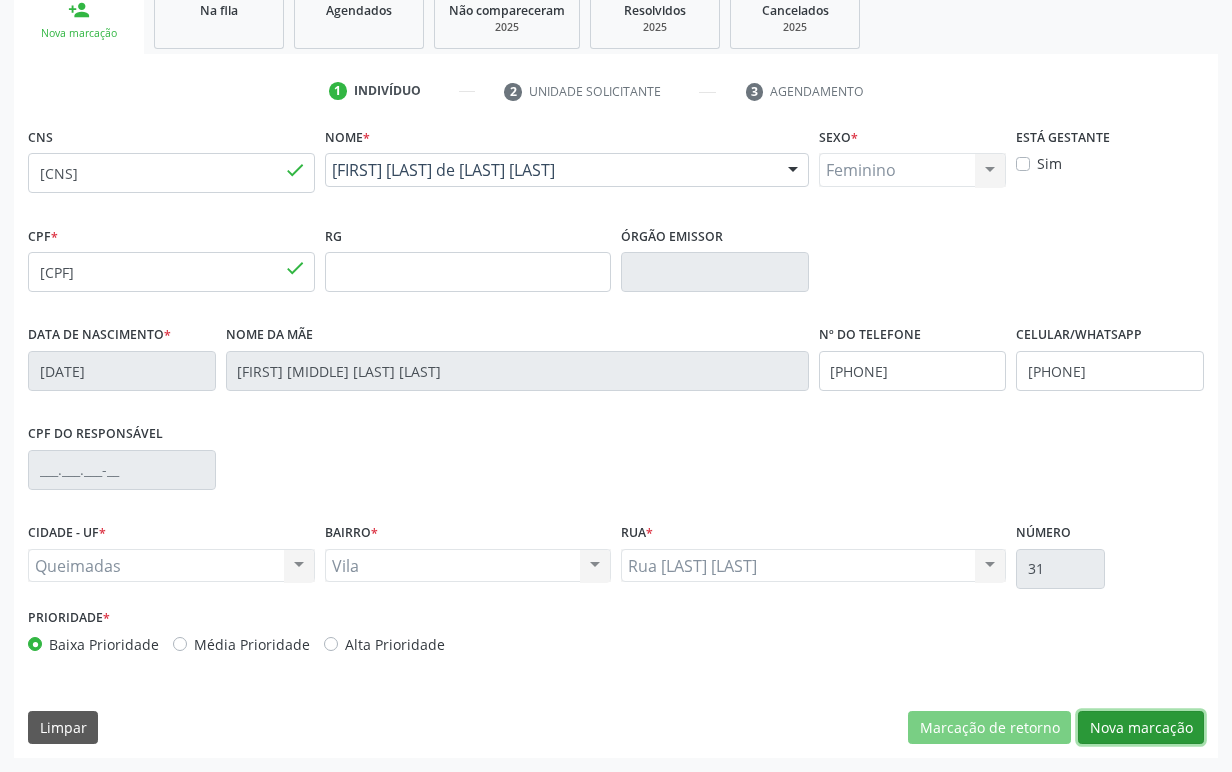 click on "Nova marcação" at bounding box center [1141, 728] 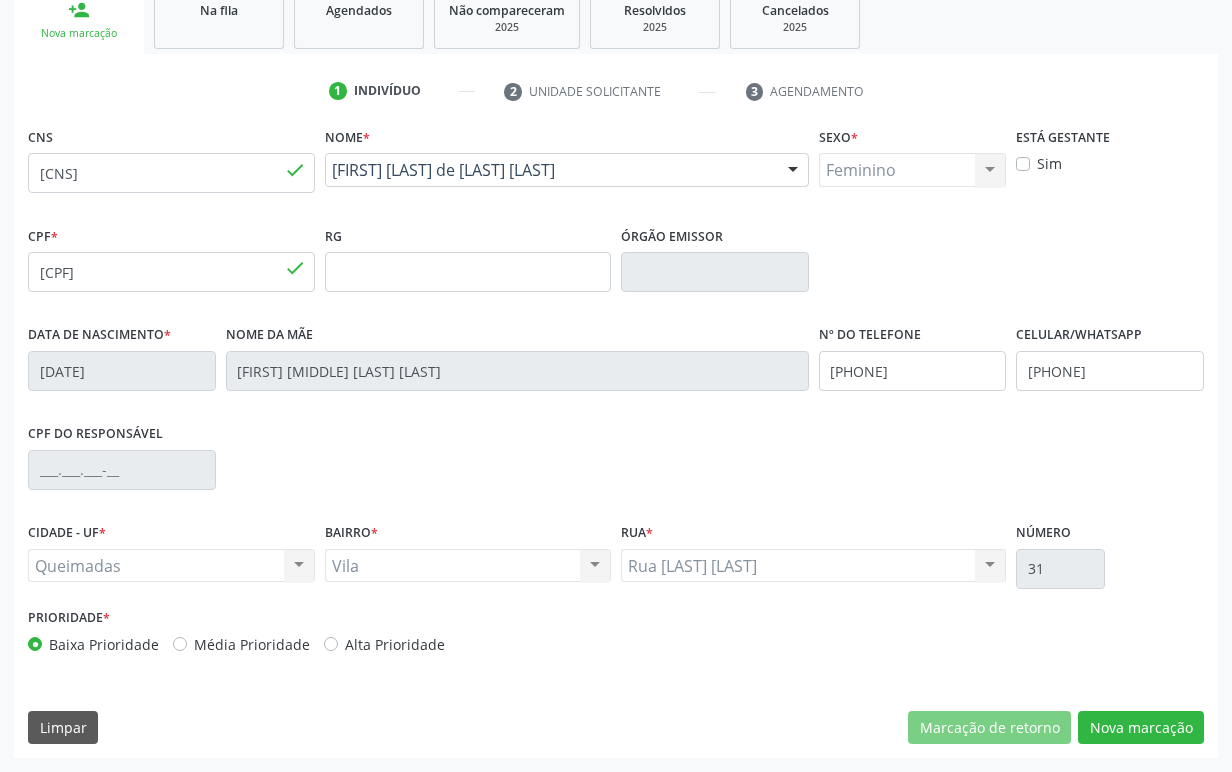 scroll, scrollTop: 134, scrollLeft: 0, axis: vertical 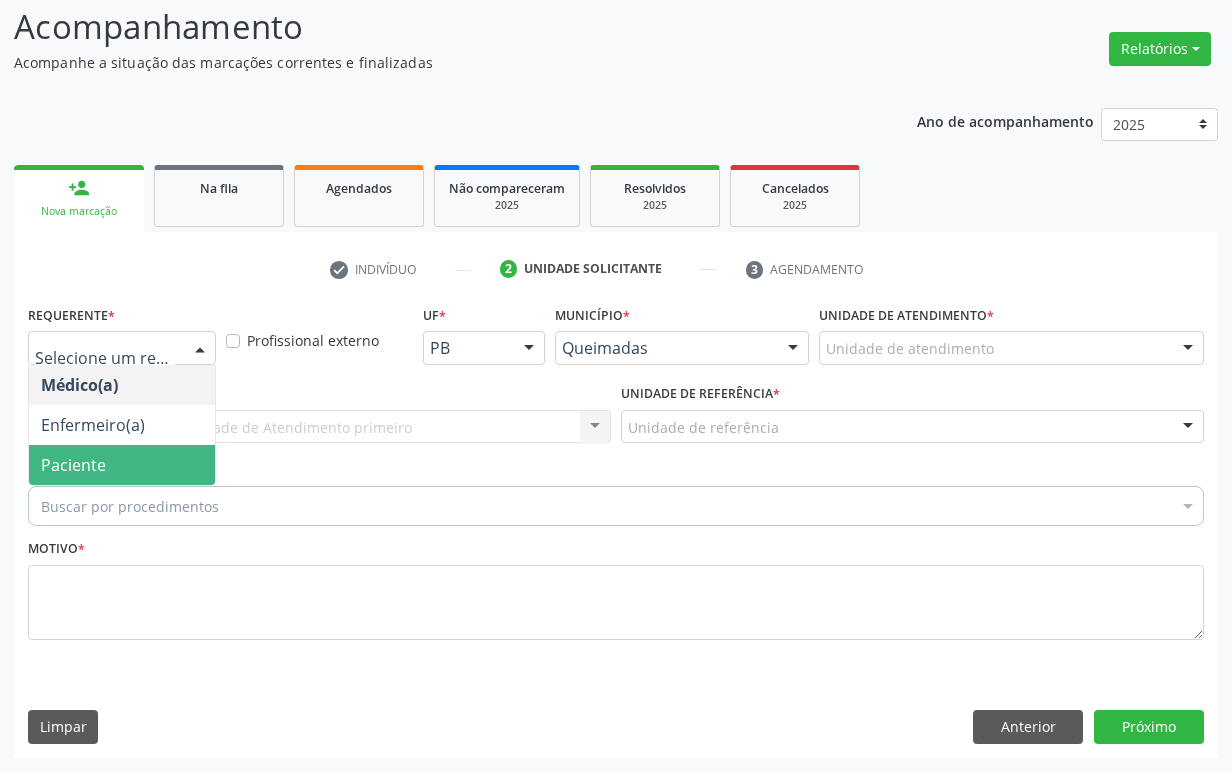 click on "Paciente" at bounding box center [122, 465] 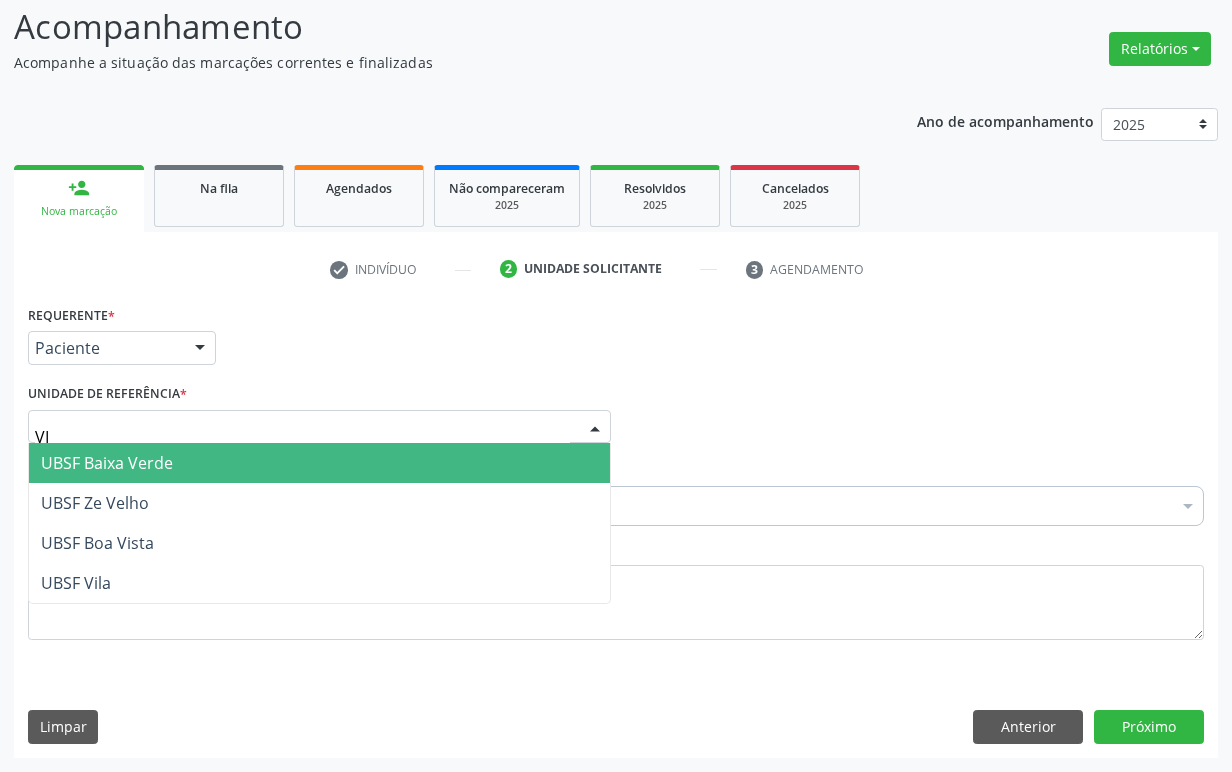 type on "VIL" 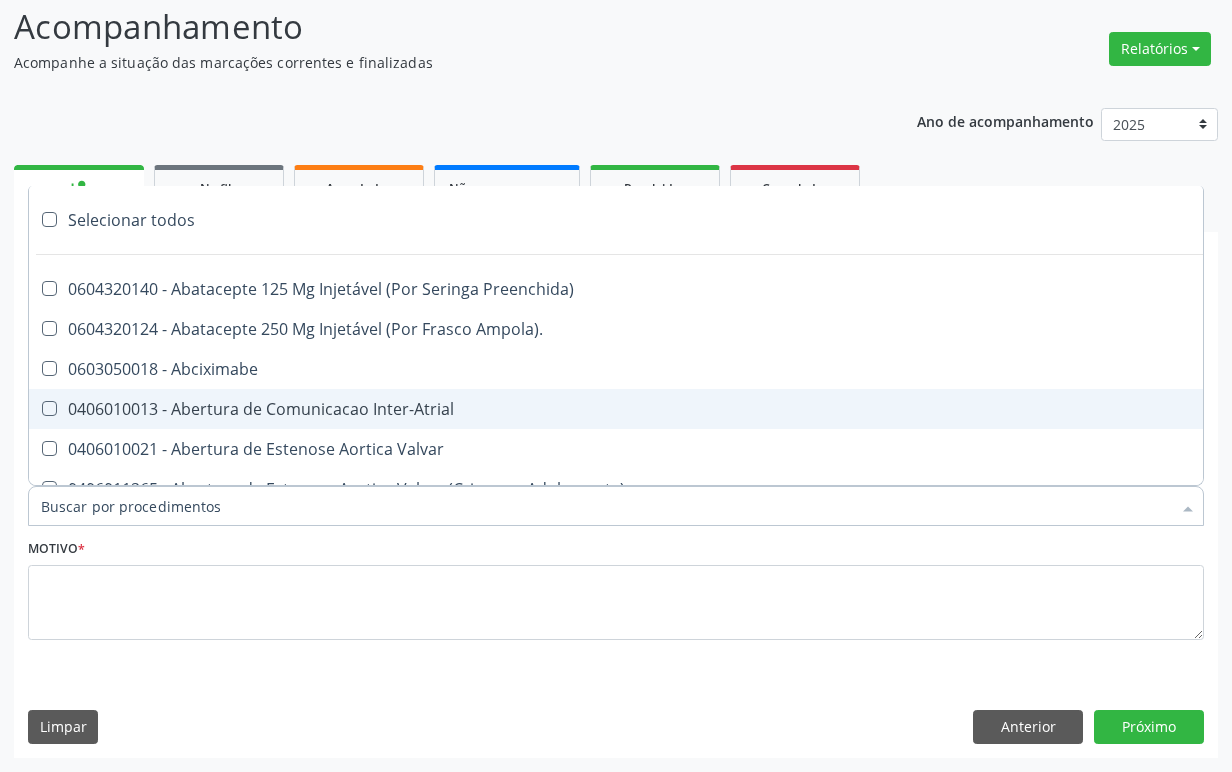 paste on "ENDOCRINOLOGISTA" 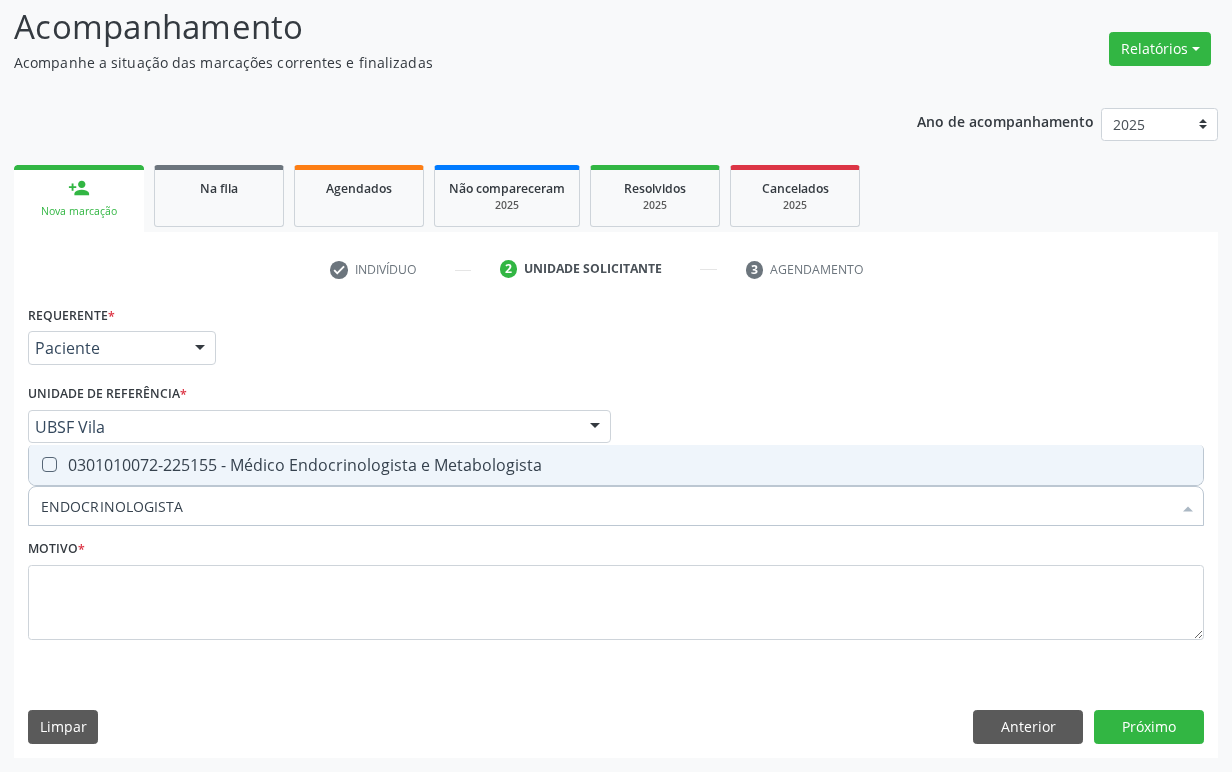 click on "0301010072-225155 - Médico Endocrinologista e Metabologista" at bounding box center [616, 465] 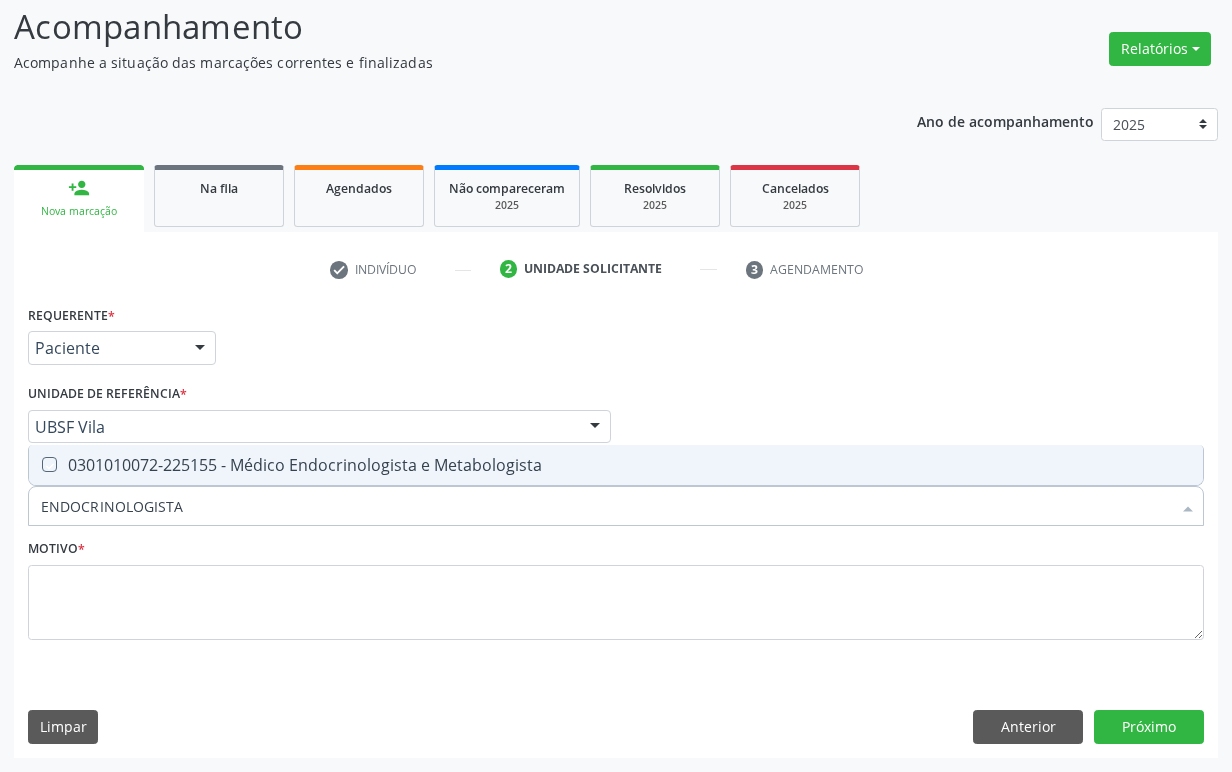 checkbox on "true" 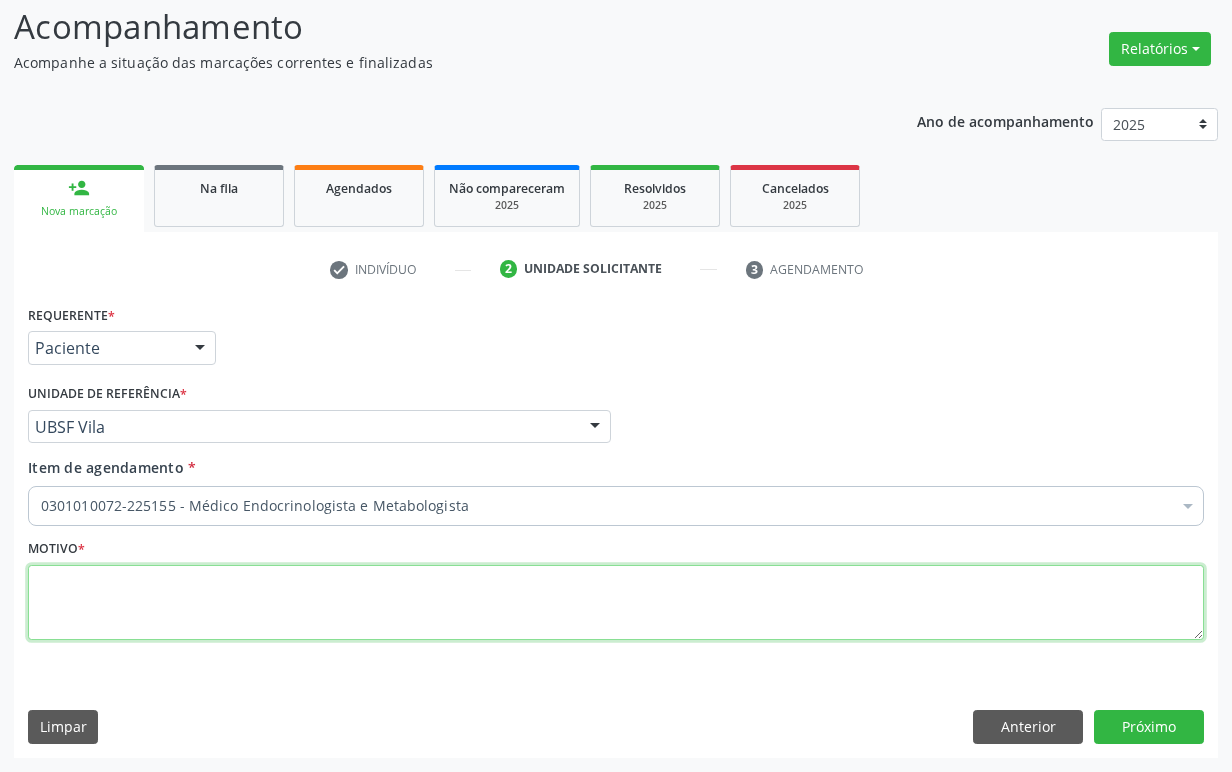 click at bounding box center (616, 603) 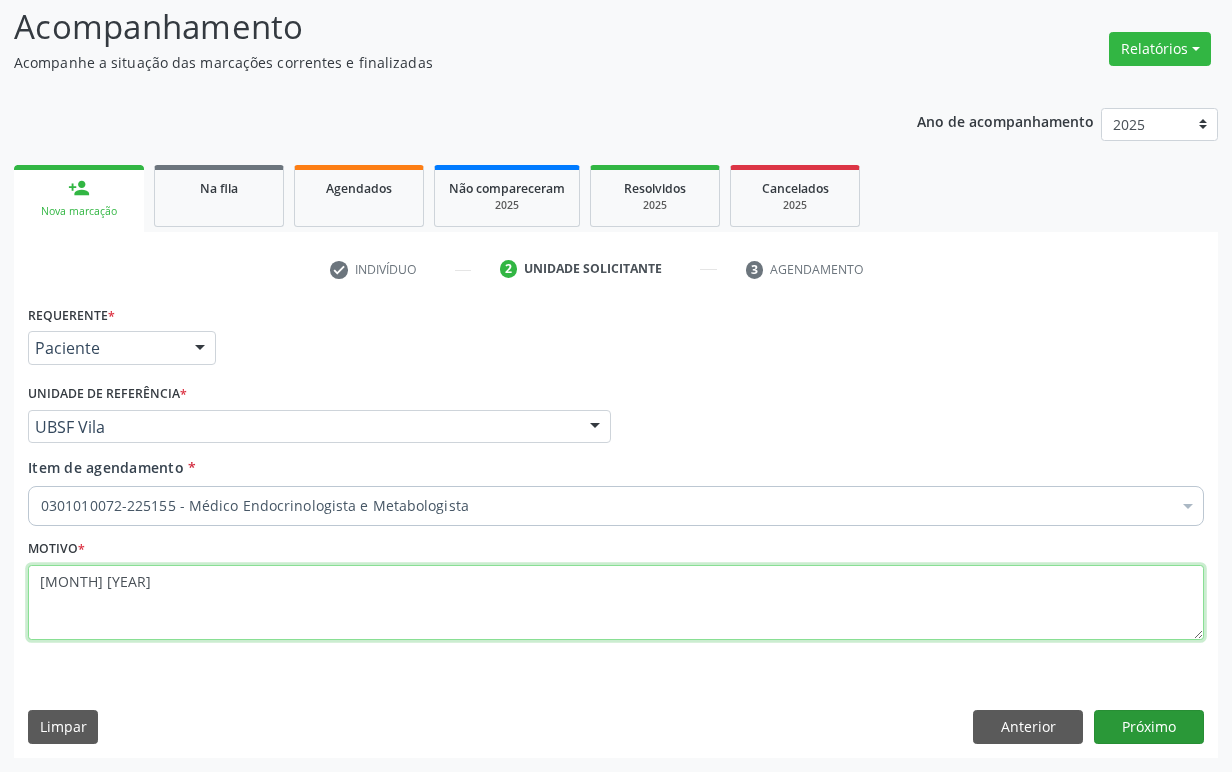 type on "1ª CONSULTA 06/25" 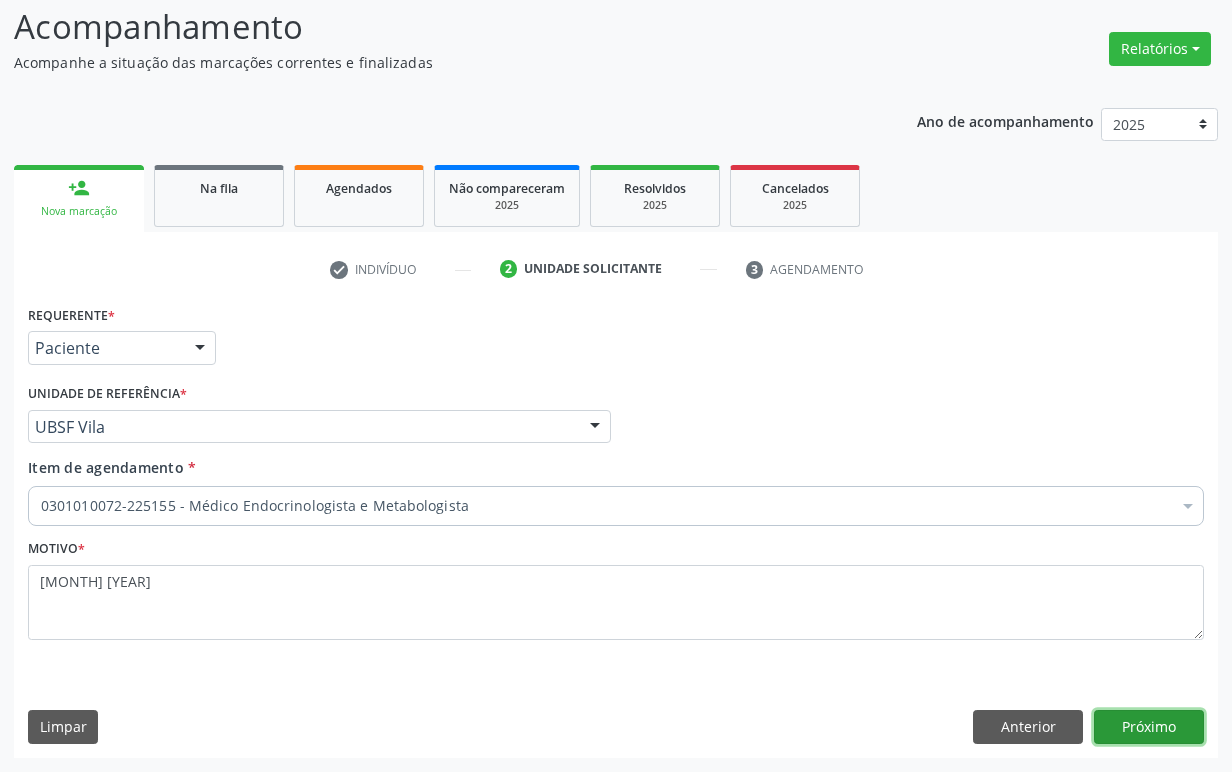click on "Próximo" at bounding box center [1149, 727] 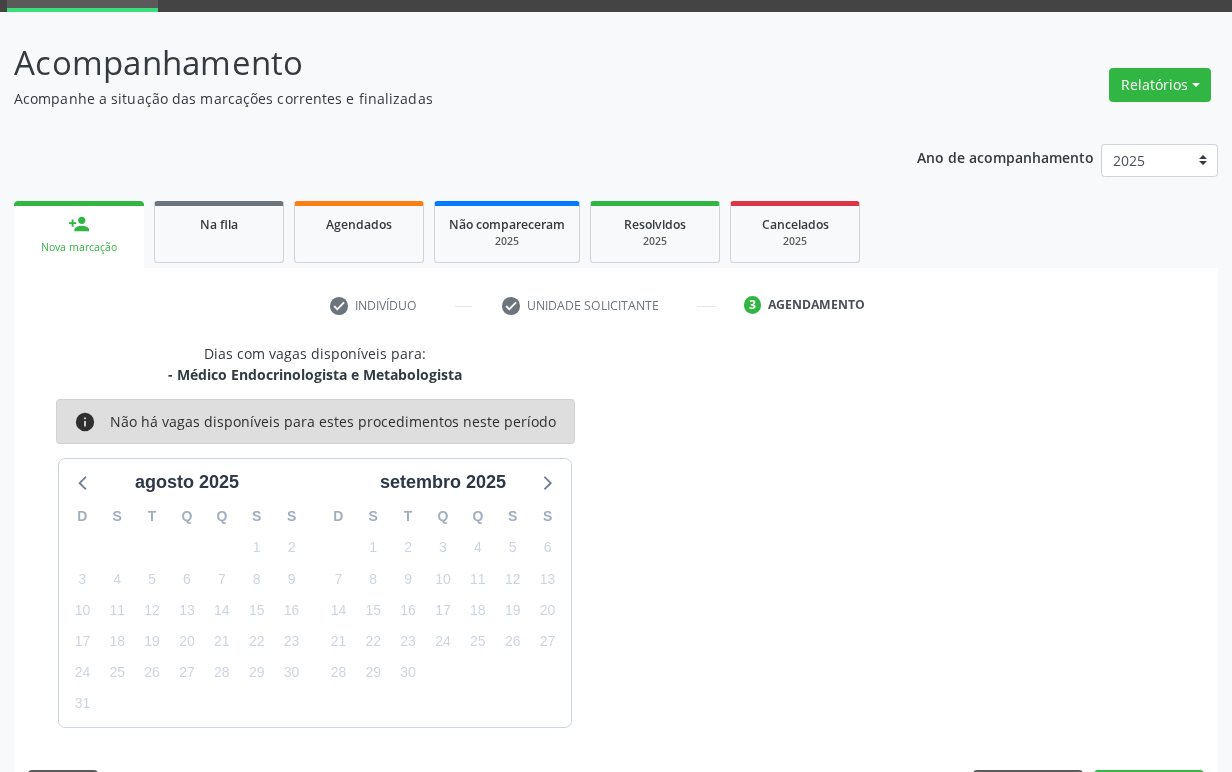 scroll, scrollTop: 134, scrollLeft: 0, axis: vertical 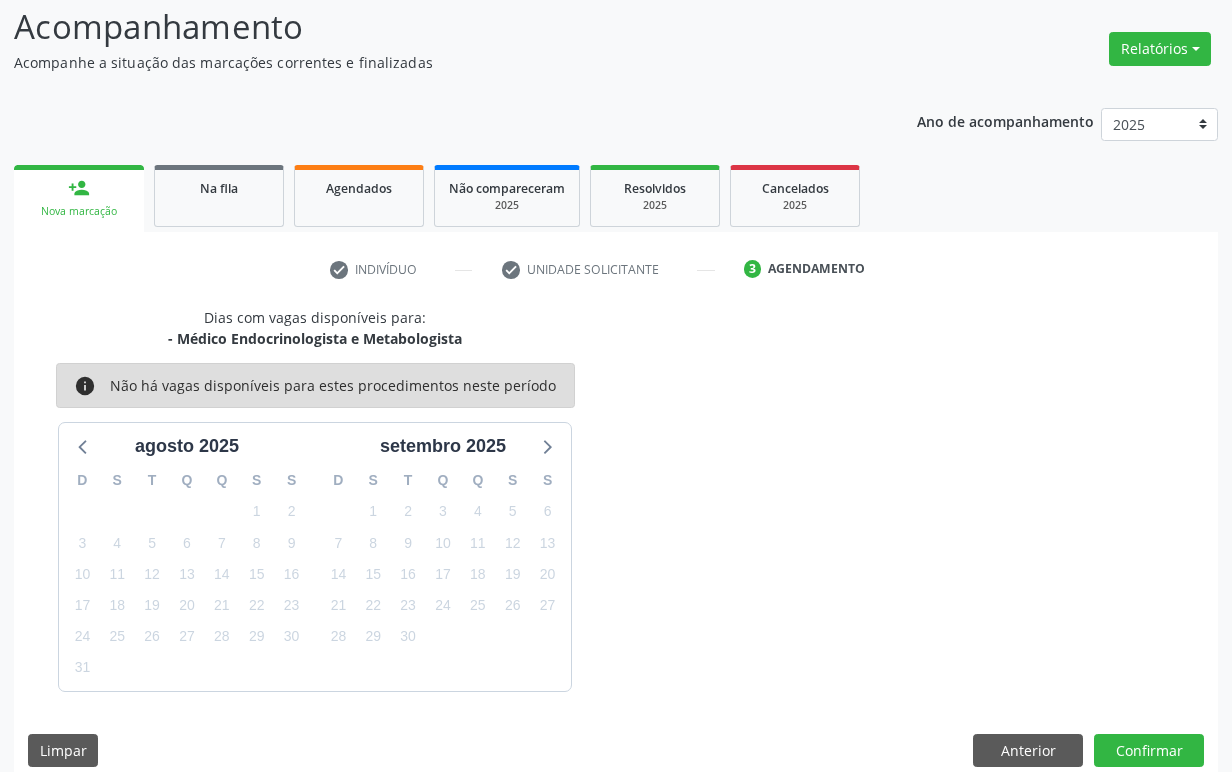 click on "23" at bounding box center [408, 605] 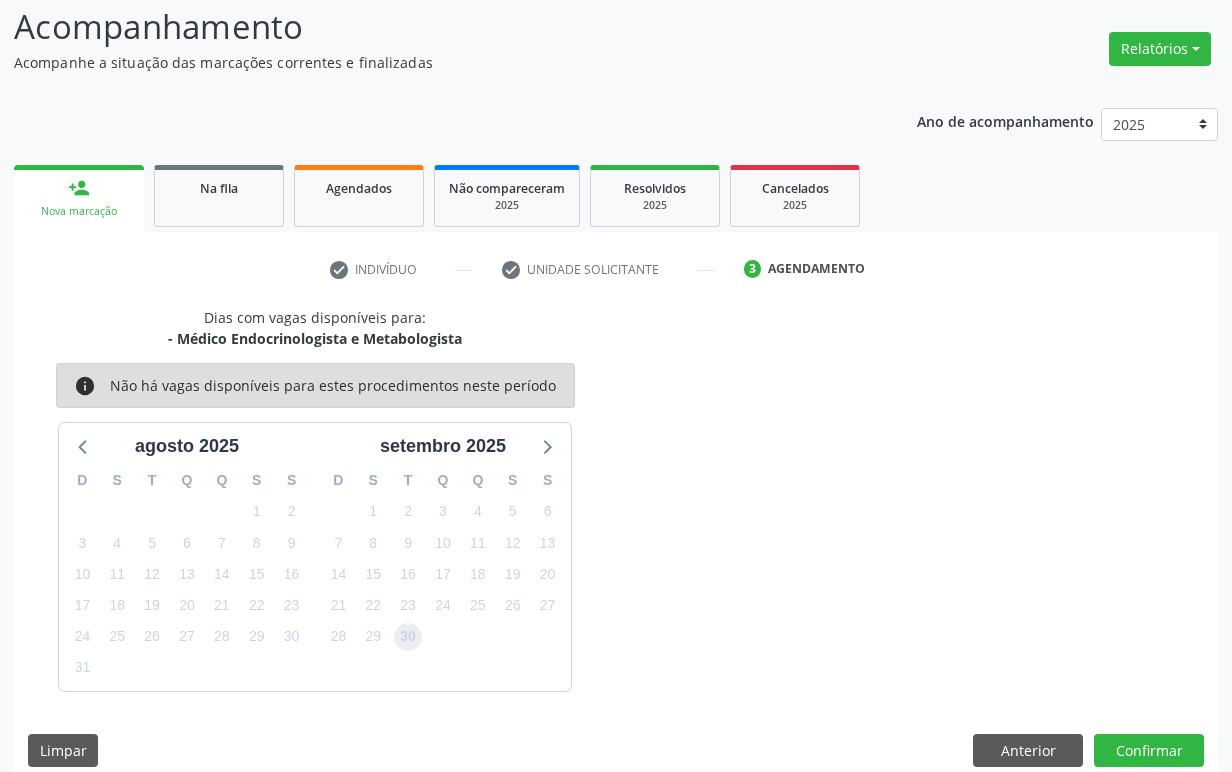 click on "30" at bounding box center (408, 637) 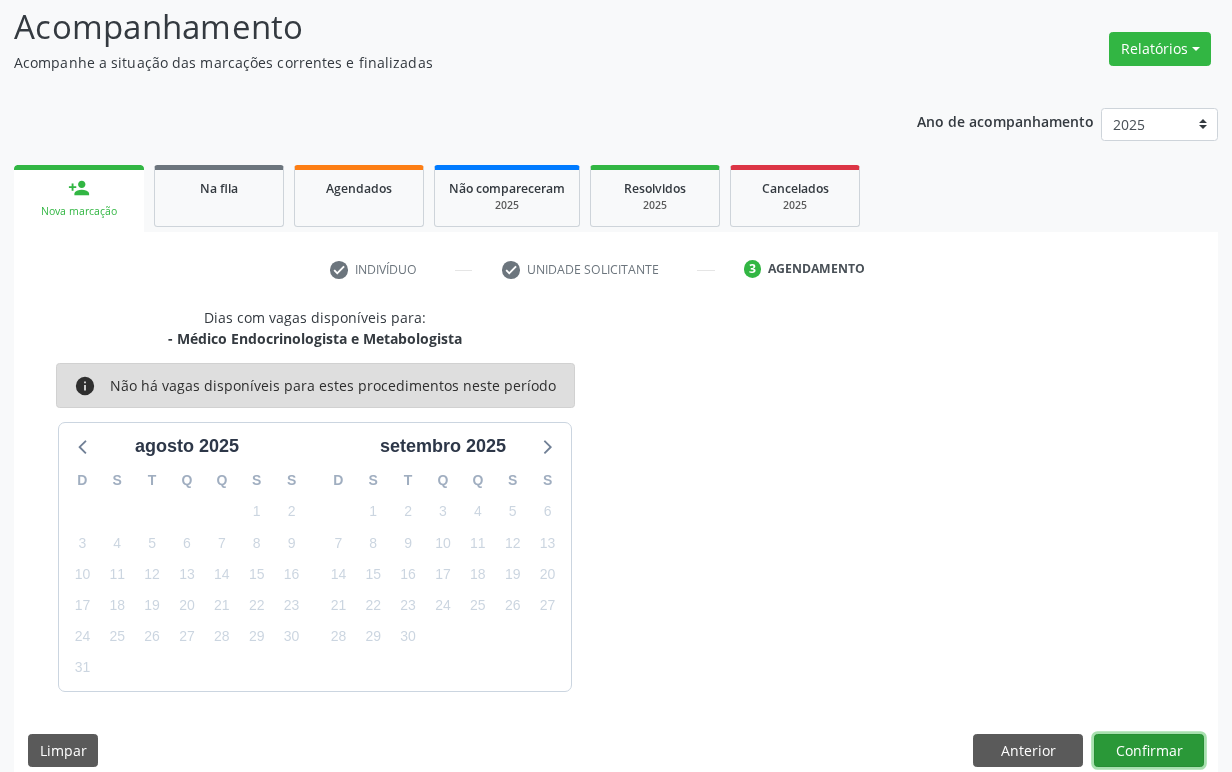 click on "Confirmar" at bounding box center (1149, 751) 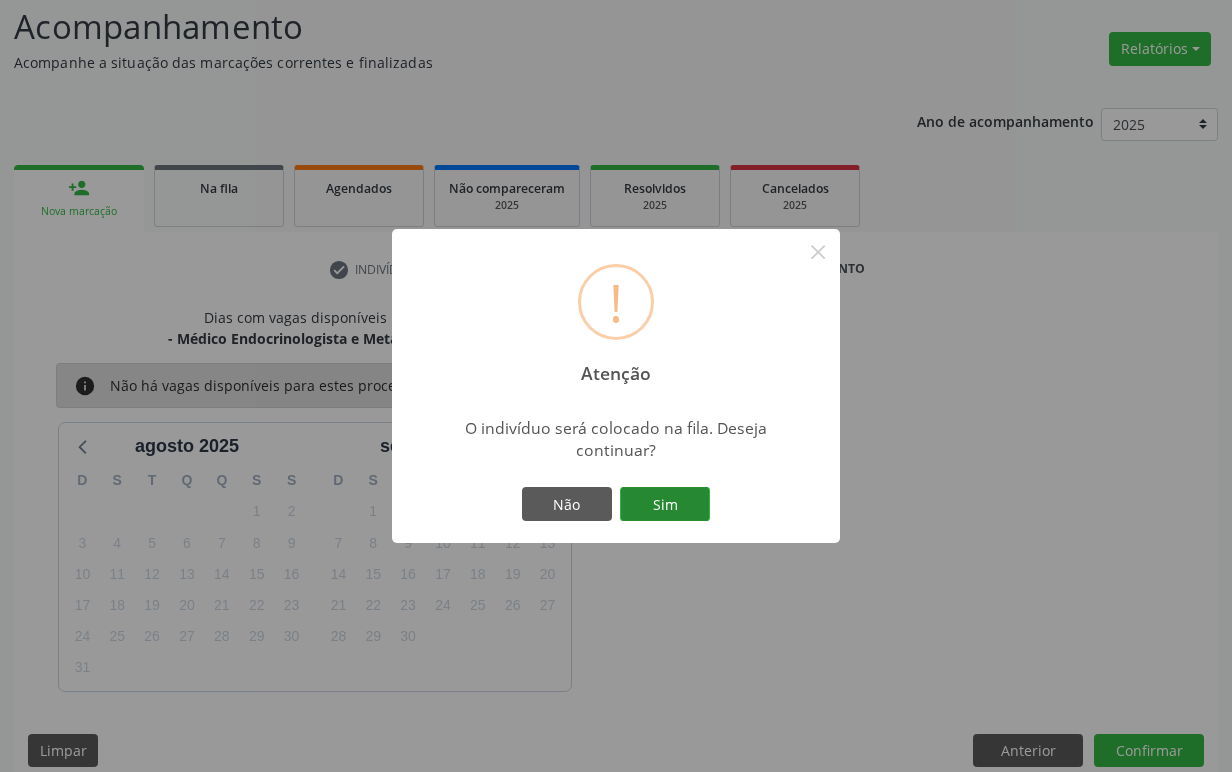 click on "Sim" at bounding box center [665, 504] 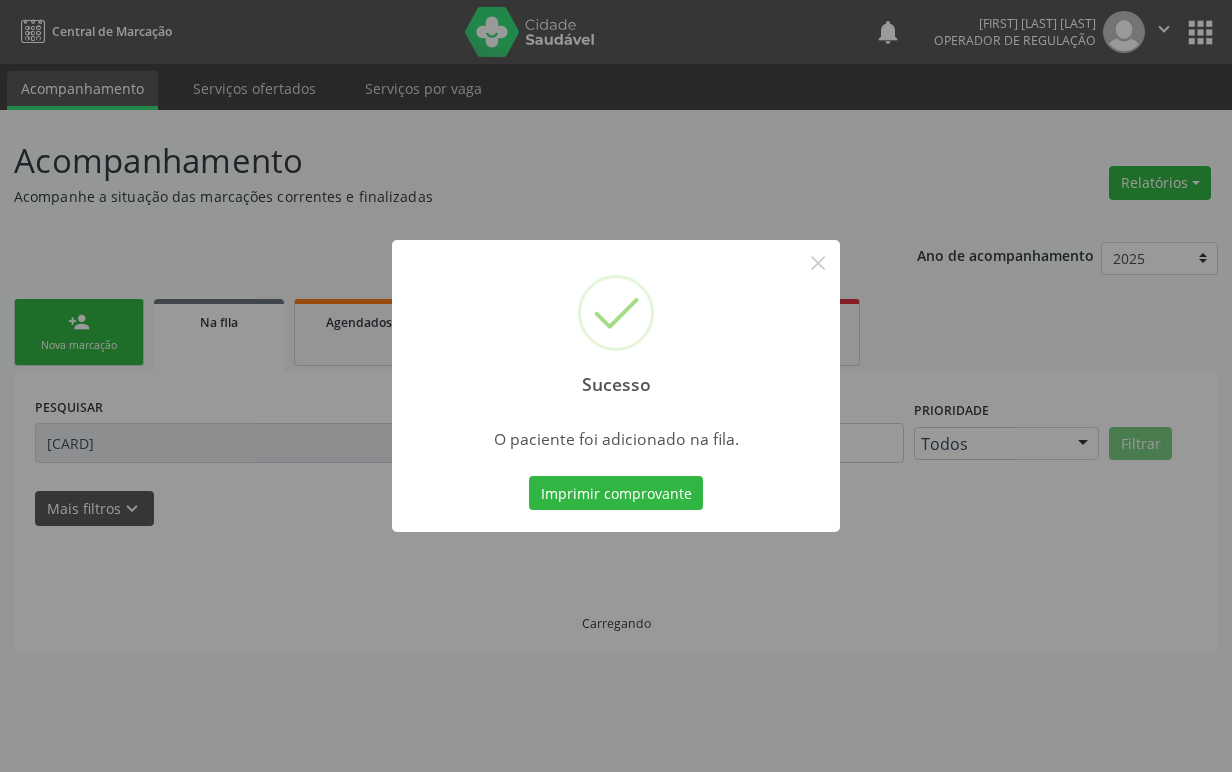 scroll, scrollTop: 0, scrollLeft: 0, axis: both 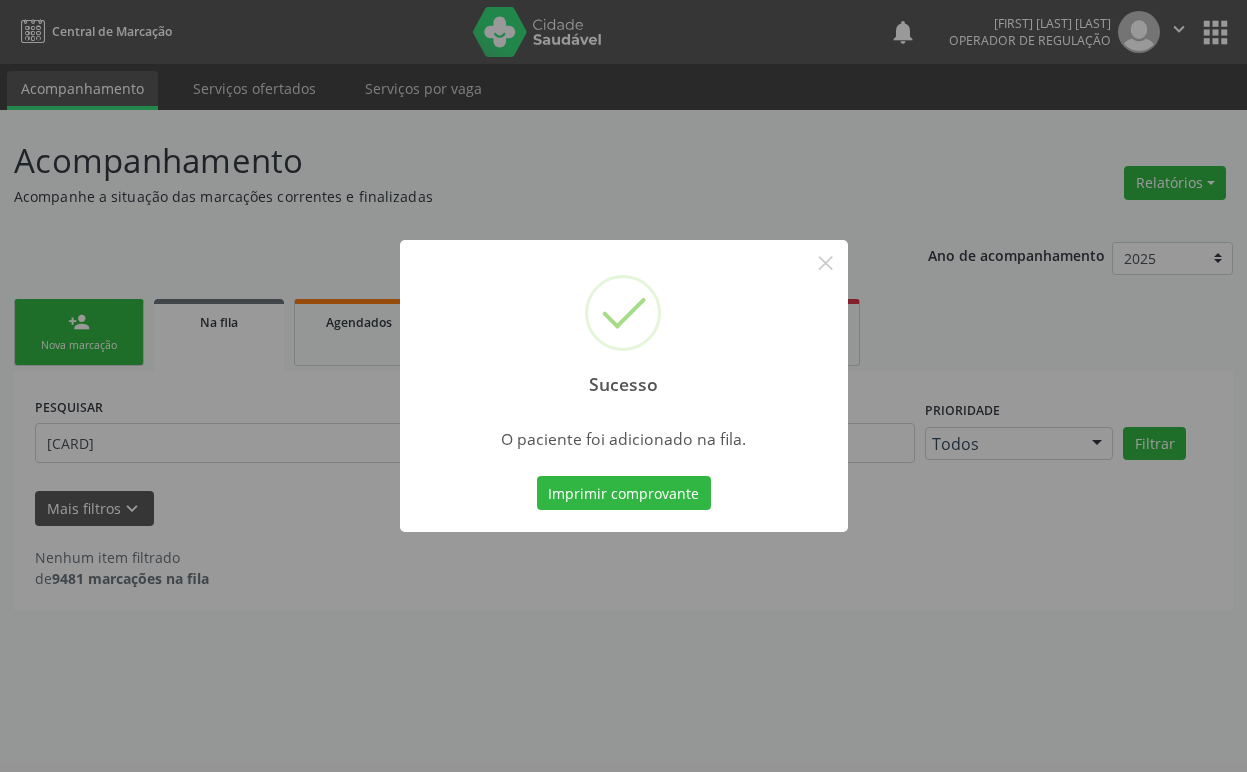 type 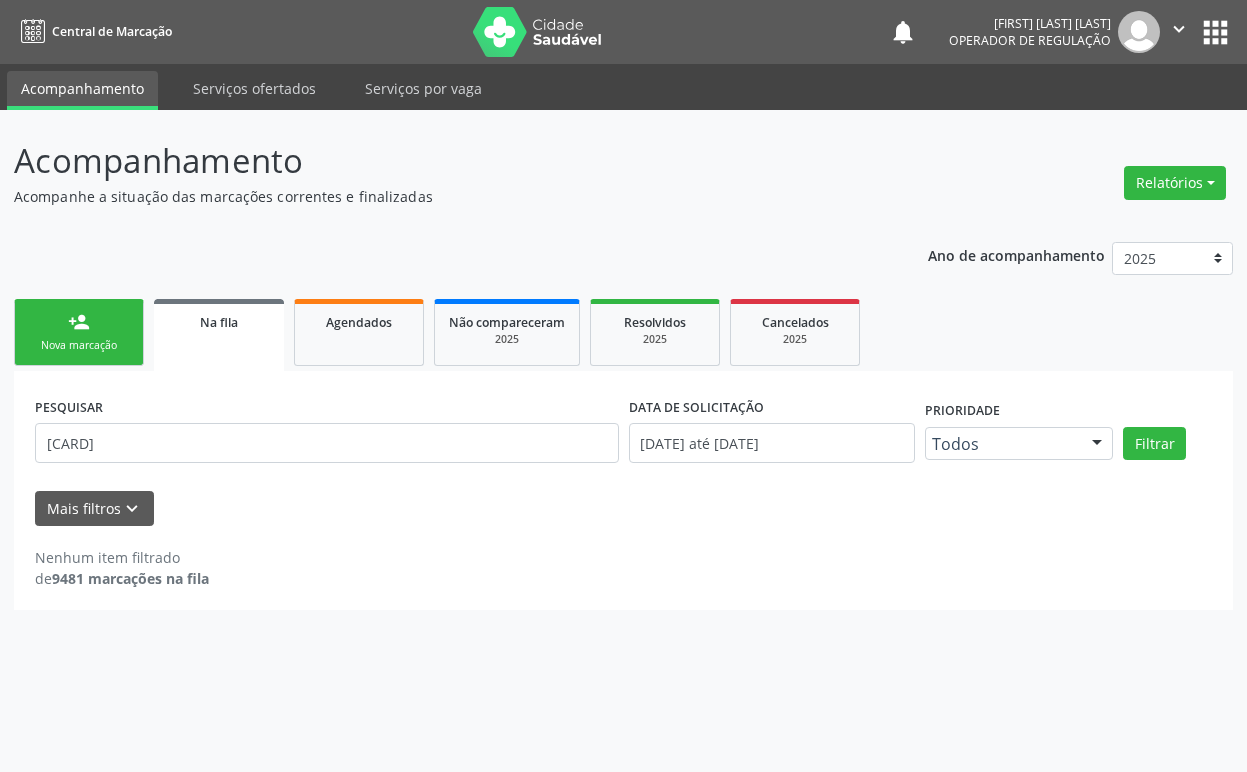 click on "Nova marcação" at bounding box center [79, 345] 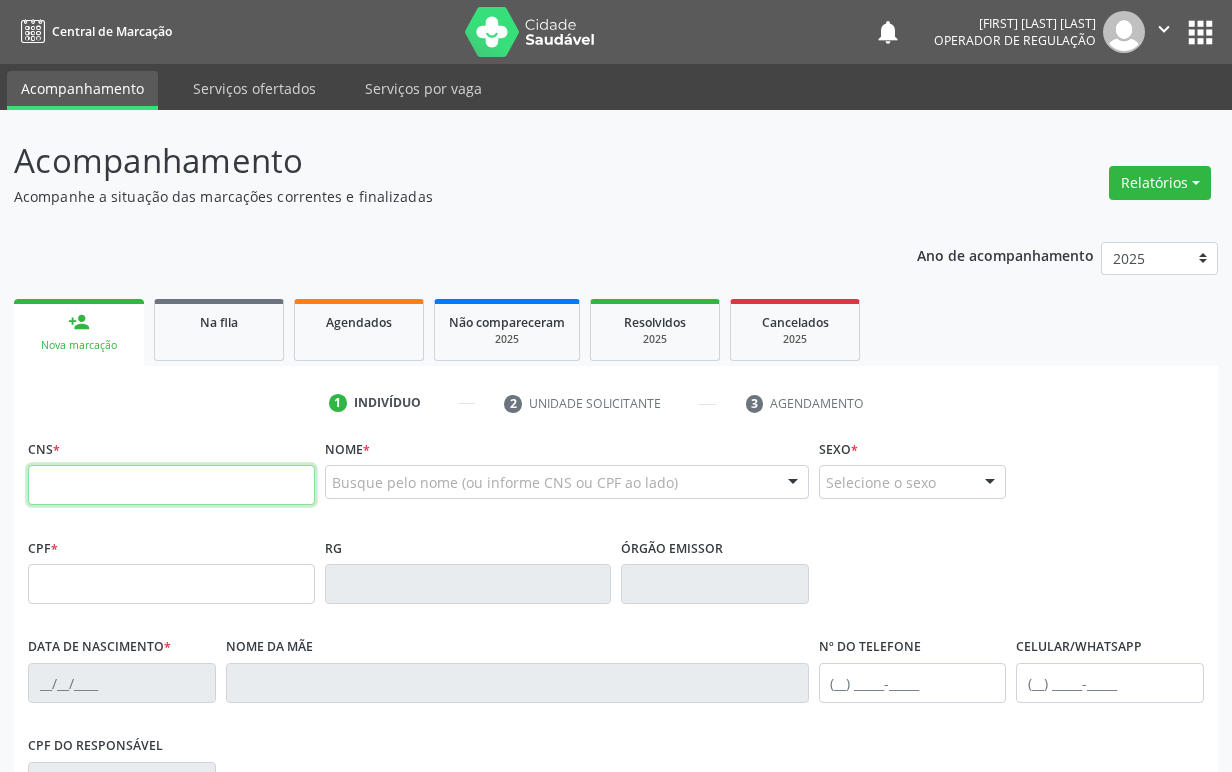 click at bounding box center (171, 485) 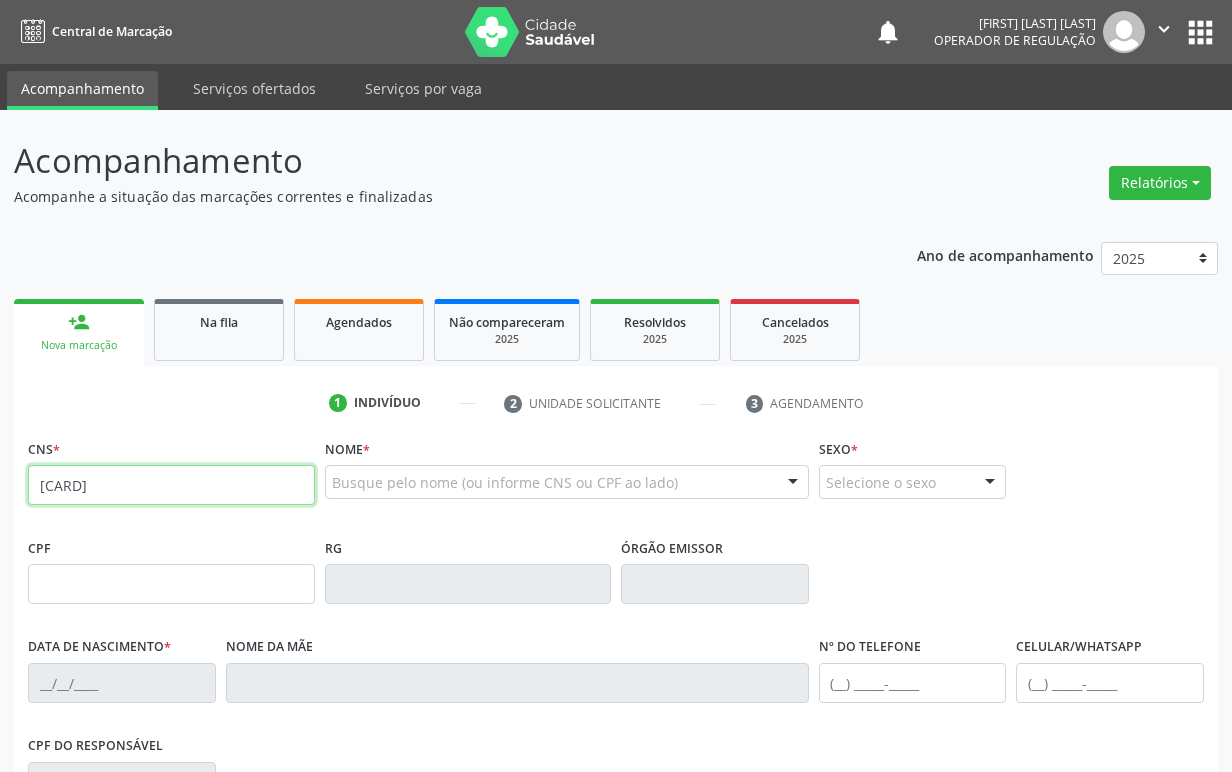 type on "704 0048 2253 9269" 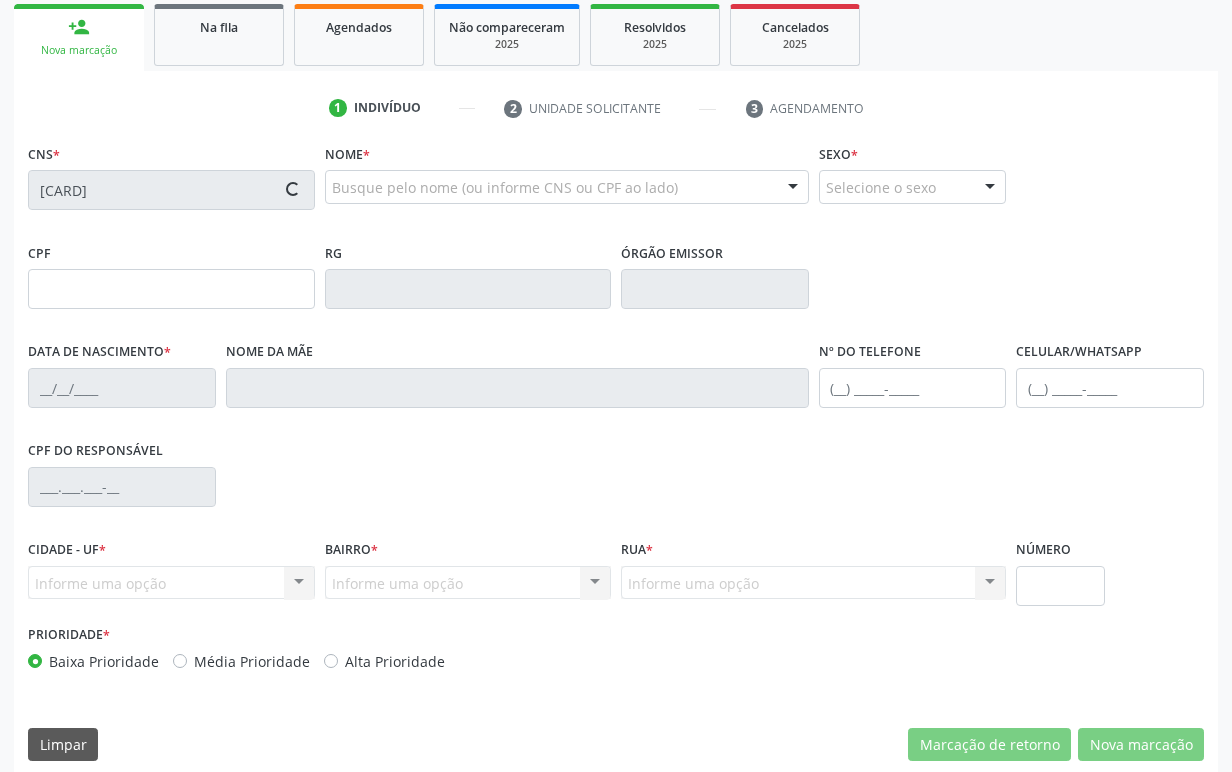 scroll, scrollTop: 312, scrollLeft: 0, axis: vertical 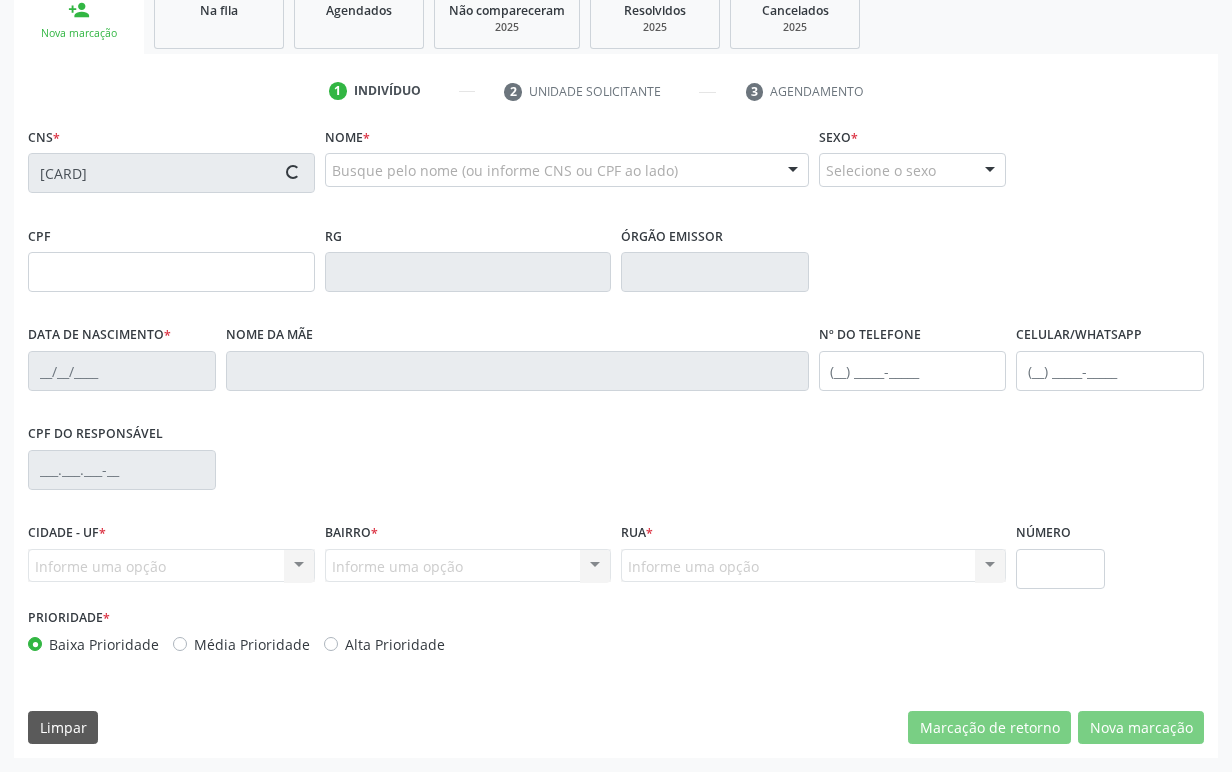 type on "048.837.374-38" 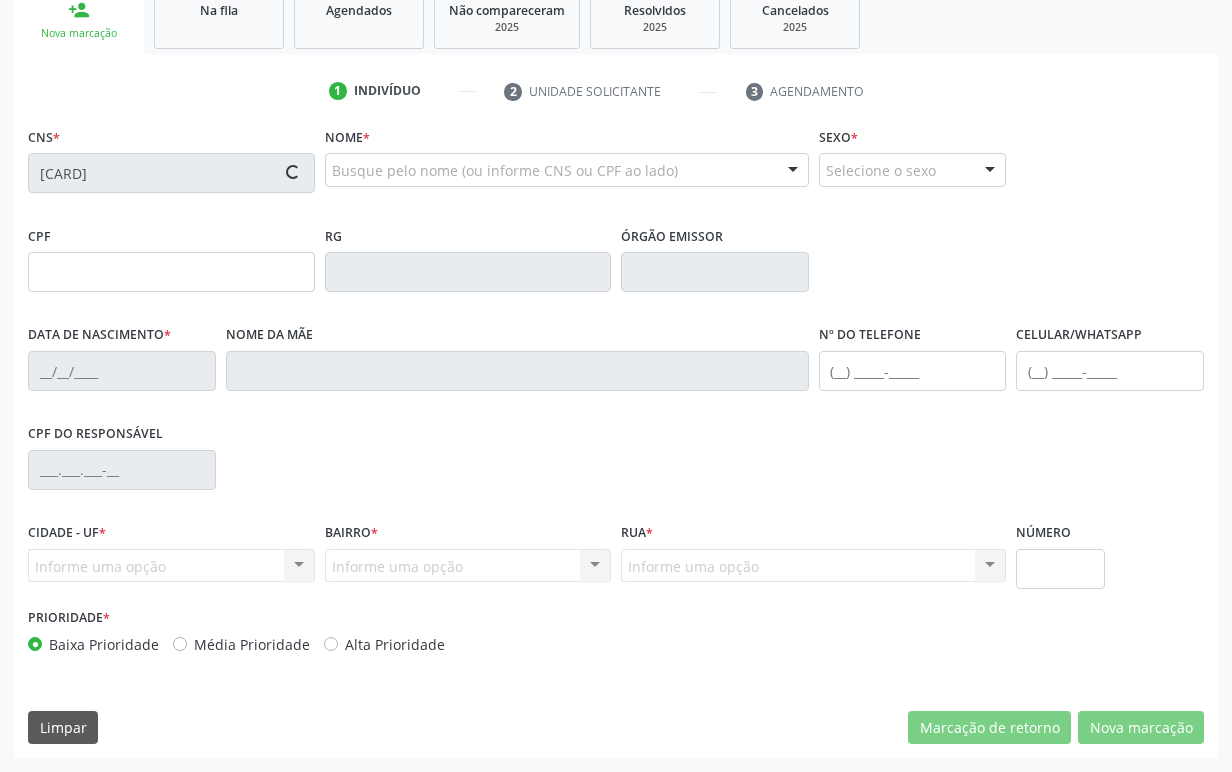 type on "11/12/1965" 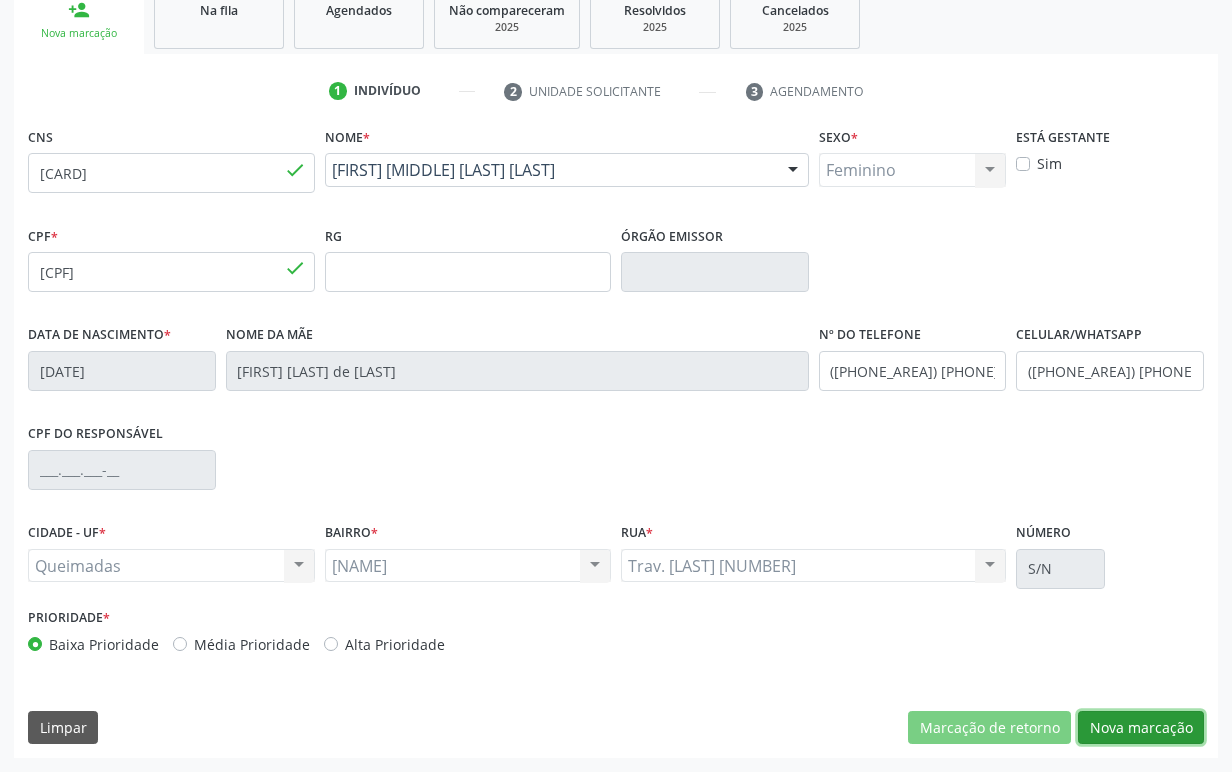 click on "Nova marcação" at bounding box center [1141, 728] 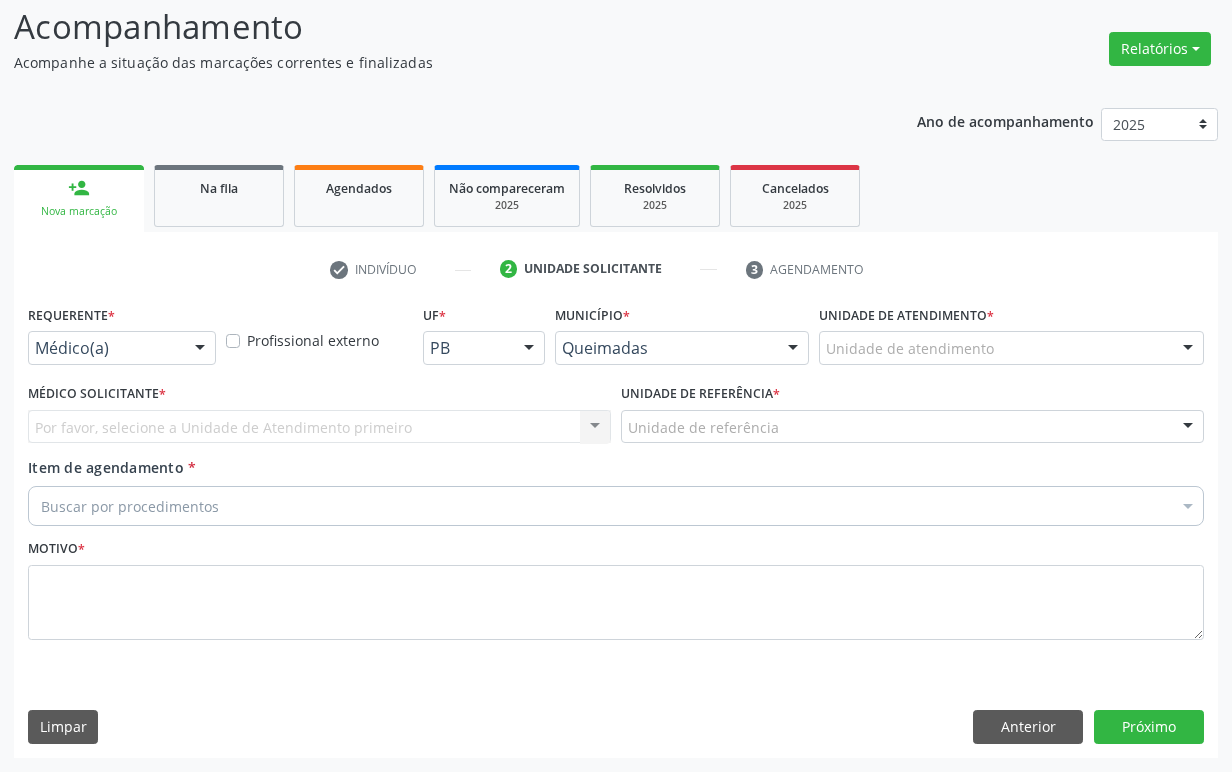 scroll, scrollTop: 134, scrollLeft: 0, axis: vertical 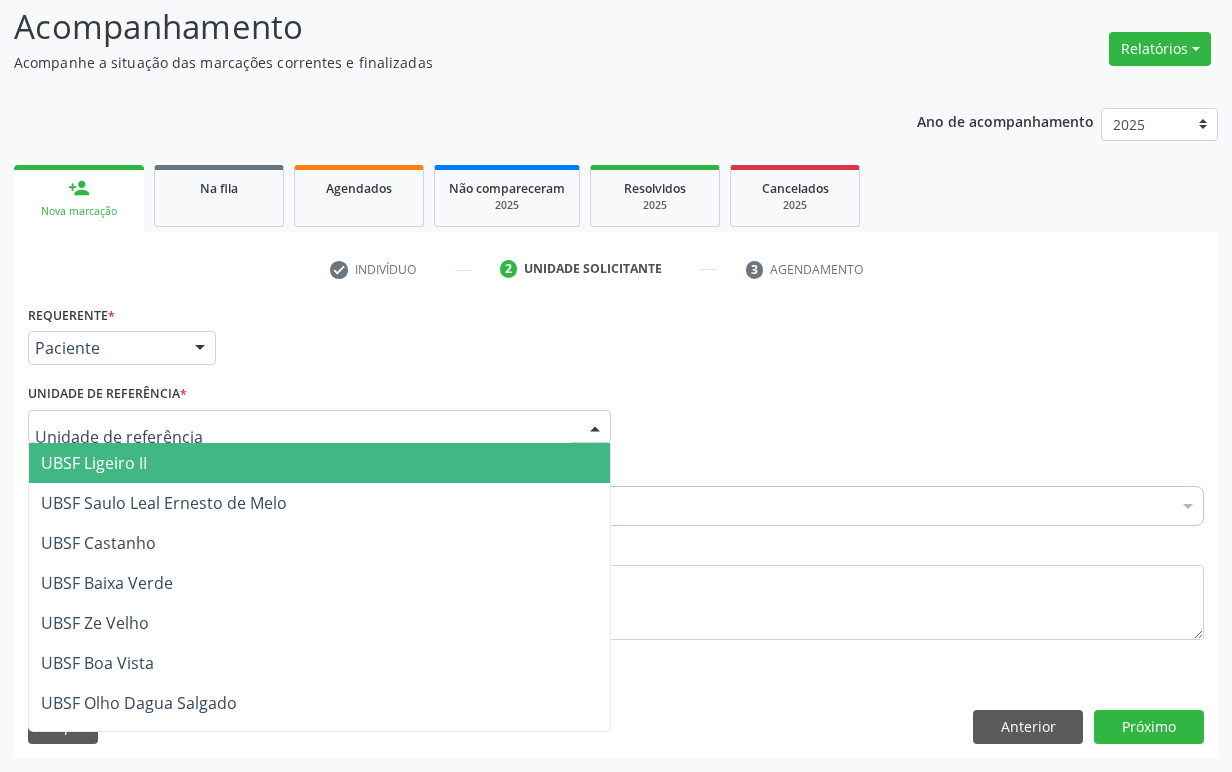 type on "Z" 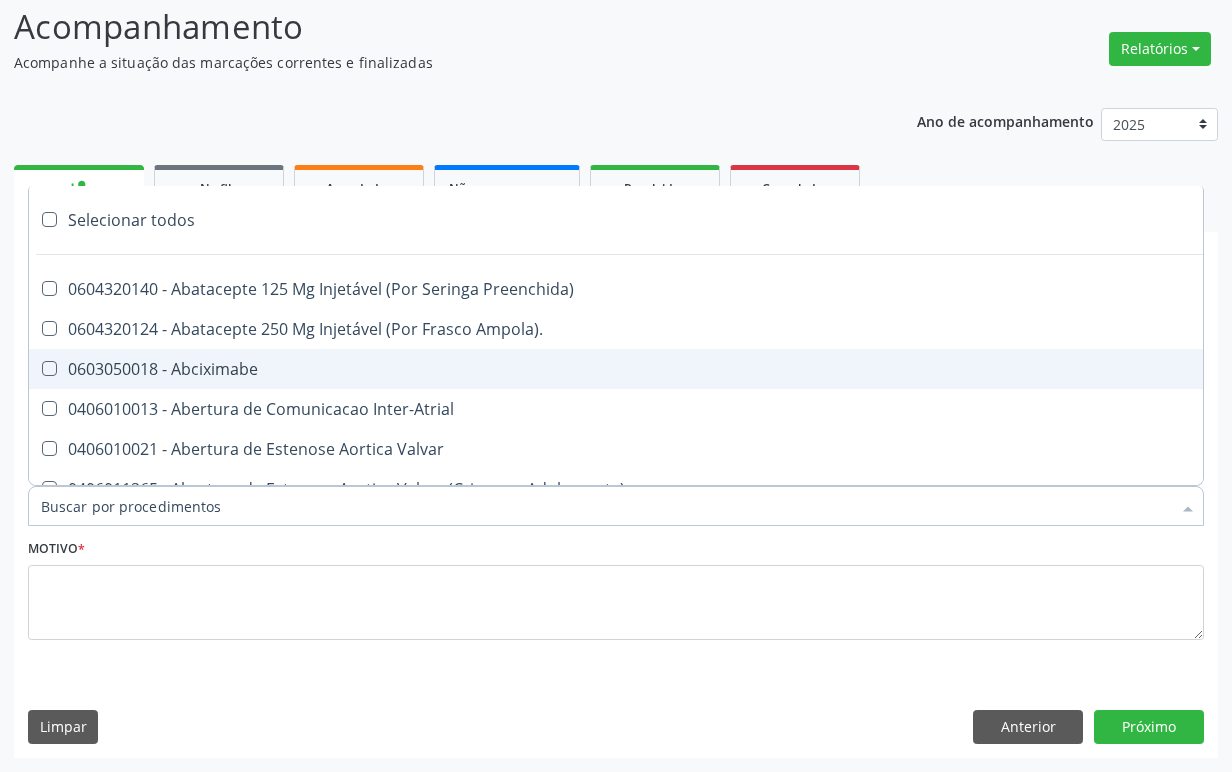 paste on "1ª CONSULTA 06/25" 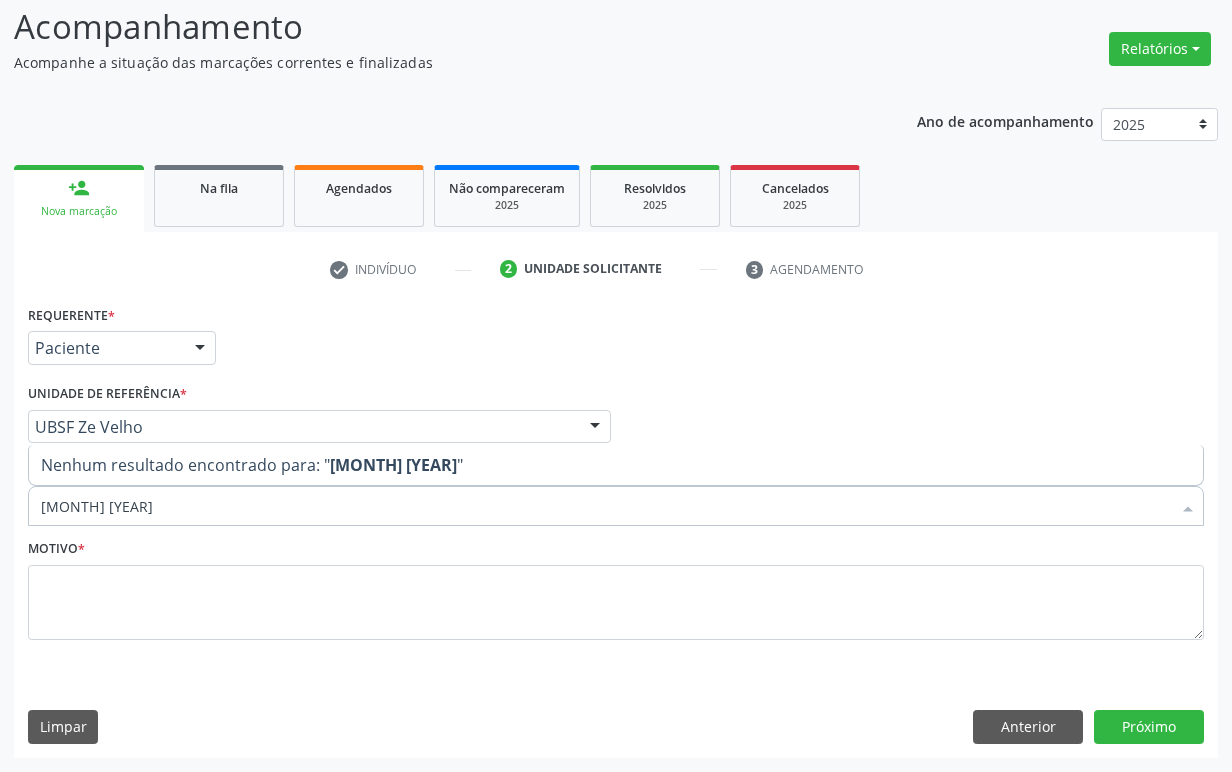 type on "1ª CONSULTA 06/25" 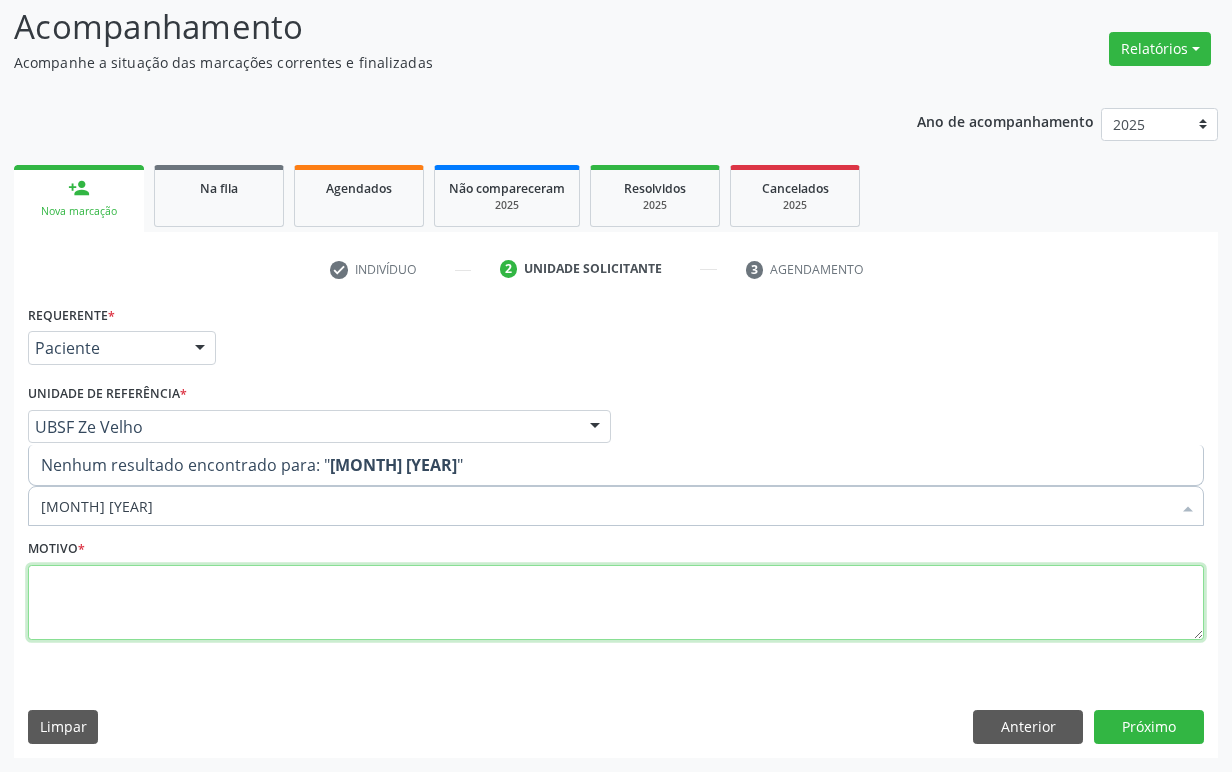 click at bounding box center (616, 603) 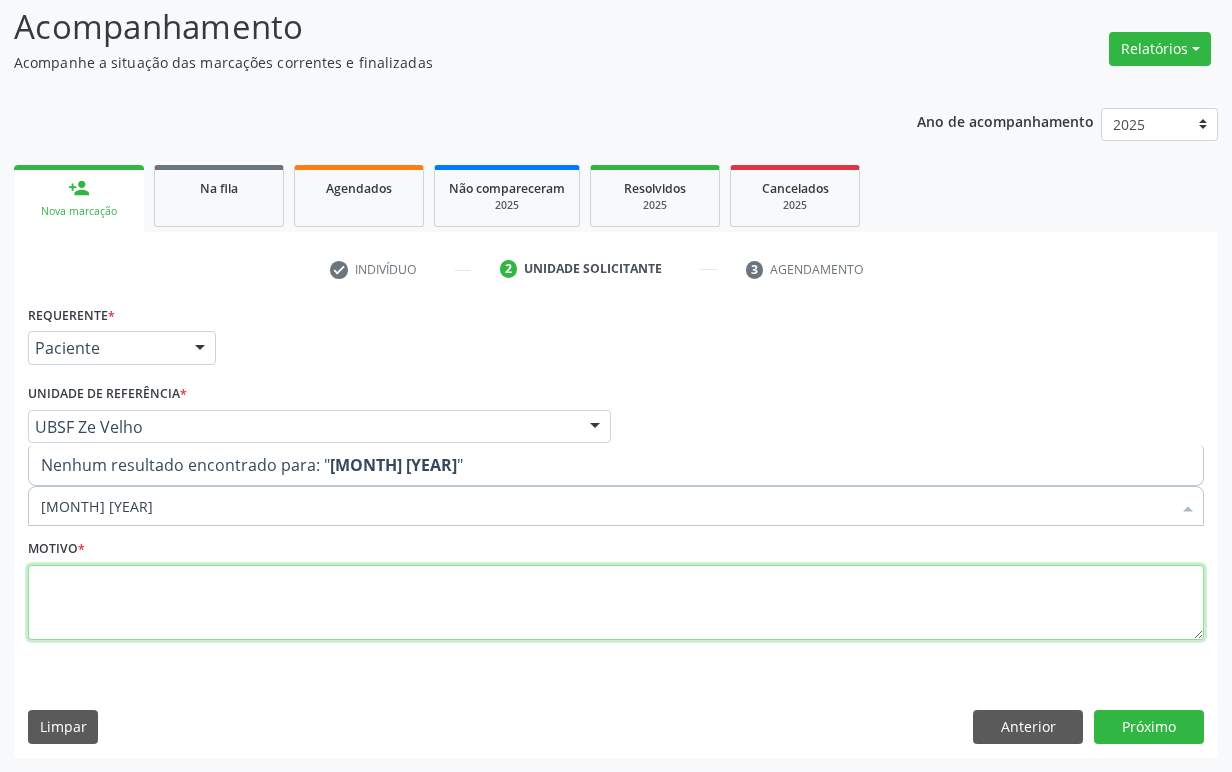 type on "1ª CONSULTA 06/25" 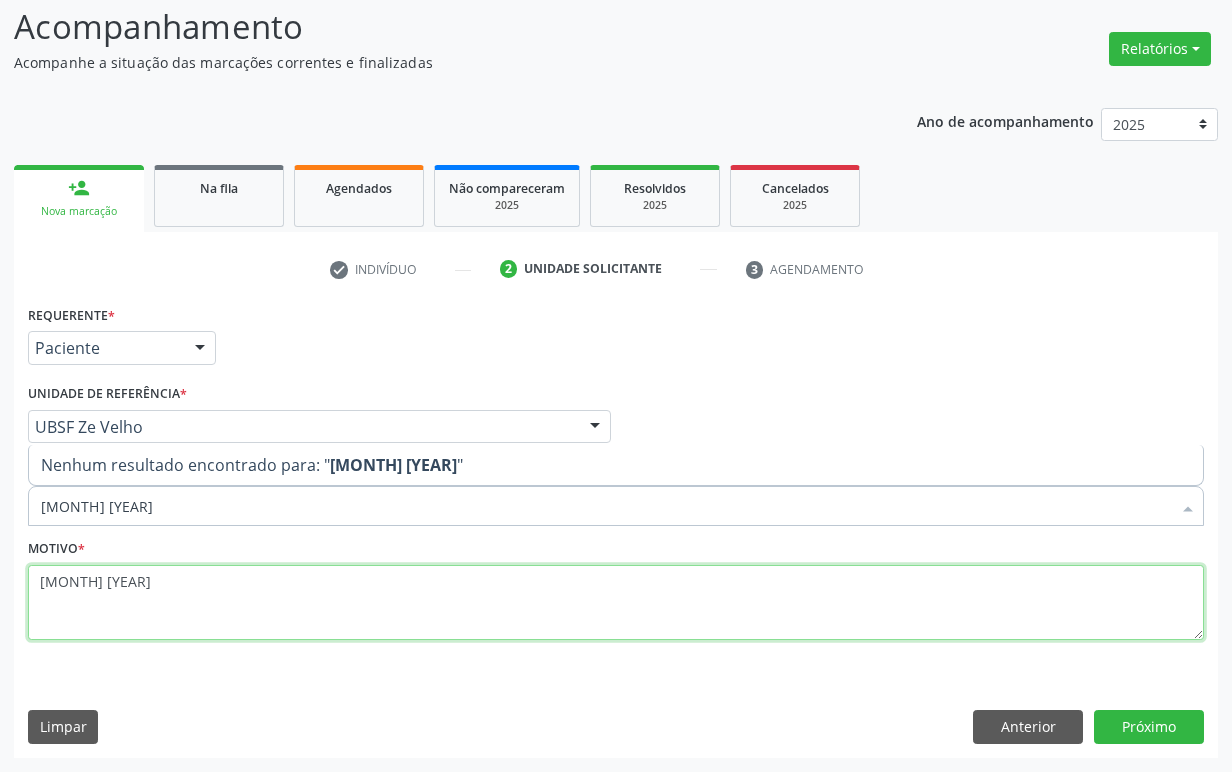 type 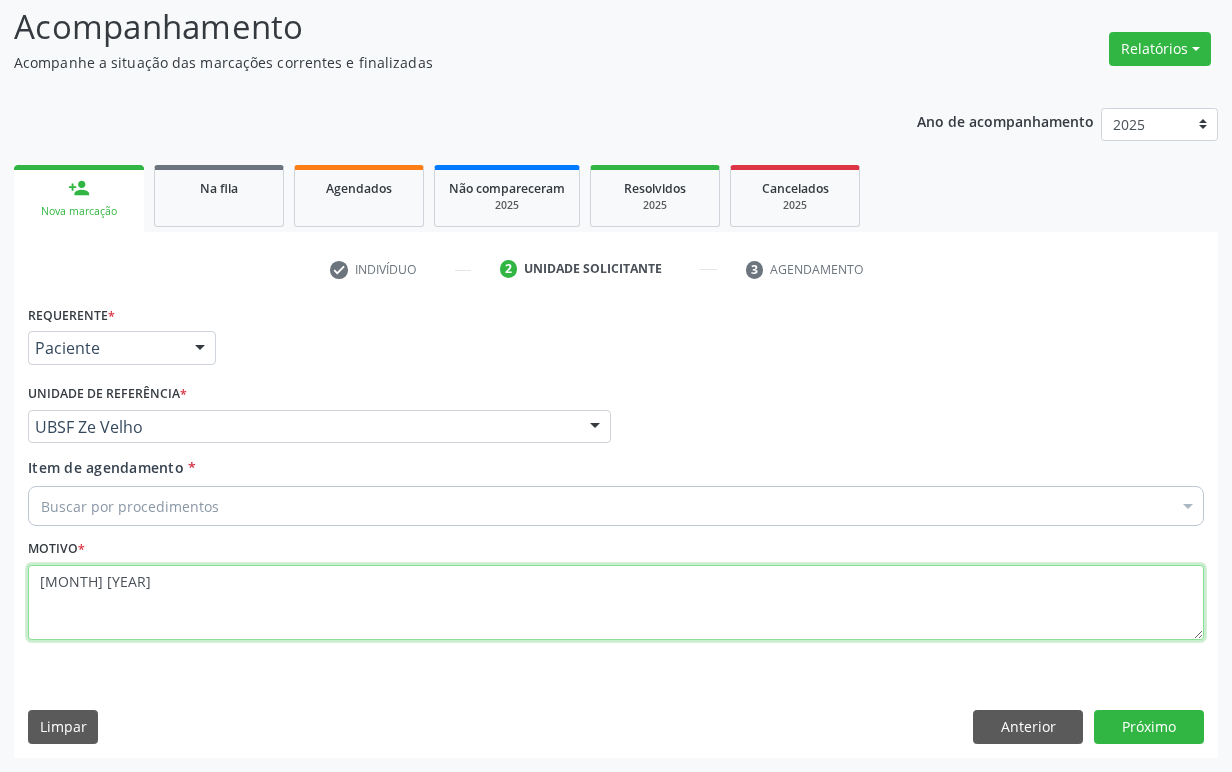 type on "1ª CONSULTA 06/25" 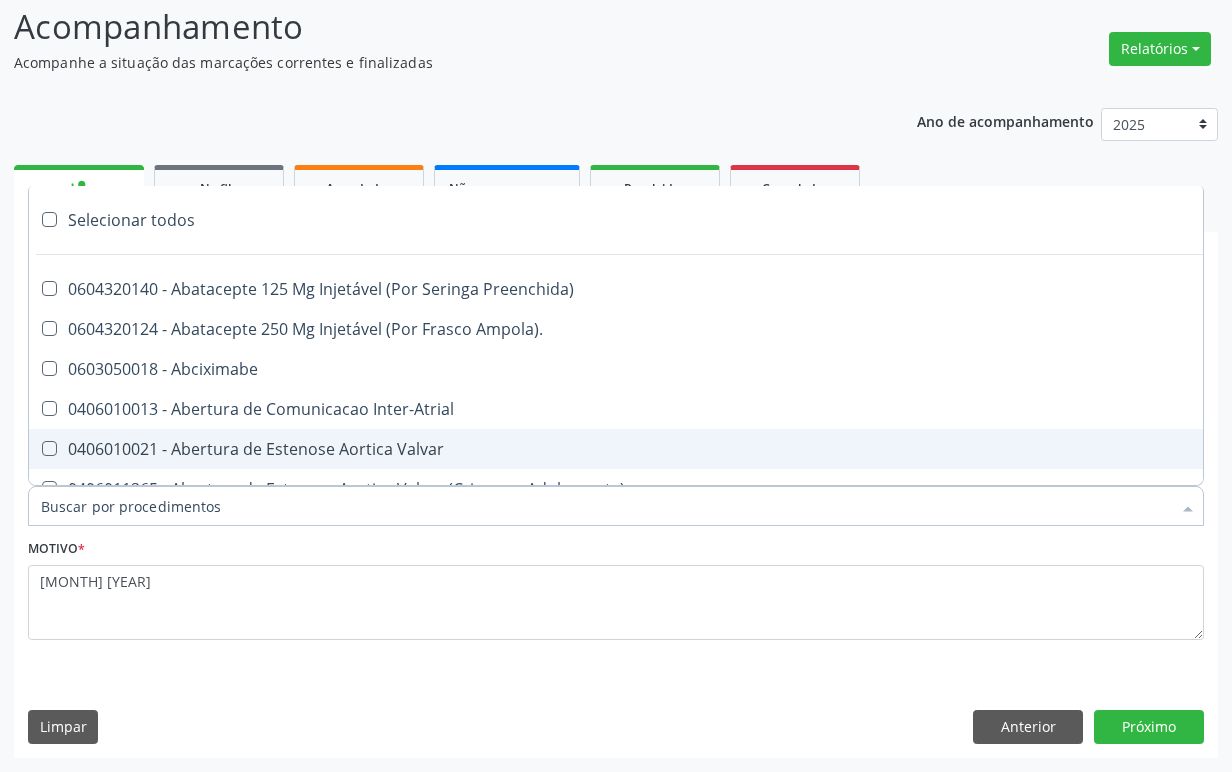 paste on "ENDOCRINOLOGISTA" 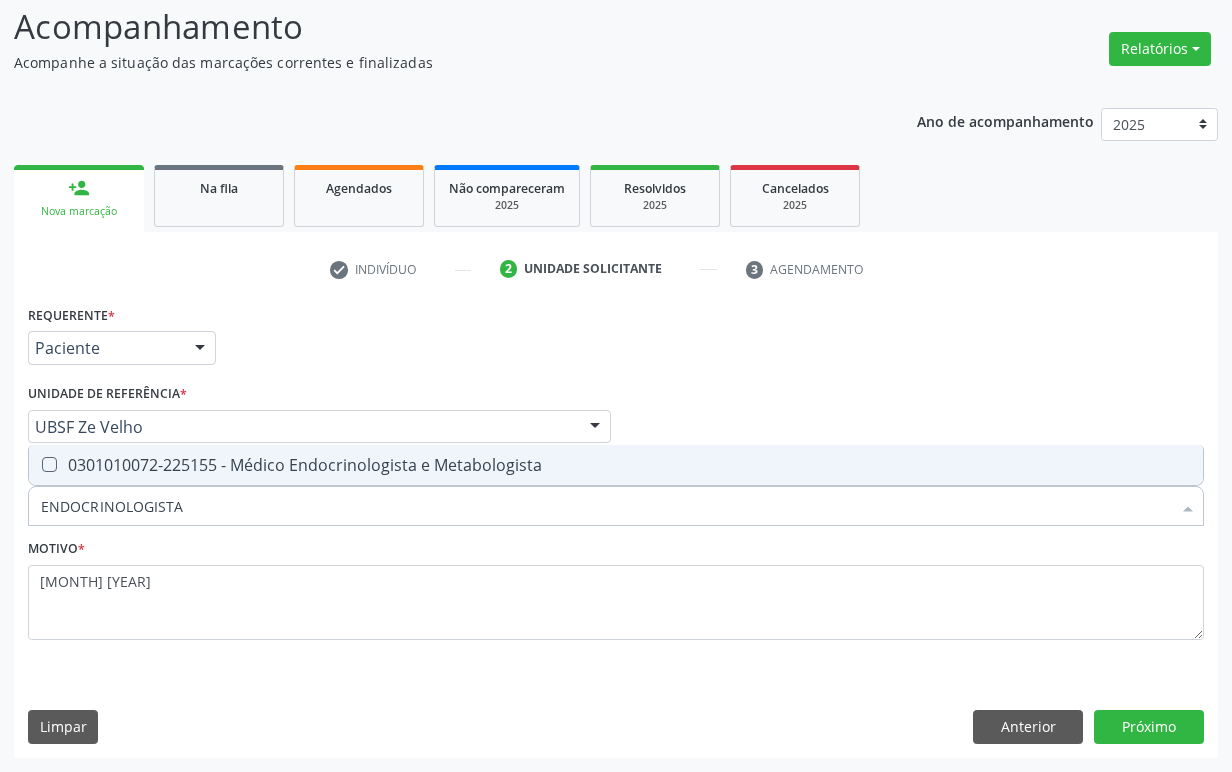 click on "0301010072-225155 - Médico Endocrinologista e Metabologista" at bounding box center (616, 465) 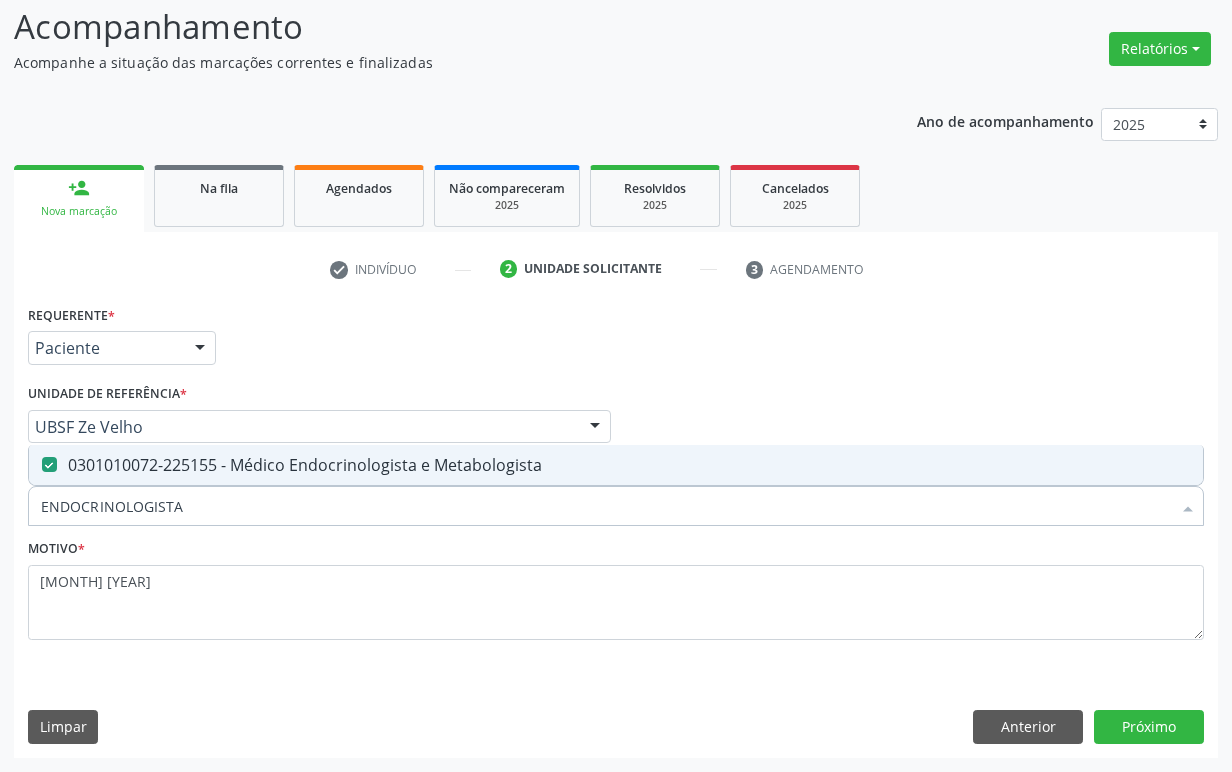 checkbox on "true" 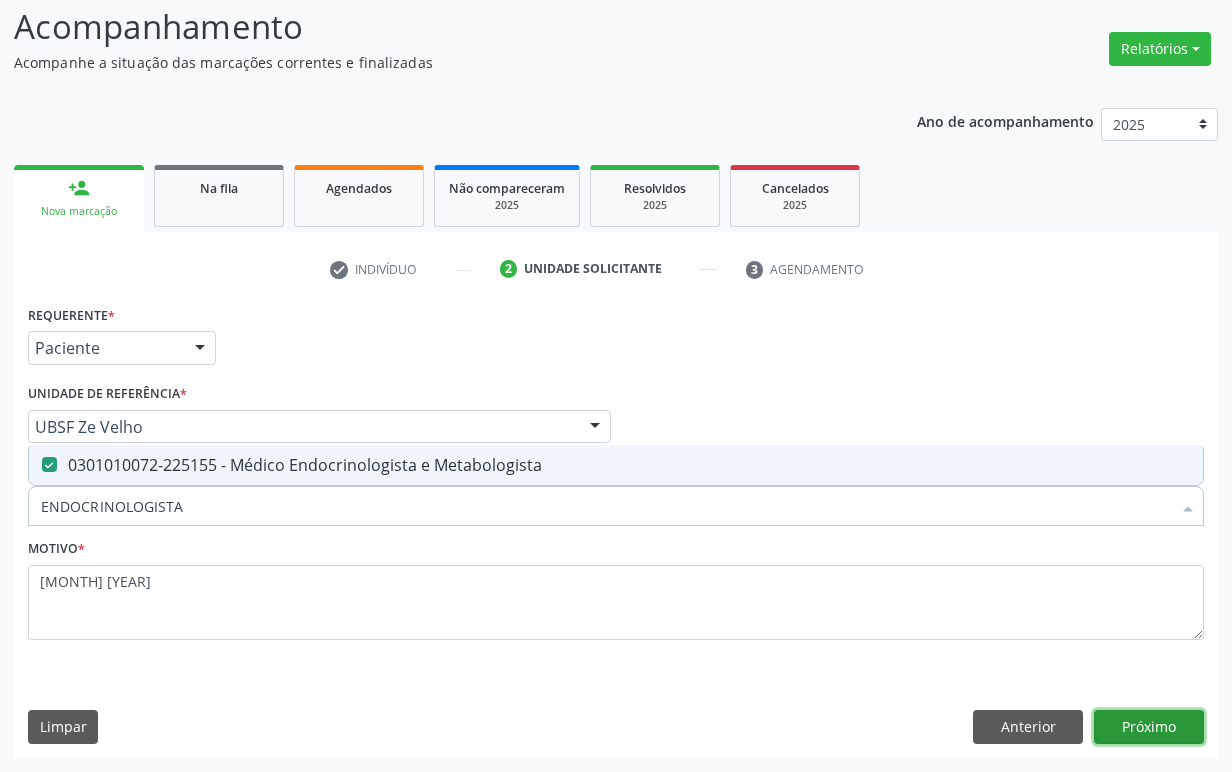 click on "Próximo" at bounding box center [1149, 727] 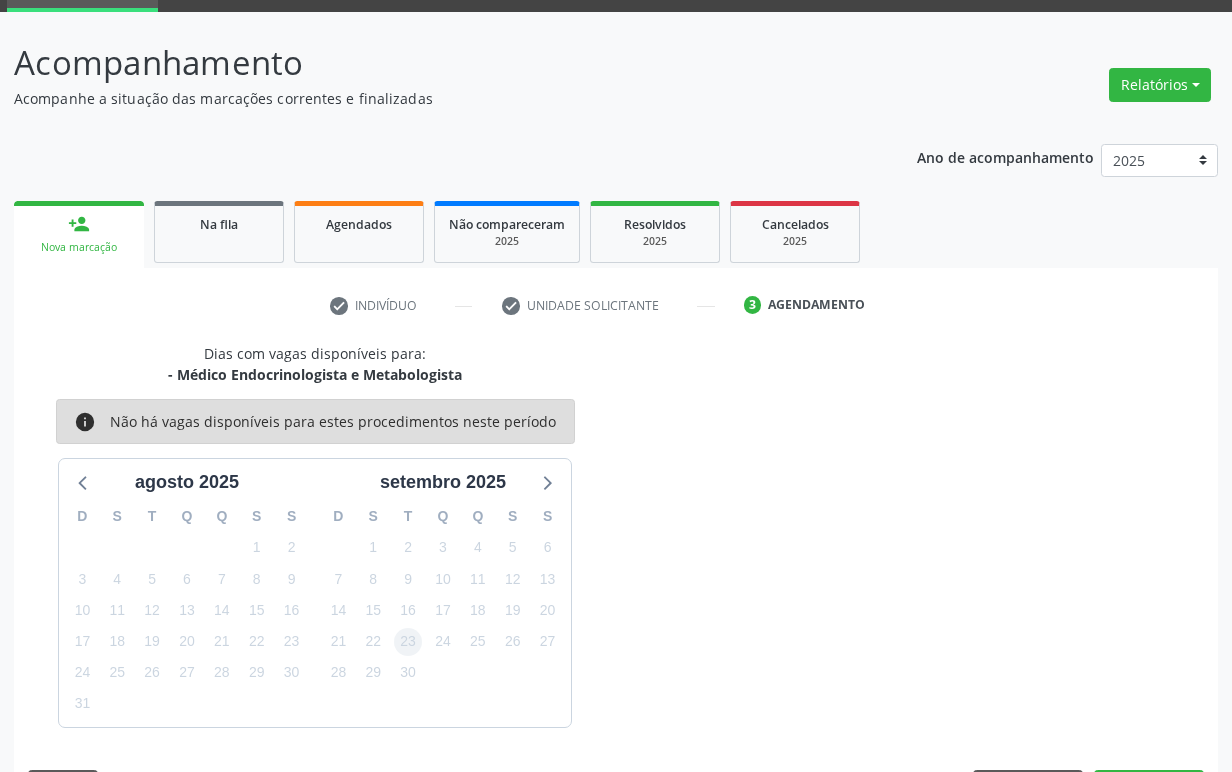 scroll, scrollTop: 134, scrollLeft: 0, axis: vertical 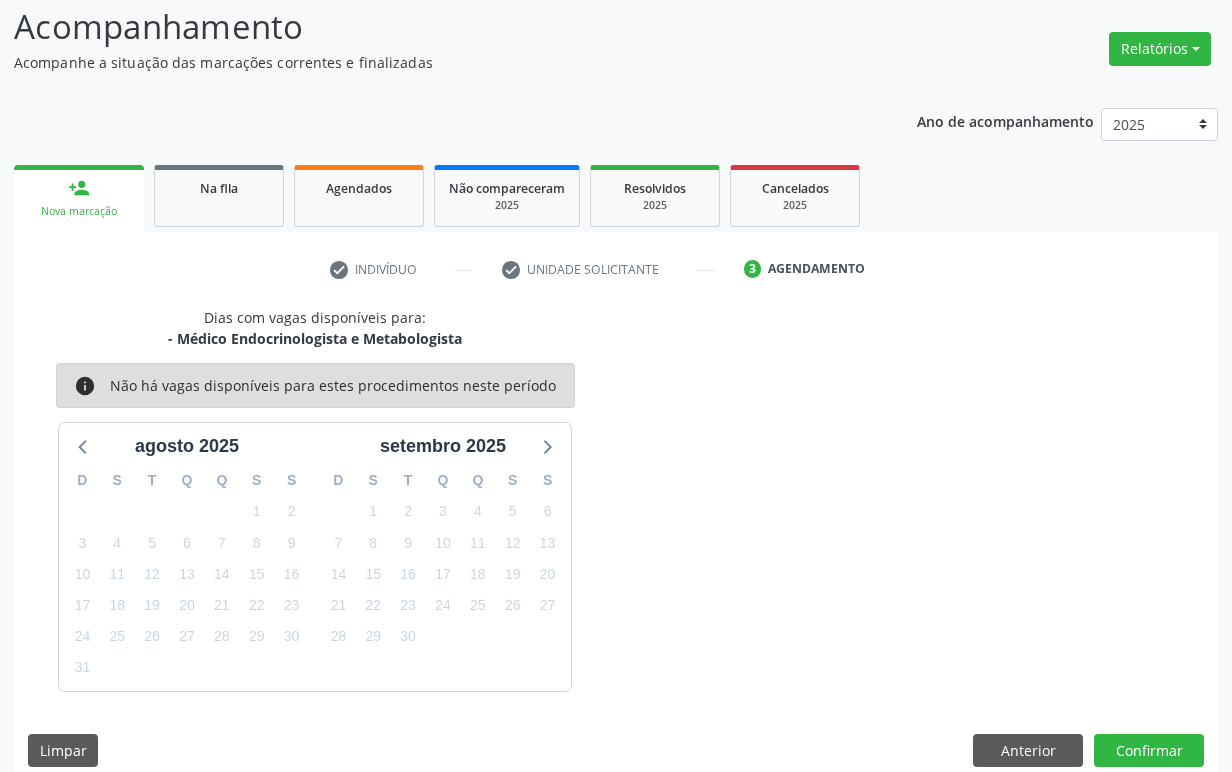 click on "30" at bounding box center [408, 636] 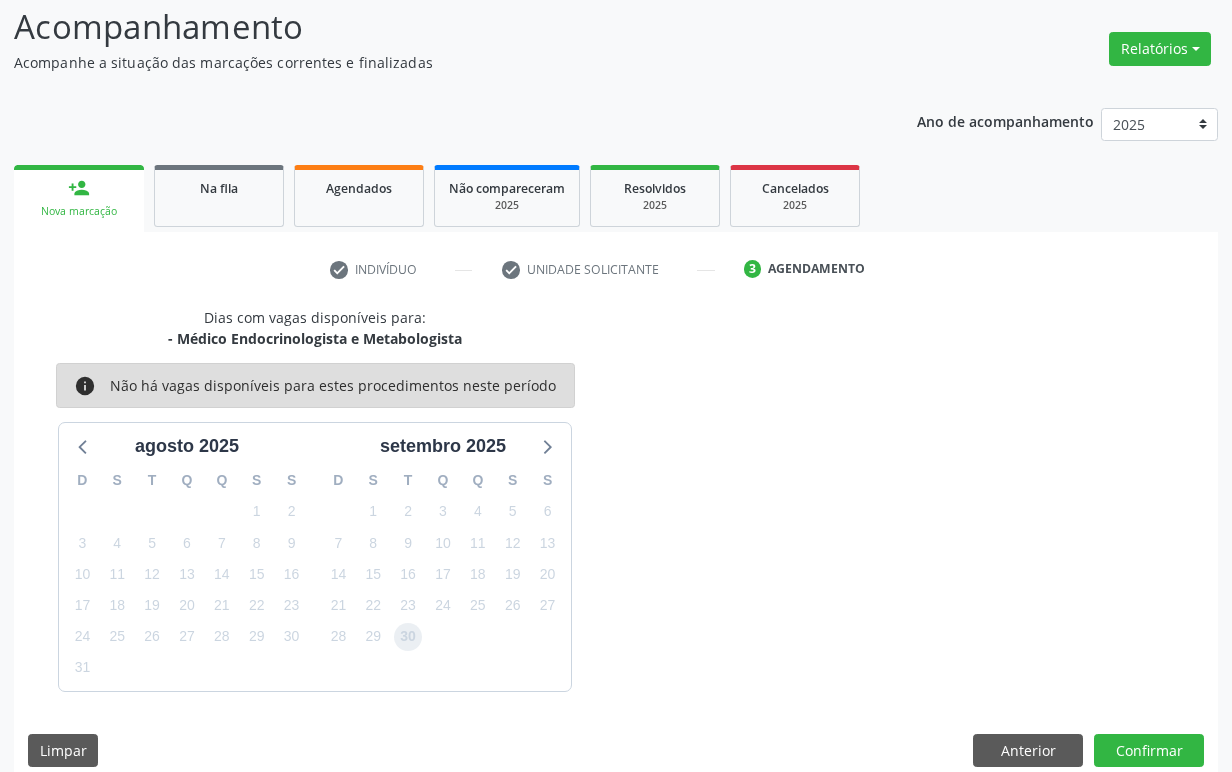 click on "30" at bounding box center (408, 637) 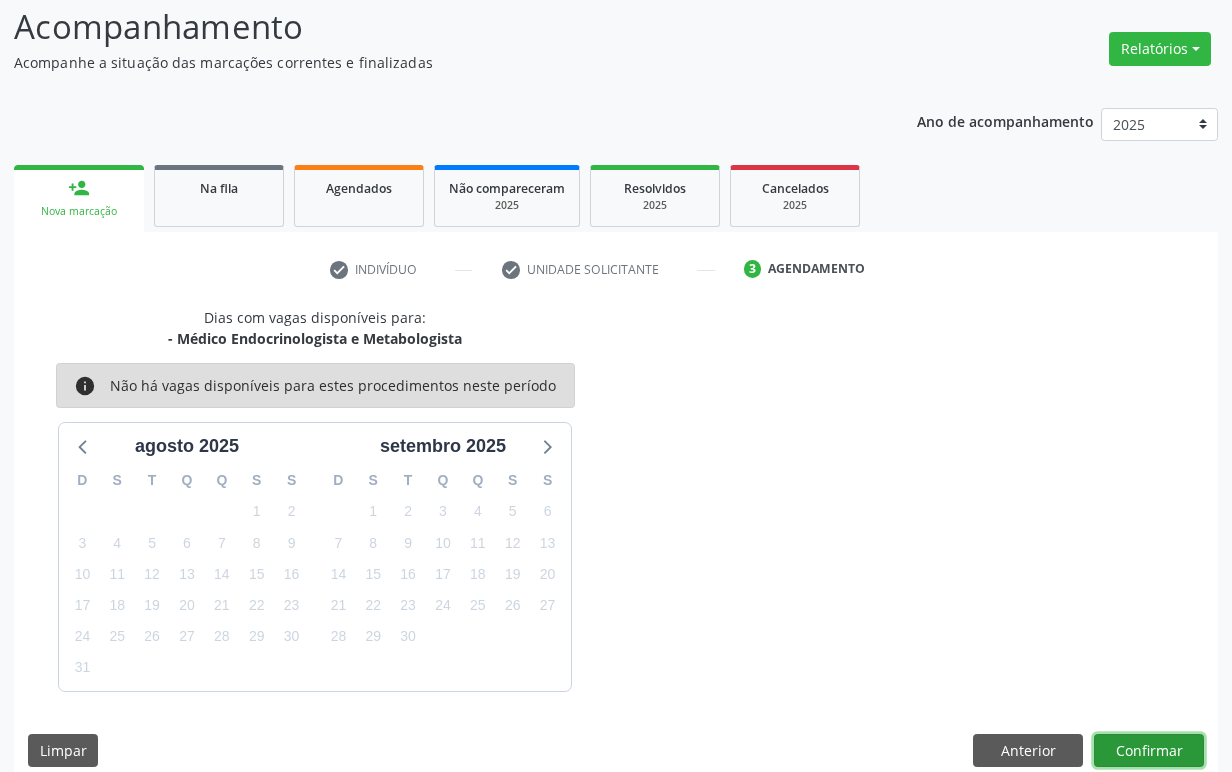 click on "Confirmar" at bounding box center (1149, 751) 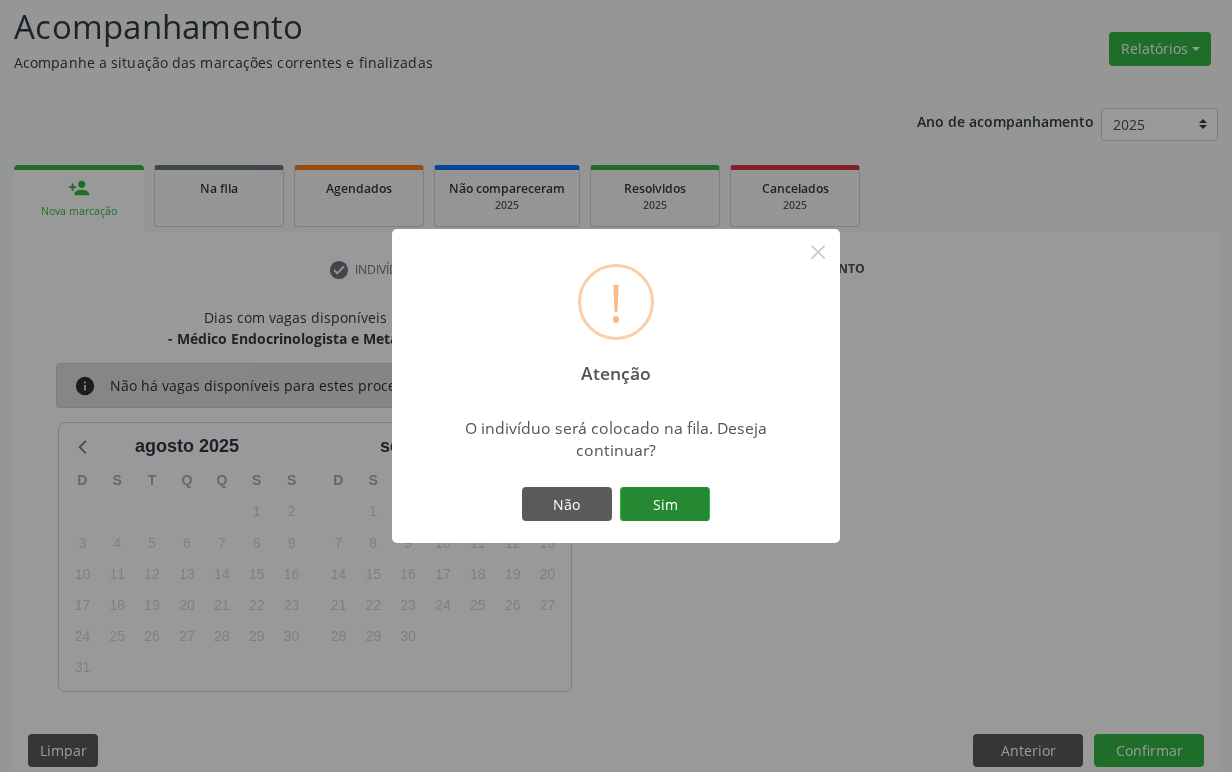 click on "Sim" at bounding box center [665, 504] 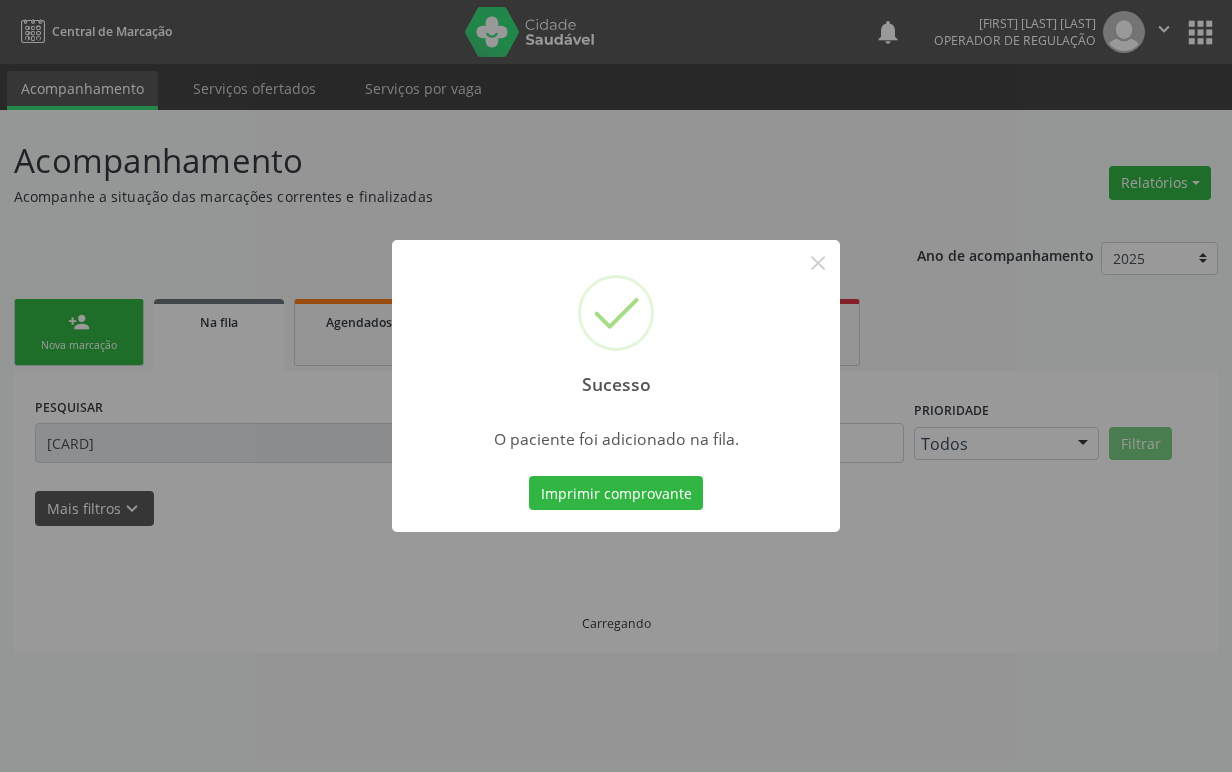 scroll, scrollTop: 0, scrollLeft: 0, axis: both 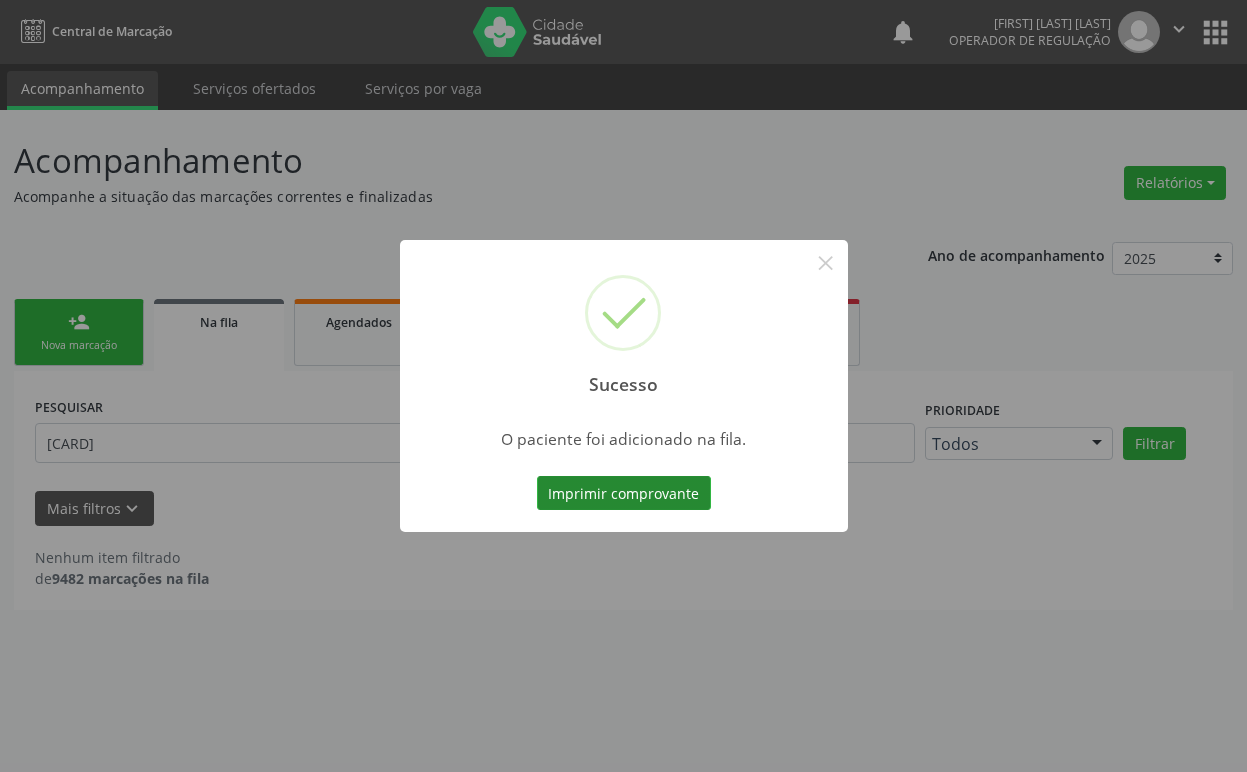 type 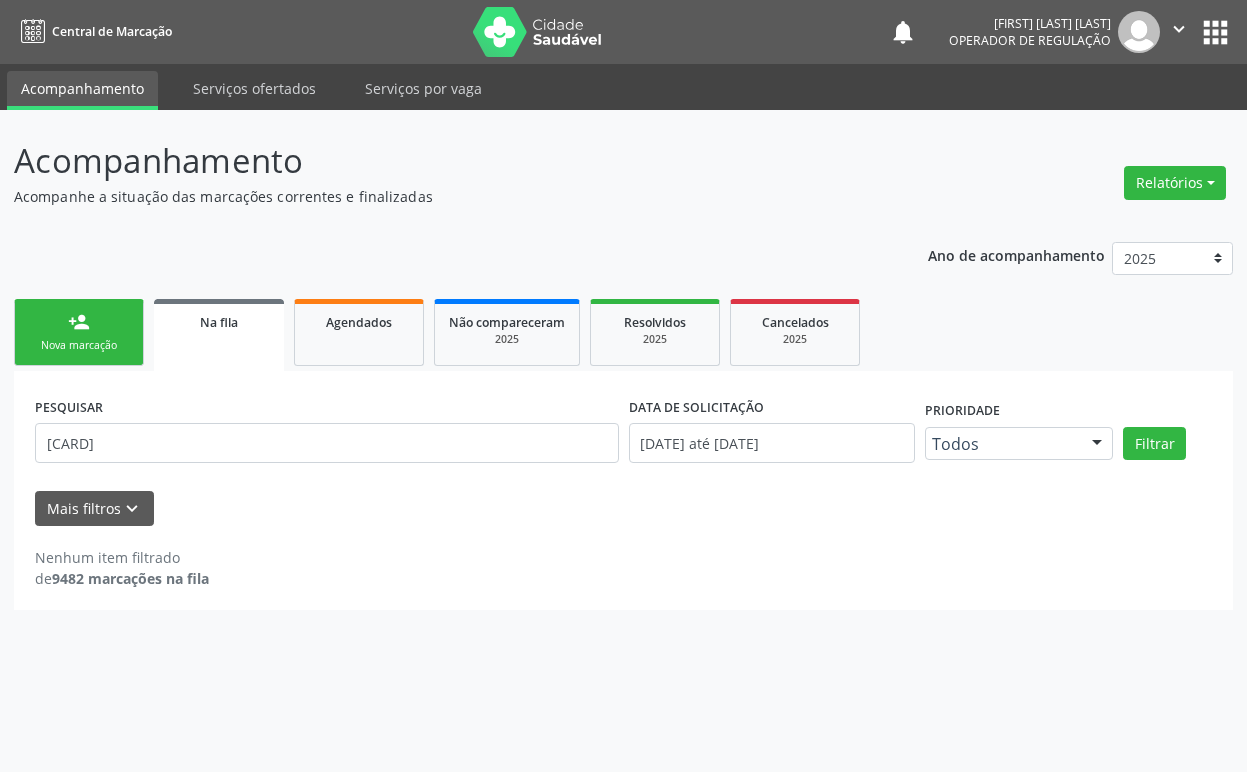 click on "person_add
Nova marcação" at bounding box center (79, 332) 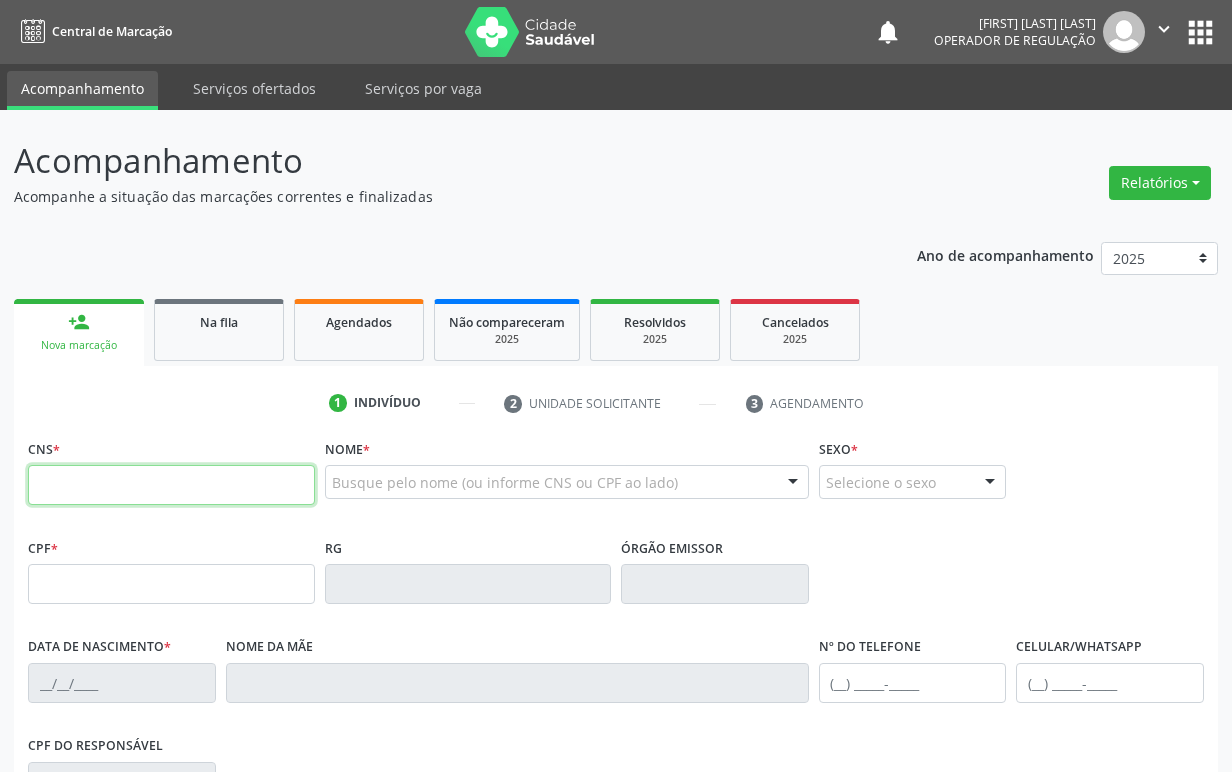 click at bounding box center [171, 485] 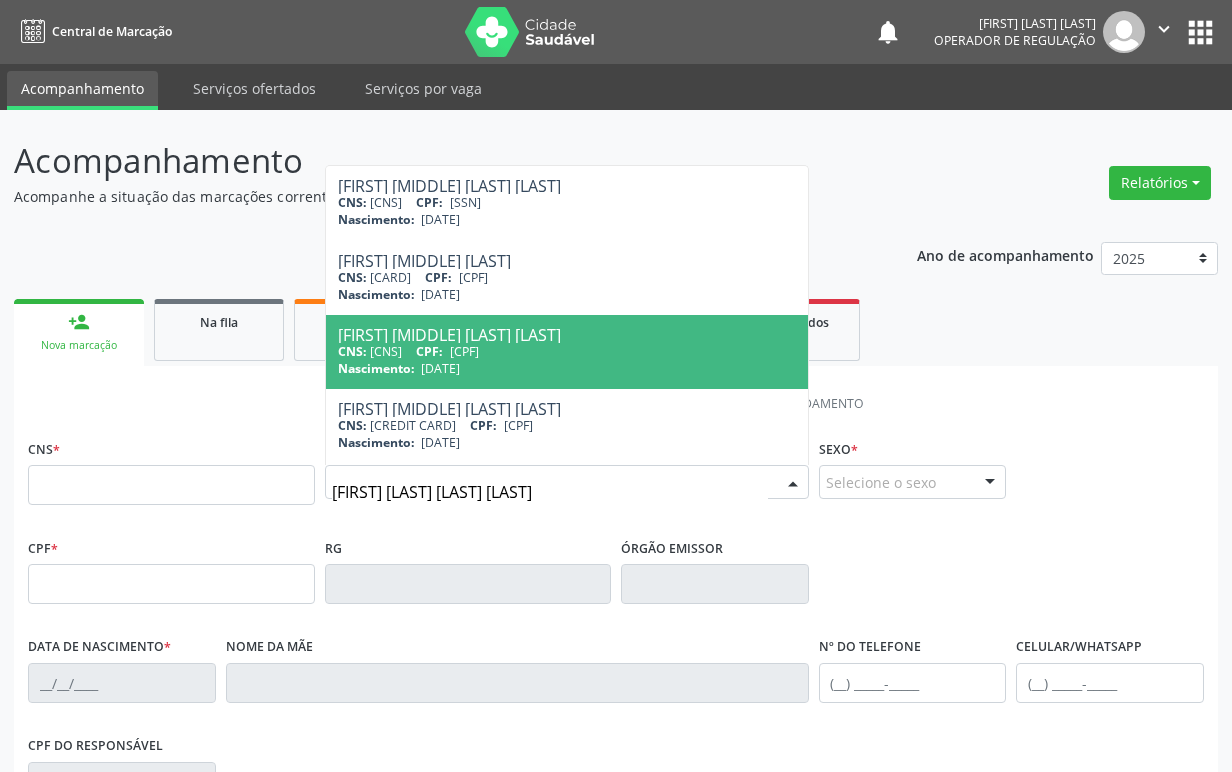 type on "ANA MARIA SILVA MOU" 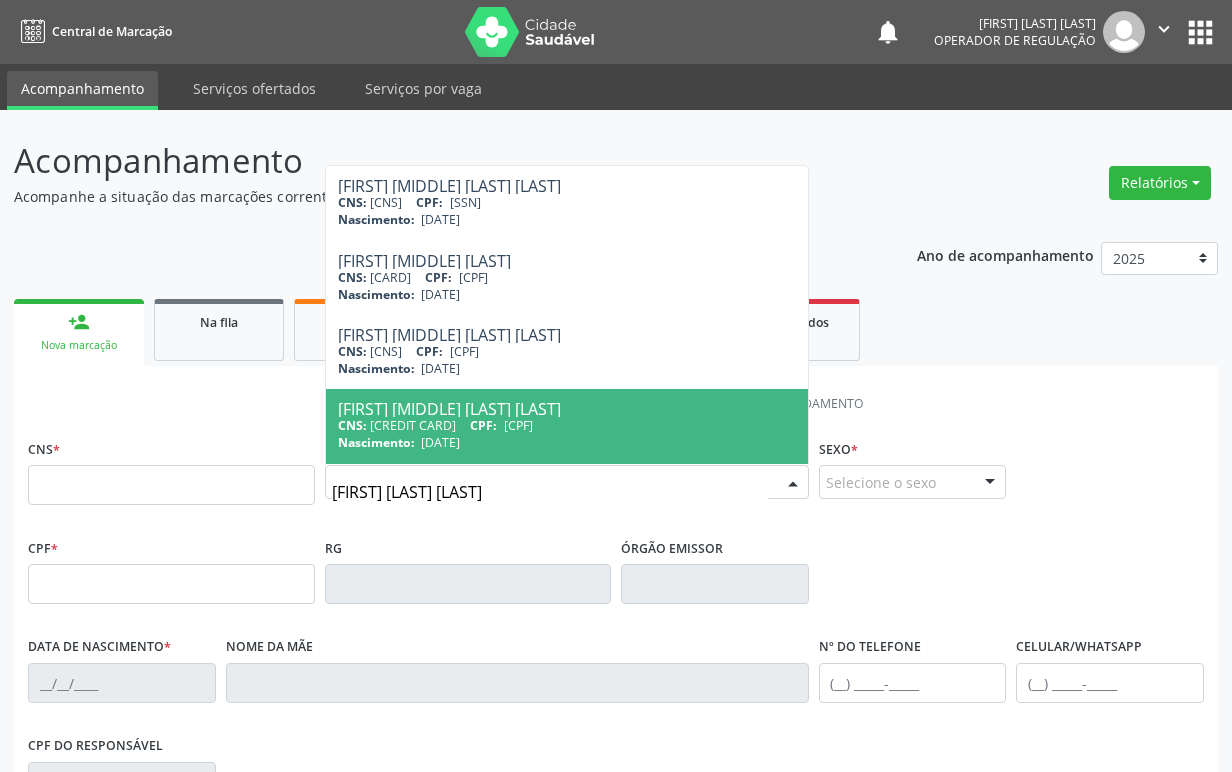 click on "046.891.234-70" at bounding box center [518, 425] 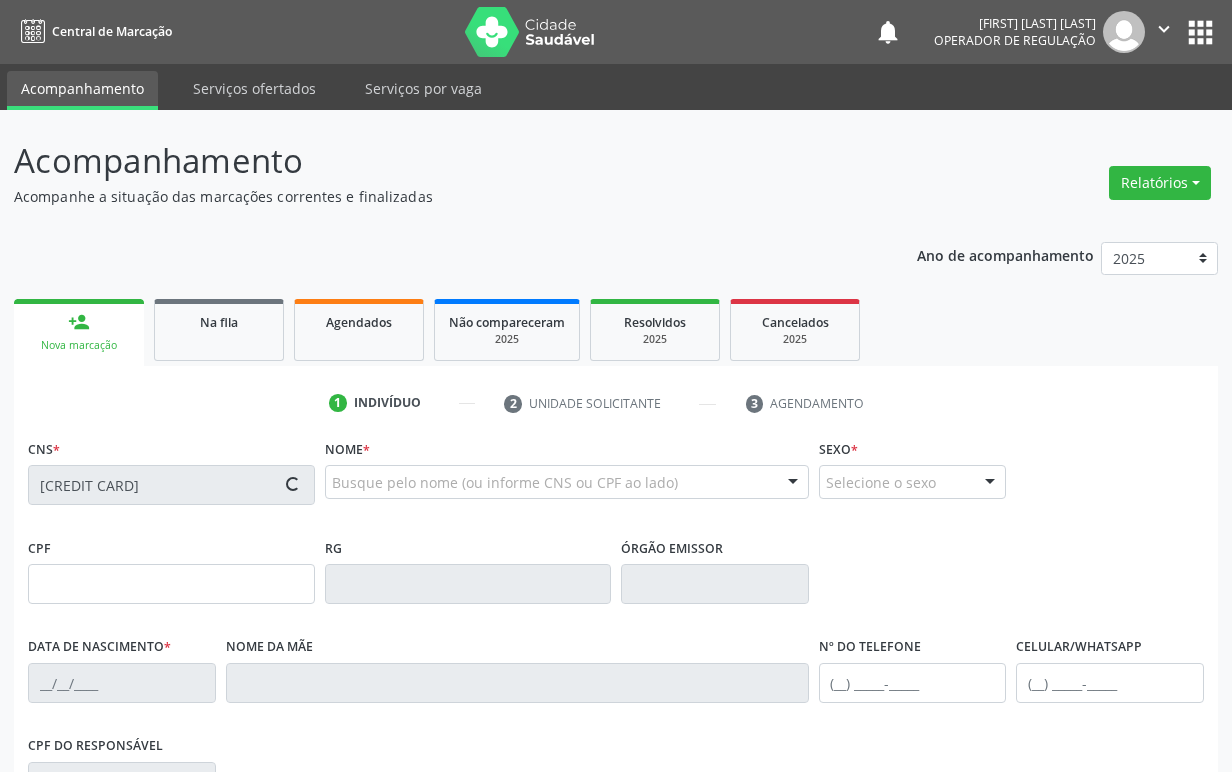 type on "046.891.234-70" 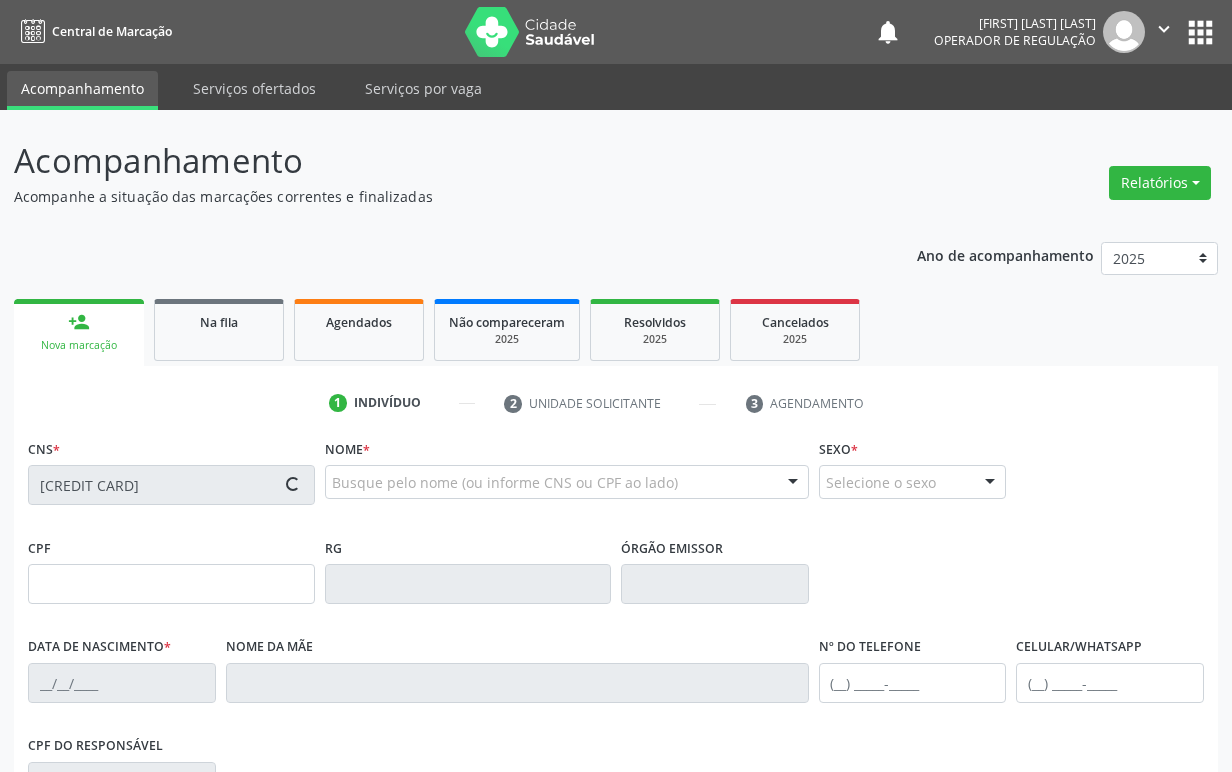 type on "26/12/1978" 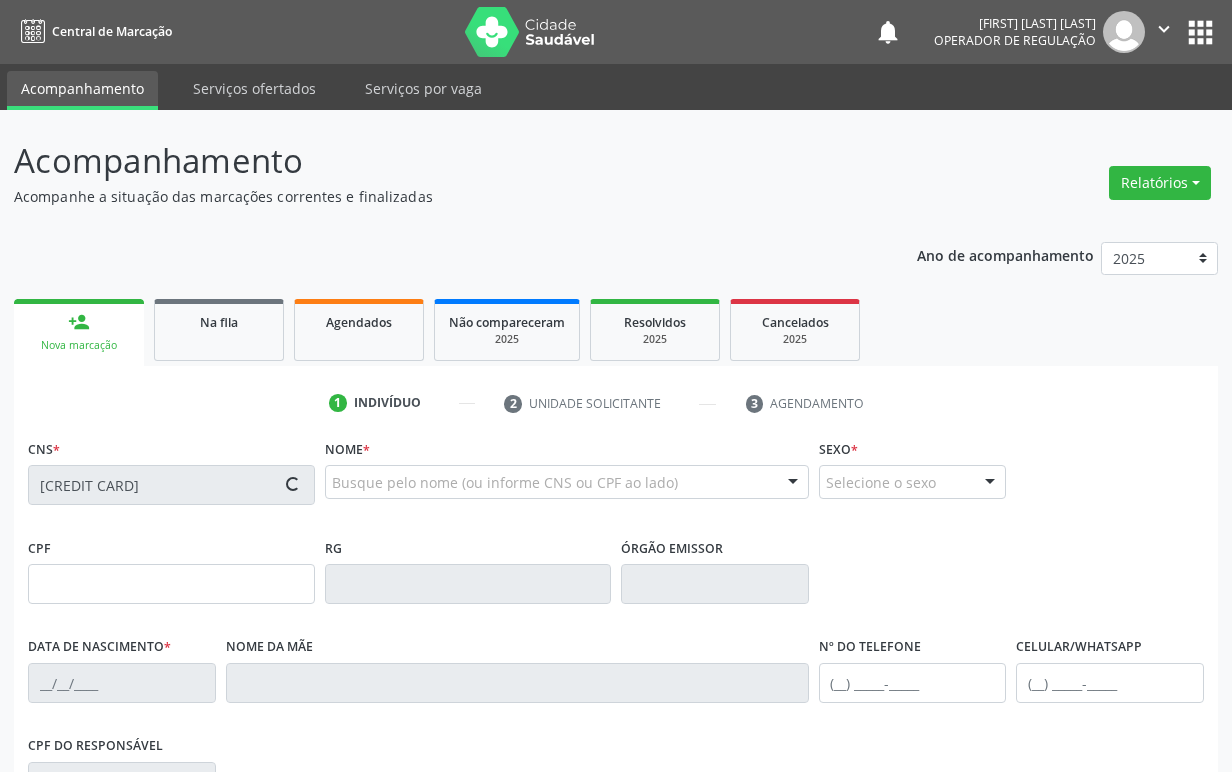 type on "(83) 99187-1125" 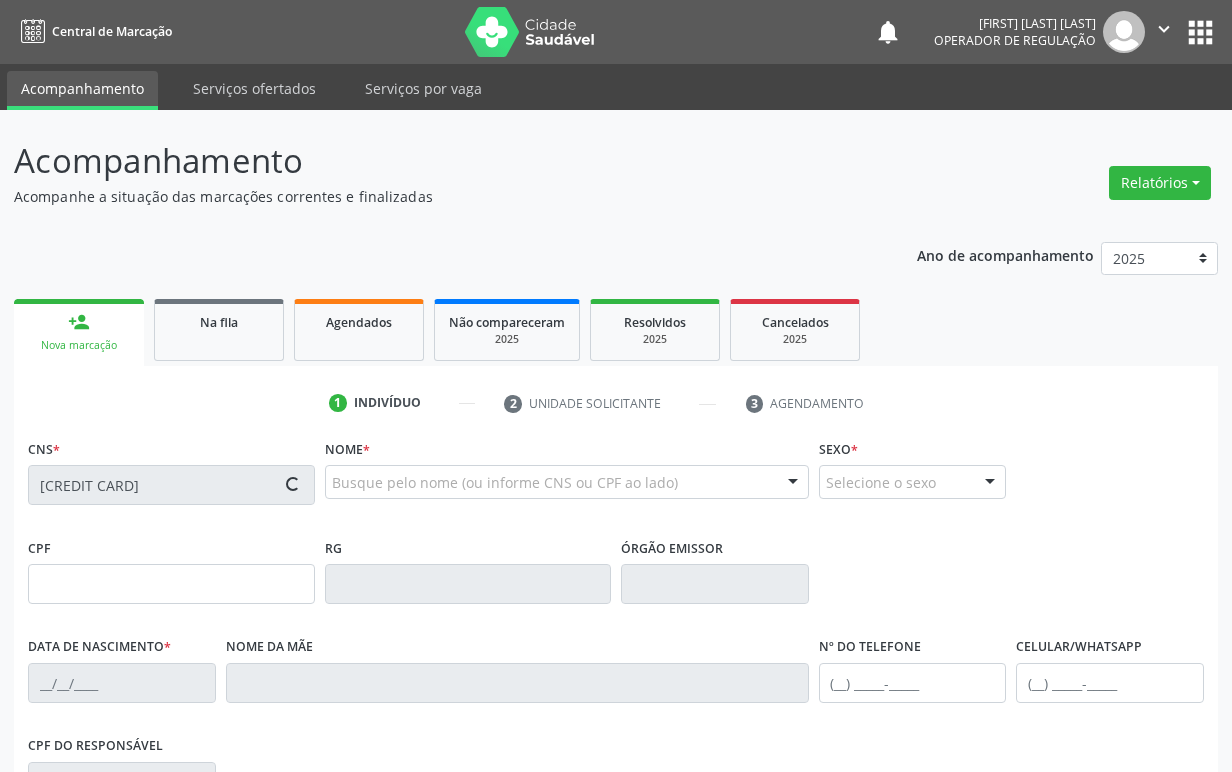 type on "48" 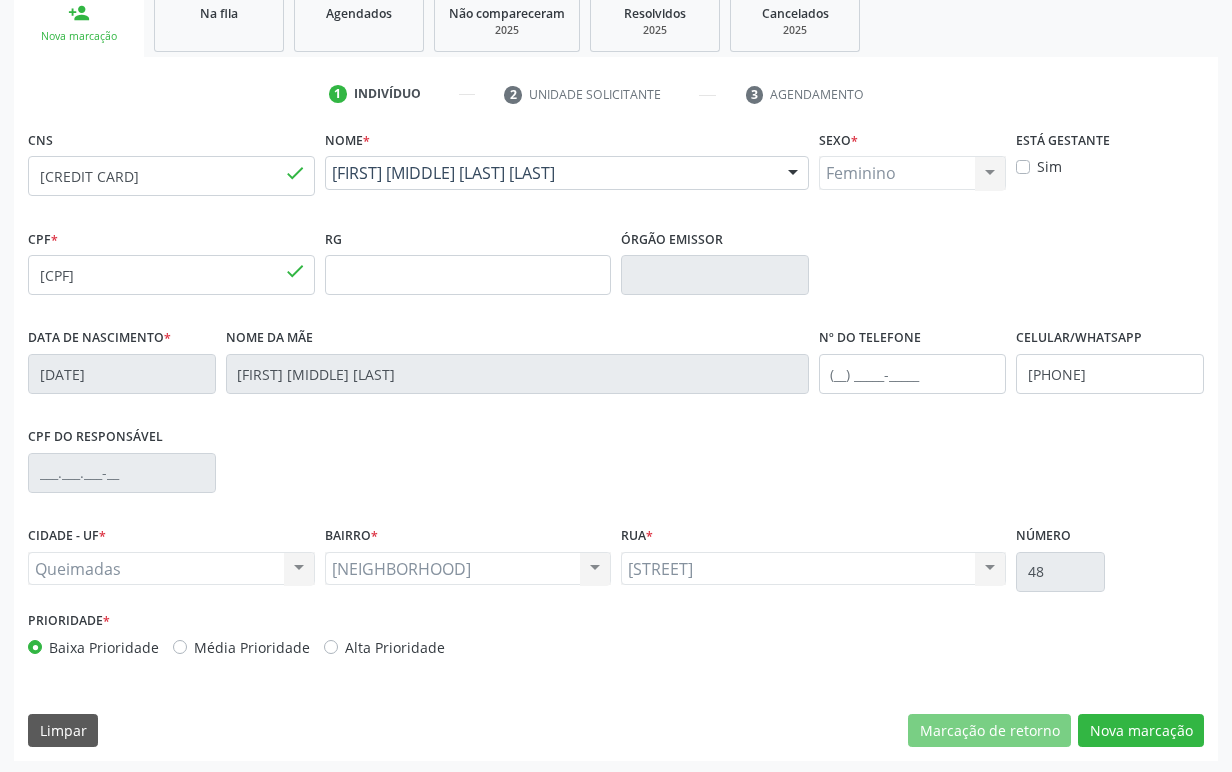 scroll, scrollTop: 312, scrollLeft: 0, axis: vertical 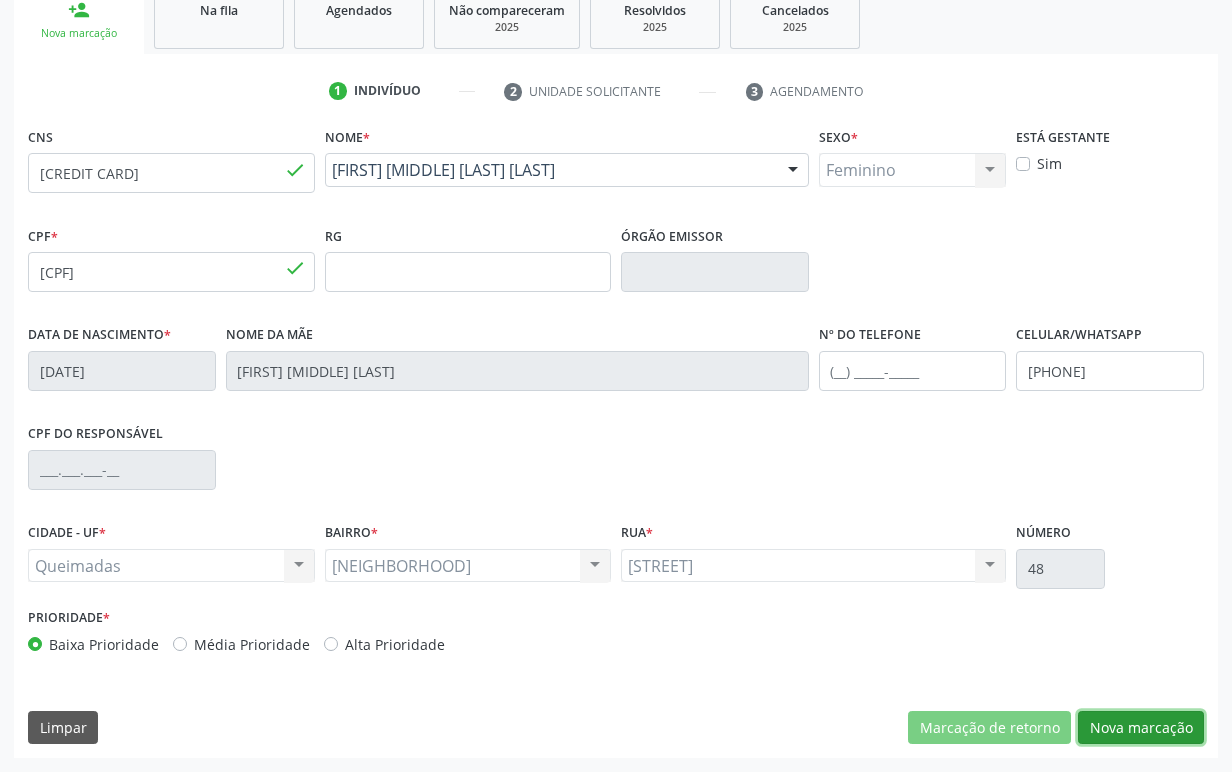 click on "Nova marcação" at bounding box center (1141, 728) 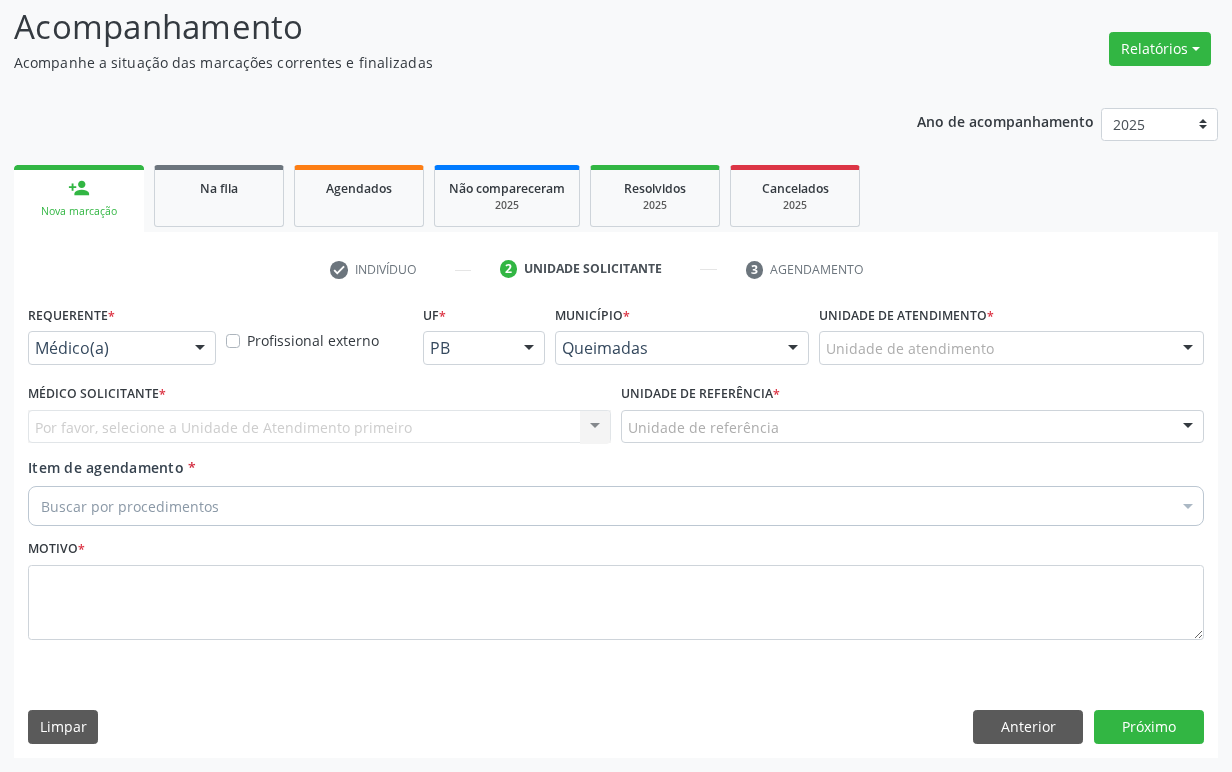 scroll, scrollTop: 134, scrollLeft: 0, axis: vertical 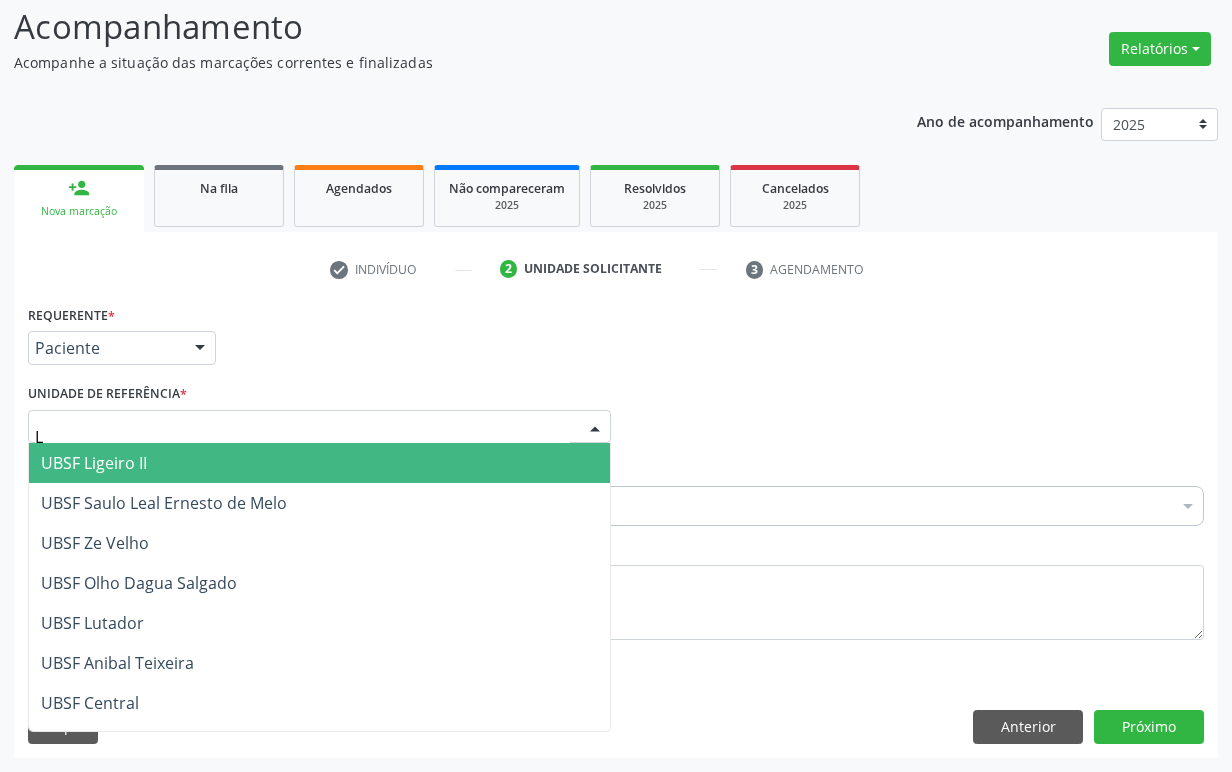 type on "LI" 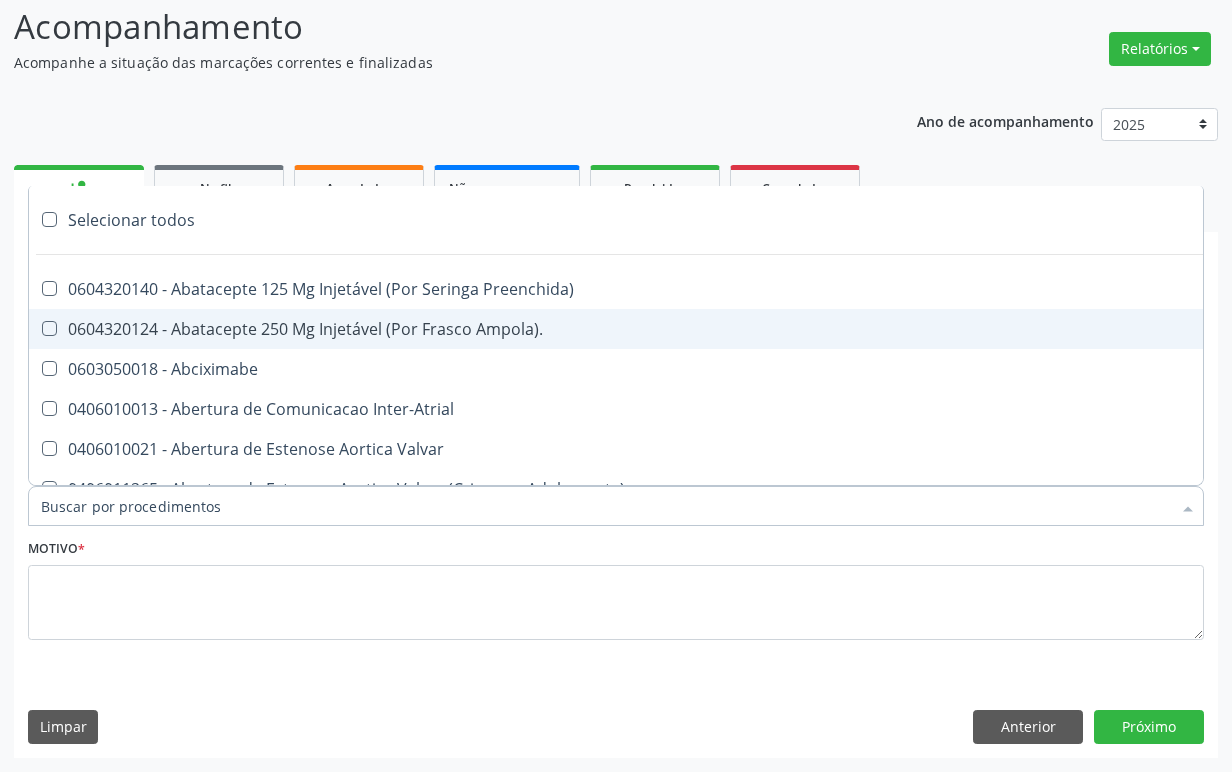 paste on "ENDOCRINOLOGISTA" 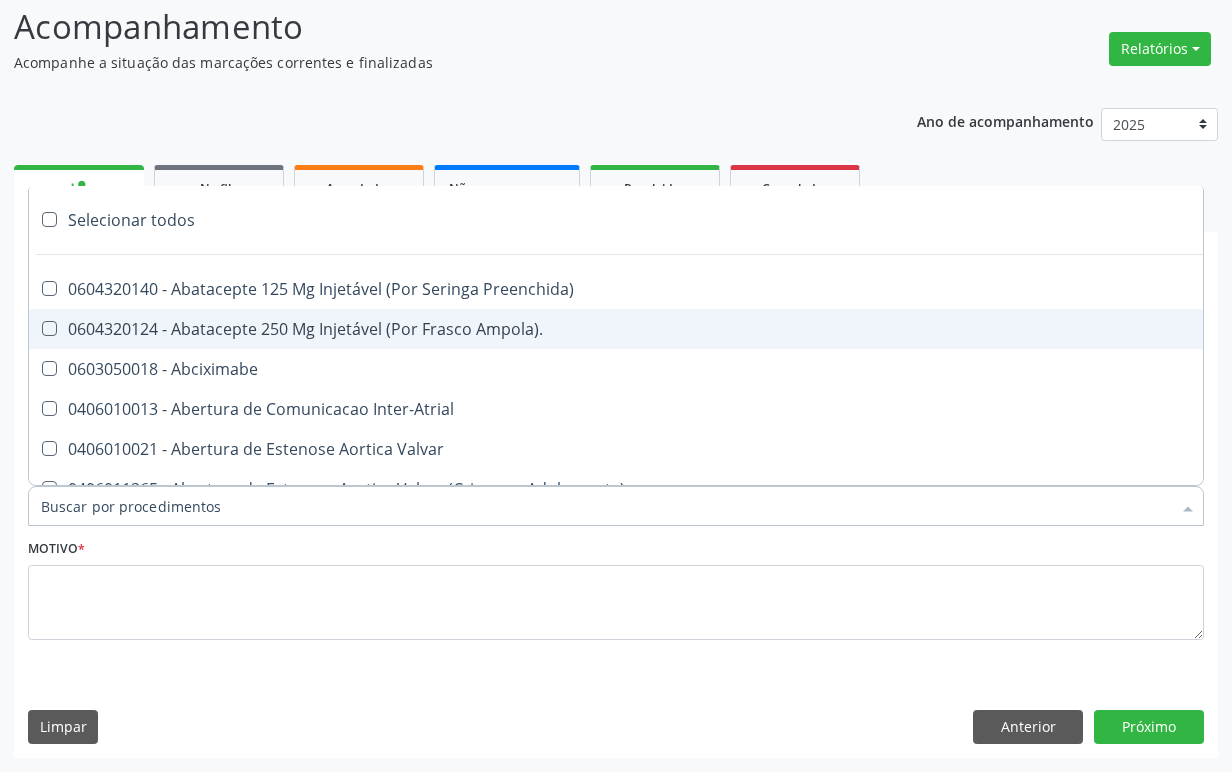 type on "ENDOCRINOLOGISTA" 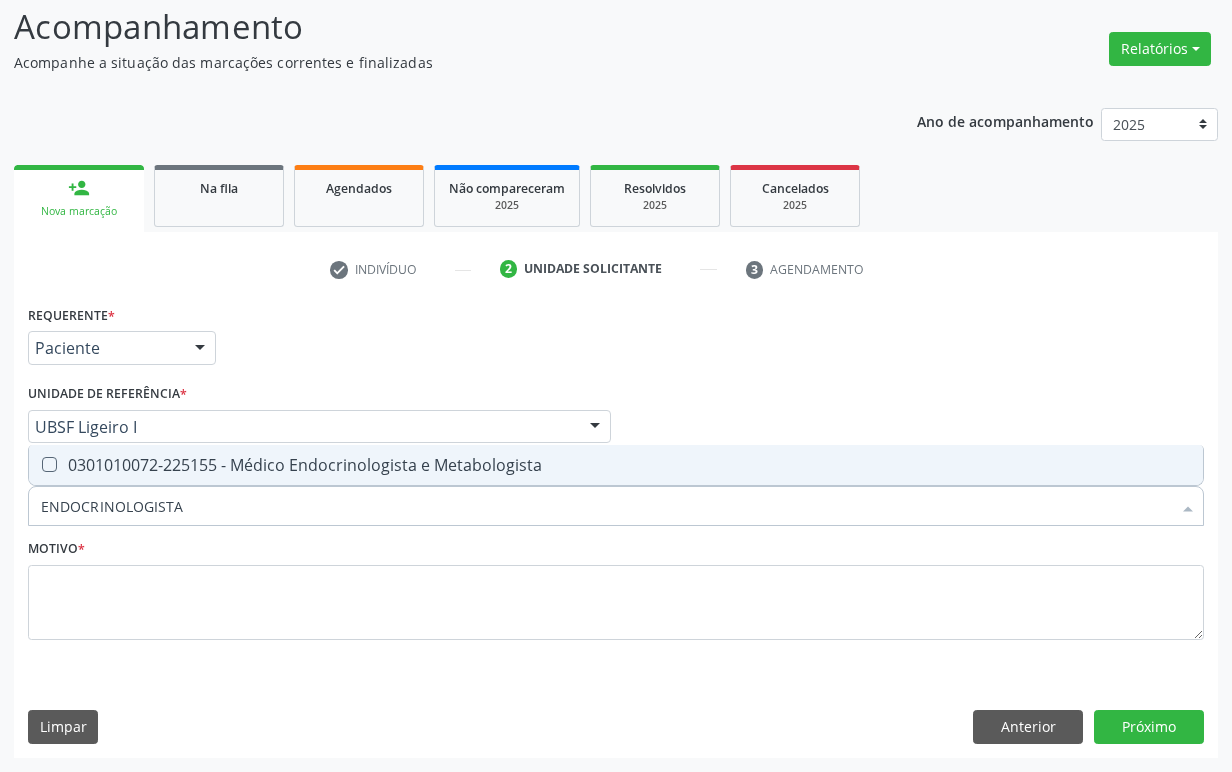 click on "0301010072-225155 - Médico Endocrinologista e Metabologista" at bounding box center (616, 465) 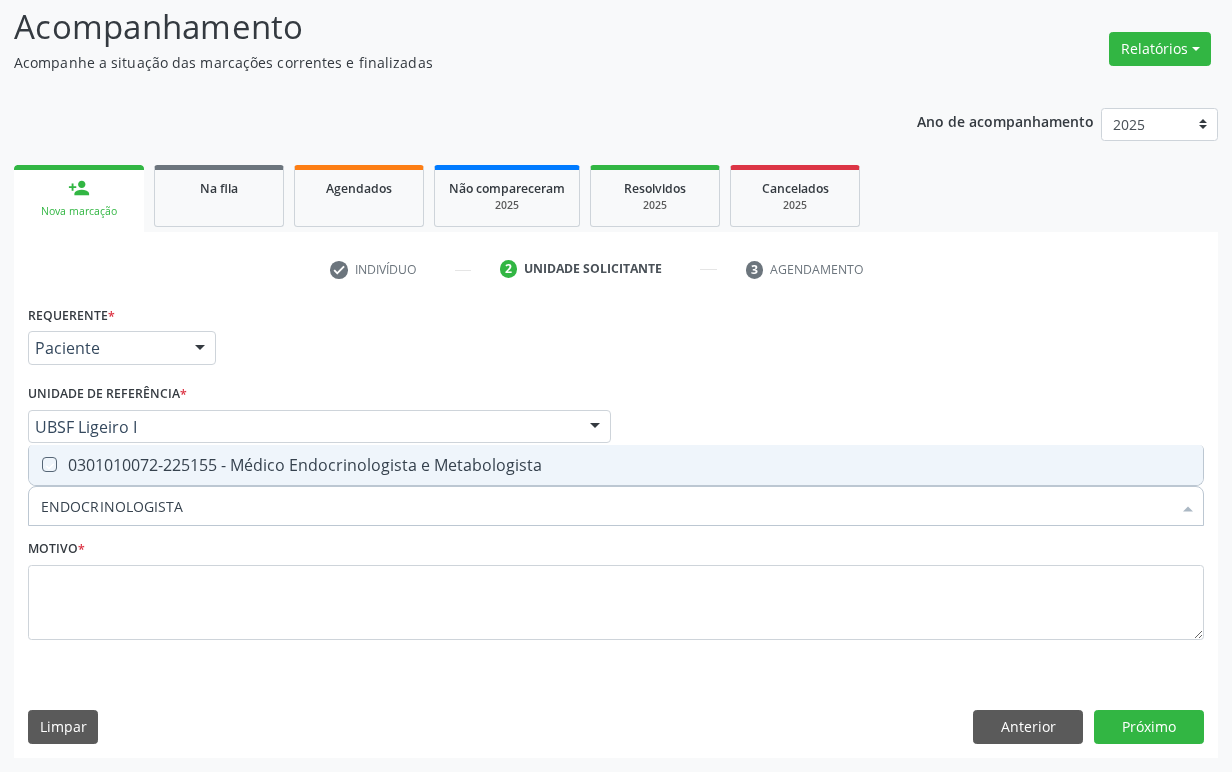 checkbox on "true" 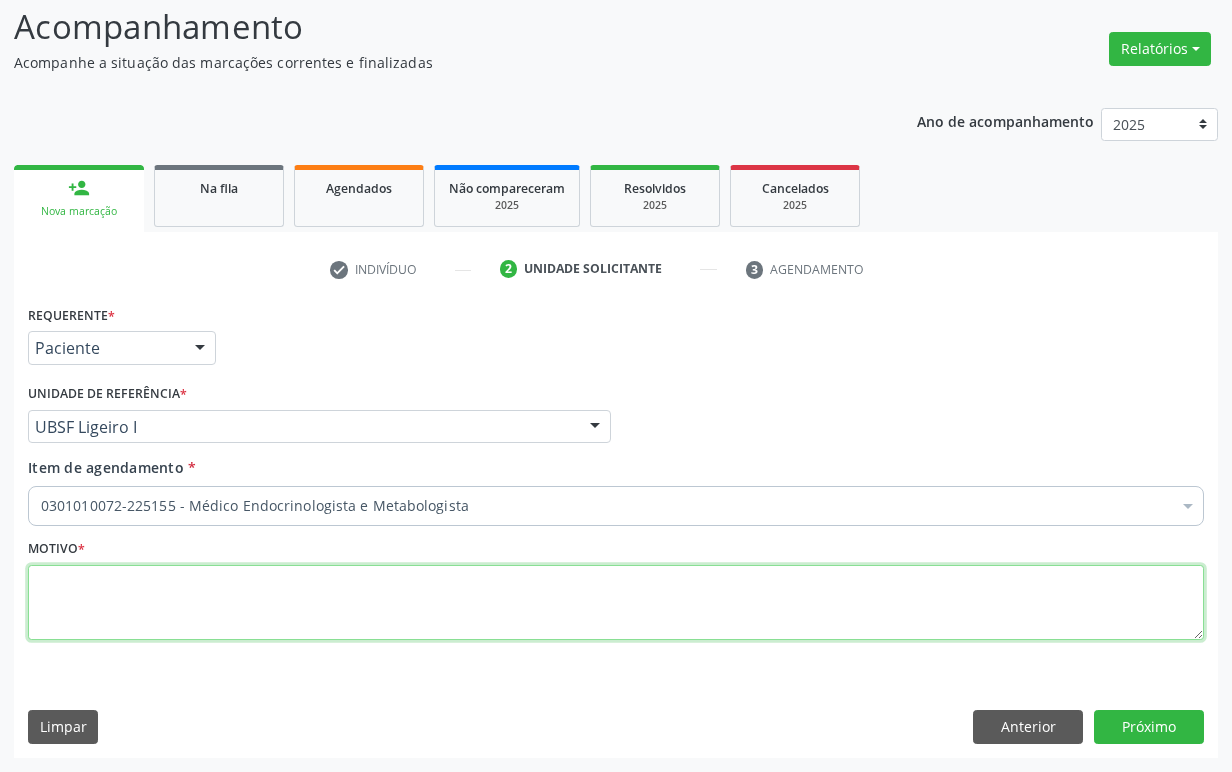 click at bounding box center (616, 603) 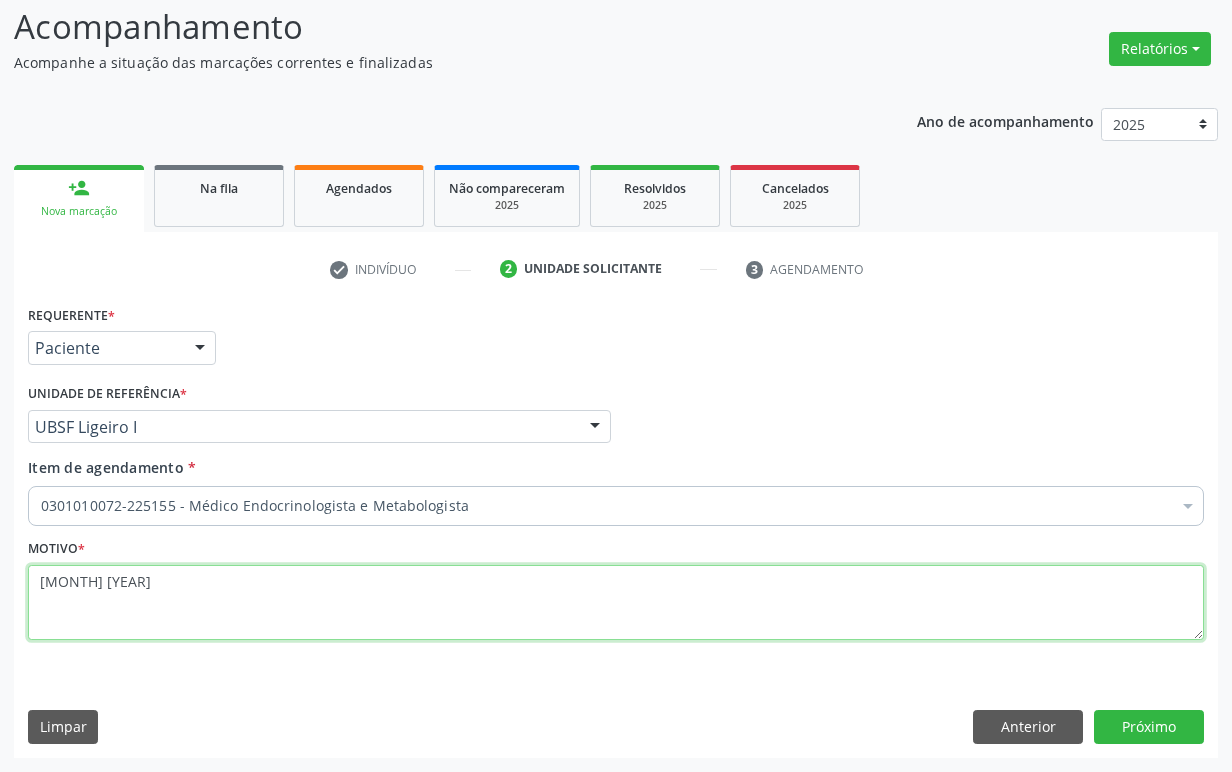 type on "1ª CONSULTA 06/25" 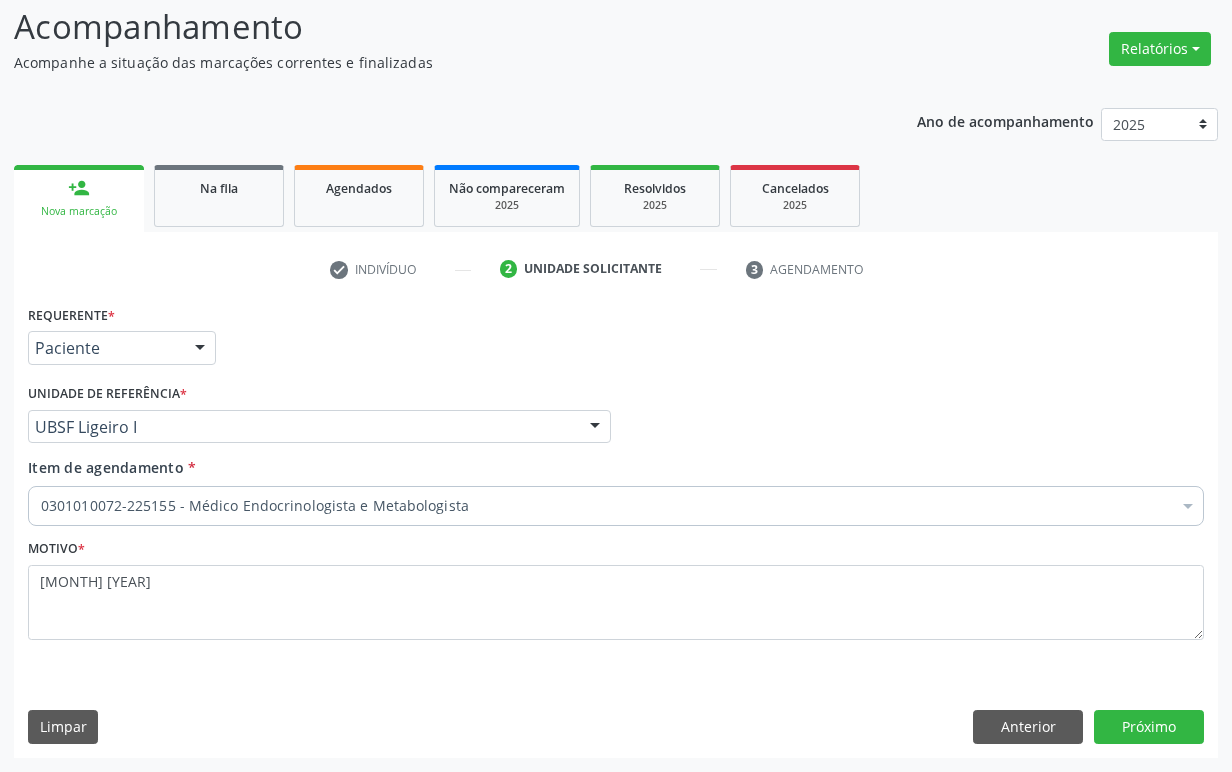 drag, startPoint x: 1180, startPoint y: 709, endPoint x: 1185, endPoint y: 721, distance: 13 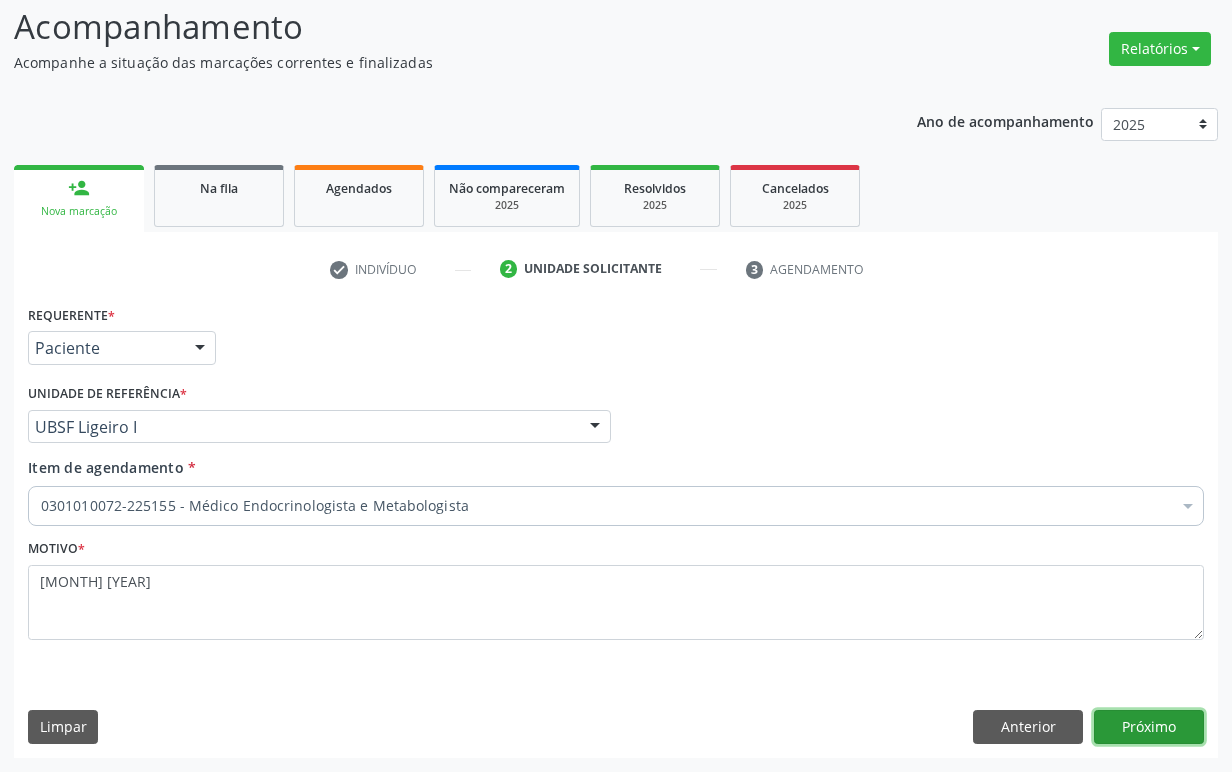 click on "Próximo" at bounding box center [1149, 727] 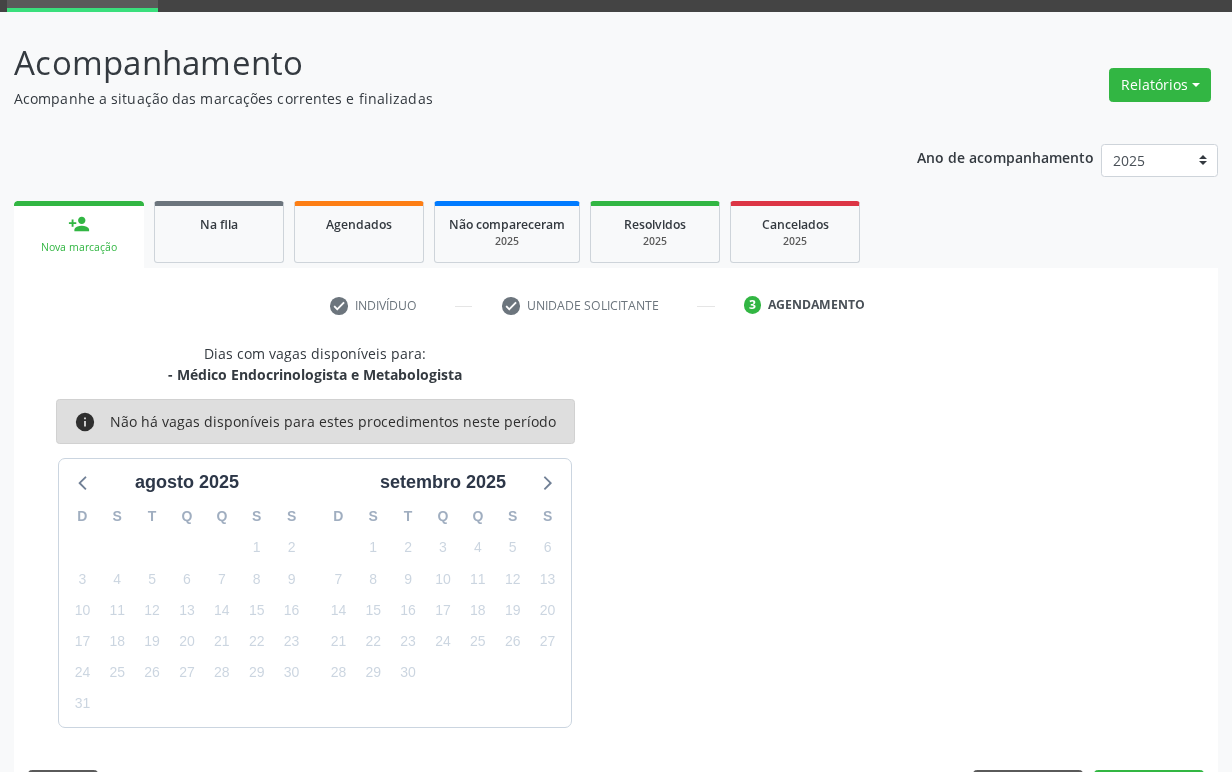 scroll, scrollTop: 134, scrollLeft: 0, axis: vertical 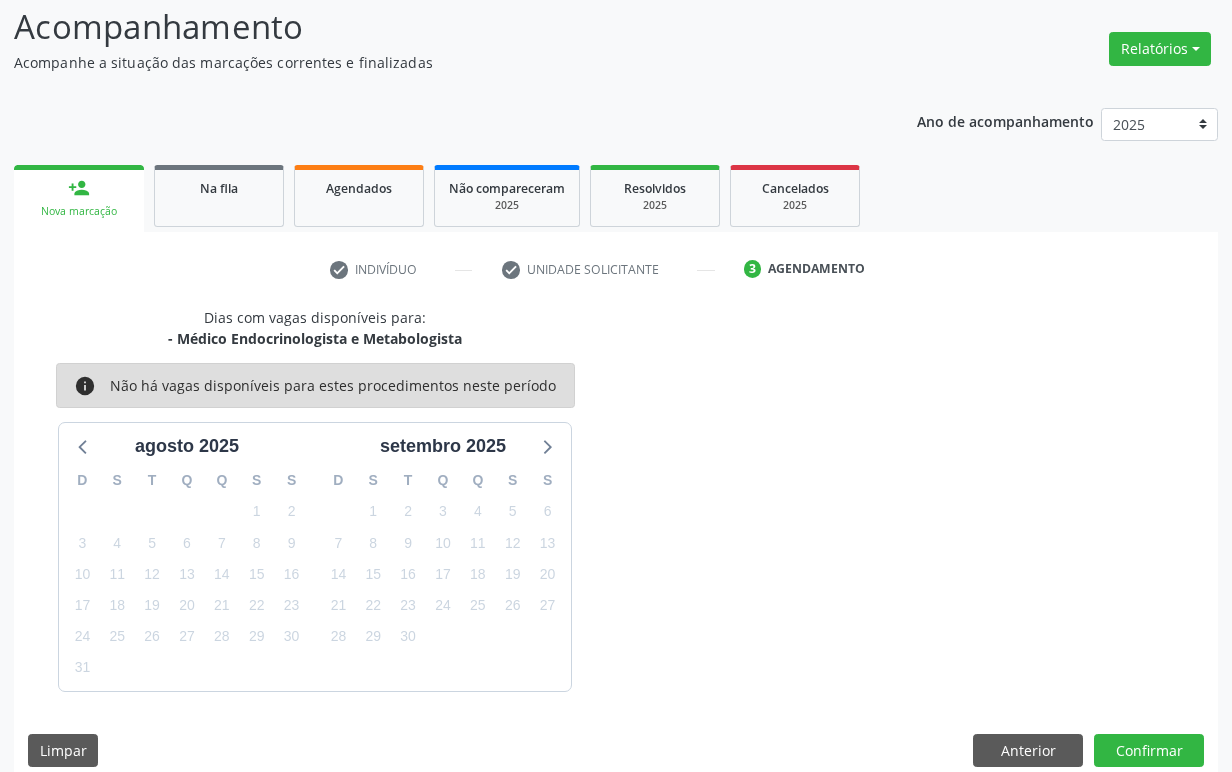click on "23" at bounding box center (408, 605) 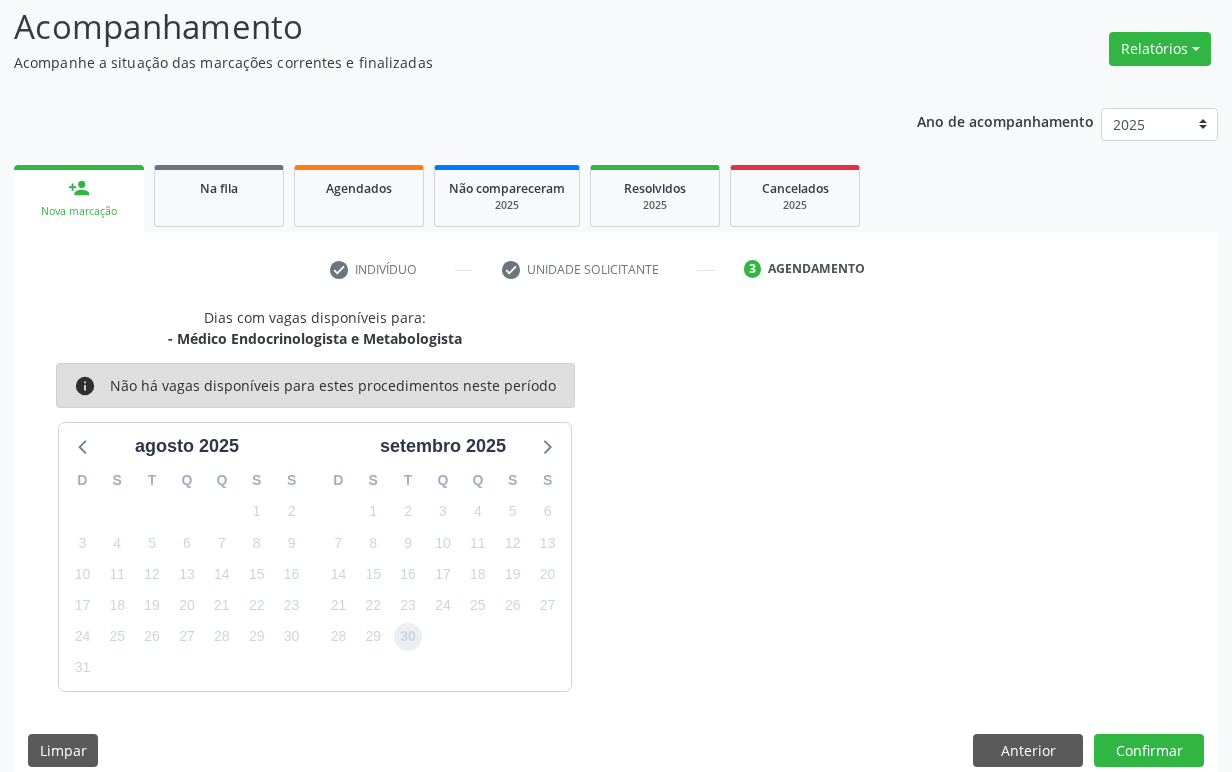 drag, startPoint x: 416, startPoint y: 630, endPoint x: 979, endPoint y: 704, distance: 567.8424 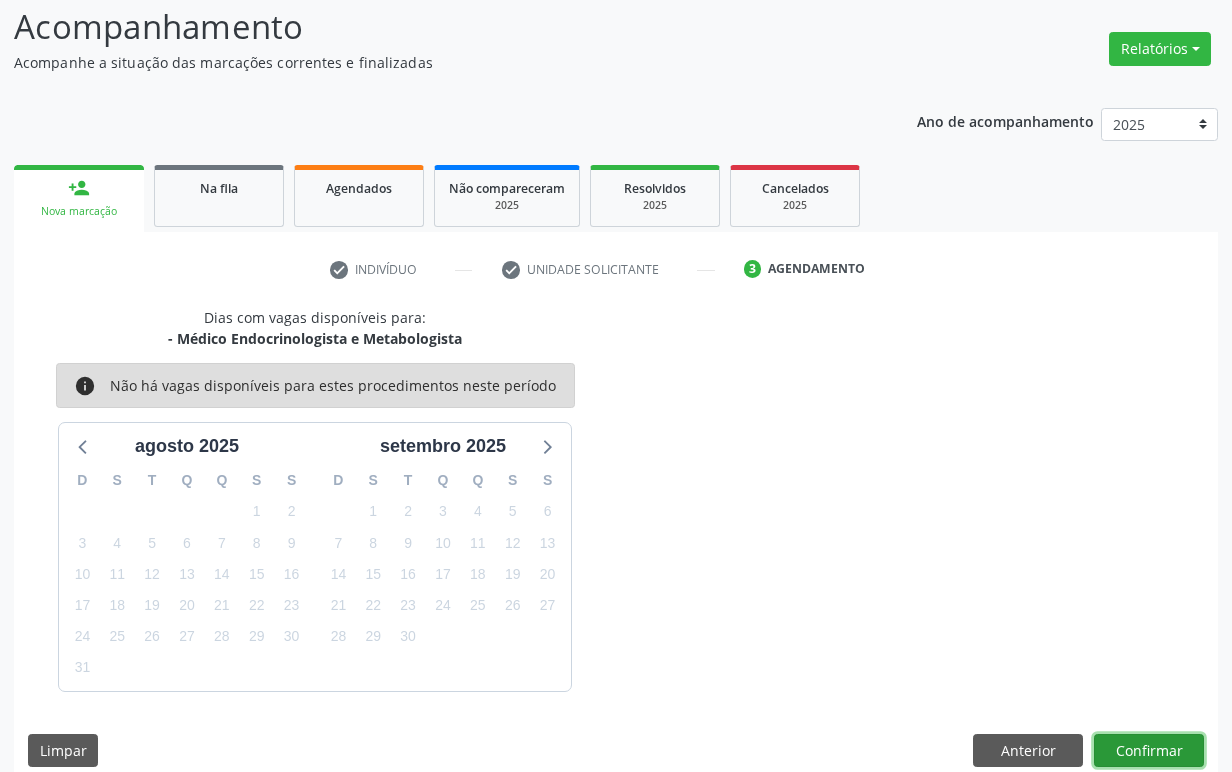 click on "Confirmar" at bounding box center [1149, 751] 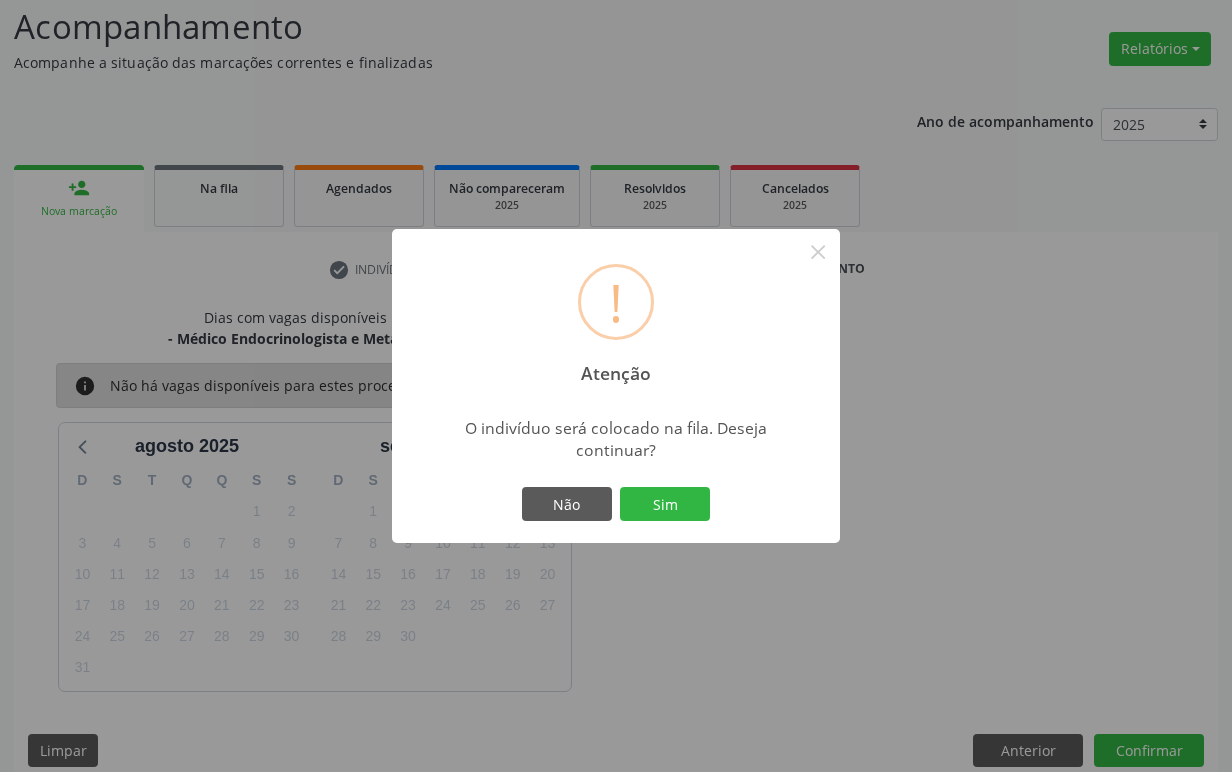 type 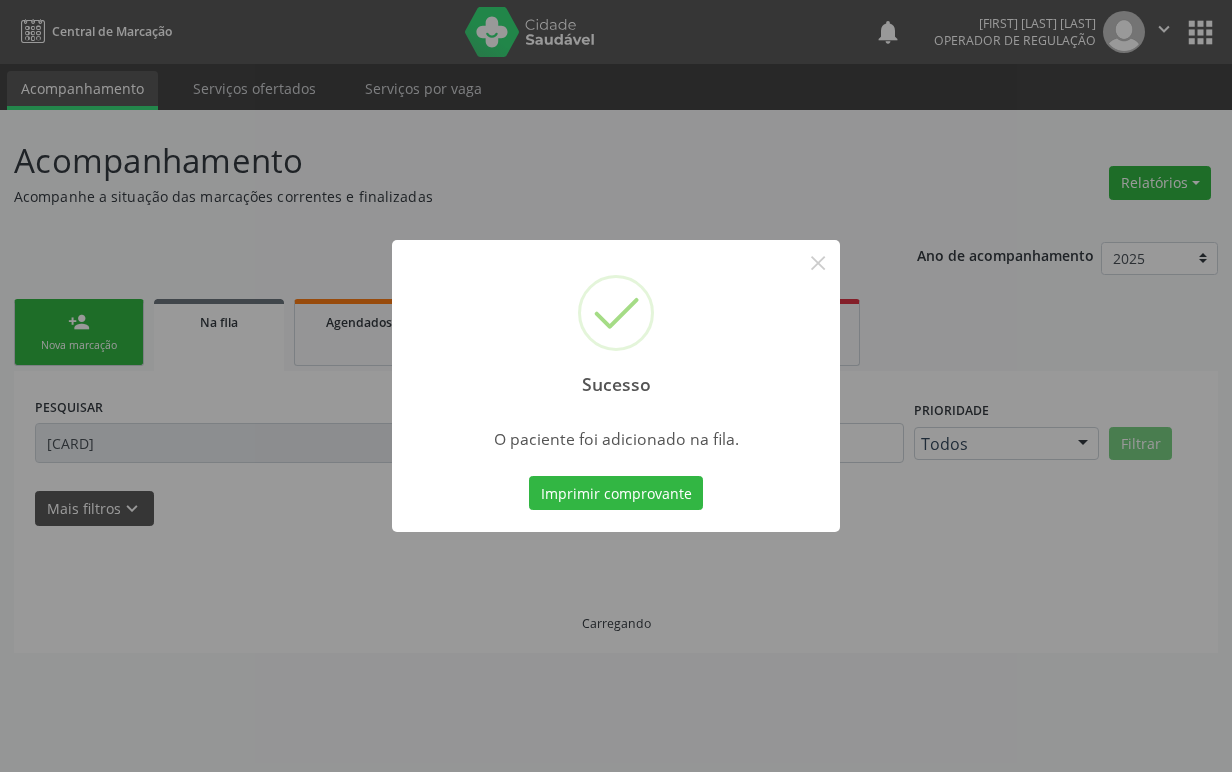 scroll, scrollTop: 0, scrollLeft: 0, axis: both 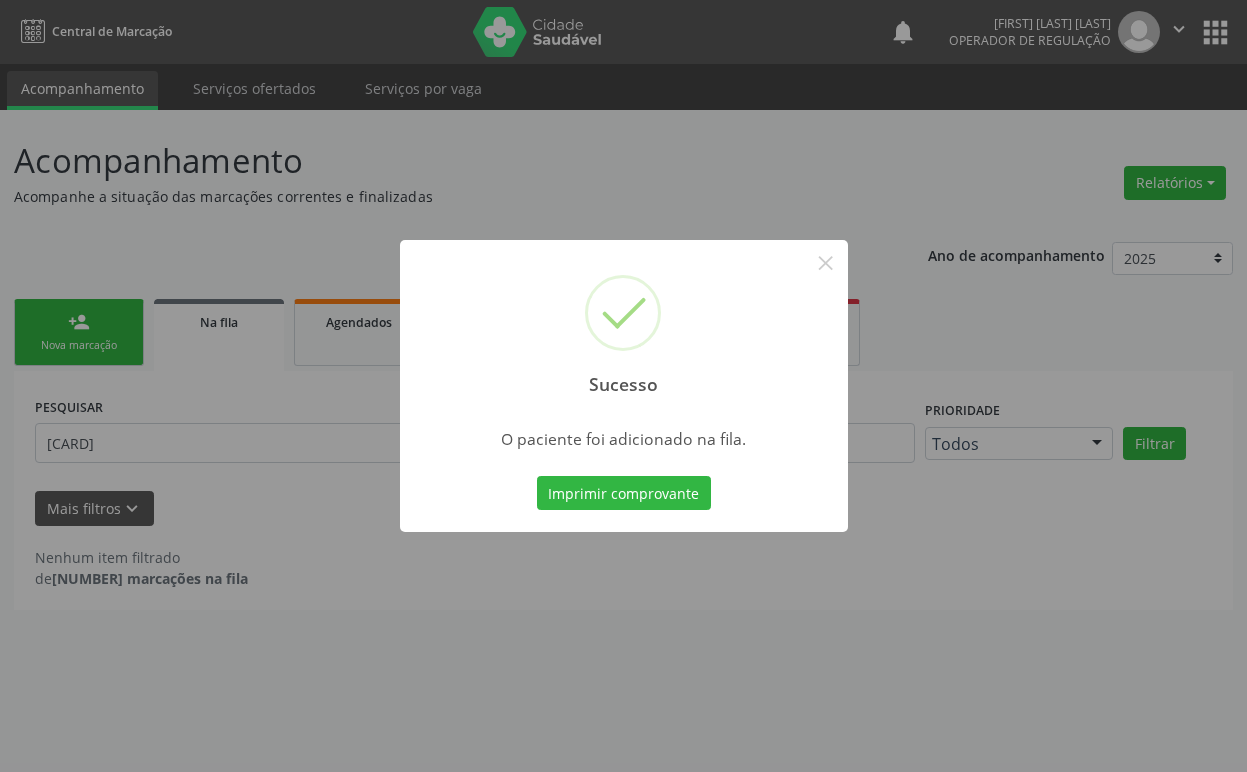 type 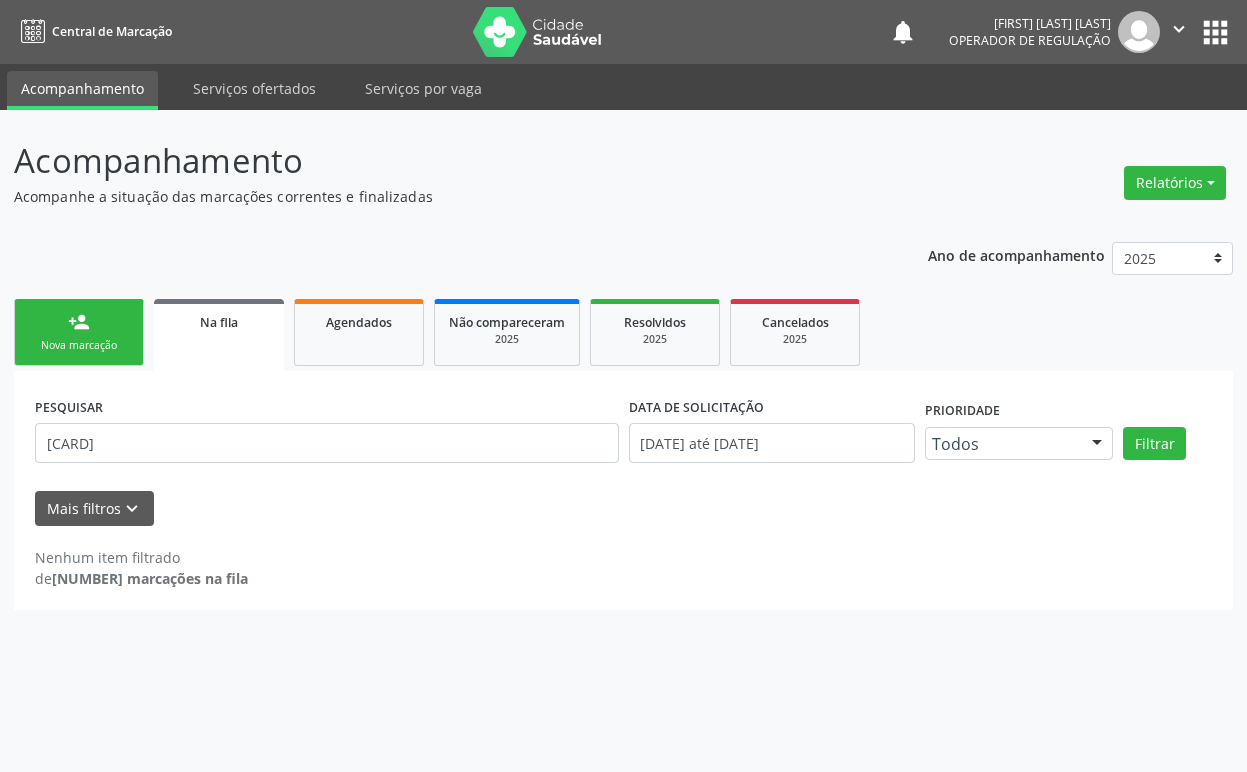 click on "person_add
Nova marcação" at bounding box center (79, 332) 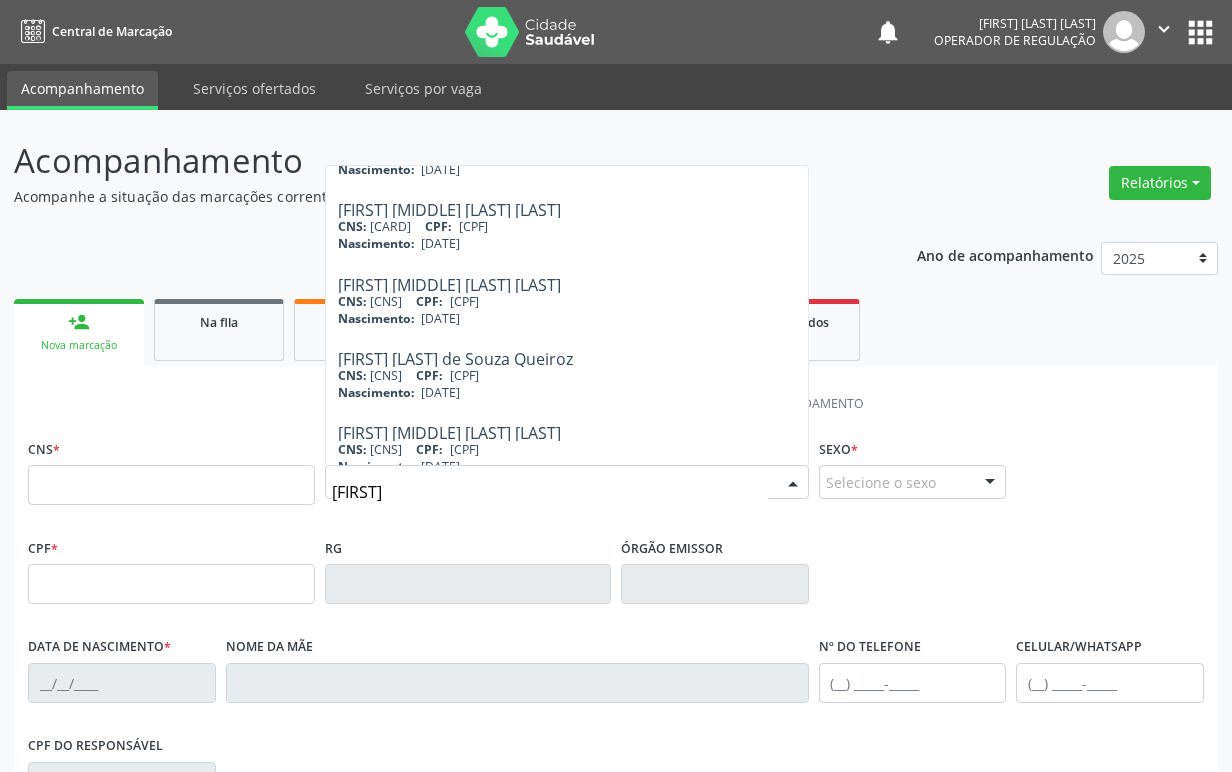 scroll, scrollTop: 200, scrollLeft: 0, axis: vertical 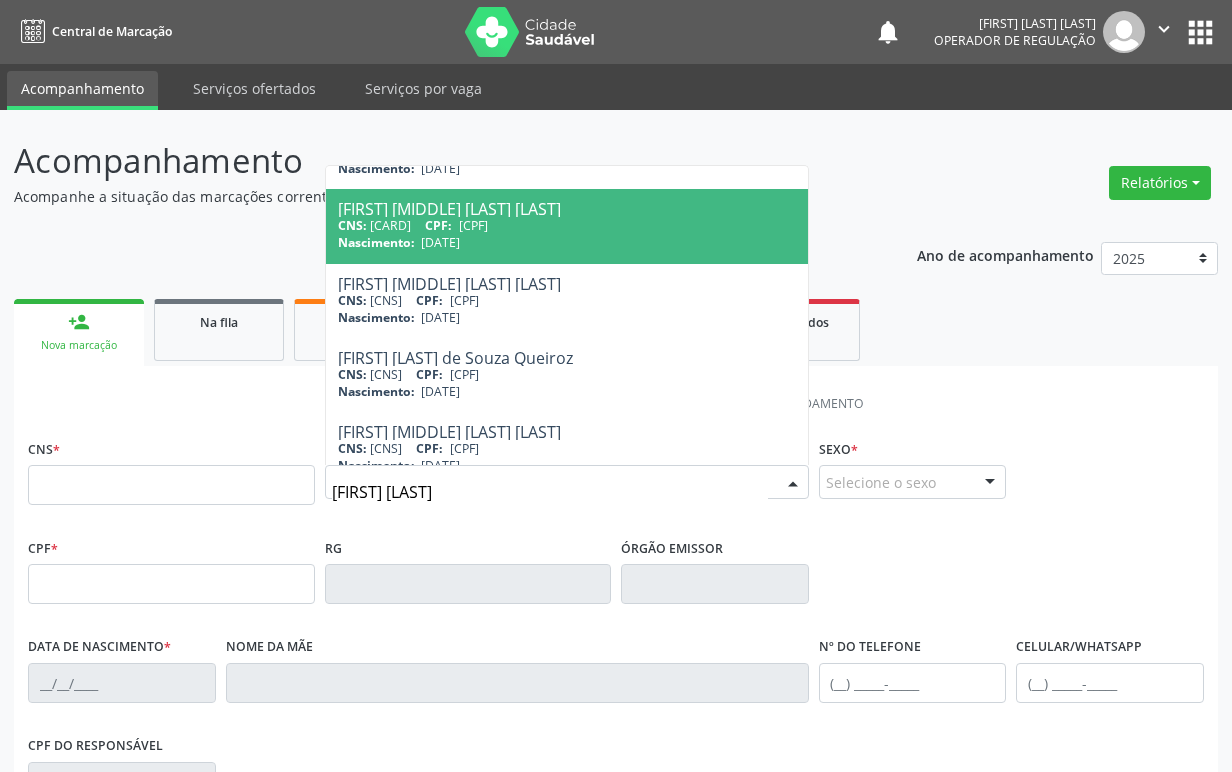 type on "ROSINETE MACIEL" 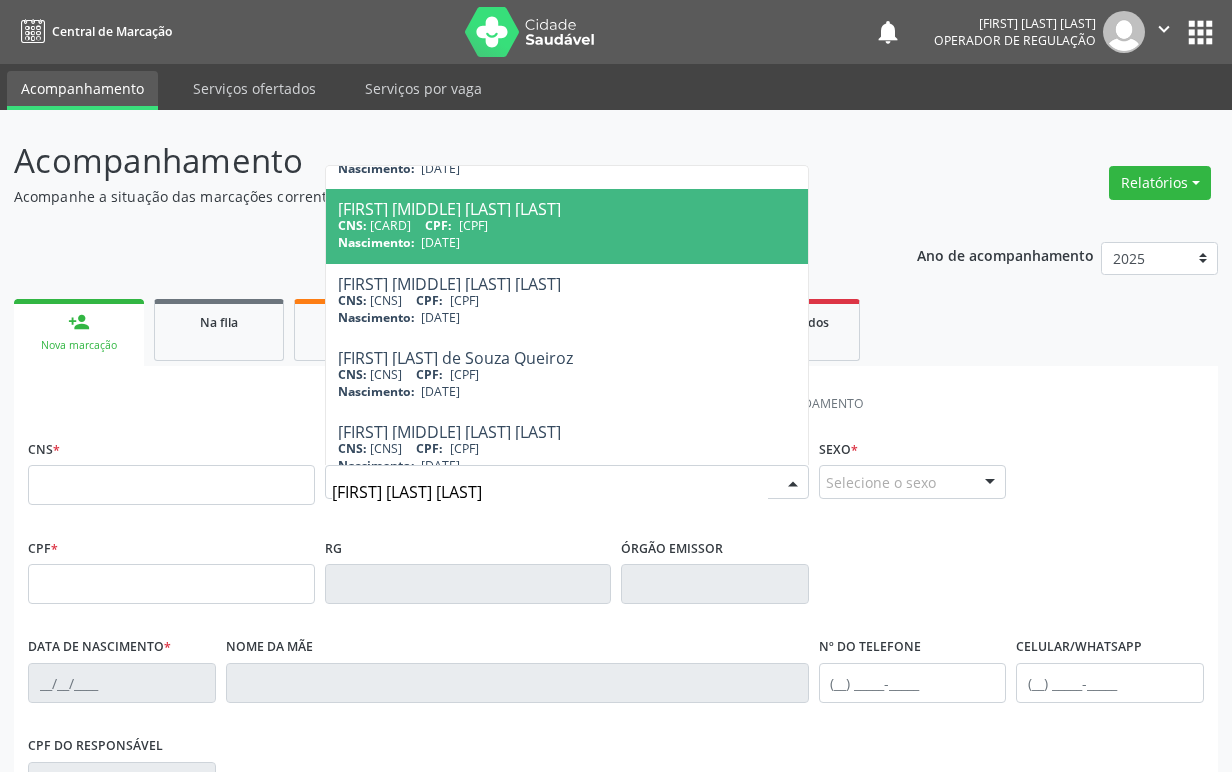 scroll, scrollTop: 0, scrollLeft: 0, axis: both 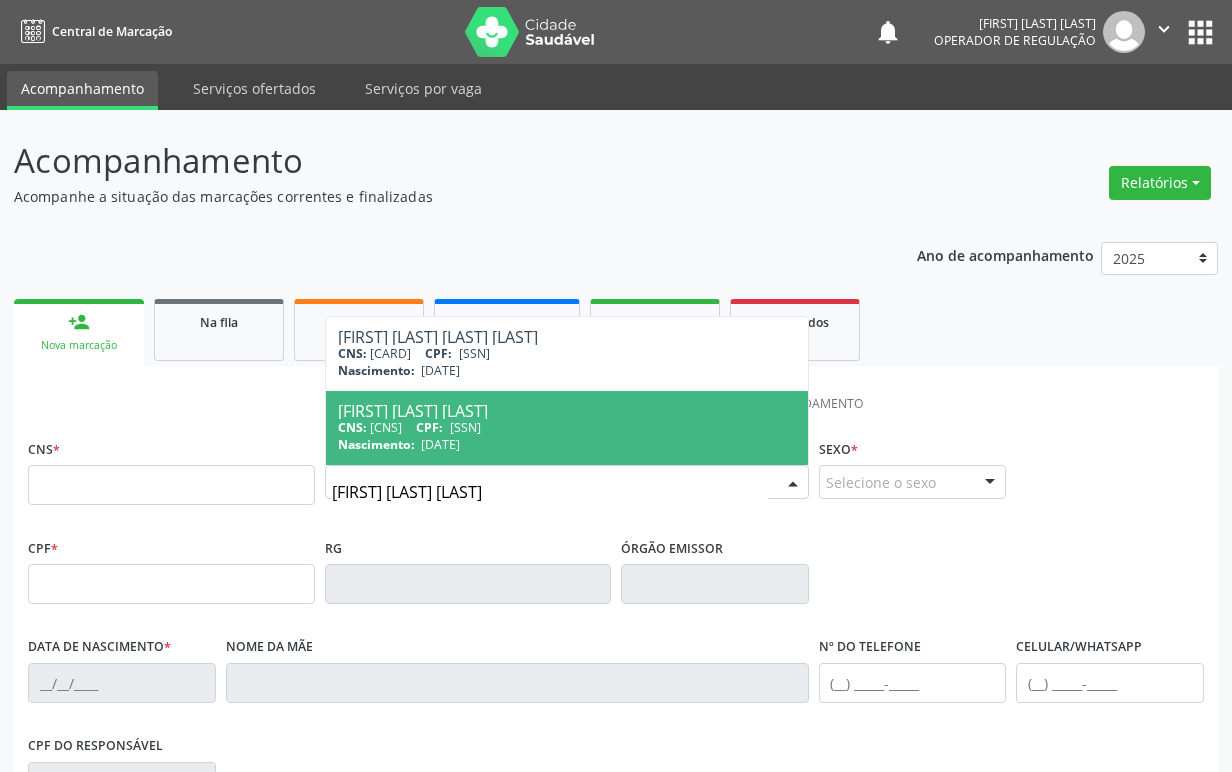 click on "018.354.384-07" at bounding box center (465, 427) 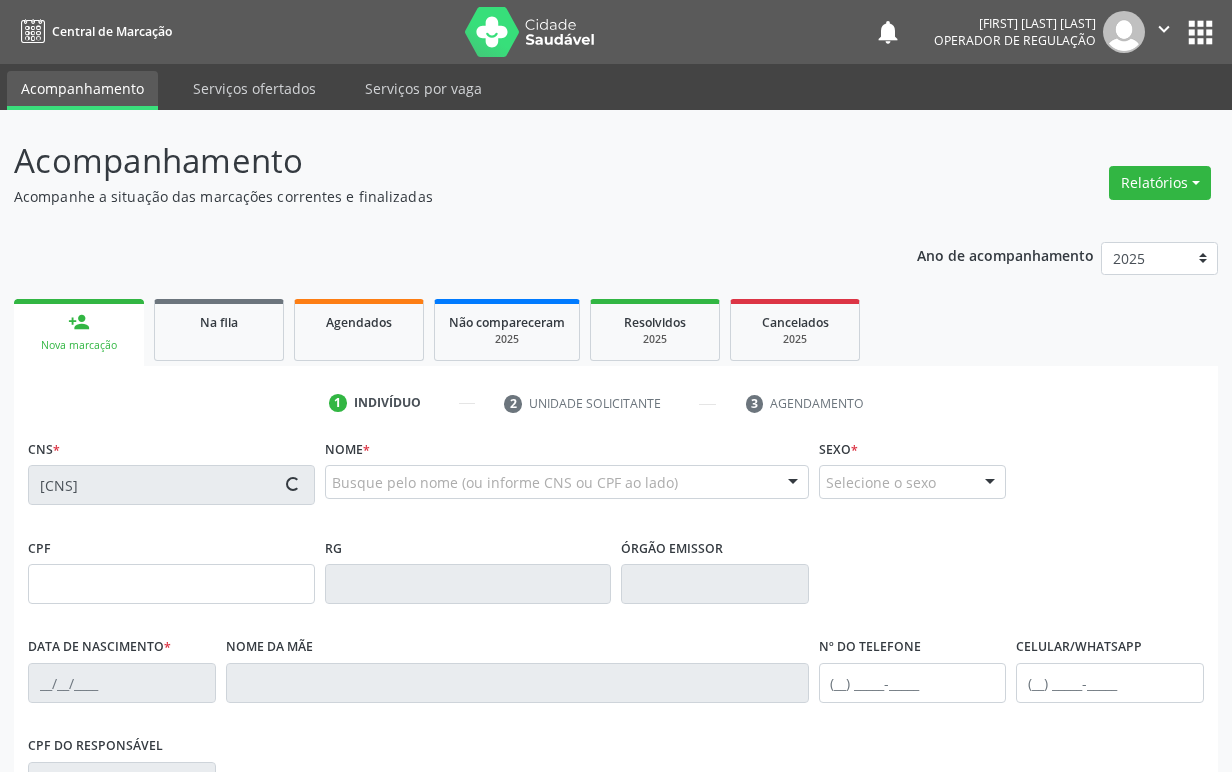 type on "018.354.384-07" 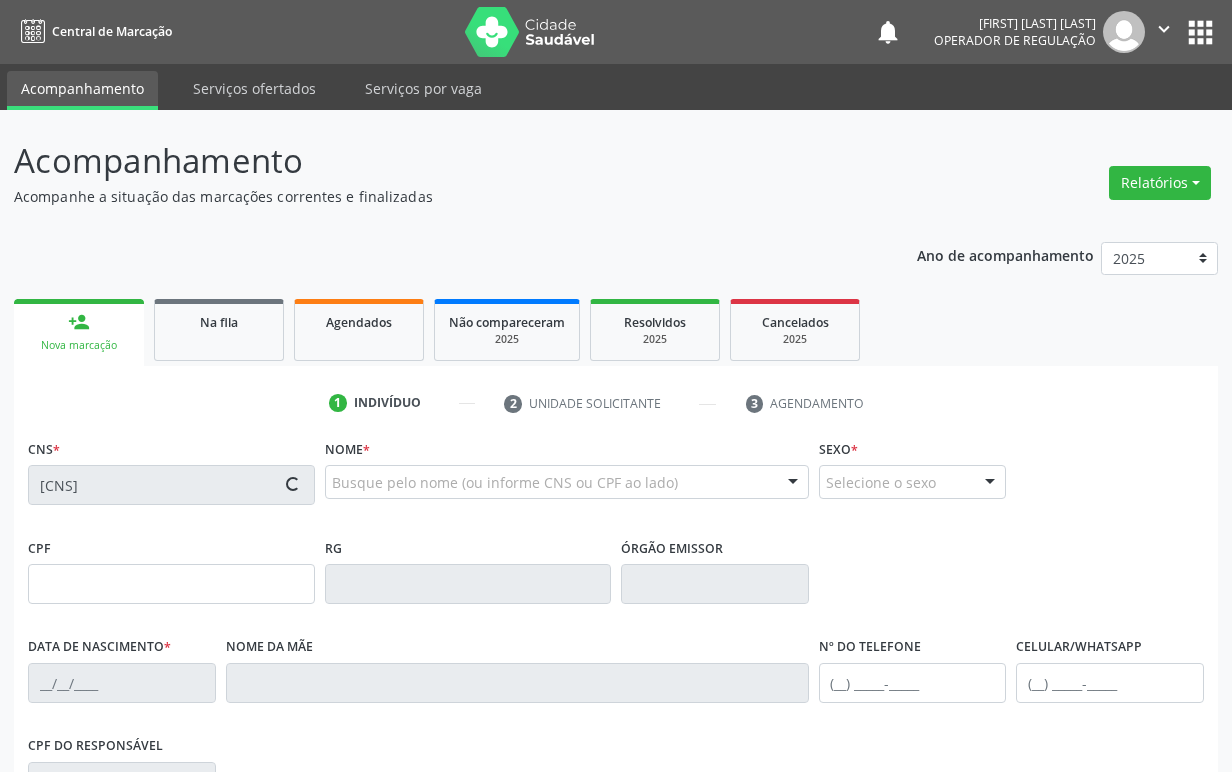 type on "19/11/1959" 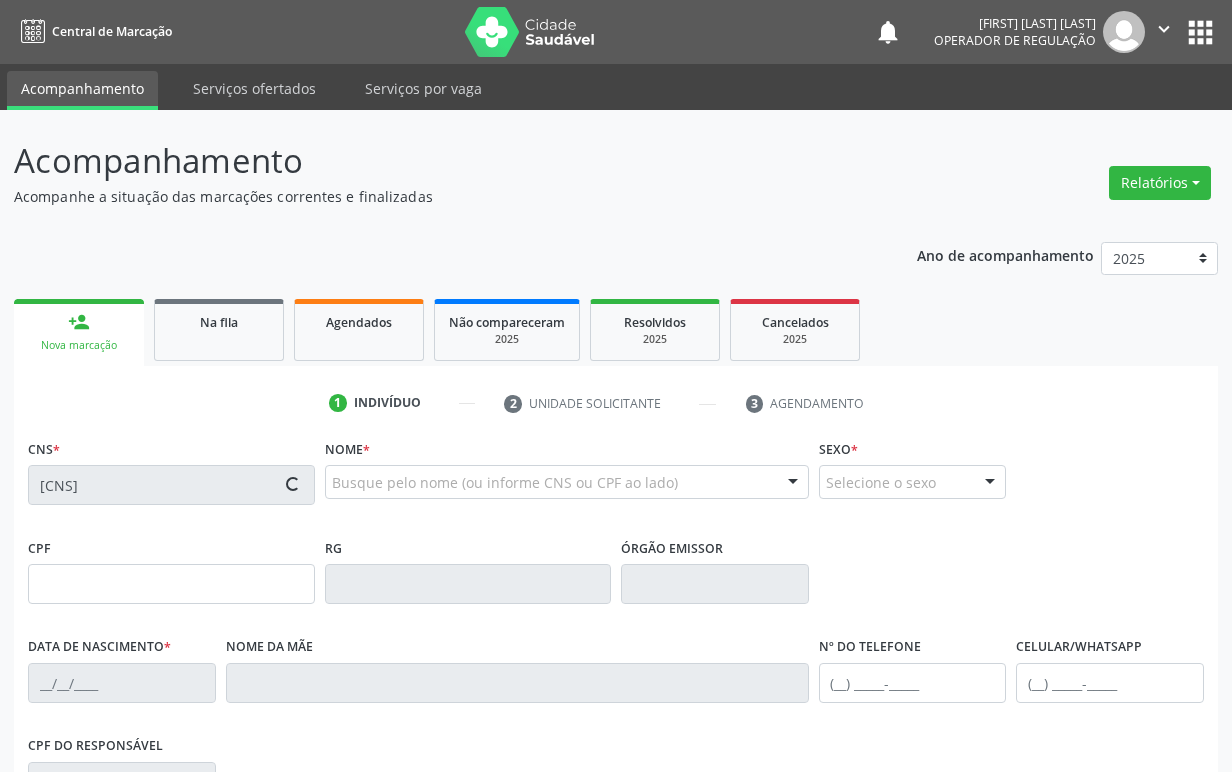 type on "Rosália Maciel da Silva" 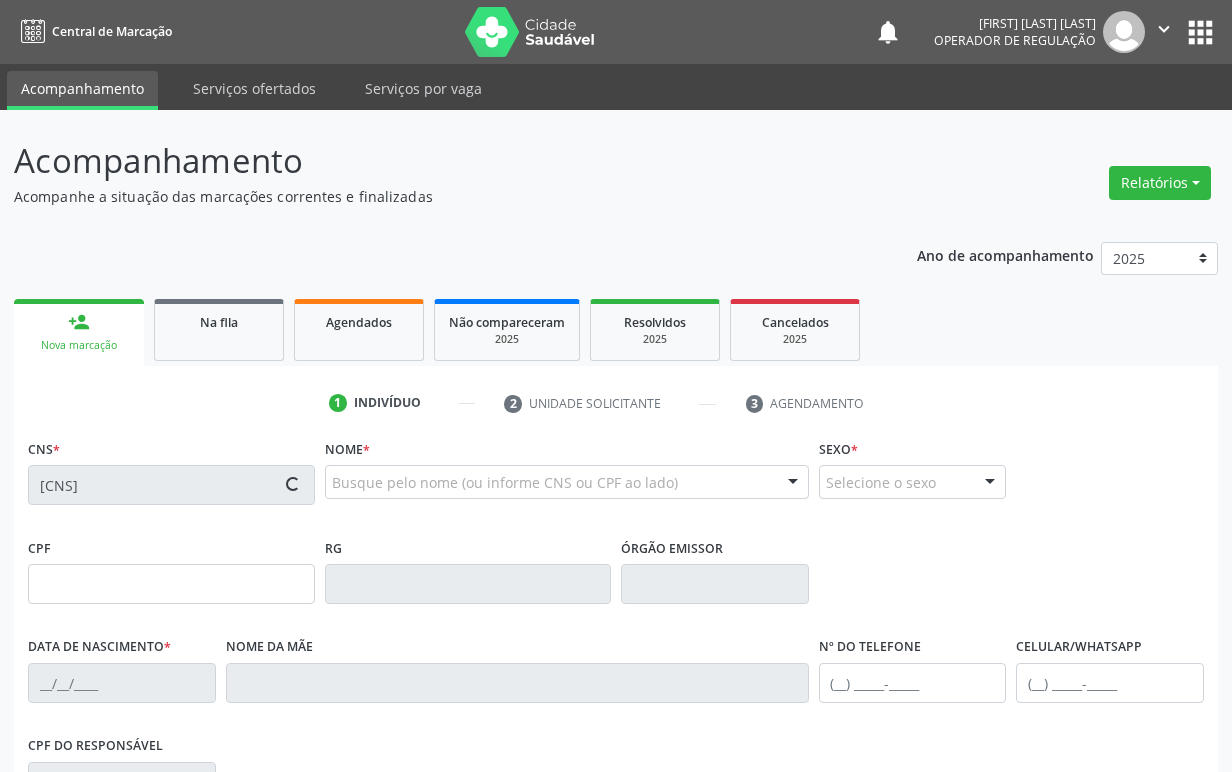 type on "(83) 98658-3804" 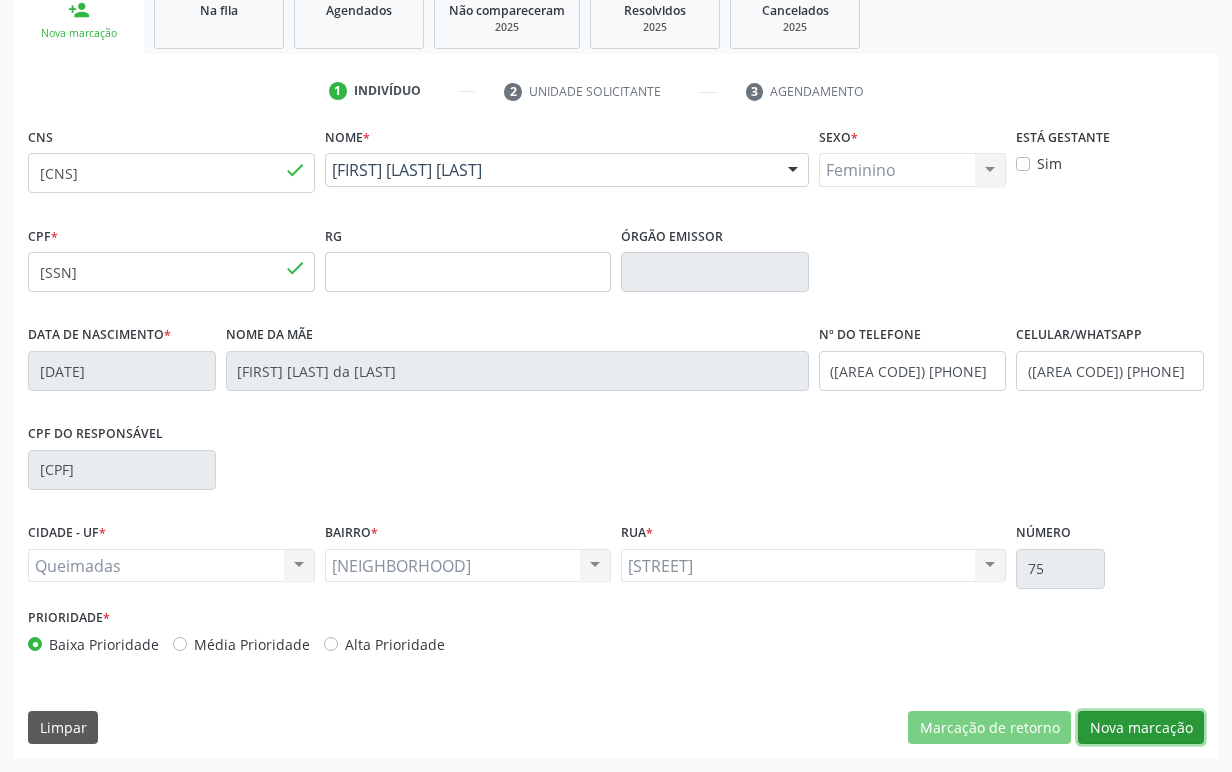 click on "Nova marcação" at bounding box center (1141, 728) 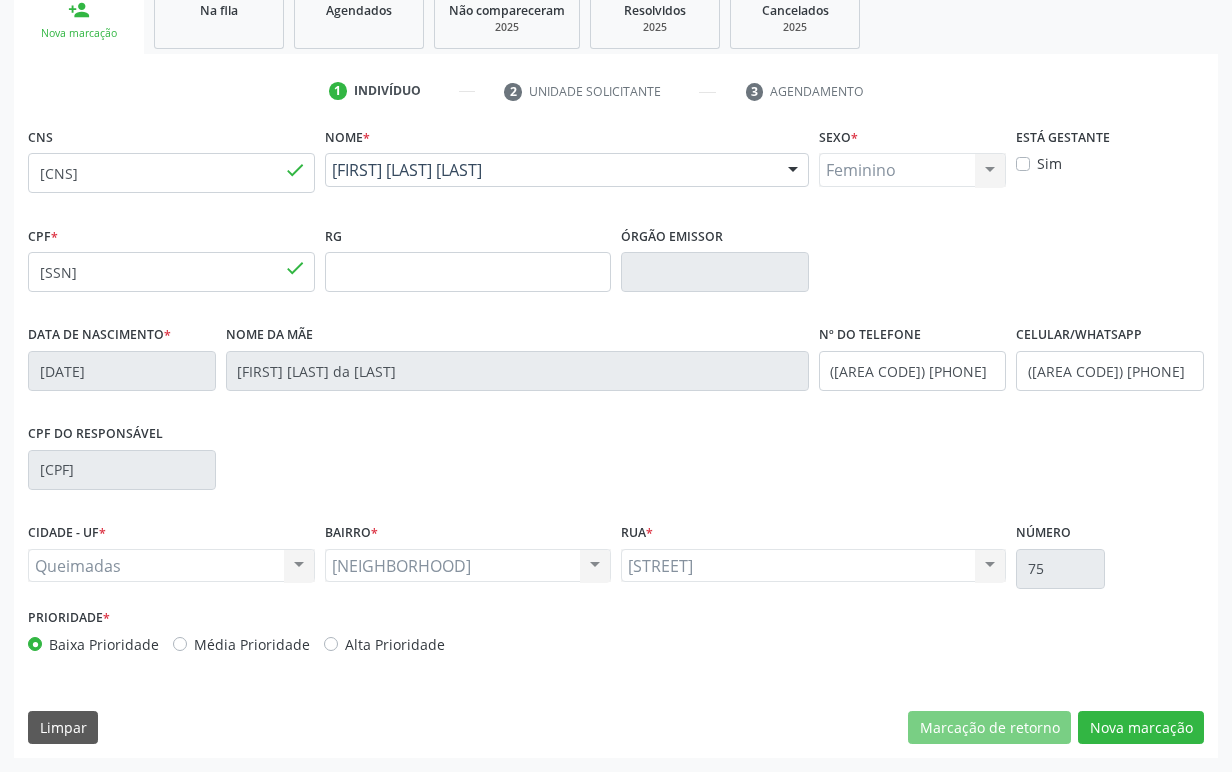 scroll, scrollTop: 134, scrollLeft: 0, axis: vertical 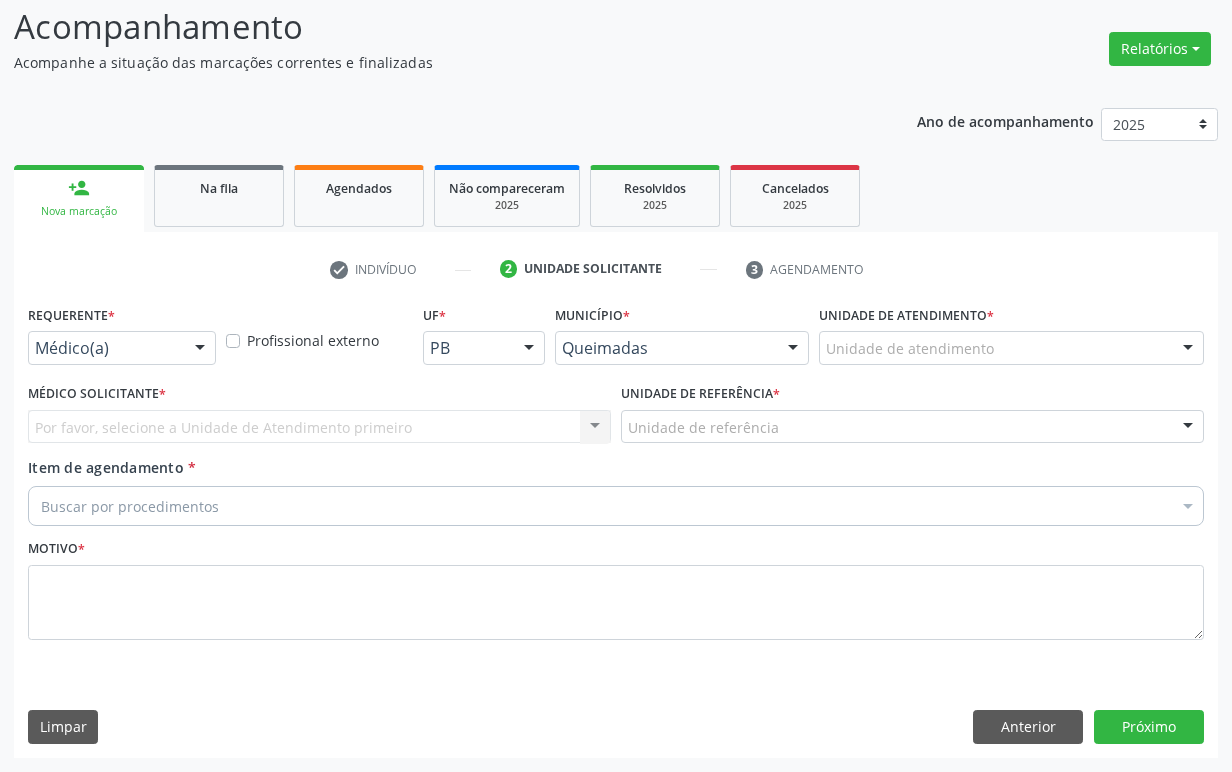 click on "Requerente
*
Médico(a)         Médico(a)   Enfermeiro(a)   Paciente
Nenhum resultado encontrado para: "   "
Não há nenhuma opção para ser exibida." at bounding box center (122, 339) 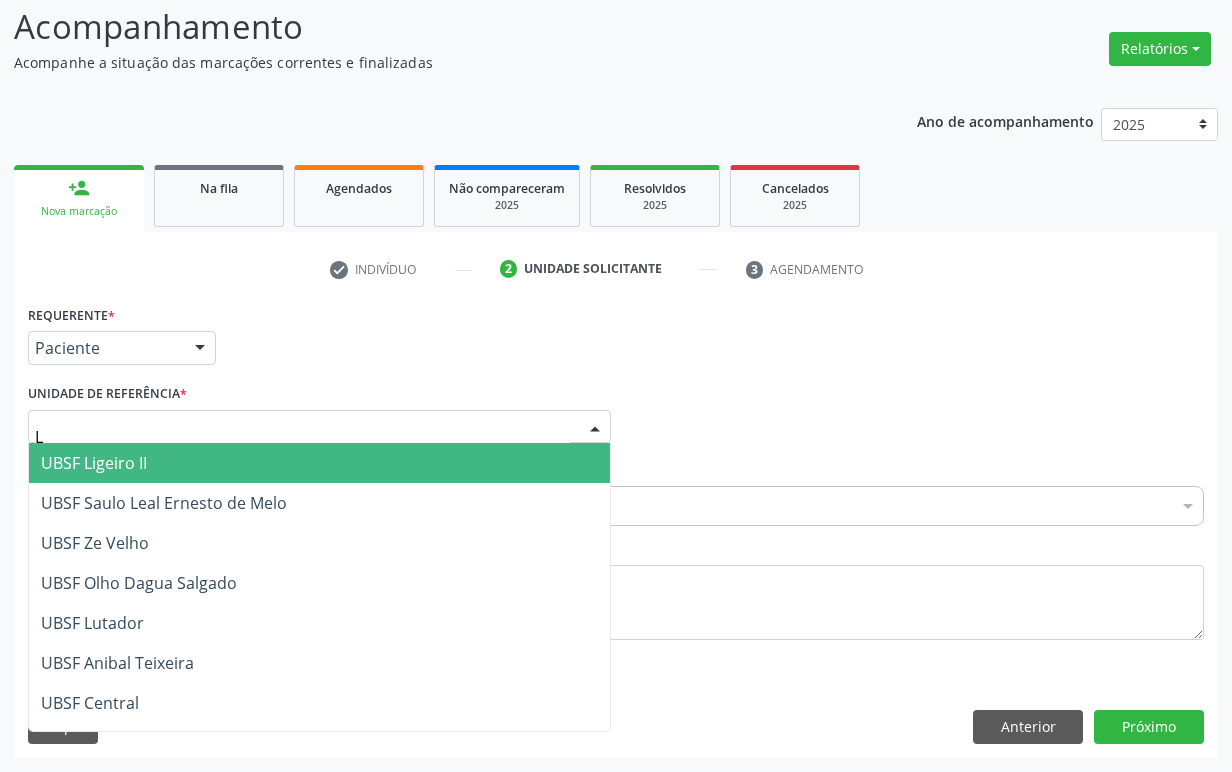 type on "LI" 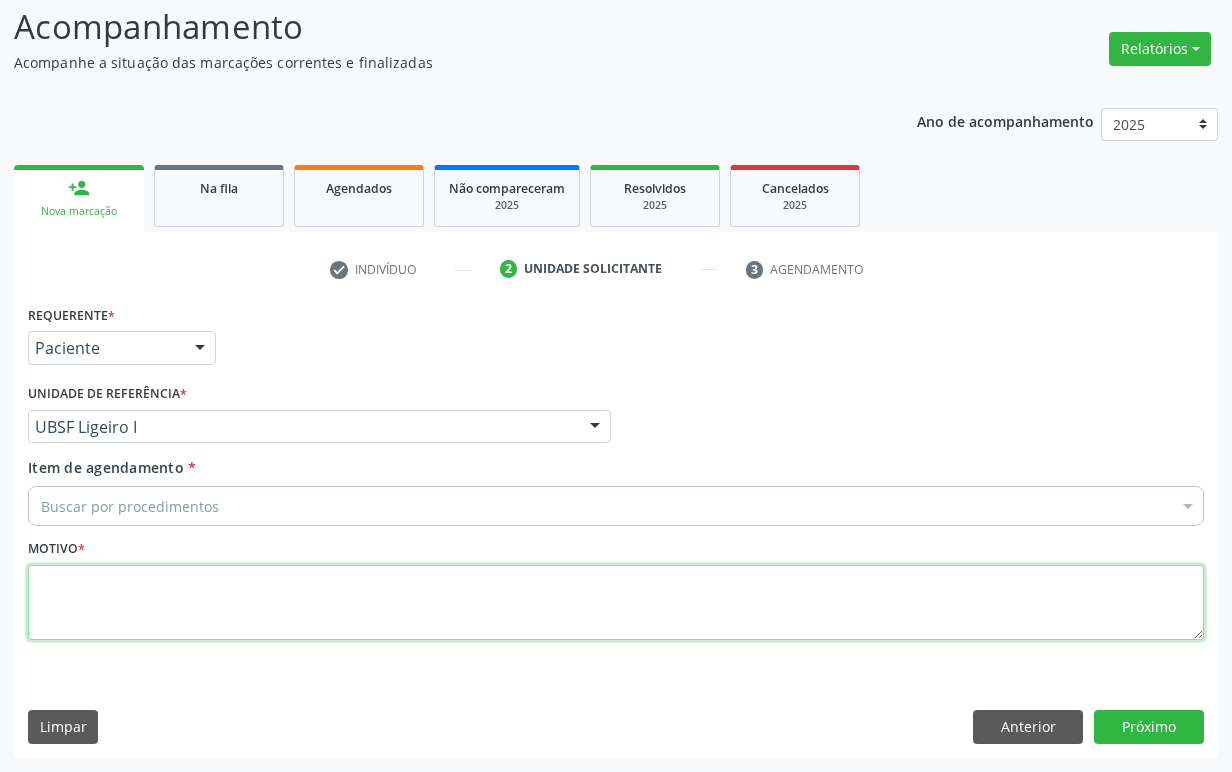 paste on "1ª CONSULTA 06/25" 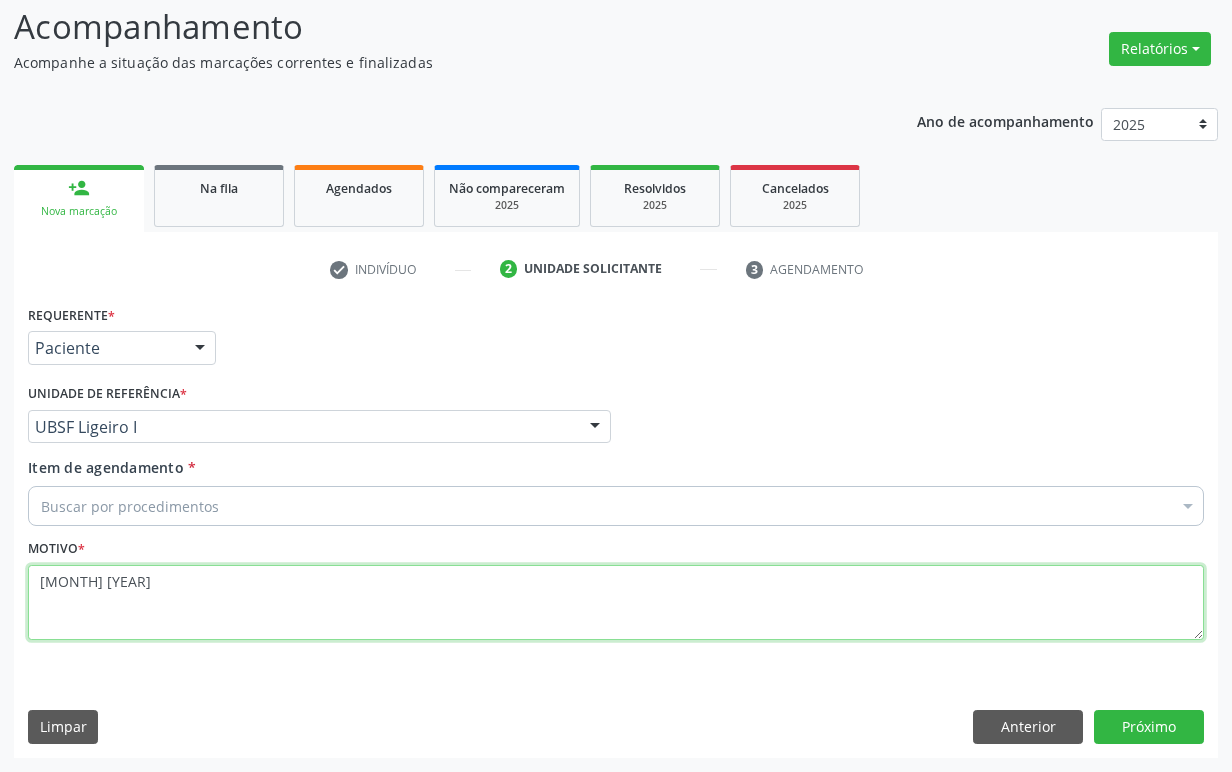 type on "1ª CONSULTA 06/25" 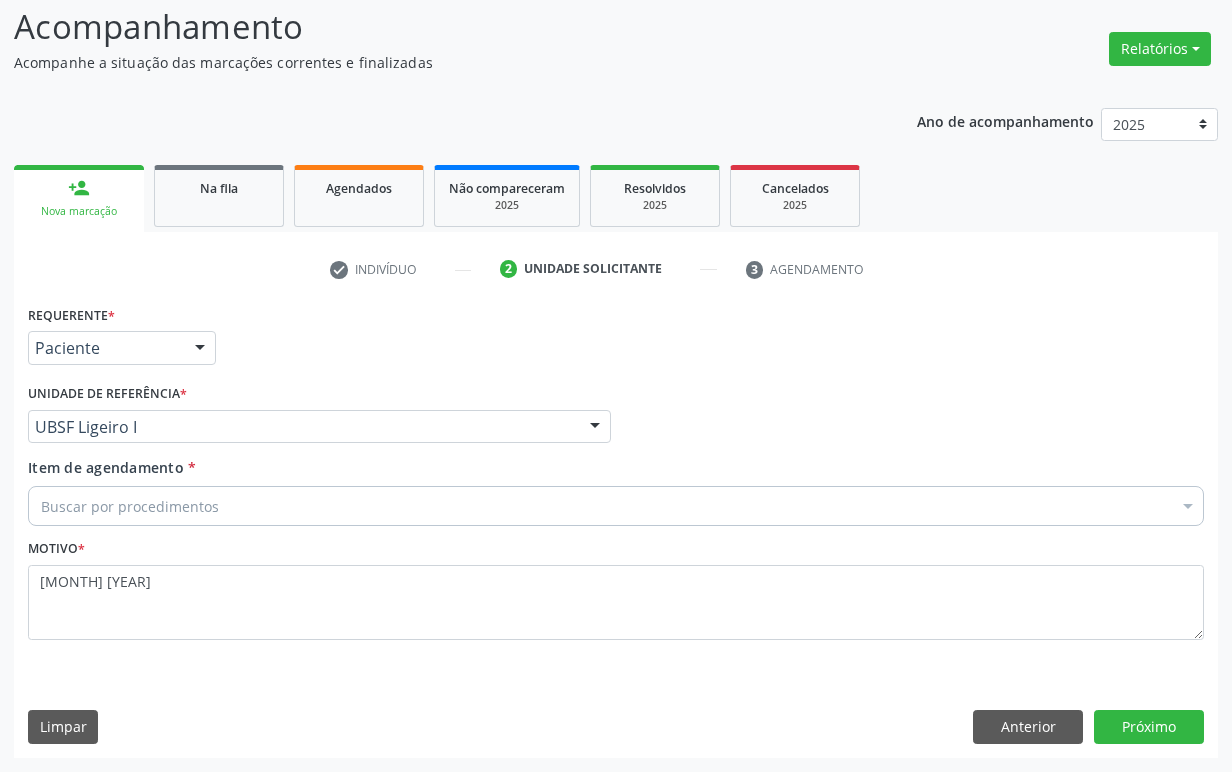 paste on "ENDOCRINOLOGISTA" 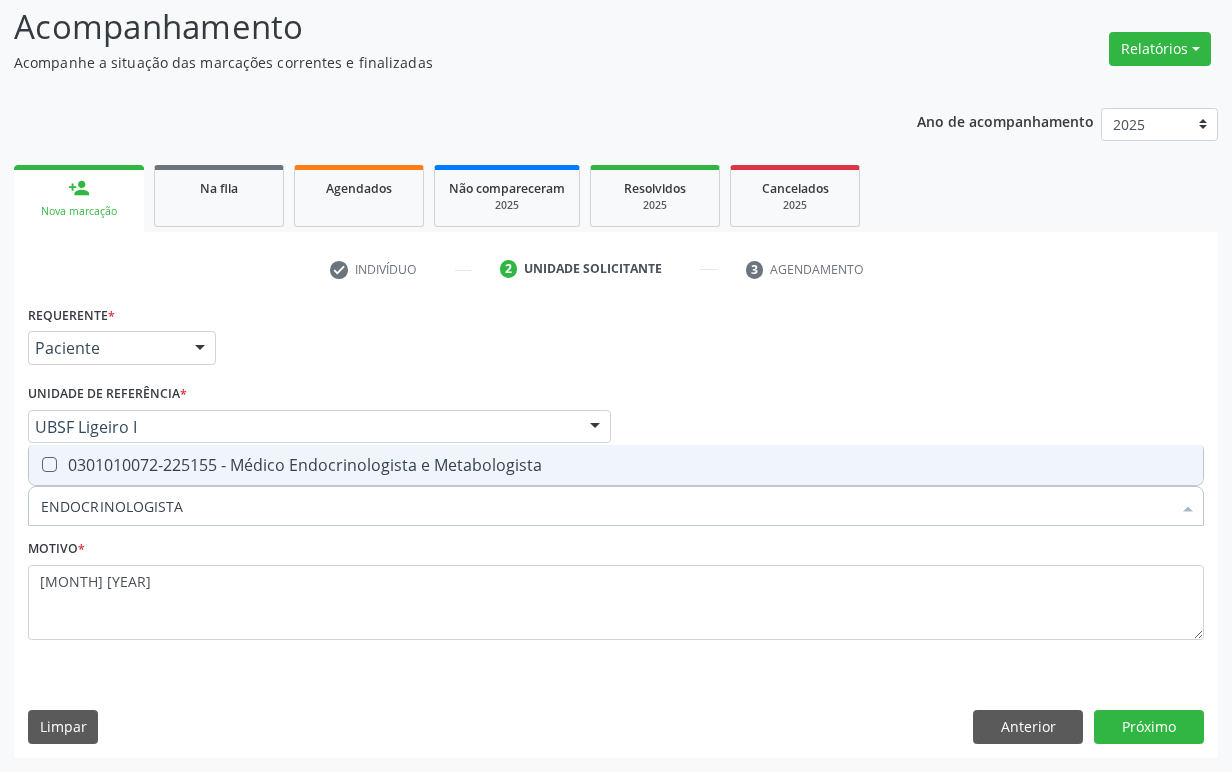 click on "0301010072-225155 - Médico Endocrinologista e Metabologista" at bounding box center [616, 465] 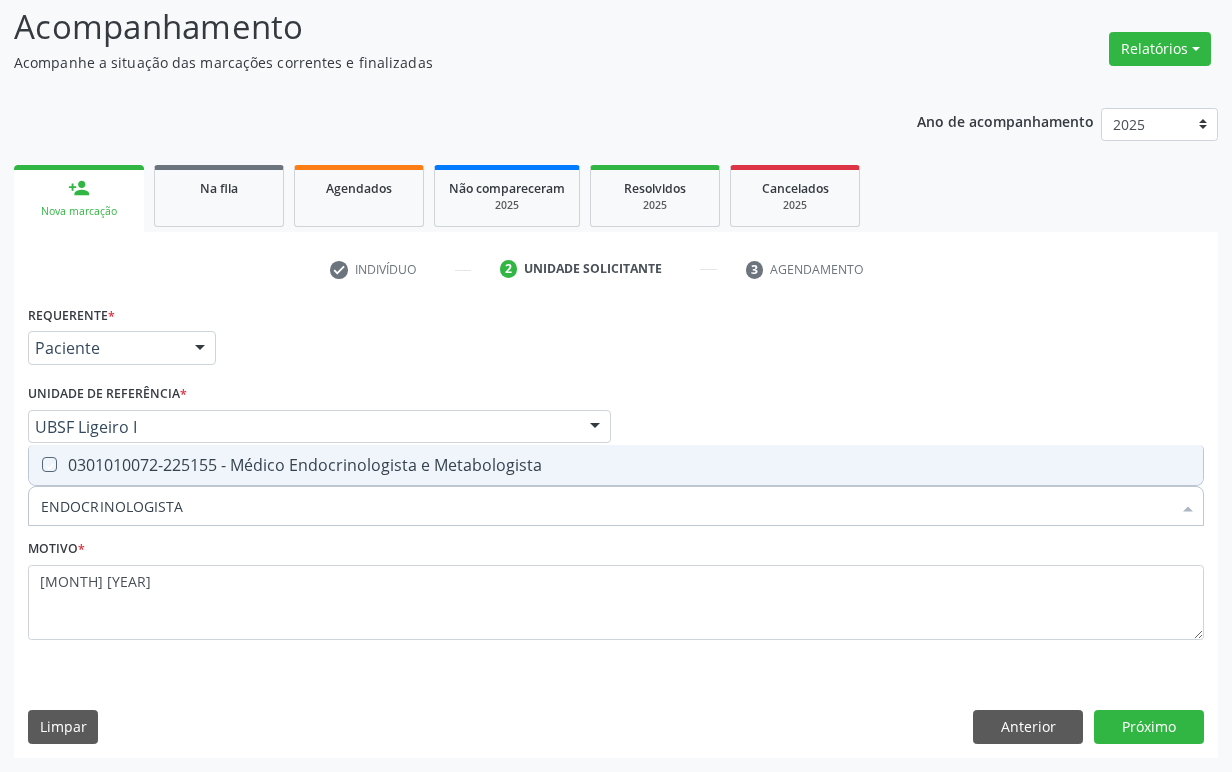 checkbox on "true" 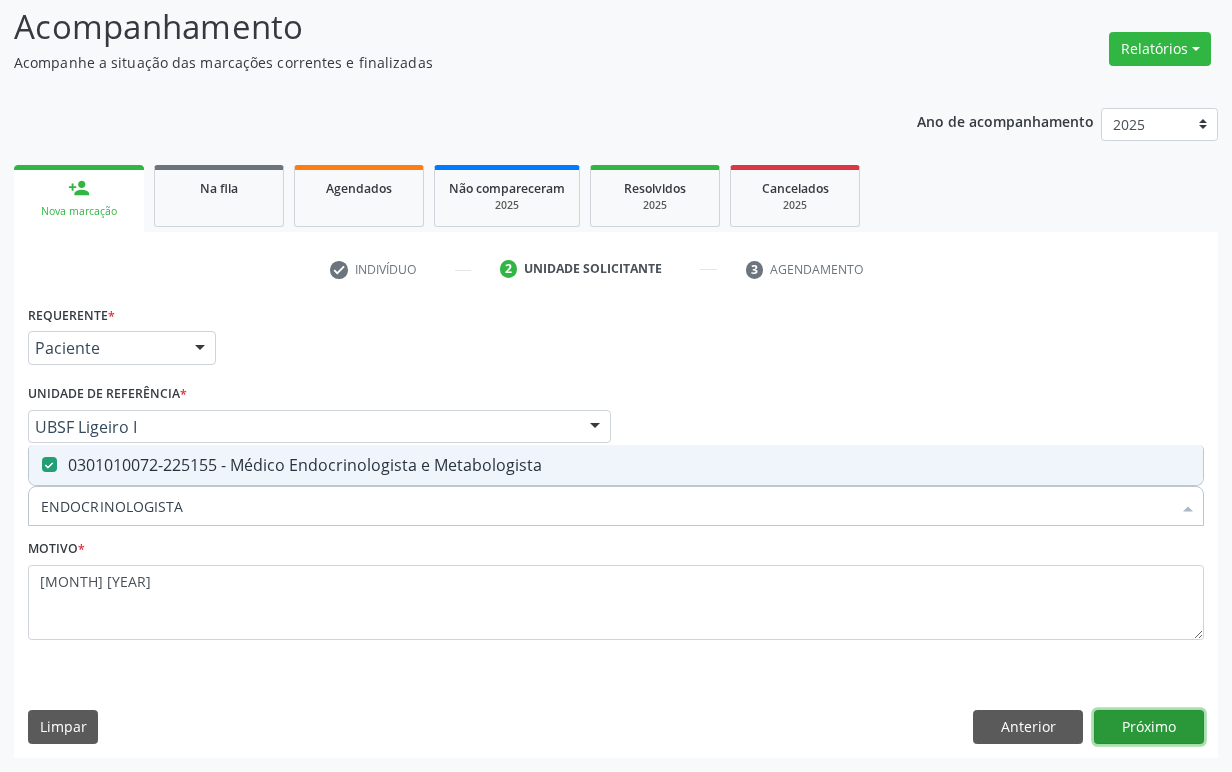 click on "Próximo" at bounding box center (1149, 727) 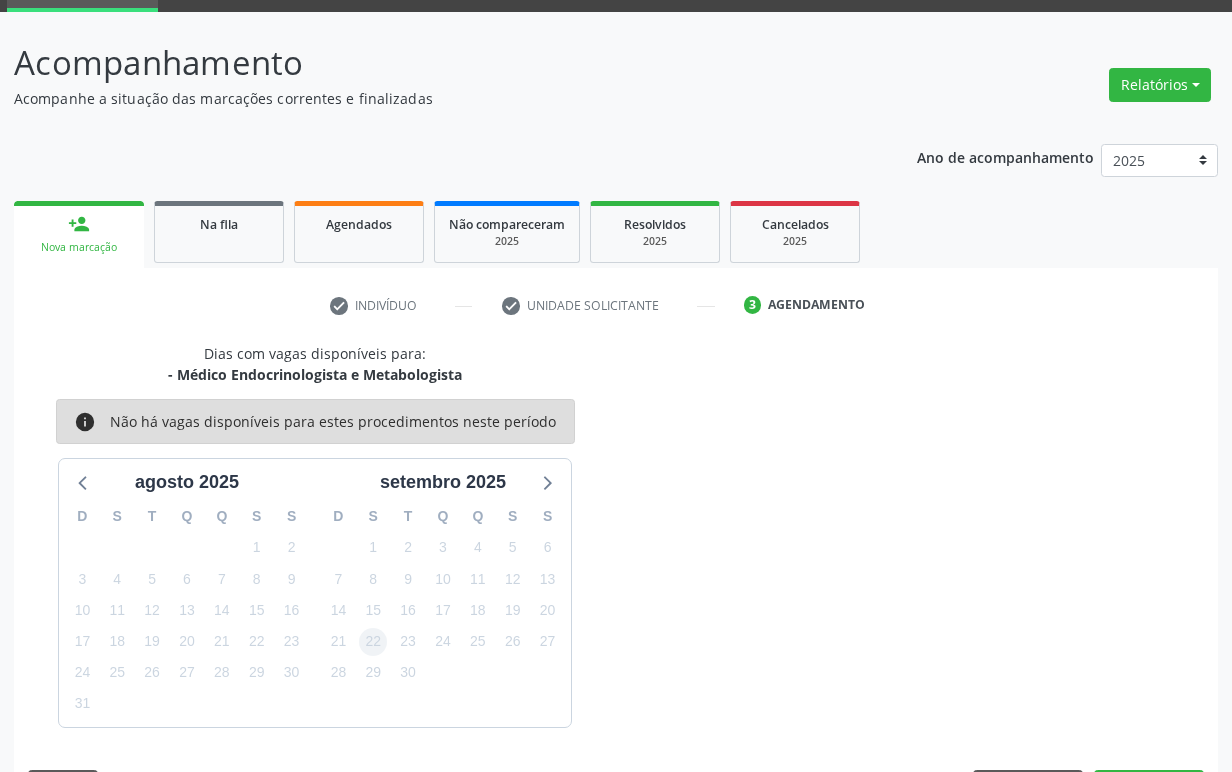 scroll, scrollTop: 134, scrollLeft: 0, axis: vertical 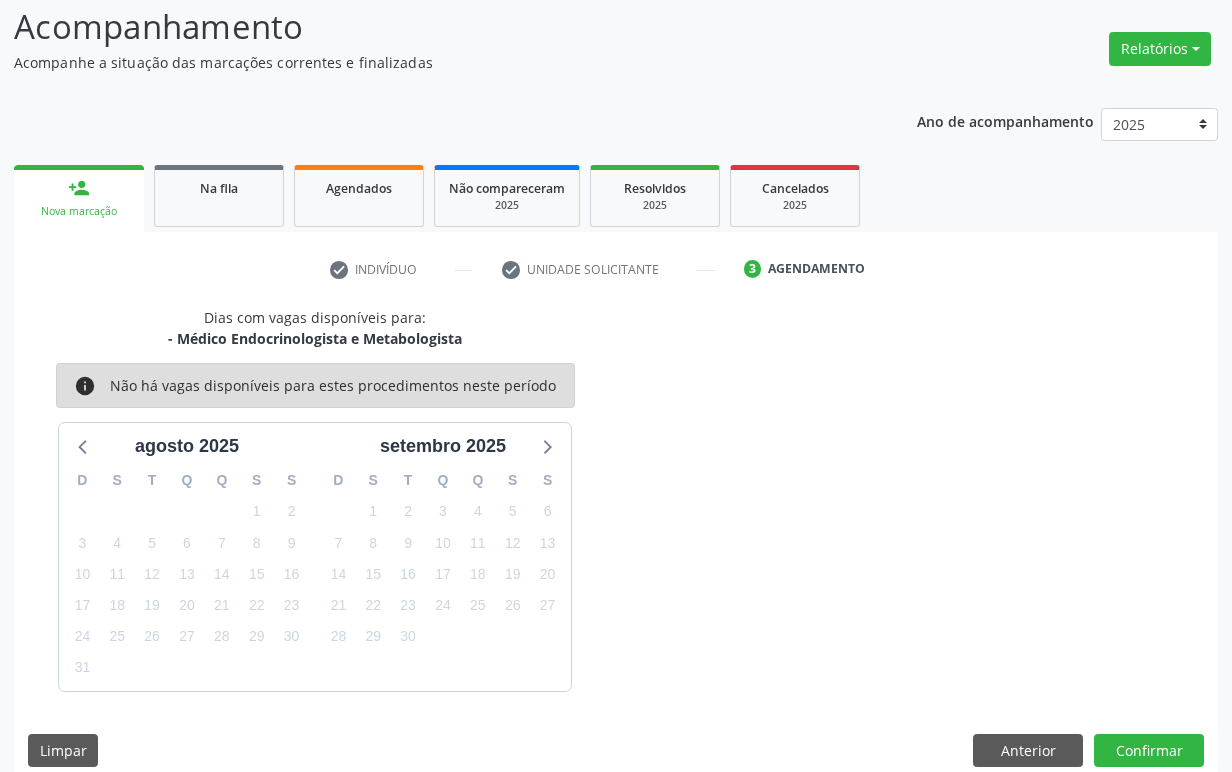 click on "23" at bounding box center (408, 605) 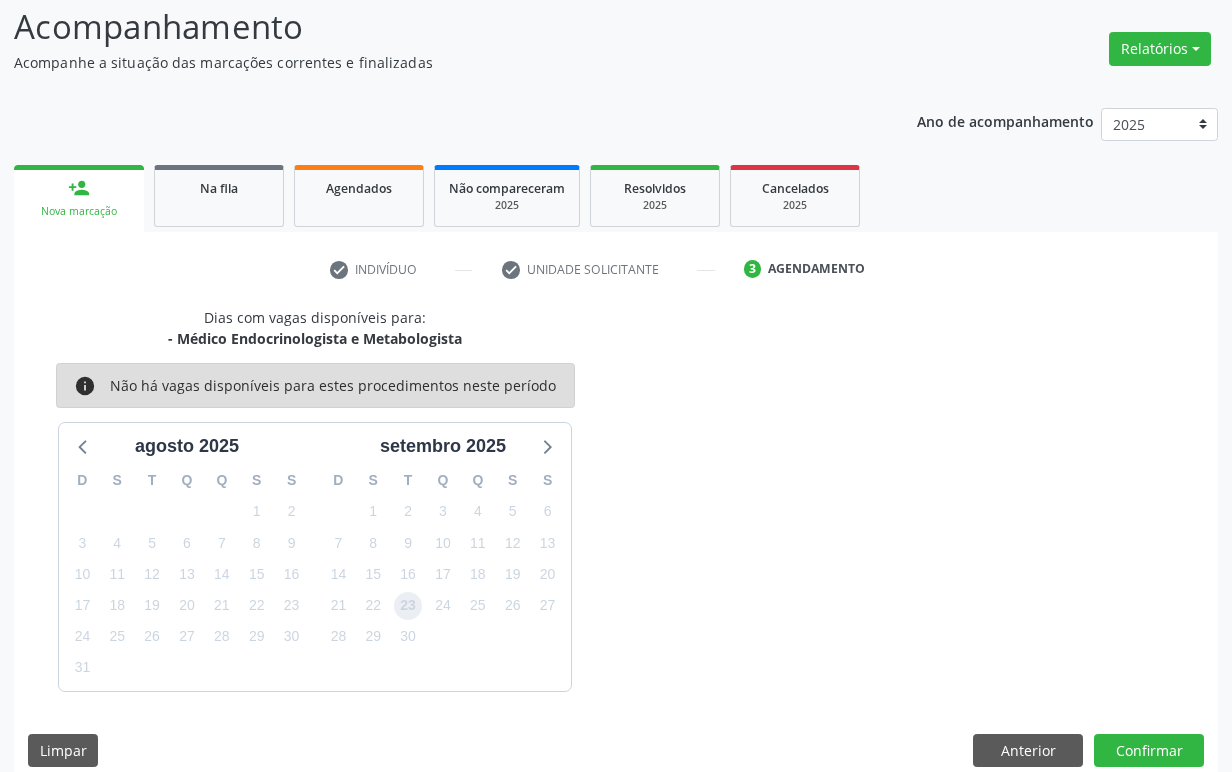 click on "23" at bounding box center (408, 606) 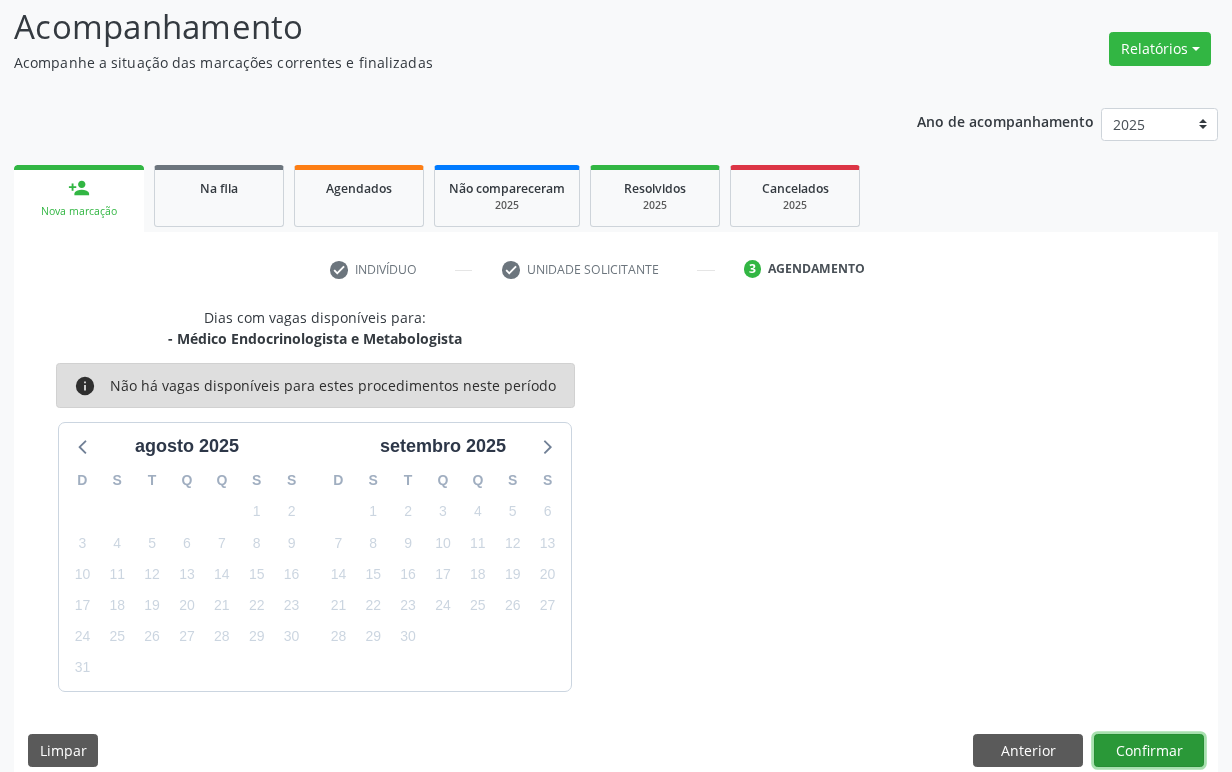 click on "Confirmar" at bounding box center [1149, 751] 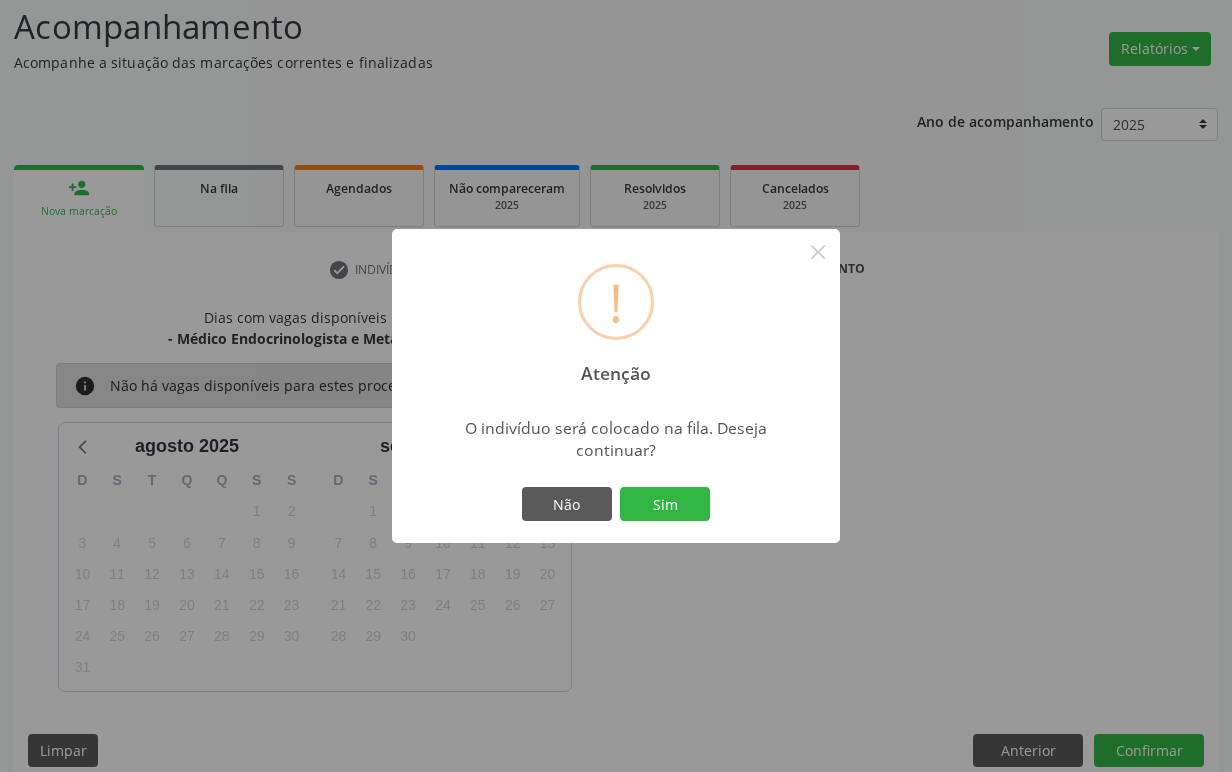 type 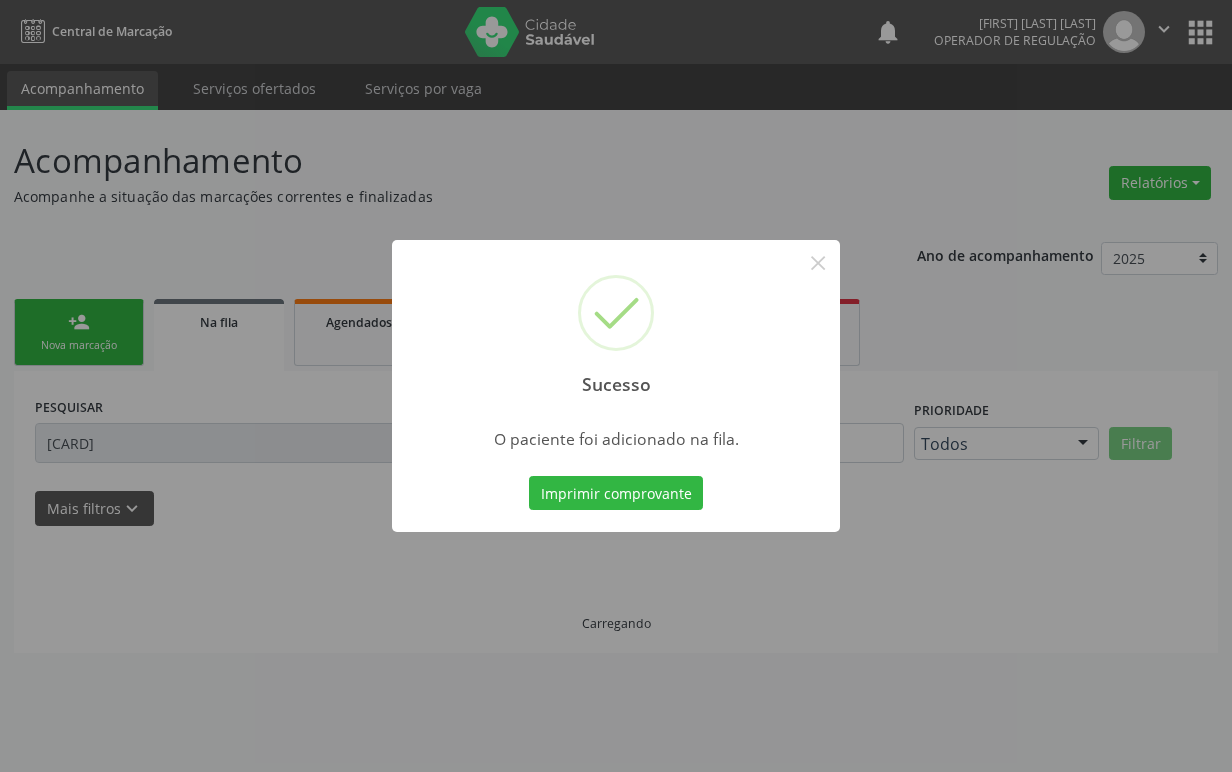 scroll, scrollTop: 0, scrollLeft: 0, axis: both 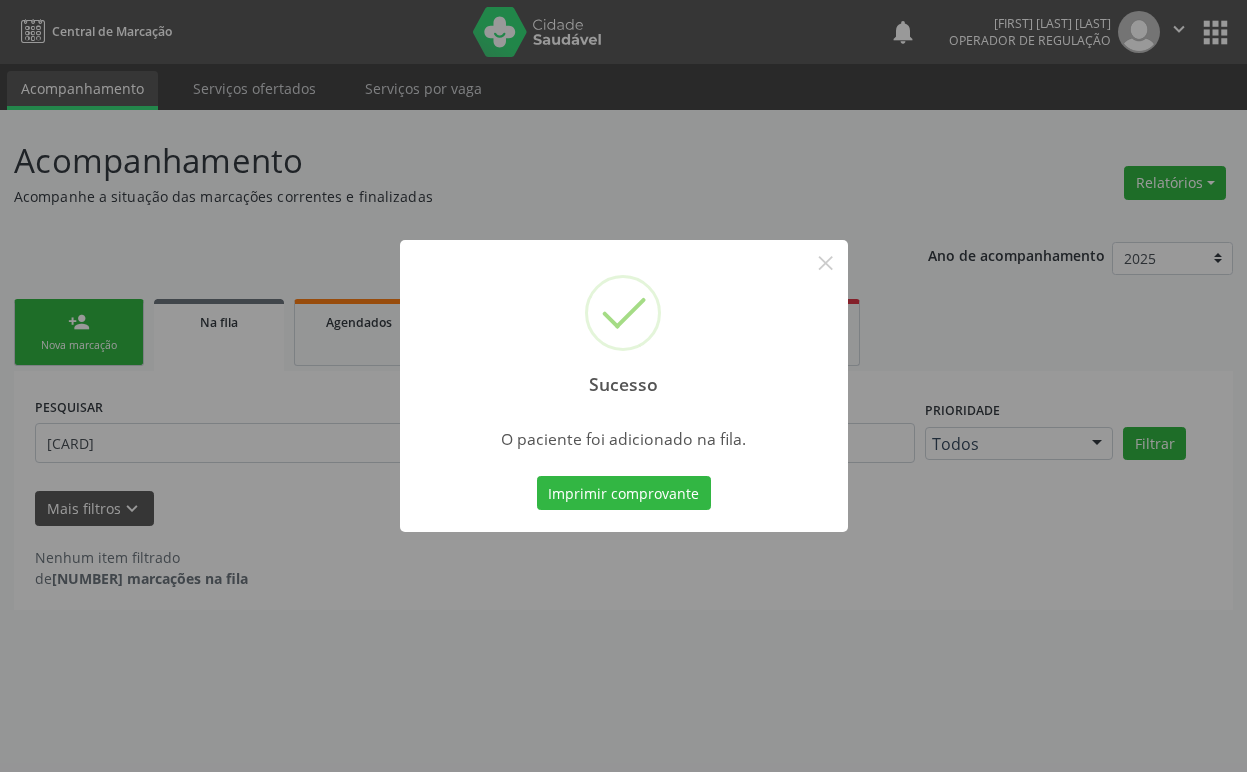 type 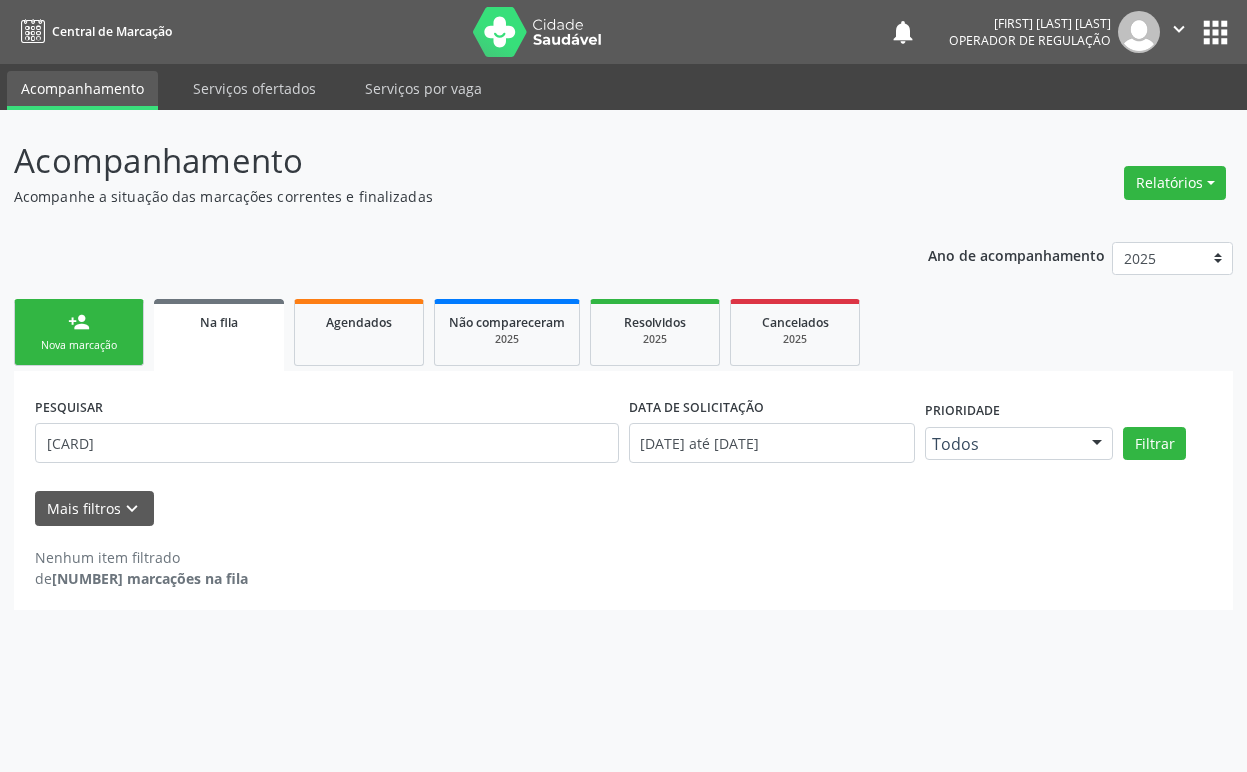 click on "Nova marcação" at bounding box center (79, 345) 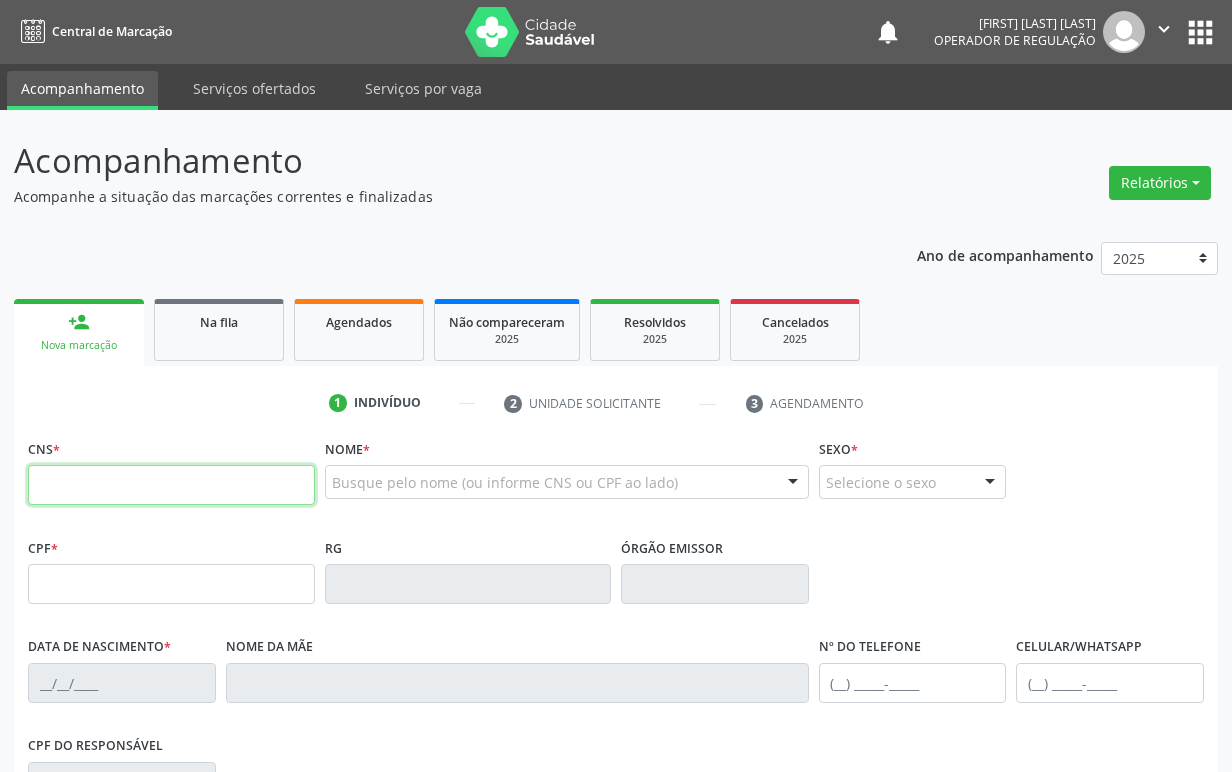 click at bounding box center (171, 485) 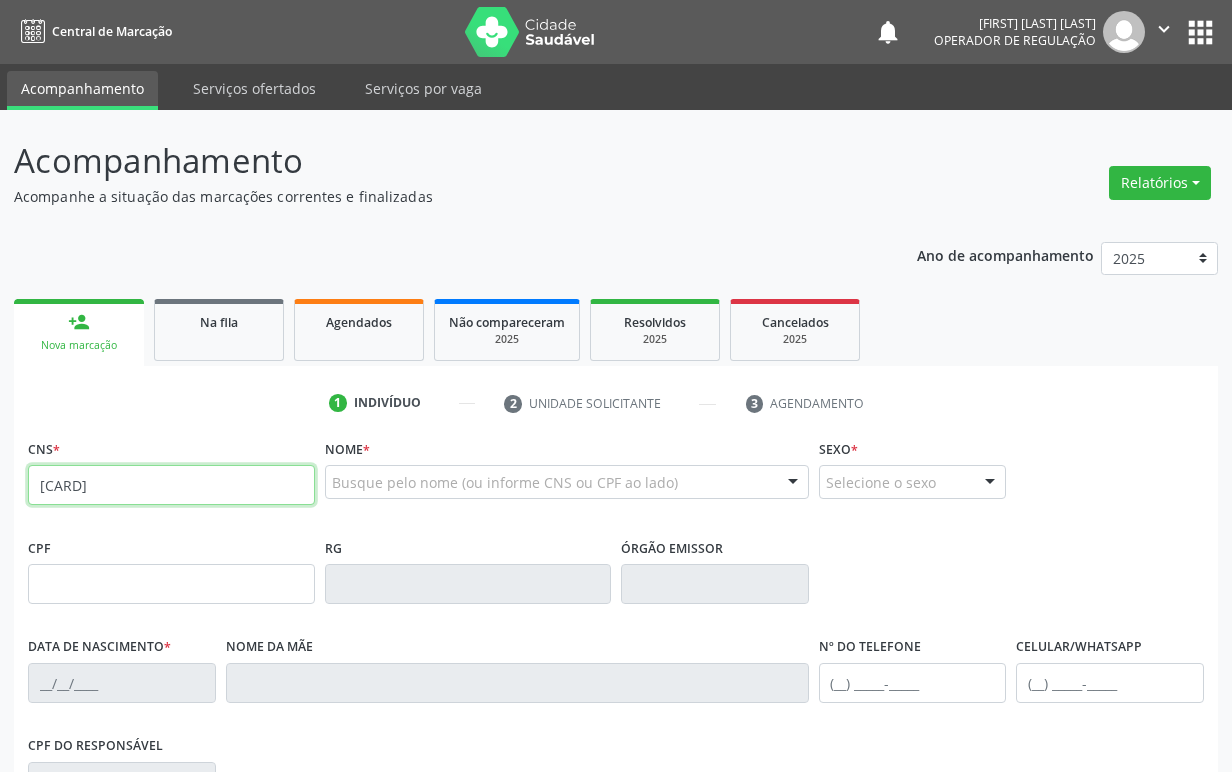 type on "700 8014 4497 5185" 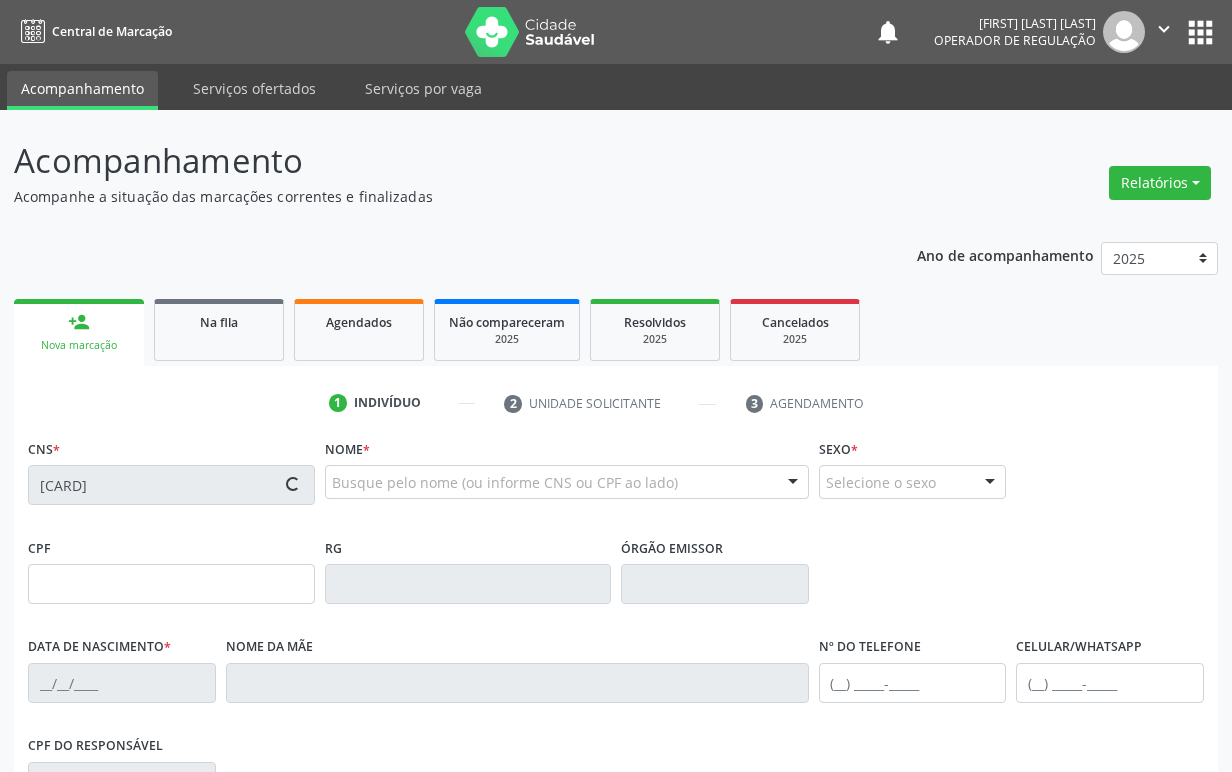 type on "219.691.914-49" 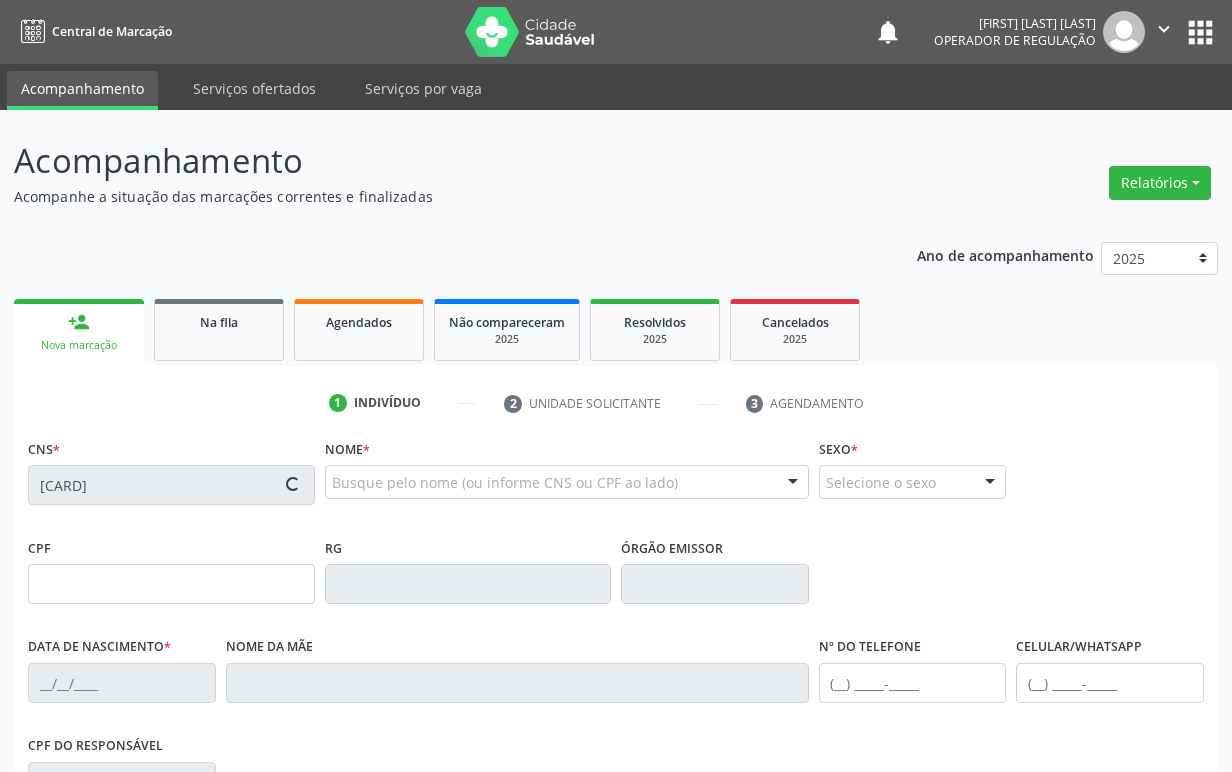 type on "28/06/1960" 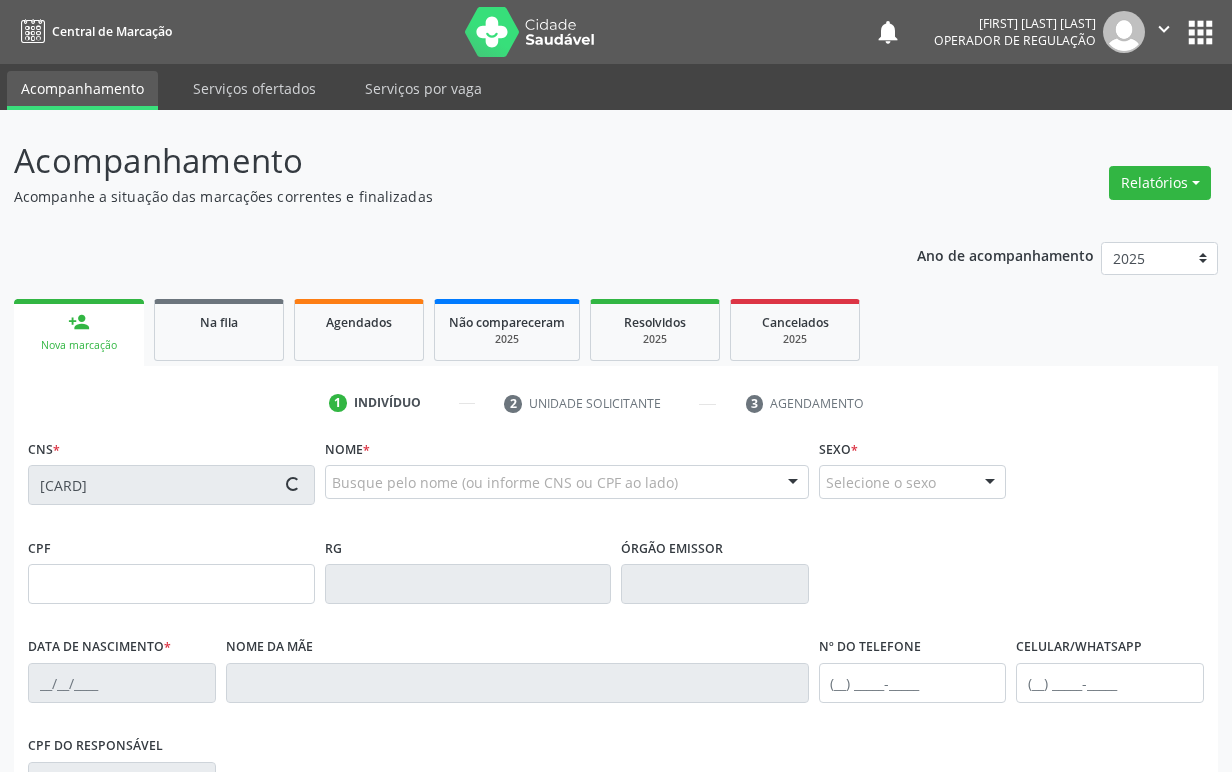 type on "Antônia Maria Saraiva" 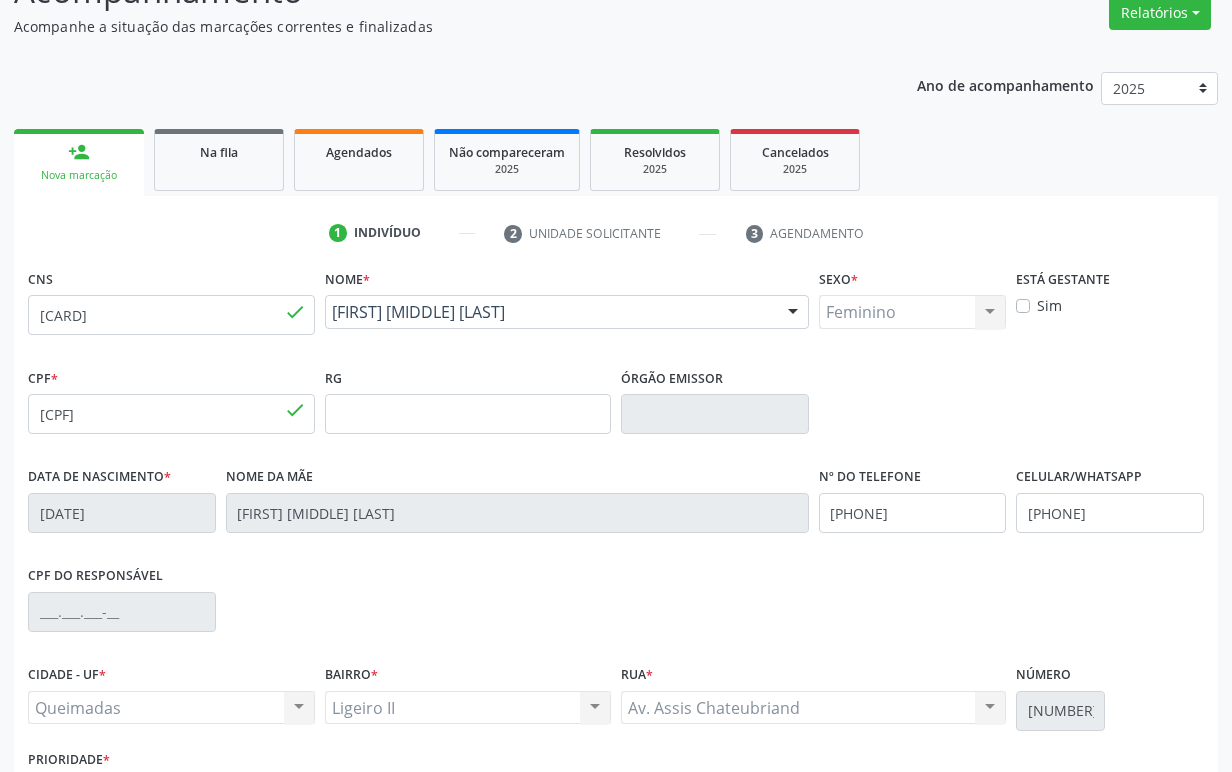 scroll, scrollTop: 312, scrollLeft: 0, axis: vertical 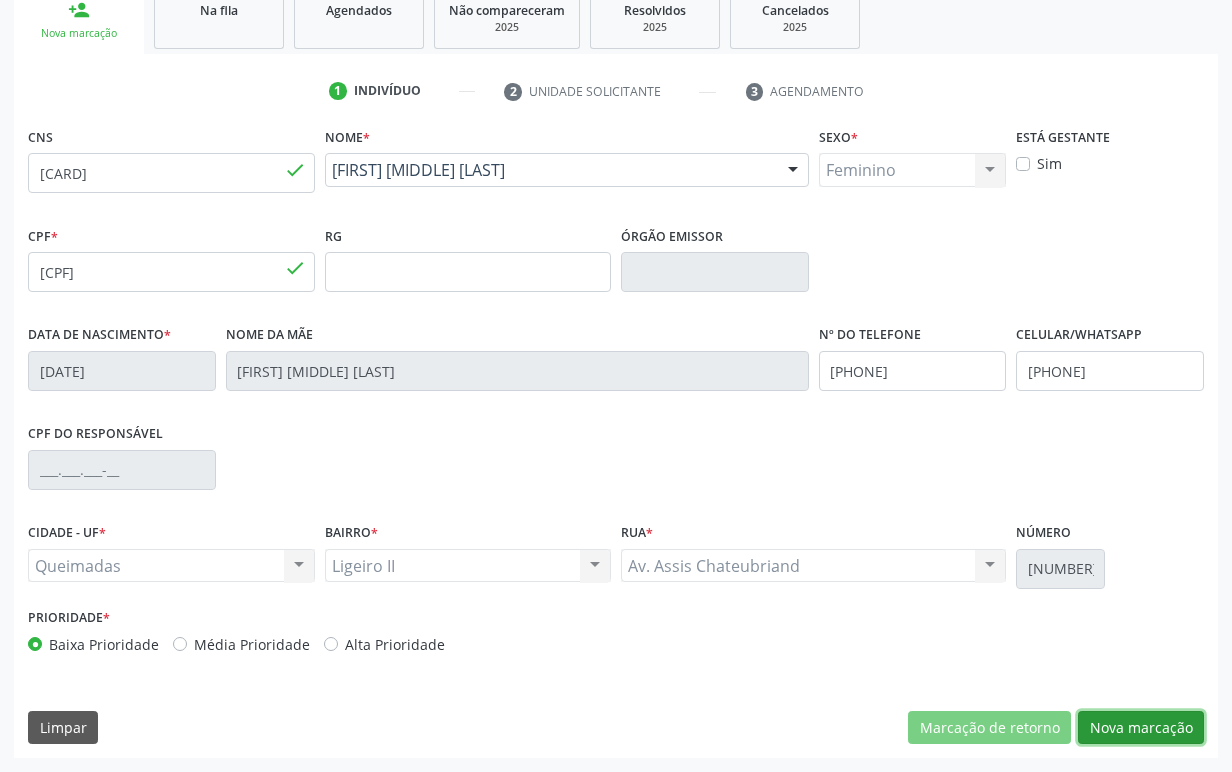 drag, startPoint x: 1171, startPoint y: 730, endPoint x: 1144, endPoint y: 694, distance: 45 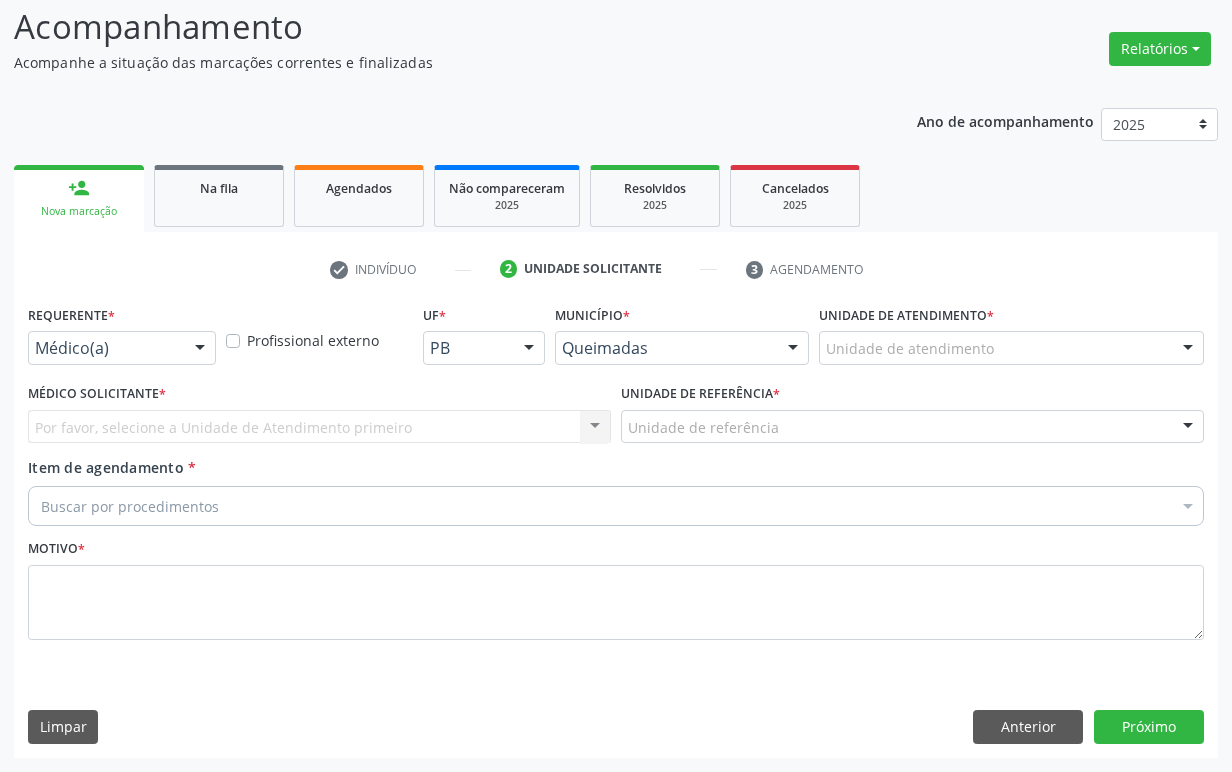 scroll, scrollTop: 134, scrollLeft: 0, axis: vertical 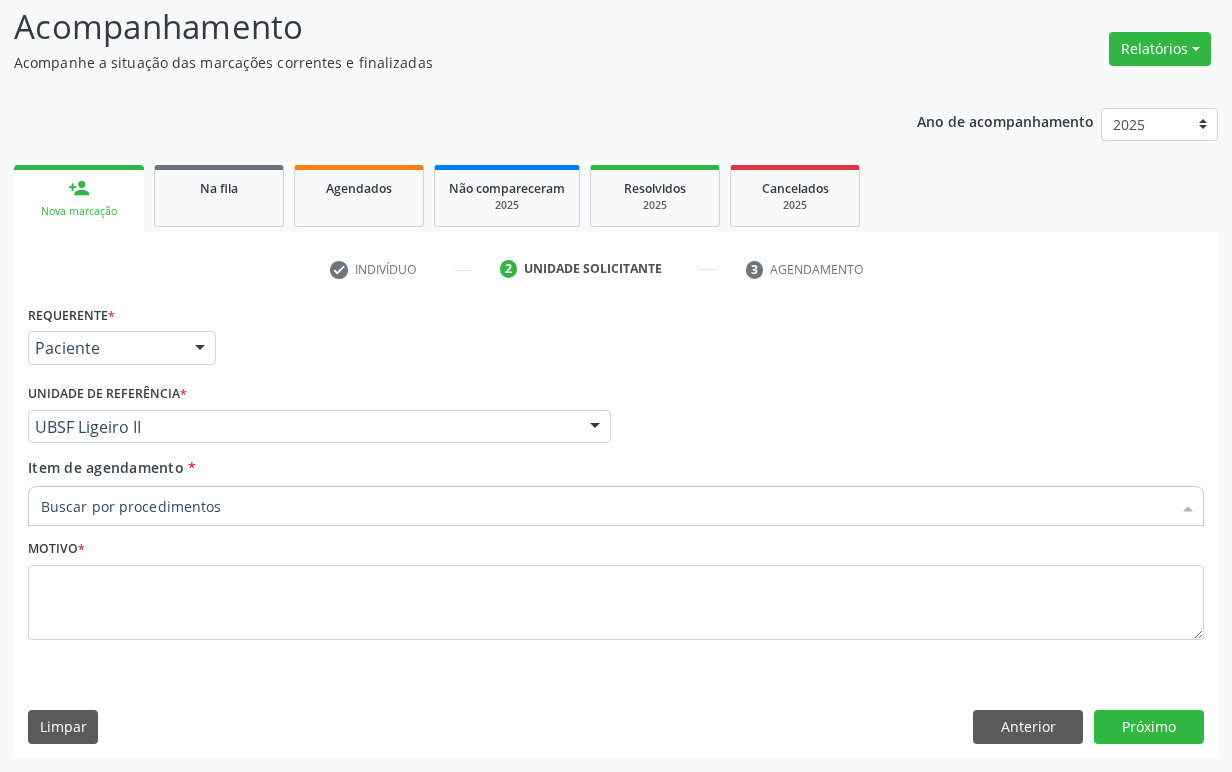 paste on "ENDOCRINOLOGISTA" 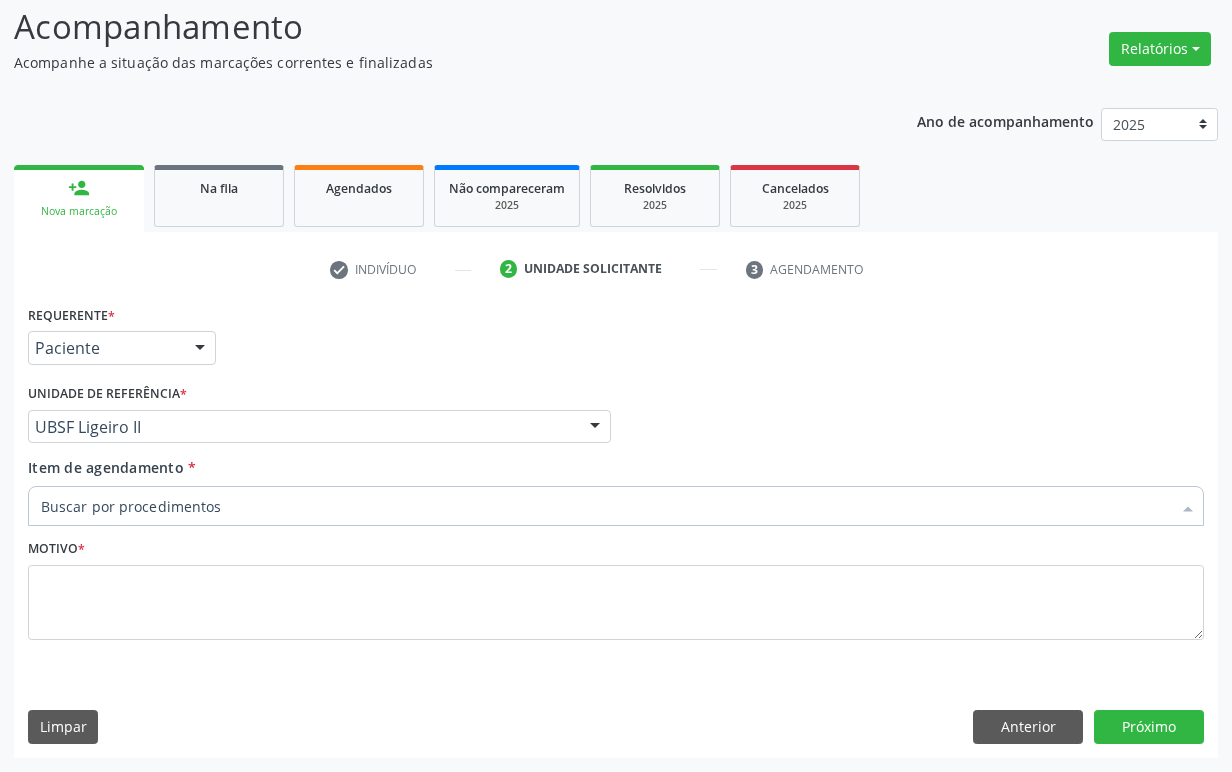 type on "ENDOCRINOLOGISTA" 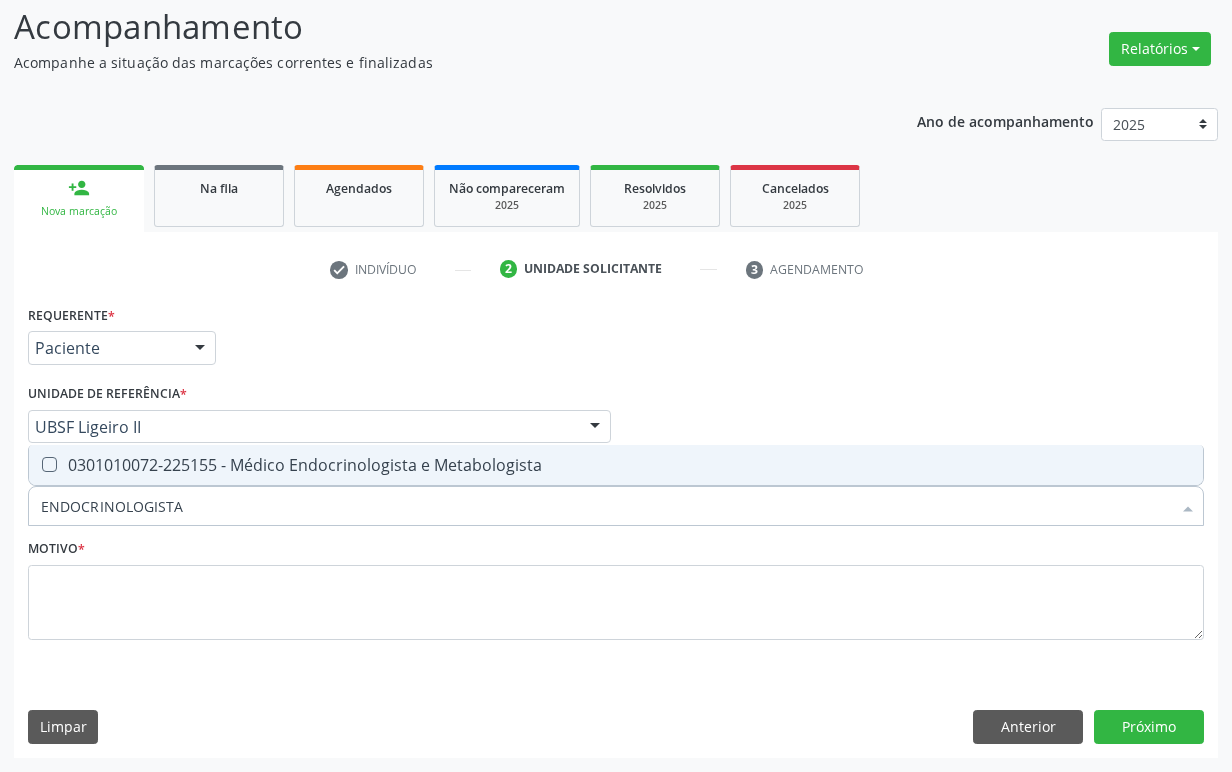 click on "0301010072-225155 - Médico Endocrinologista e Metabologista" at bounding box center (616, 465) 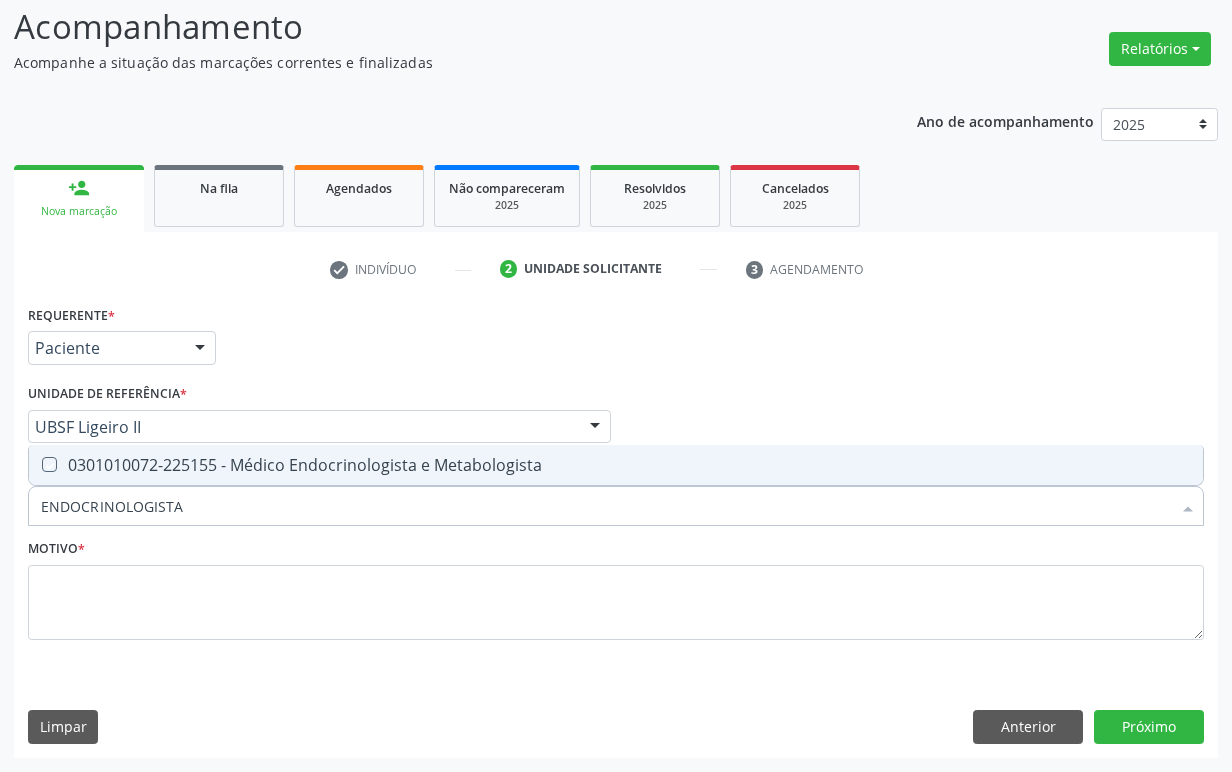 checkbox on "true" 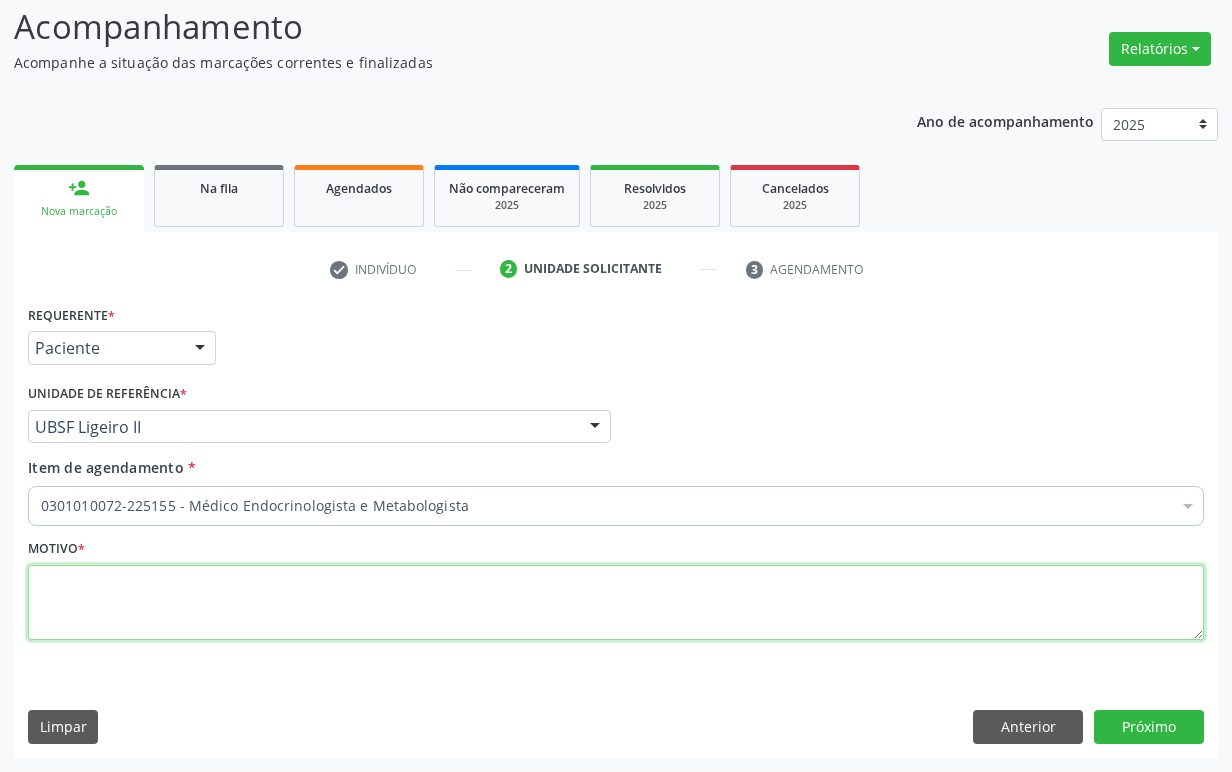 click at bounding box center (616, 603) 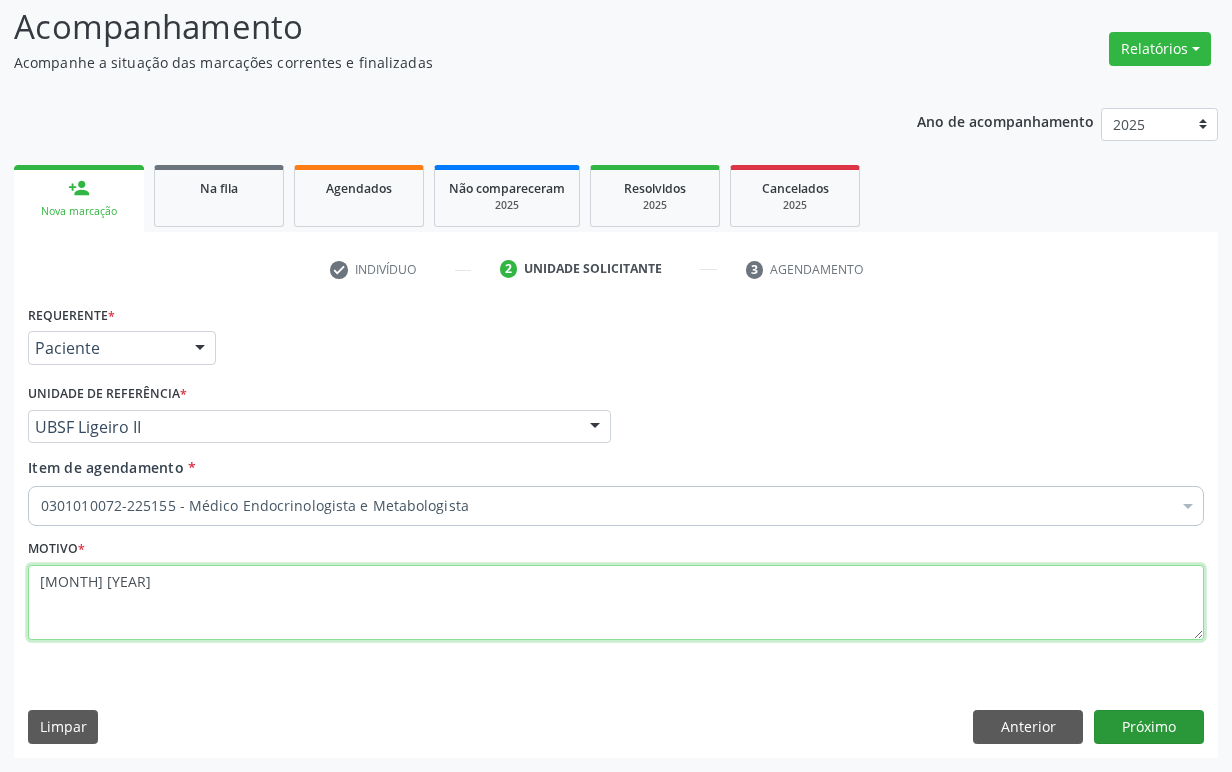 type on "1ª CONSULTA 06/25" 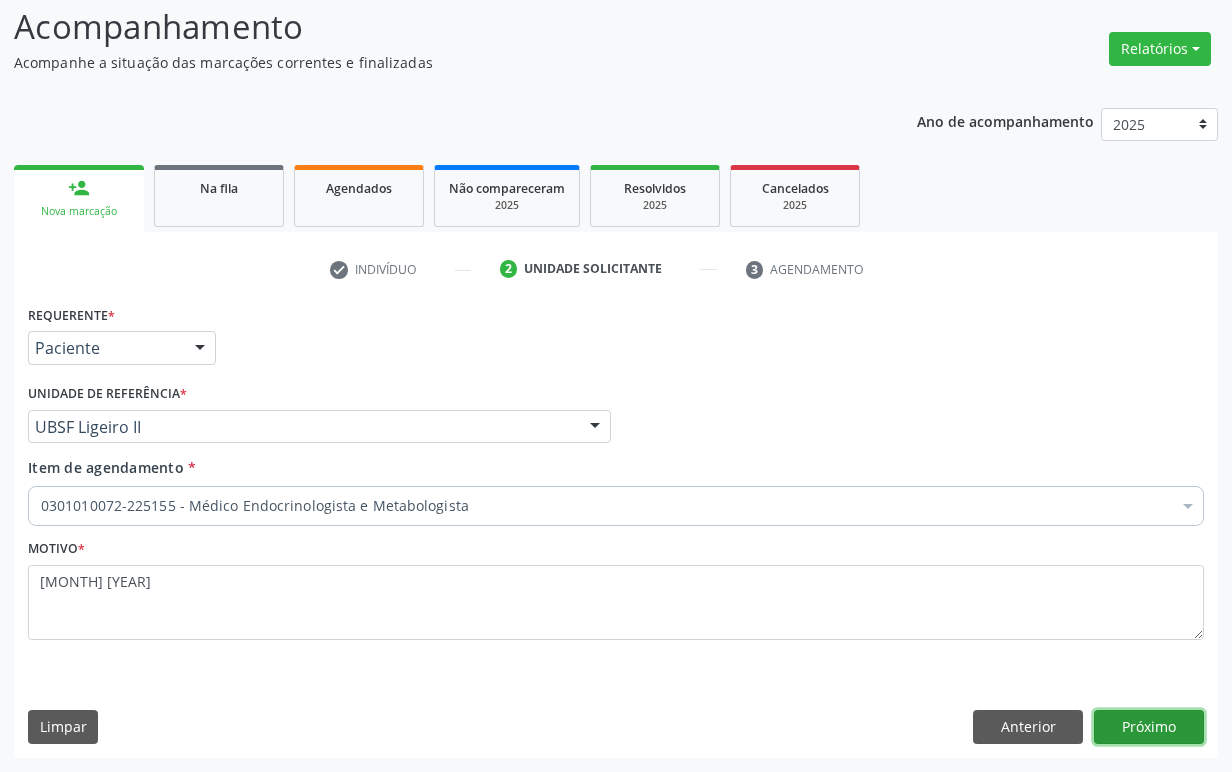 click on "Próximo" at bounding box center (1149, 727) 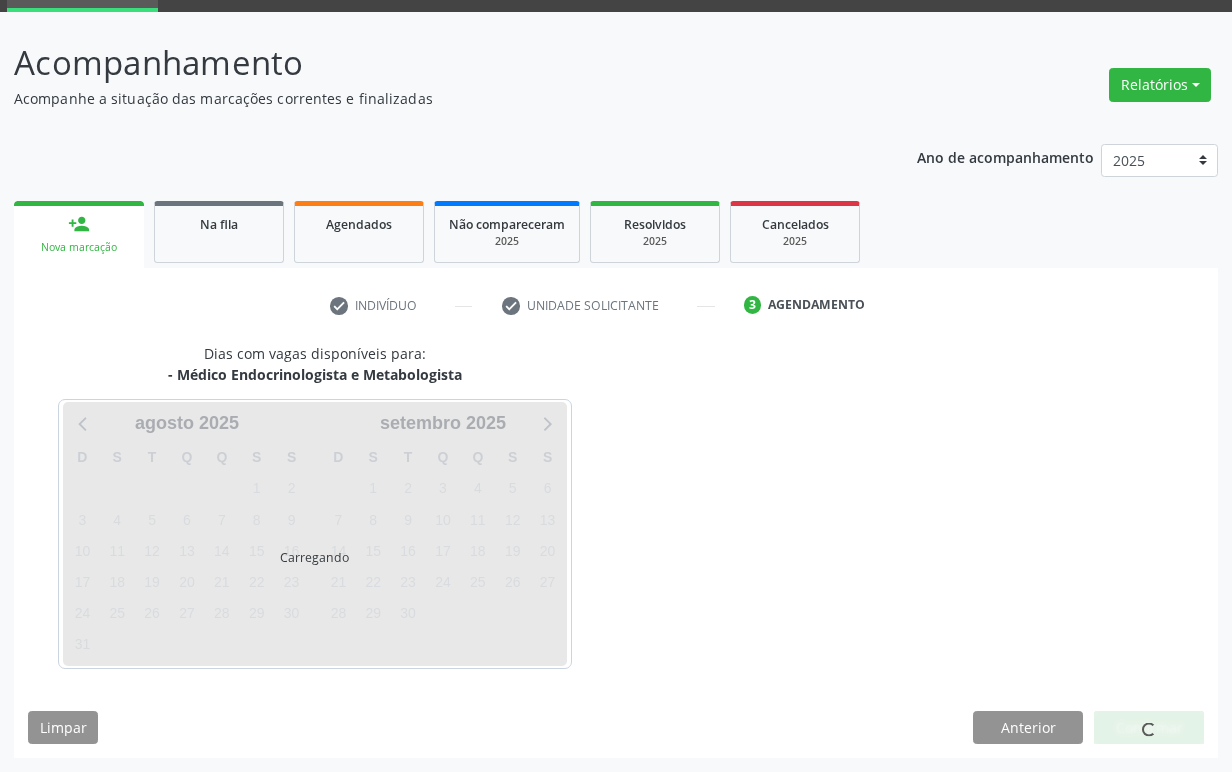 scroll, scrollTop: 134, scrollLeft: 0, axis: vertical 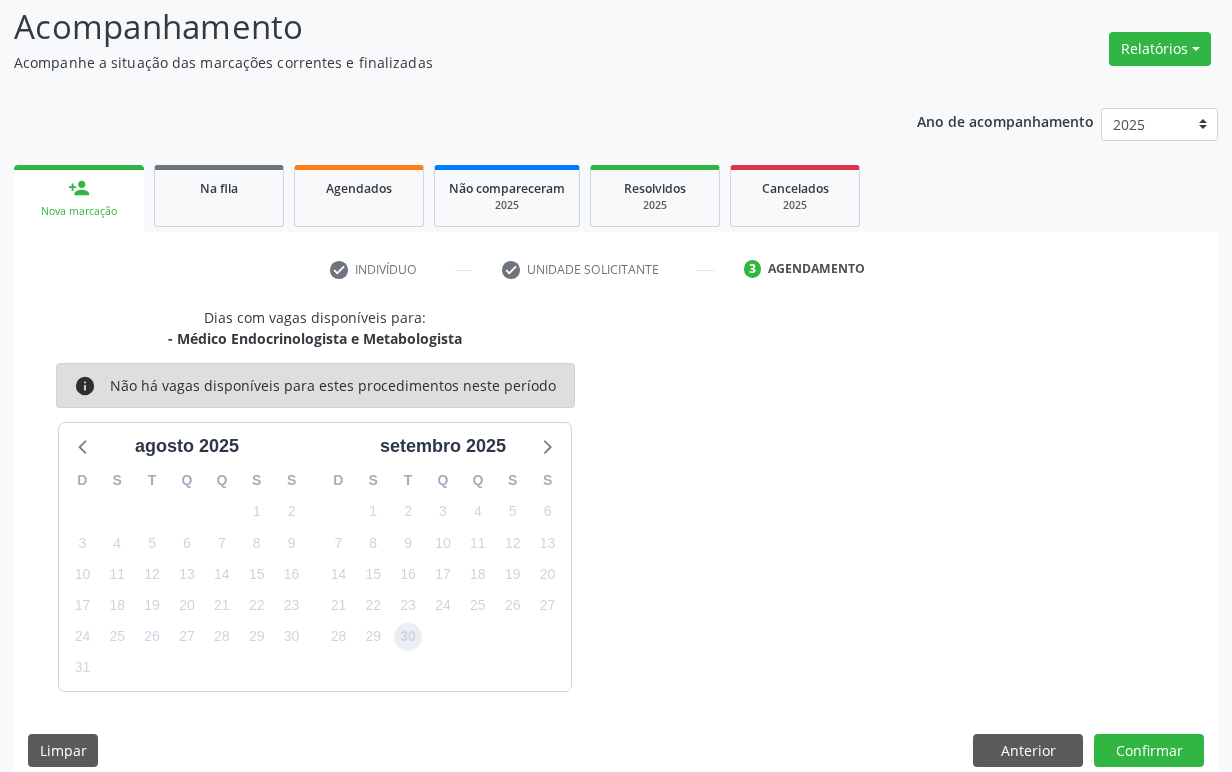 click on "30" at bounding box center [408, 637] 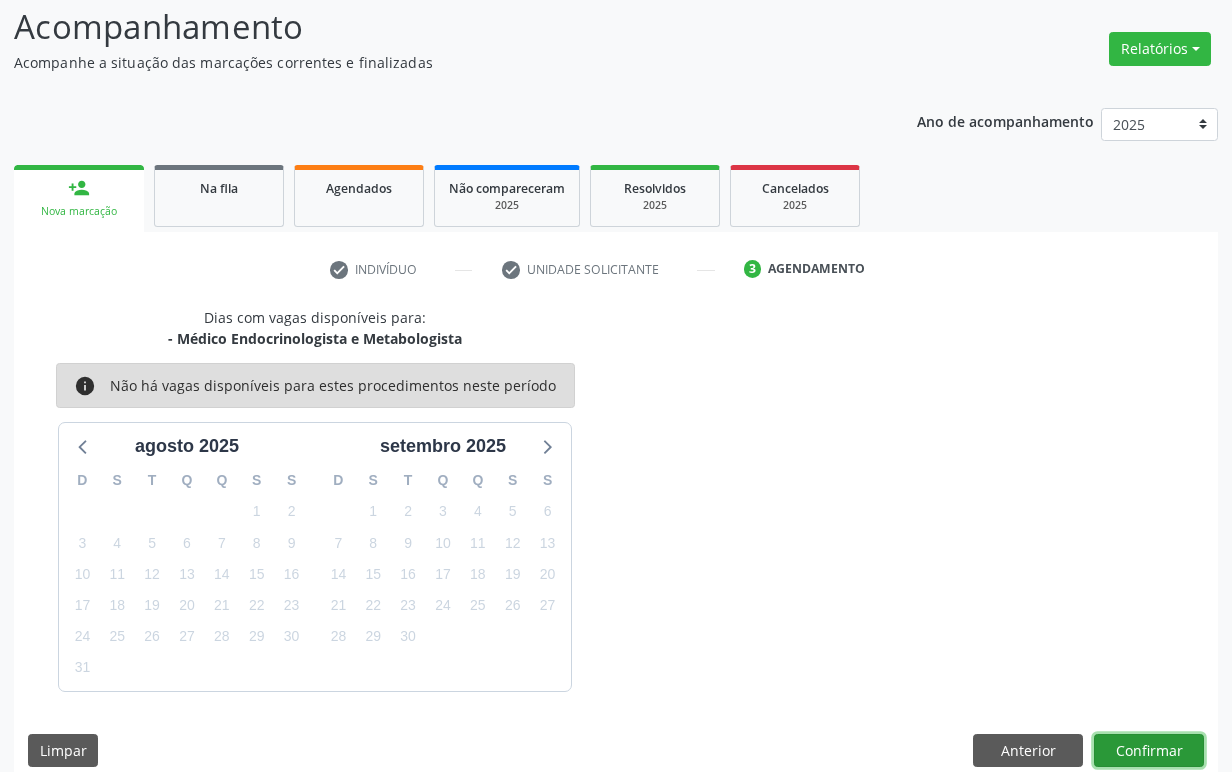 click on "Confirmar" at bounding box center [1149, 751] 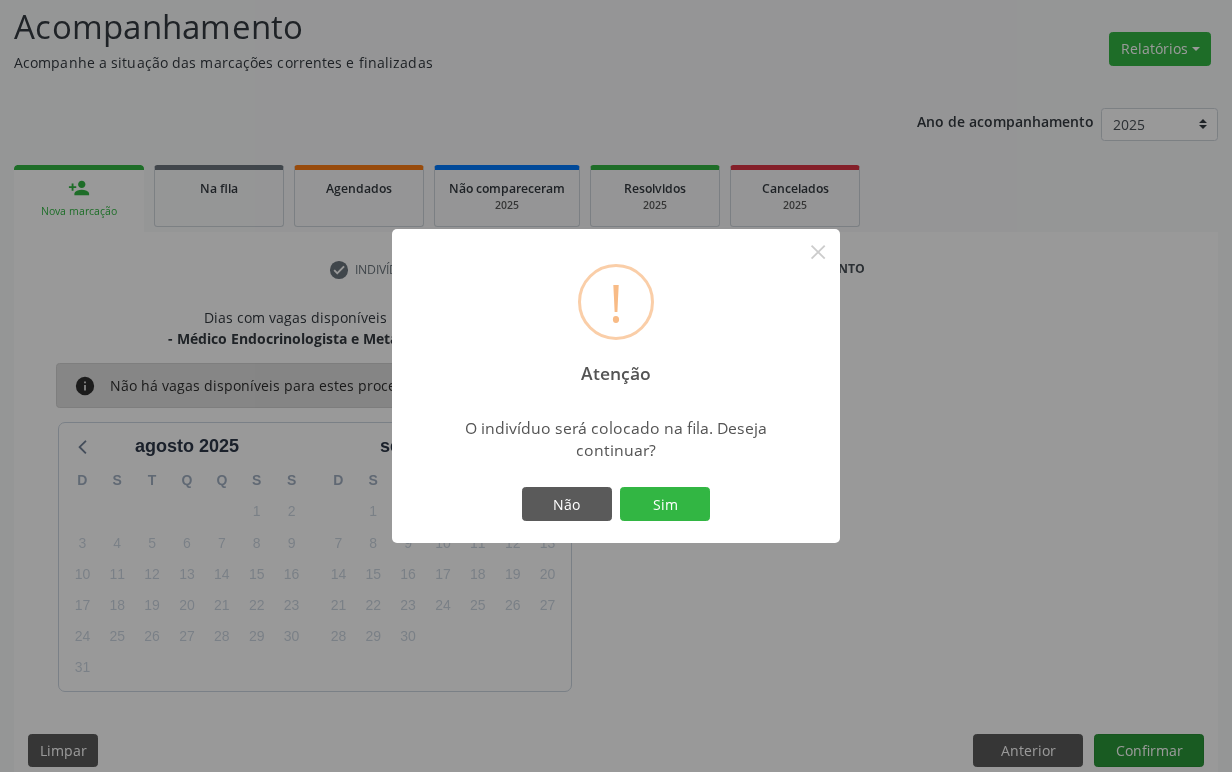 type 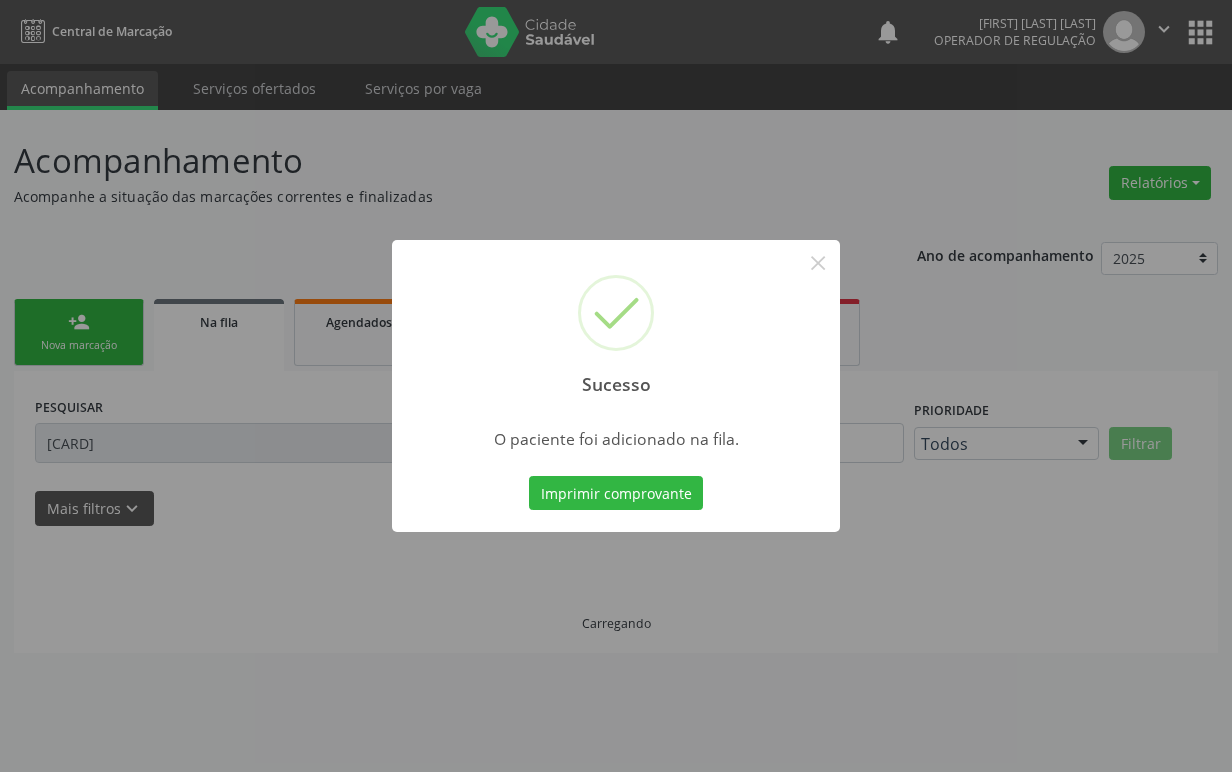 scroll, scrollTop: 0, scrollLeft: 0, axis: both 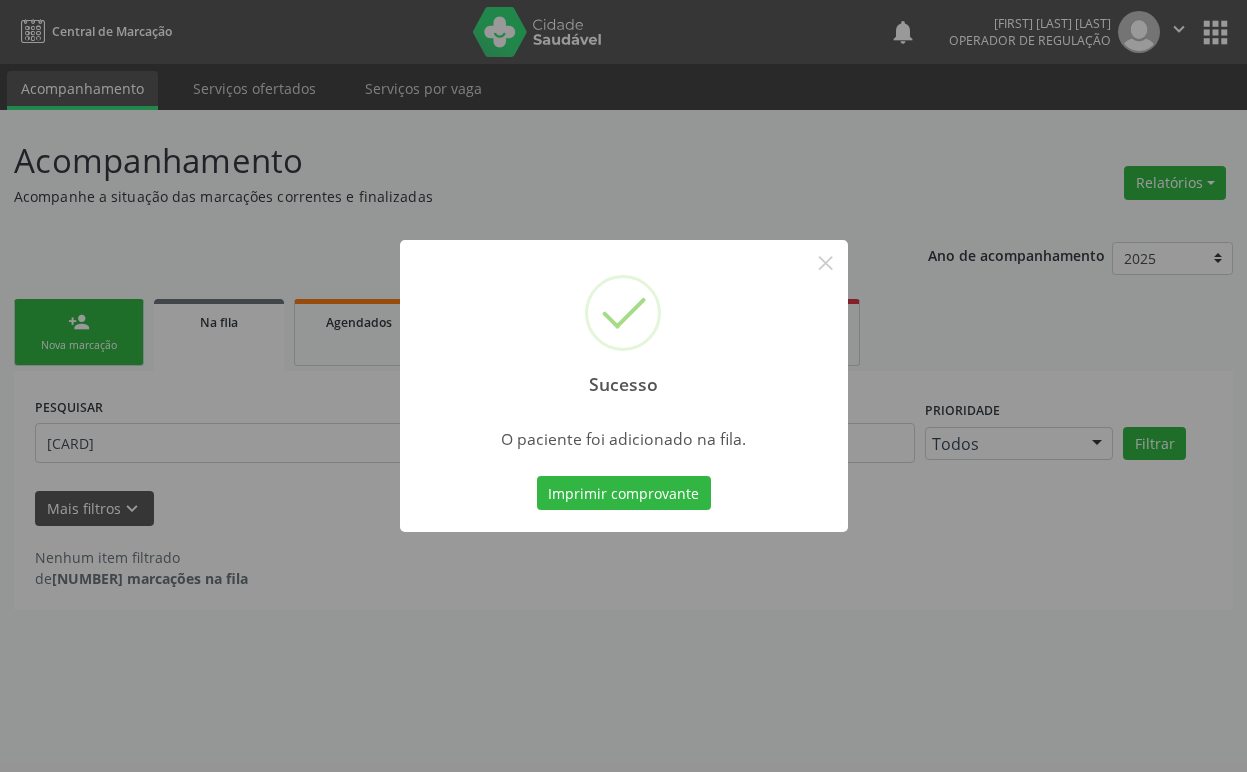 type 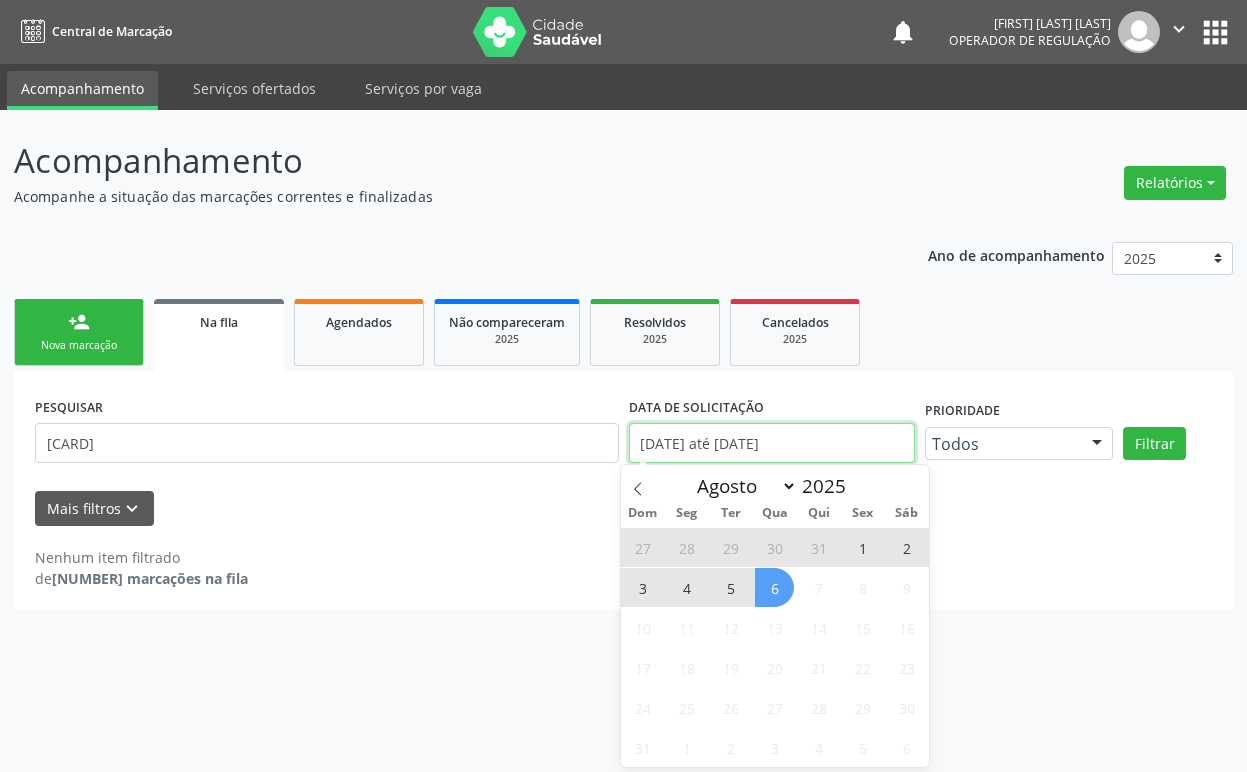 click on "01/01/2021 até 06/08/2025" at bounding box center [772, 443] 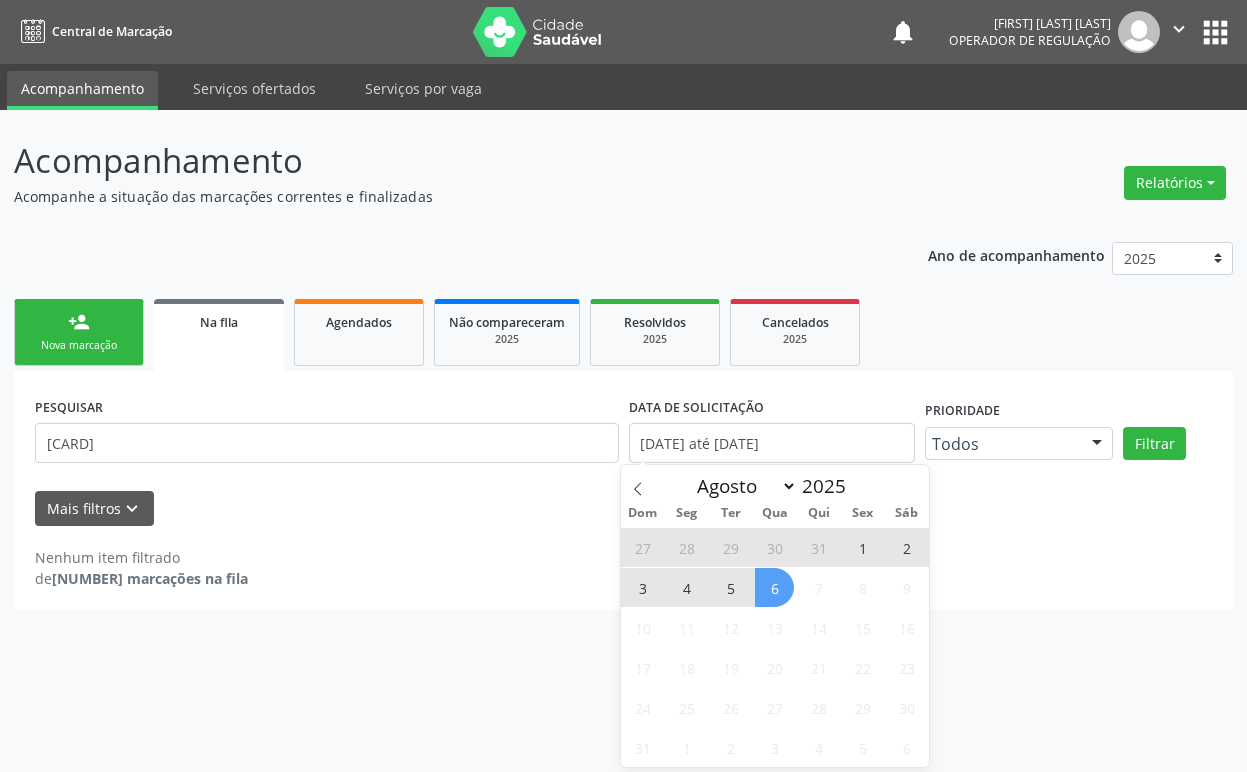 click on "6" at bounding box center (774, 587) 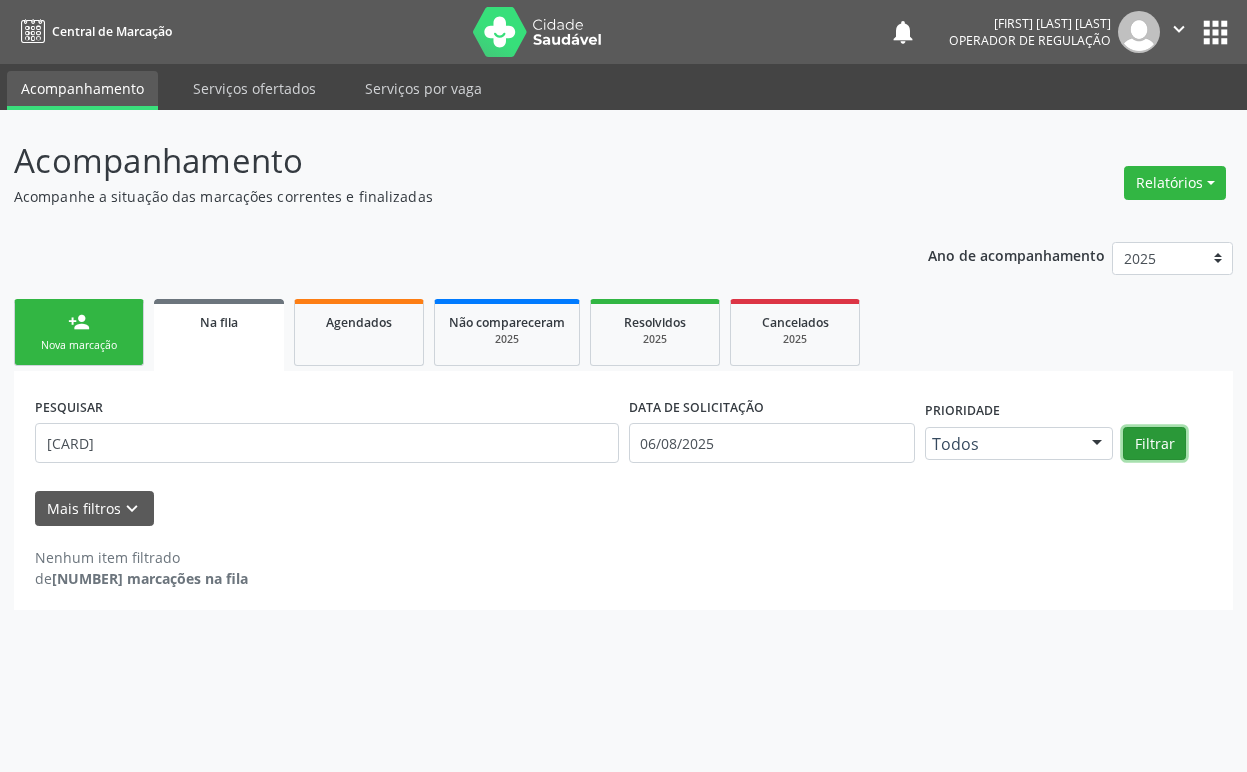 click on "Filtrar" at bounding box center [1154, 444] 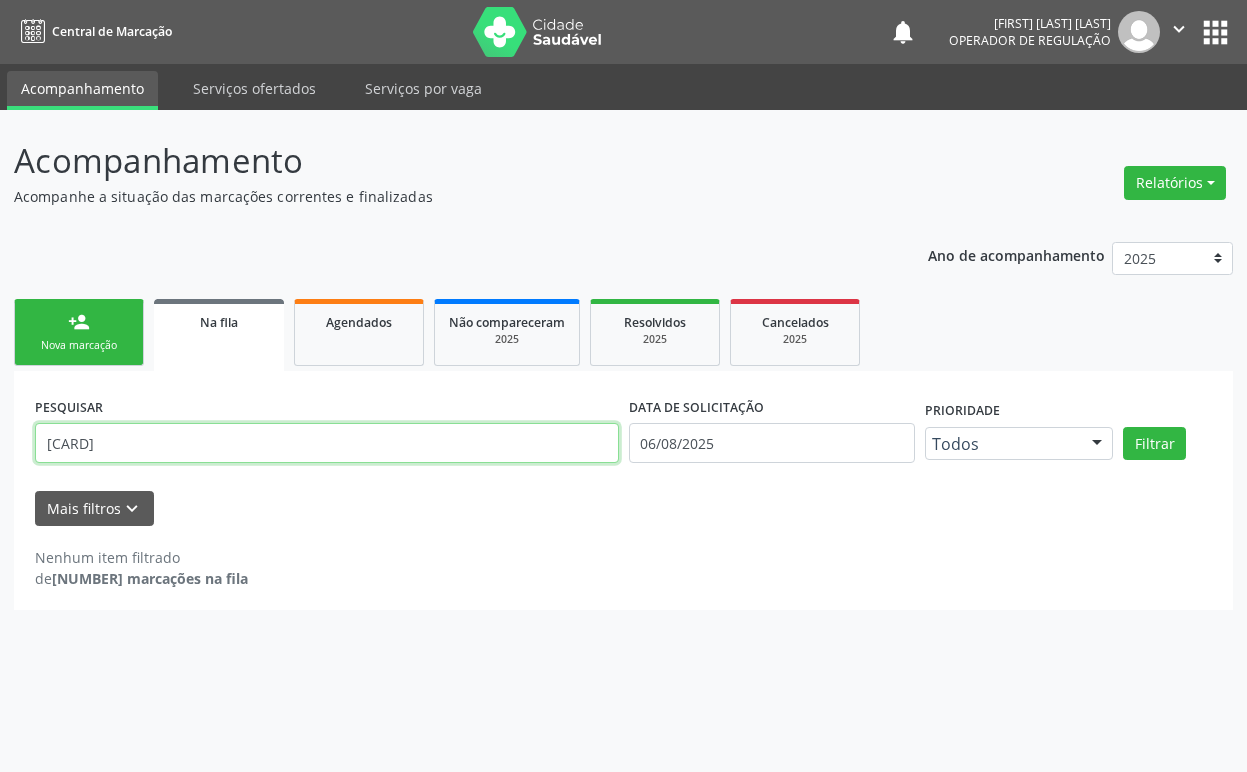 click on "700004096327209" at bounding box center [327, 443] 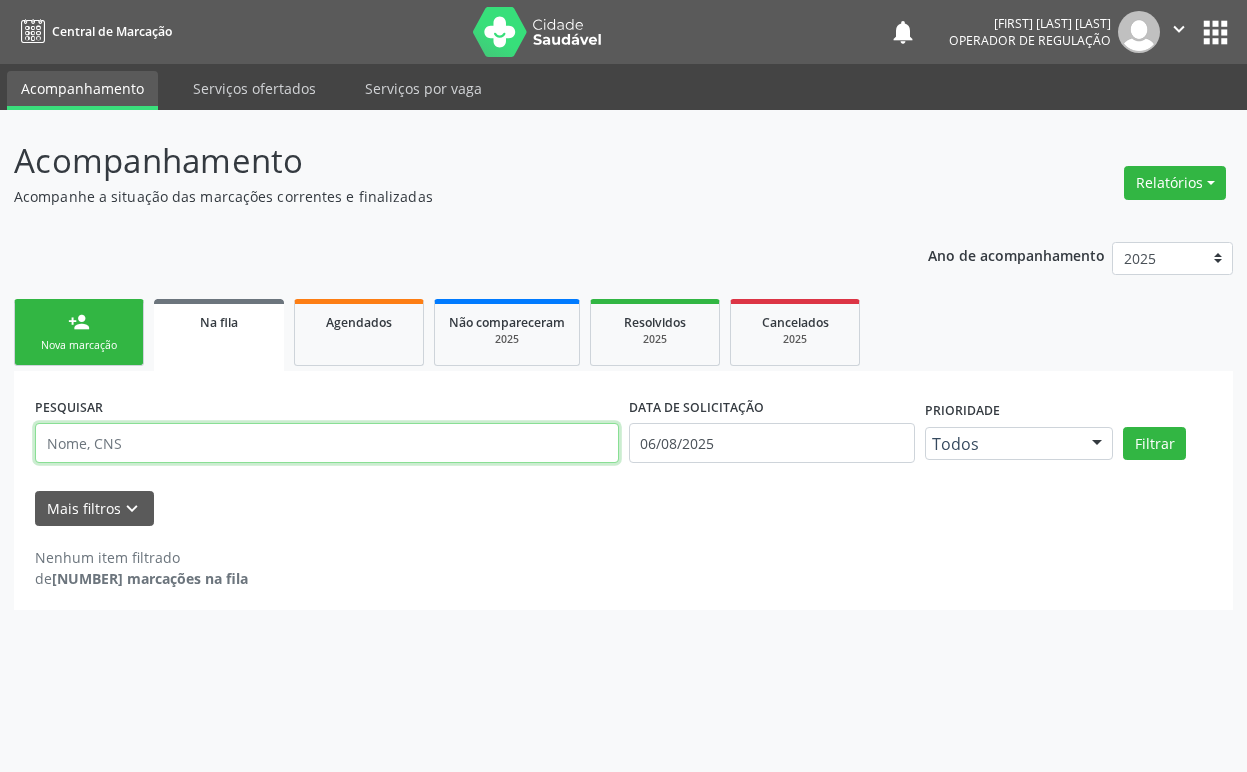 type 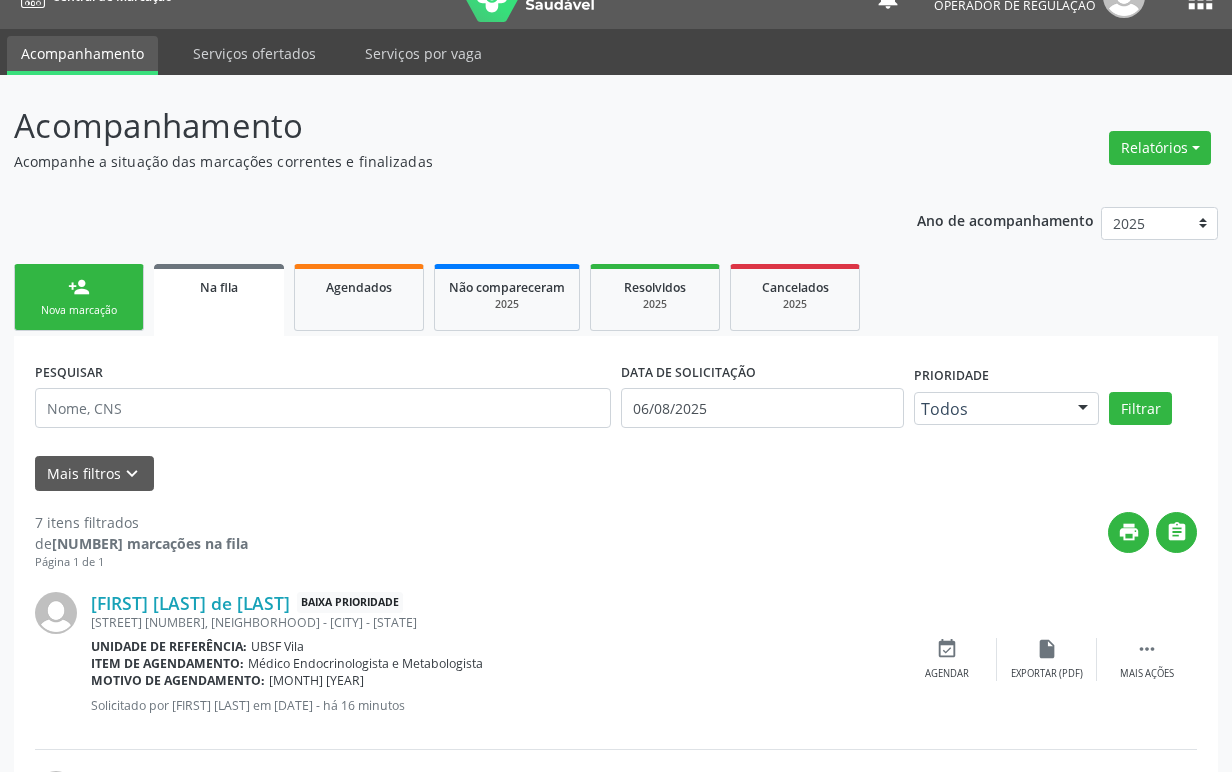 scroll, scrollTop: 0, scrollLeft: 0, axis: both 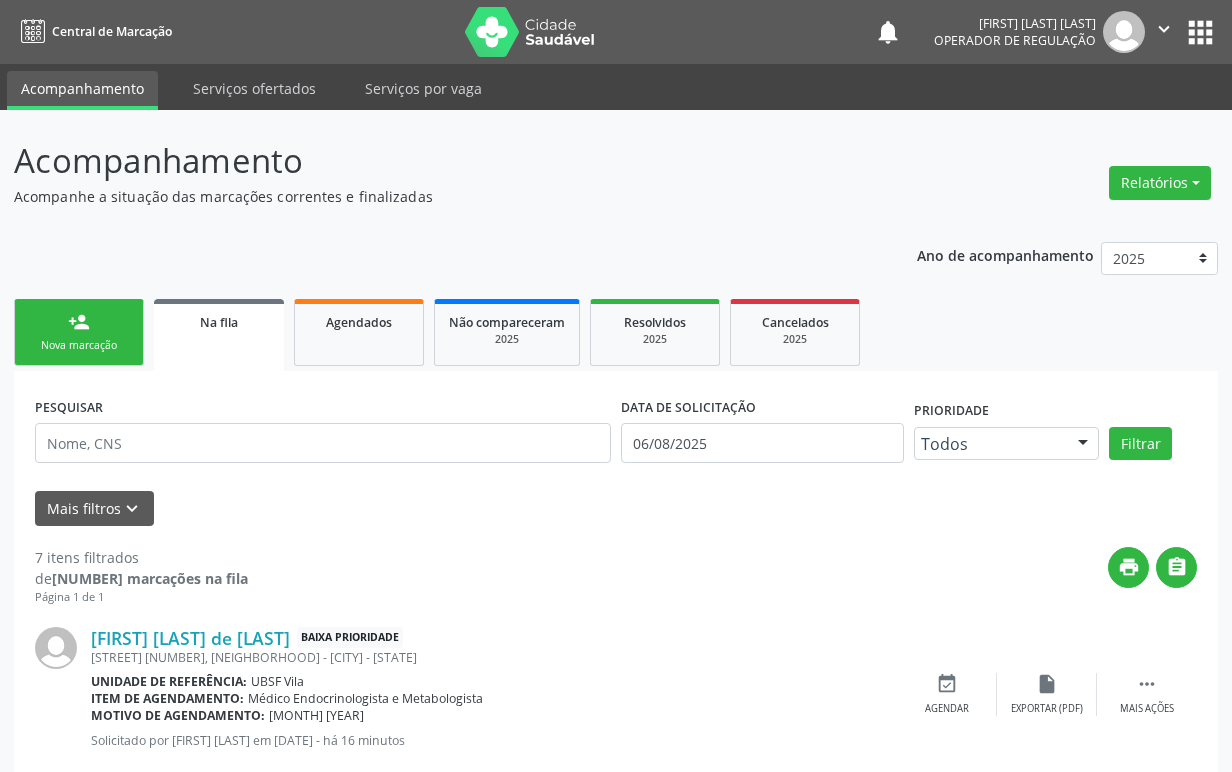 click on "person_add
Nova marcação" at bounding box center [79, 332] 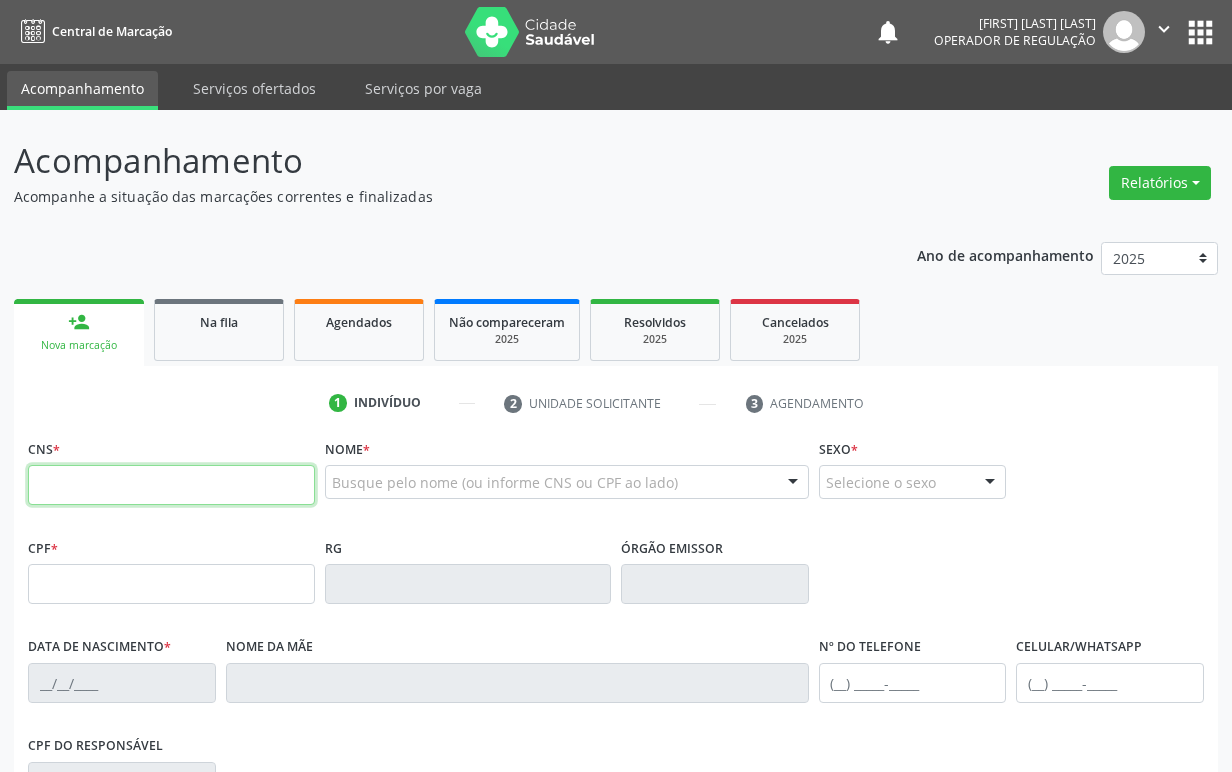click at bounding box center [171, 485] 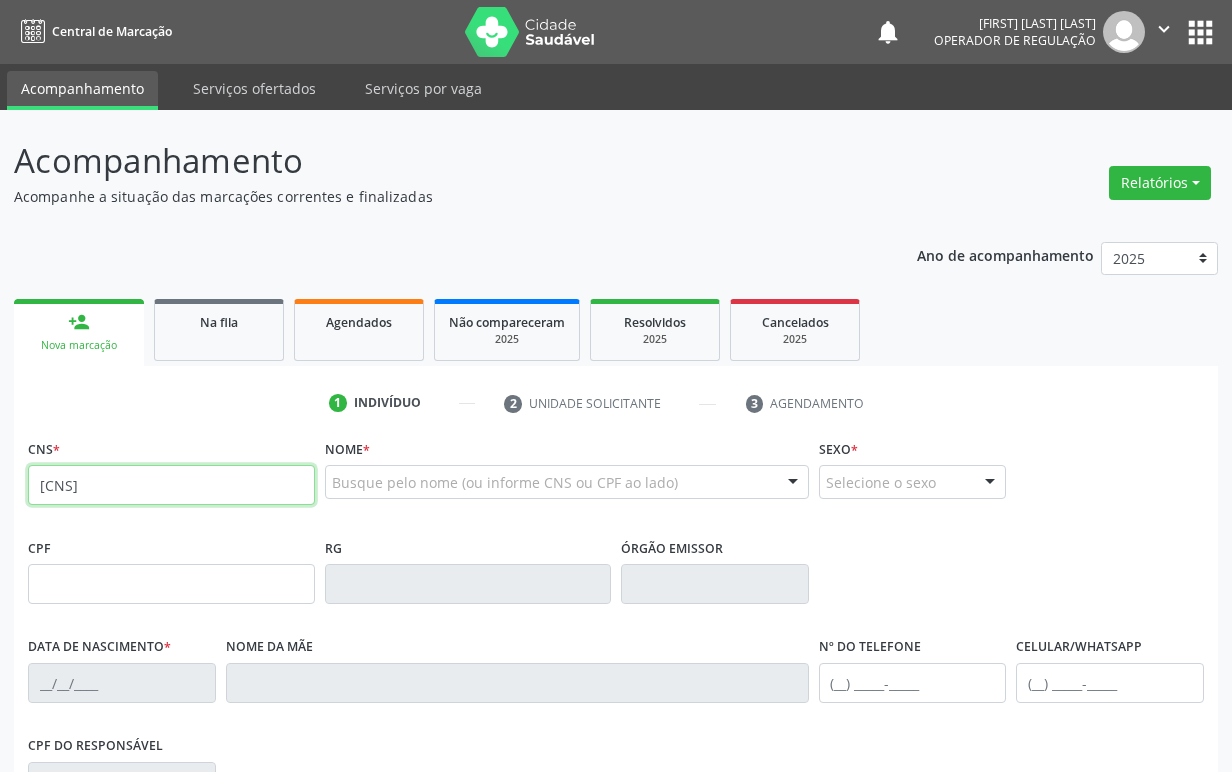 type on "704 0031 8270 1670" 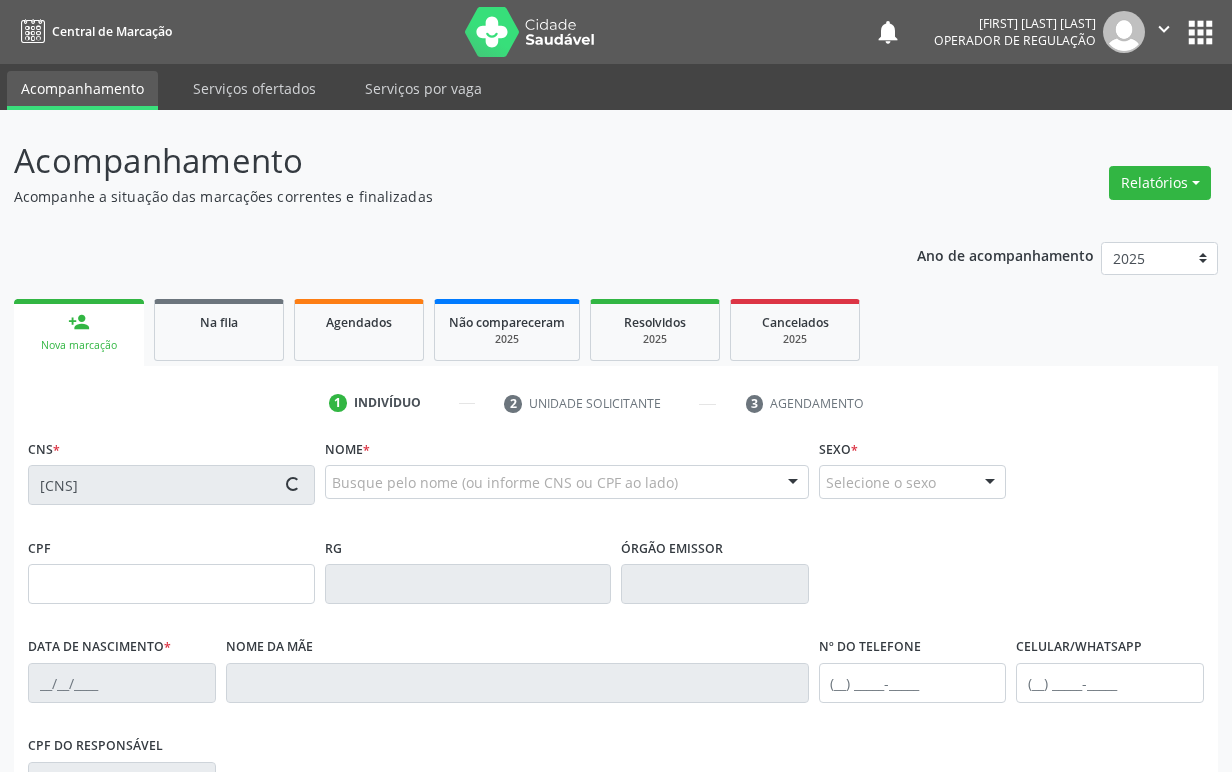 type on "134.503.814-31" 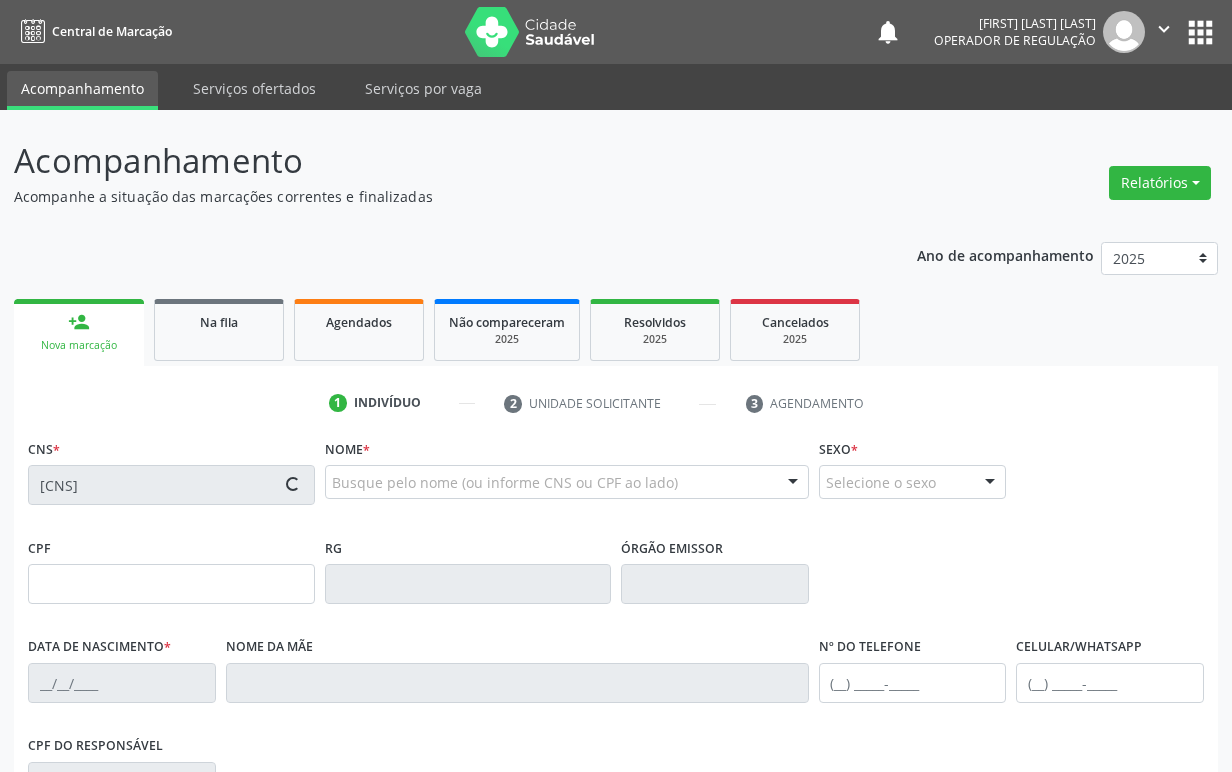 type on "22/02/2002" 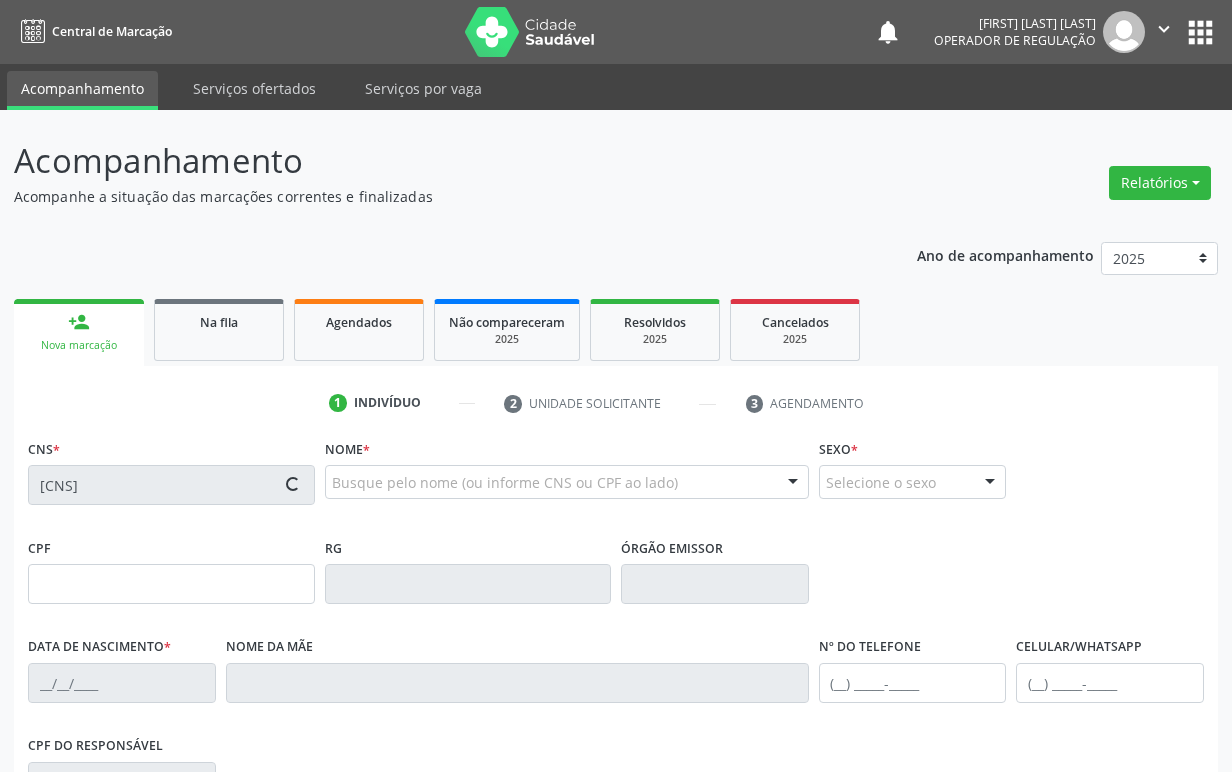 type on "(83) 99354-1408" 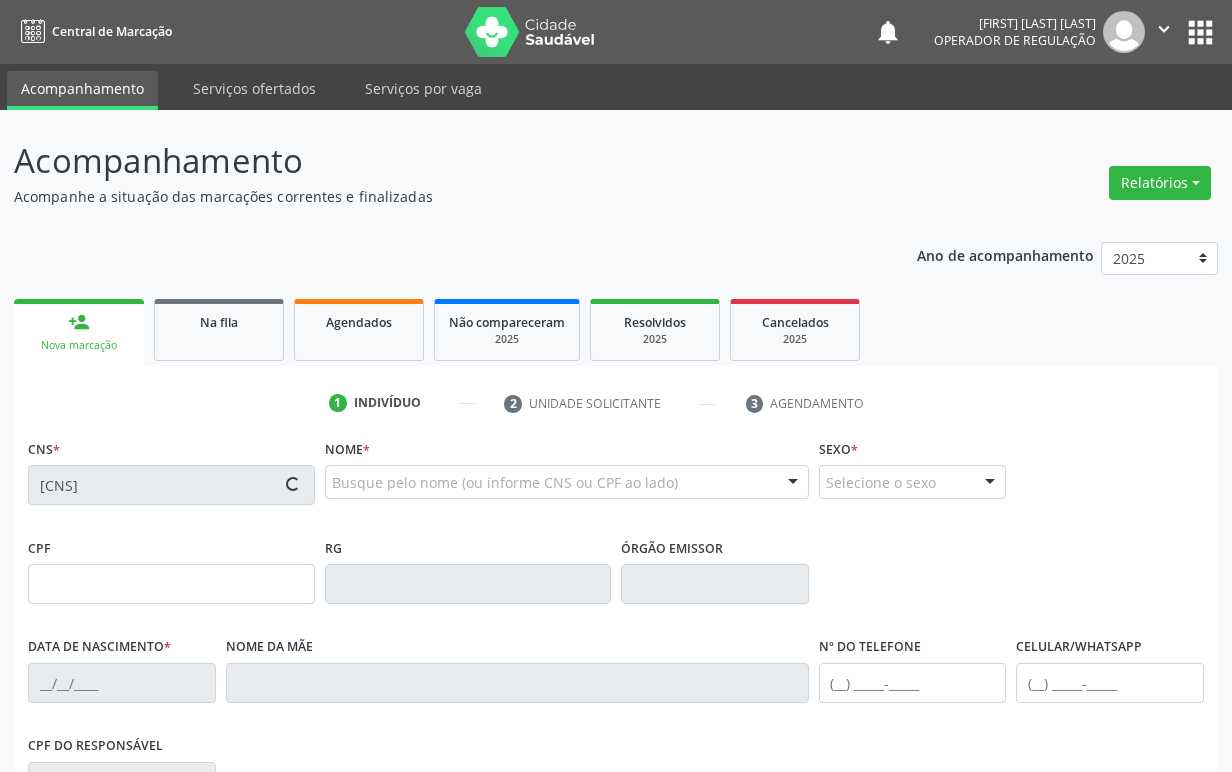 type on "S/N" 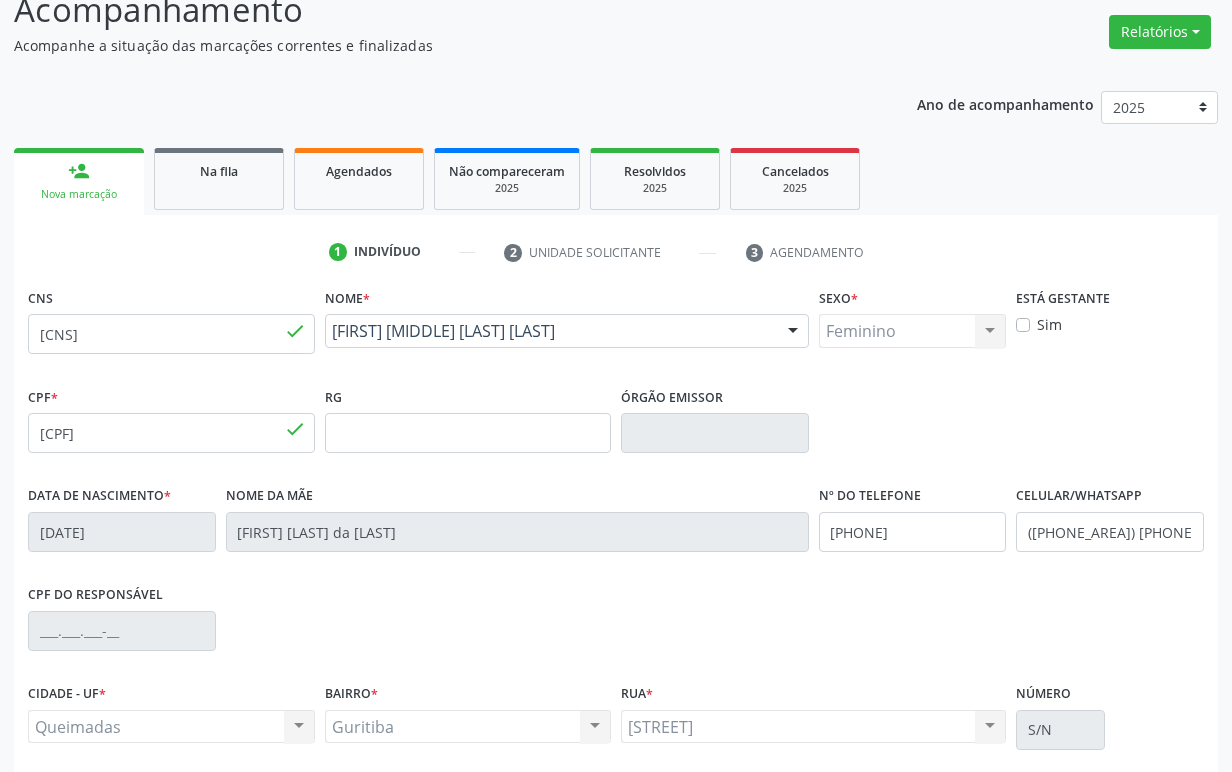 scroll, scrollTop: 312, scrollLeft: 0, axis: vertical 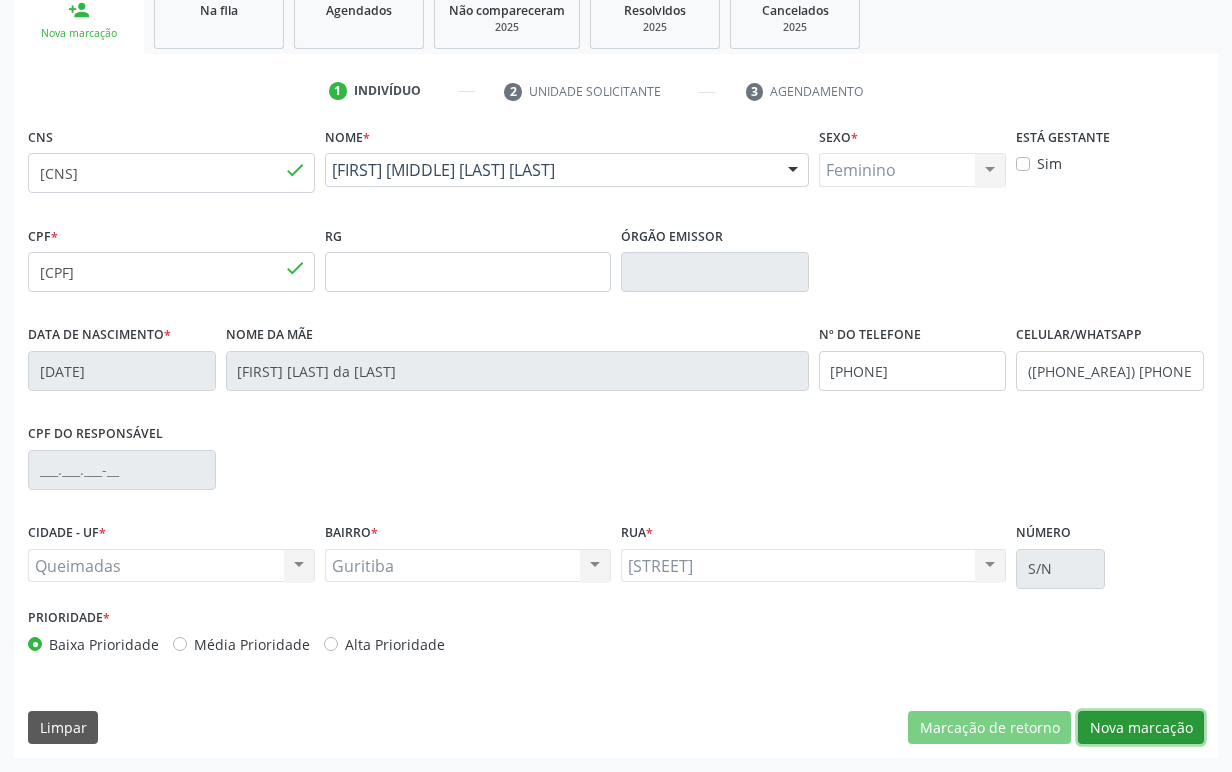 click on "Nova marcação" at bounding box center [1141, 728] 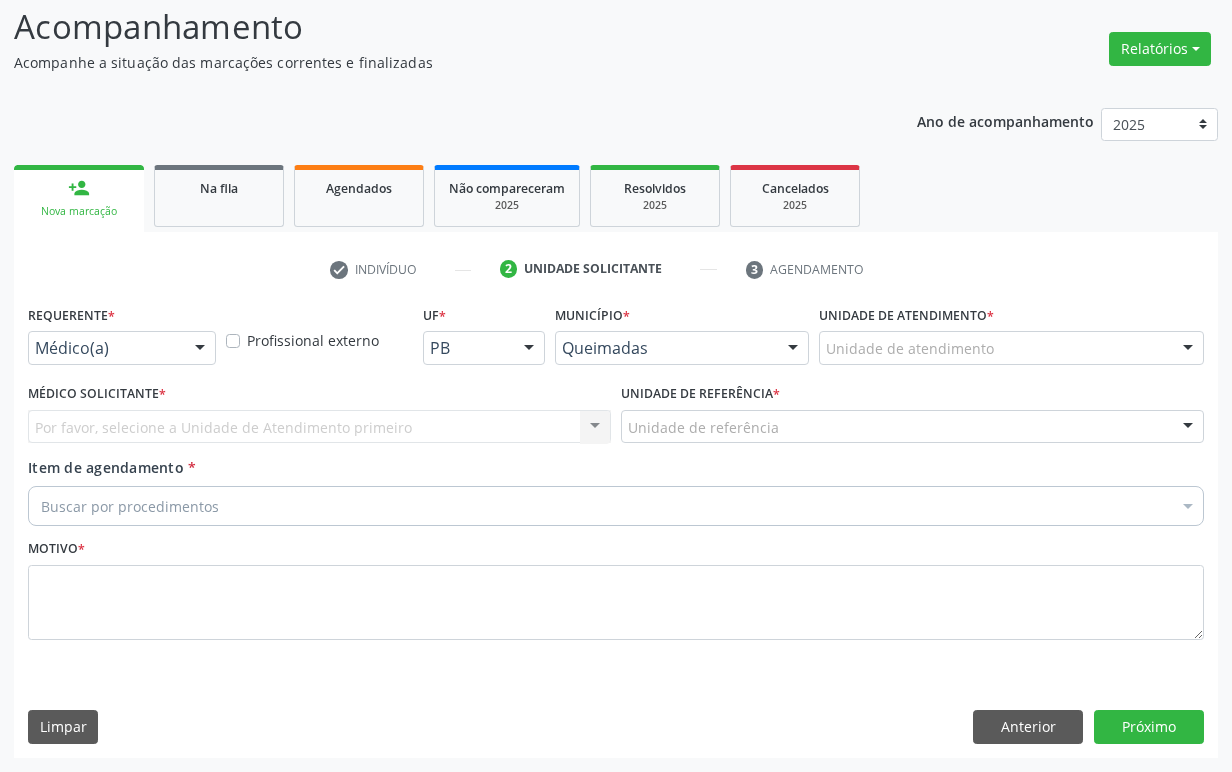 scroll, scrollTop: 134, scrollLeft: 0, axis: vertical 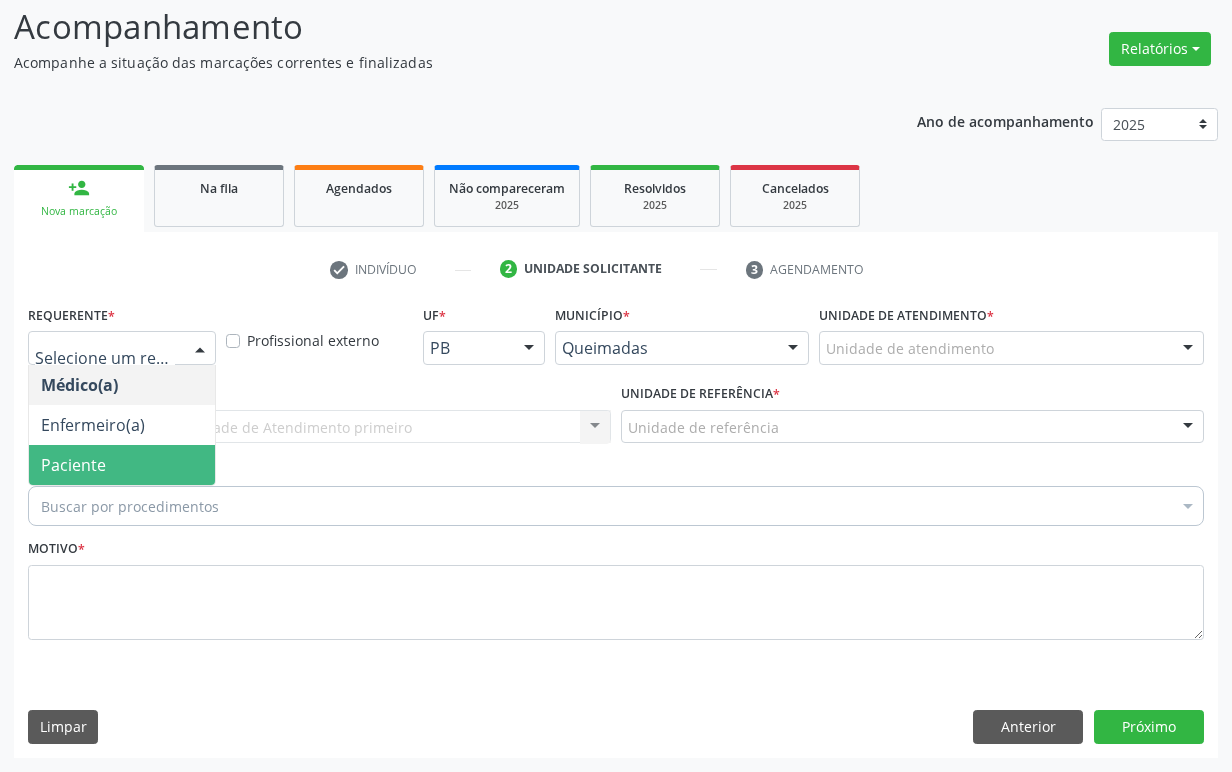 click on "Paciente" at bounding box center [122, 465] 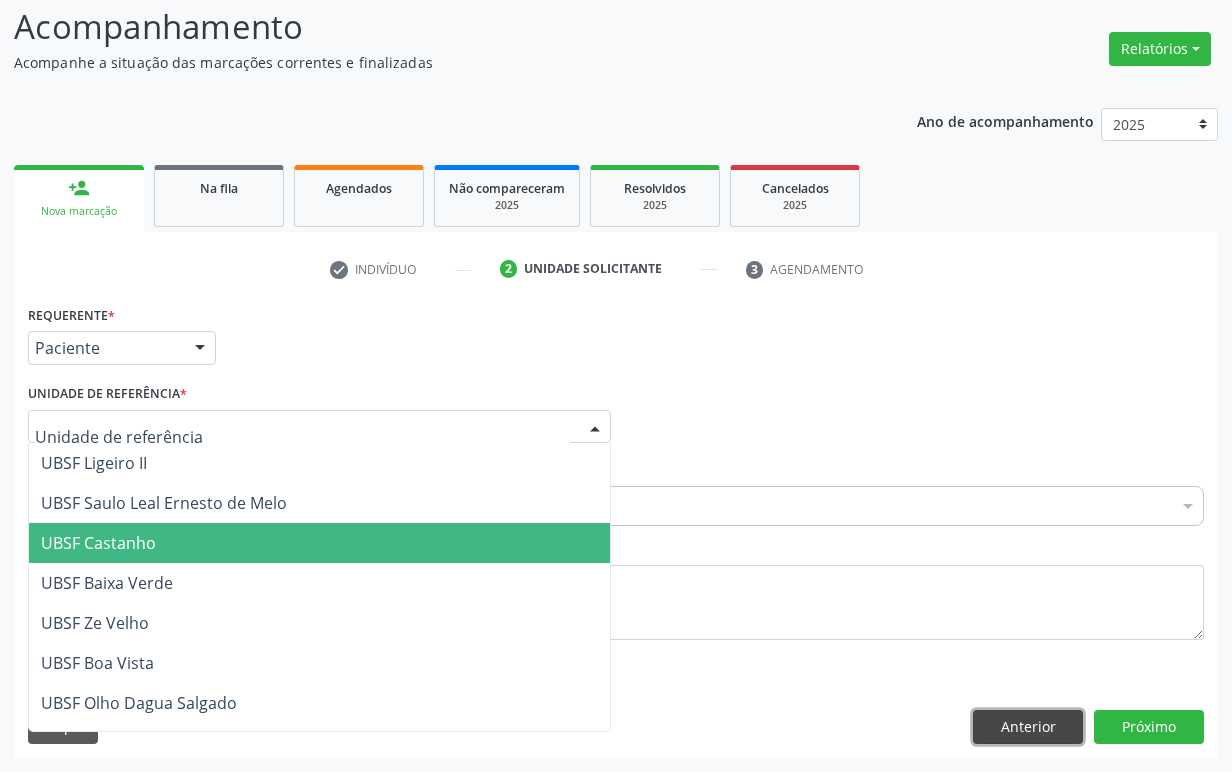 click on "Anterior" at bounding box center [1028, 727] 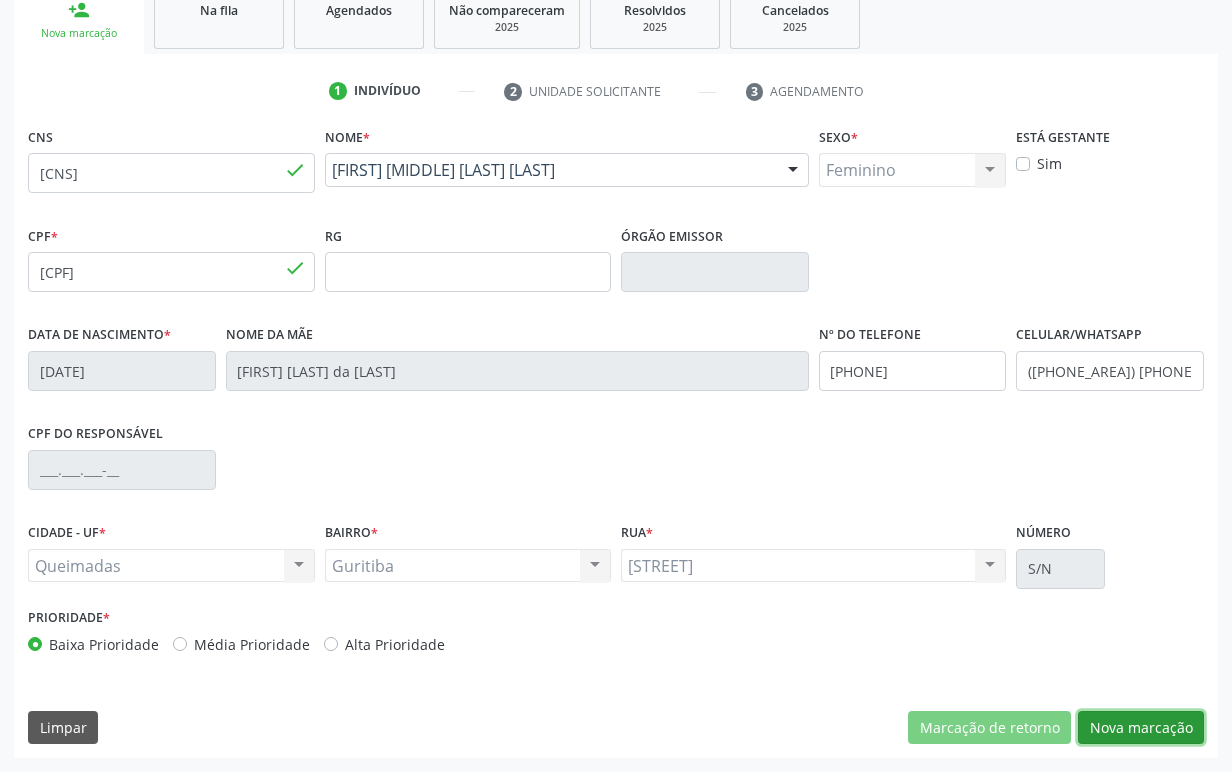 click on "Nova marcação" at bounding box center (1141, 728) 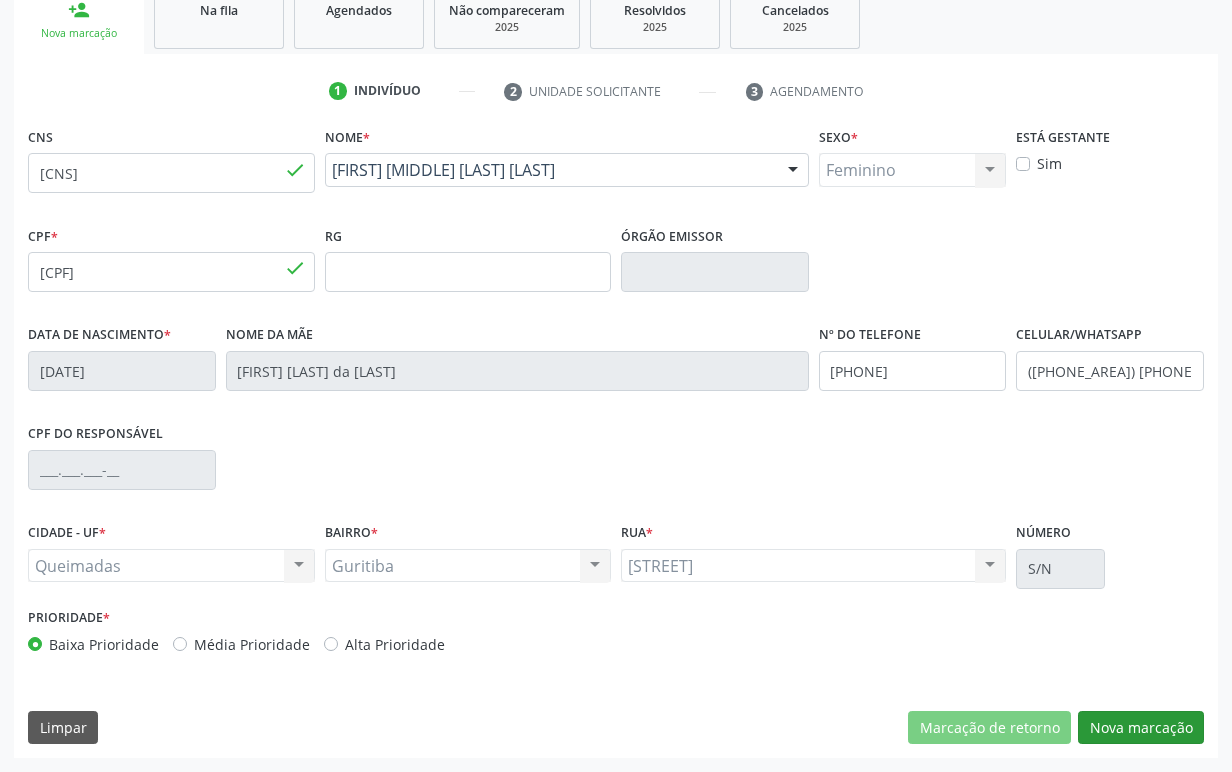scroll, scrollTop: 134, scrollLeft: 0, axis: vertical 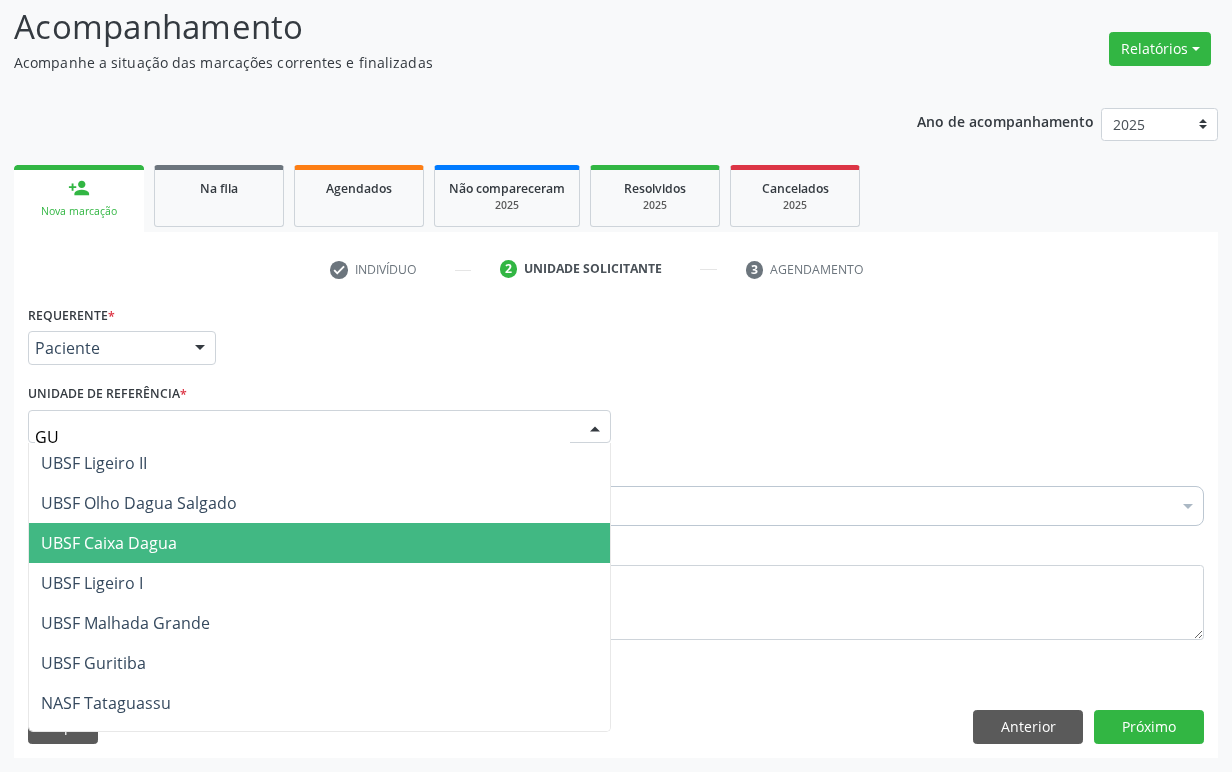 type on "GUR" 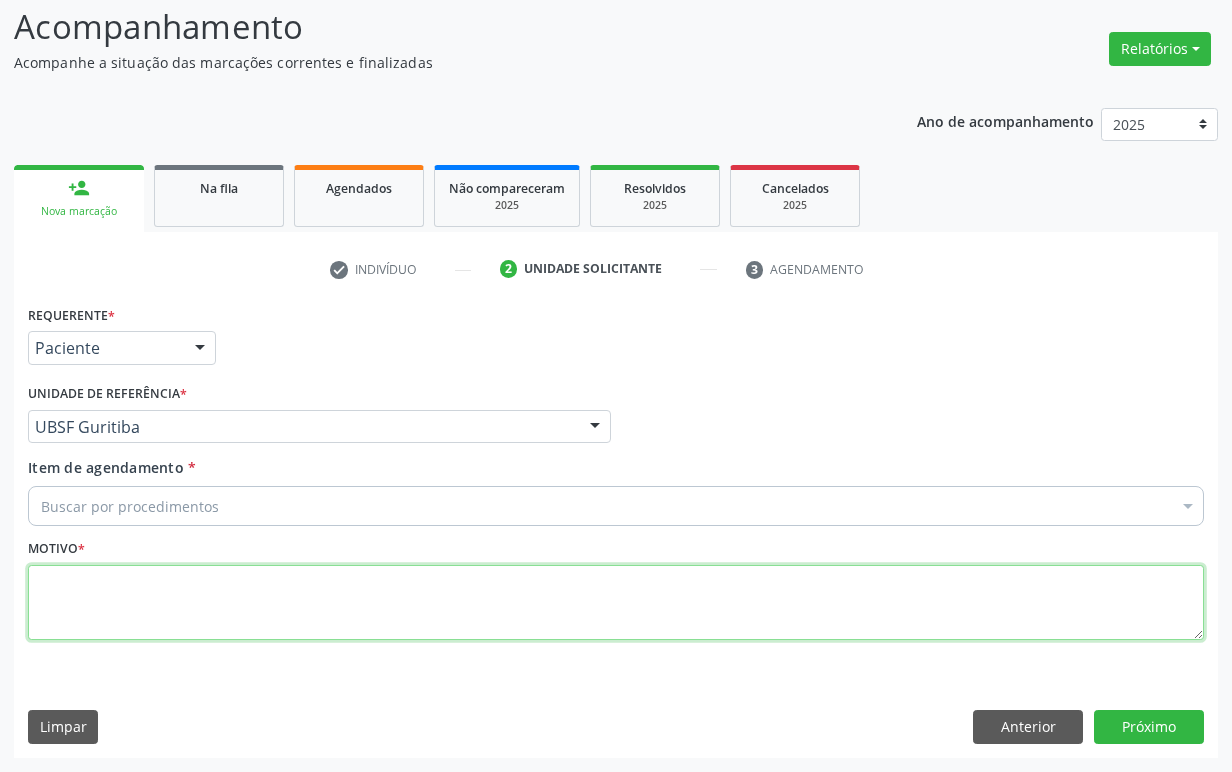 click at bounding box center (616, 603) 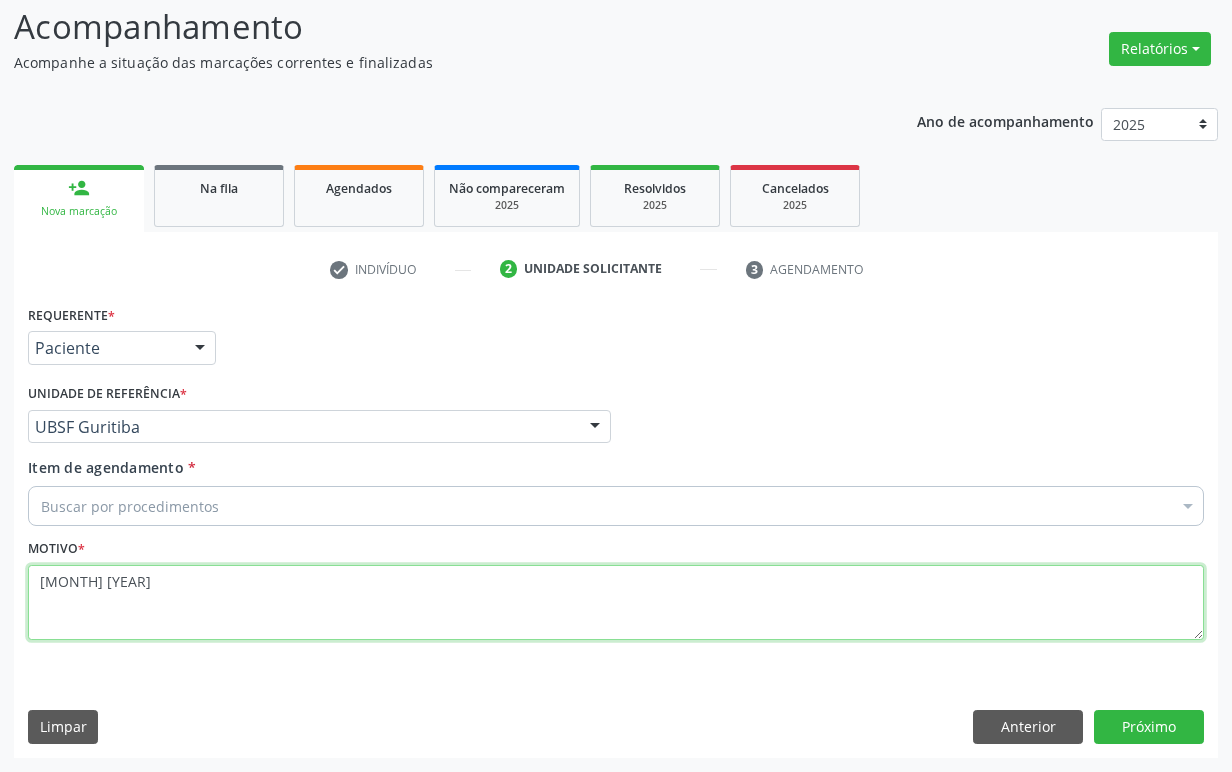 type on "1ª CONSULTA 06/25" 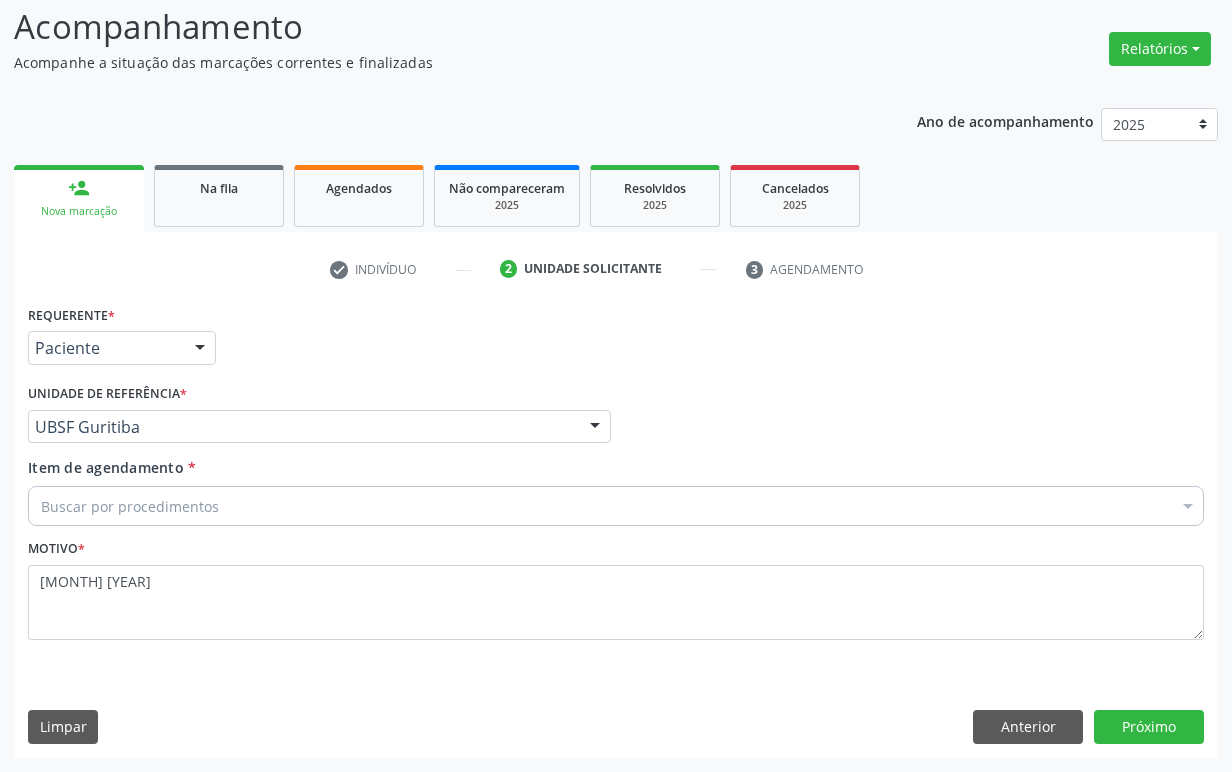 paste on "ENDOCRINOLOGISTA" 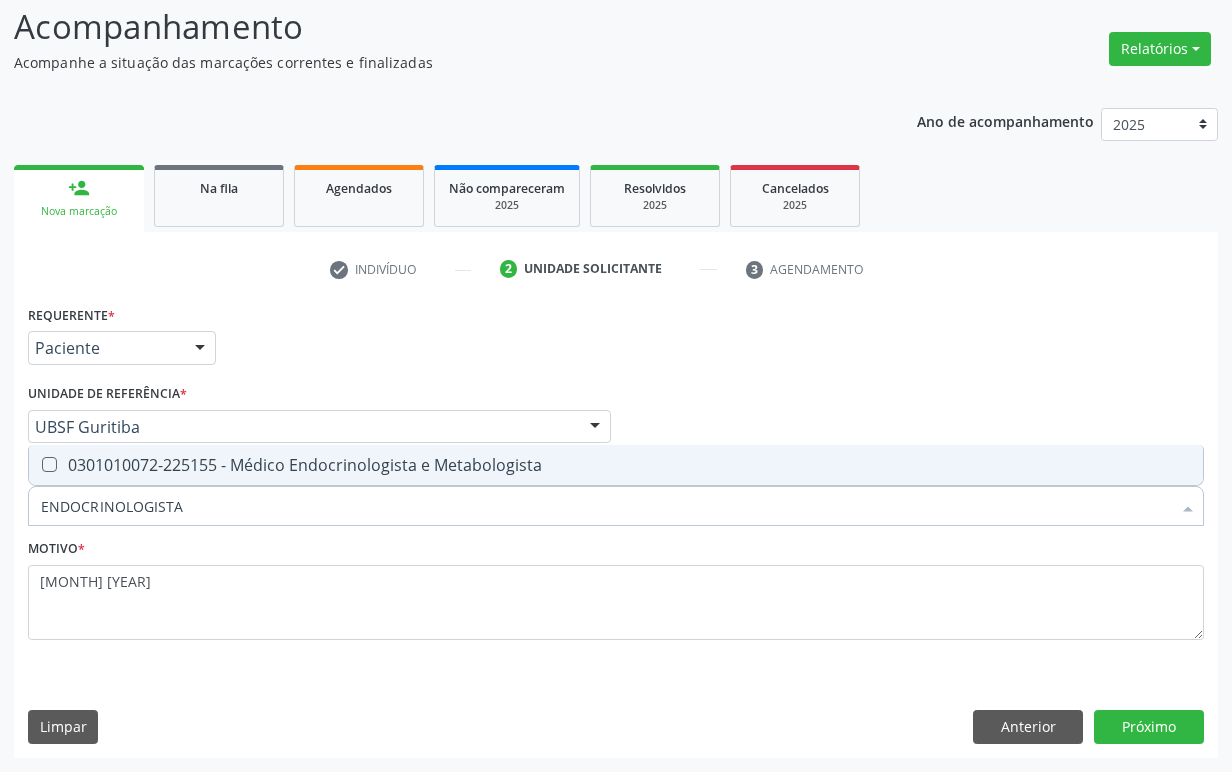 click on "0301010072-225155 - Médico Endocrinologista e Metabologista" at bounding box center [616, 465] 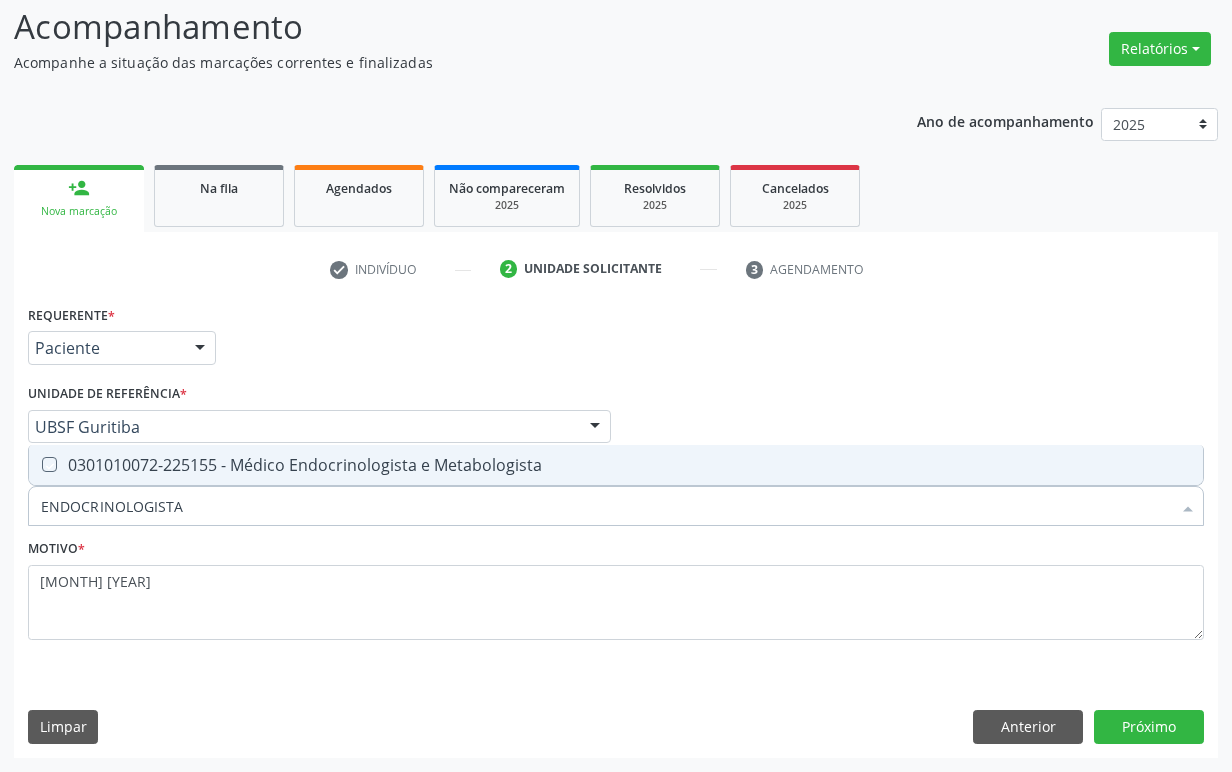 checkbox on "true" 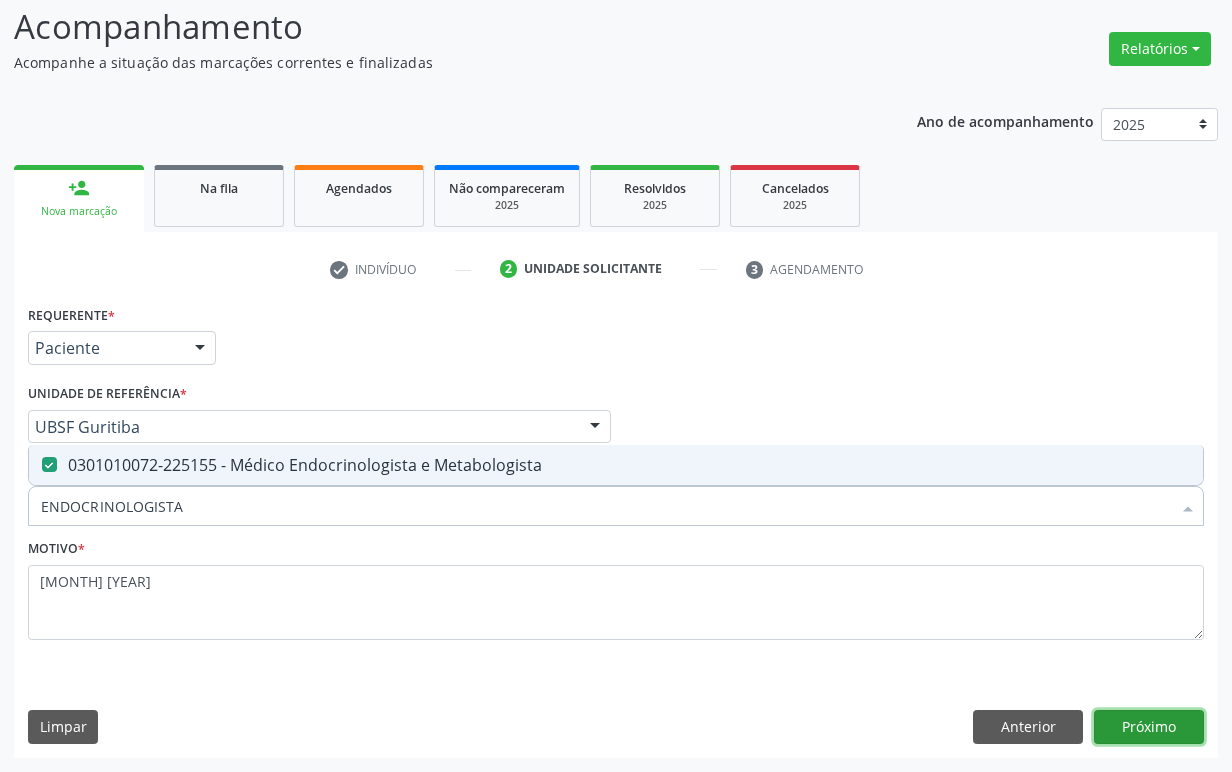 click on "Próximo" at bounding box center [1149, 727] 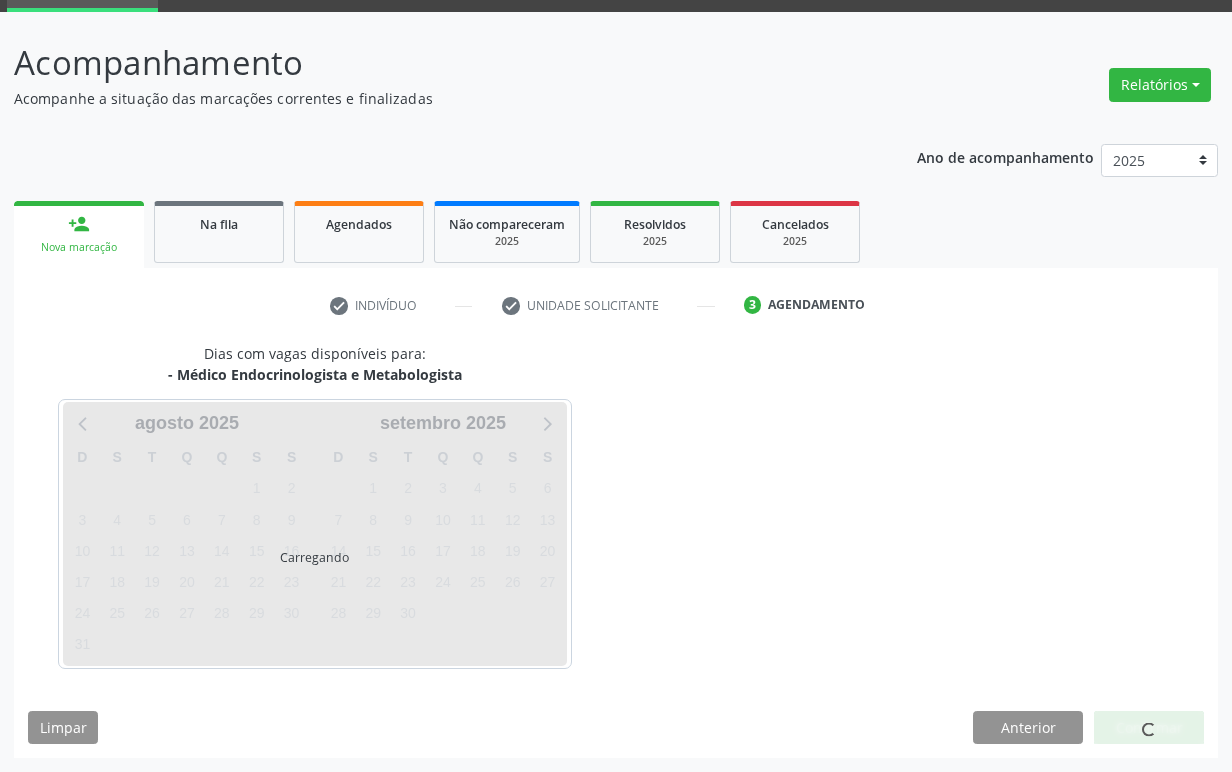 scroll, scrollTop: 134, scrollLeft: 0, axis: vertical 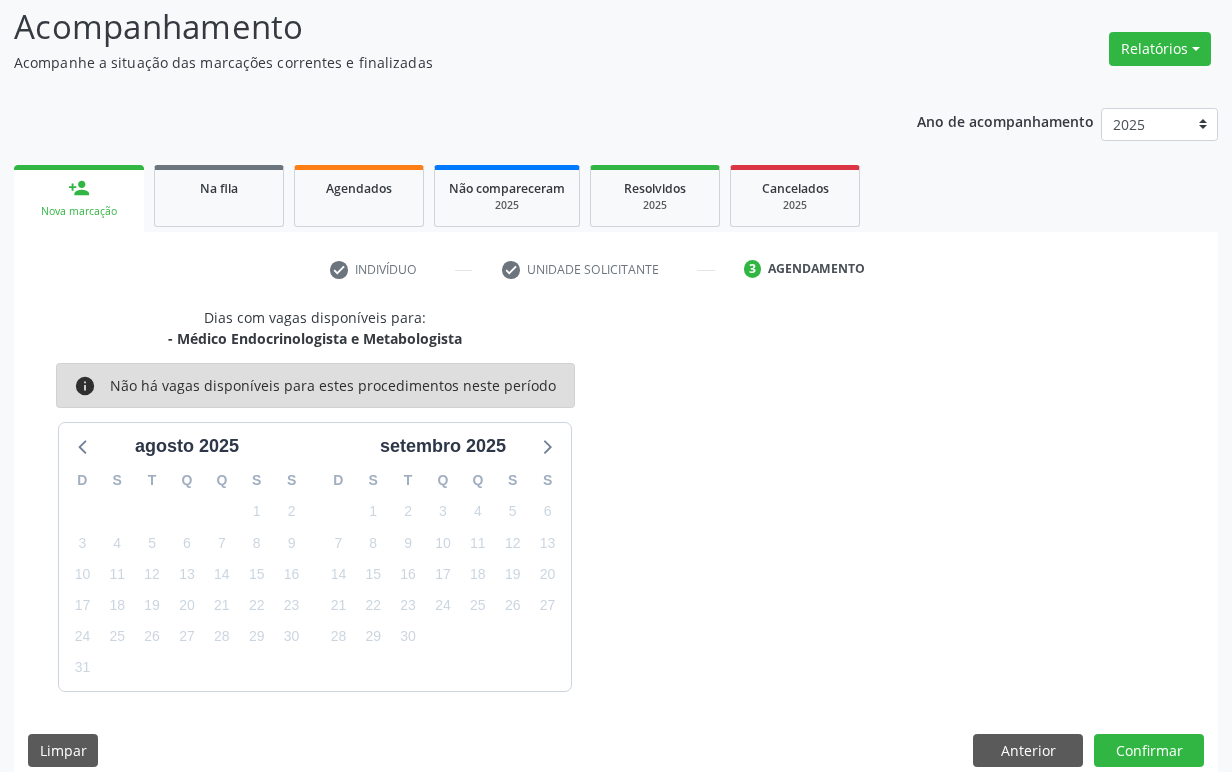 click on "15" at bounding box center [373, 574] 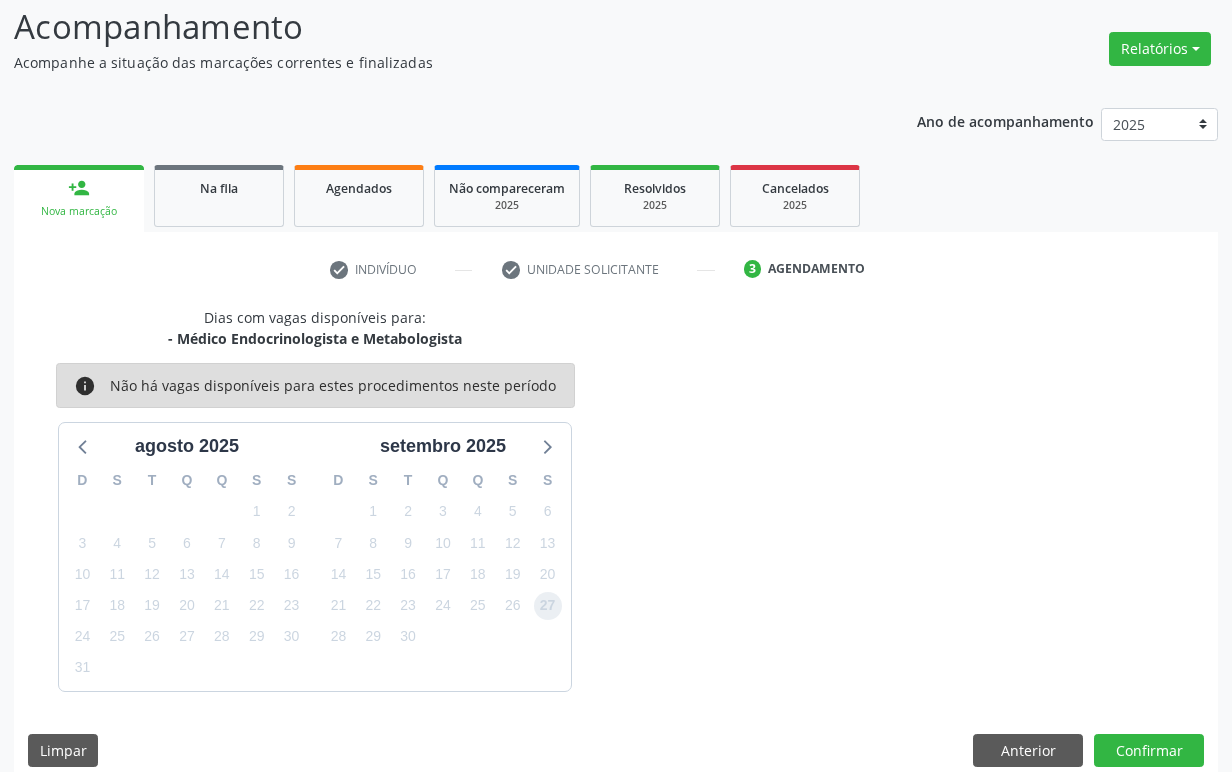 click on "27" at bounding box center (548, 606) 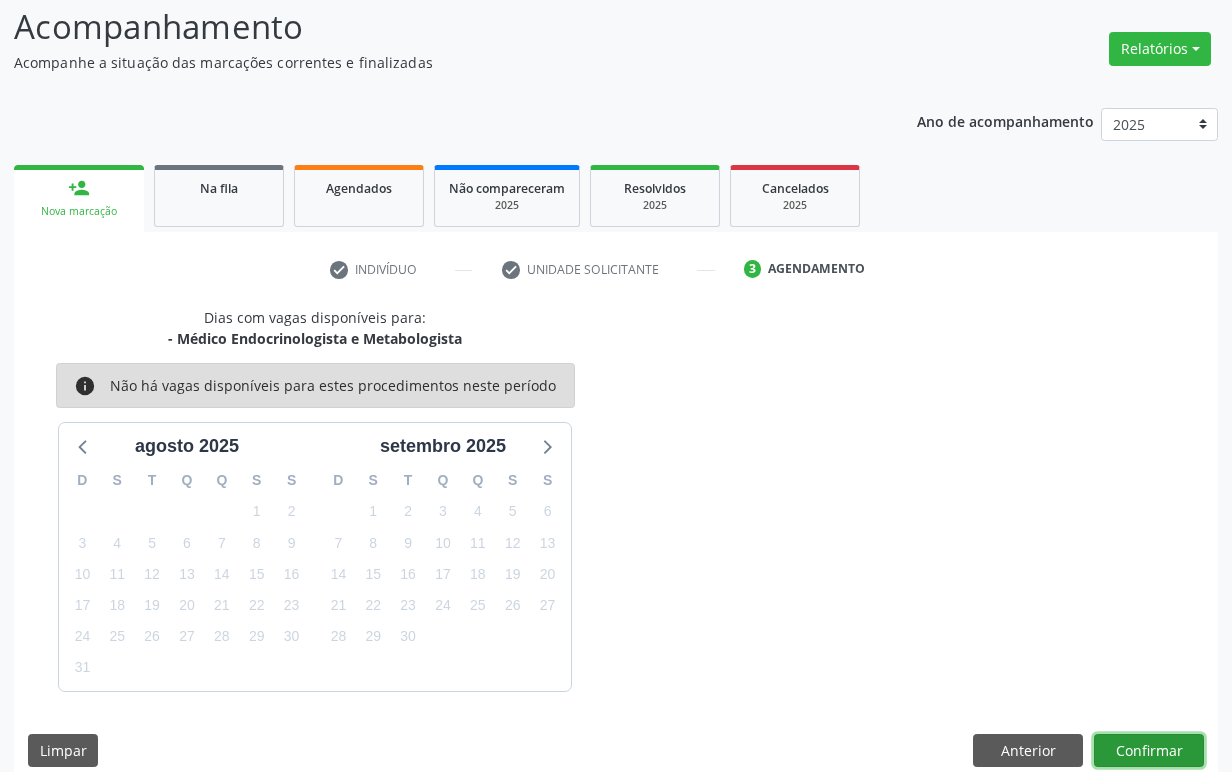 click on "Confirmar" at bounding box center (1149, 751) 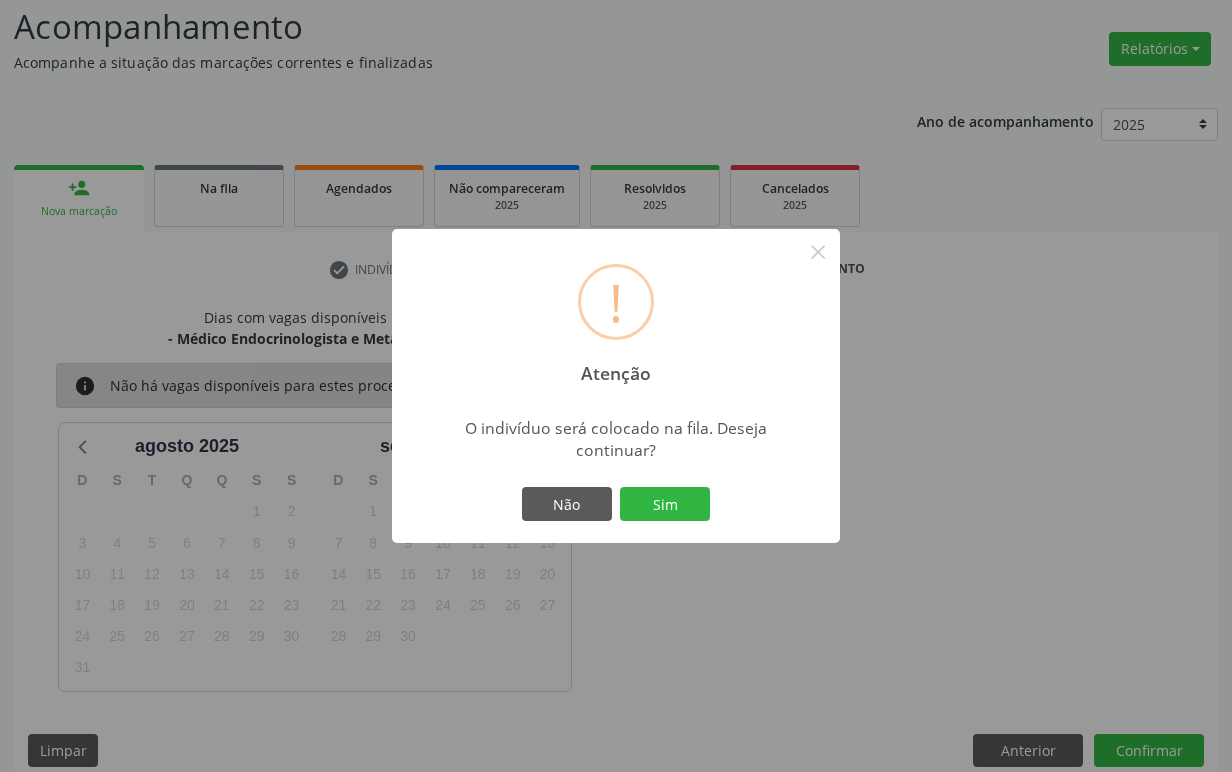 type 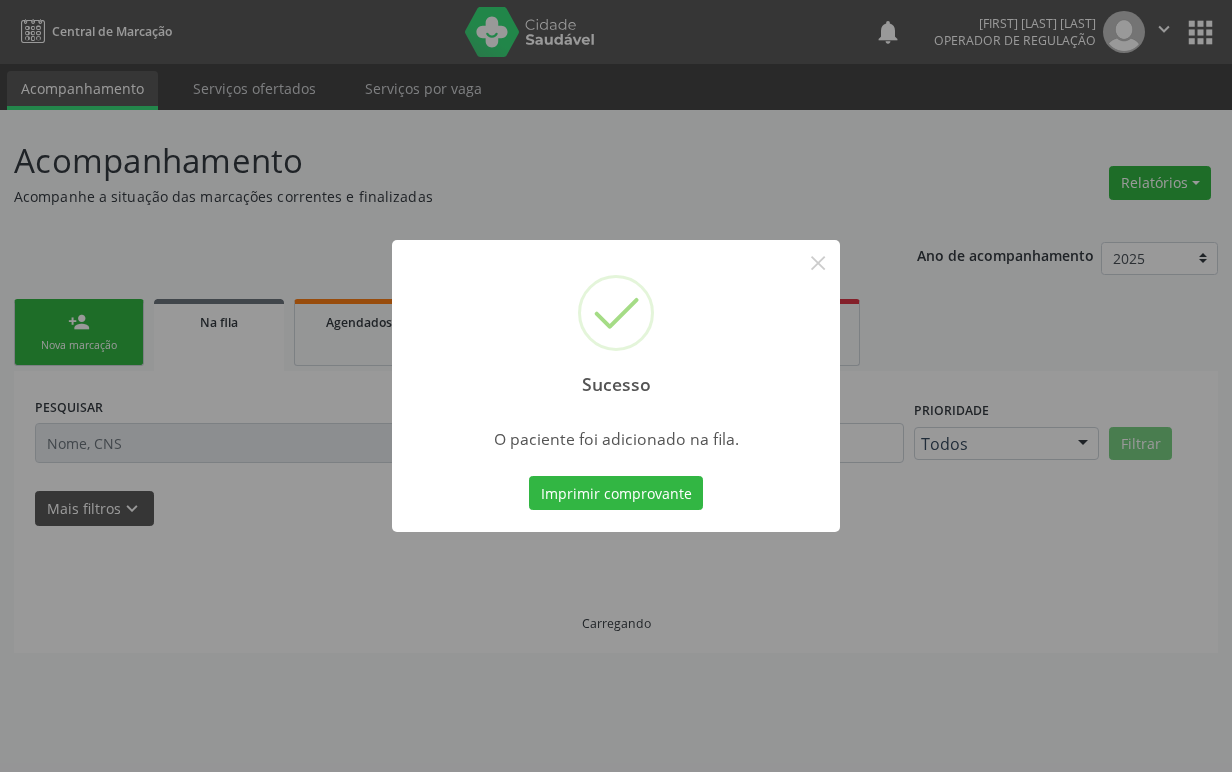 scroll, scrollTop: 0, scrollLeft: 0, axis: both 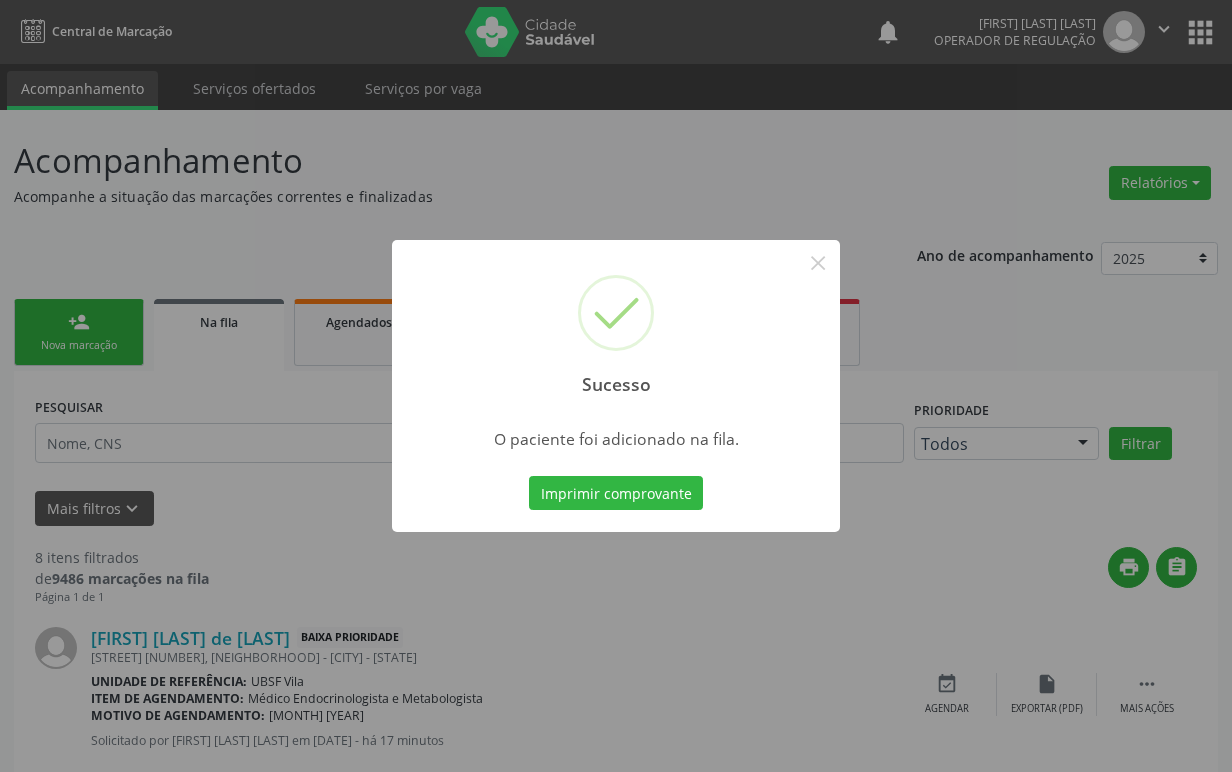 type 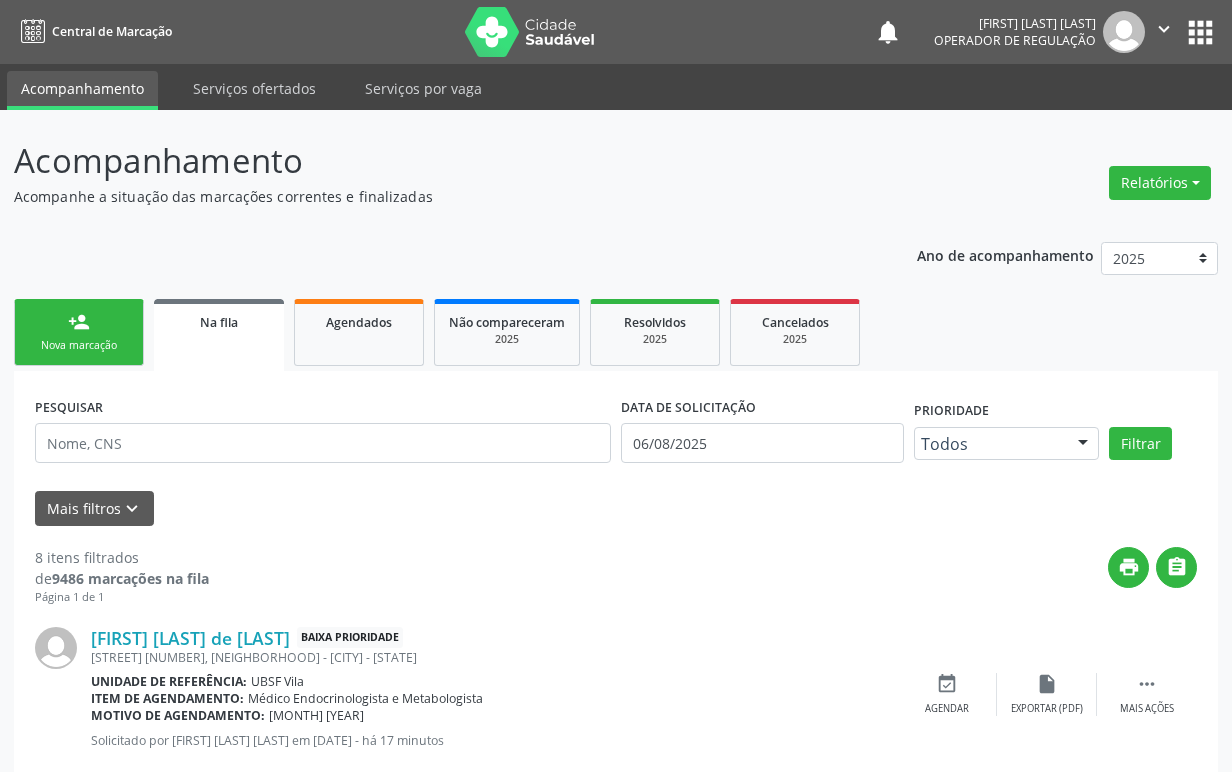 click on "person_add
Nova marcação" at bounding box center [79, 332] 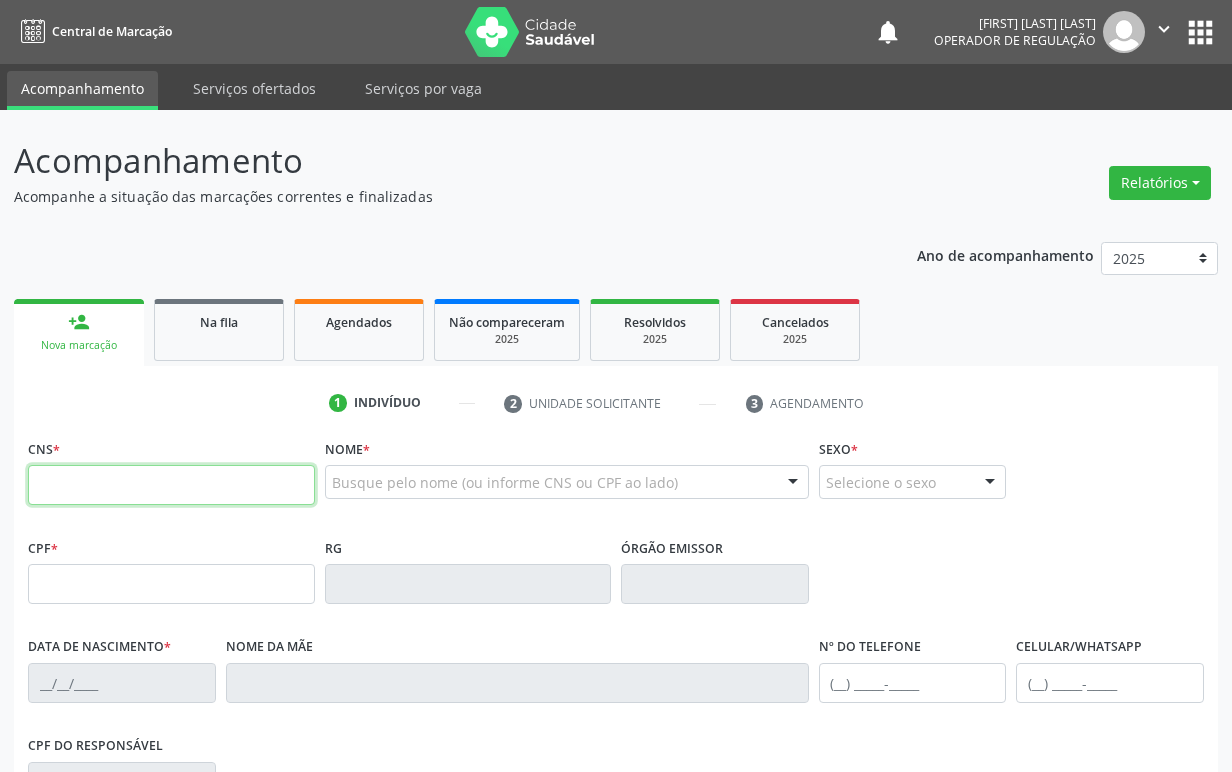 click at bounding box center (171, 485) 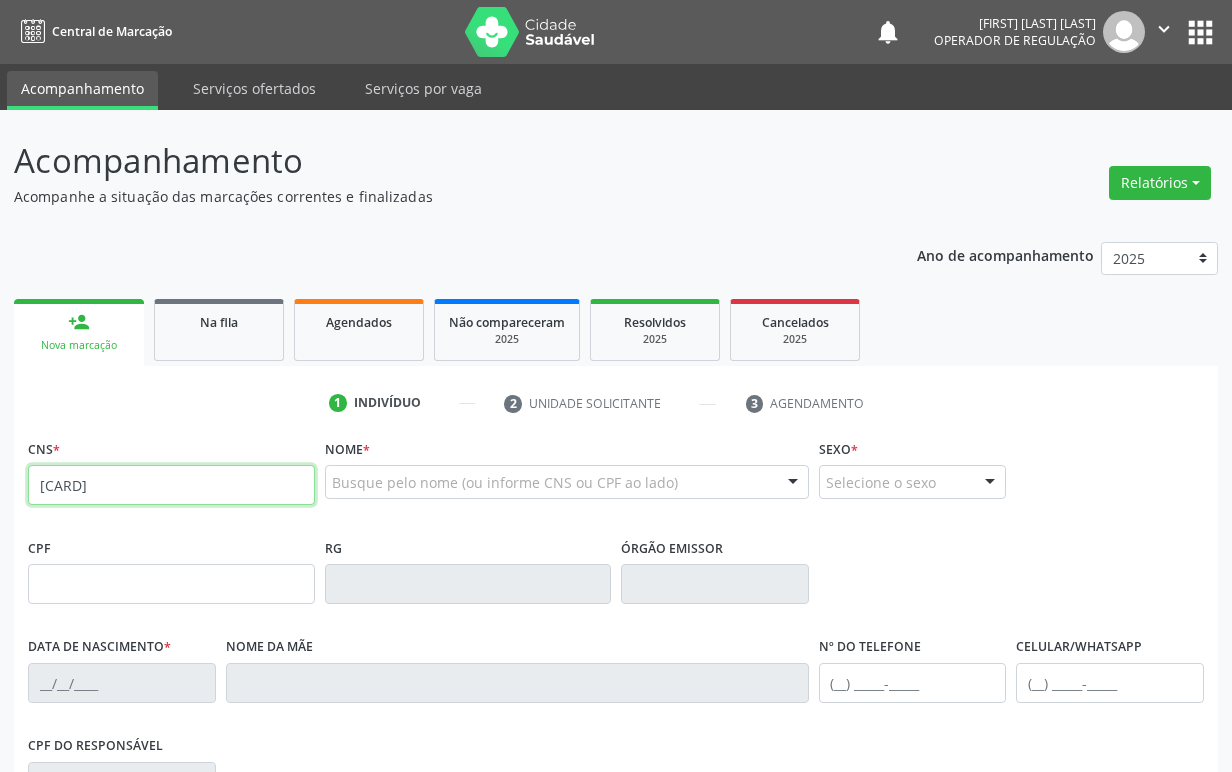 type on "706 4041 0351 2482" 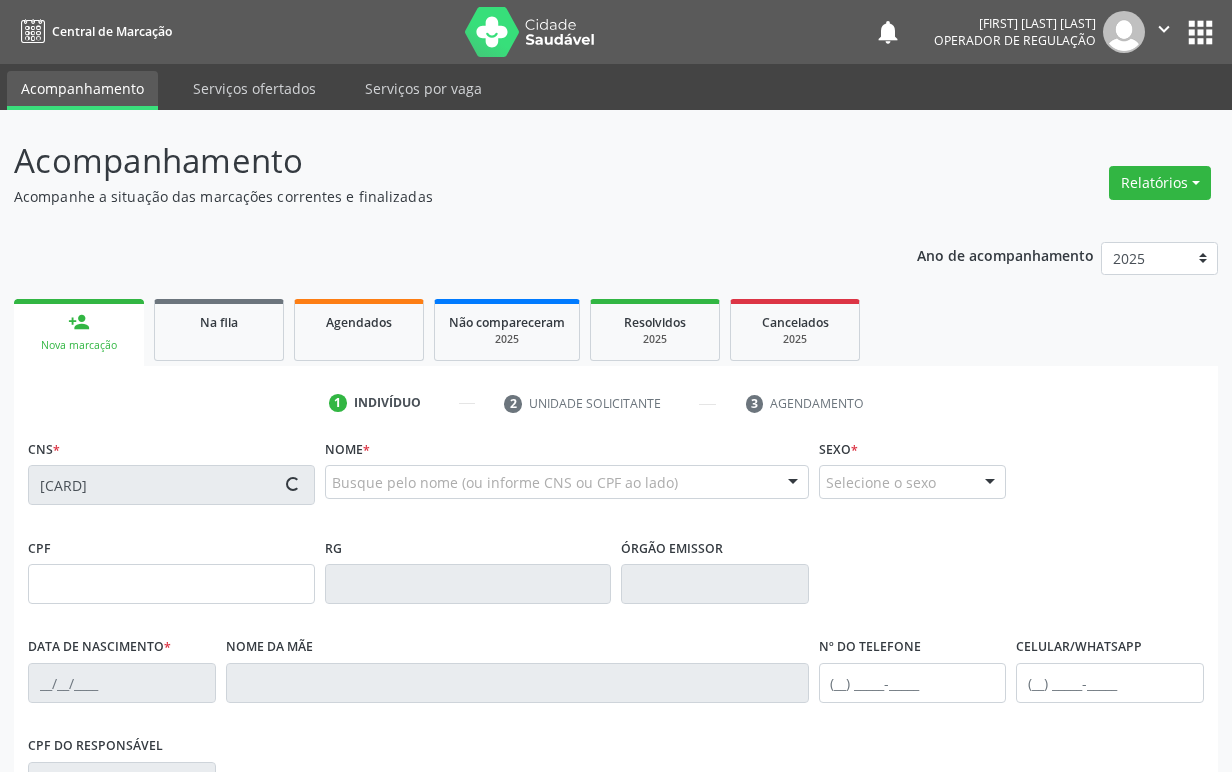 type on "690.334.714-34" 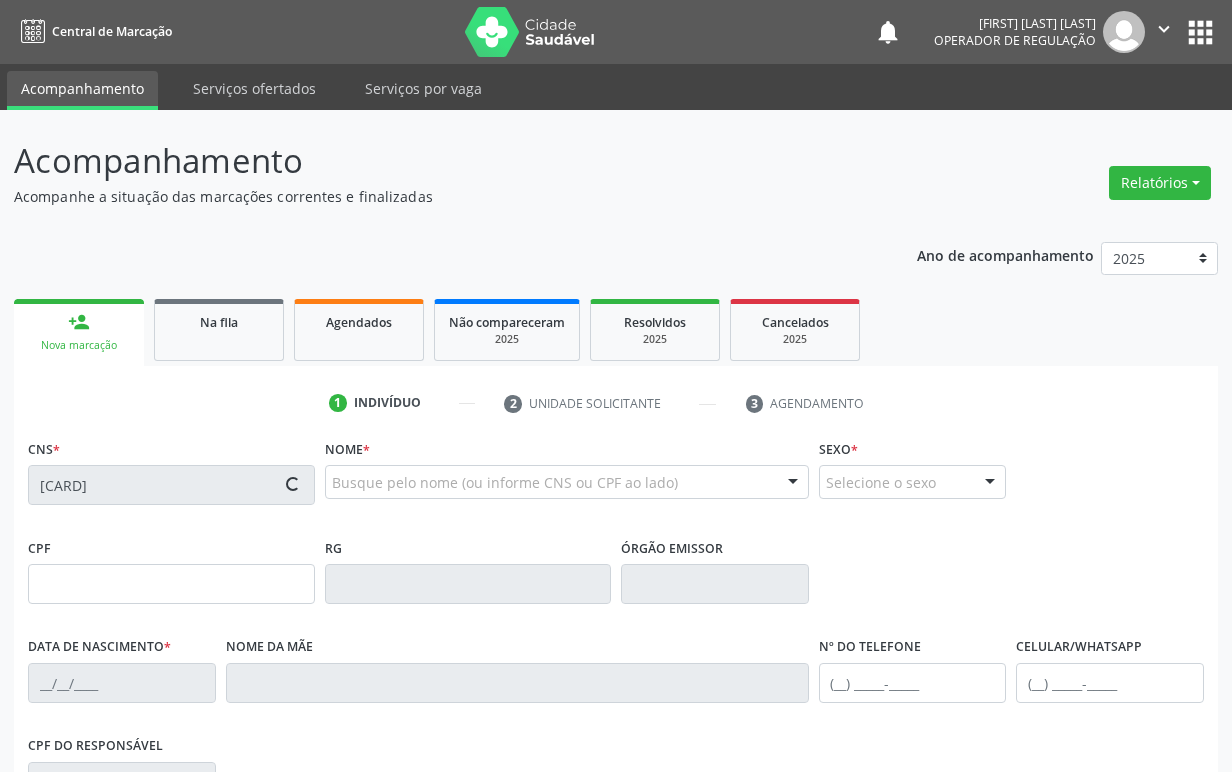 type on "25/12/1961" 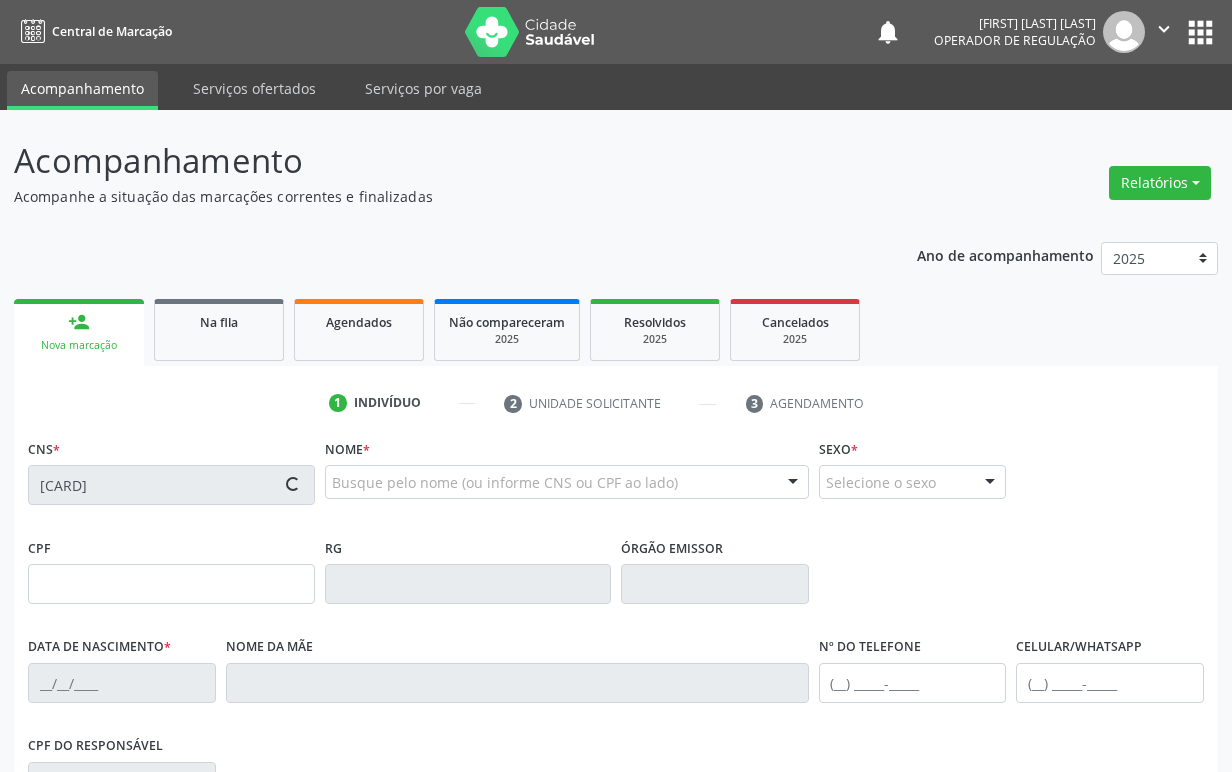 type on "Severina Antonia Soares" 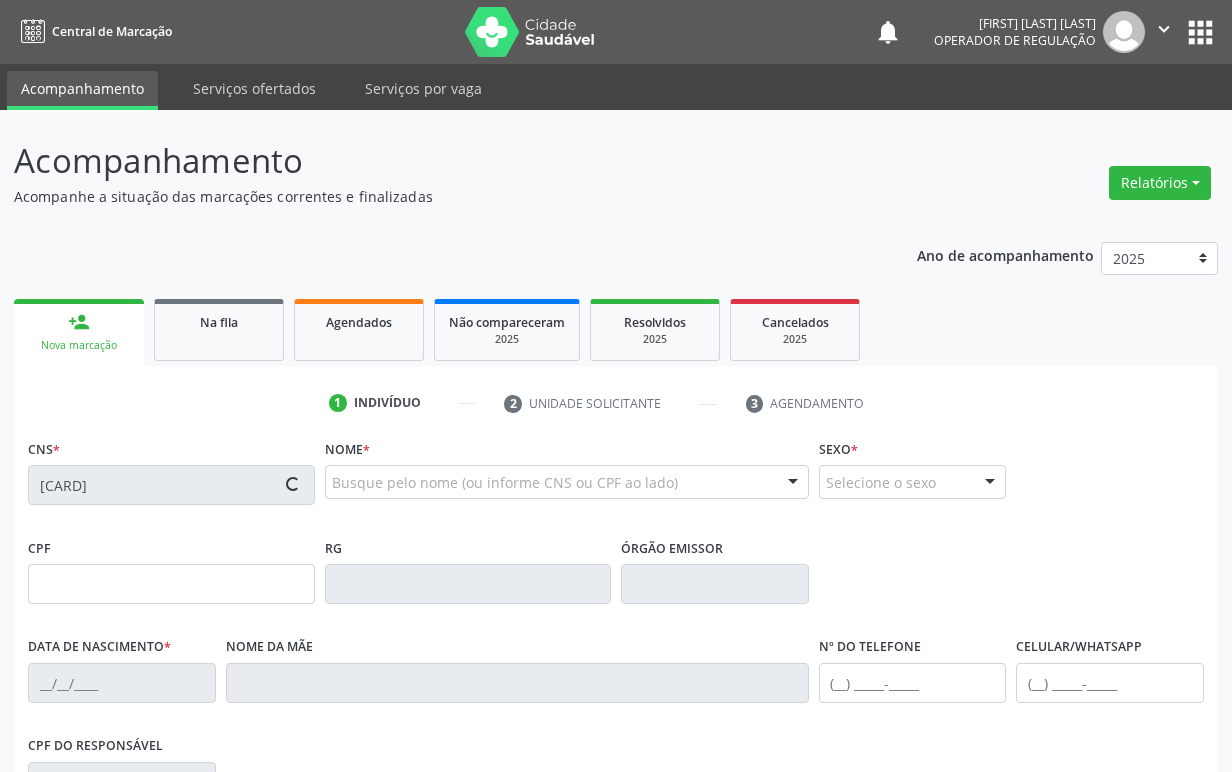 type on "(83) 98694-7890" 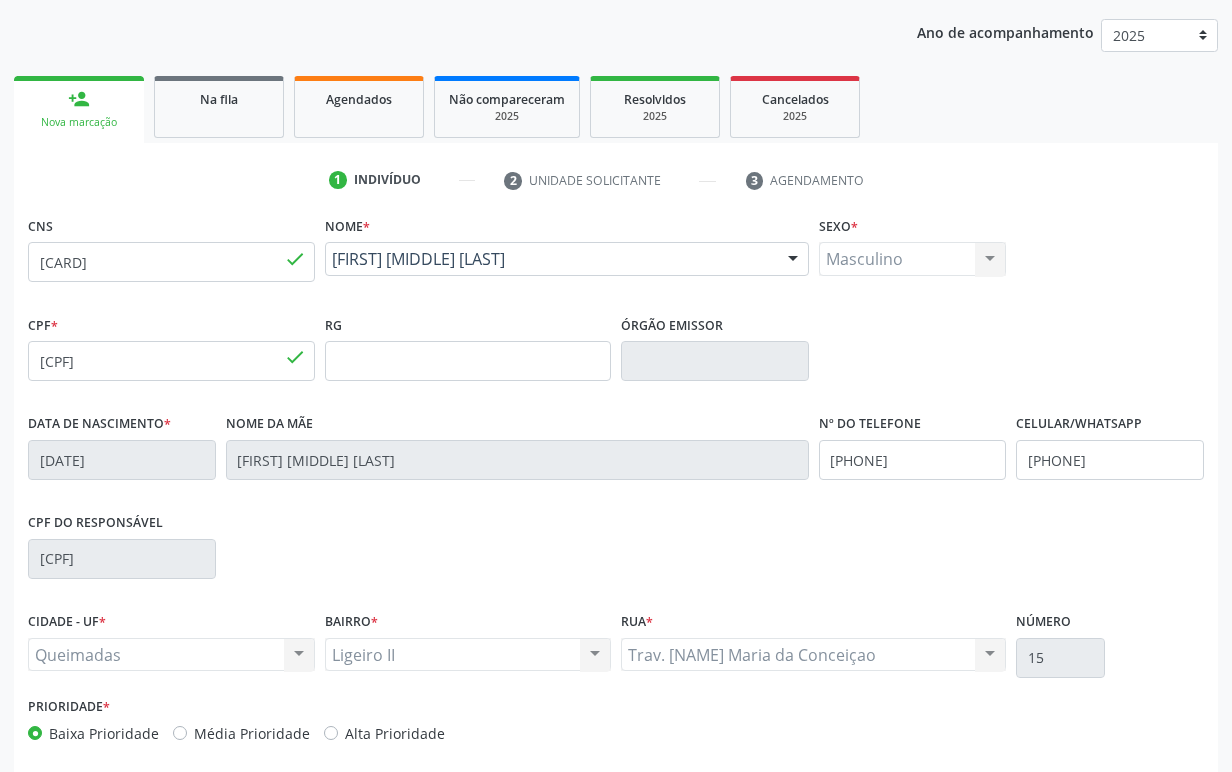 scroll, scrollTop: 312, scrollLeft: 0, axis: vertical 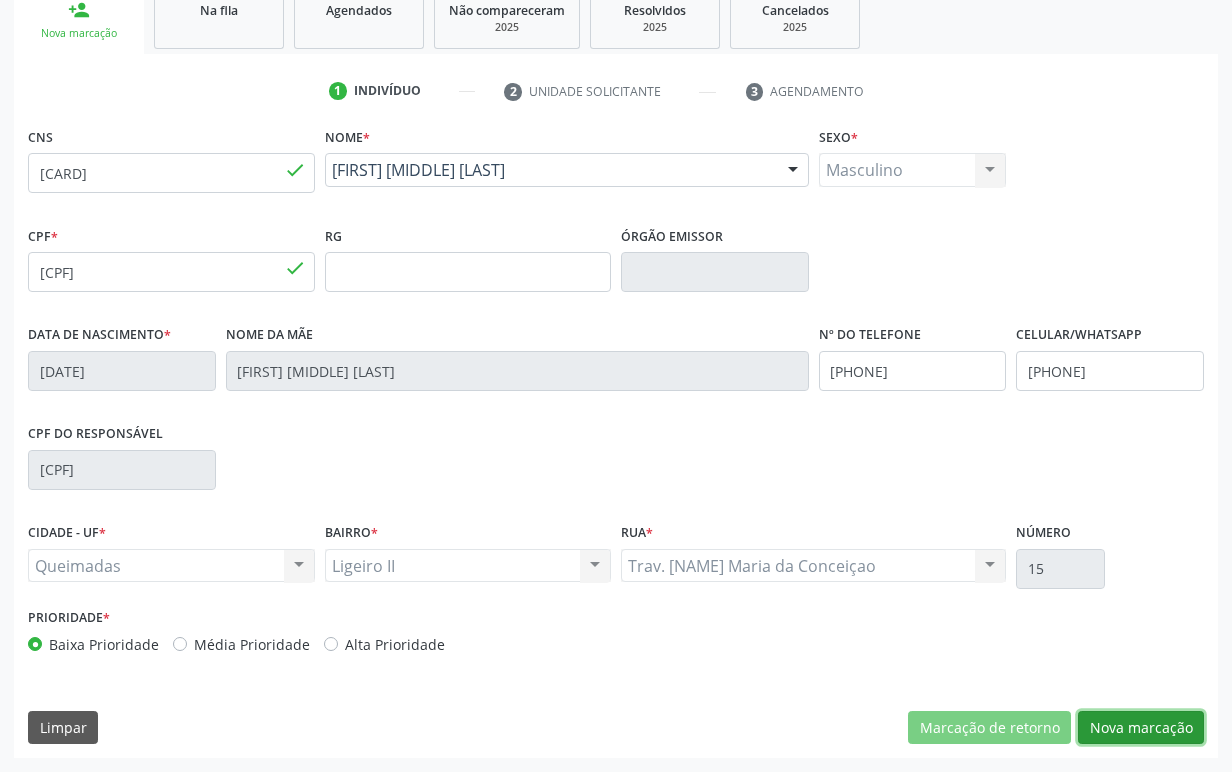click on "Nova marcação" at bounding box center [1141, 728] 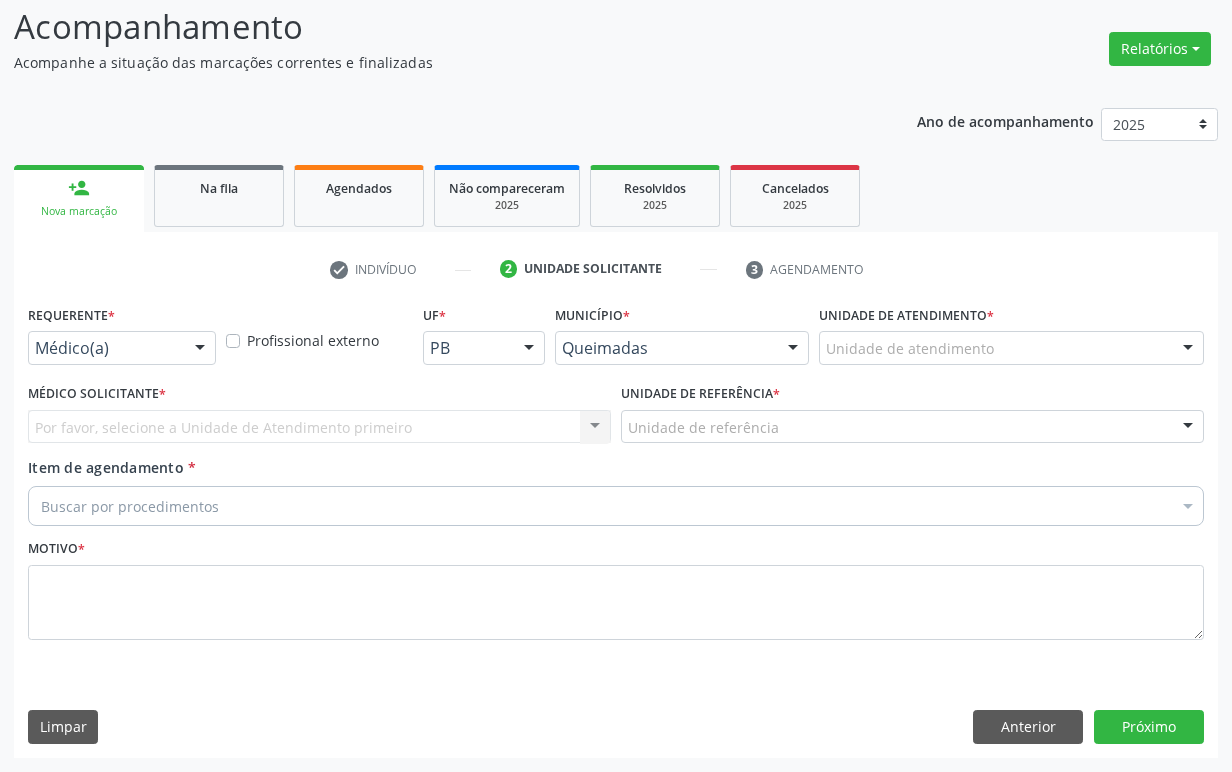 scroll, scrollTop: 134, scrollLeft: 0, axis: vertical 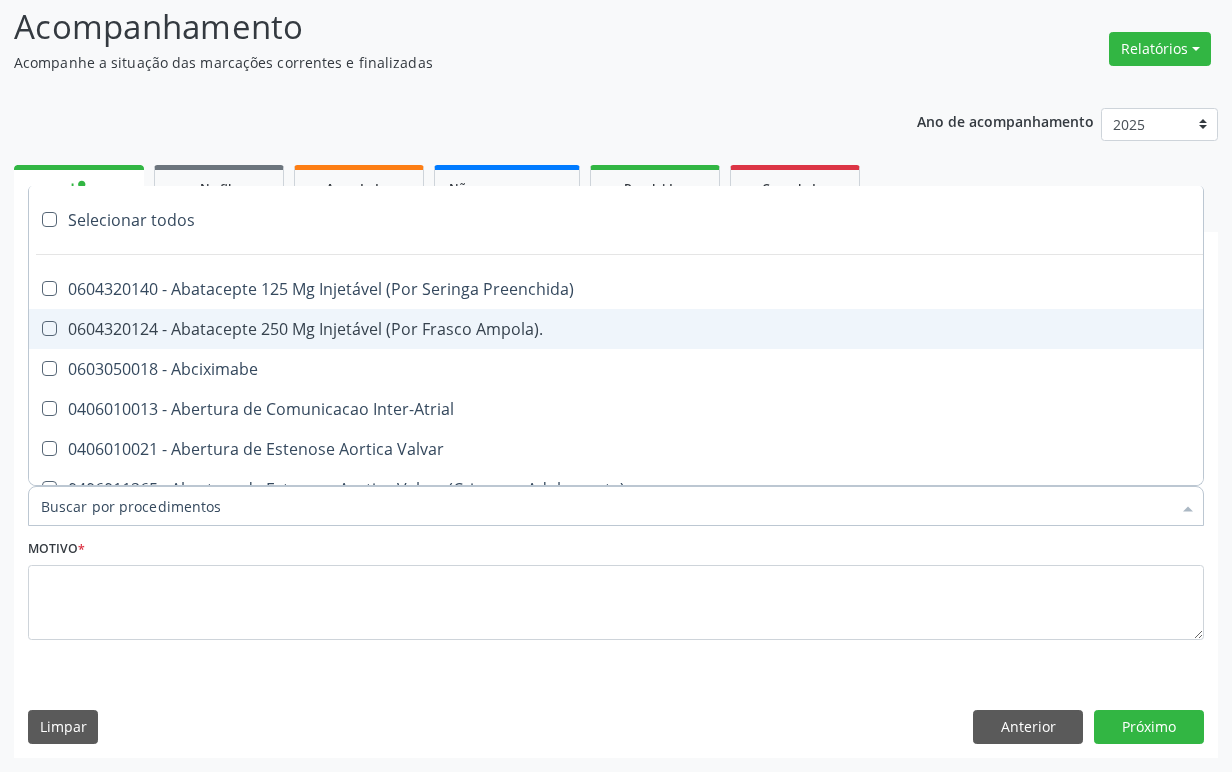 paste on "ENDOCRINOLOGISTA" 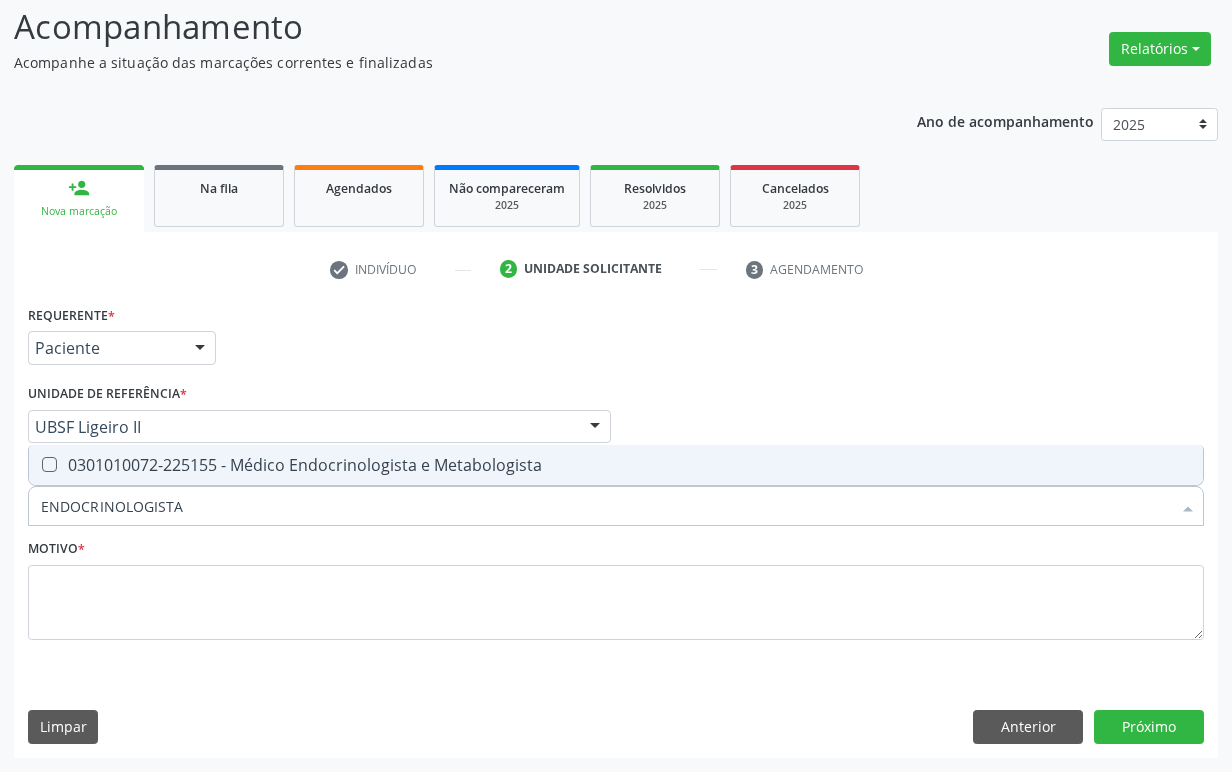 click on "0301010072-225155 - Médico Endocrinologista e Metabologista" at bounding box center [616, 465] 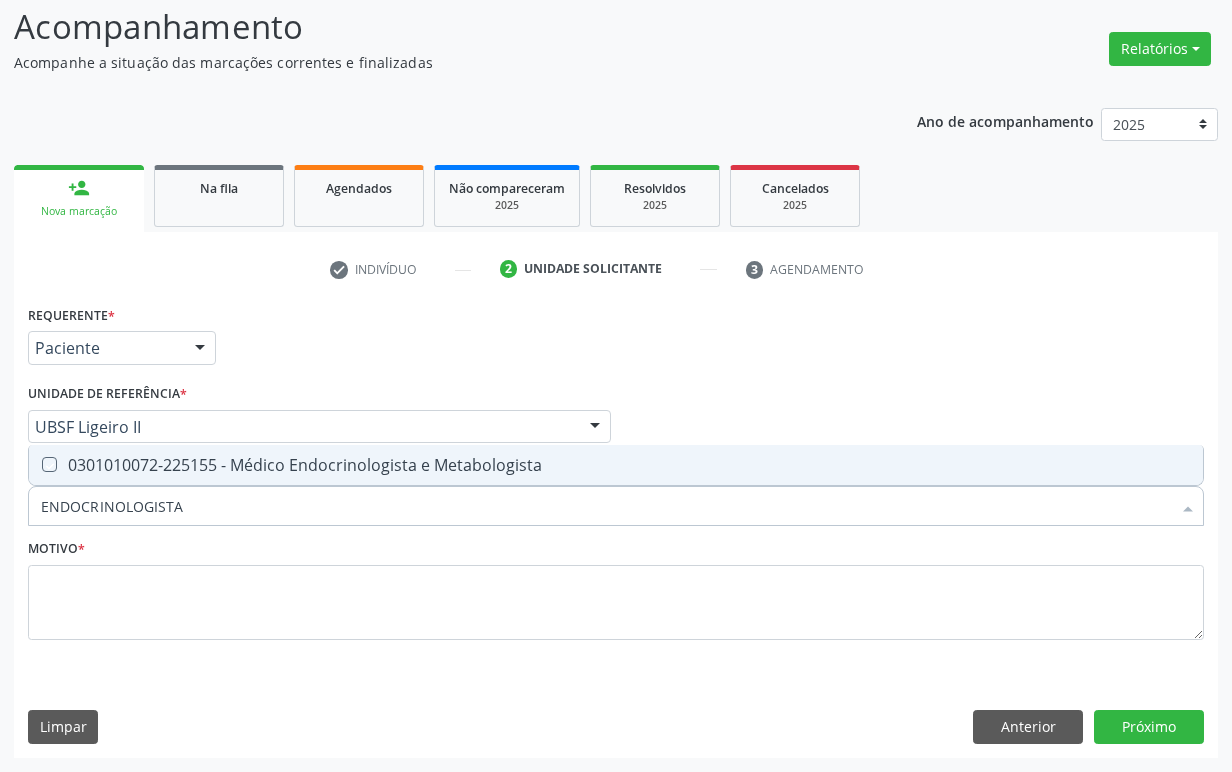 checkbox on "true" 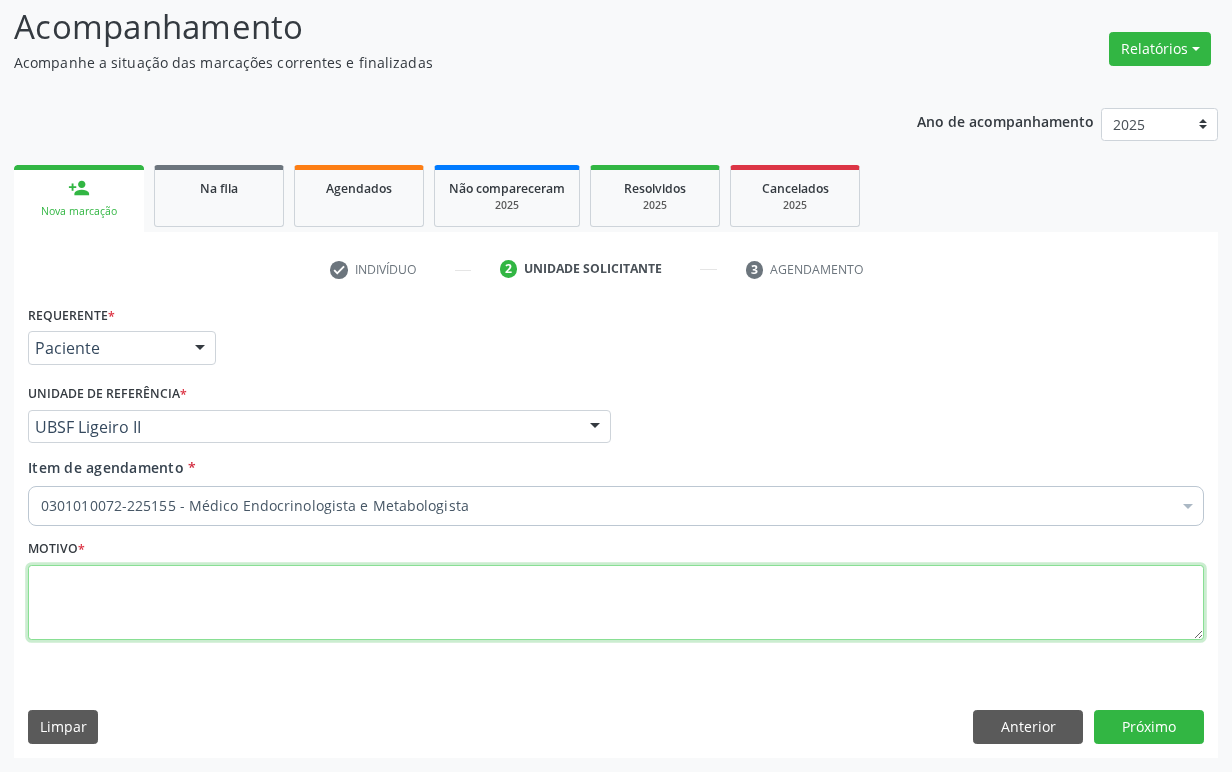 click at bounding box center [616, 603] 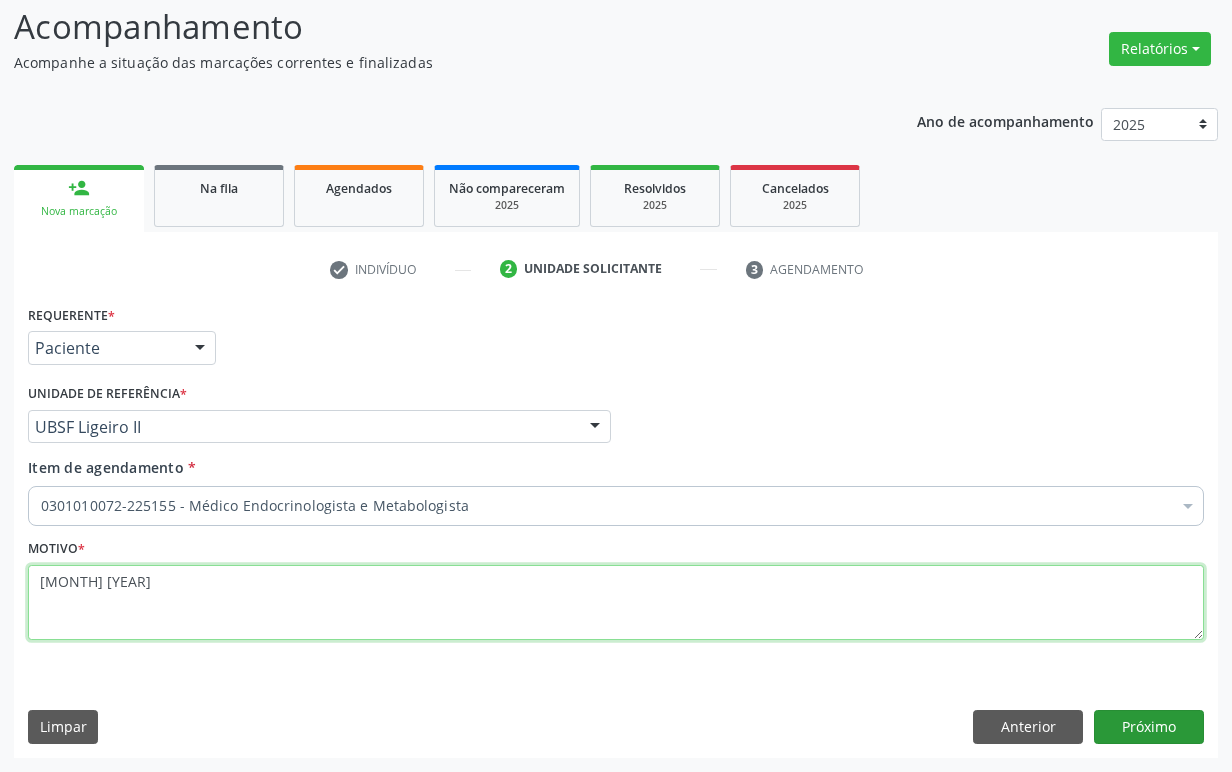 type on "1ª CONSULTA 06/25" 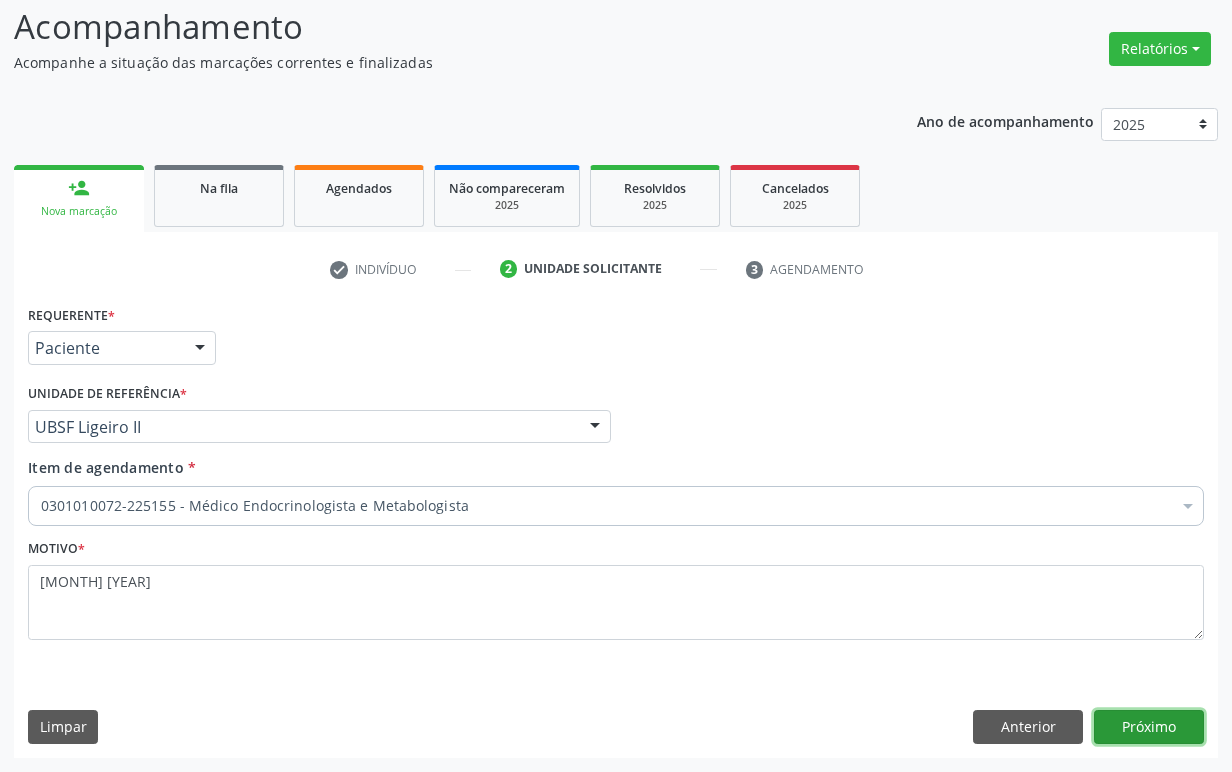 click on "Próximo" at bounding box center (1149, 727) 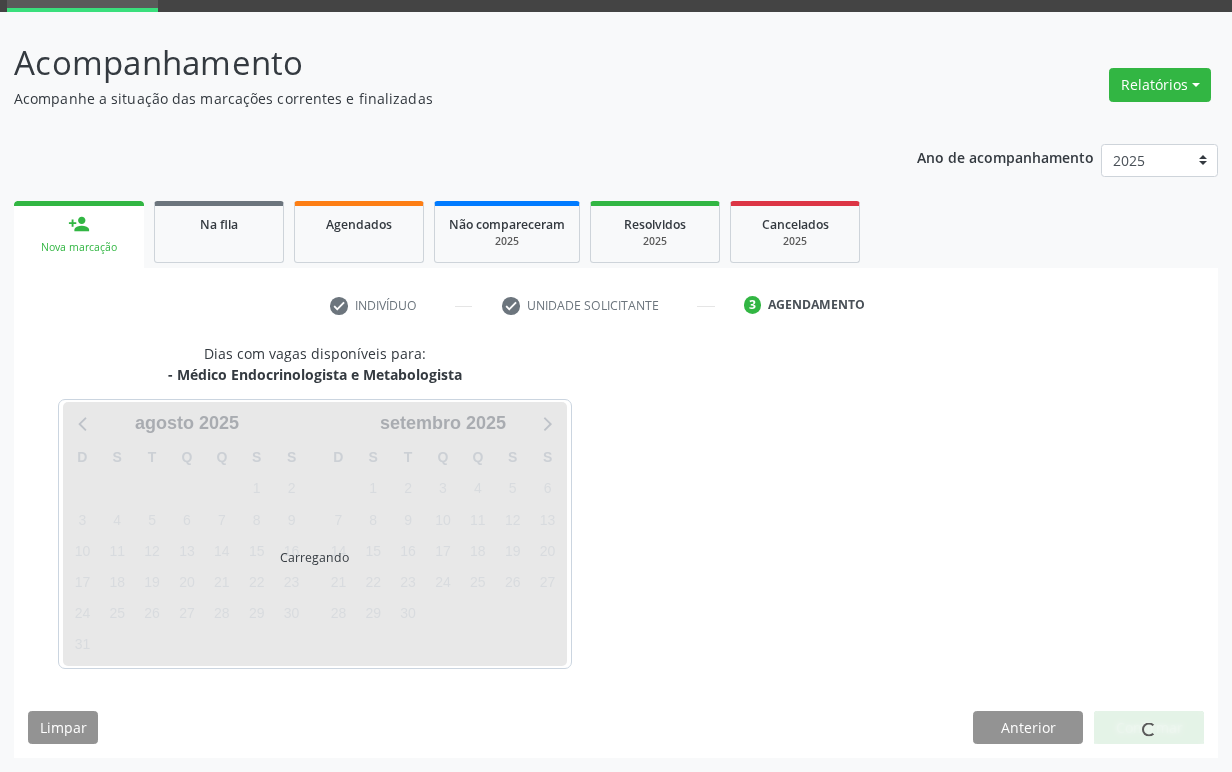 scroll, scrollTop: 134, scrollLeft: 0, axis: vertical 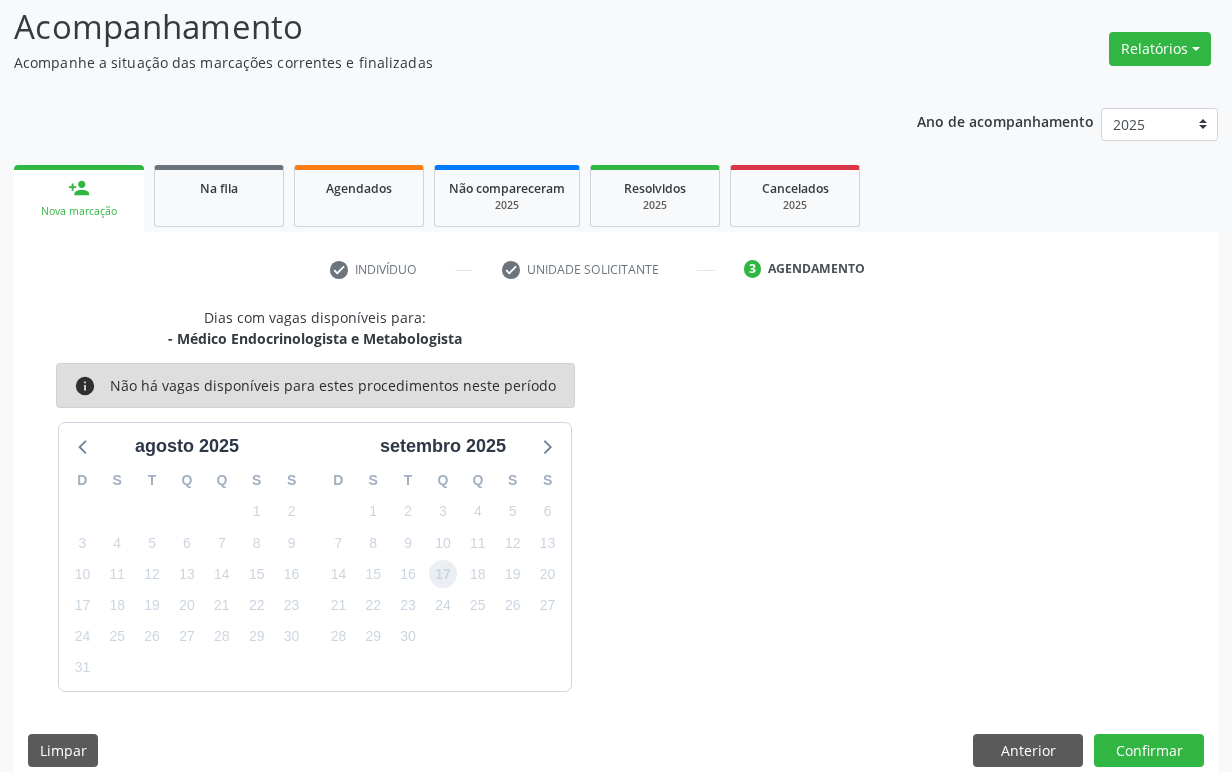 click on "17" at bounding box center [443, 574] 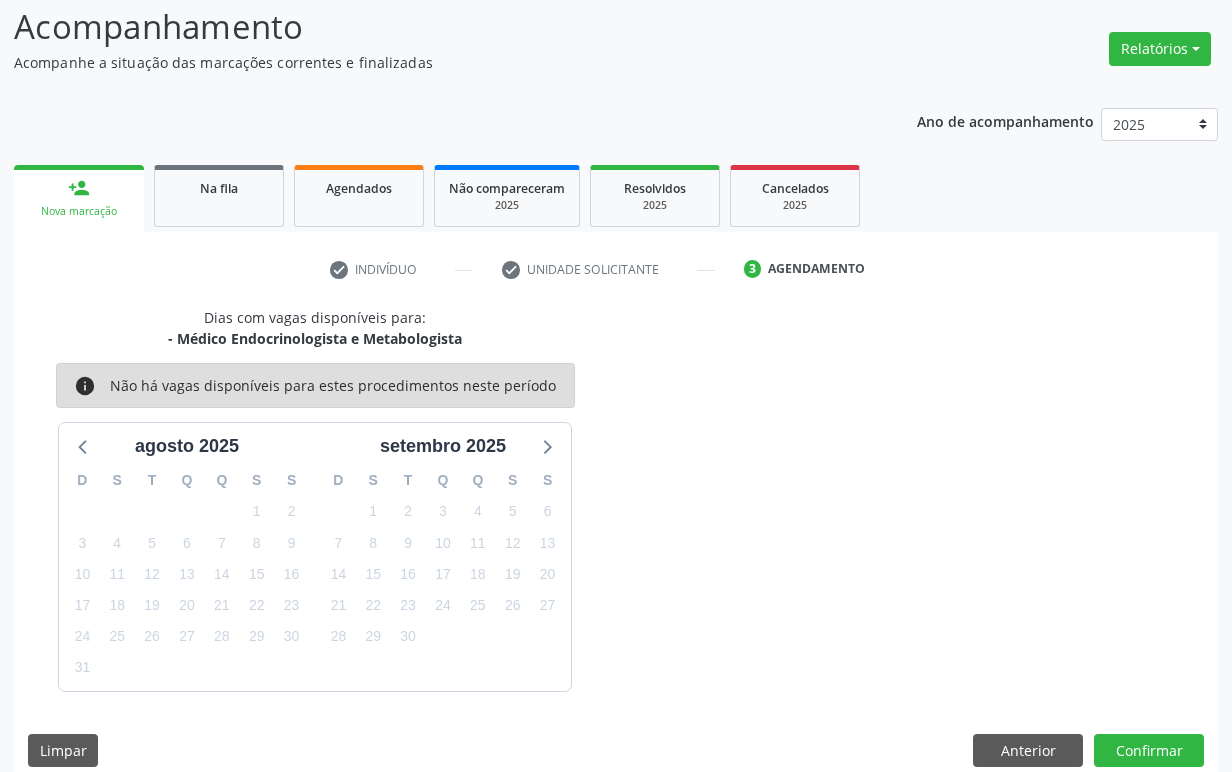 click on "Dias com vagas disponíveis para:
- Médico Endocrinologista e Metabologista
info
Não há vagas disponíveis para estes procedimentos neste período
agosto 2025 D S T Q Q S S 27 28 29 30 31 1 2 3 4 5 6 7 8 9 10 11 12 13 14 15 16 17 18 19 20 21 22 23 24 25 26 27 28 29 30 31 1 2 3 4 5 6 setembro 2025 D S T Q Q S S 31 1 2 3 4 5 6 7 8 9 10 11 12 13 14 15 16 17 18 19 20 21 22 23 24 25 26 27 28 29 30 1 2 3 4 5 6 7 8 9 10 11
Limpar
Anterior
Confirmar" at bounding box center (616, 544) 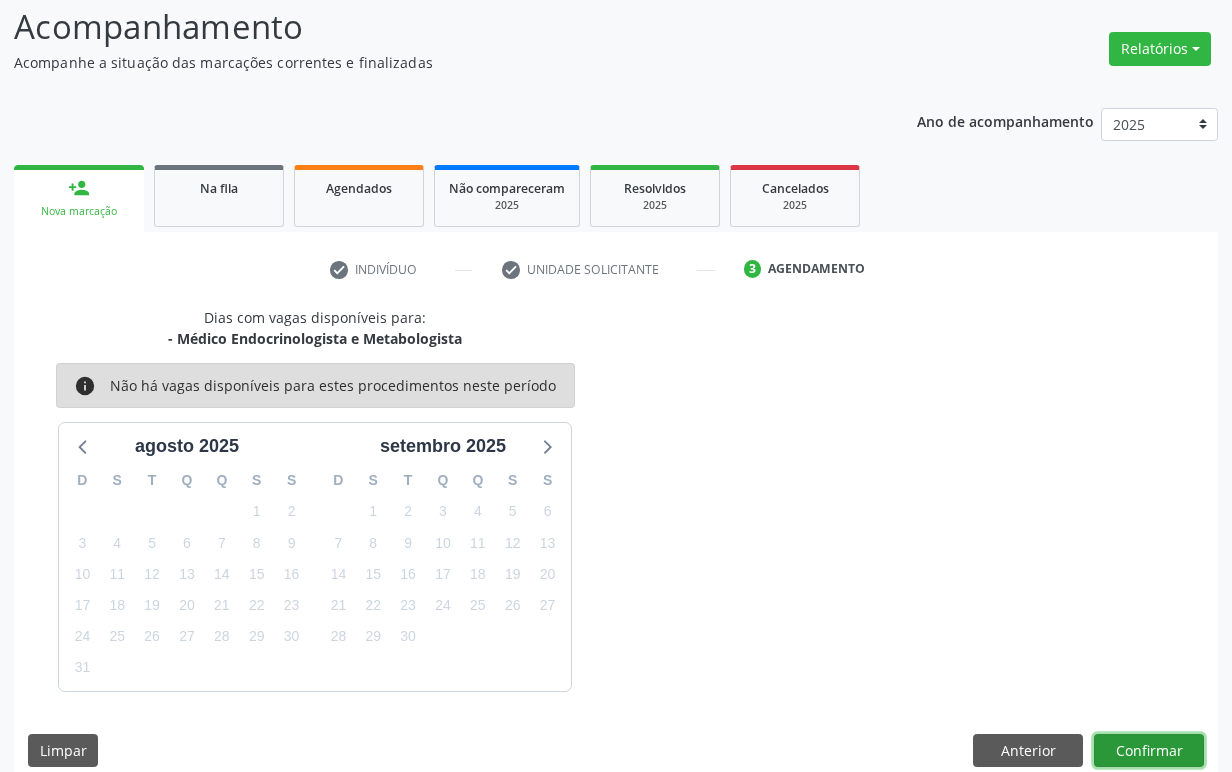 click on "Confirmar" at bounding box center (1149, 751) 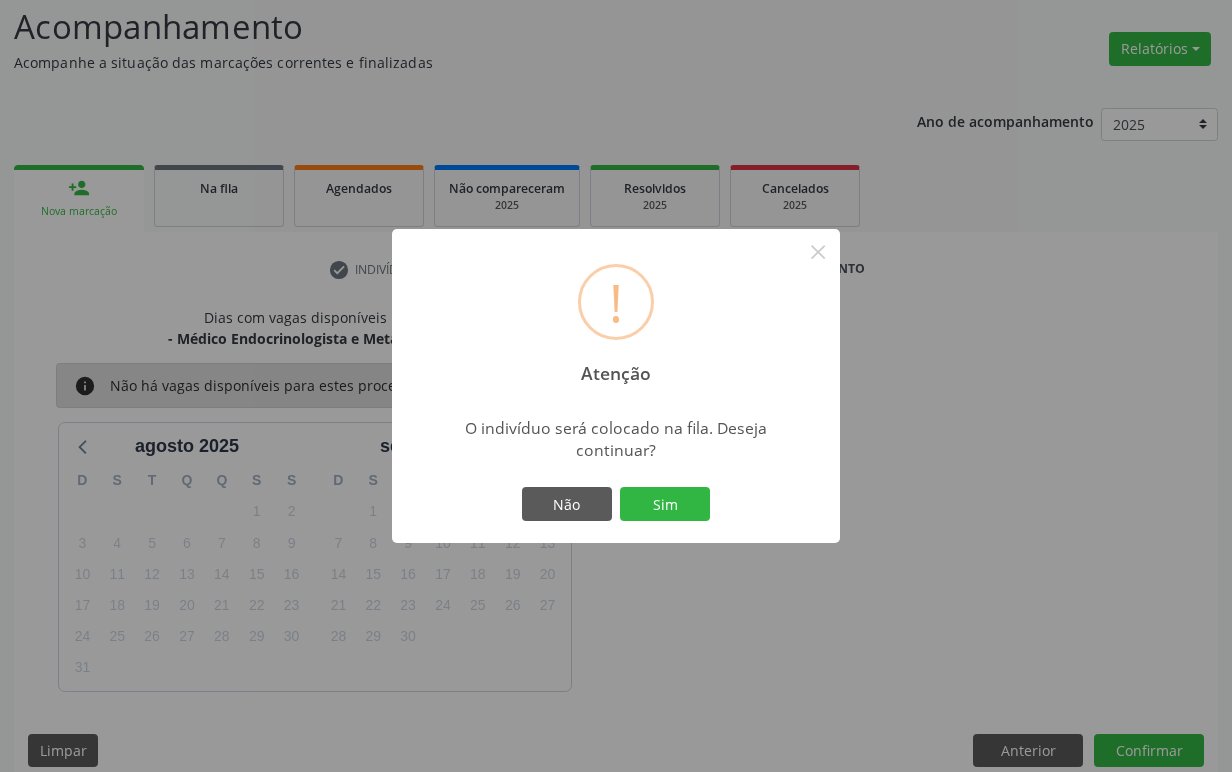 type 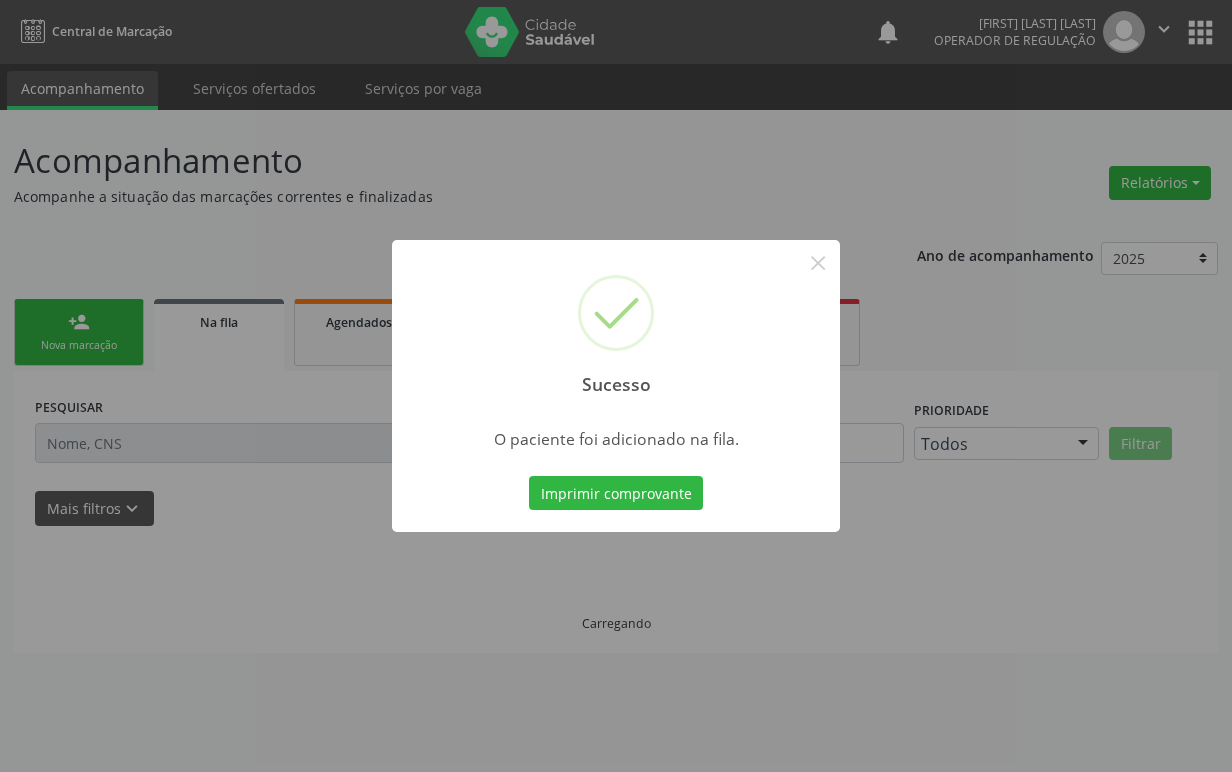scroll, scrollTop: 0, scrollLeft: 0, axis: both 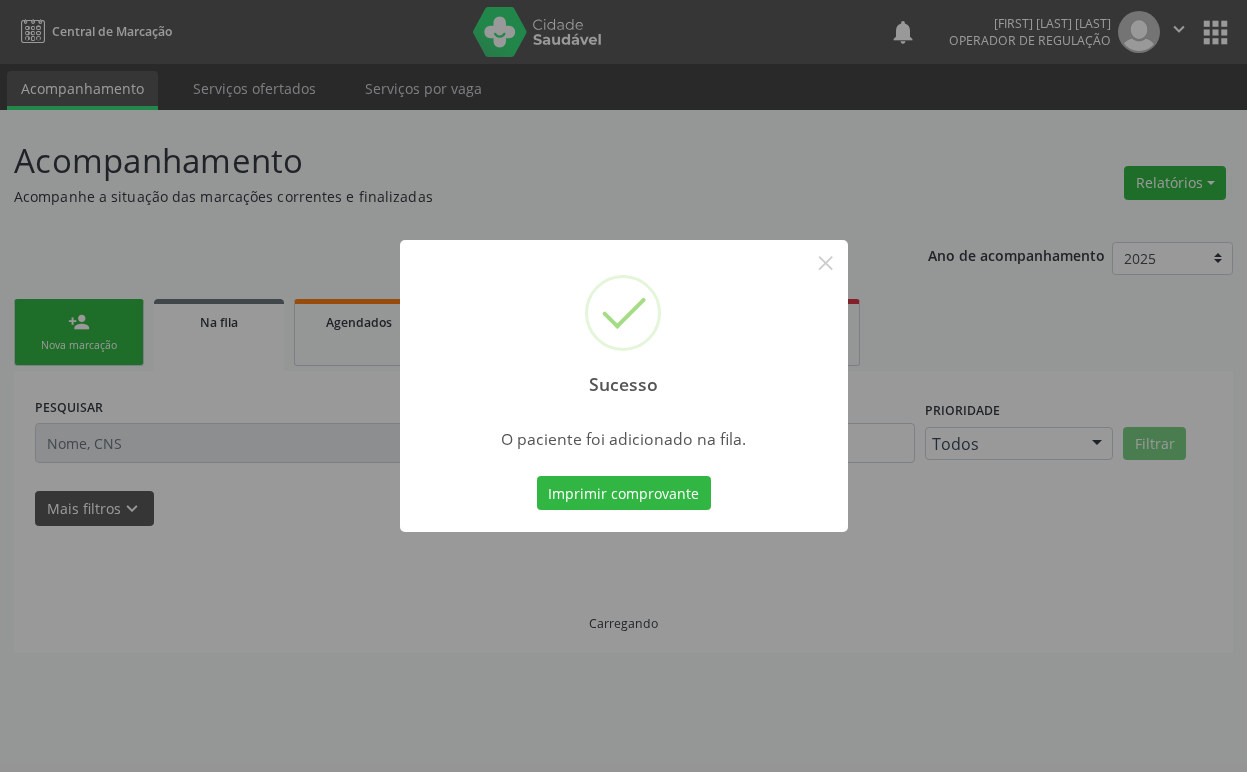 type 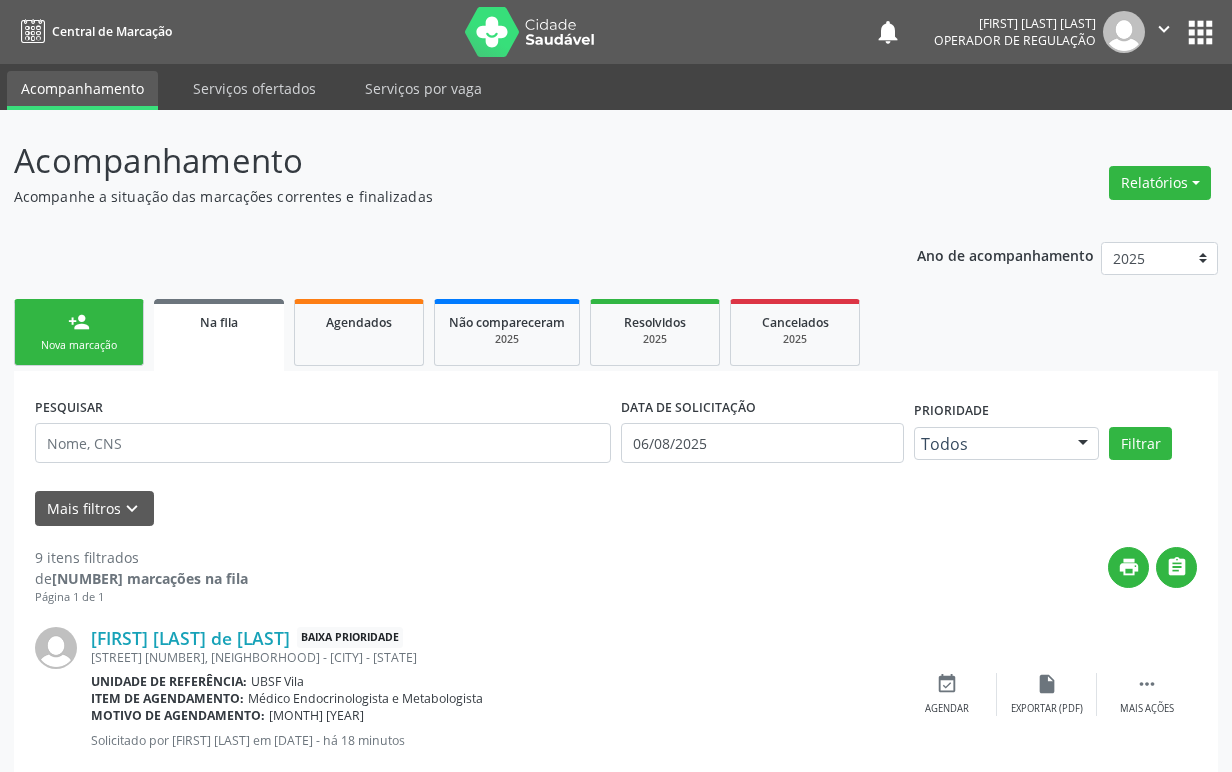 click on "person_add
Nova marcação" at bounding box center (79, 332) 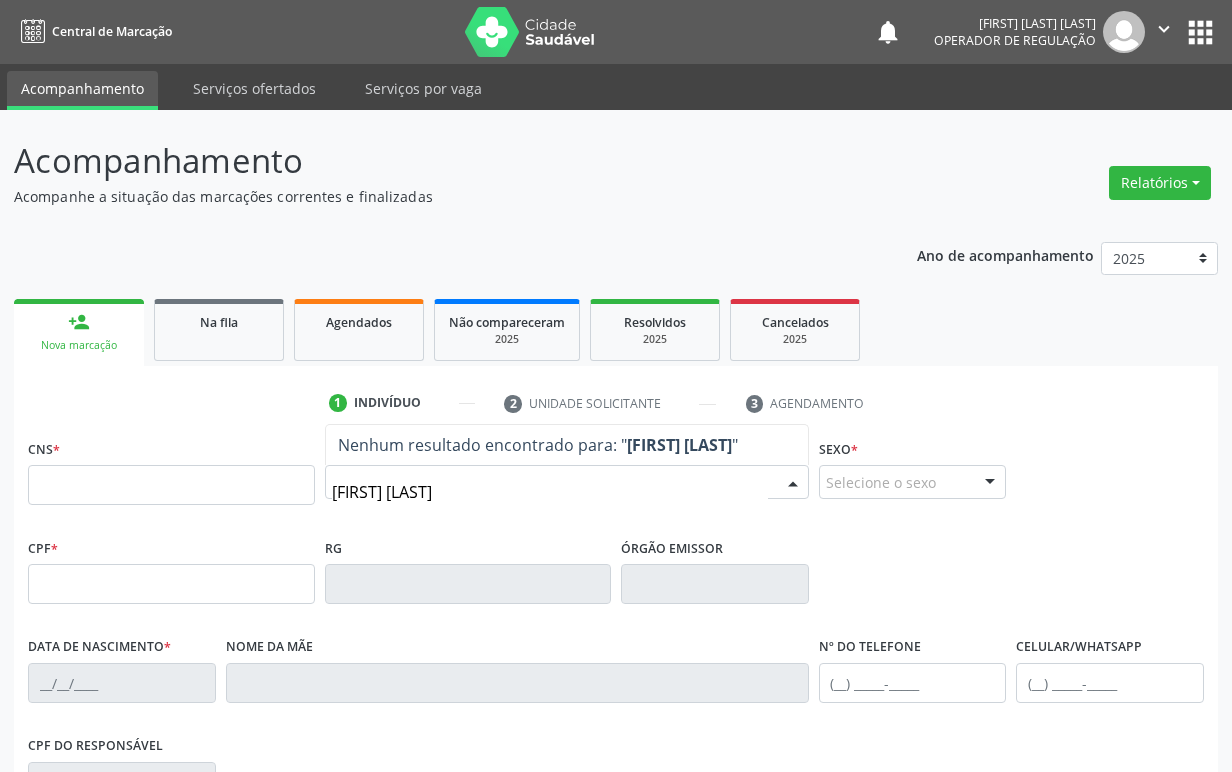 type on "MARIA DAS DORES BRA" 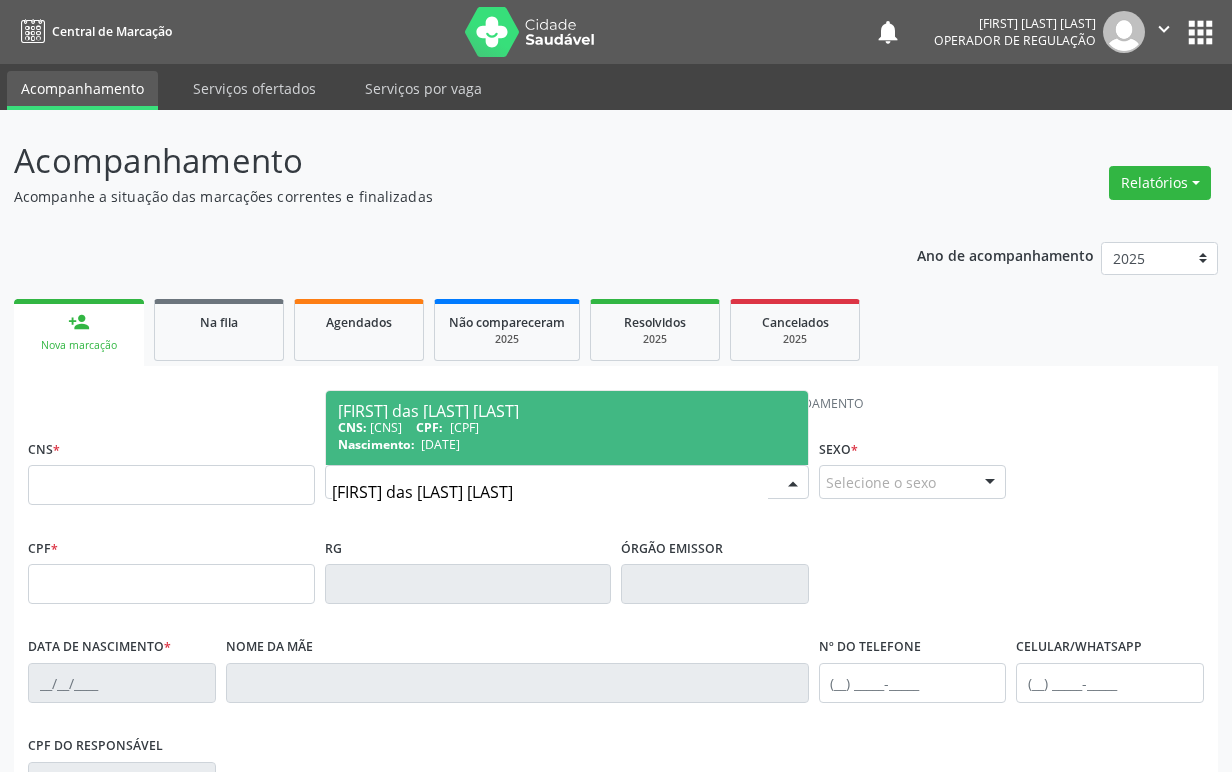 click on "CNS:
701 0078 9518 2792
CPF:
040.093.604-61" at bounding box center (567, 427) 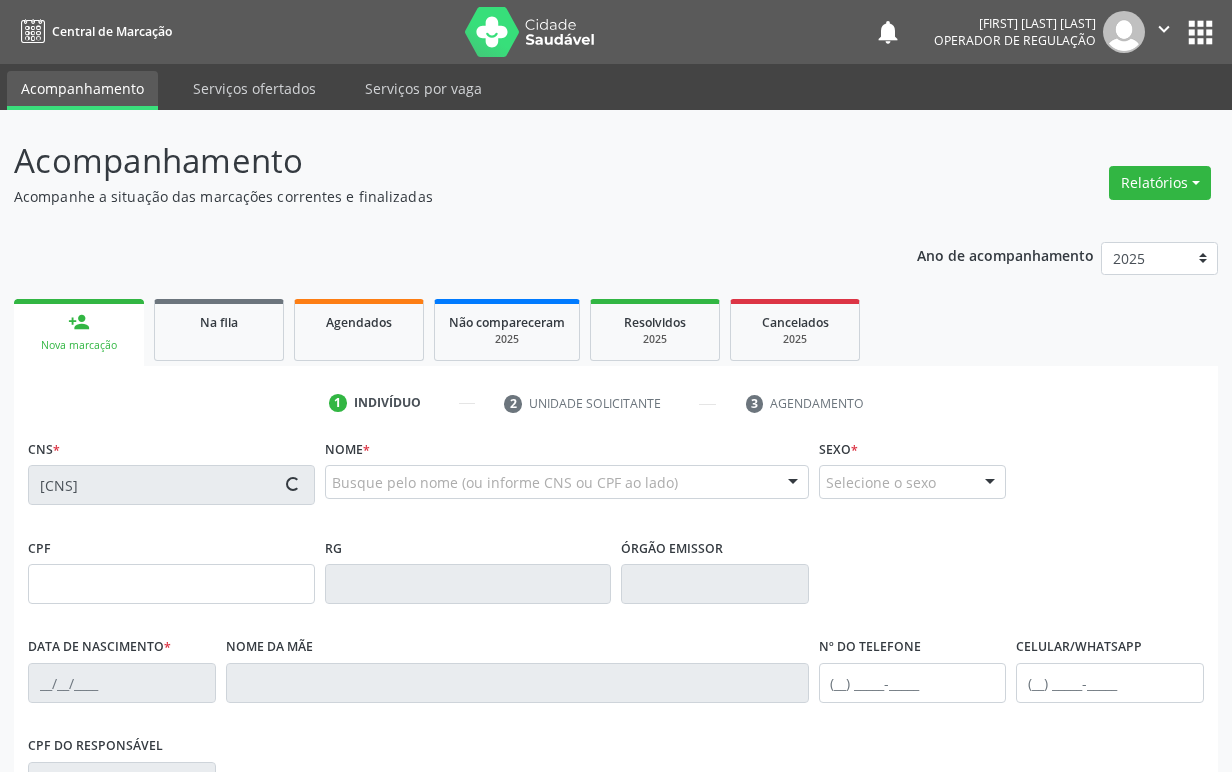 type on "040.093.604-61" 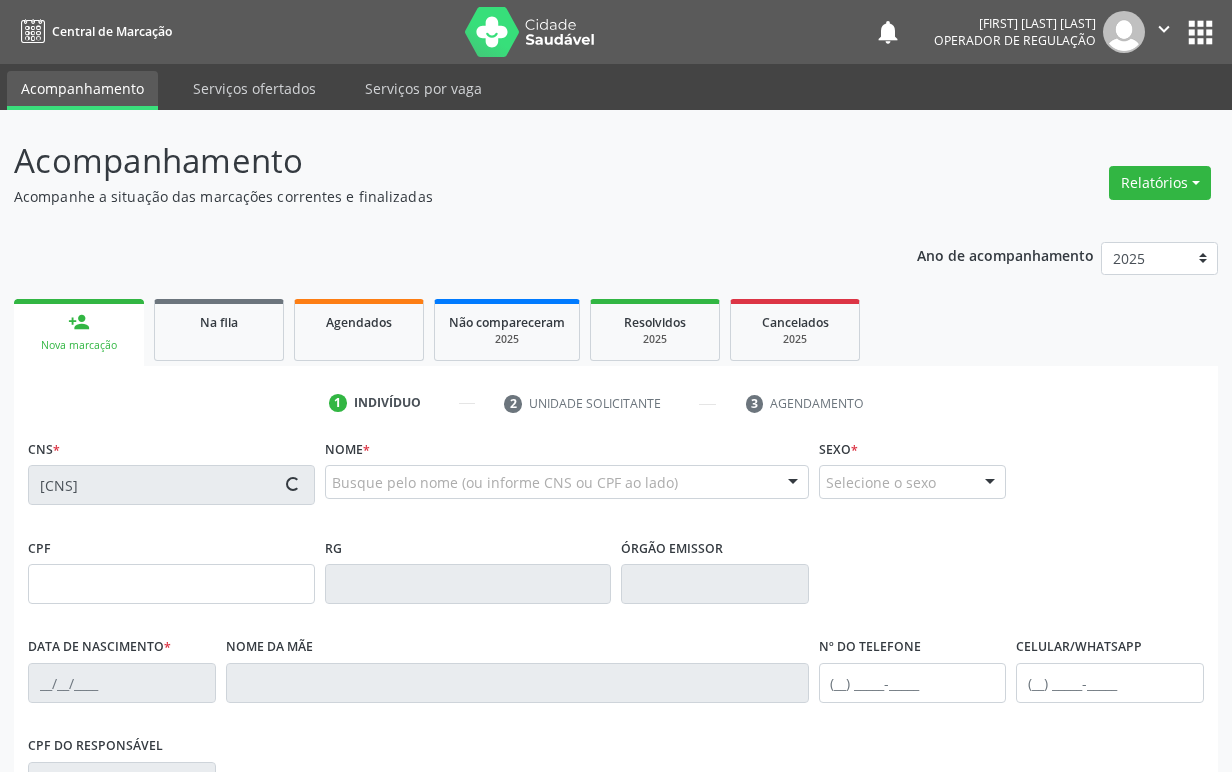 type on "09/04/1965" 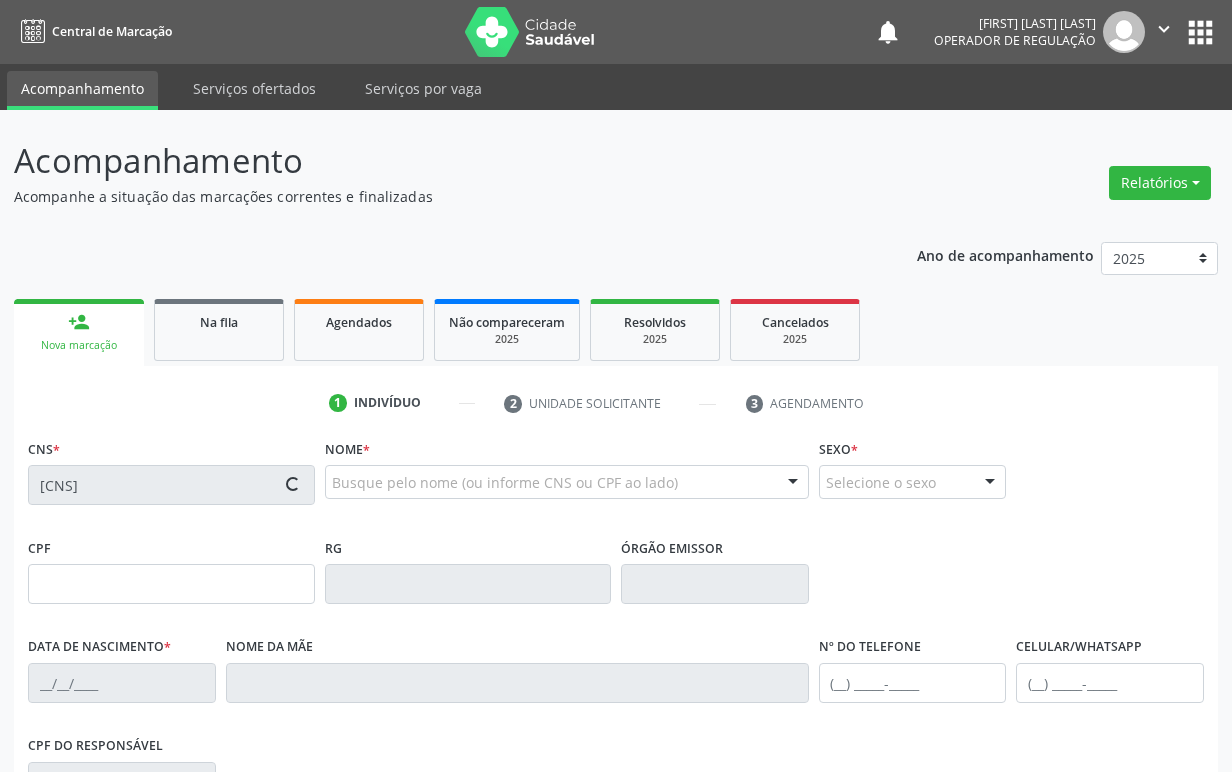 type on "(83) 98192-1482" 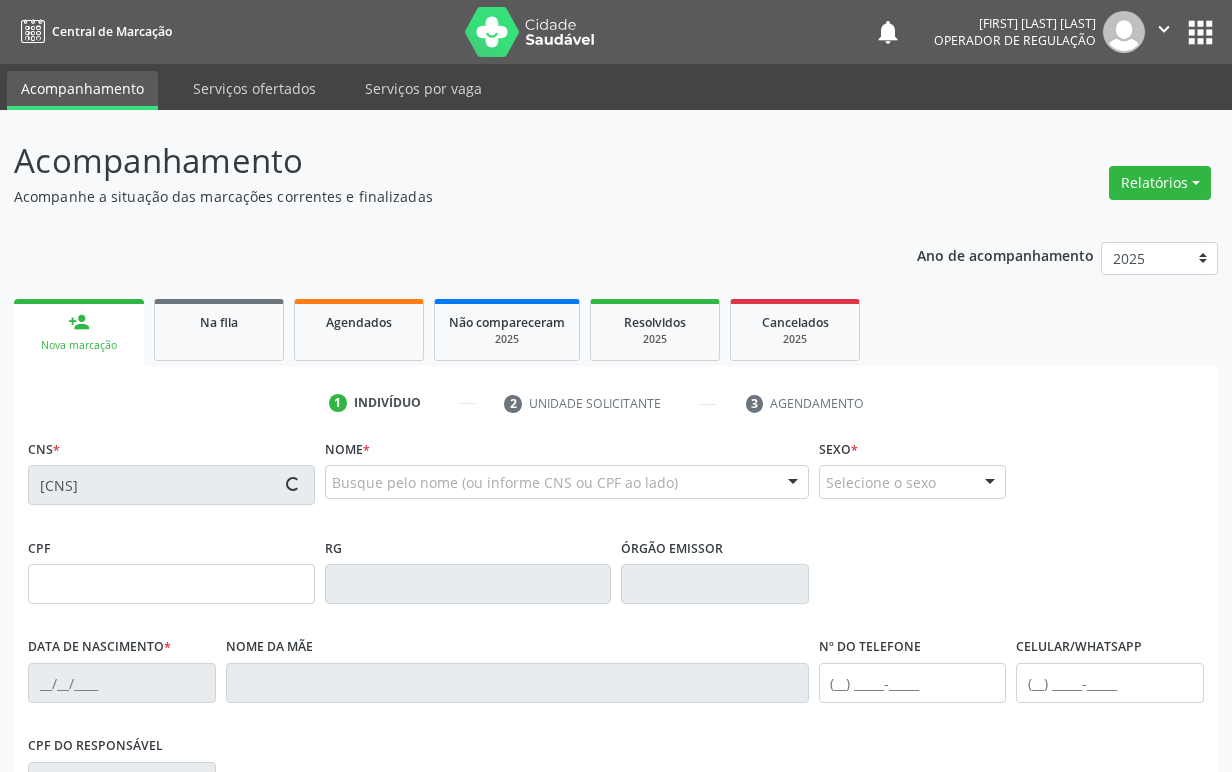 type on "(83) 98192-1482" 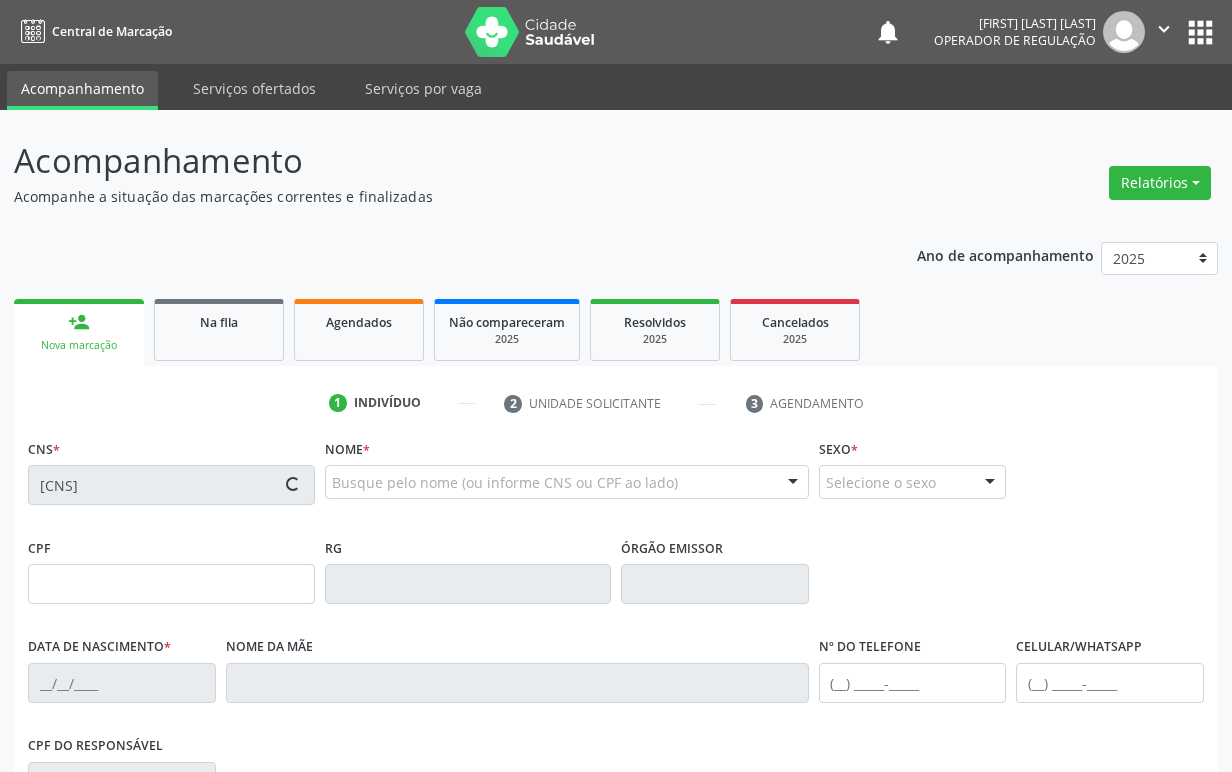 type on "S/N" 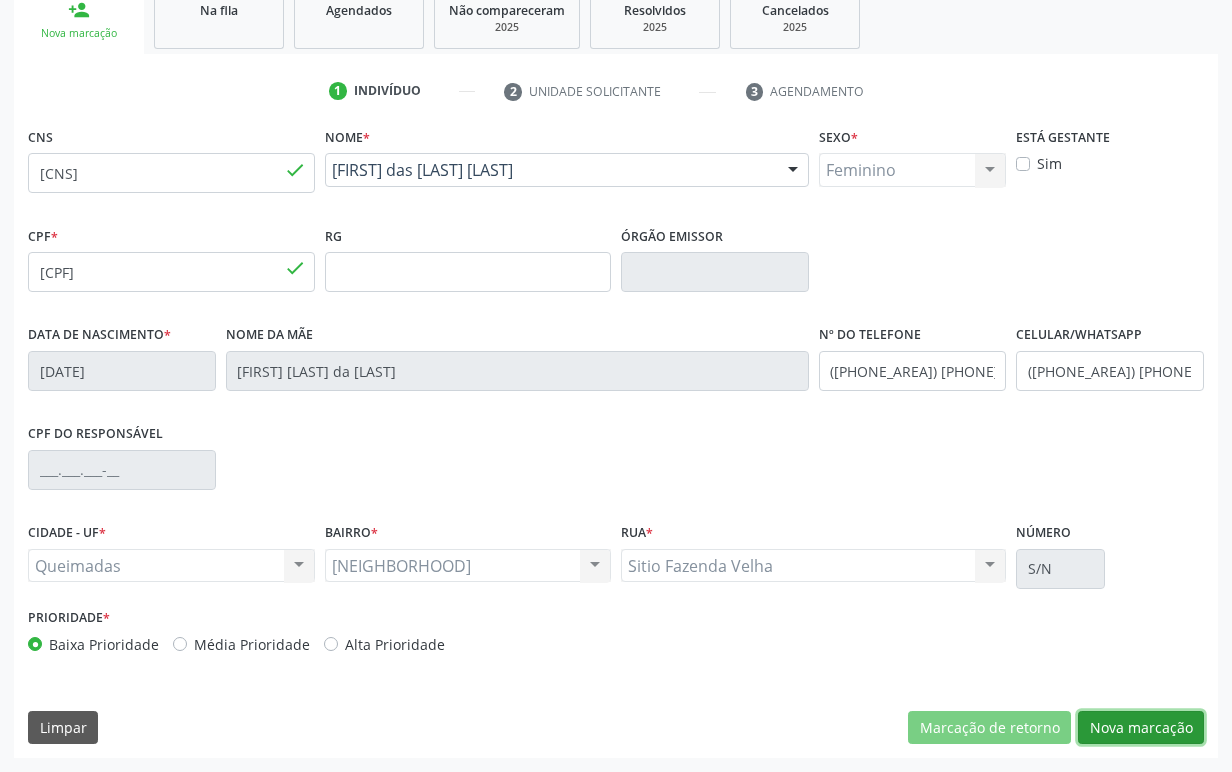 click on "Nova marcação" at bounding box center (1141, 728) 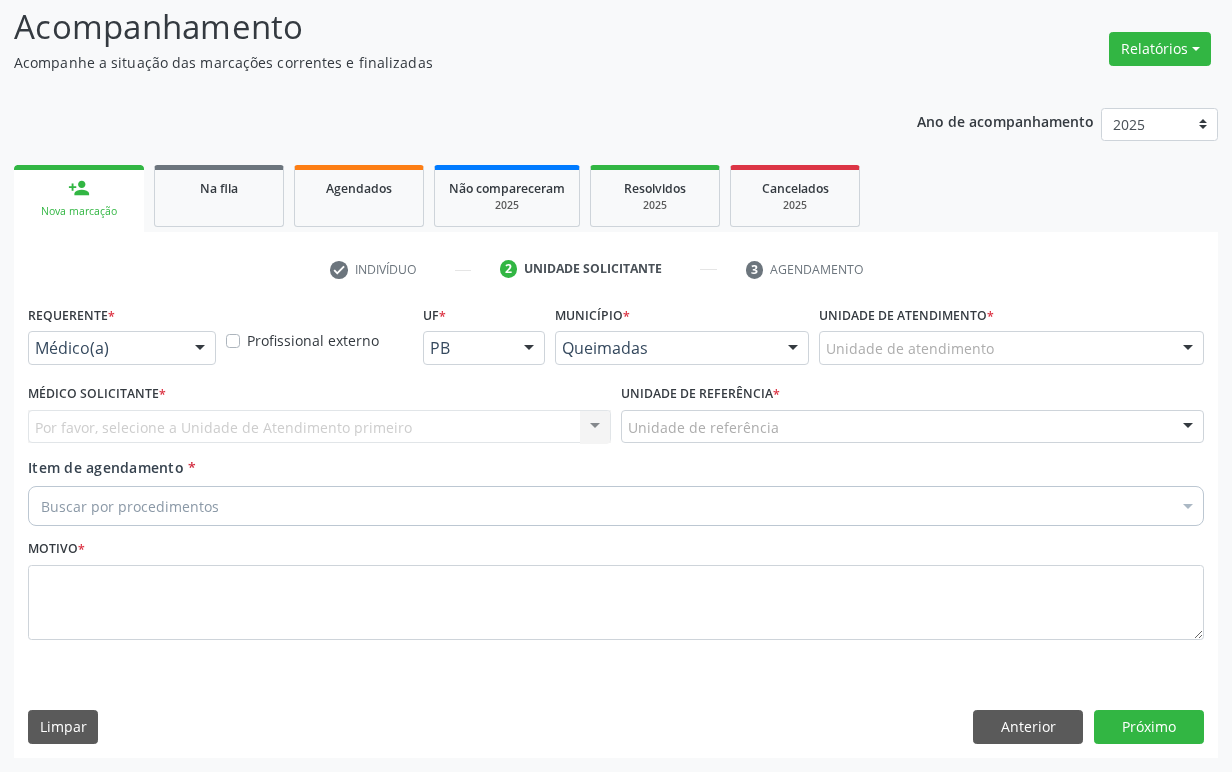scroll, scrollTop: 134, scrollLeft: 0, axis: vertical 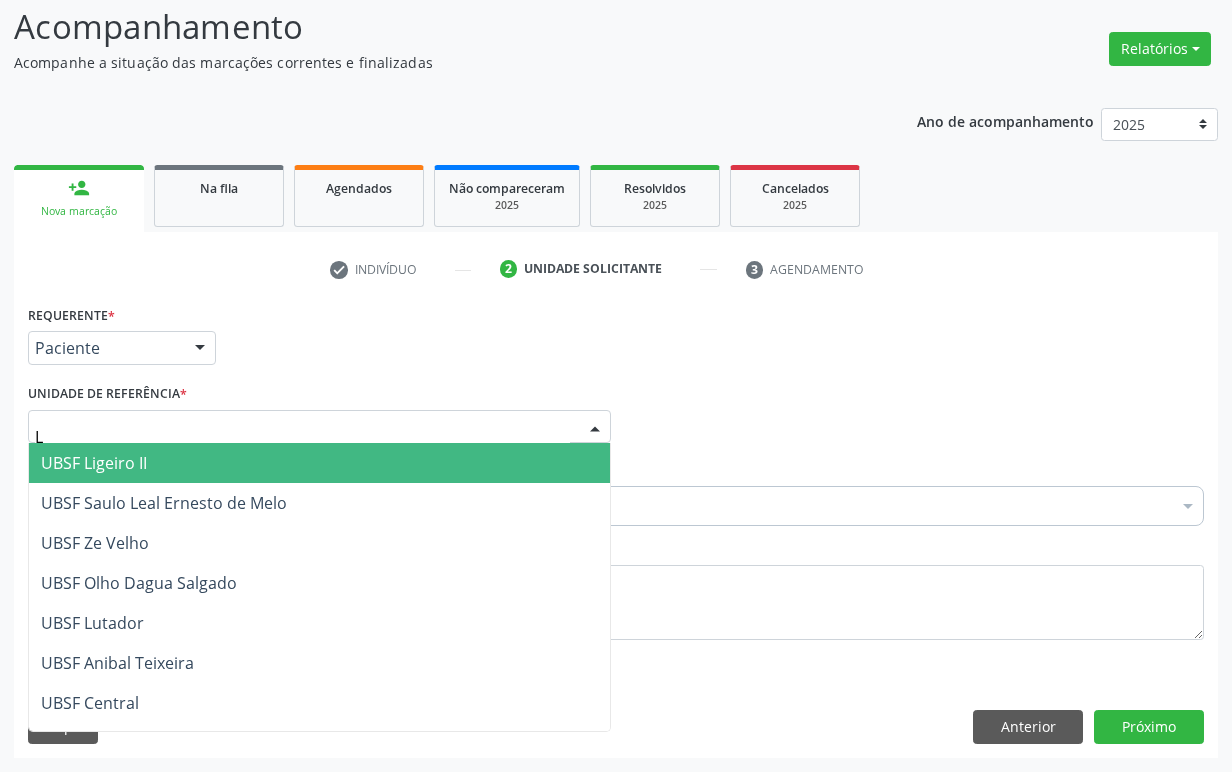 type on "LI" 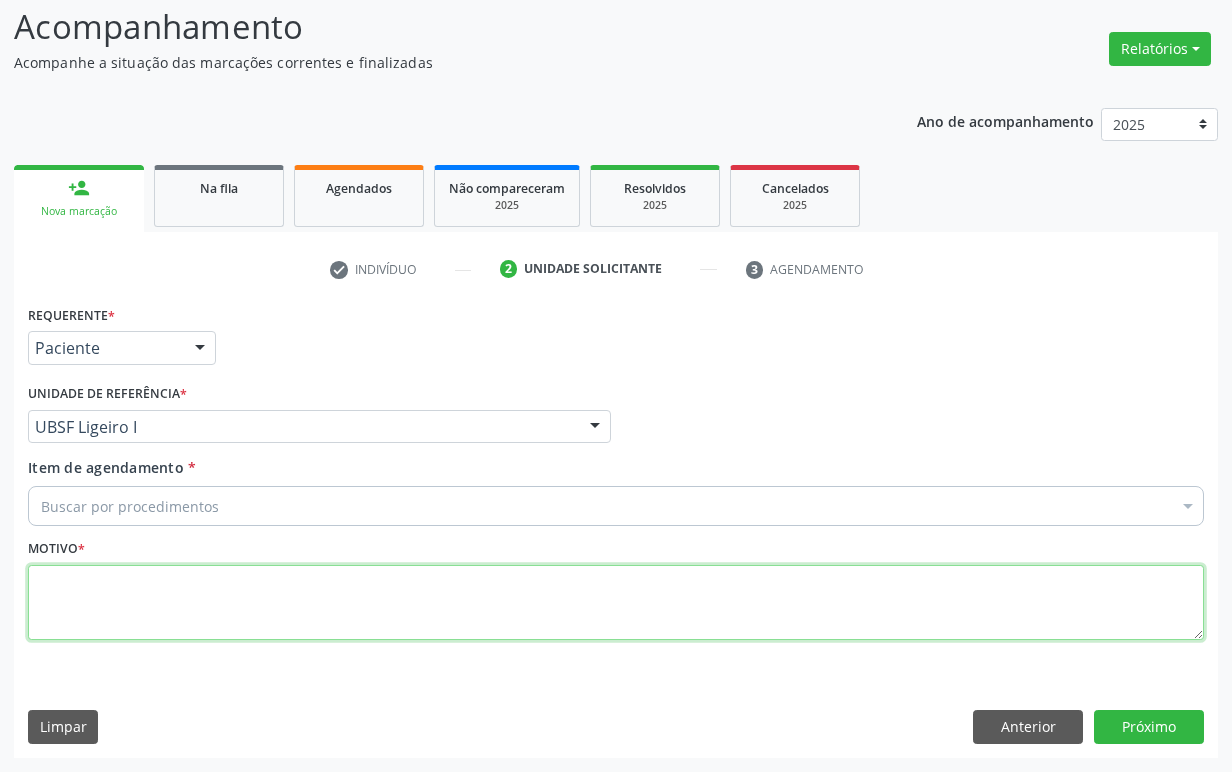 paste on "1ª CONSULTA 06/25" 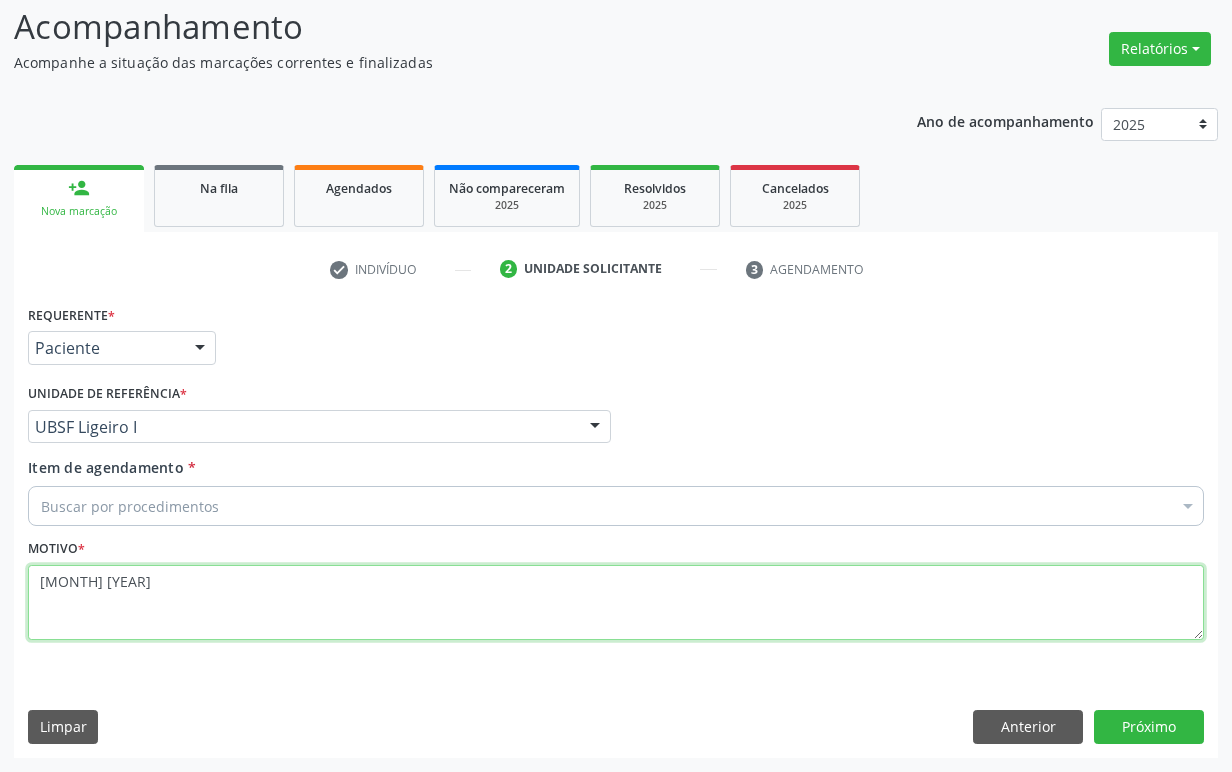 type on "1ª CONSULTA 06/25" 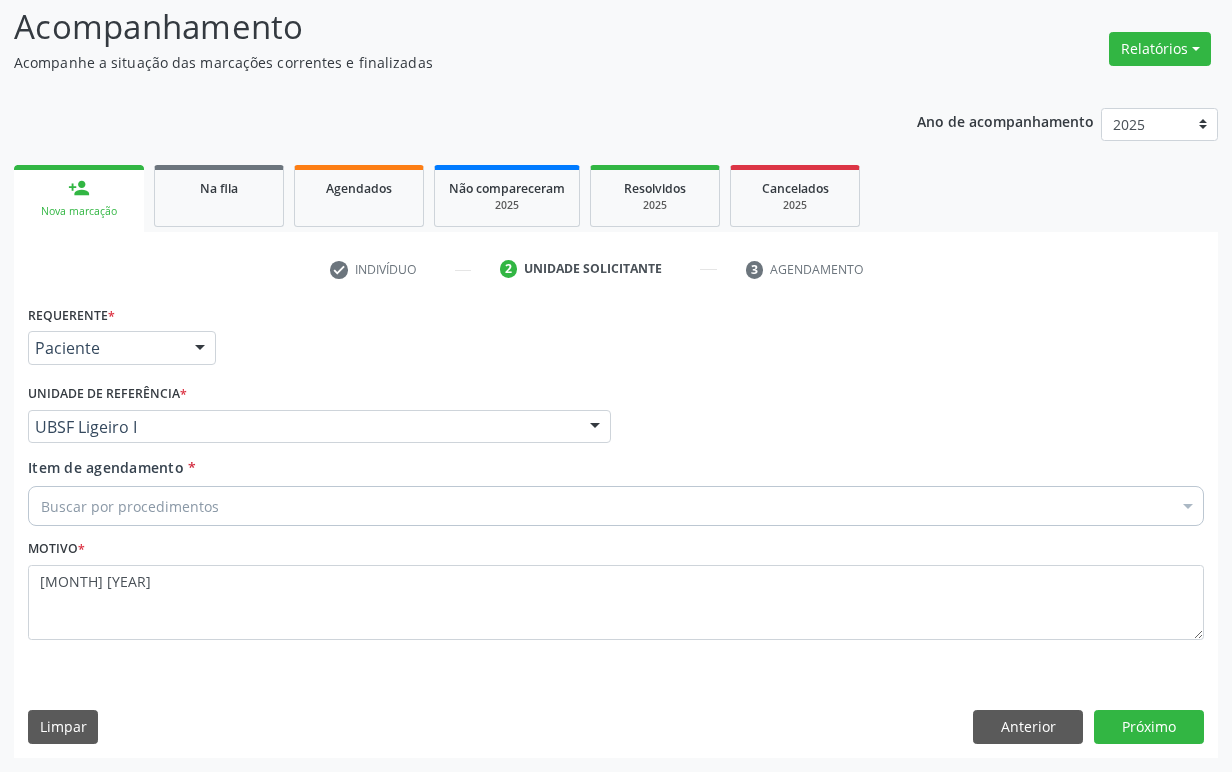 paste on "ENDOCRINOLOGISTA" 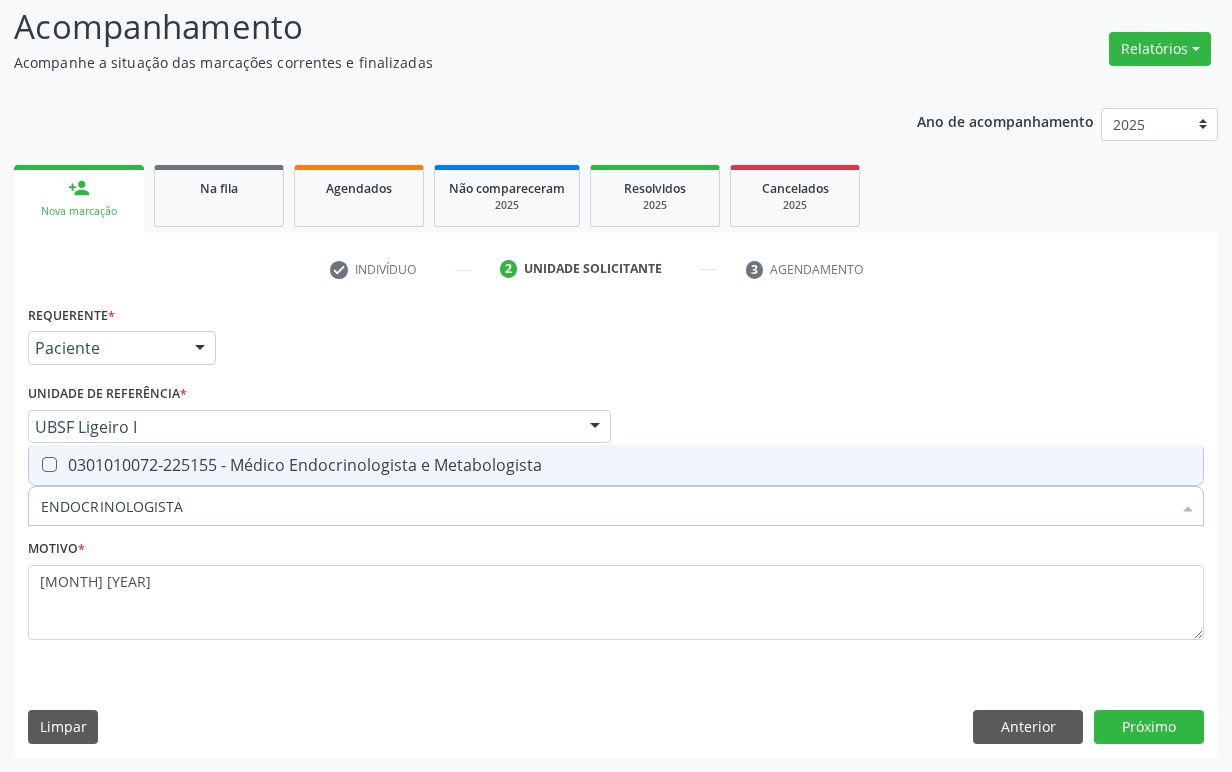 click on "0301010072-225155 - Médico Endocrinologista e Metabologista" at bounding box center (616, 465) 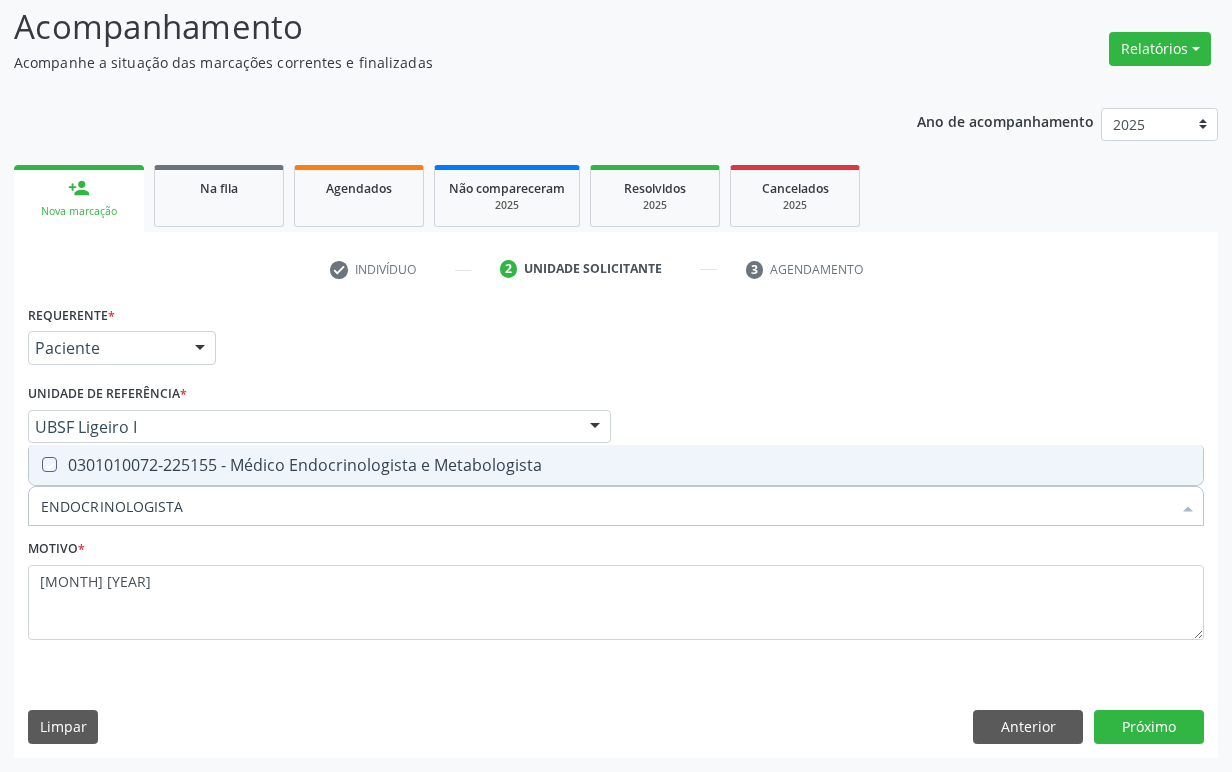 checkbox on "true" 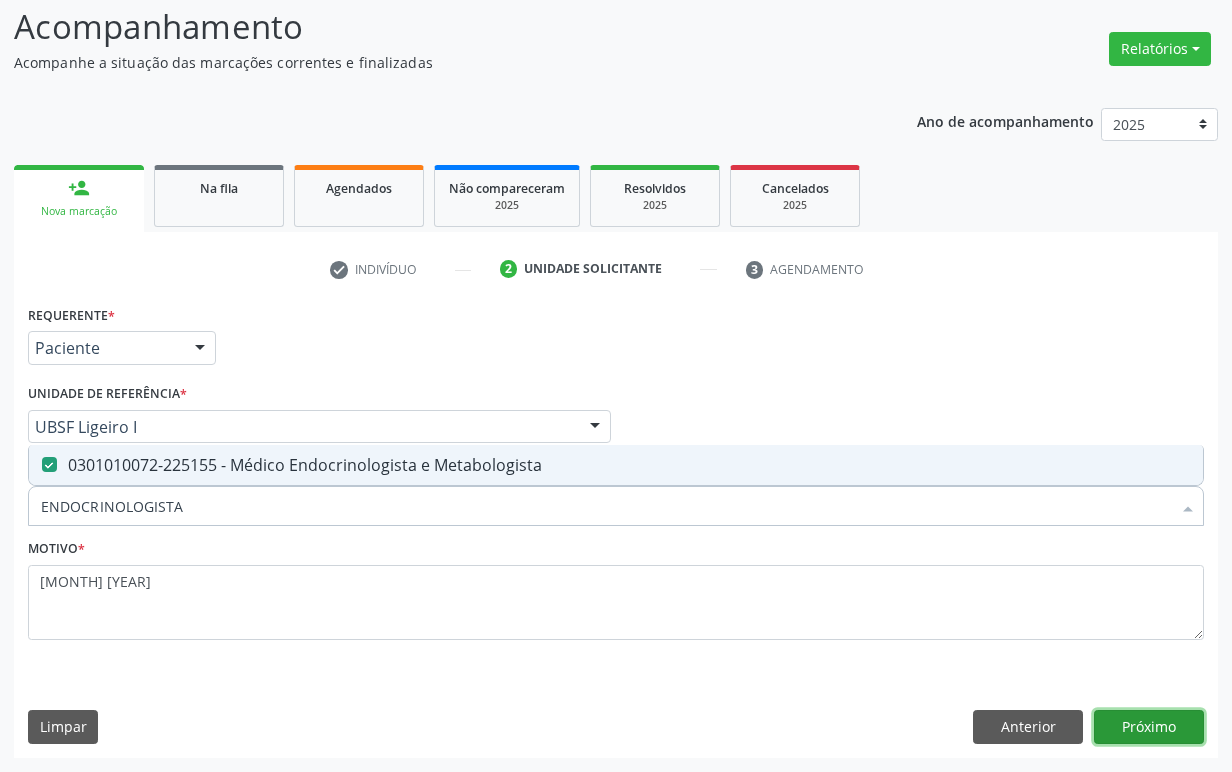click on "Próximo" at bounding box center [1149, 727] 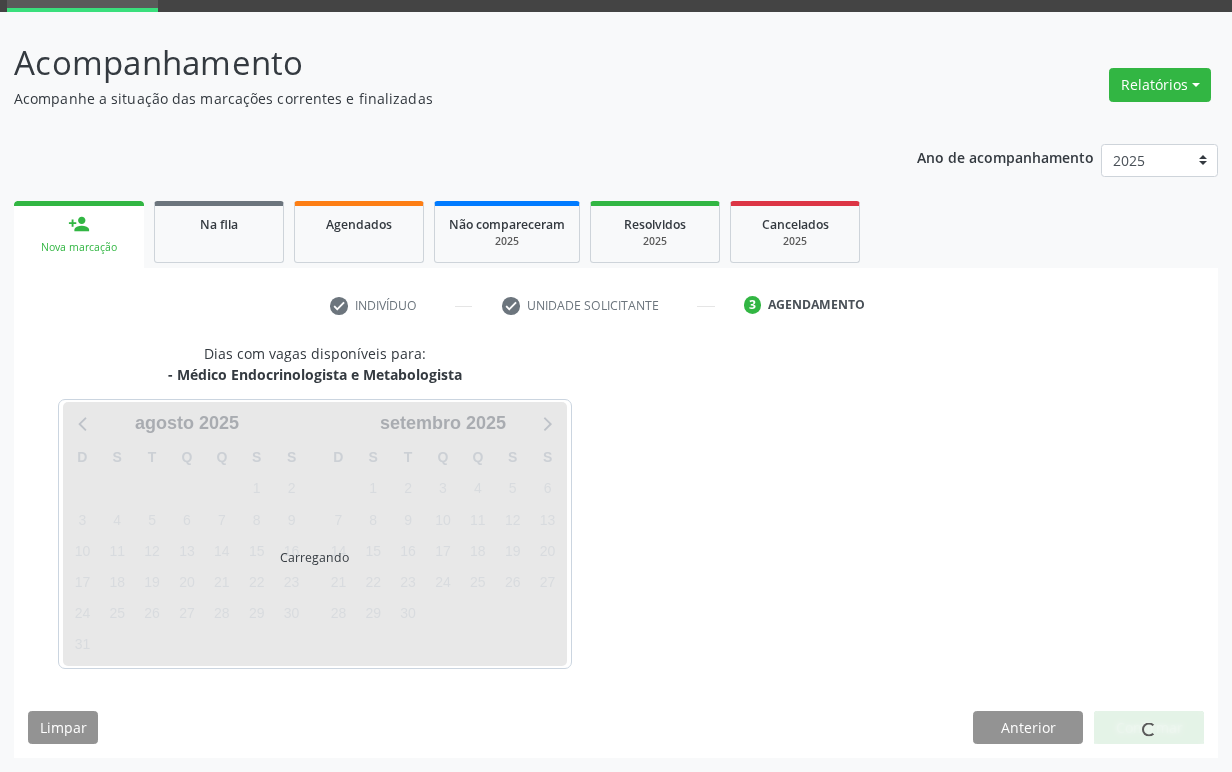 scroll, scrollTop: 134, scrollLeft: 0, axis: vertical 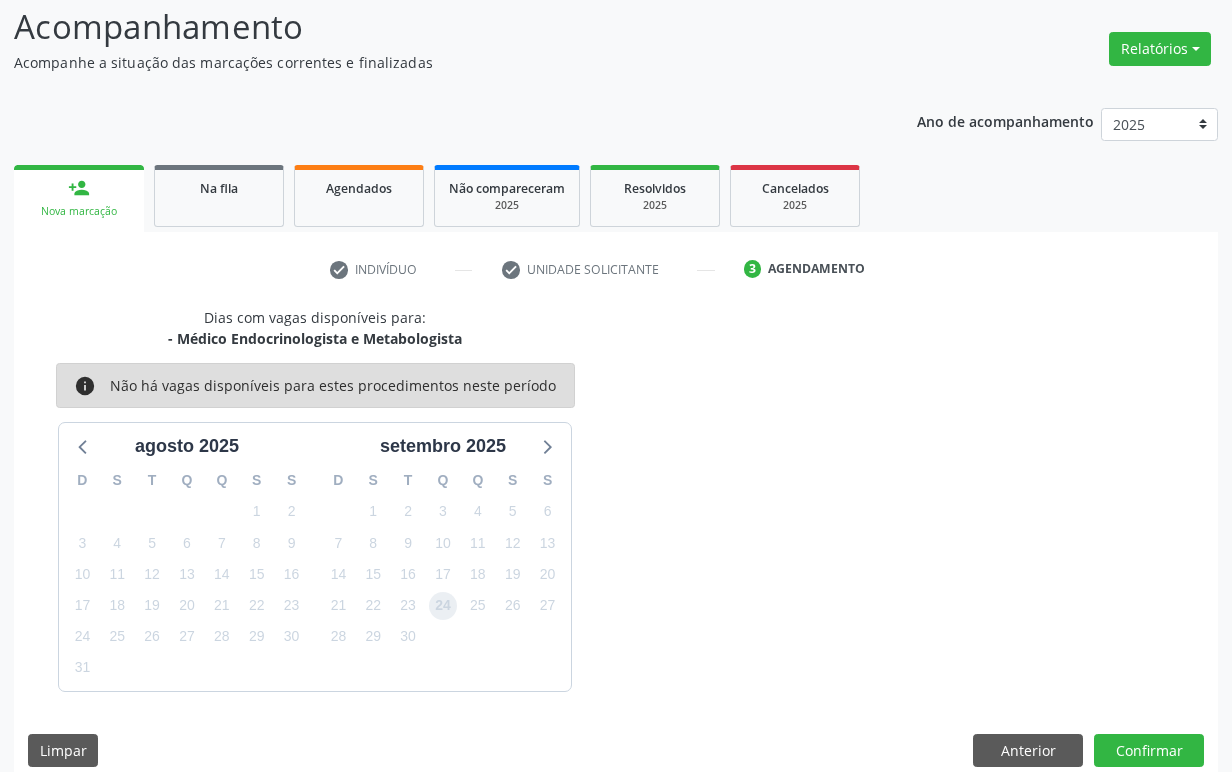 click on "24" at bounding box center (443, 606) 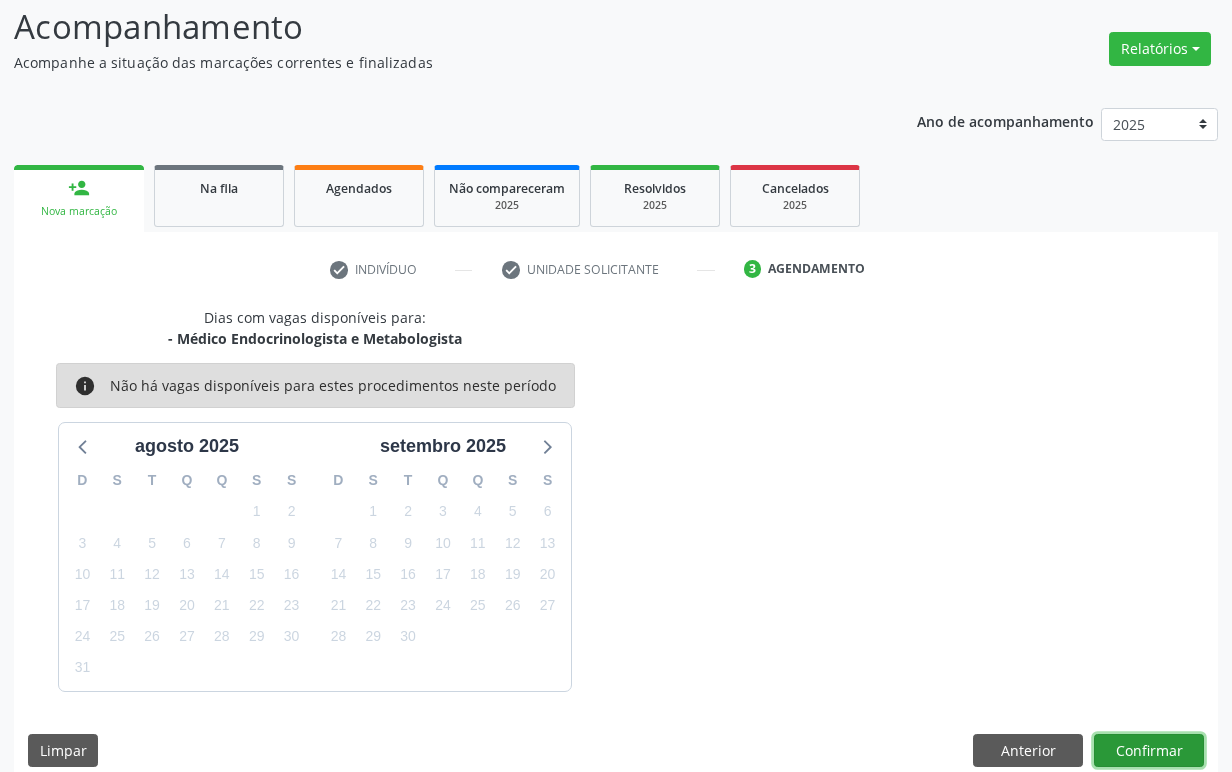 click on "Confirmar" at bounding box center (1149, 751) 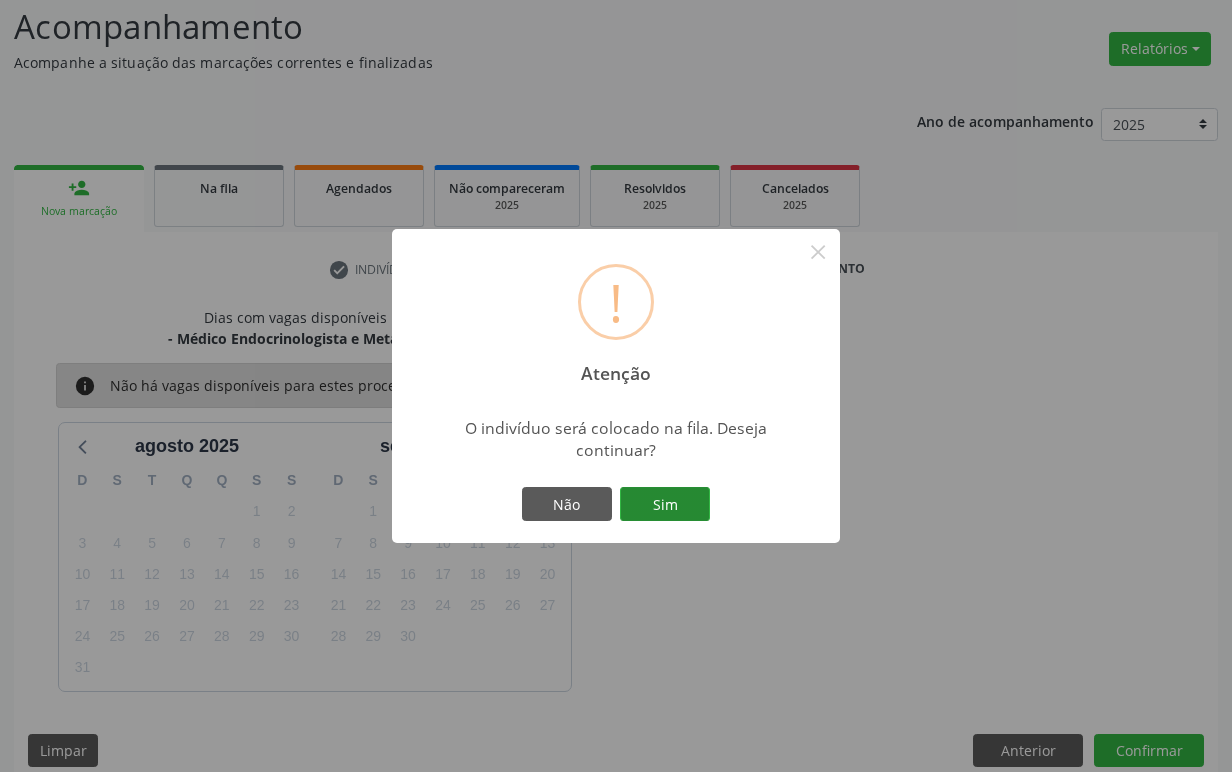 click on "Sim" at bounding box center (665, 504) 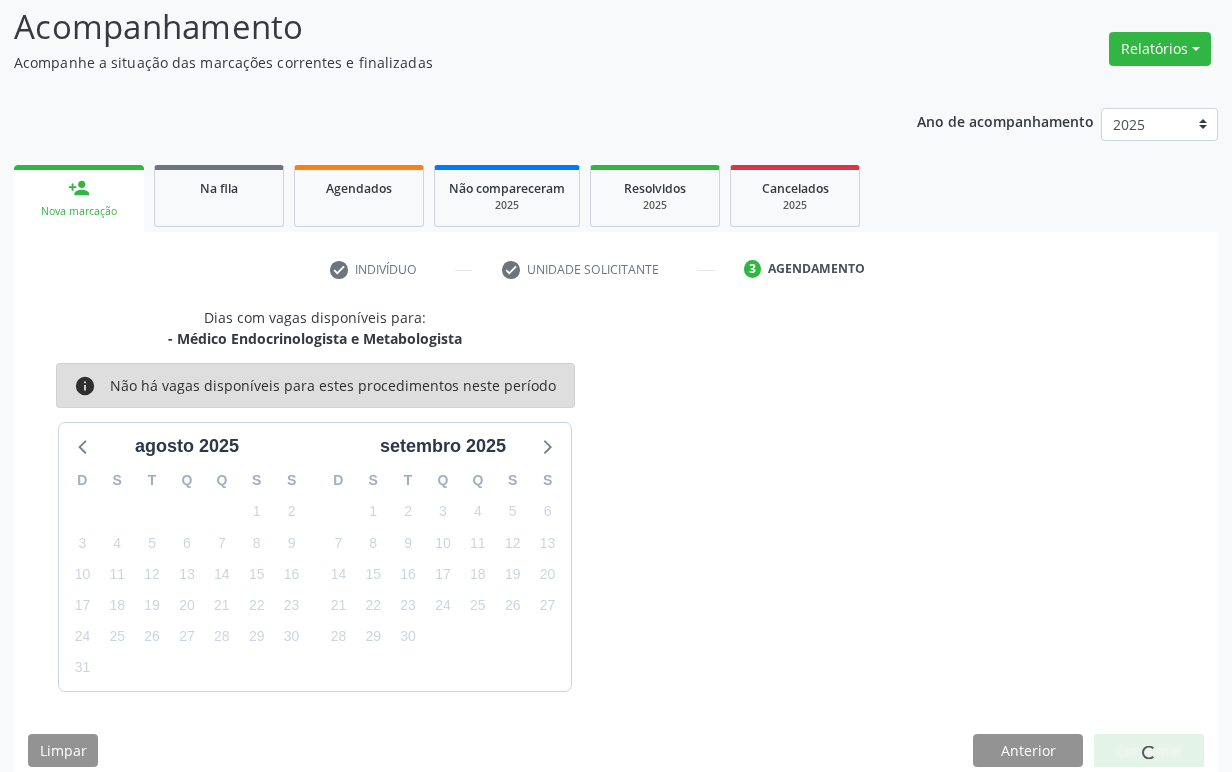 scroll, scrollTop: 0, scrollLeft: 0, axis: both 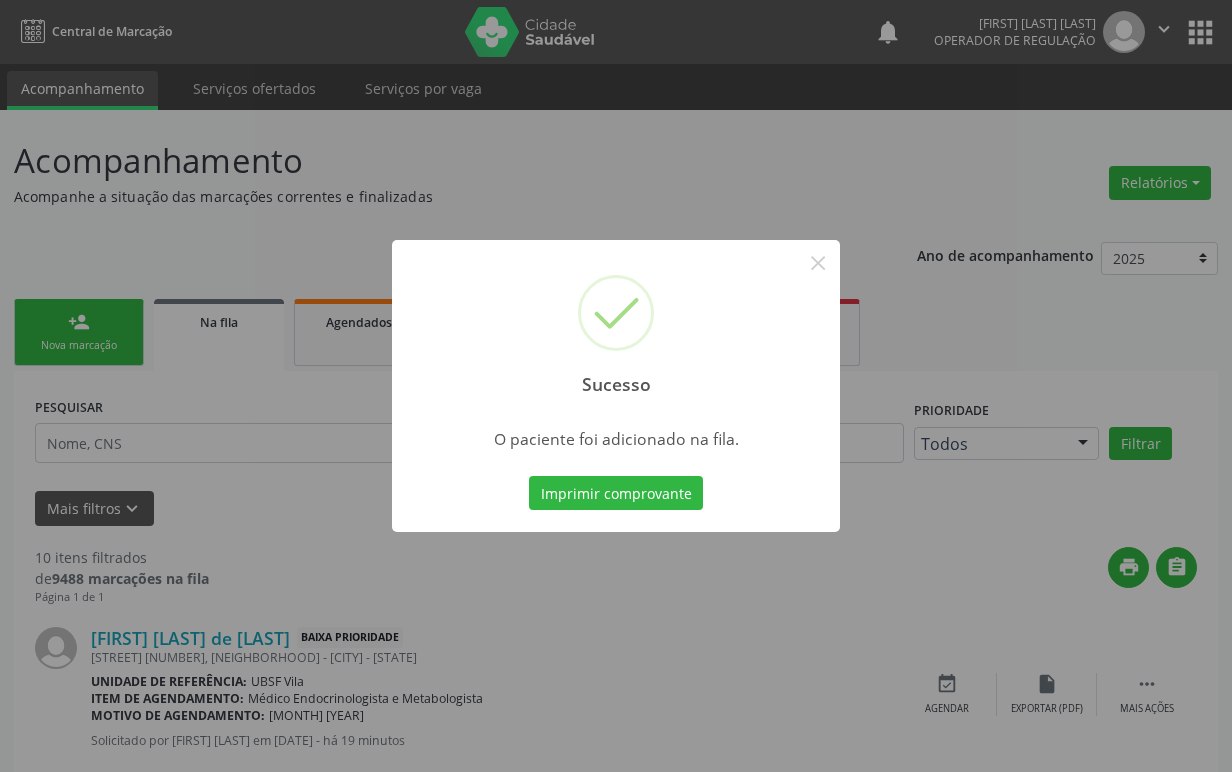 type 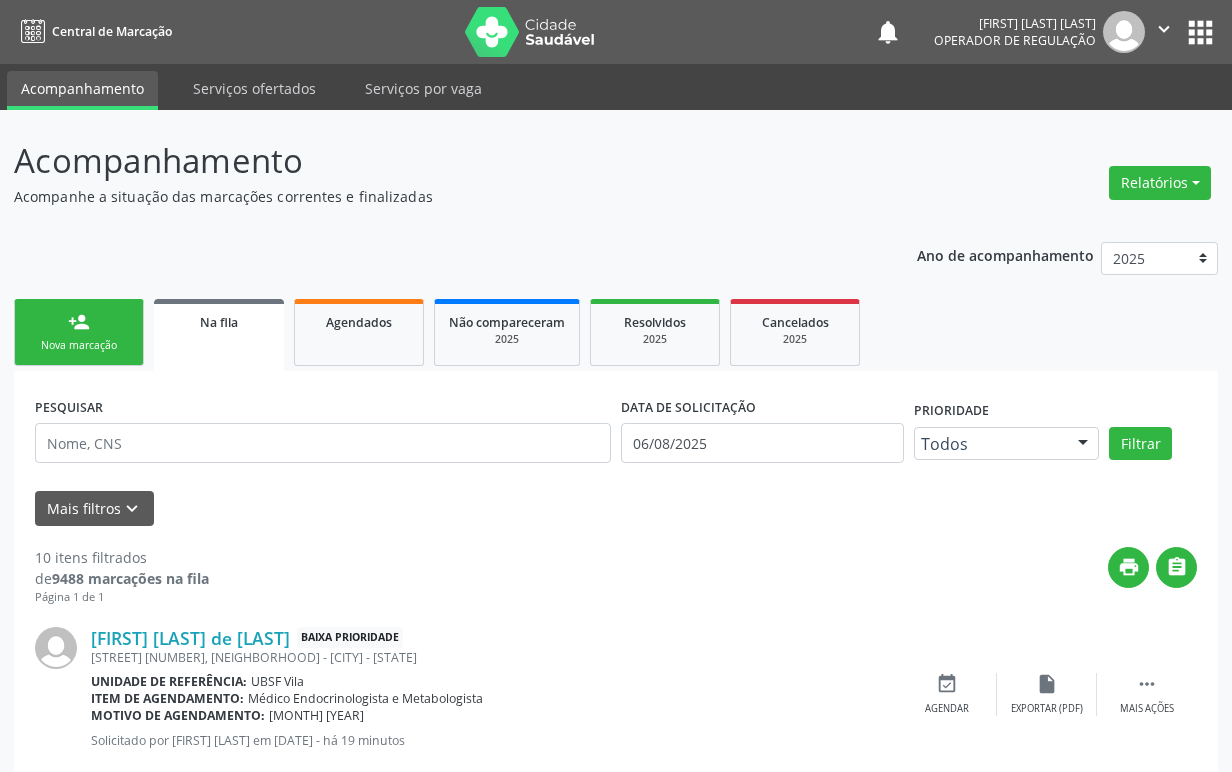 click on "person_add
Nova marcação" at bounding box center [79, 332] 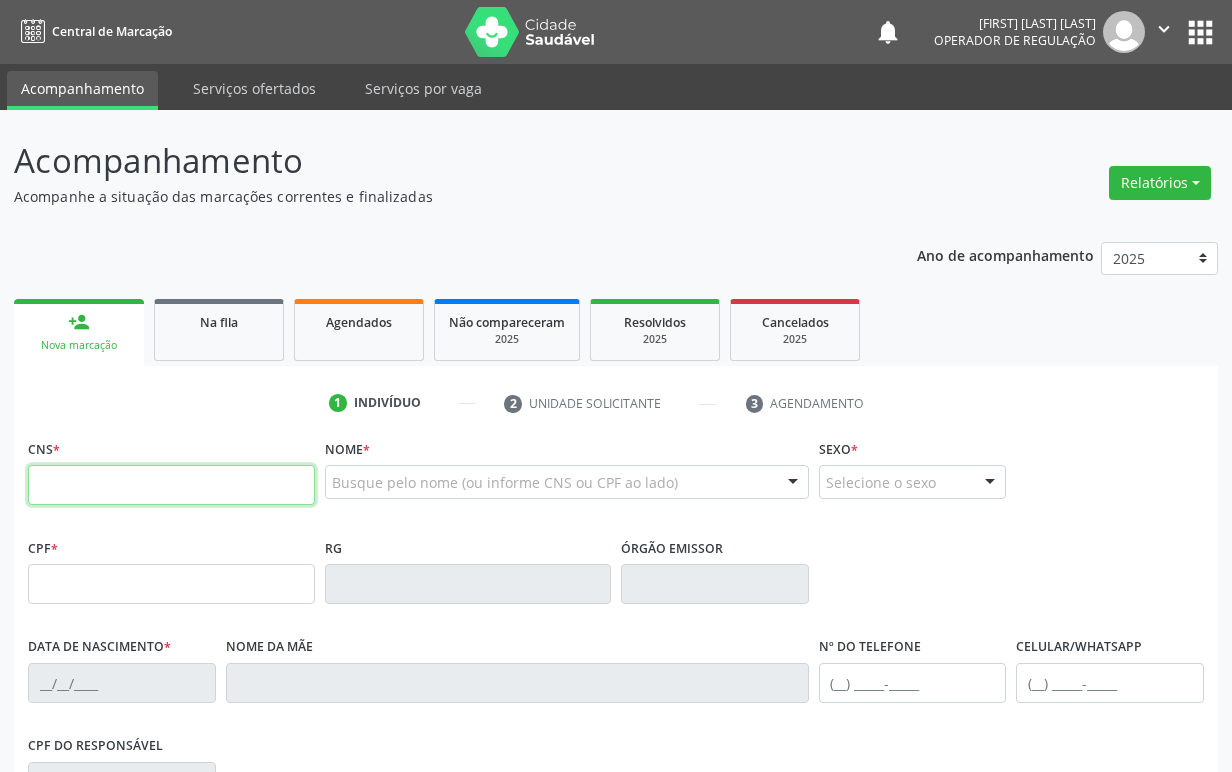 click at bounding box center (171, 485) 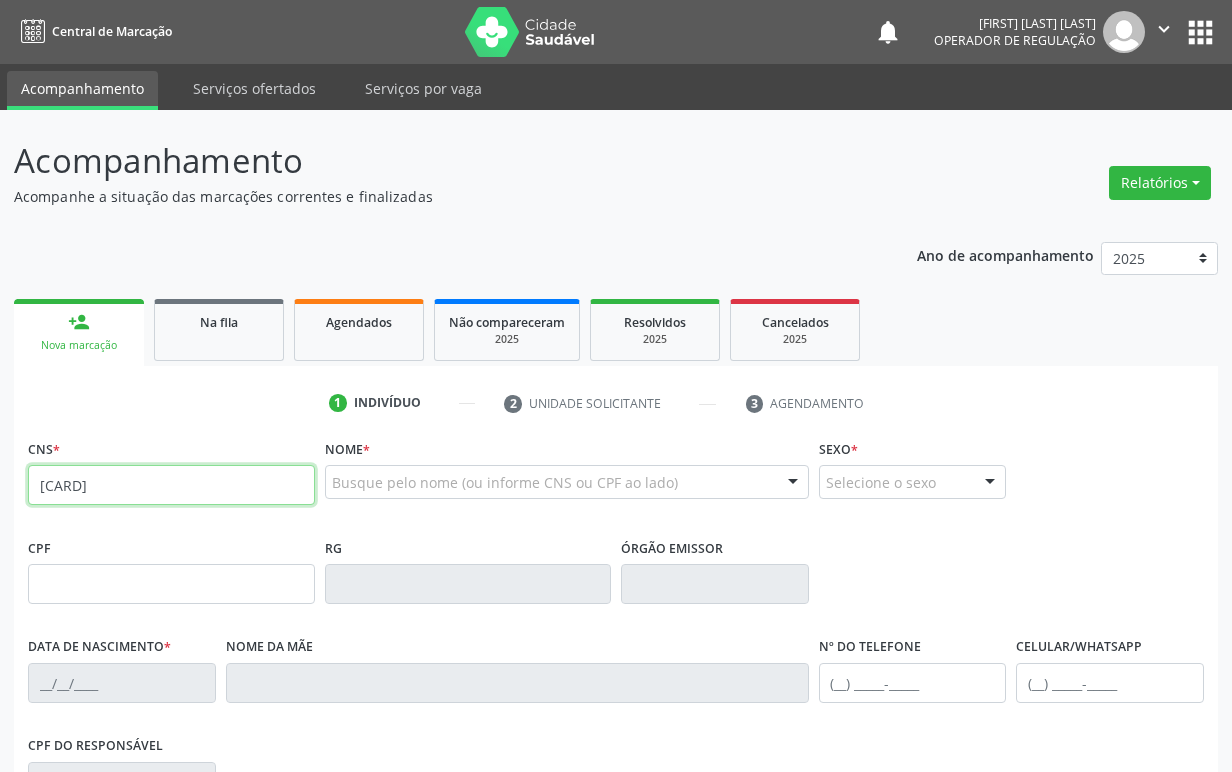 type on "704 2072 7153 1985" 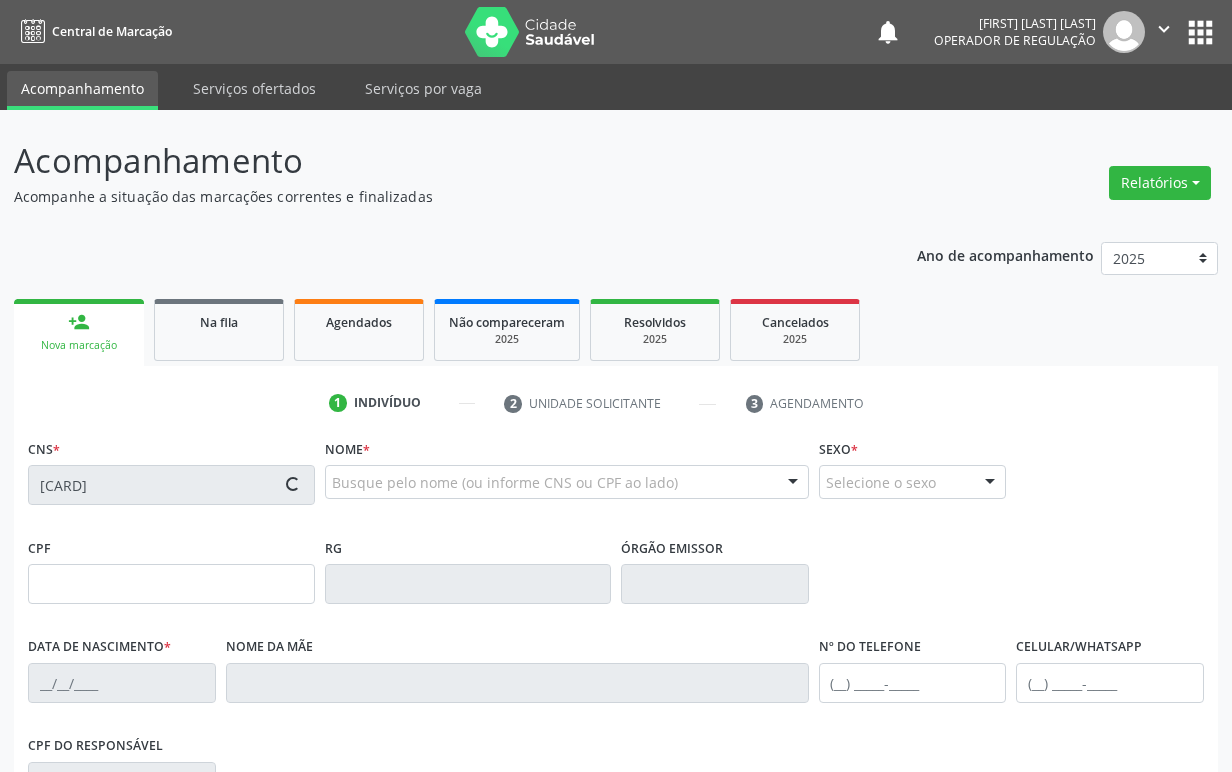 type on "129.425.924-51" 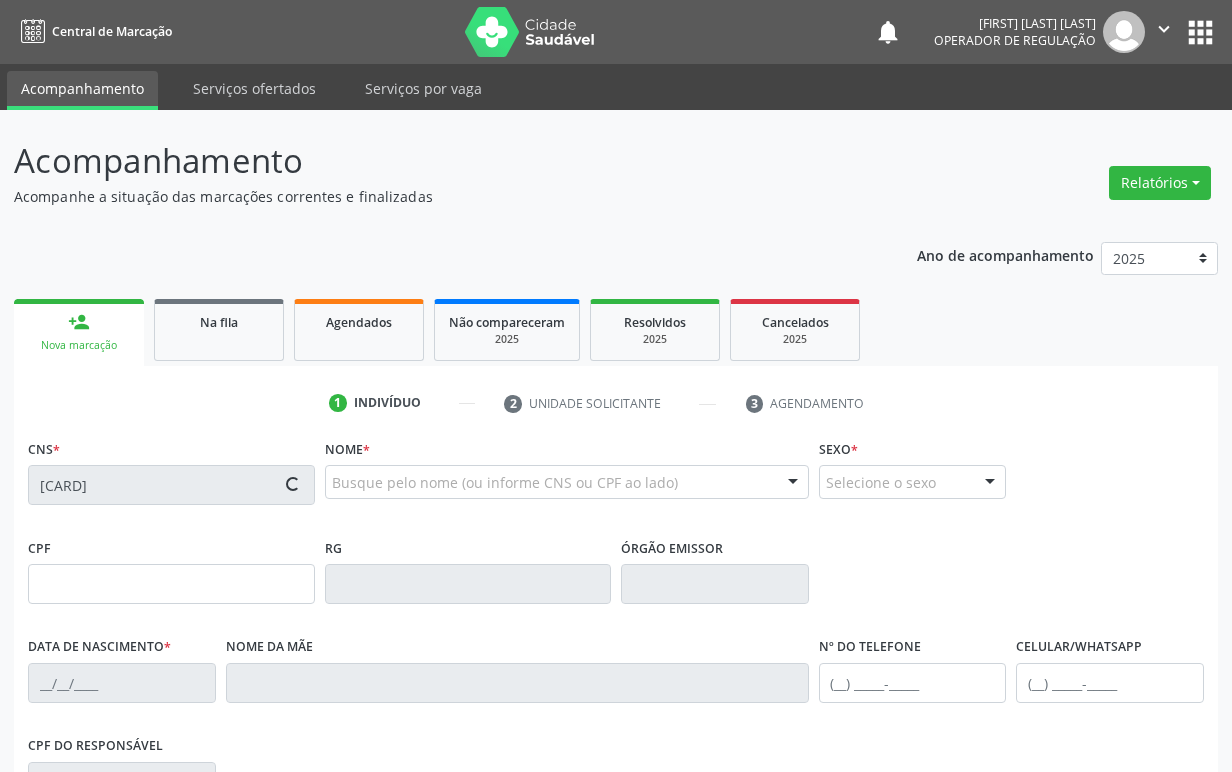 type on "14/07/2014" 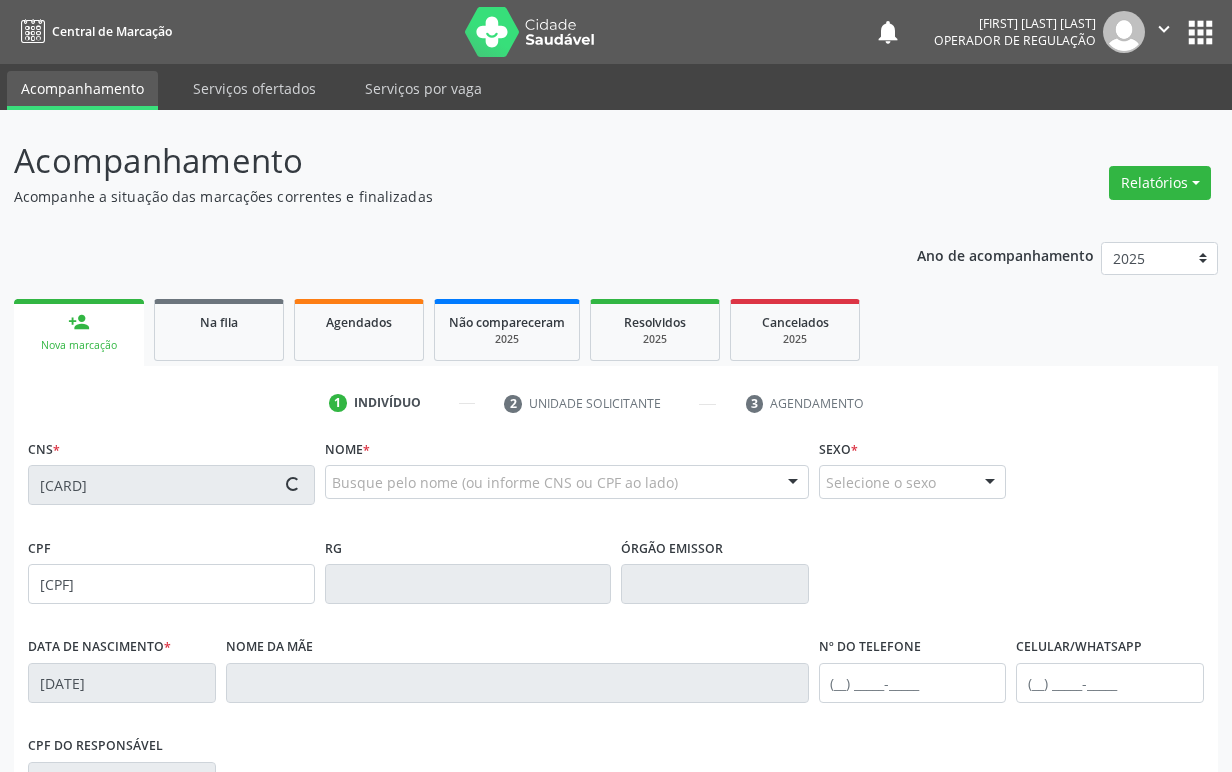 type on "Brenda Braz de Macedo Silva" 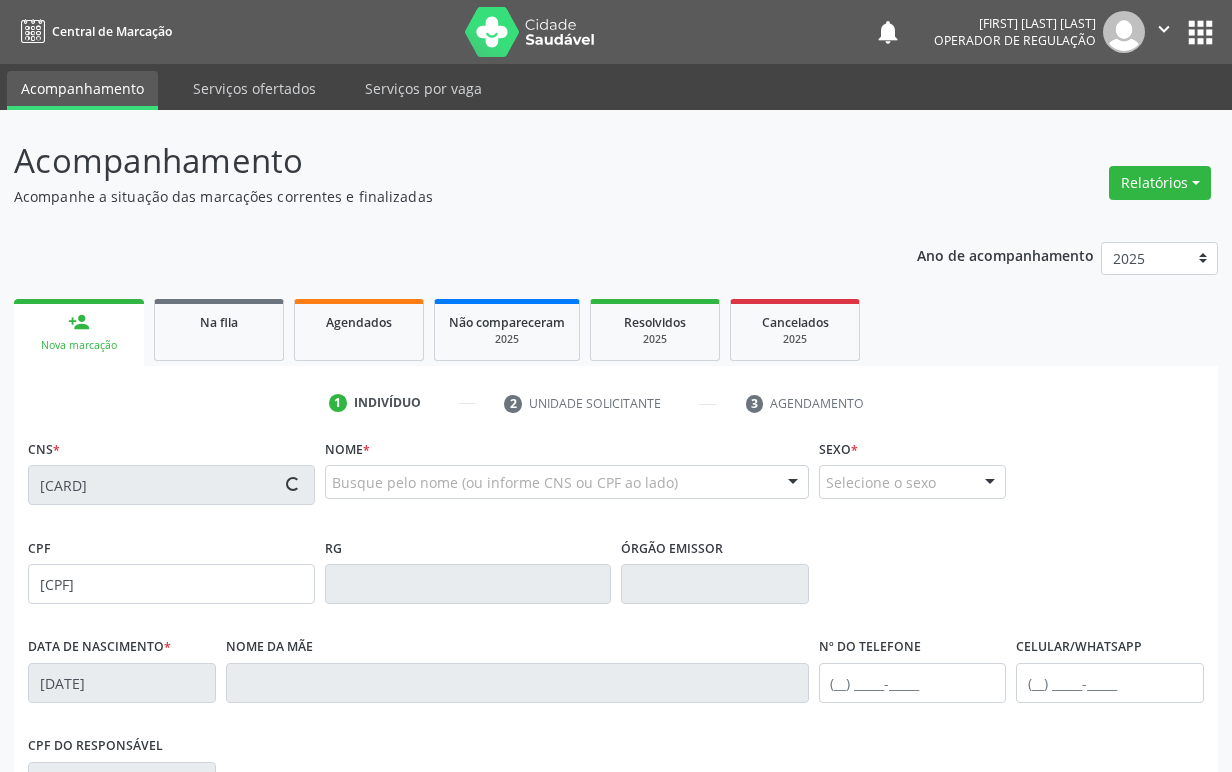 type on "(83) 99170-4137" 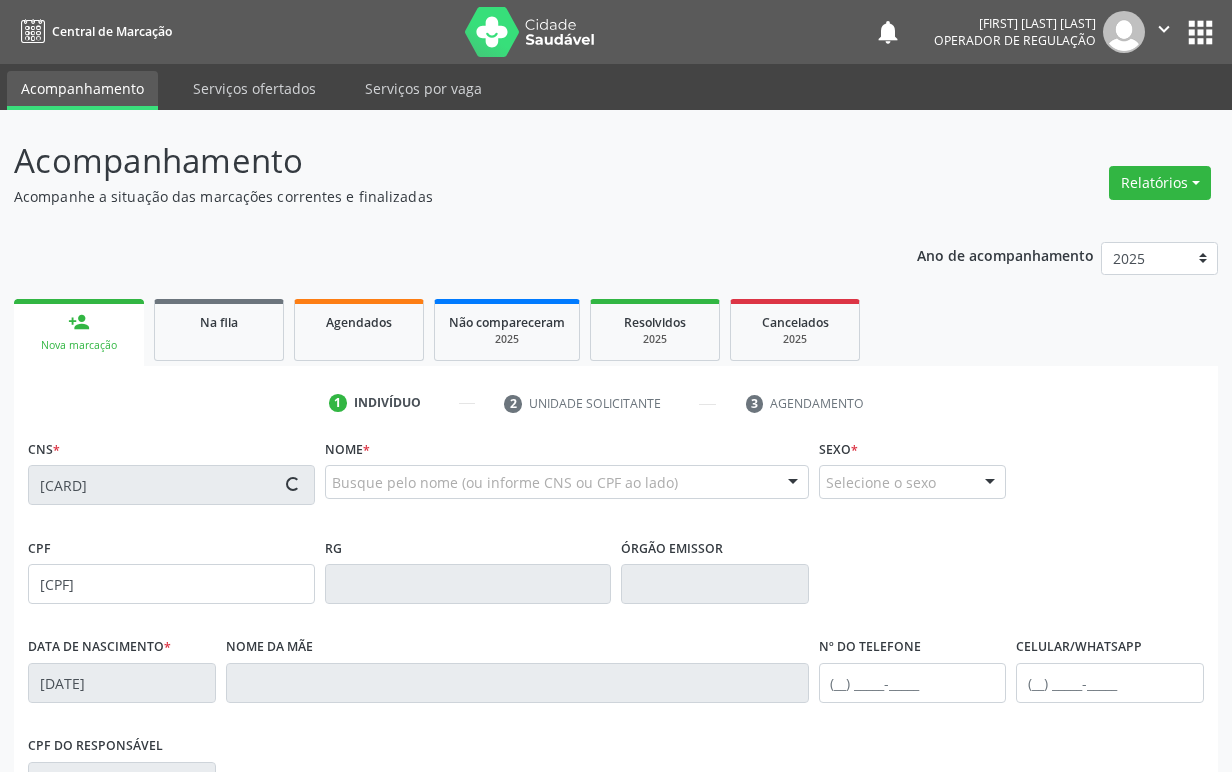 type on "(83) 99170-4137" 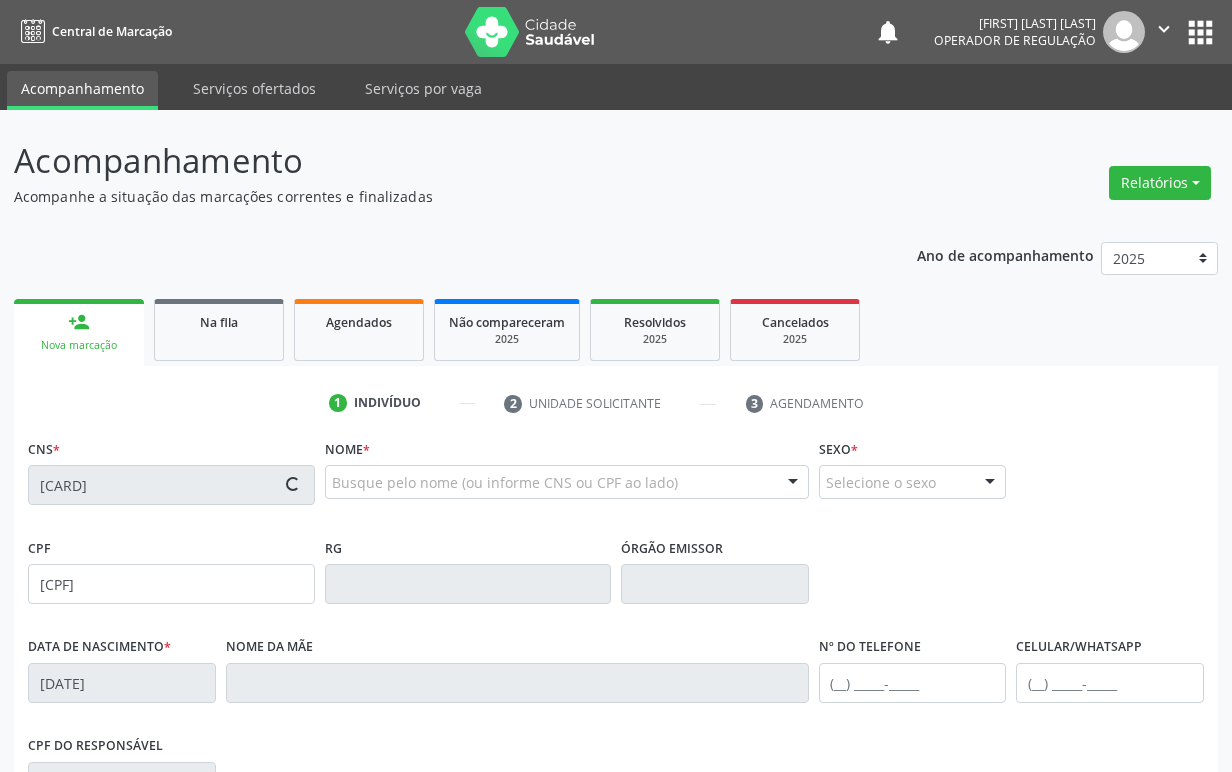 type on "15" 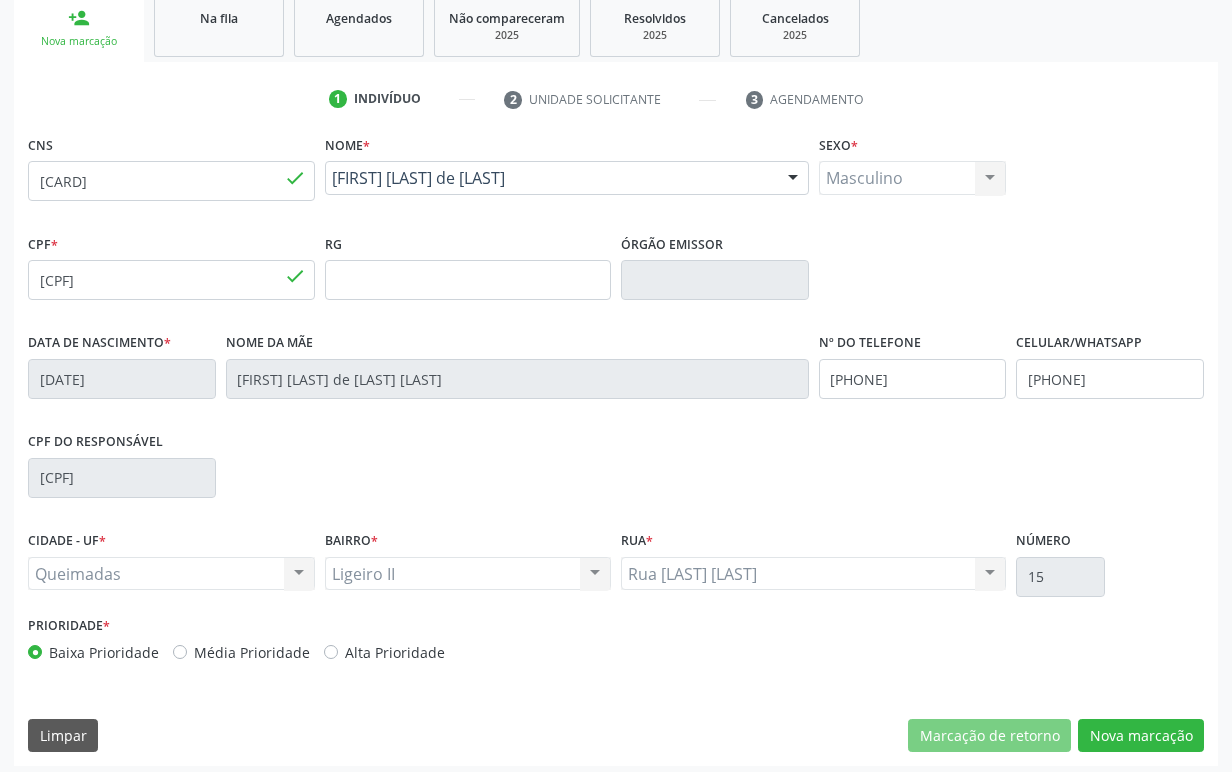 scroll, scrollTop: 312, scrollLeft: 0, axis: vertical 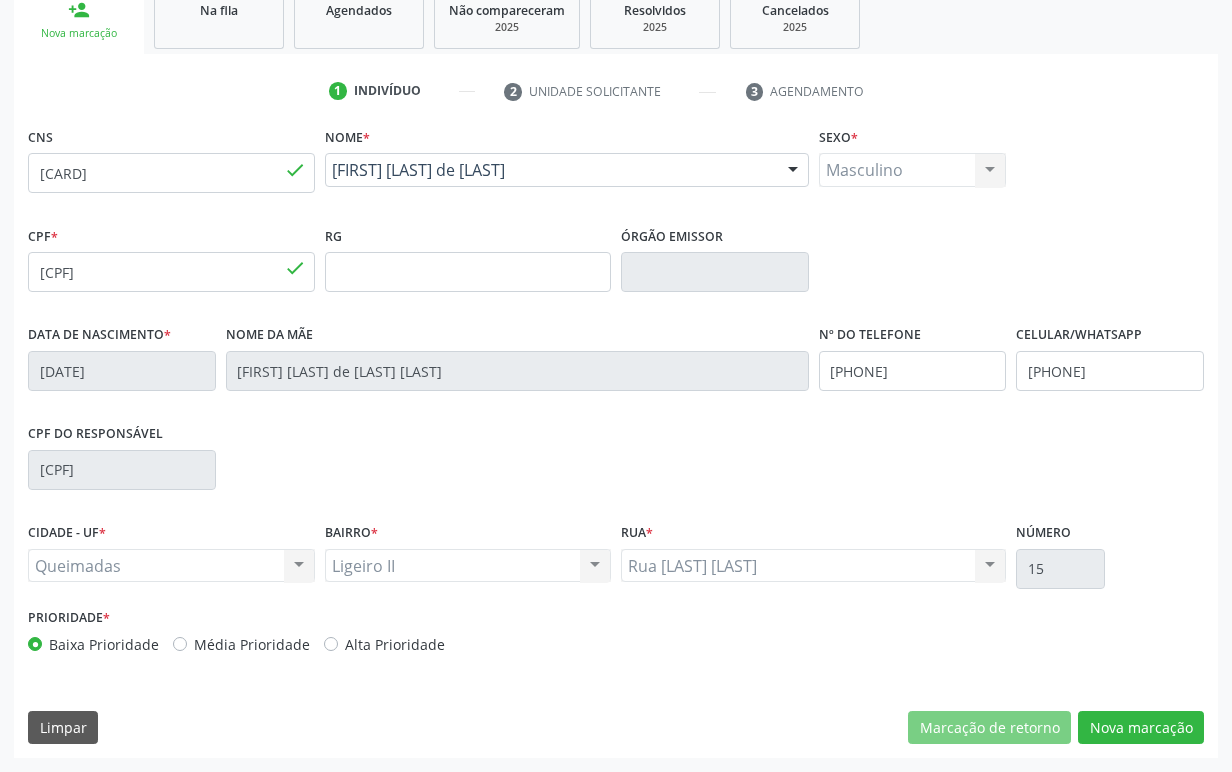 click on "CNS
704 2072 7153 1985       done
Nome
*
Heliberto Braz de Araujo
Heliberto Braz de Araujo
CNS:
704 2072 7153 1985
CPF:
129.425.924-51
Nascimento:
14/07/2014
Nenhum resultado encontrado para: "   "
Digite o nome
Sexo
*
Masculino         Masculino   Feminino
Nenhum resultado encontrado para: "   "
Não há nenhuma opção para ser exibida.
CPF
*
129.425.924-51       done
RG
Órgão emissor
Data de nascimento
*
14/07/2014
Nome da mãe
Brenda Braz de Macedo Silva
Nº do Telefone
(83) 99170-4137
Celular/WhatsApp
(83) 99170-4137
CPF do responsável
121.032.704-01
CIDADE - UF
*
Queimadas" at bounding box center [616, 440] 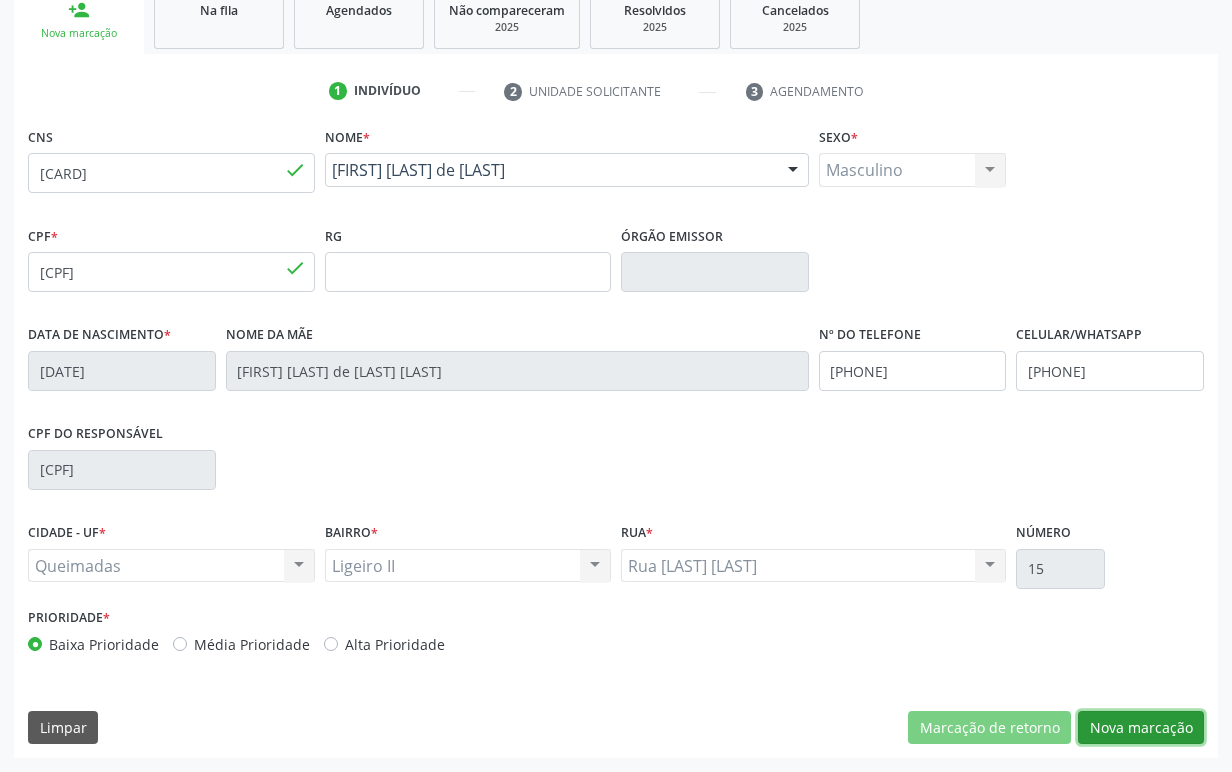 click on "Nova marcação" at bounding box center (1141, 728) 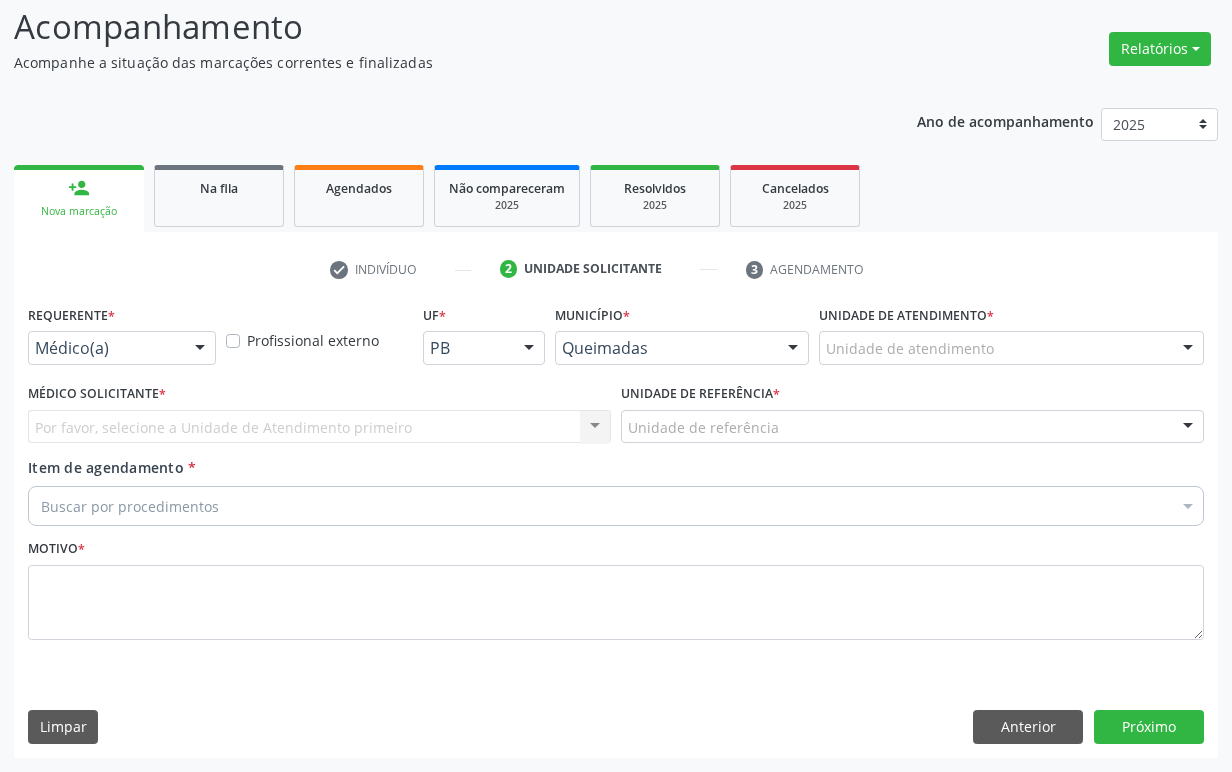 scroll, scrollTop: 134, scrollLeft: 0, axis: vertical 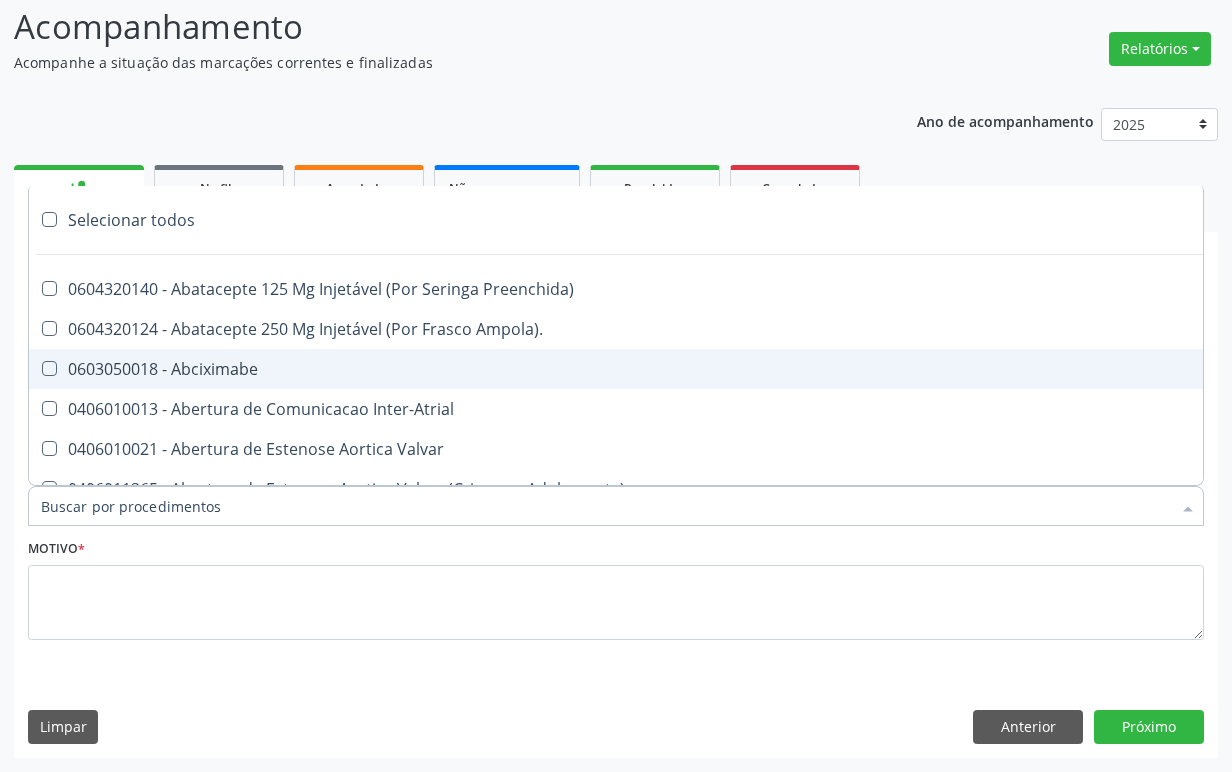 paste on "ENDOCRINOLOGISTA" 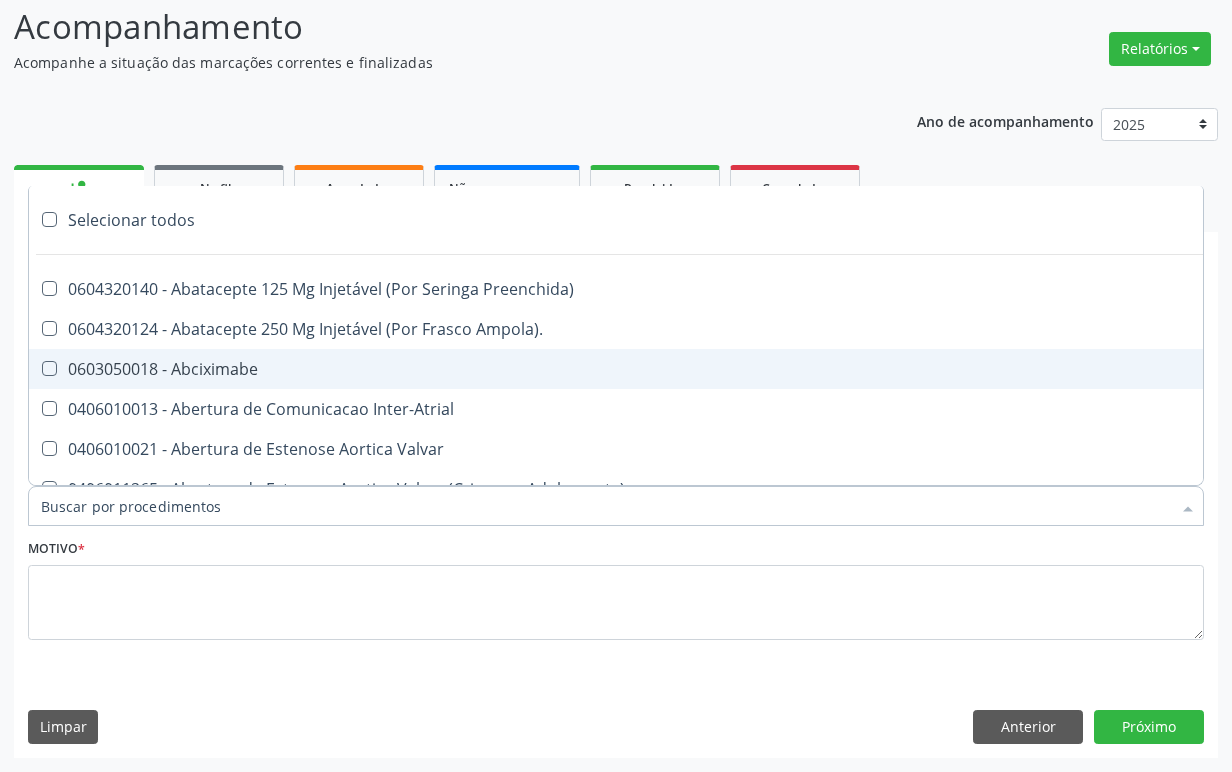 type on "ENDOCRINOLOGISTA" 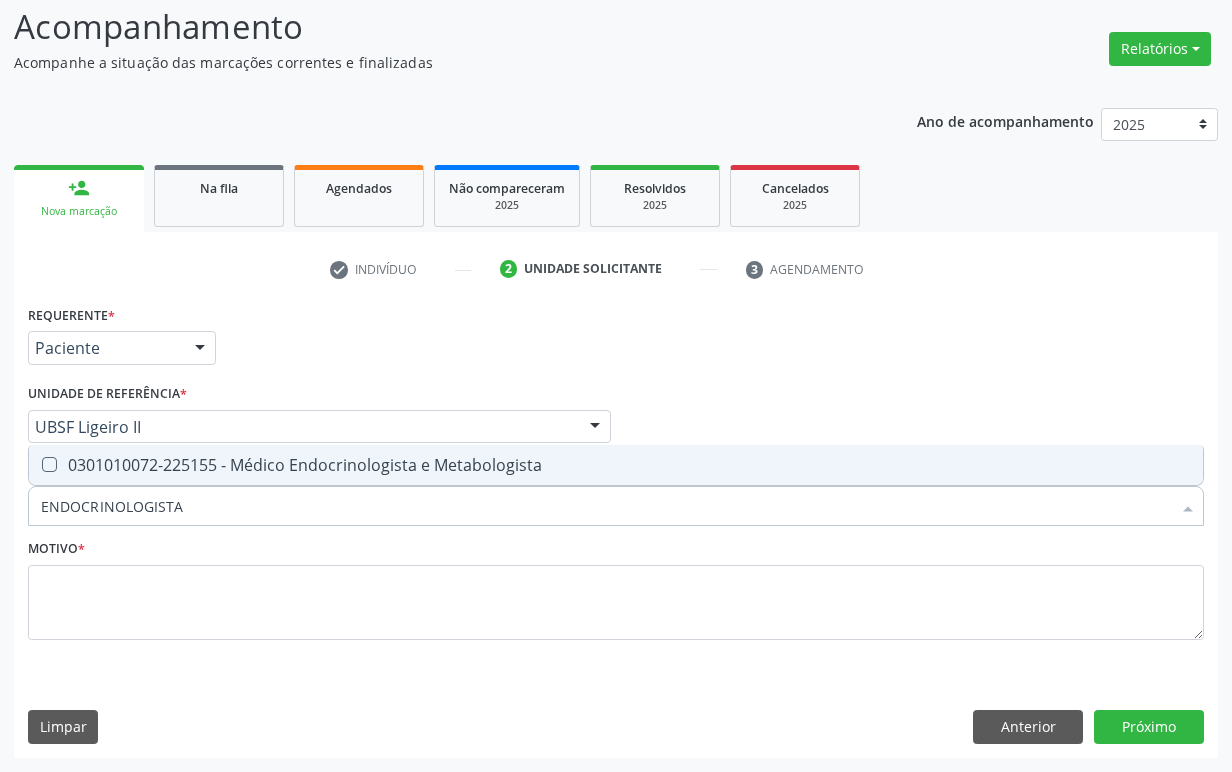 click on "0301010072-225155 - Médico Endocrinologista e Metabologista" at bounding box center [616, 465] 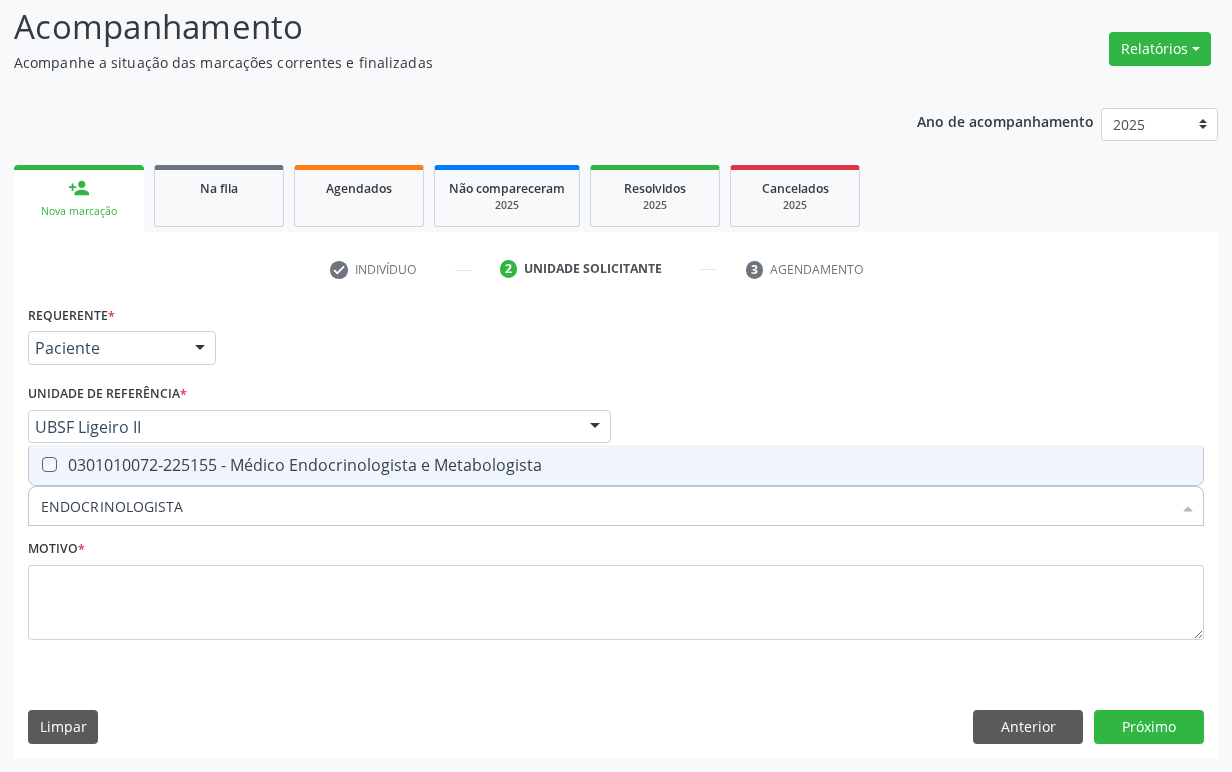 checkbox on "true" 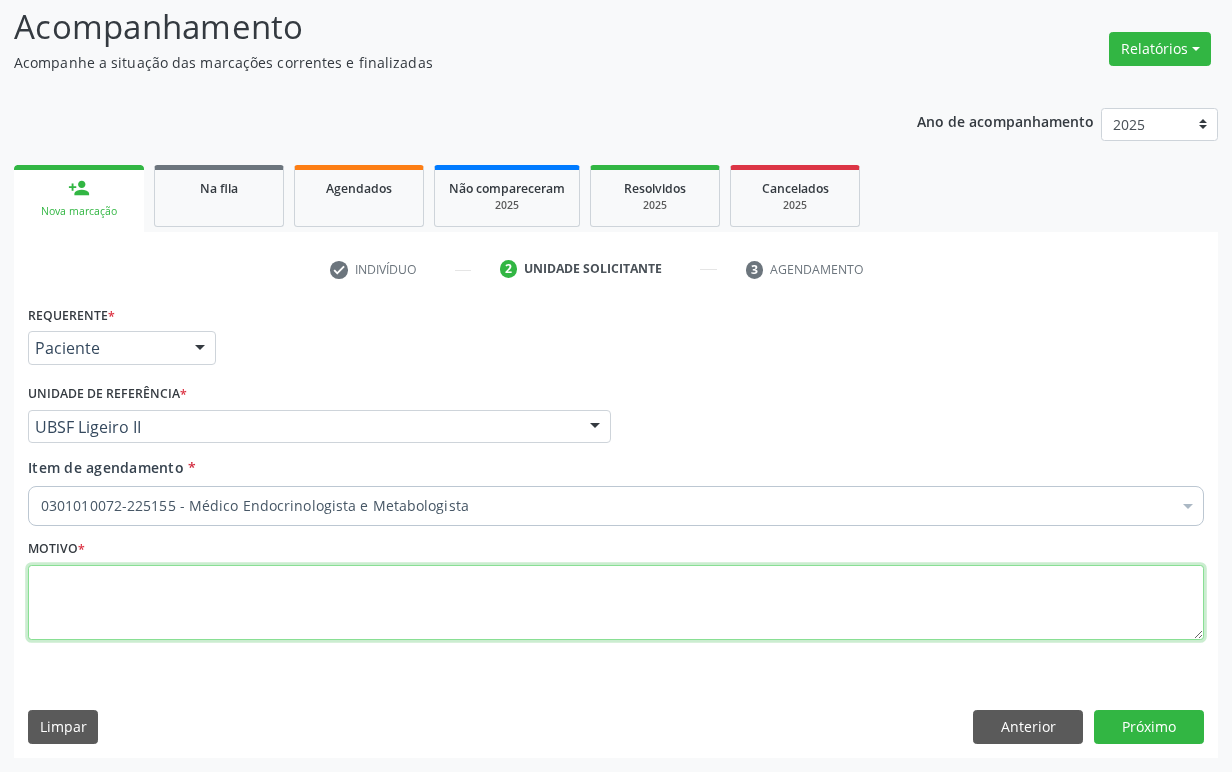 click at bounding box center [616, 603] 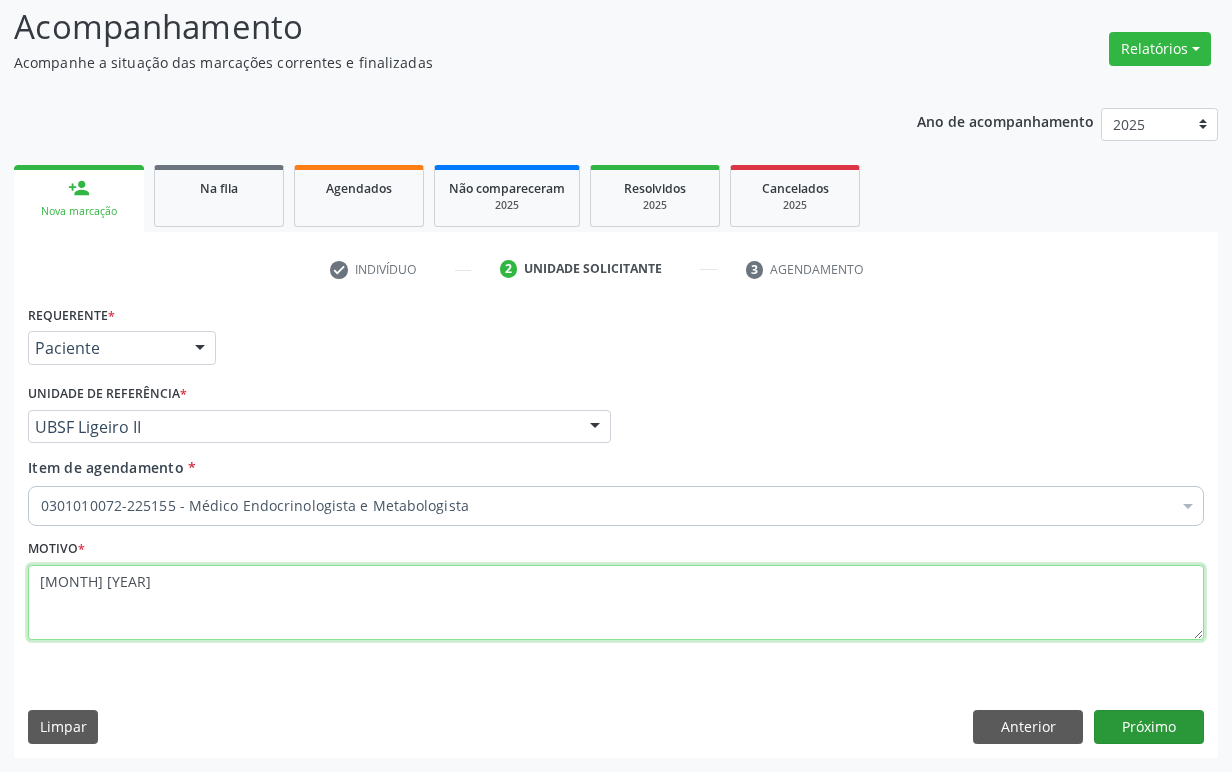 type on "1ª CONSULTA 06/25" 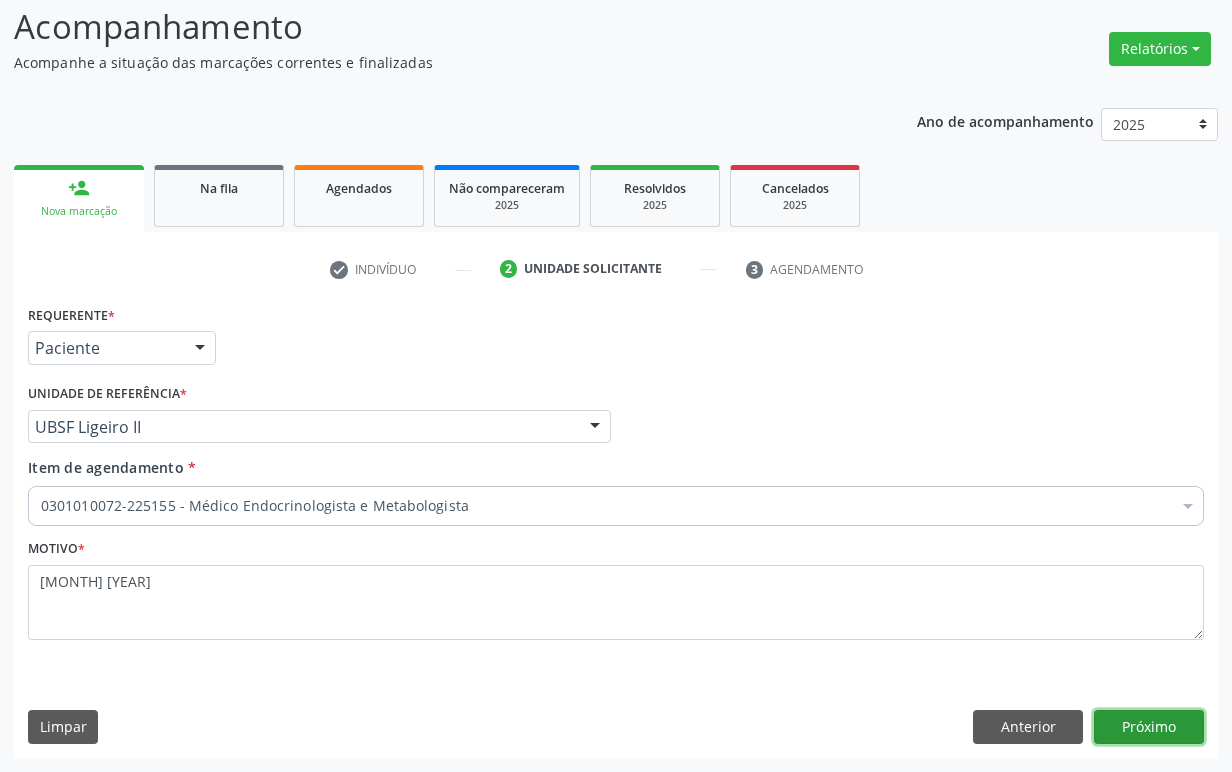 click on "Próximo" at bounding box center [1149, 727] 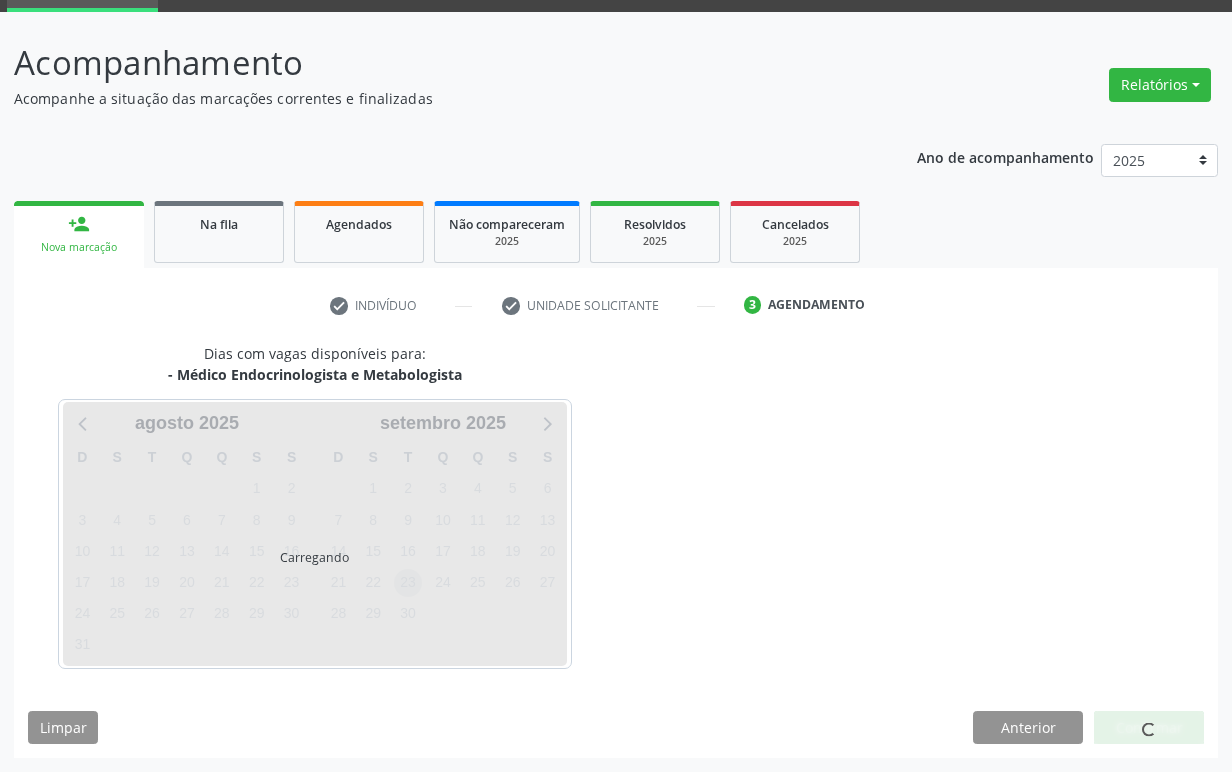 scroll, scrollTop: 134, scrollLeft: 0, axis: vertical 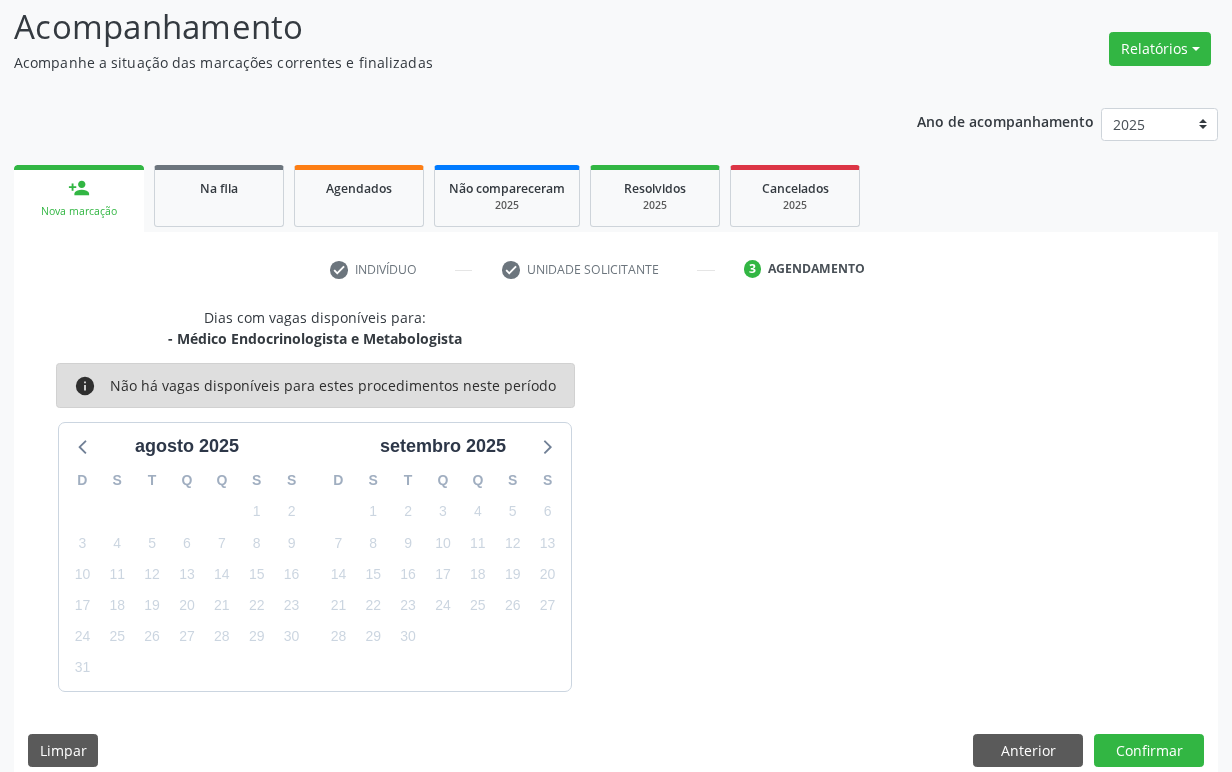 click on "23" at bounding box center (408, 605) 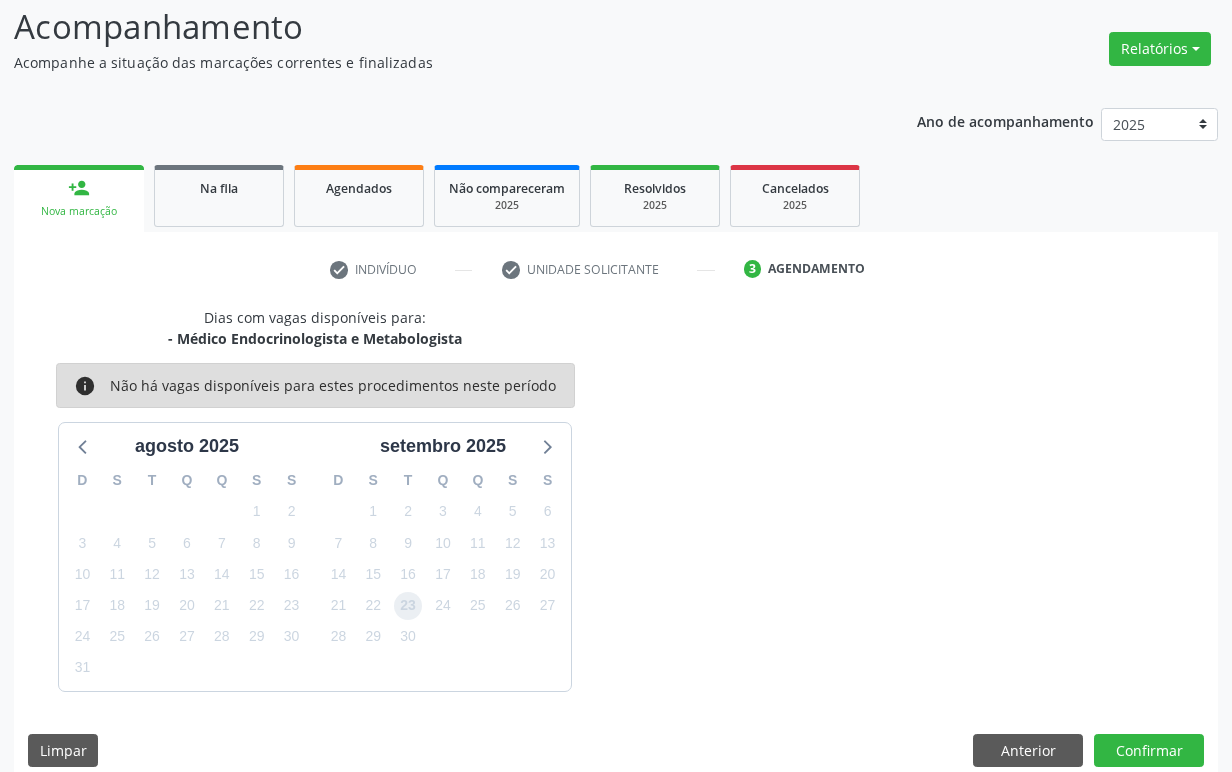 drag, startPoint x: 408, startPoint y: 610, endPoint x: 430, endPoint y: 615, distance: 22.561028 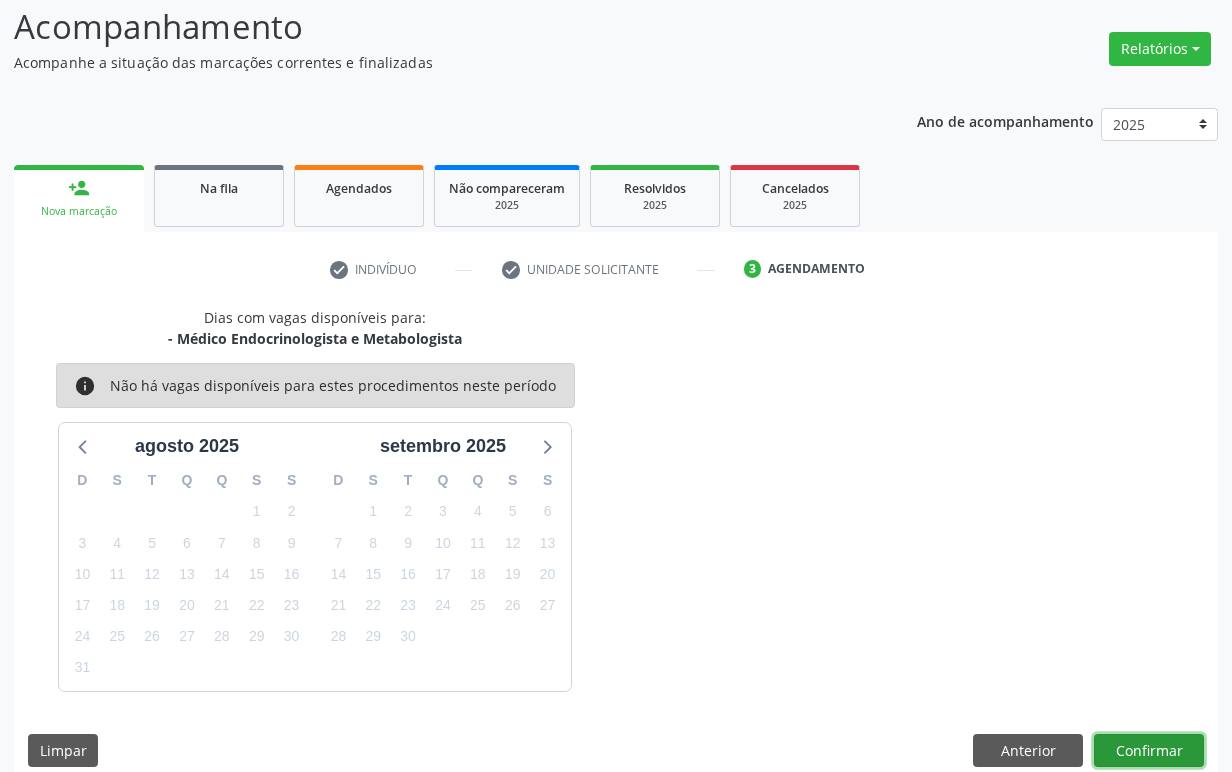 click on "Confirmar" at bounding box center (1149, 751) 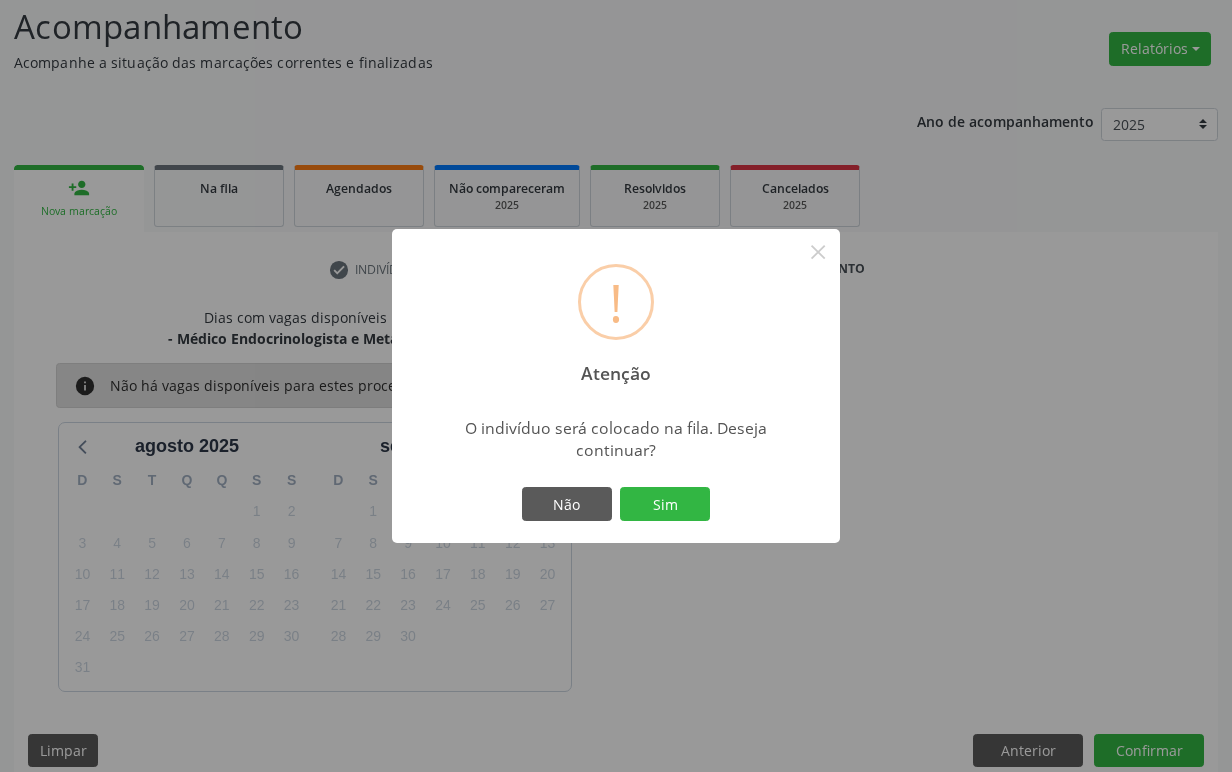 type 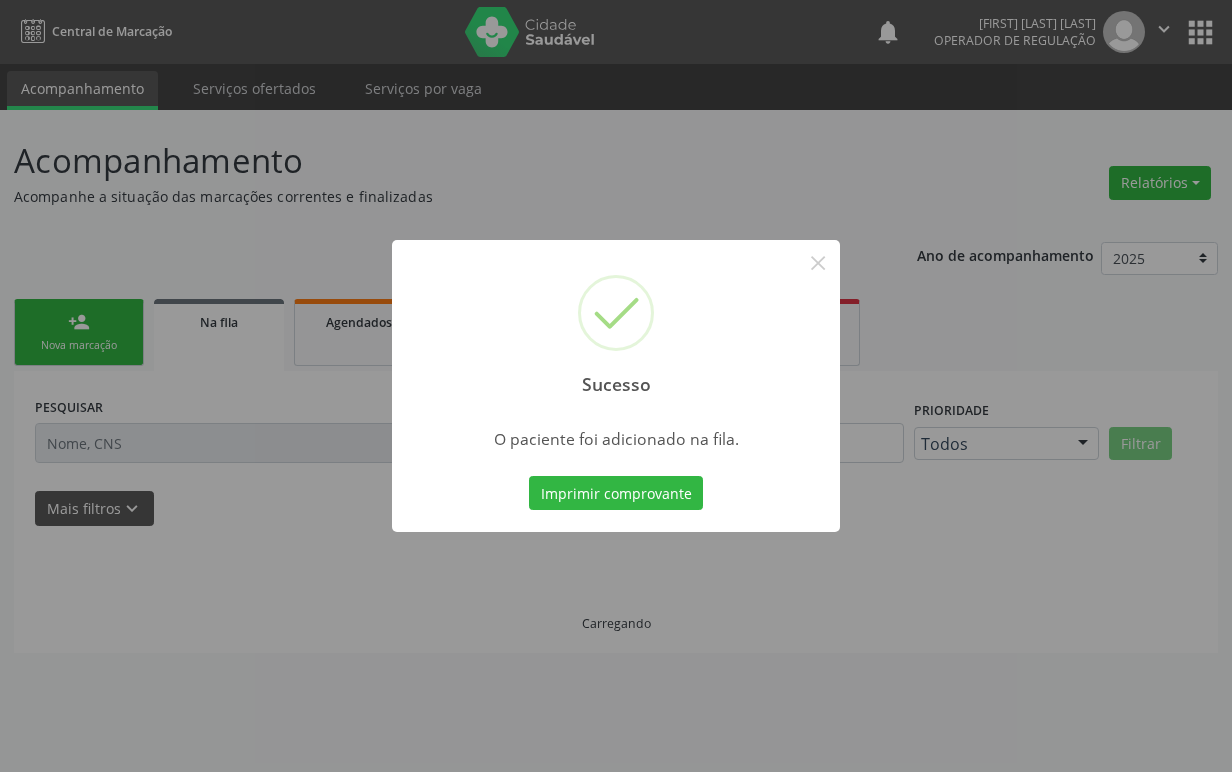 scroll, scrollTop: 0, scrollLeft: 0, axis: both 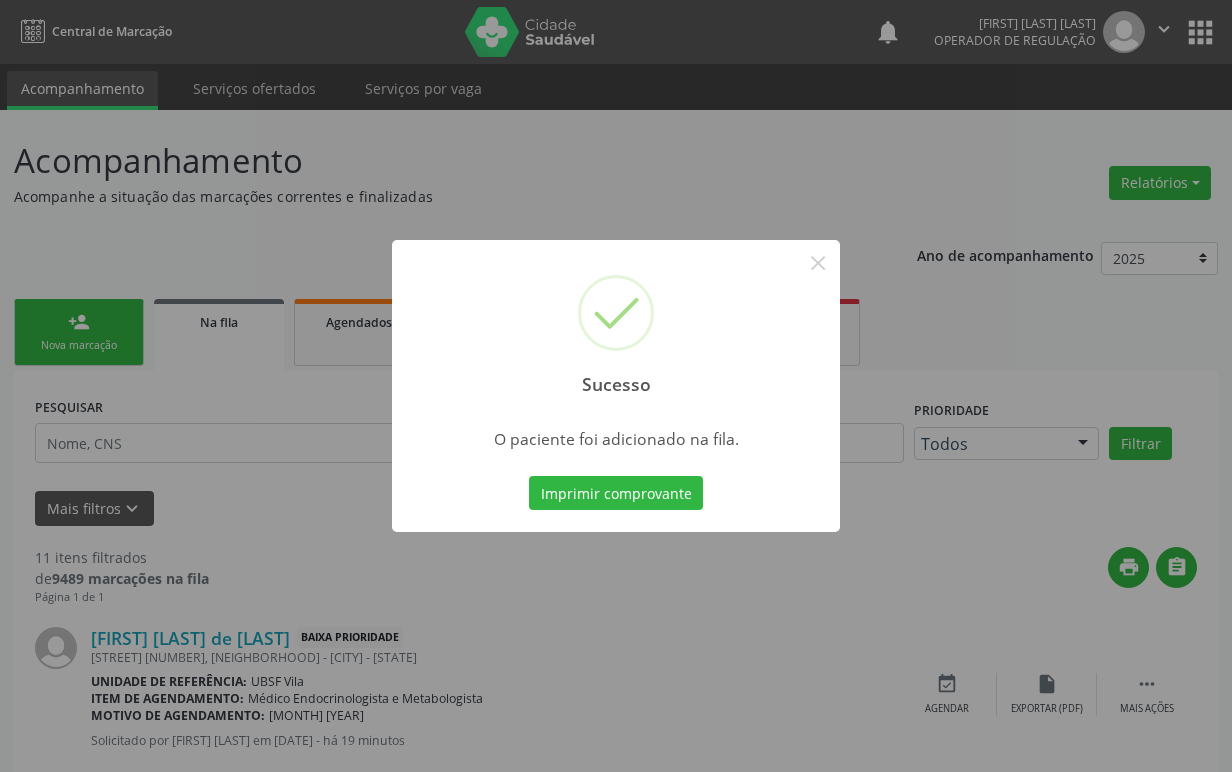 type 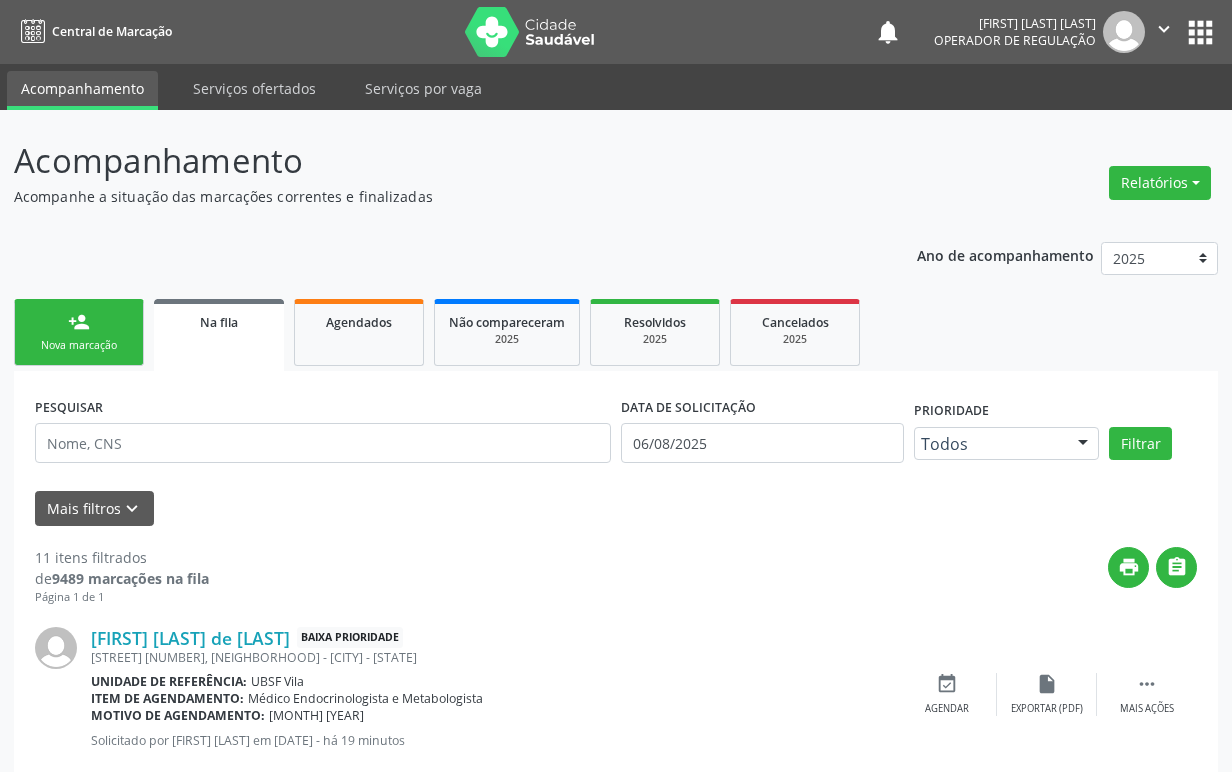 click on "person_add
Nova marcação" at bounding box center [79, 332] 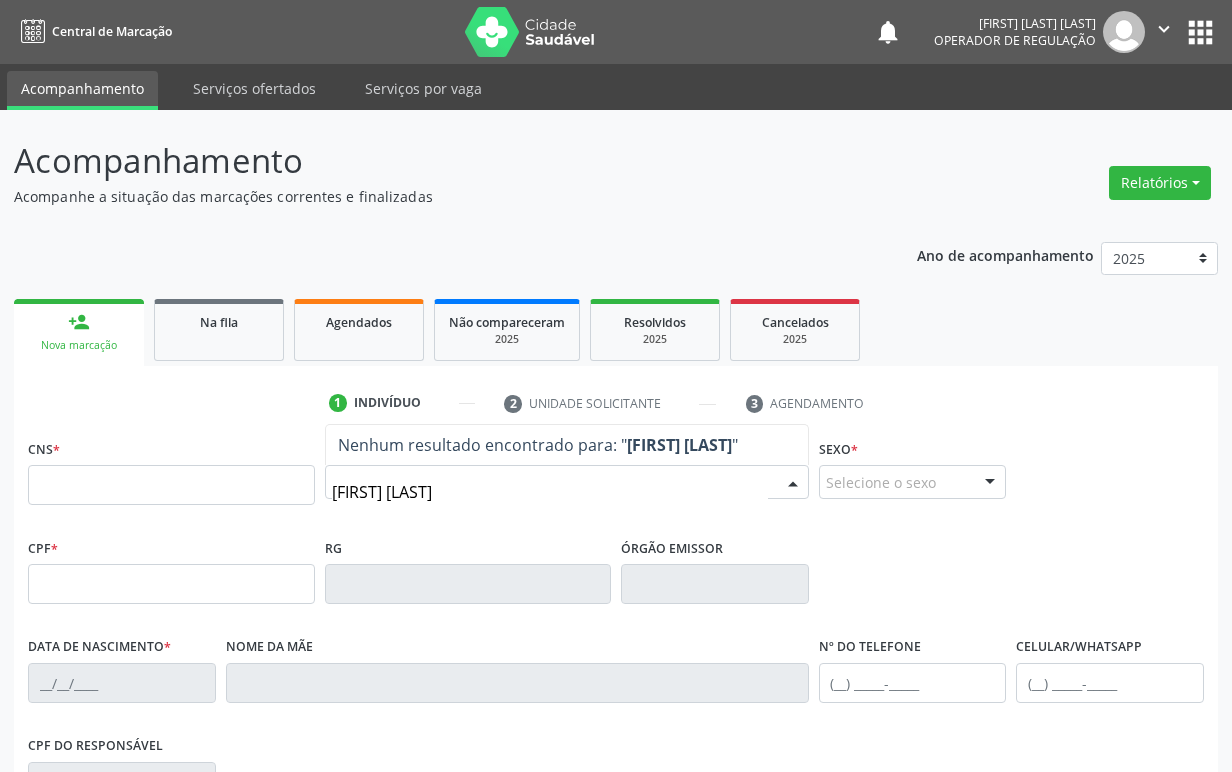 type on "JOSENILDA MARIA" 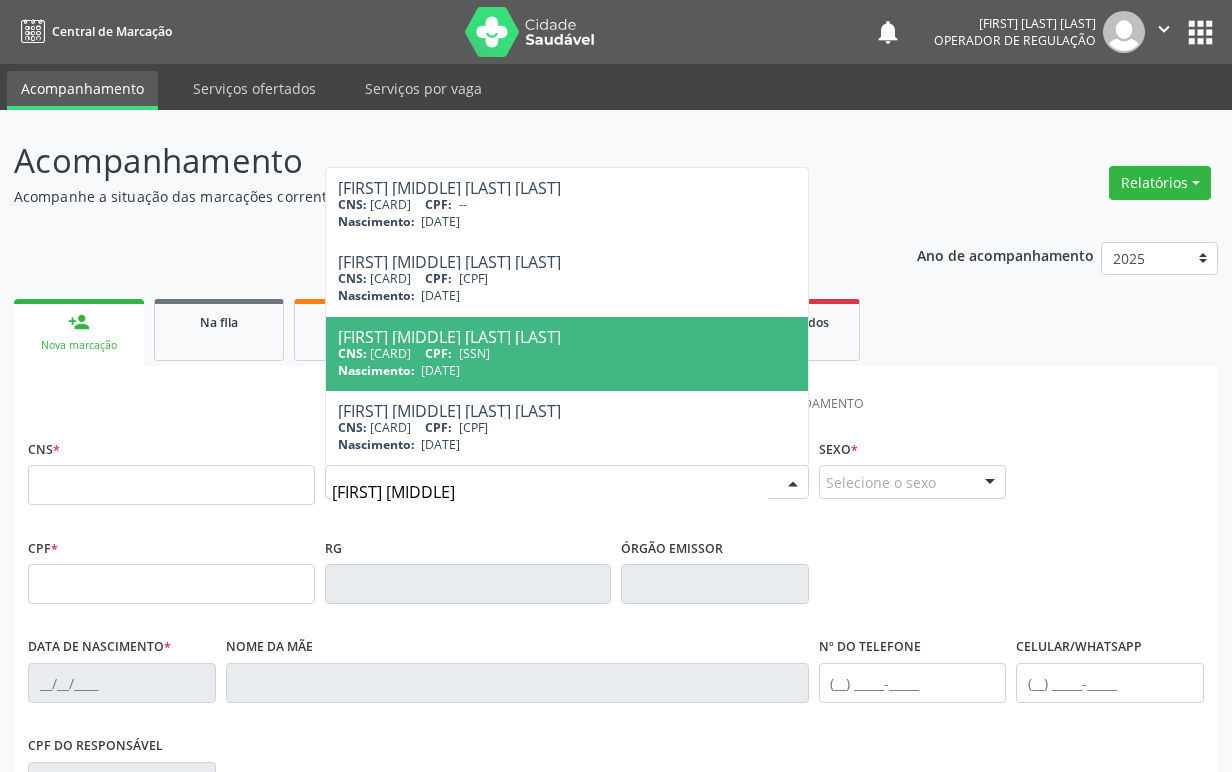 click on "CNS:
702 8006 5535 9668
CPF:
027.298.174-50" at bounding box center [567, 353] 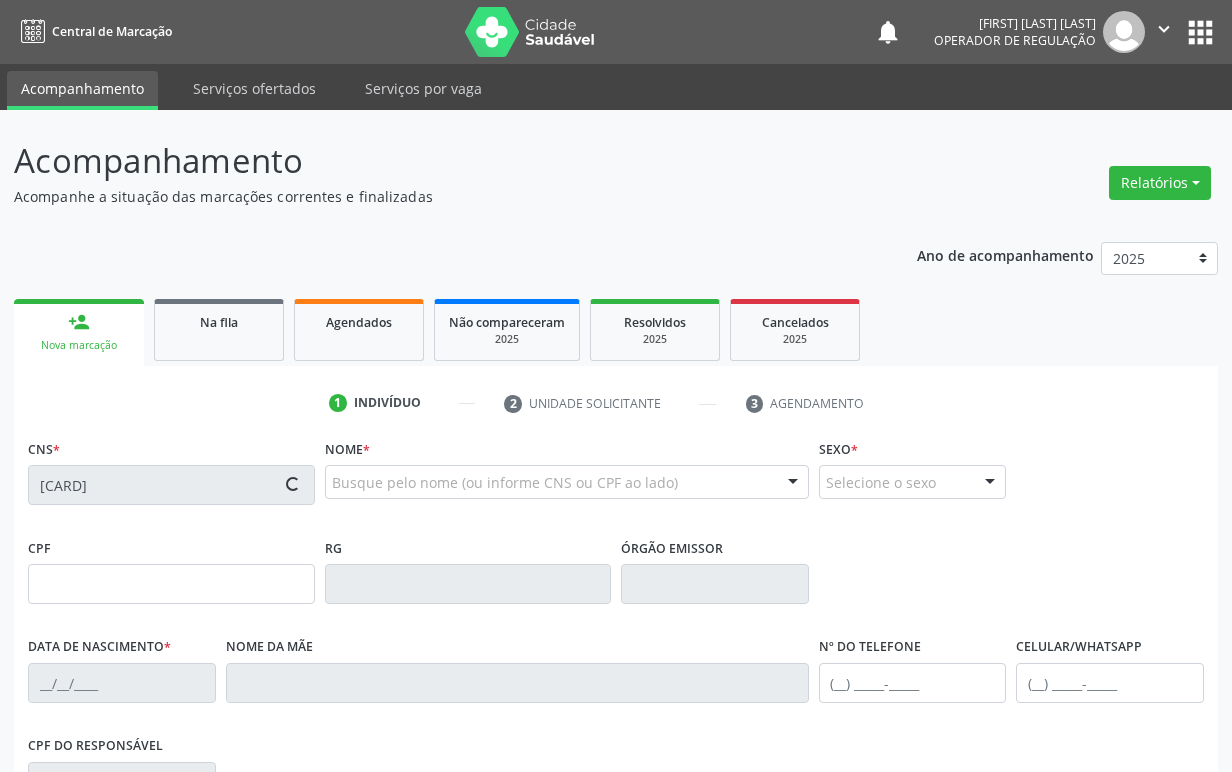 type on "027.298.174-50" 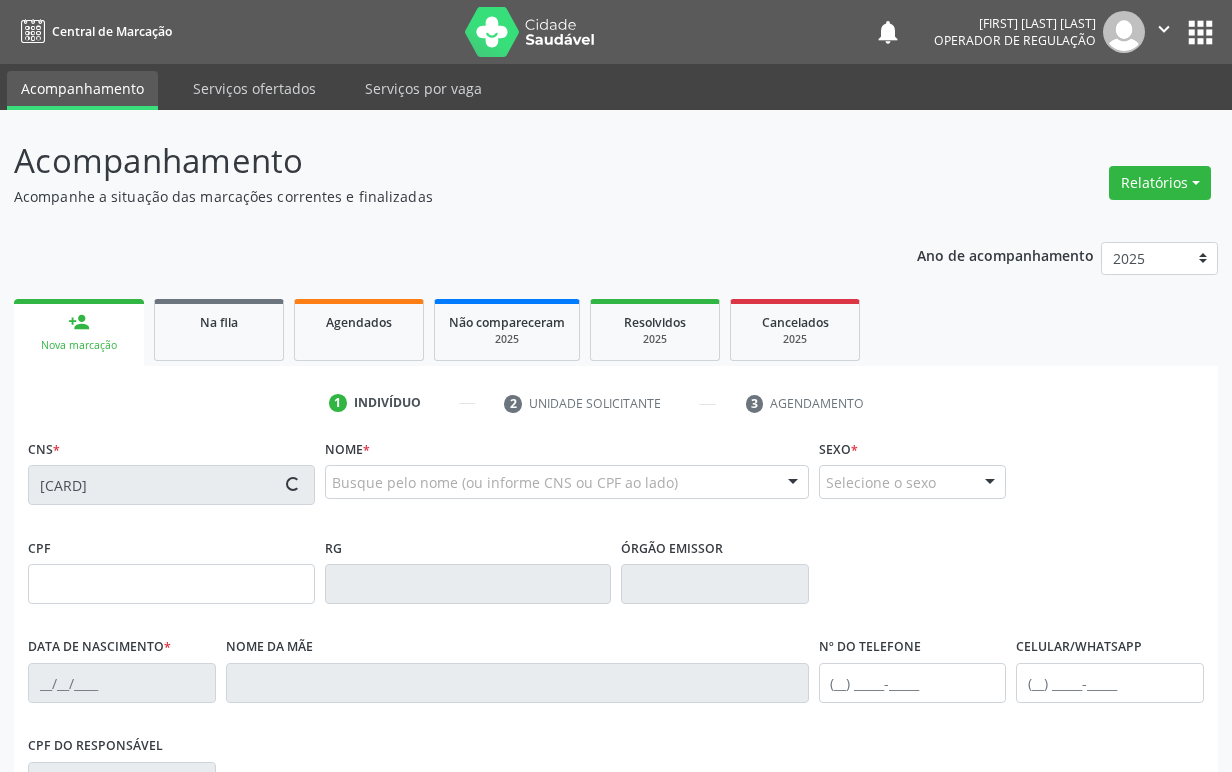 type on "16/10/1978" 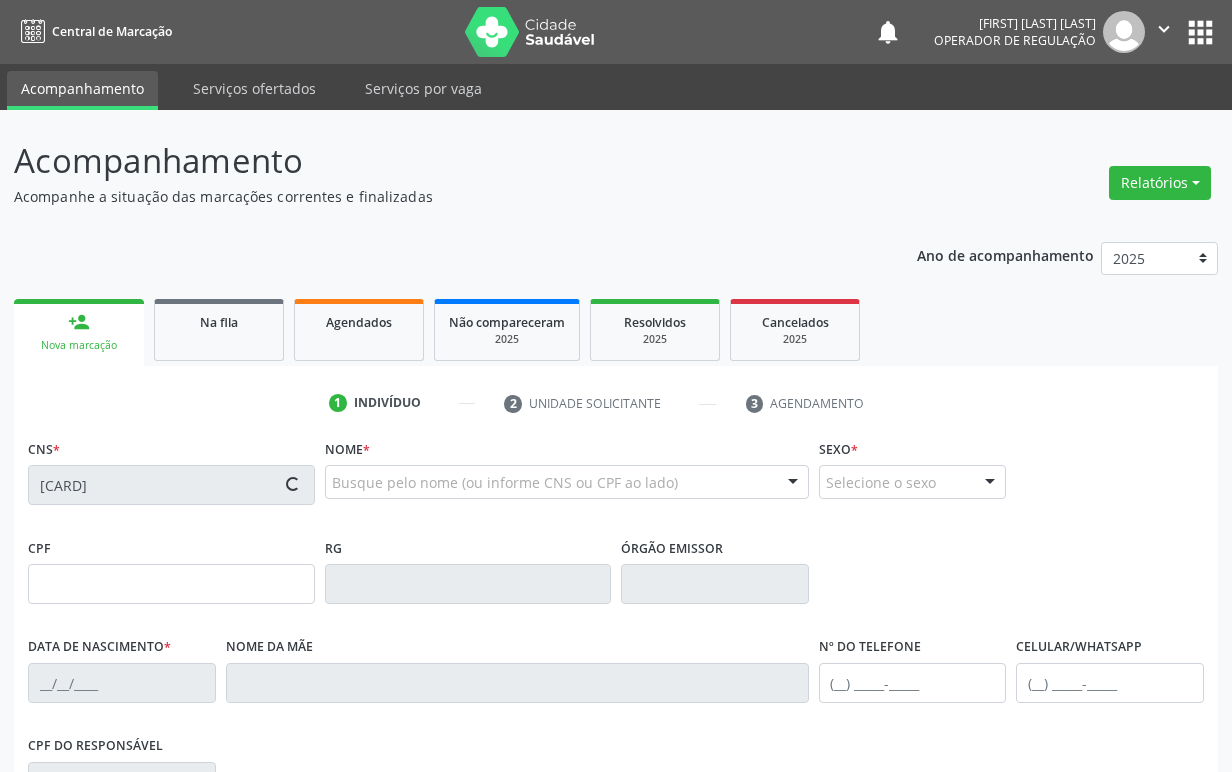 type on "Antônia Maria da Silva" 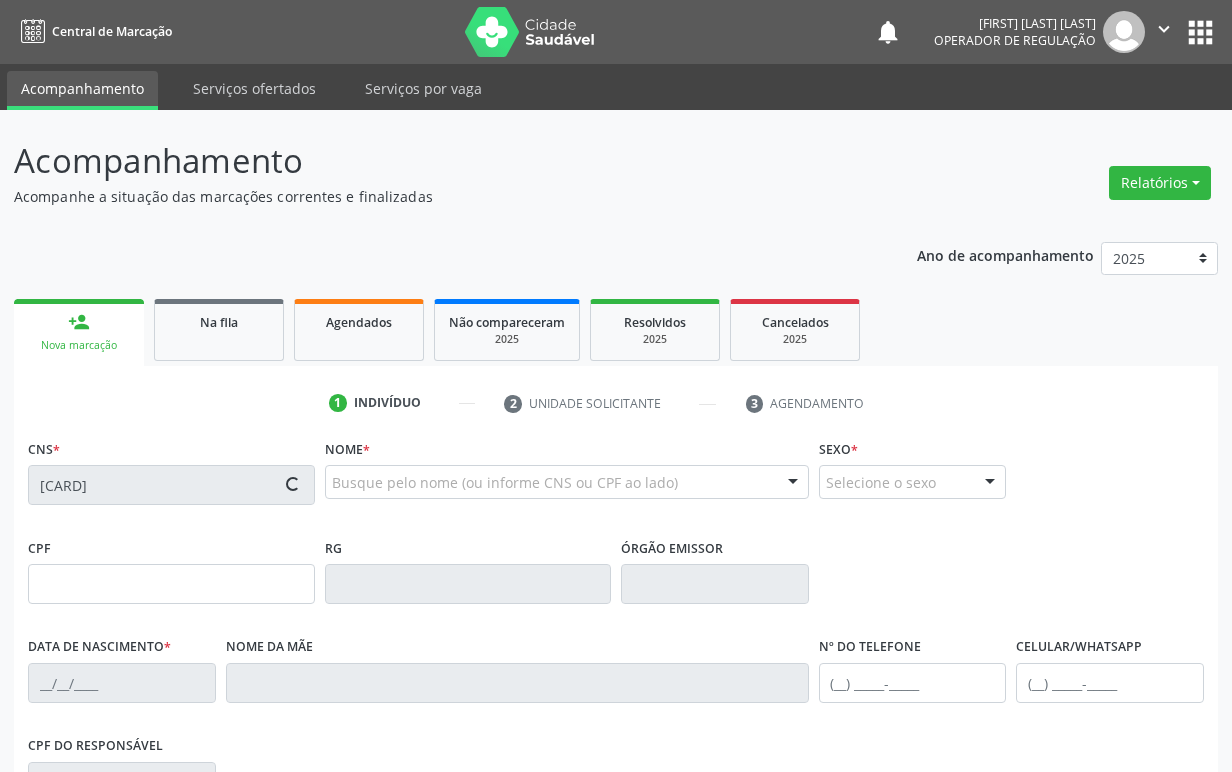 type on "(83) 98670-0567" 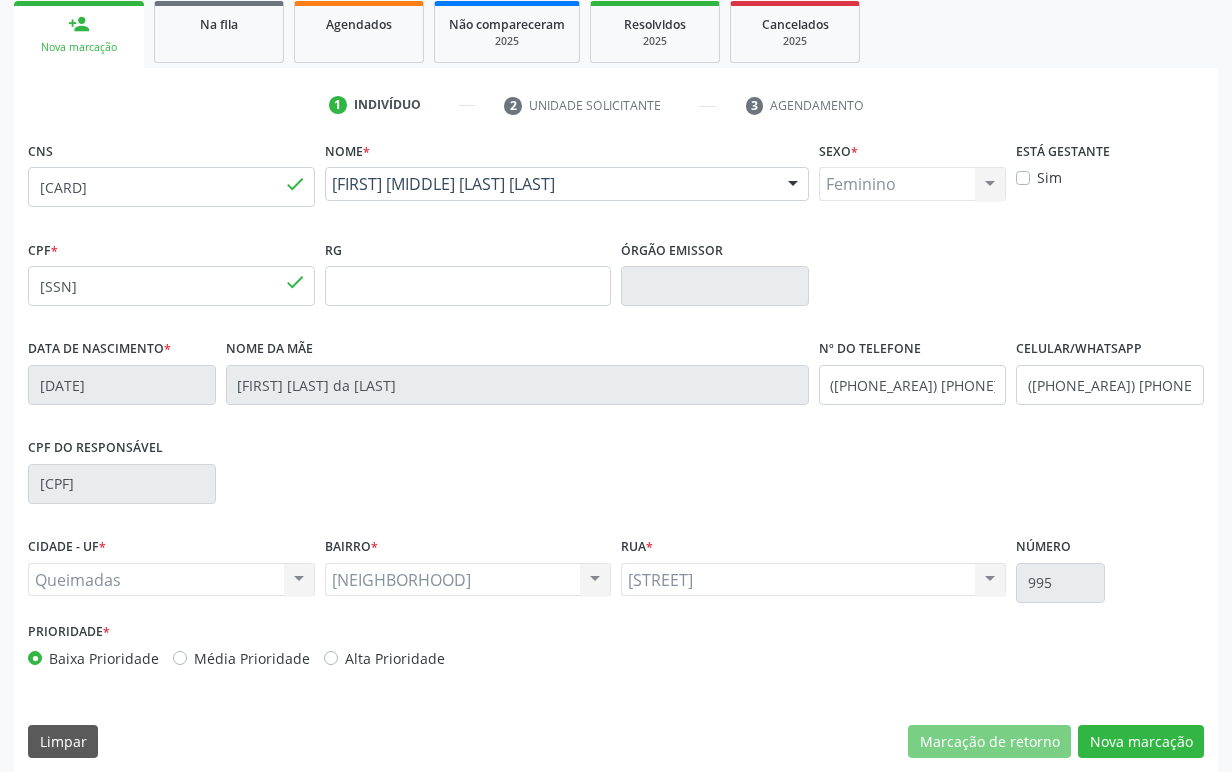 scroll, scrollTop: 312, scrollLeft: 0, axis: vertical 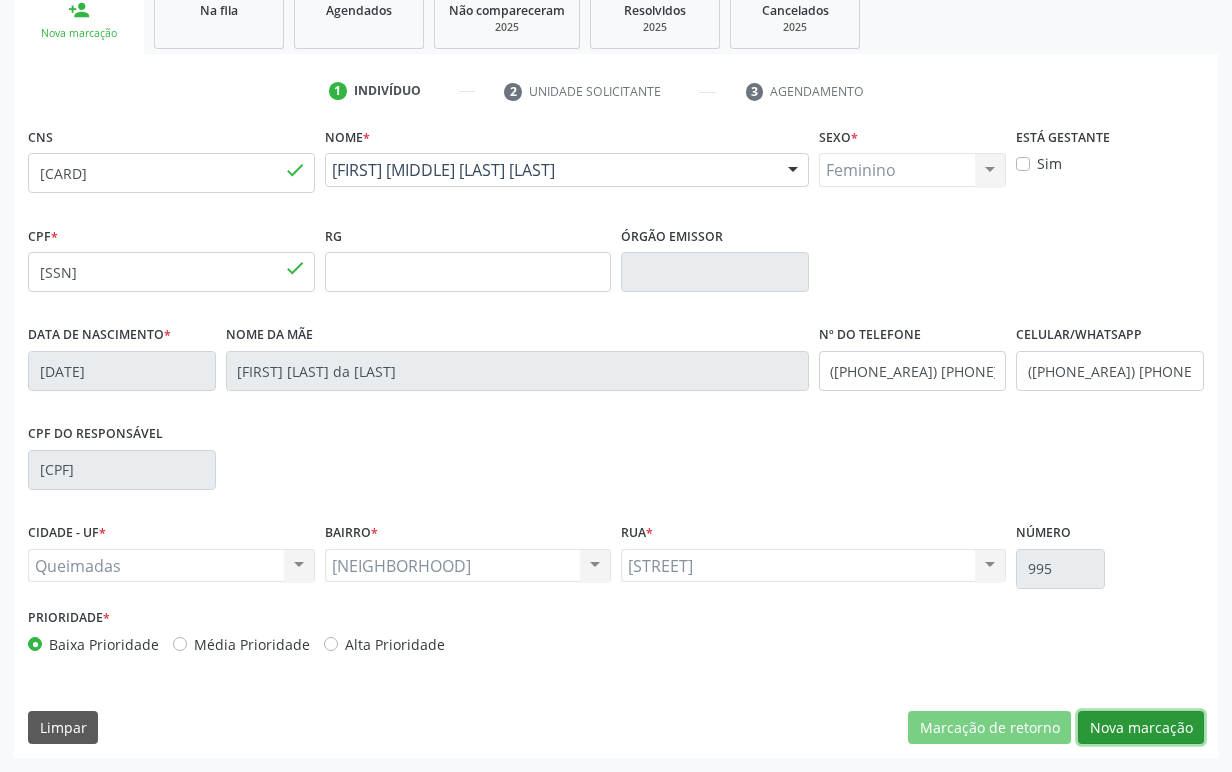 click on "Nova marcação" at bounding box center [1141, 728] 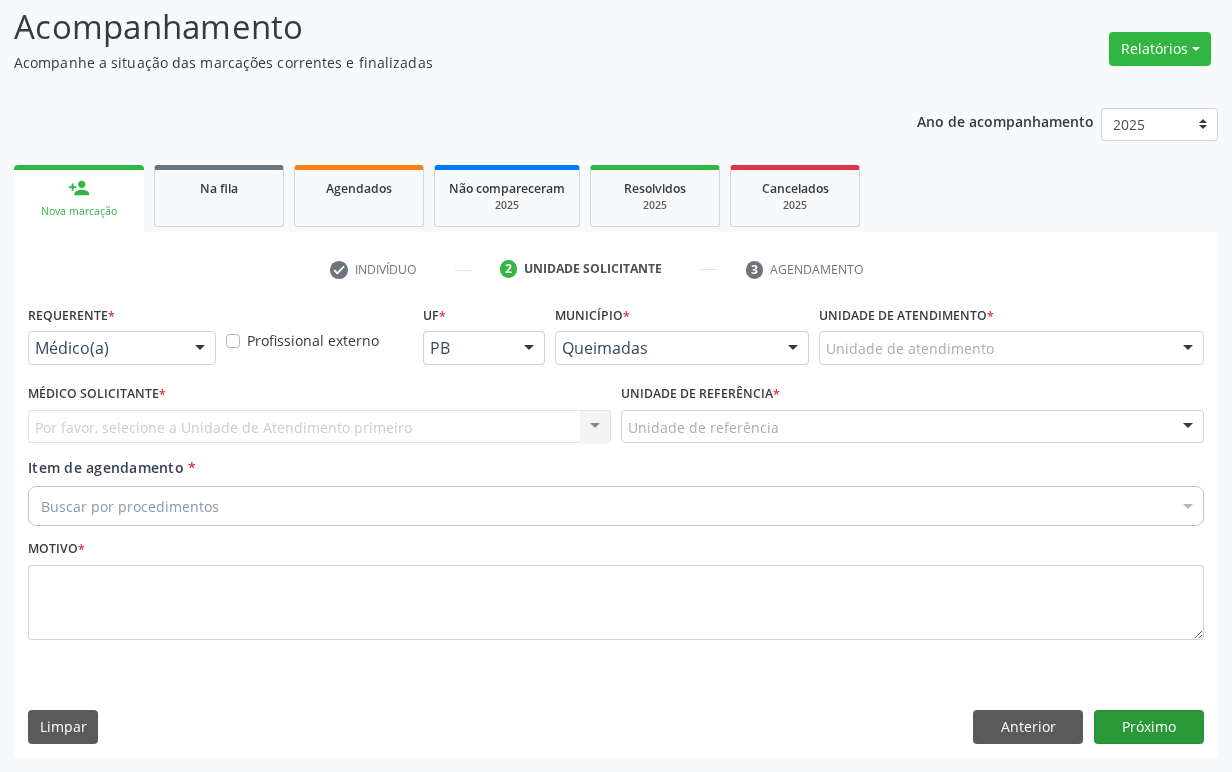 scroll, scrollTop: 134, scrollLeft: 0, axis: vertical 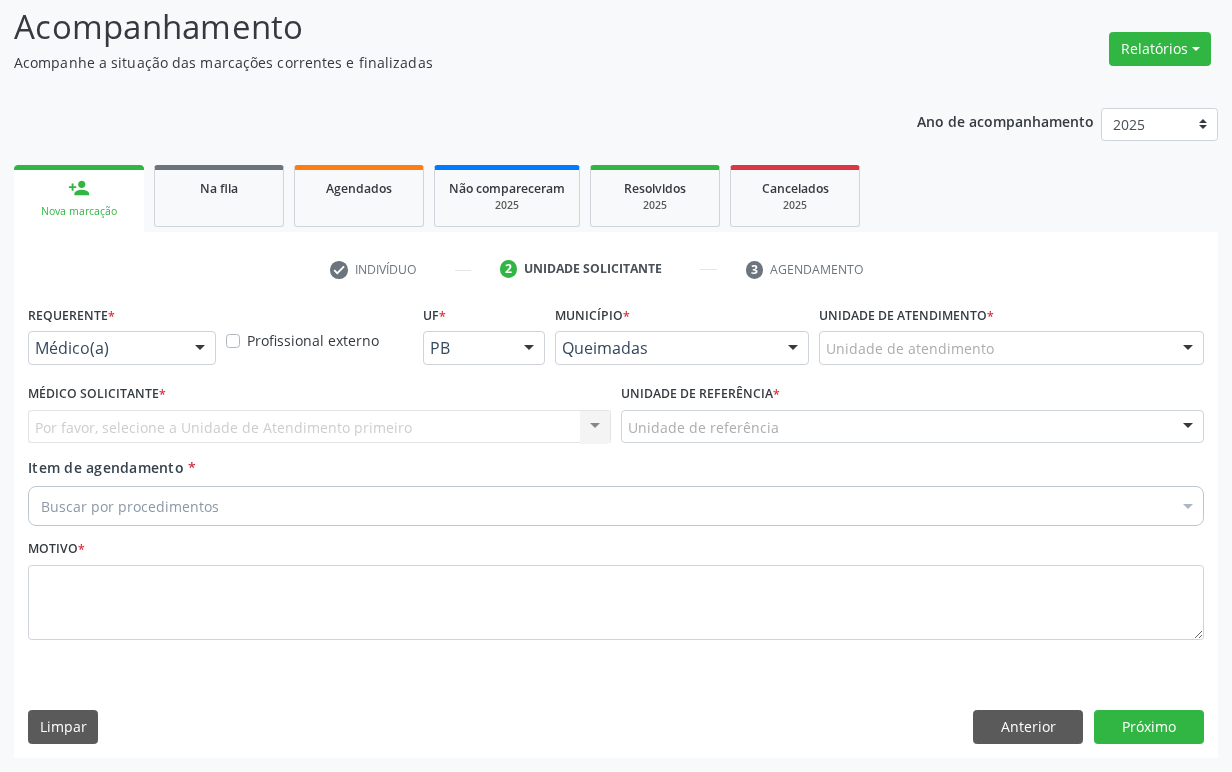 click on "Requerente
*
Médico(a)         Médico(a)   Enfermeiro(a)   Paciente
Nenhum resultado encontrado para: "   "
Não há nenhuma opção para ser exibida.
Profissional externo
UF
*
PB         PB
Nenhum resultado encontrado para: "   "
Não há nenhuma opção para ser exibida.
Município
*
Queimadas         Campina Grande   Queimadas
Nenhum resultado encontrado para: "   "
Não há nenhuma opção para ser exibida.
Unidade de atendimento
*
Unidade de atendimento
Acadamia da Saude do Sitio Guritiba   Academia da Saude Kiusa Marcela Frazao Queimadas   Academia da Saude do Ligeiro   Academia de Saude Kiusa Marcela Frazao   Cemor Centro de Atividades Medicas Especializadas   Centro de Atencao Psicossocial Caps   Centro de Especialidades Odontologicas     Clin     F Diniz" at bounding box center [616, 528] 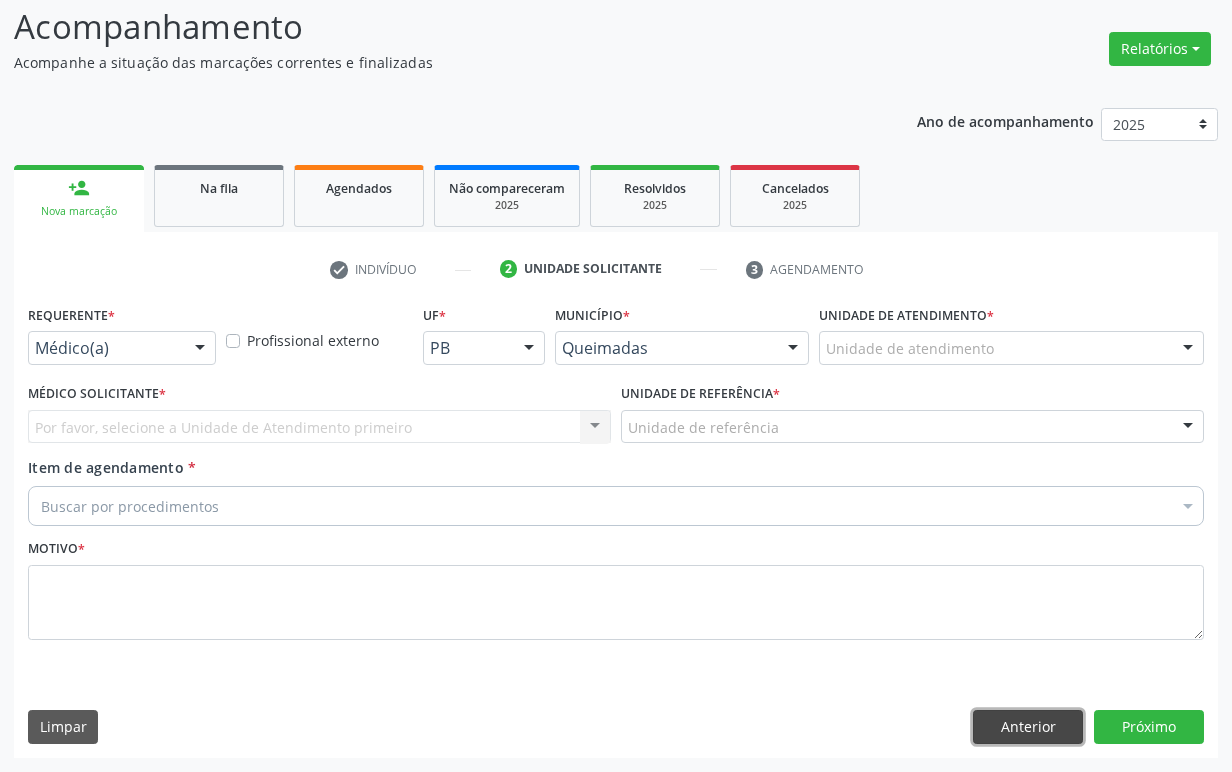 click on "Anterior" at bounding box center (1028, 727) 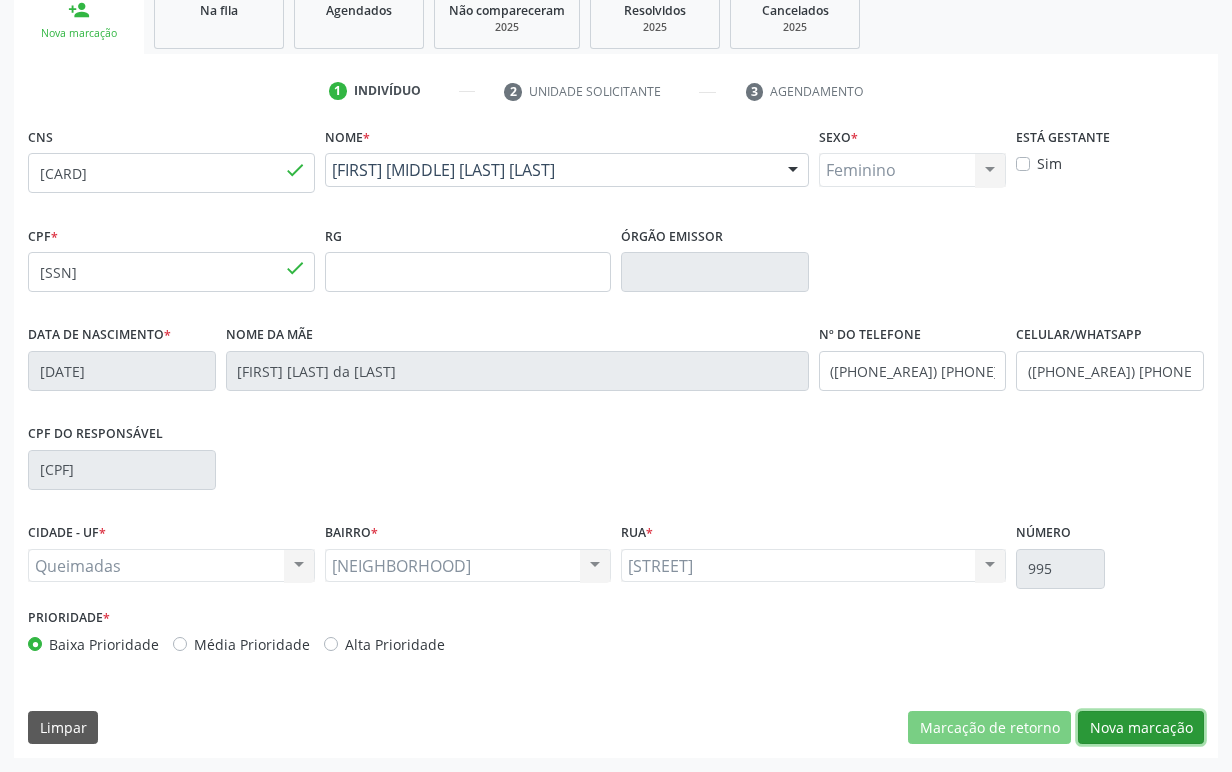 click on "Nova marcação" at bounding box center [1141, 728] 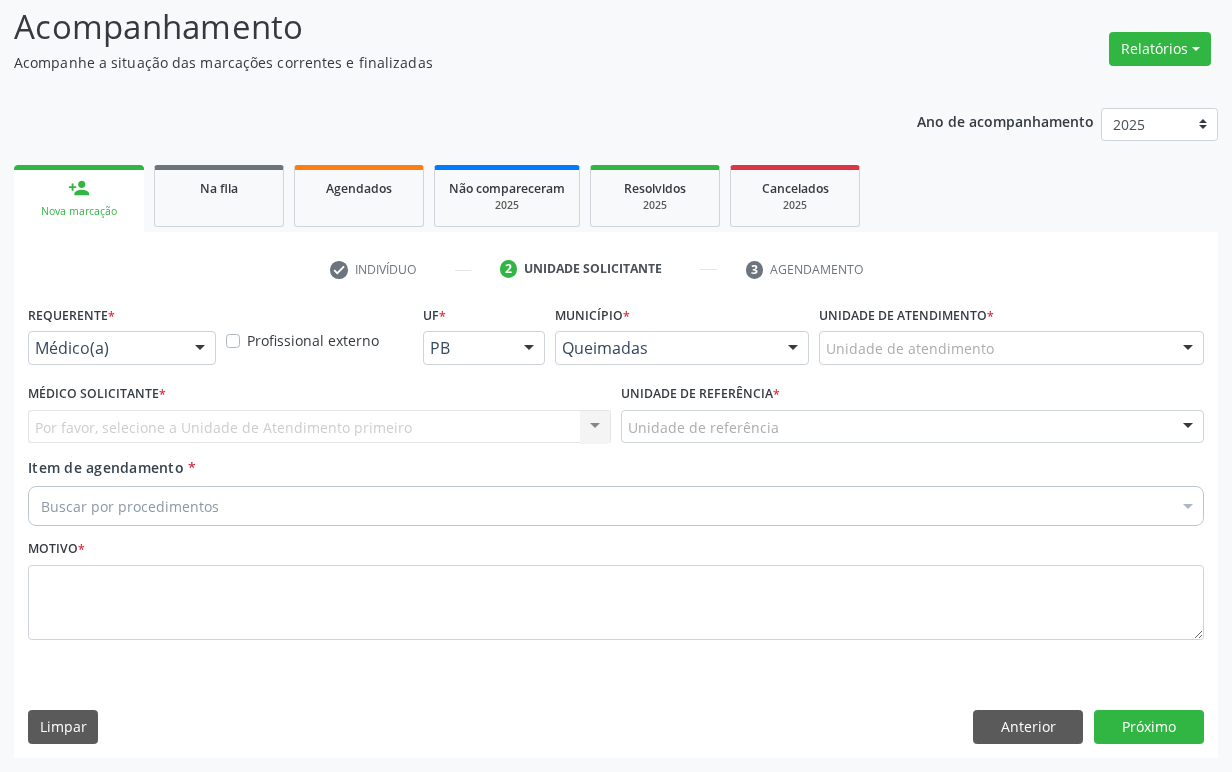 scroll, scrollTop: 134, scrollLeft: 0, axis: vertical 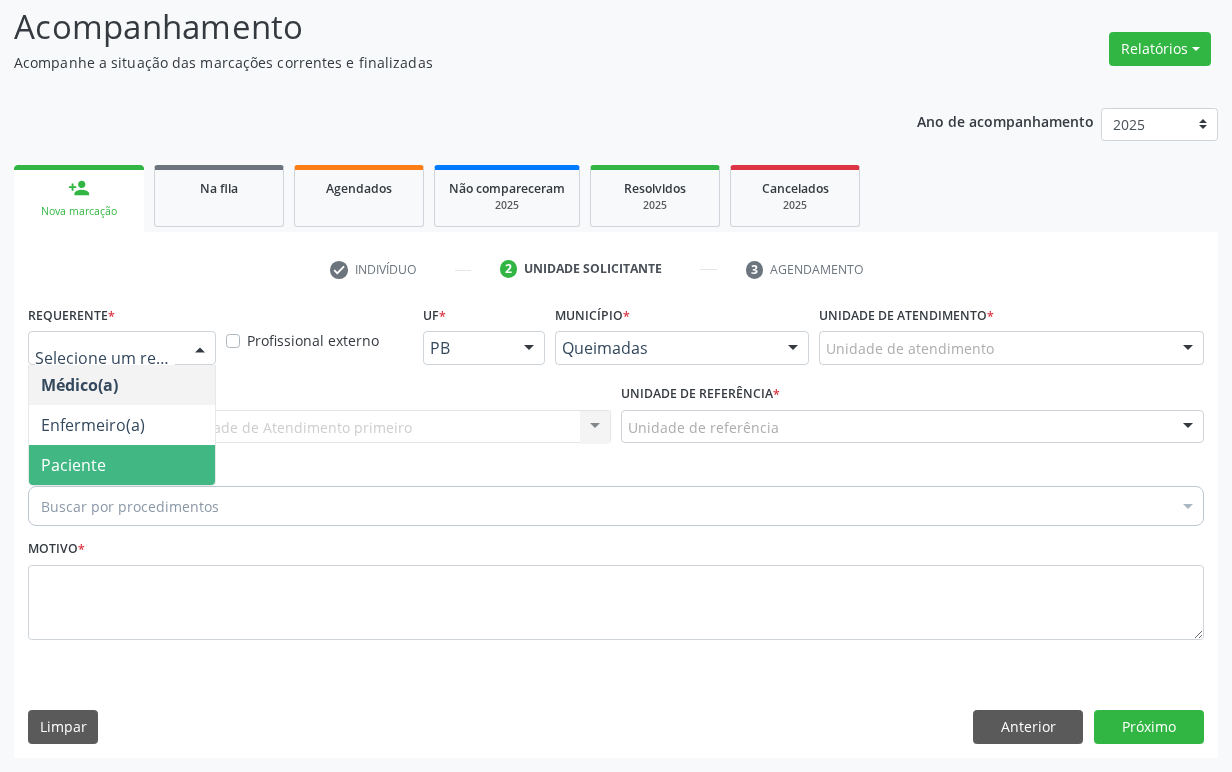 click on "Médico(a)   Enfermeiro(a)   Paciente
Nenhum resultado encontrado para: "   "
Não há nenhuma opção para ser exibida." at bounding box center (122, 425) 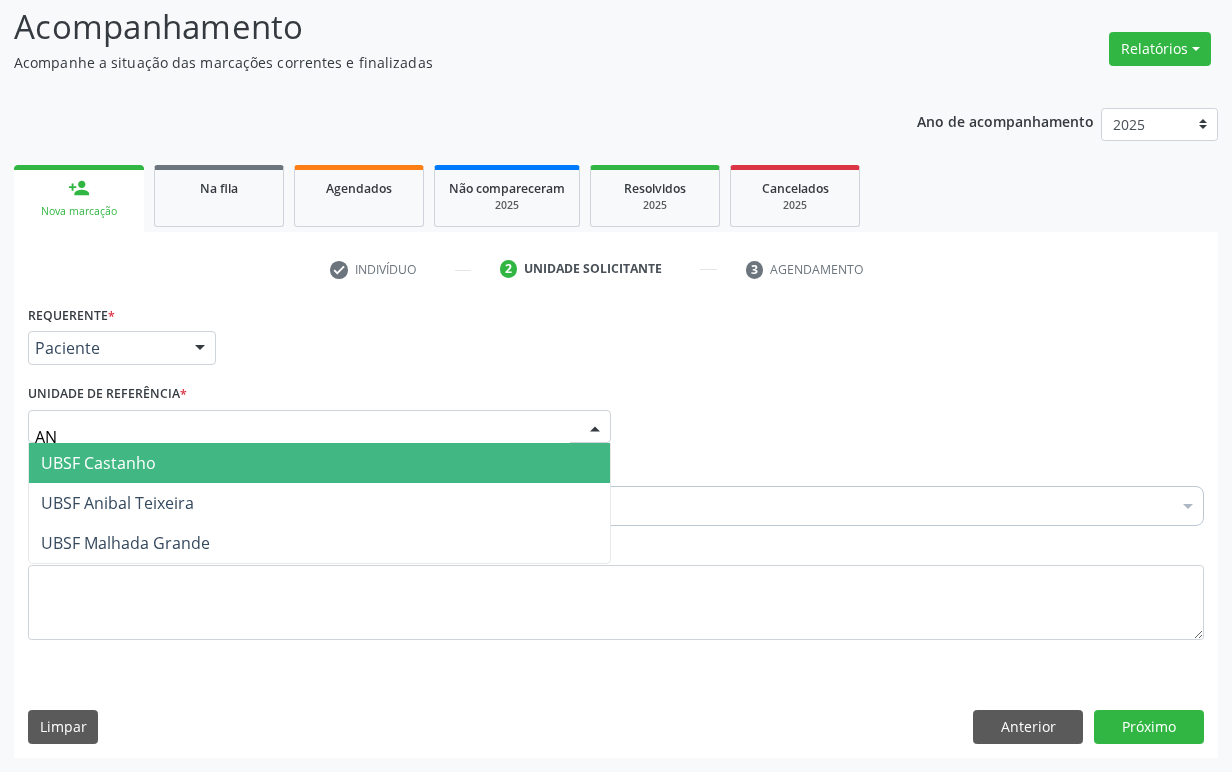 type on "ANI" 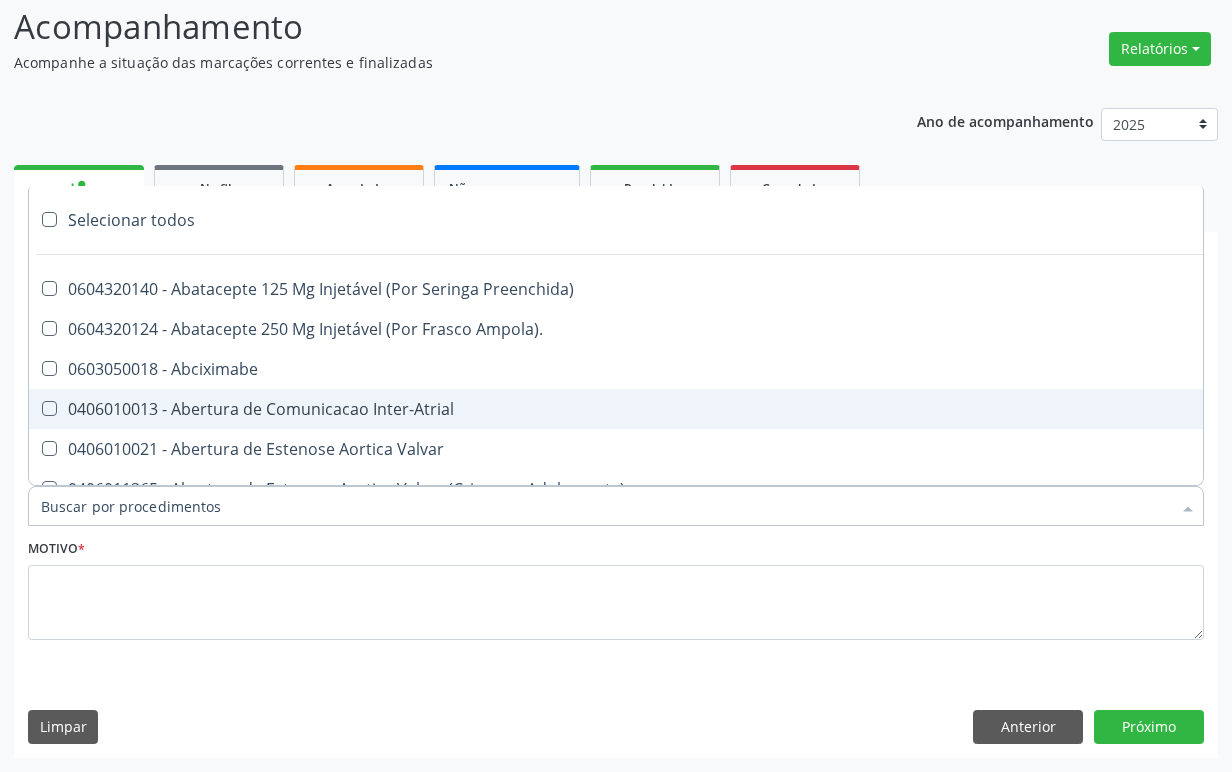 type 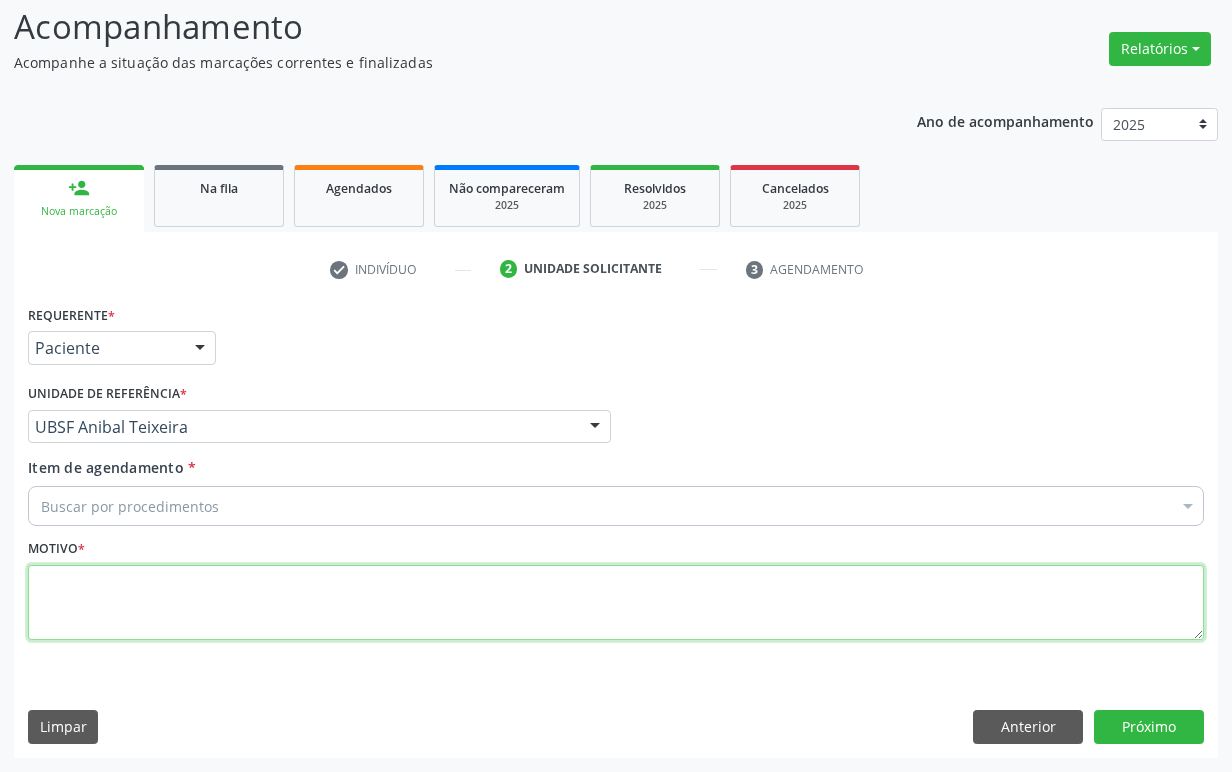 click at bounding box center [616, 603] 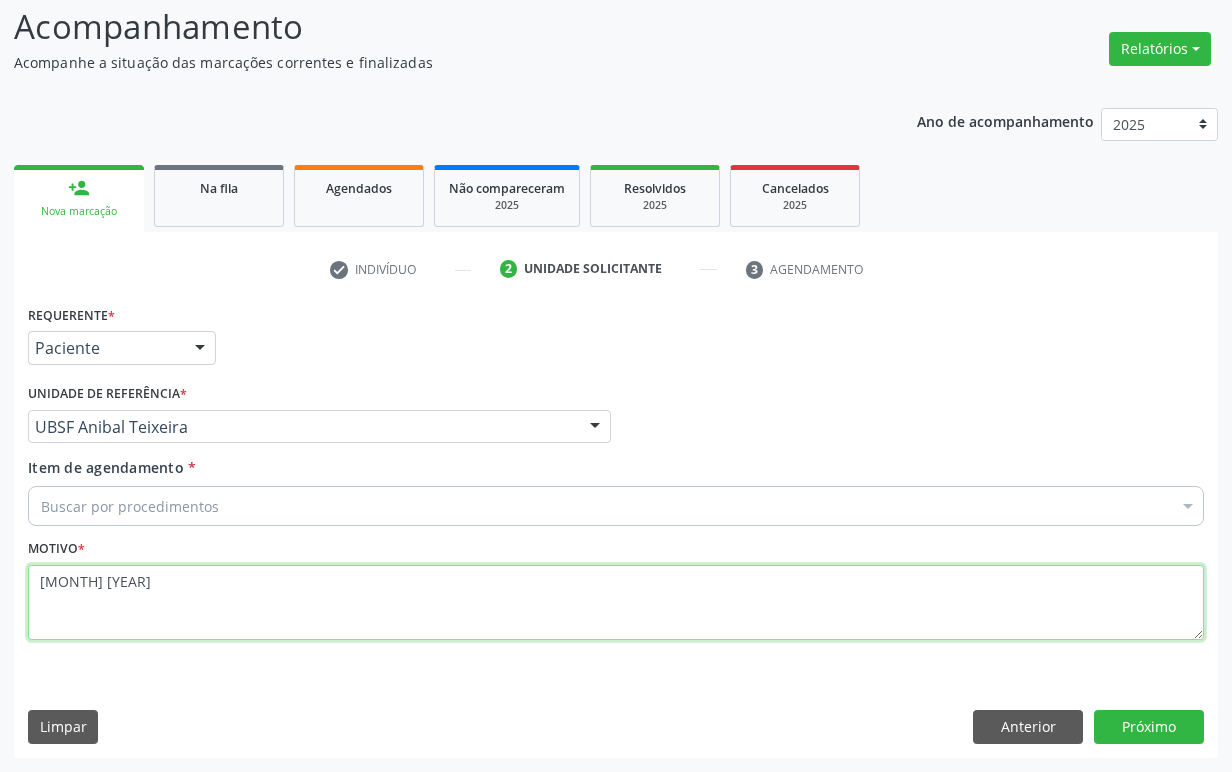 type on "1ª CONSULTA 06/25" 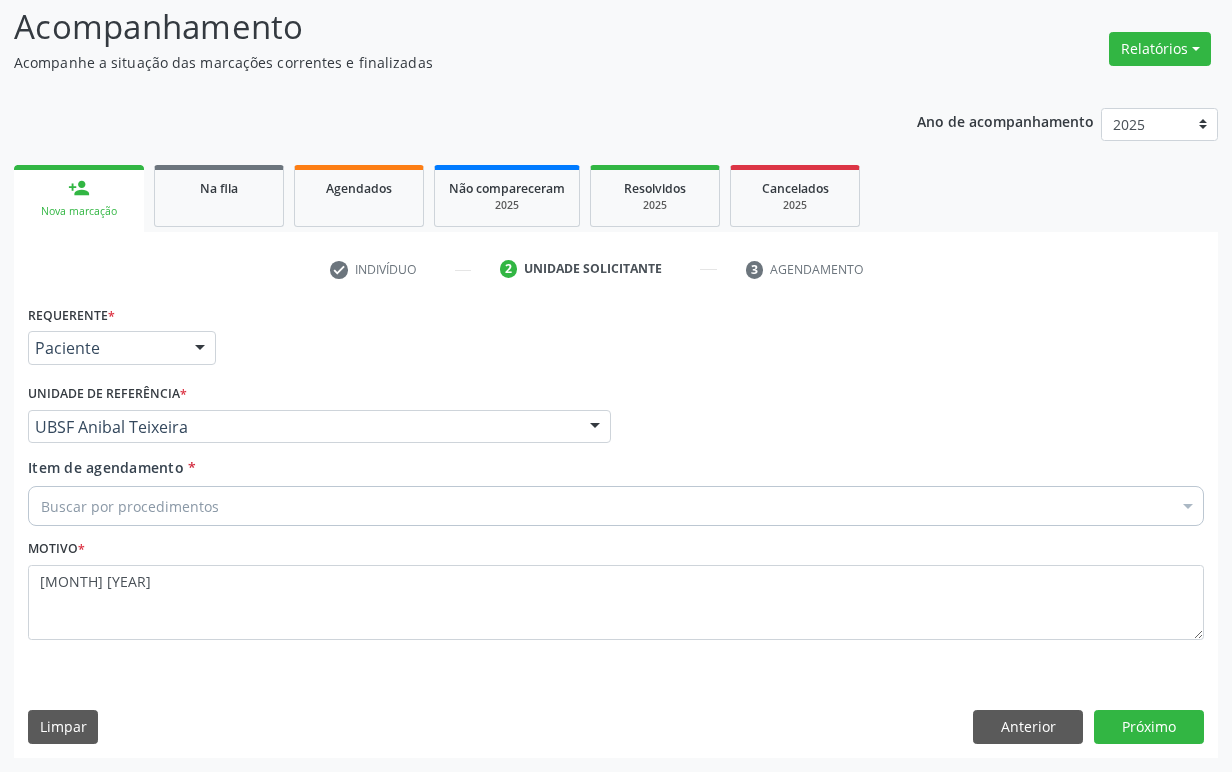 click on "Buscar por procedimentos" at bounding box center (616, 506) 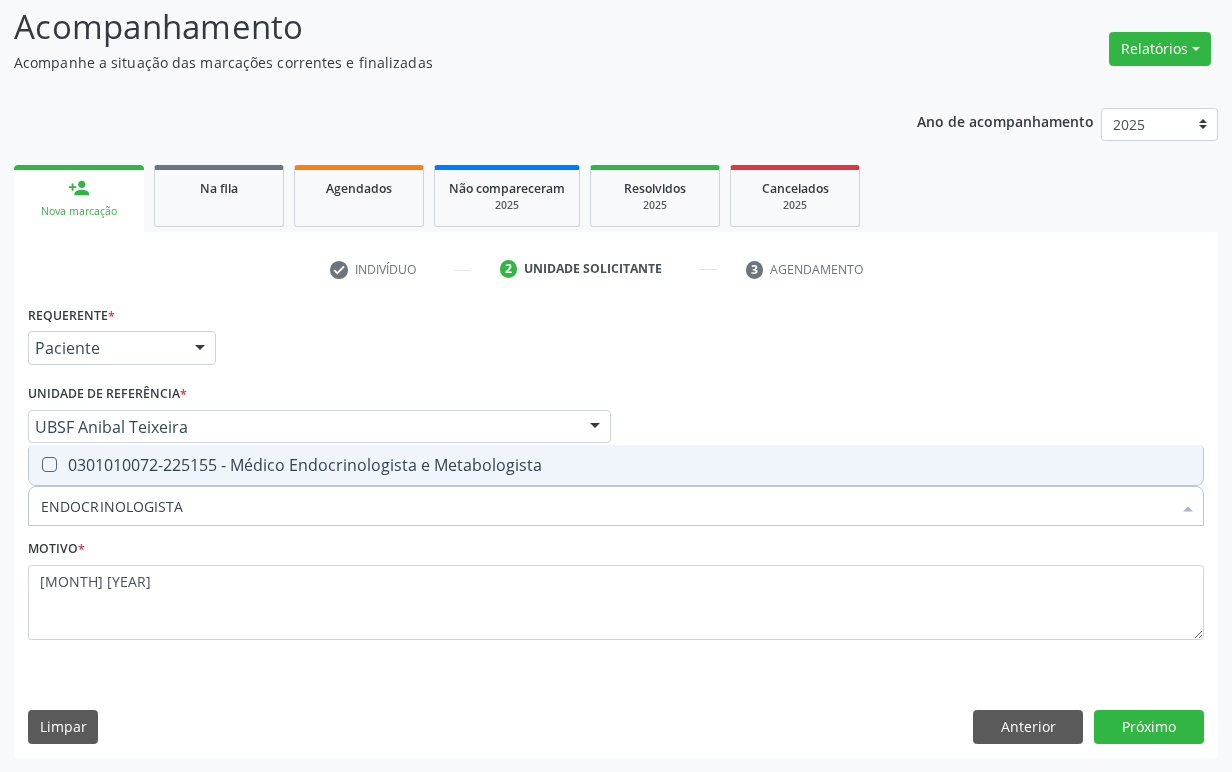 drag, startPoint x: 305, startPoint y: 471, endPoint x: 455, endPoint y: 571, distance: 180.27756 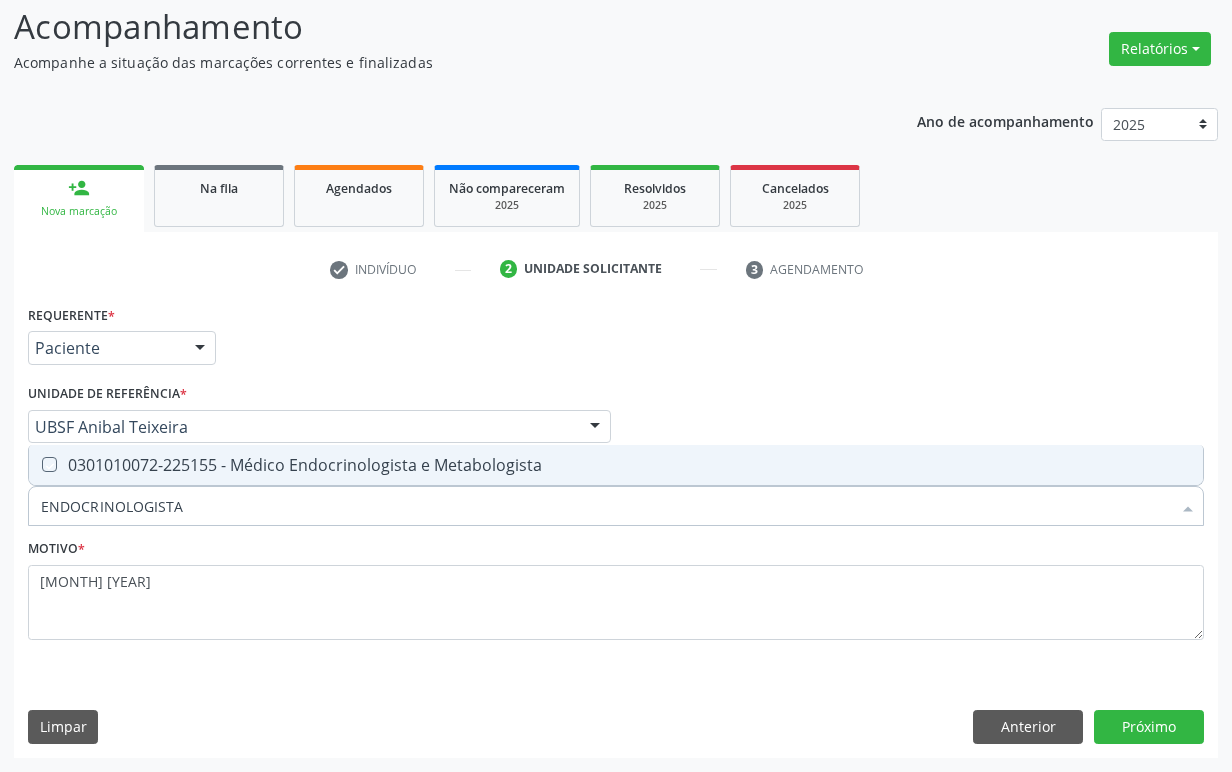 checkbox on "true" 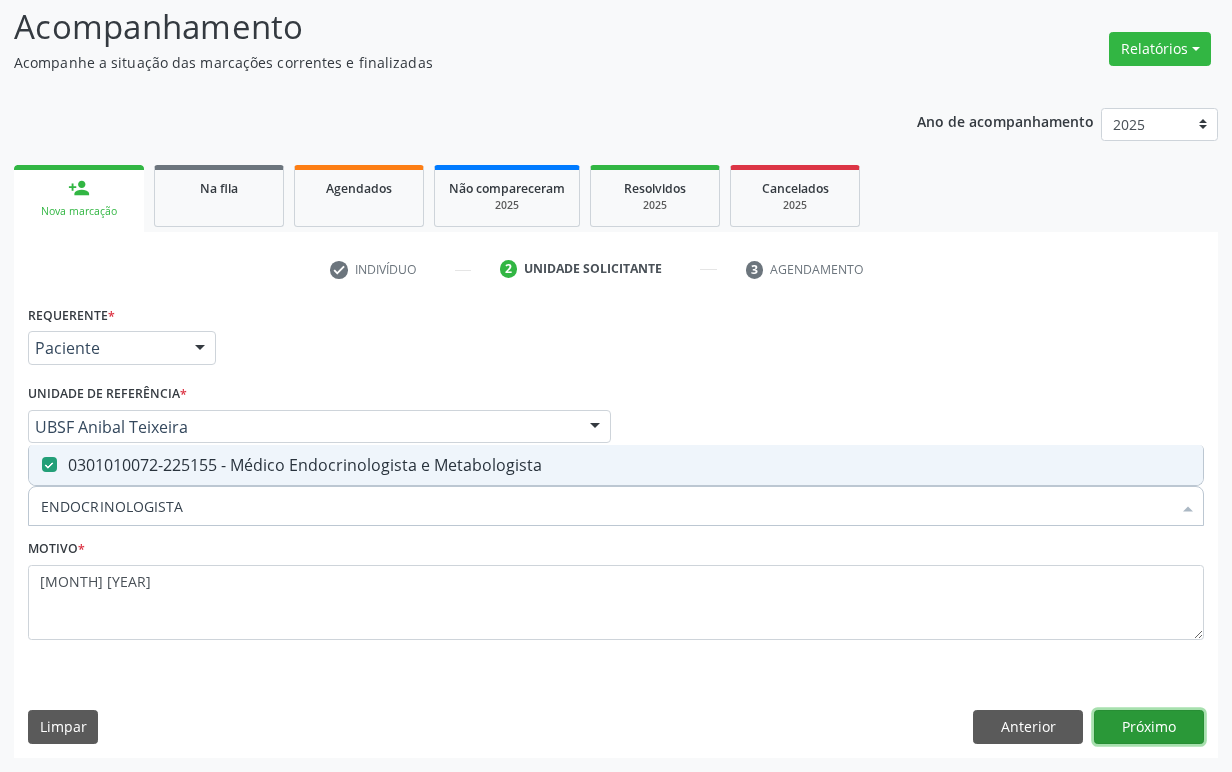 click on "Próximo" at bounding box center (1149, 727) 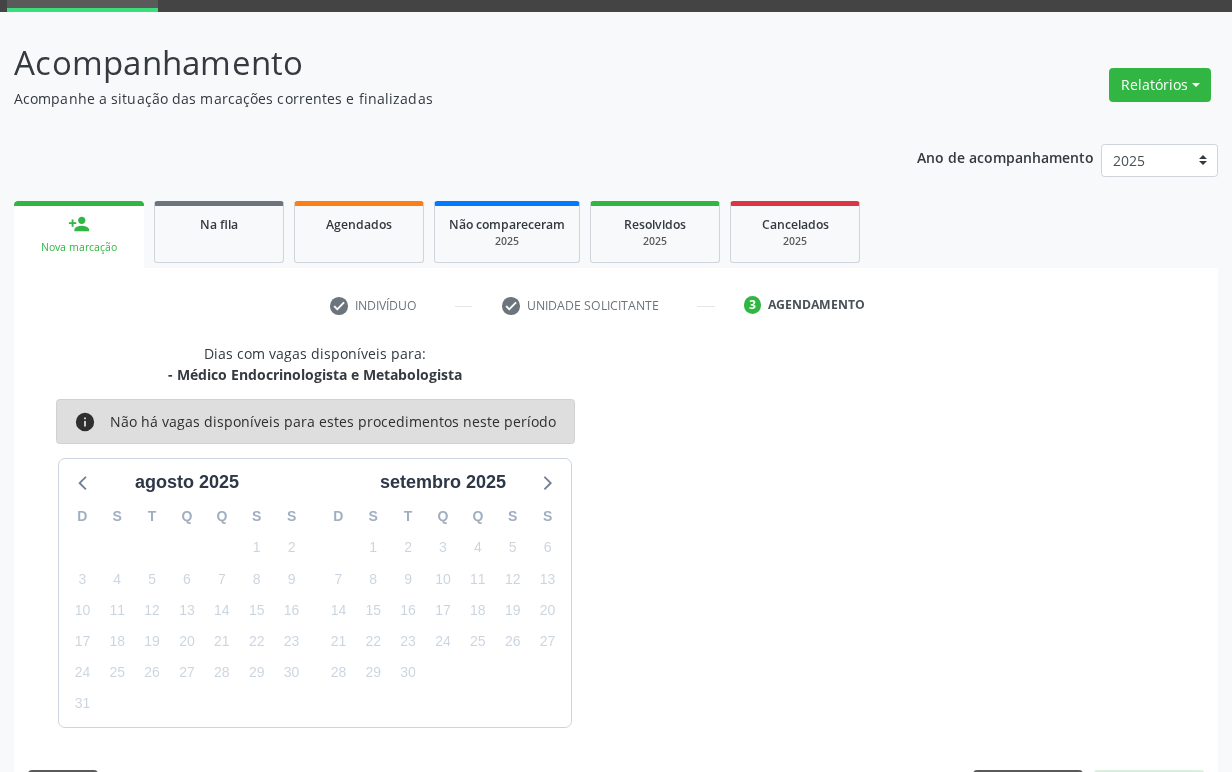 scroll, scrollTop: 134, scrollLeft: 0, axis: vertical 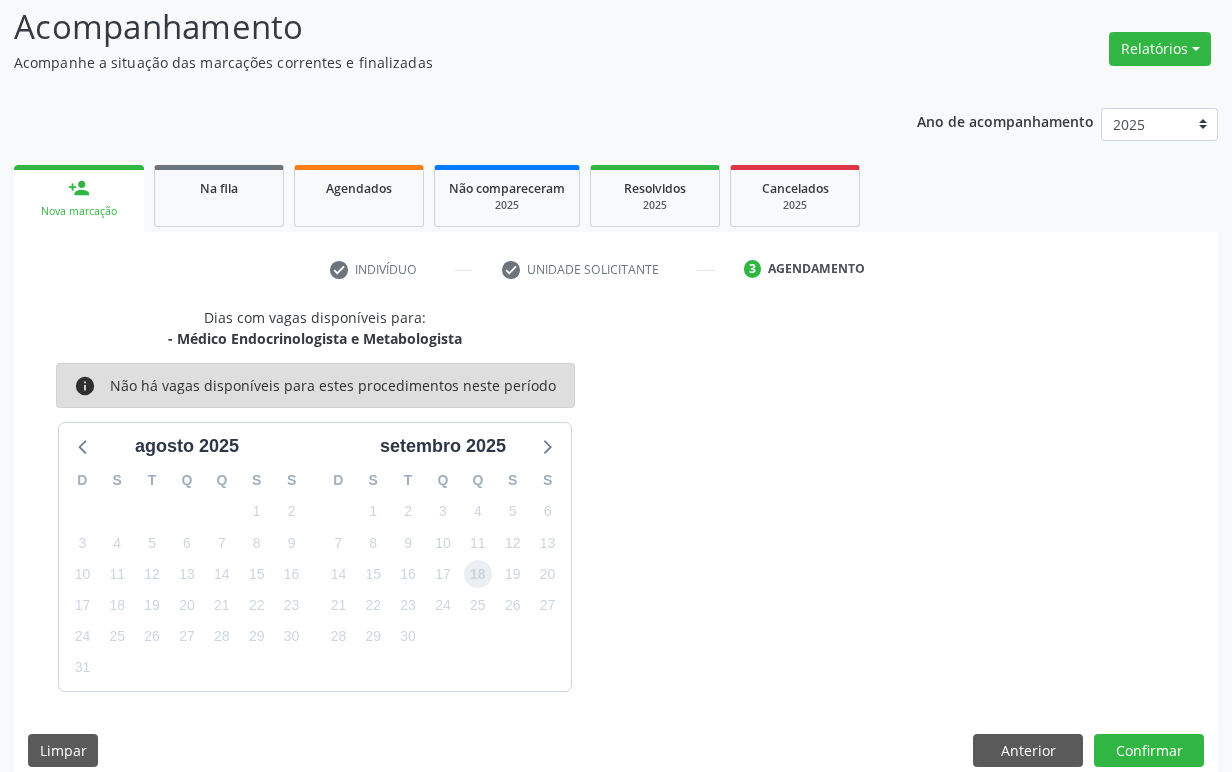 click on "18" at bounding box center (478, 574) 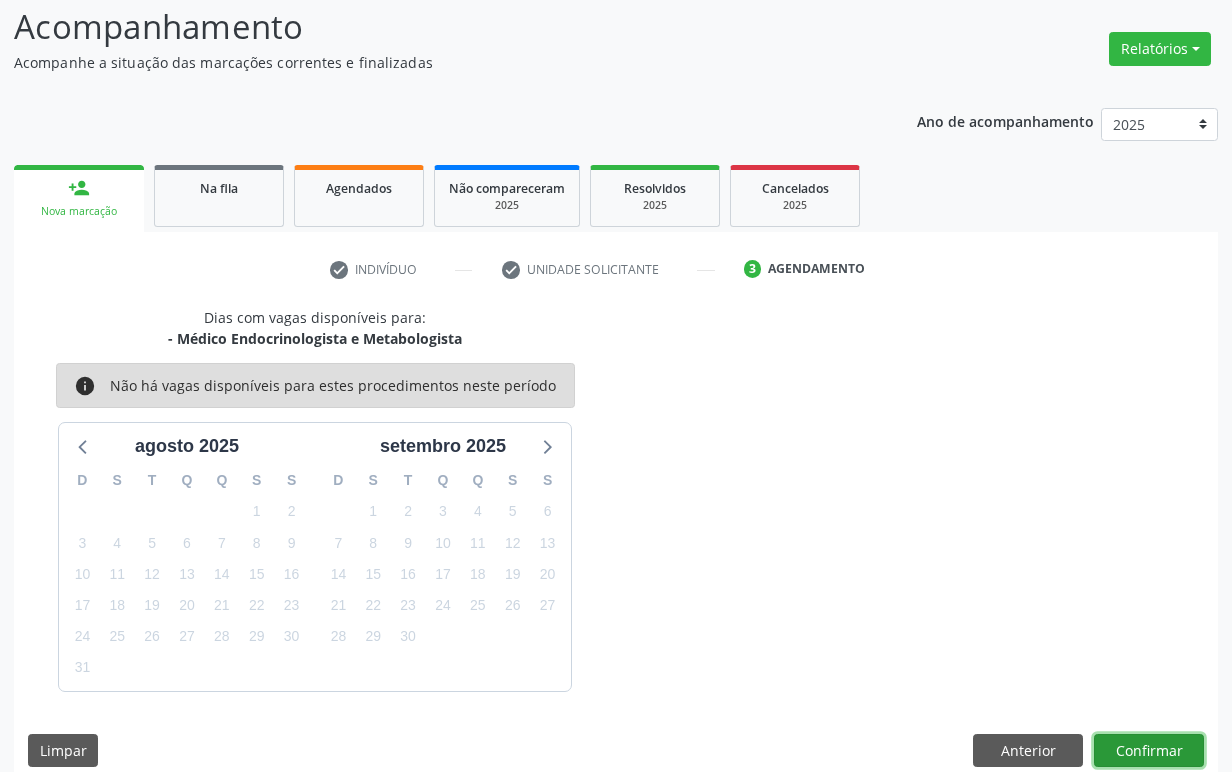 click on "Confirmar" at bounding box center (1149, 751) 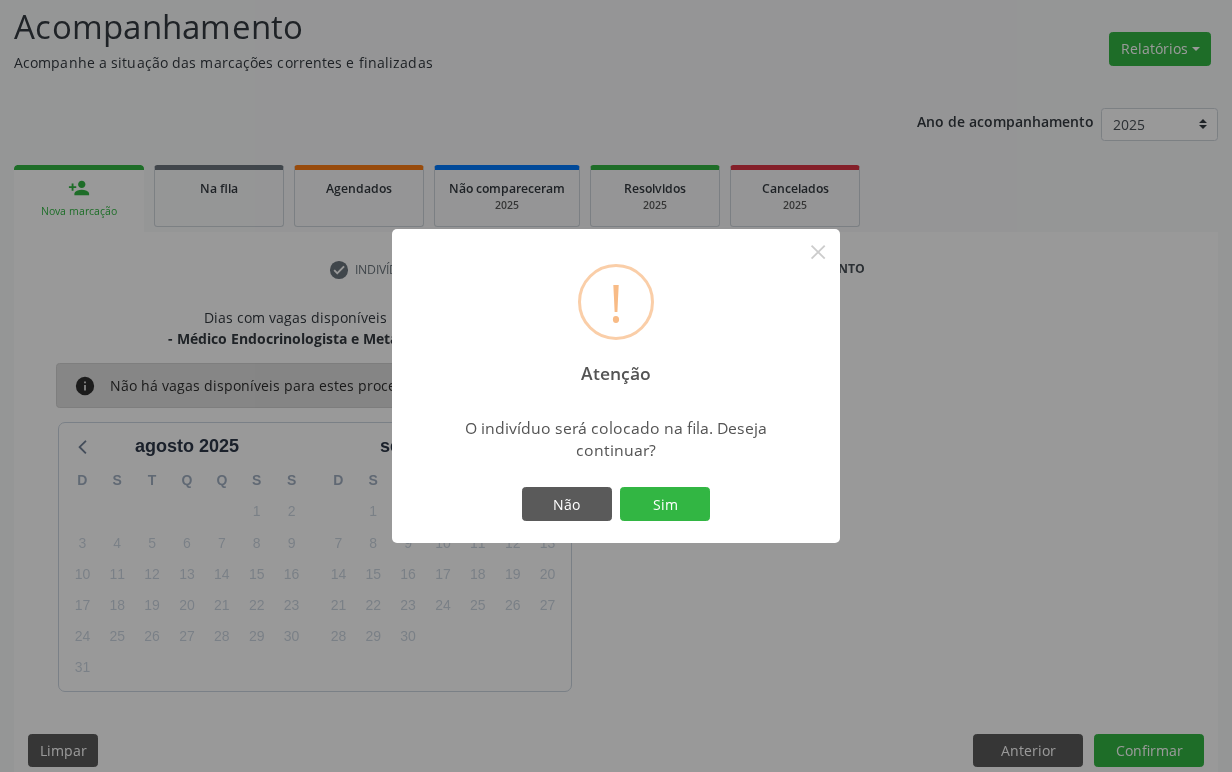 type 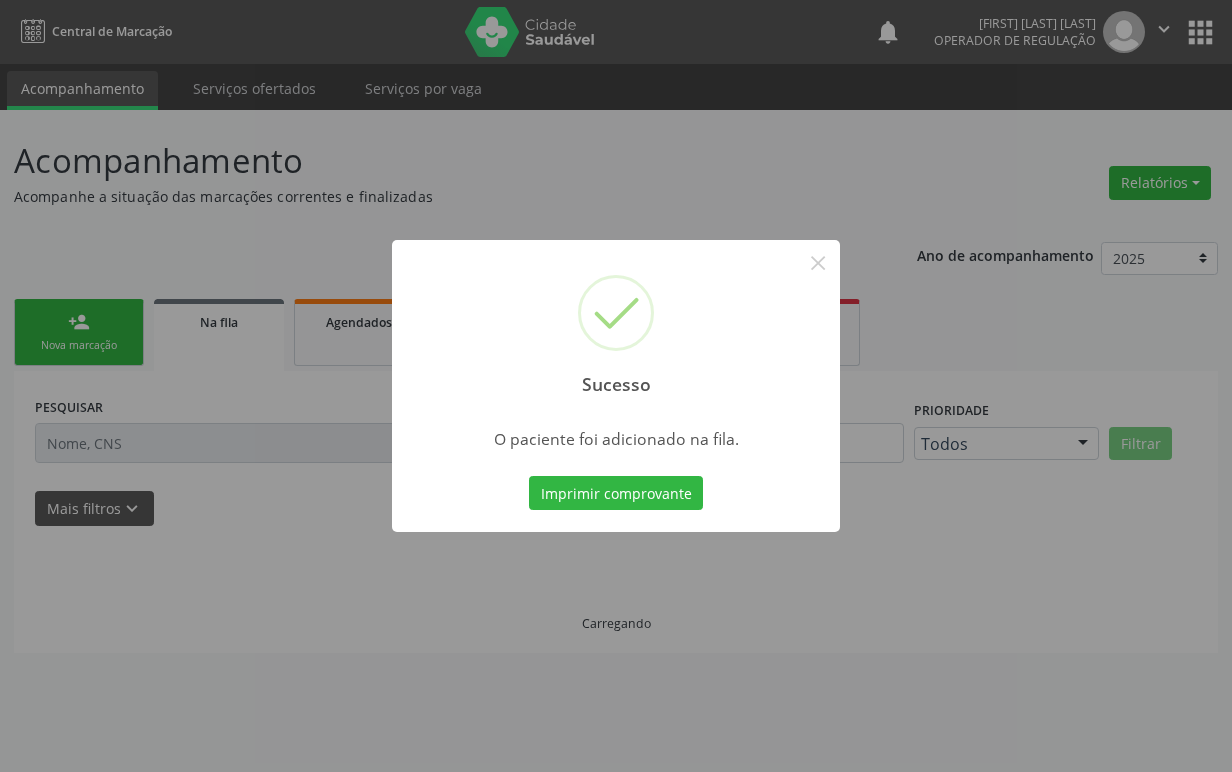 scroll, scrollTop: 0, scrollLeft: 0, axis: both 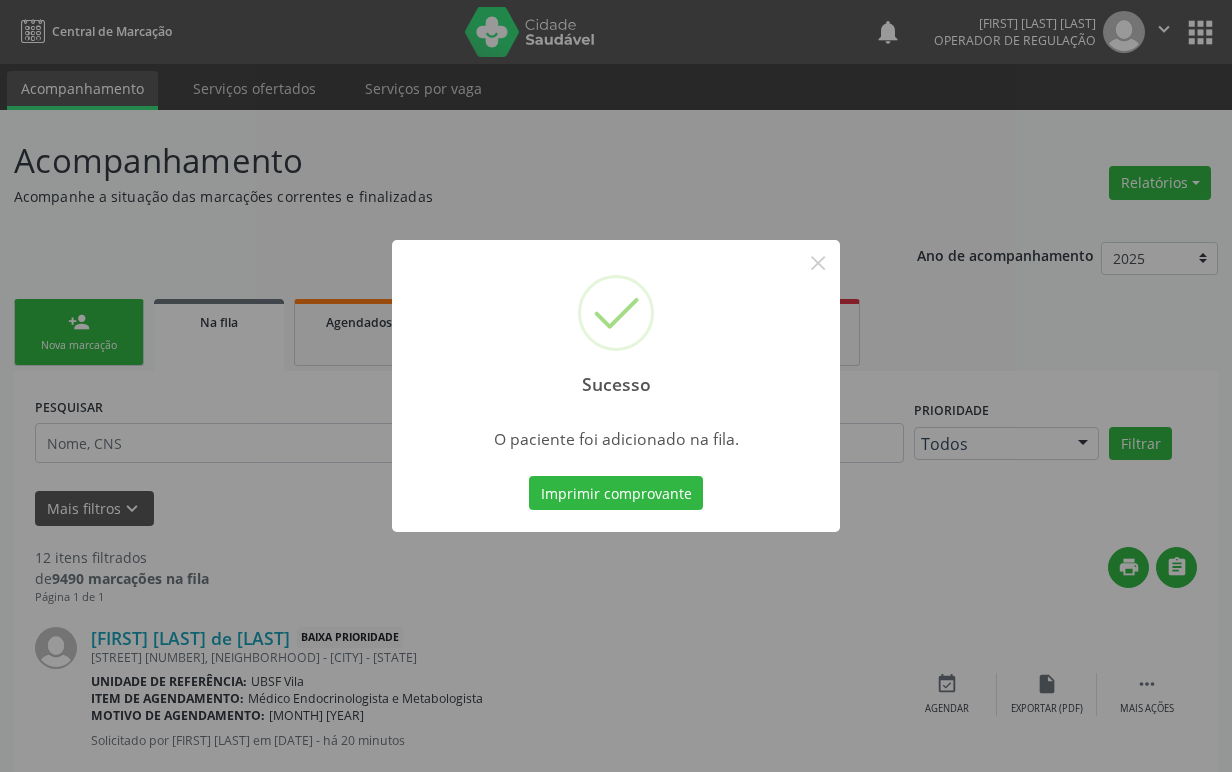 type 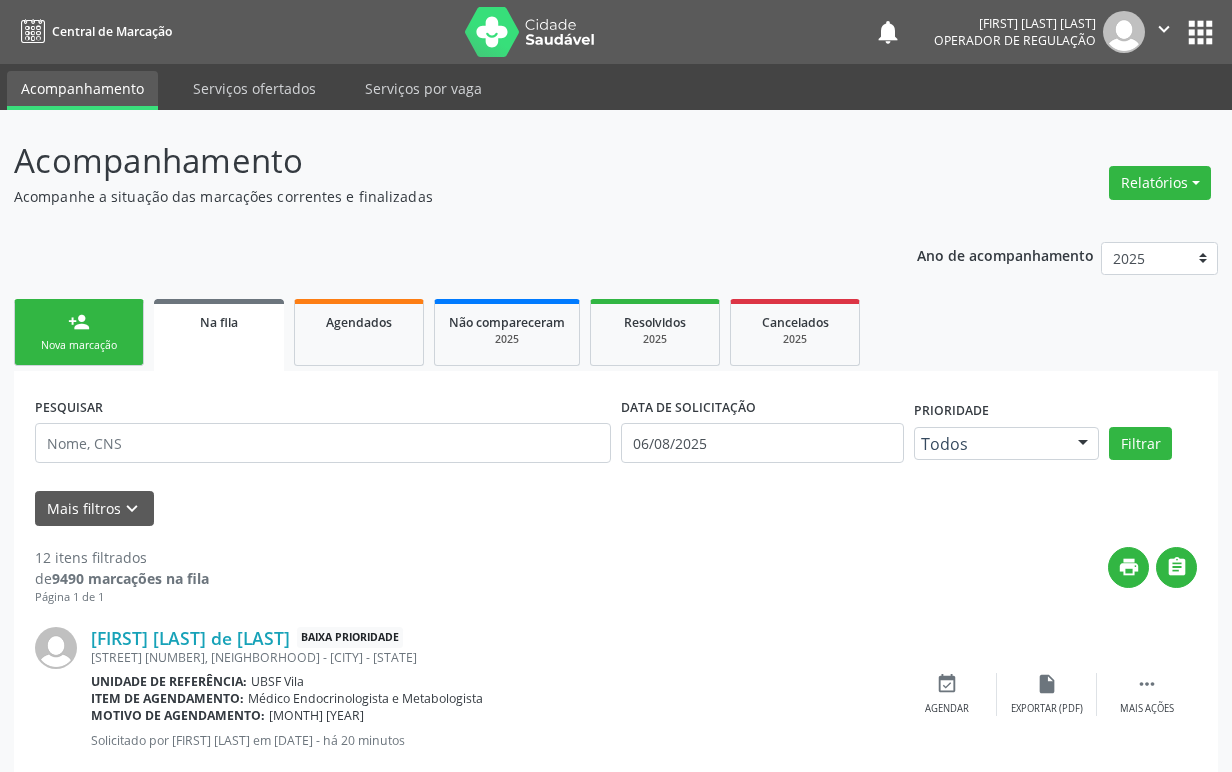 click on "person_add
Nova marcação" at bounding box center [79, 332] 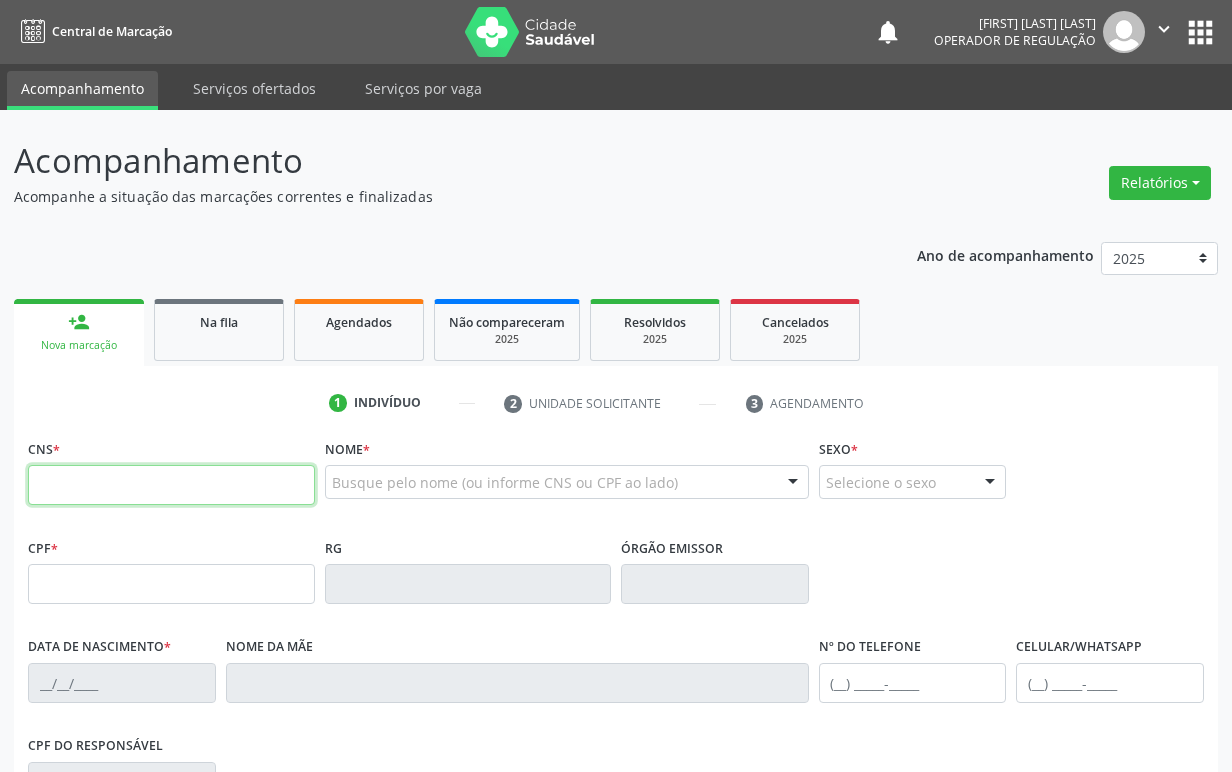 click at bounding box center (171, 485) 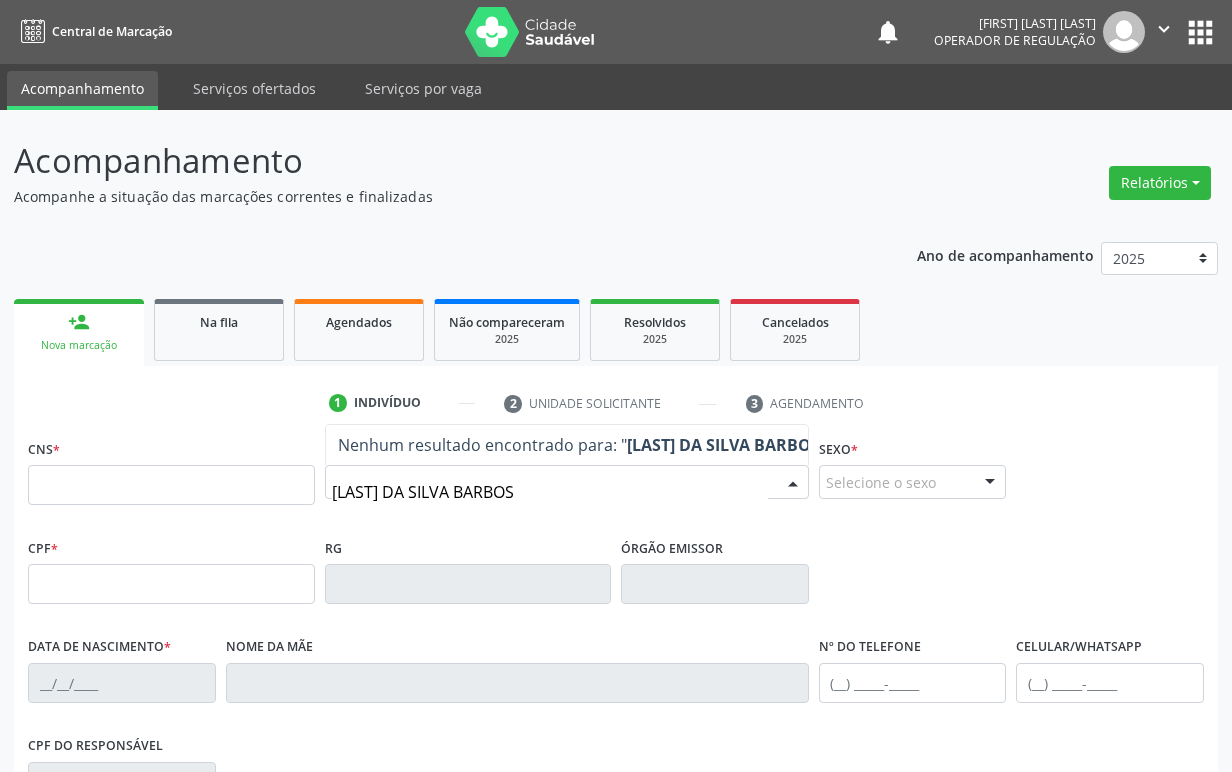 type on "RENATA DA SILVA BARBOSA" 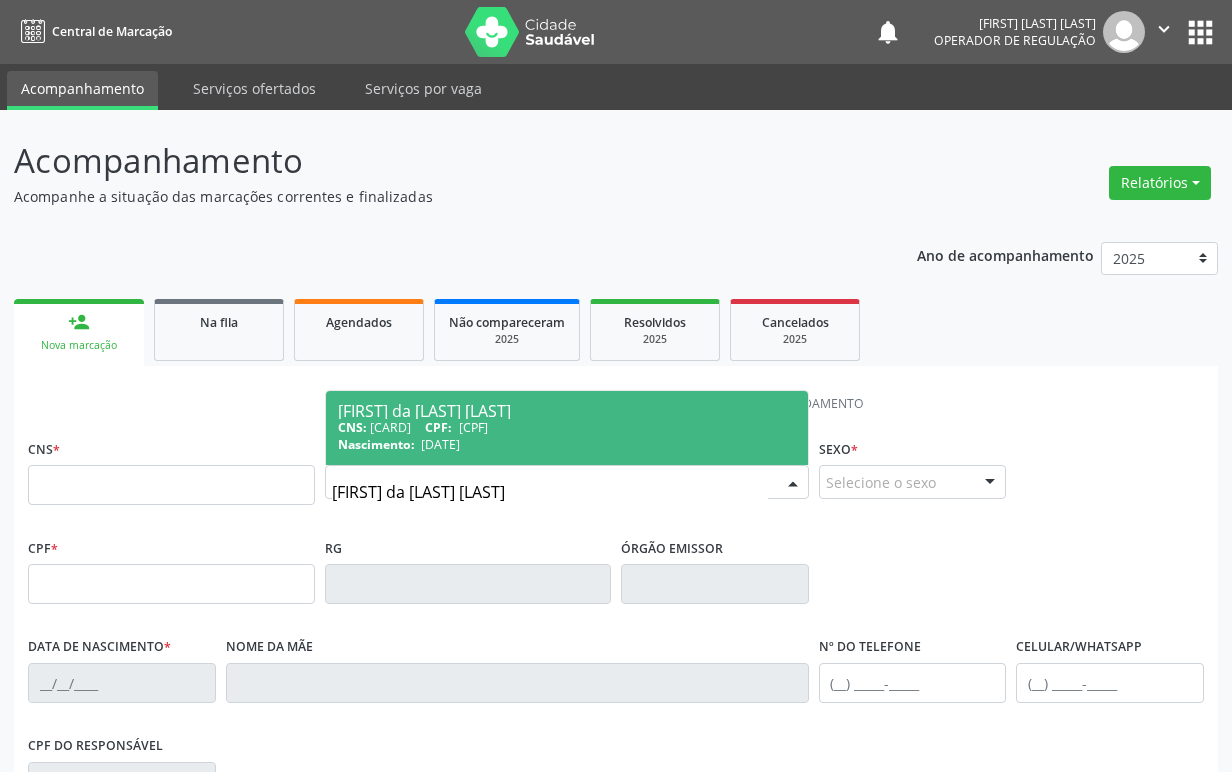 click on "CNS:
703 4062 3720 5115
CPF:
082.528.224-10" at bounding box center [567, 427] 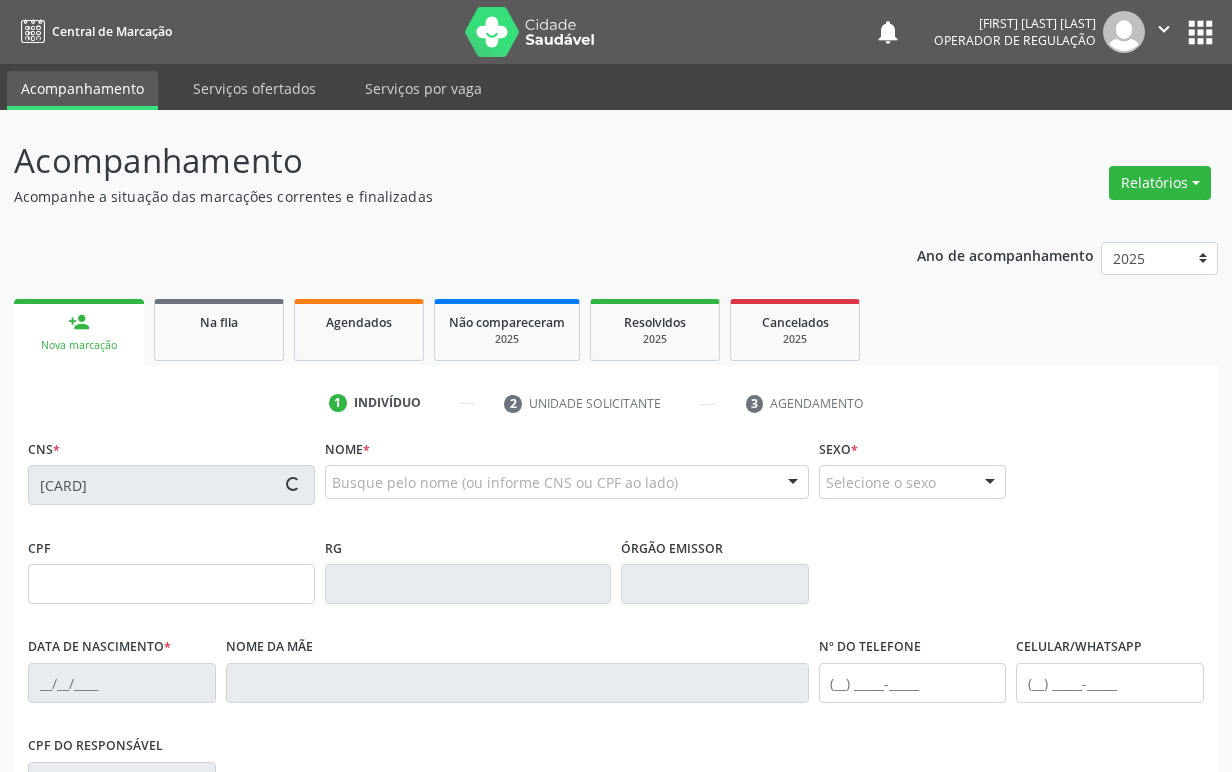 type on "082.528.224-10" 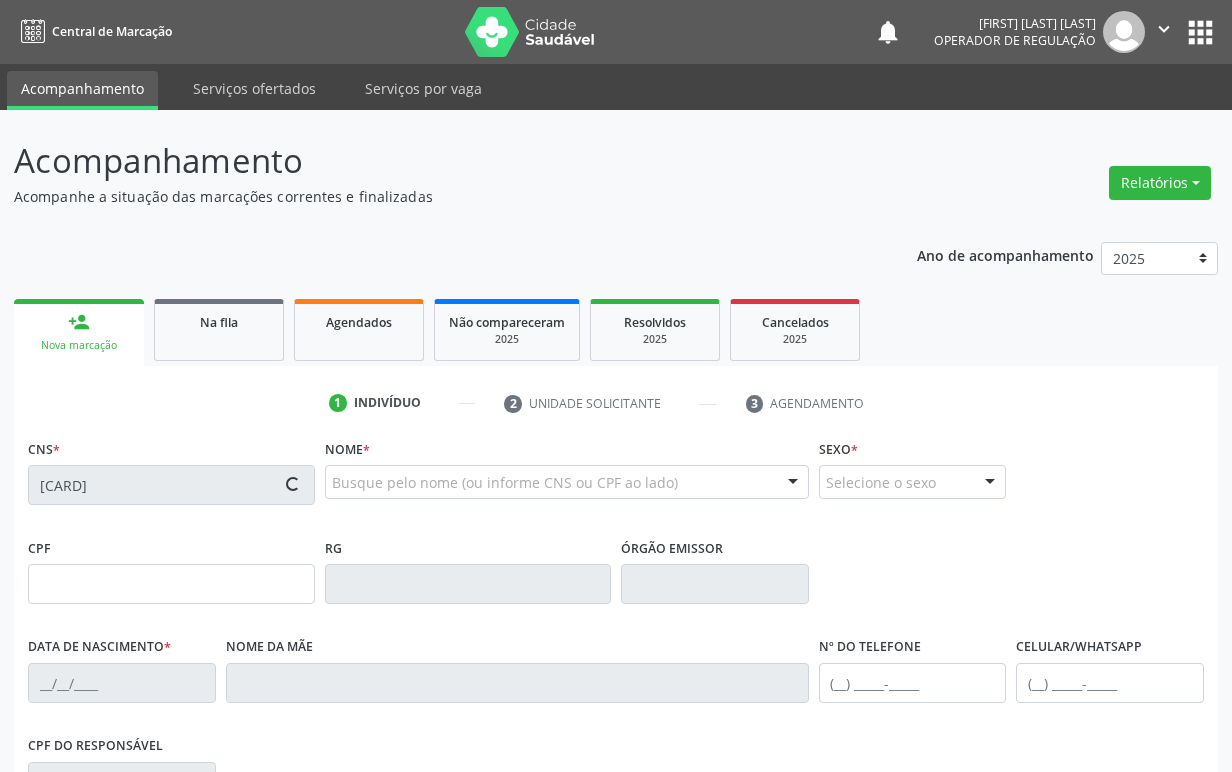 type on "27/12/1988" 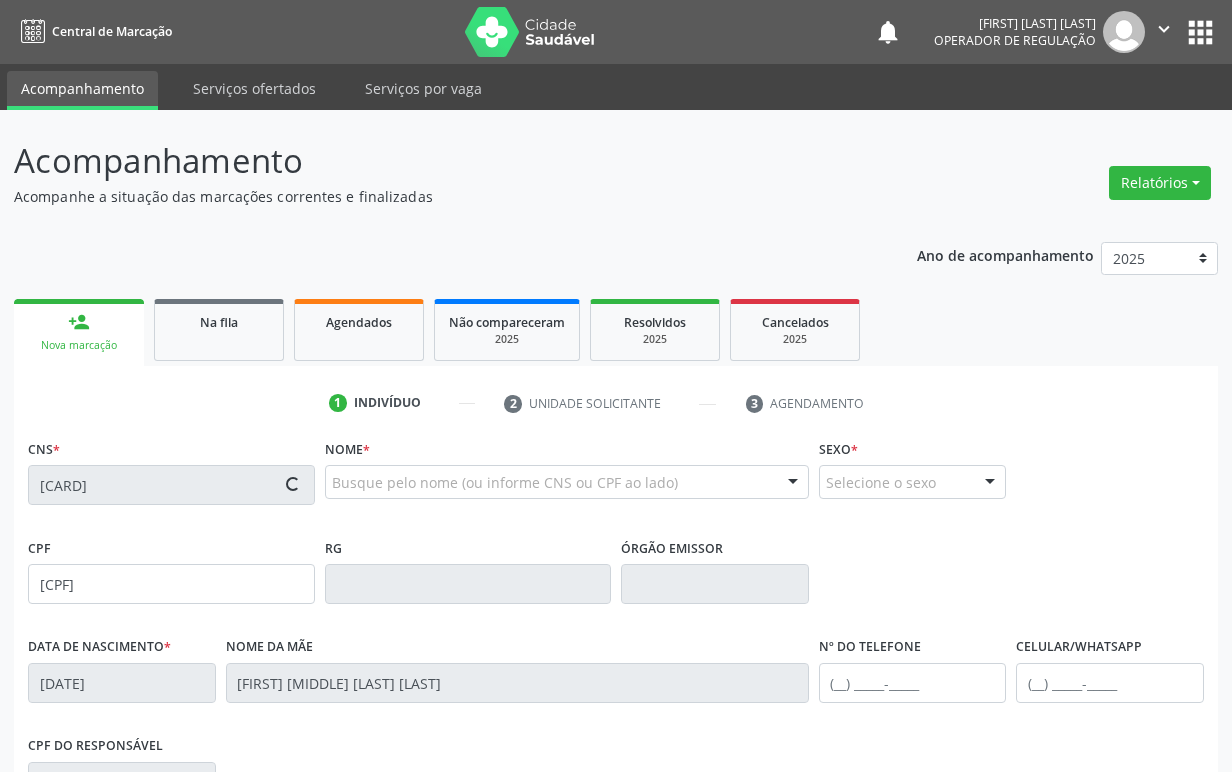 type on "(83) 99397-9637" 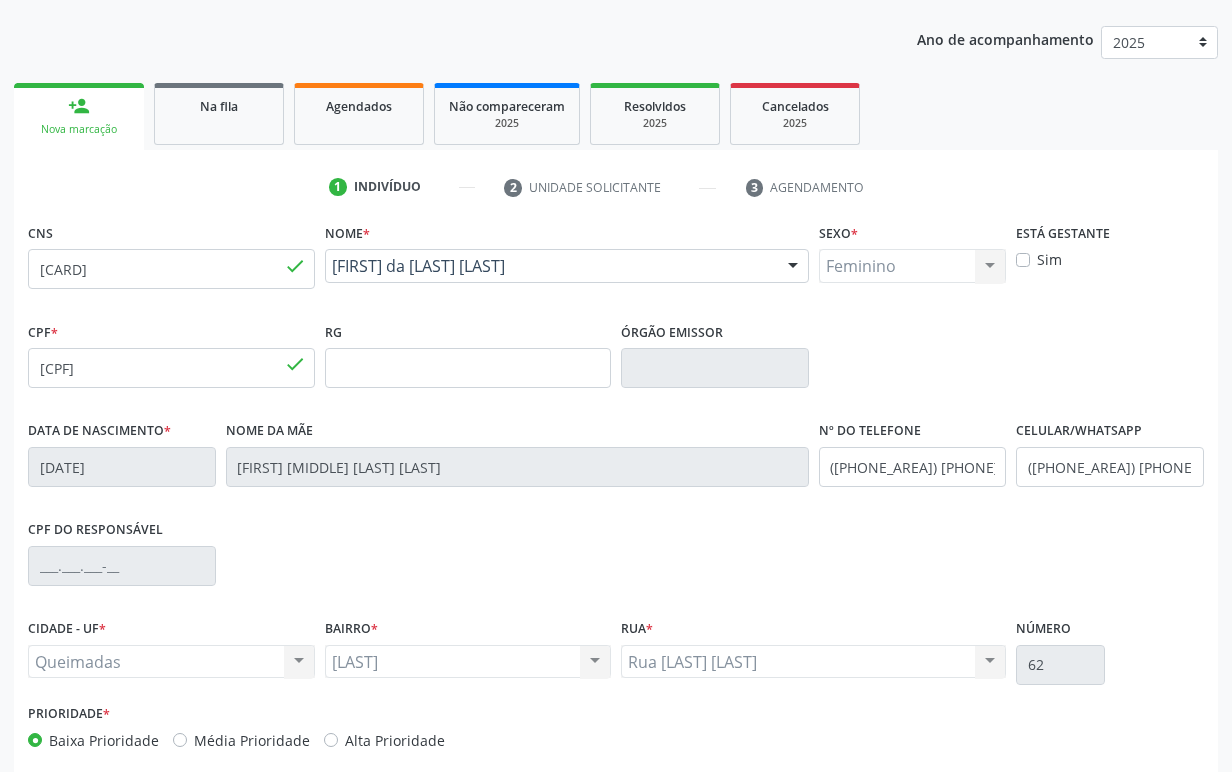 scroll, scrollTop: 312, scrollLeft: 0, axis: vertical 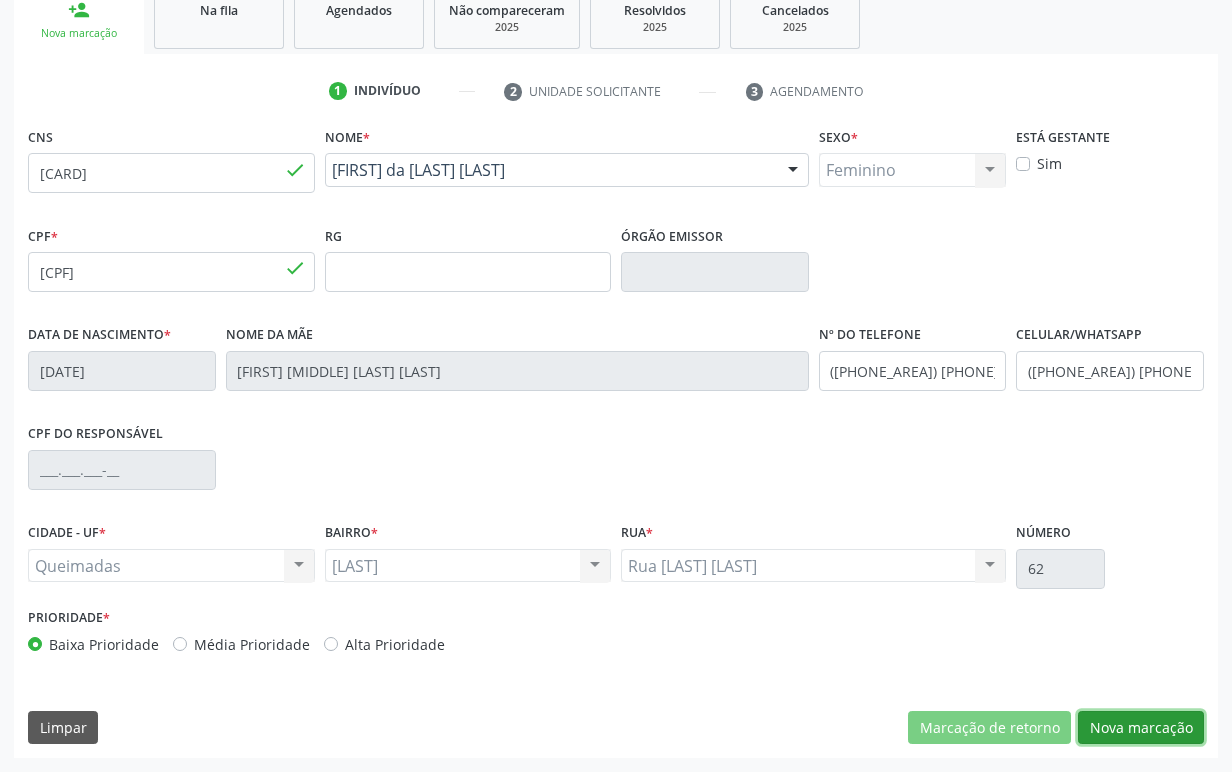 click on "Nova marcação" at bounding box center (1141, 728) 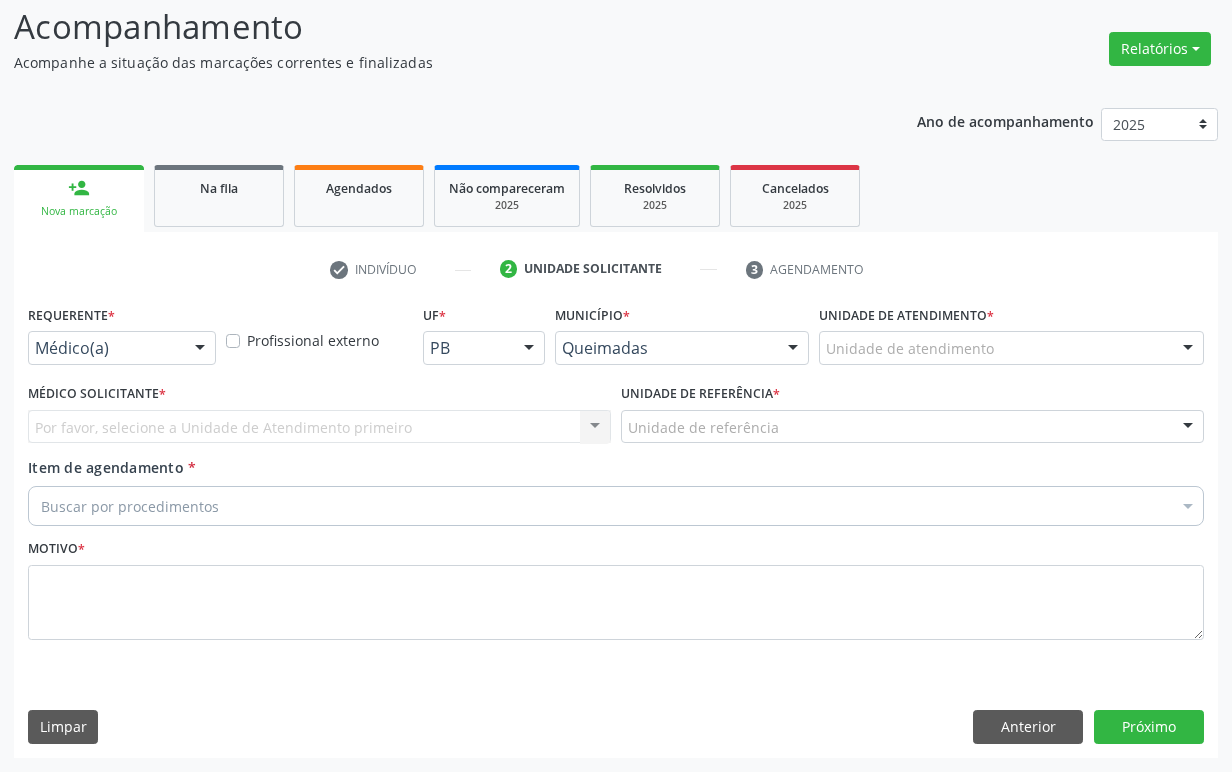 scroll, scrollTop: 134, scrollLeft: 0, axis: vertical 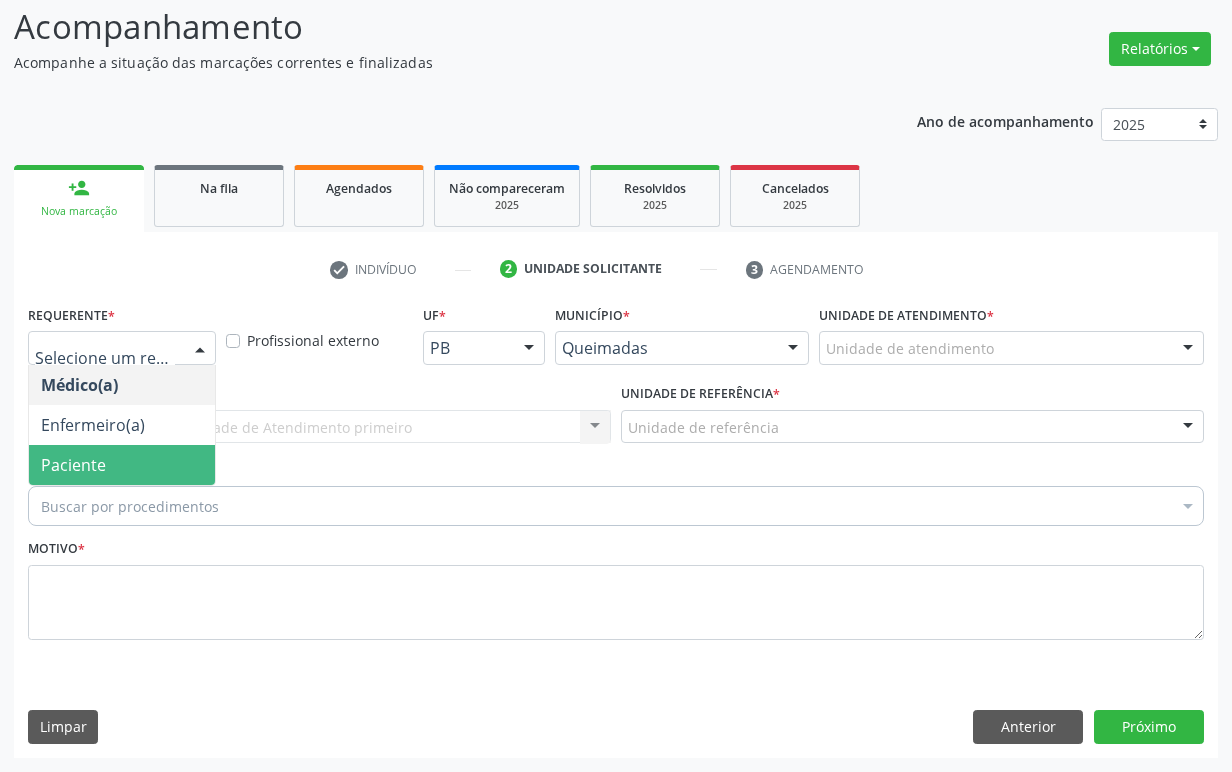 click on "Paciente" at bounding box center [122, 465] 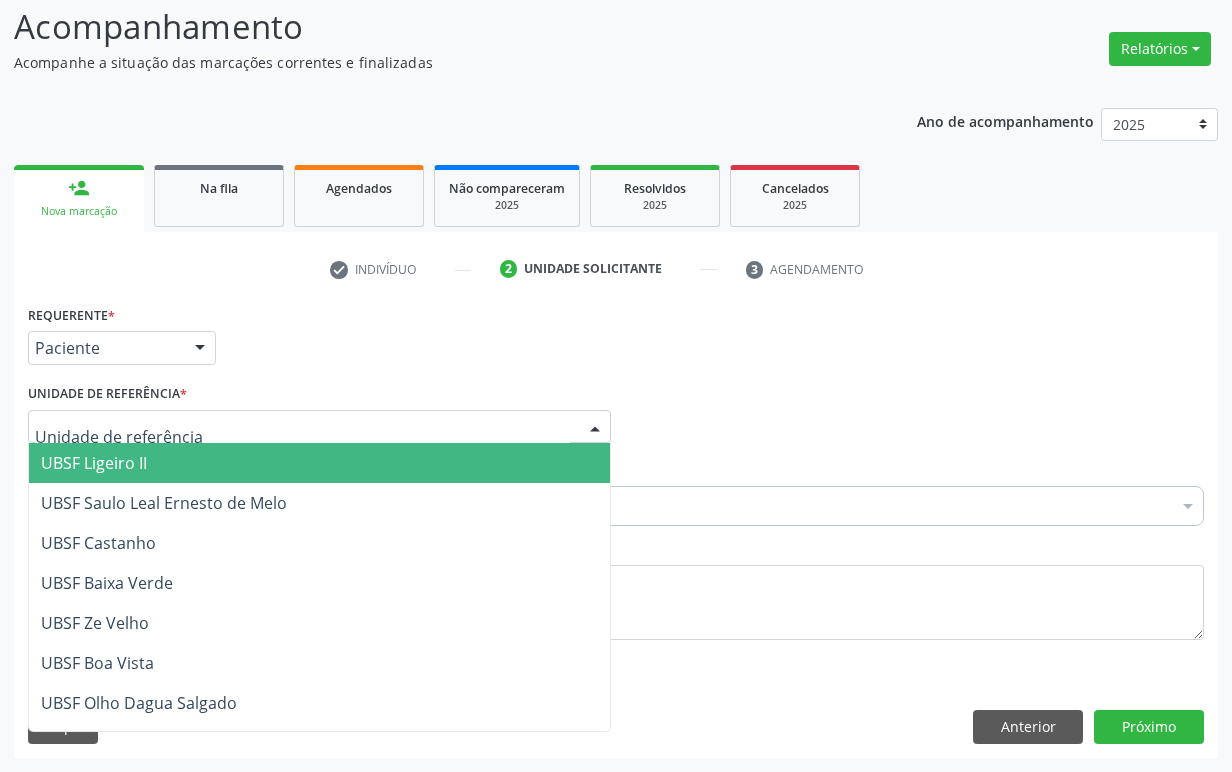 click at bounding box center [319, 427] 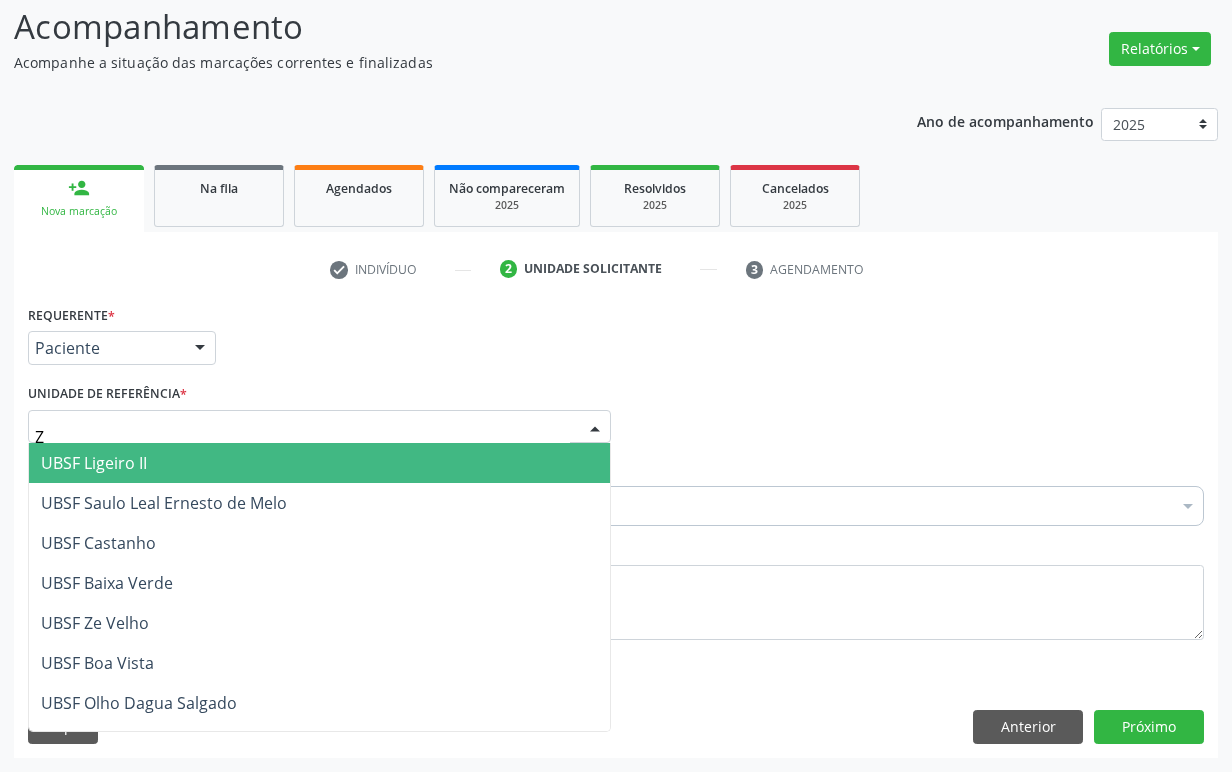 type on "ZU" 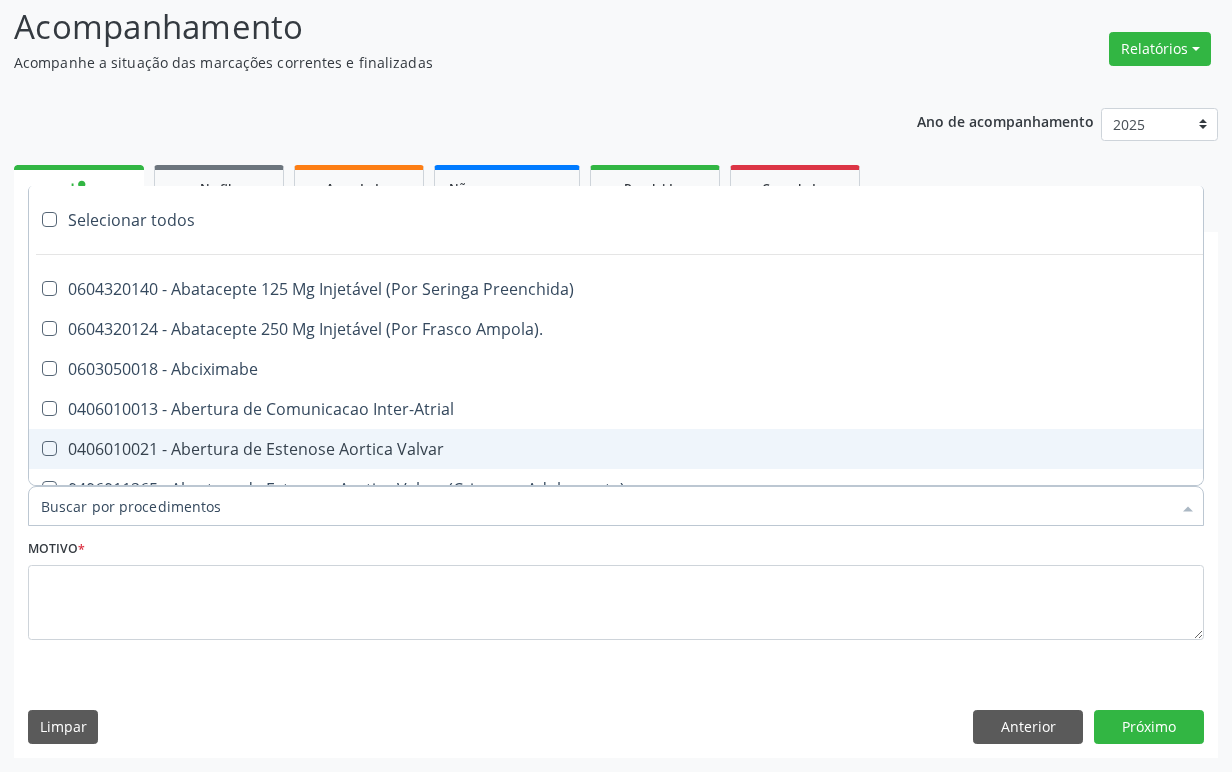 paste on "ENDOCRINOLOGISTA" 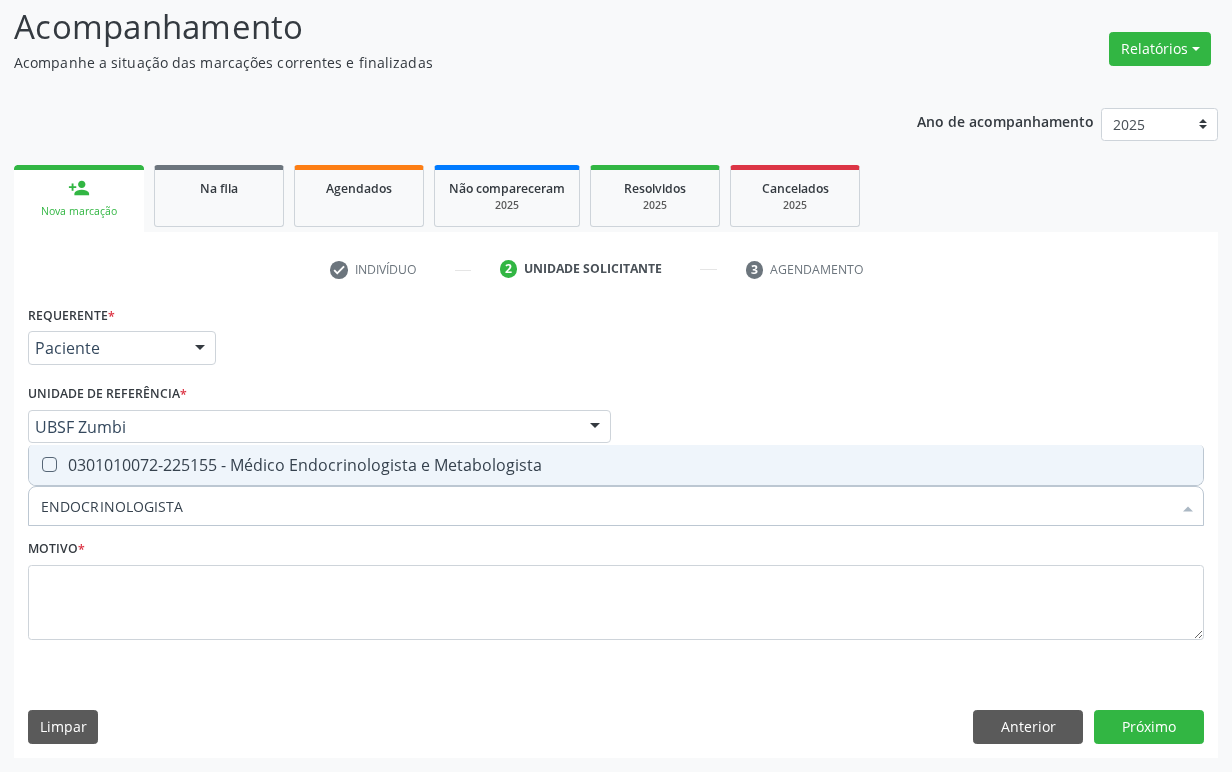 click on "0301010072-225155 - Médico Endocrinologista e Metabologista" at bounding box center (616, 465) 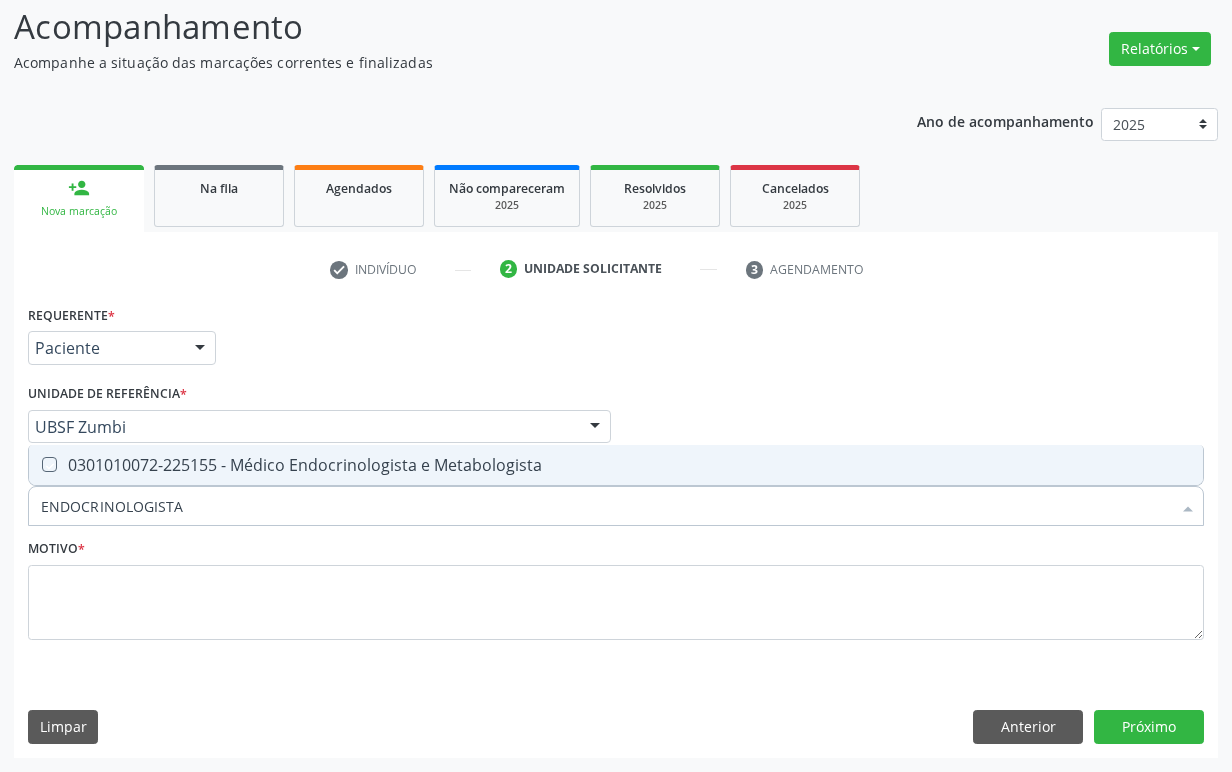 checkbox on "true" 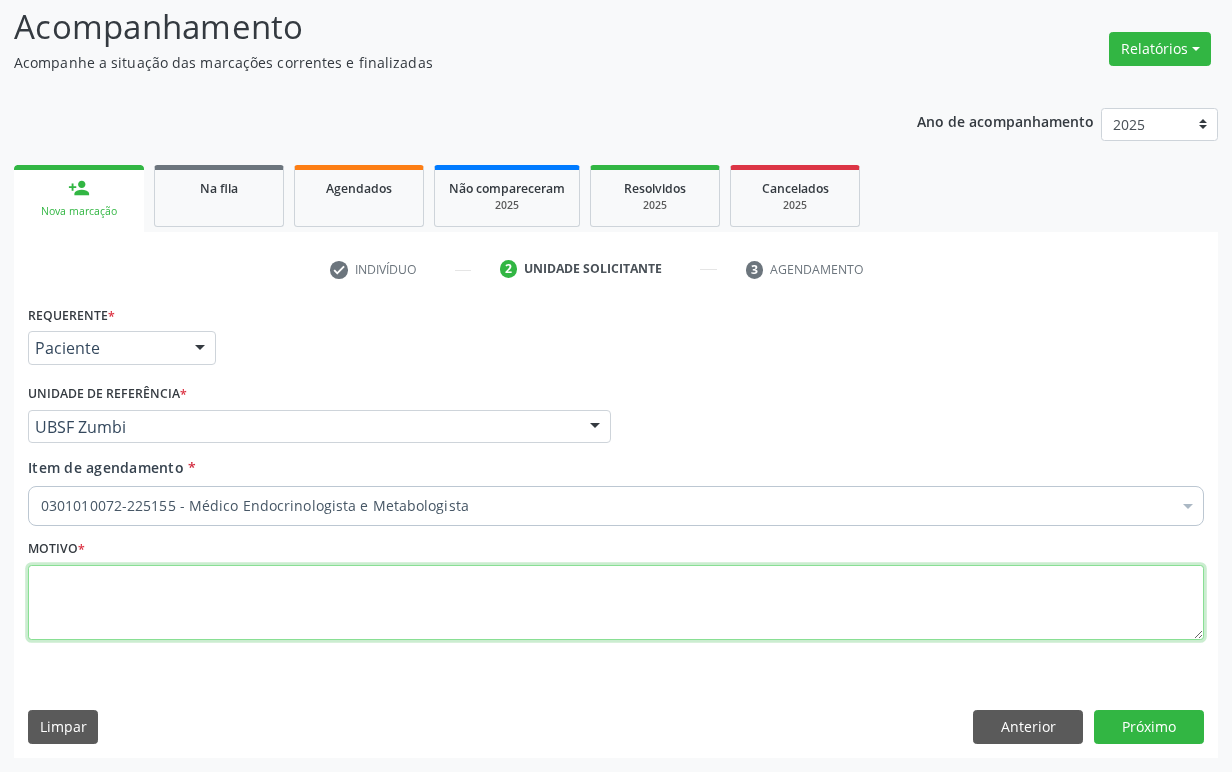 click at bounding box center (616, 603) 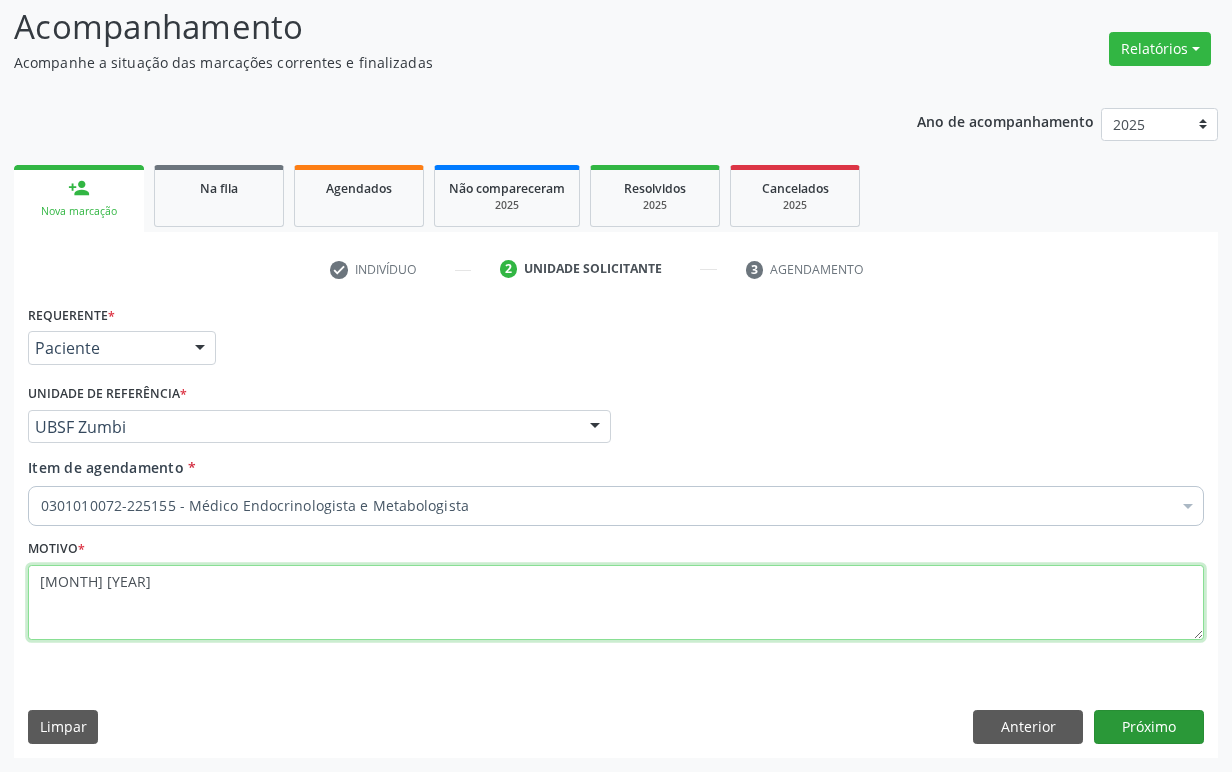 type on "1ª CONSULTA 06/25" 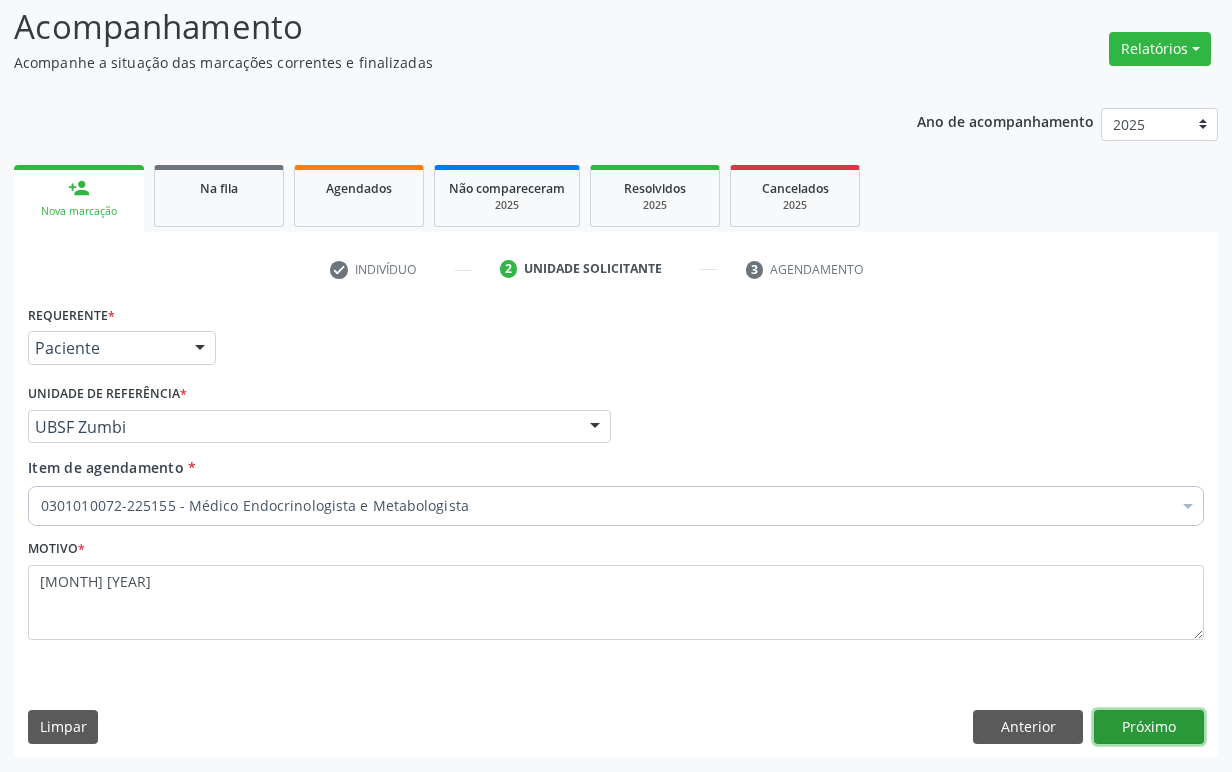 click on "Próximo" at bounding box center (1149, 727) 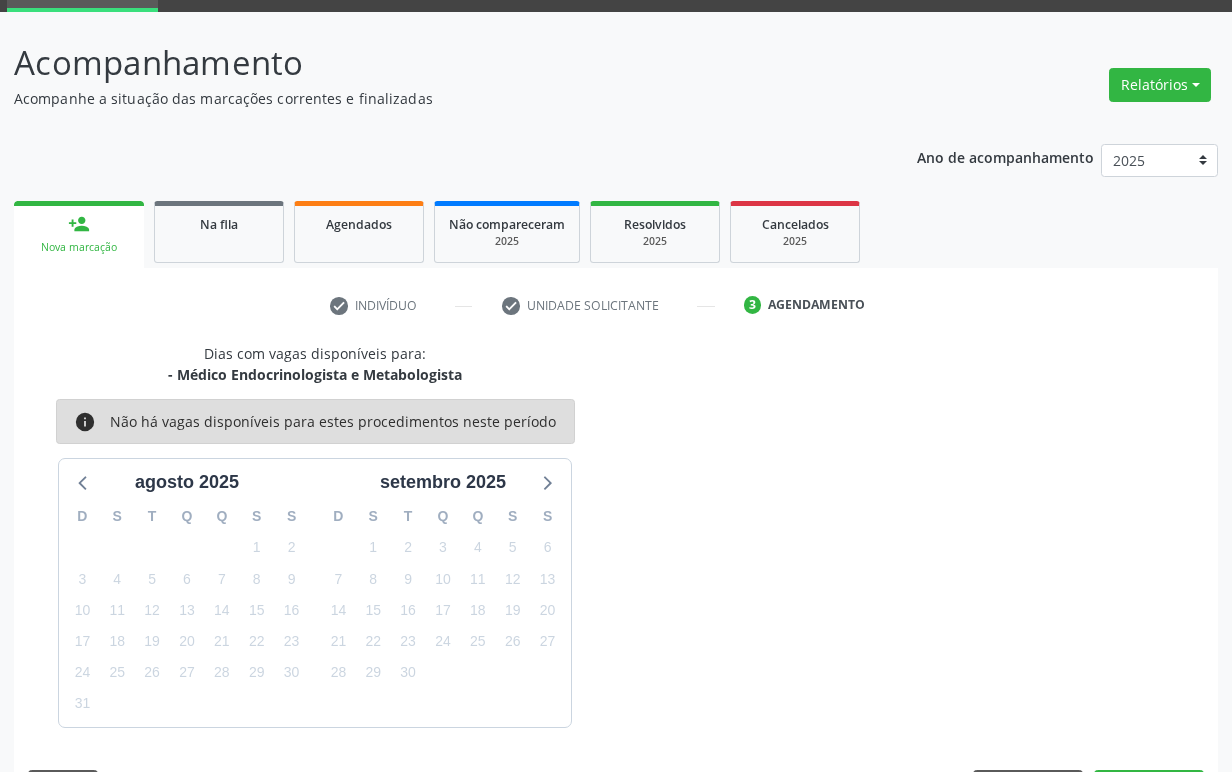 scroll, scrollTop: 134, scrollLeft: 0, axis: vertical 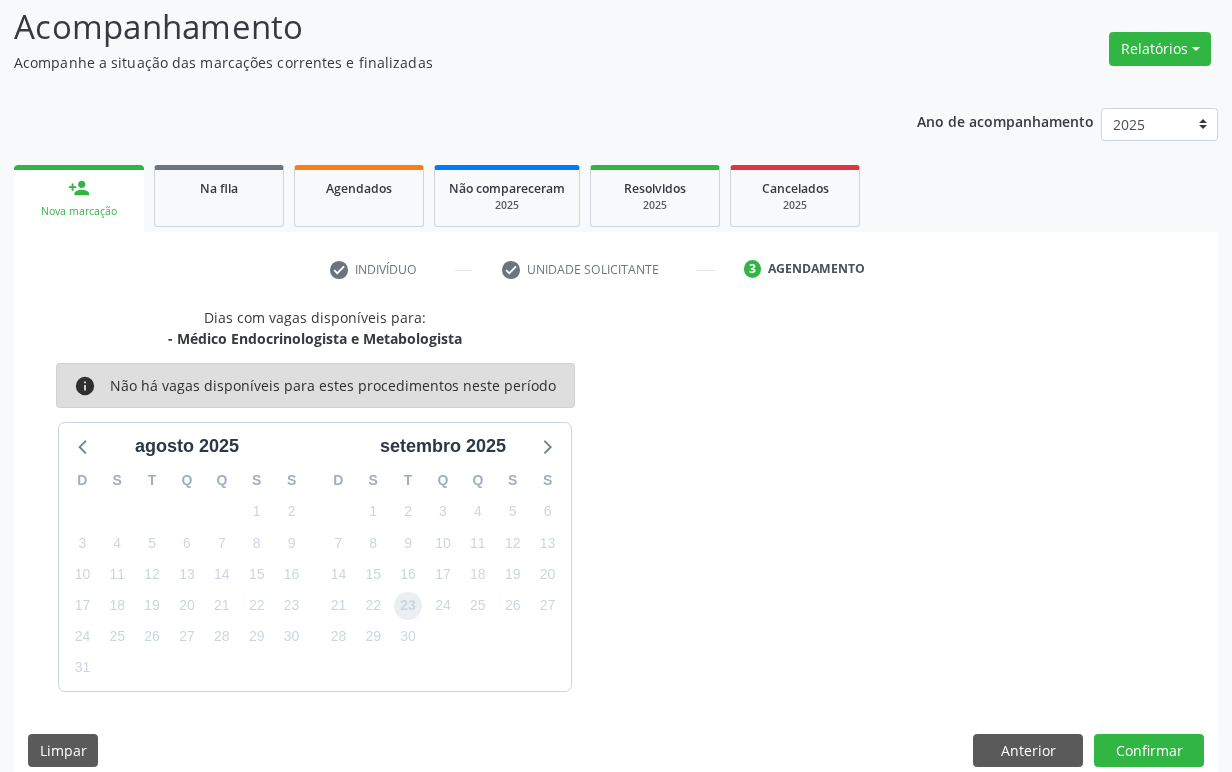 click on "23" at bounding box center (408, 606) 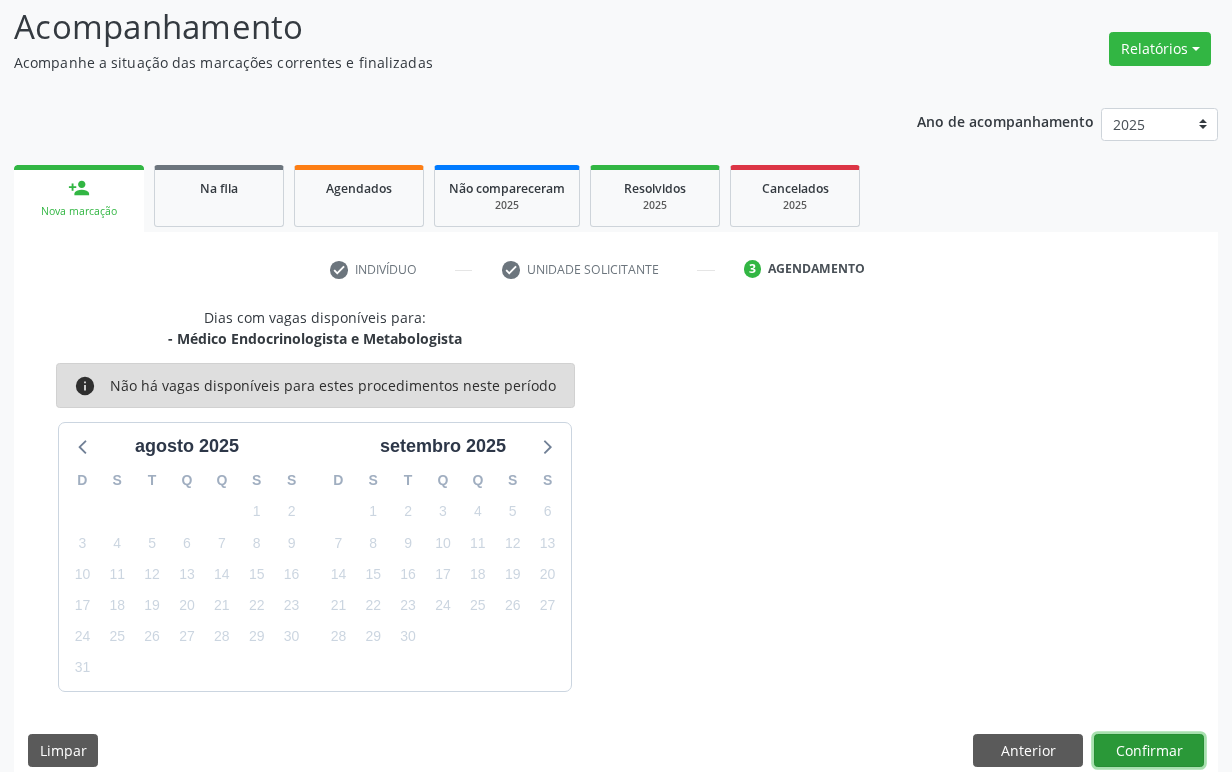 click on "Confirmar" at bounding box center [1149, 751] 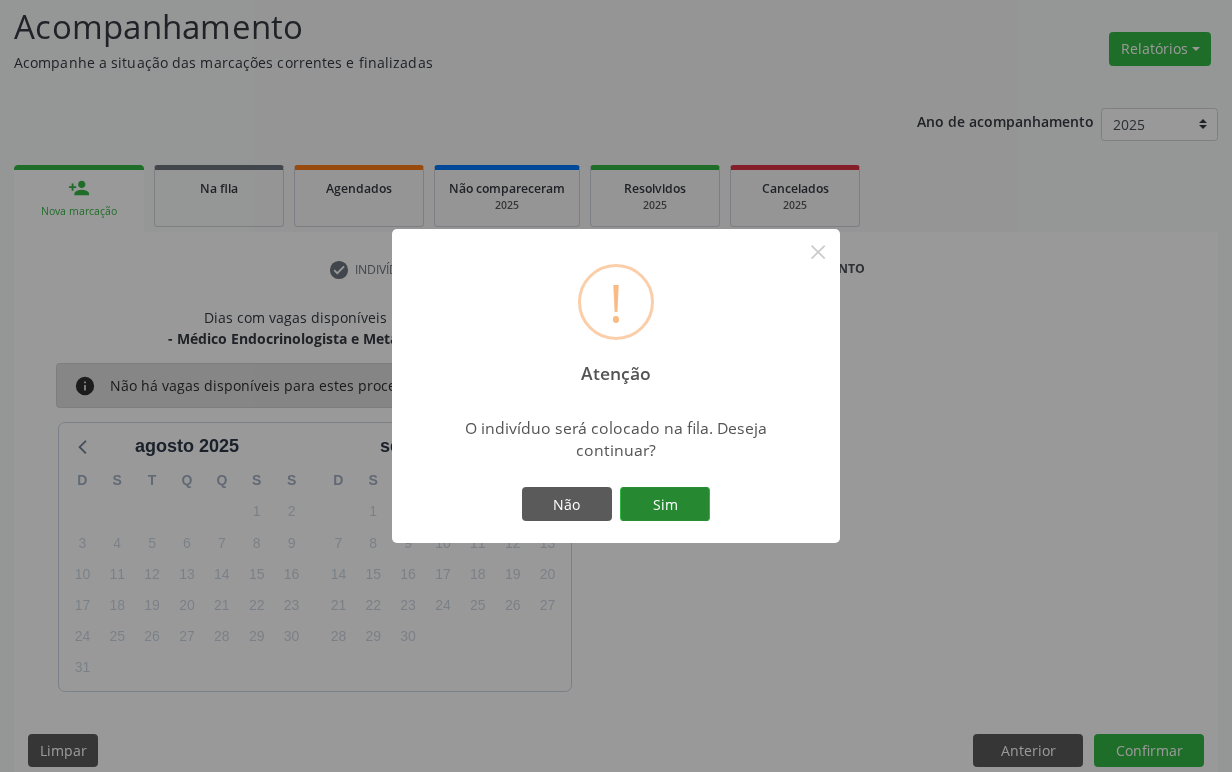 click on "Sim" at bounding box center (665, 504) 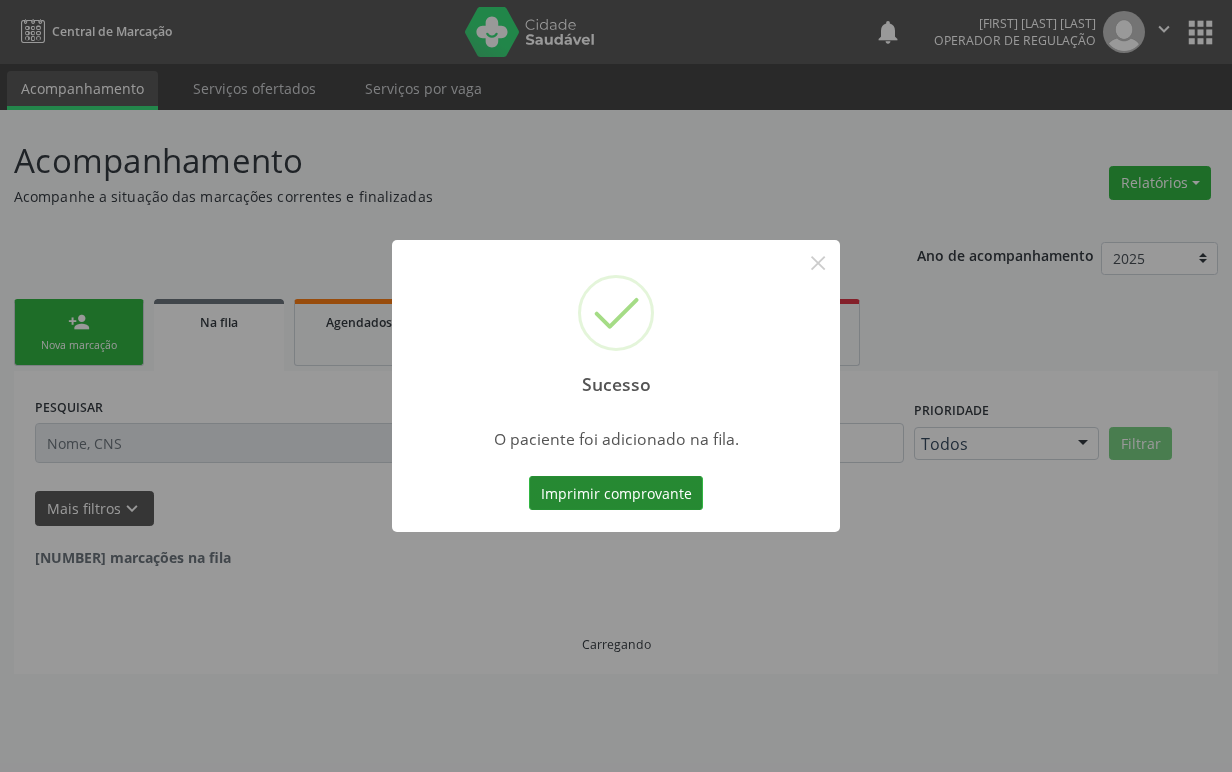 scroll, scrollTop: 0, scrollLeft: 0, axis: both 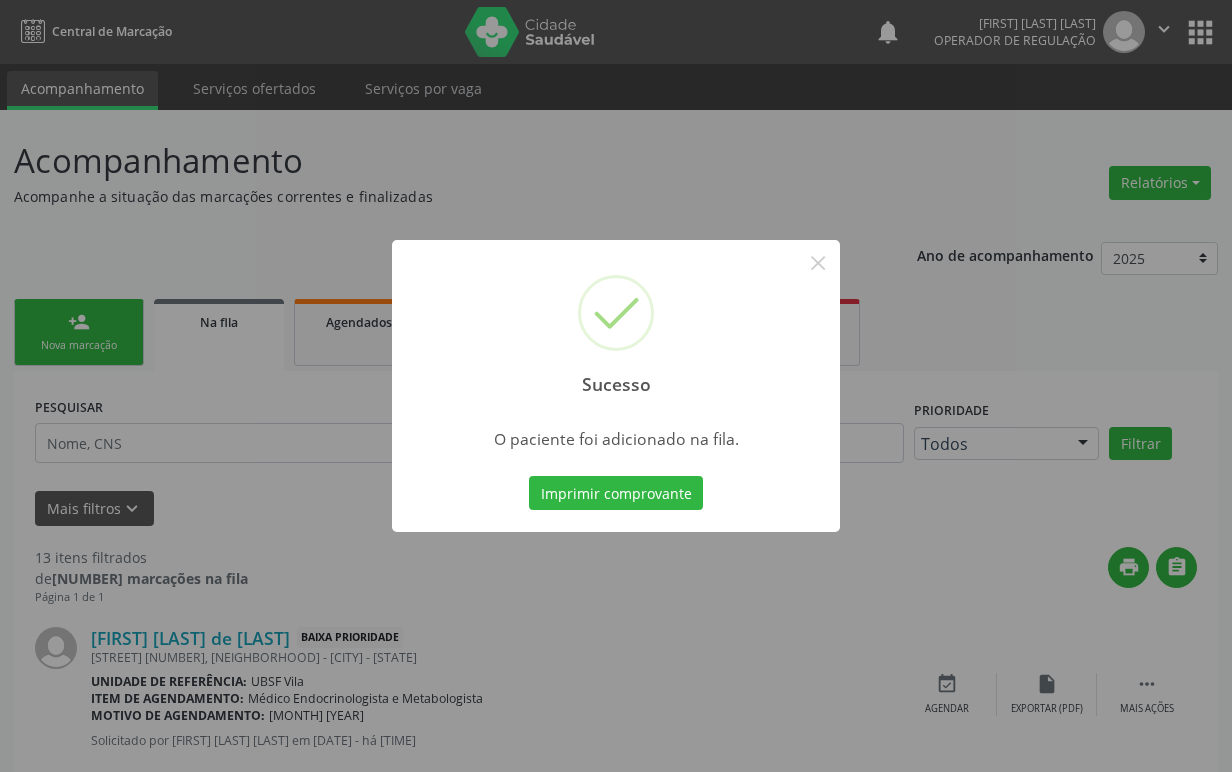 type 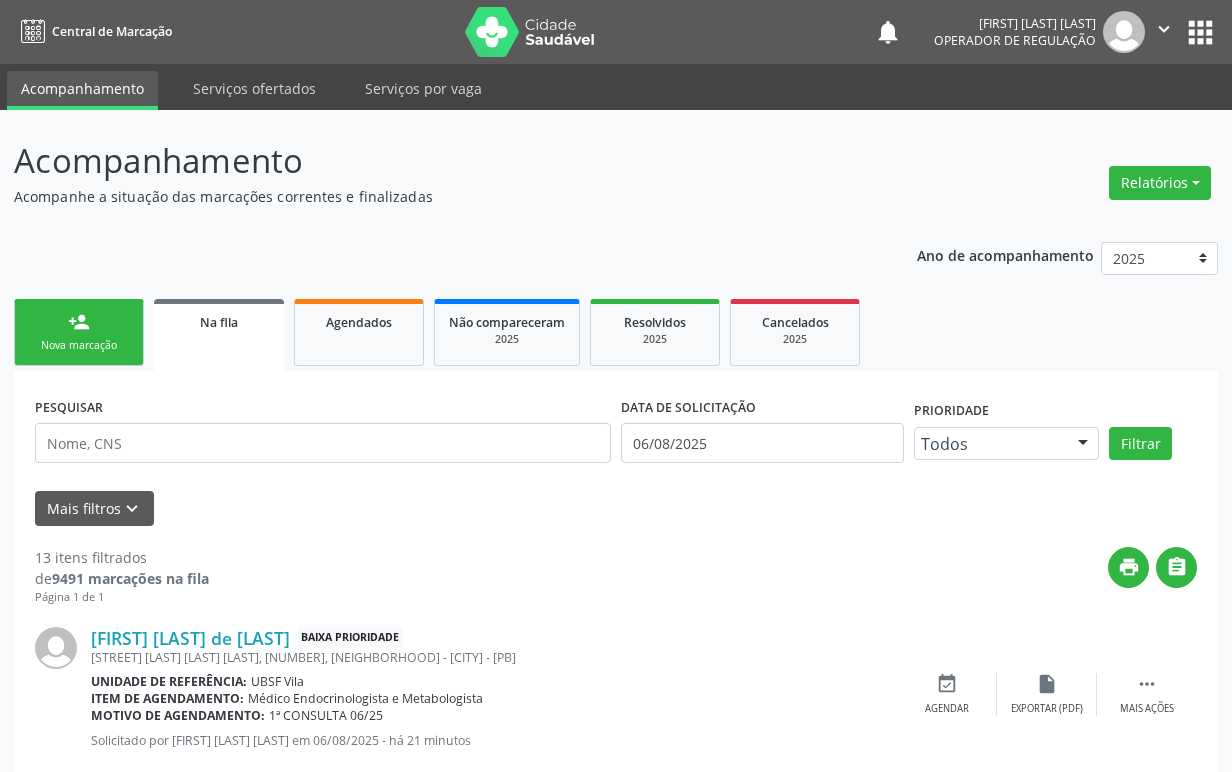 scroll, scrollTop: 0, scrollLeft: 0, axis: both 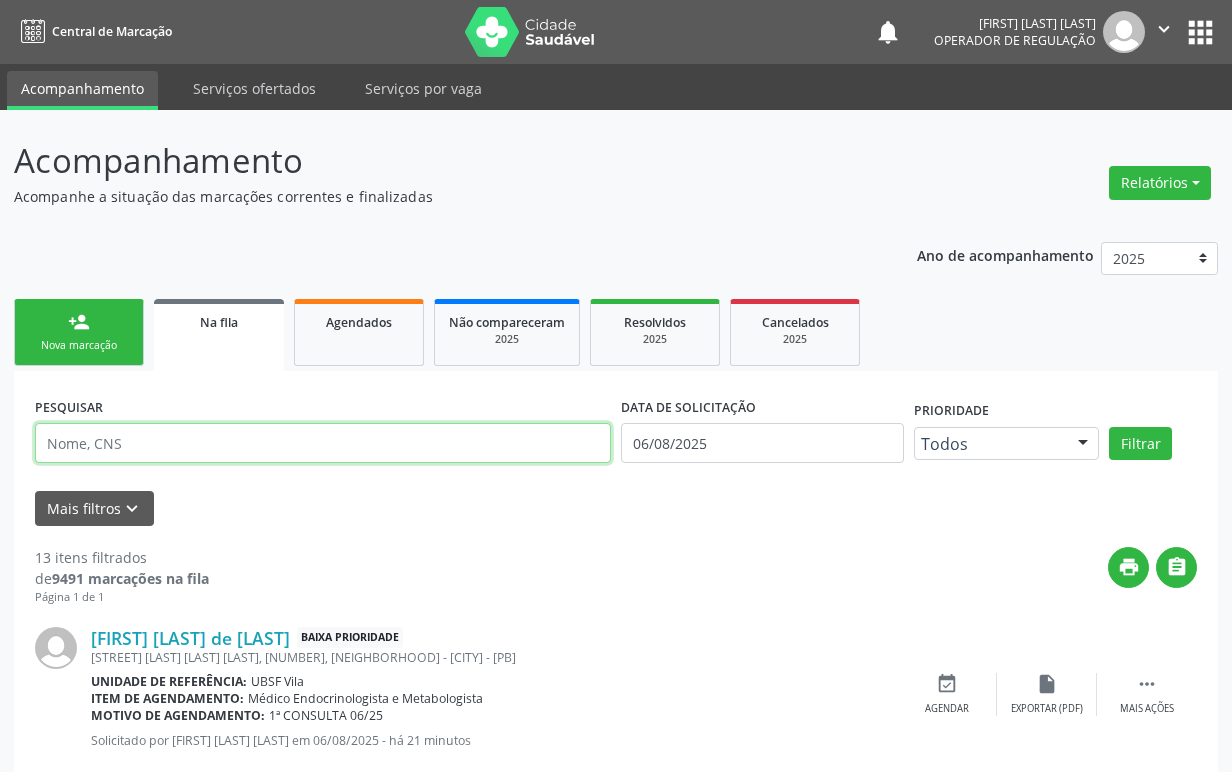 click at bounding box center [323, 443] 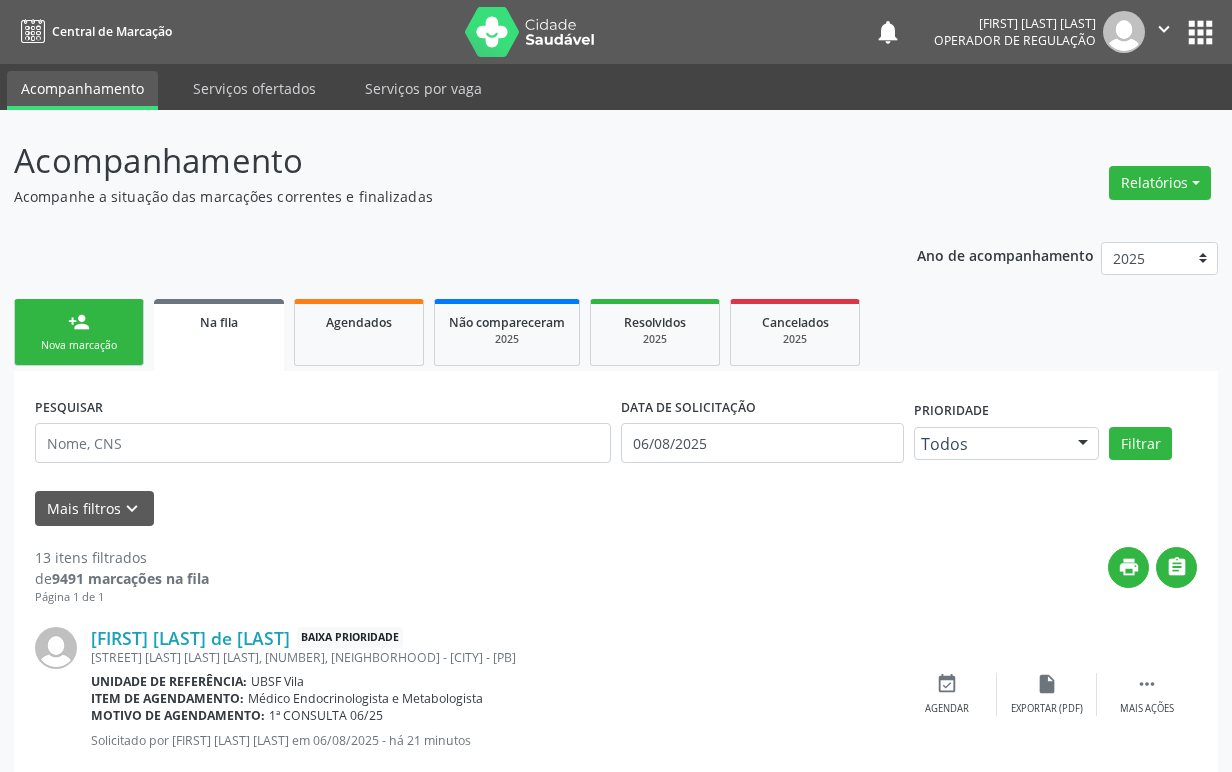 click on "person_add
Nova marcação" at bounding box center (79, 332) 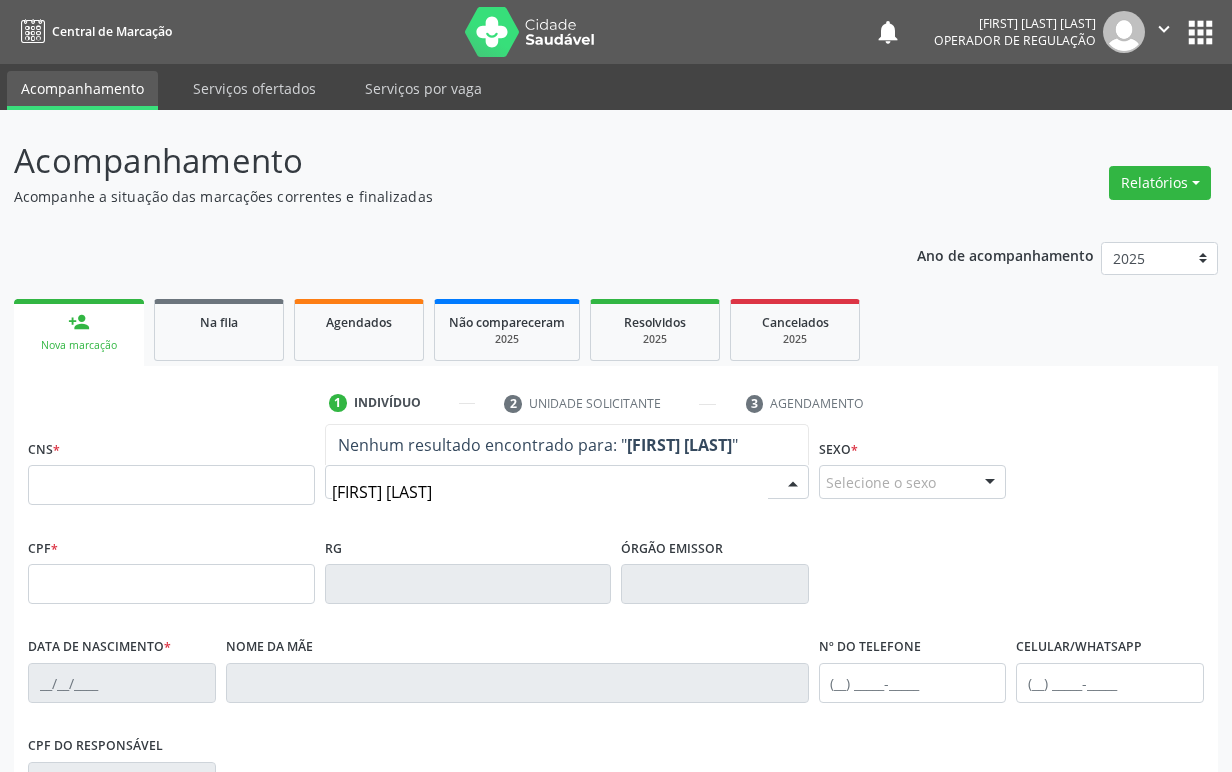 type on "[FIRST] [LAST]" 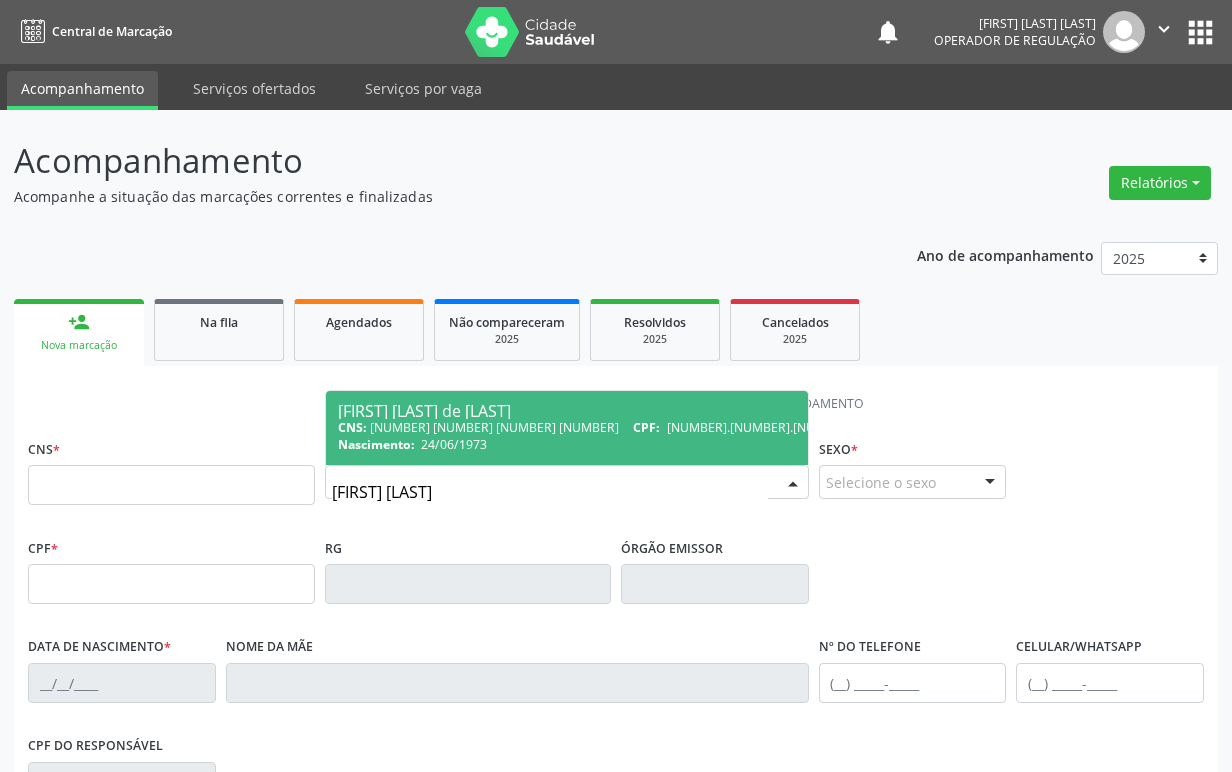 click on "24/06/1973" at bounding box center (454, 444) 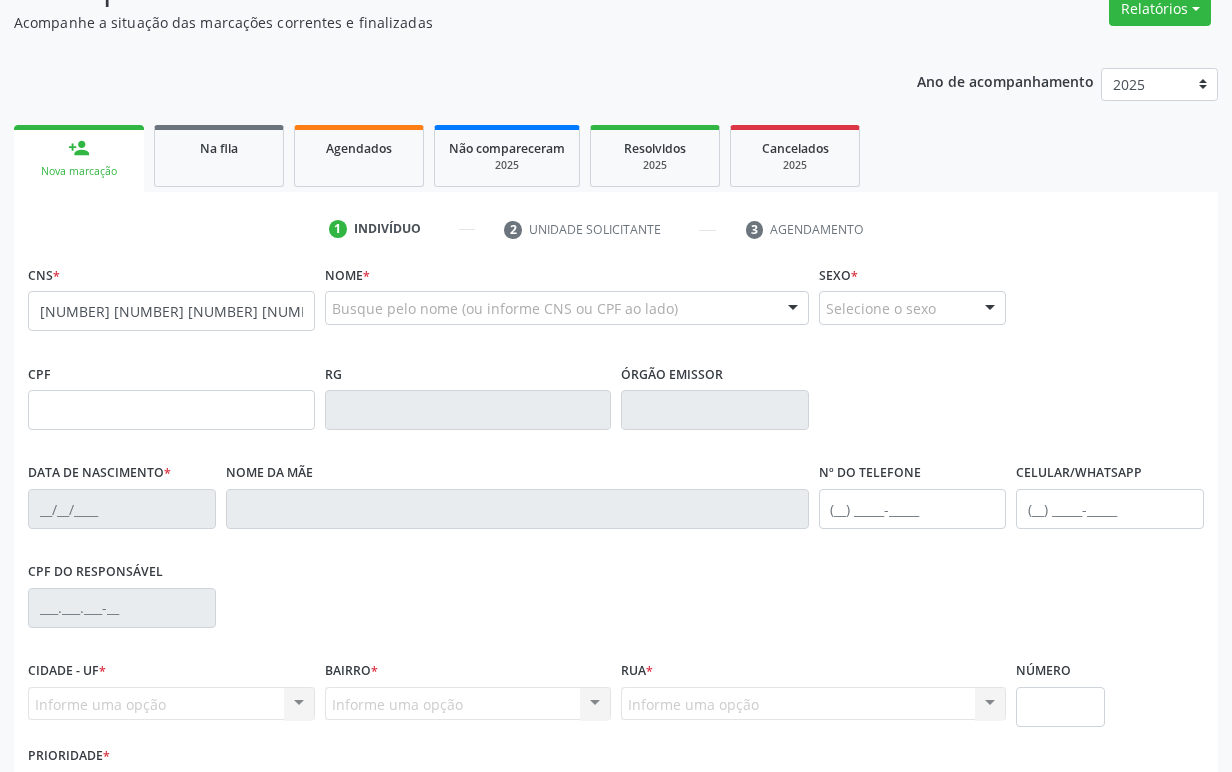 scroll, scrollTop: 312, scrollLeft: 0, axis: vertical 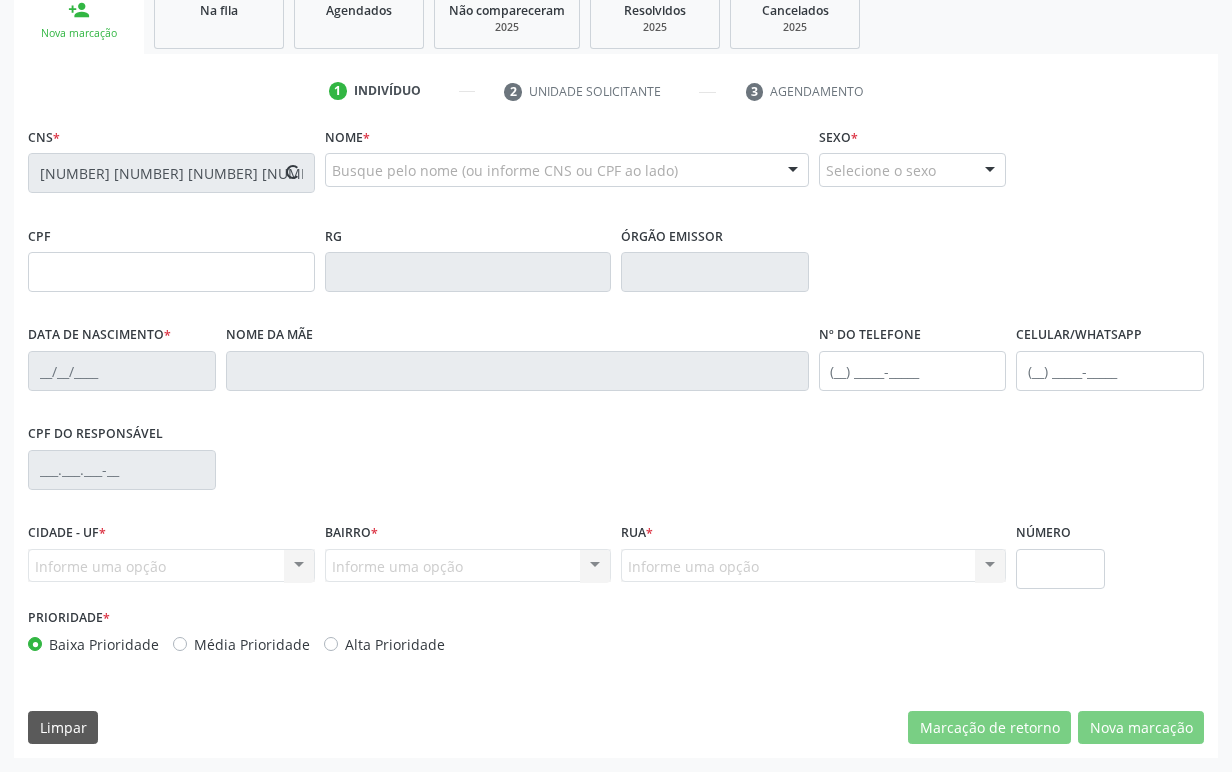 type on "[NUMBER].[NUMBER].[NUMBER]-[NUMBER]" 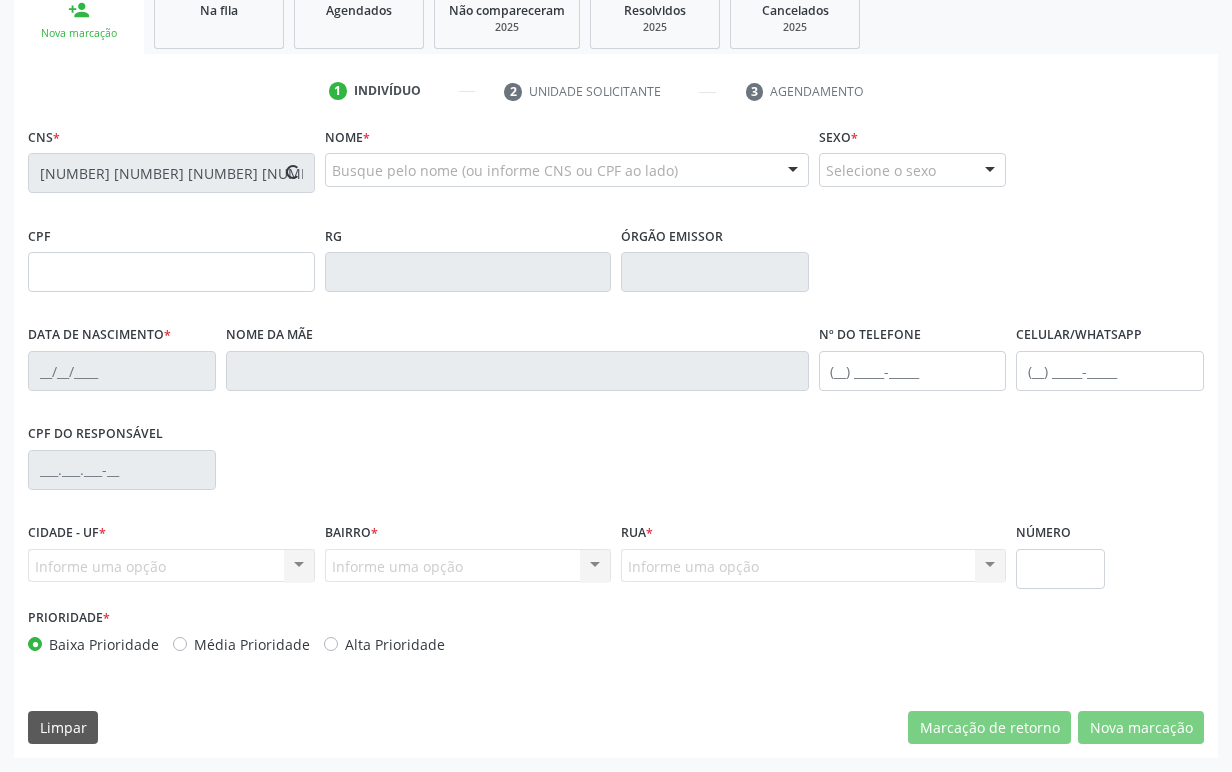 type on "24/06/1973" 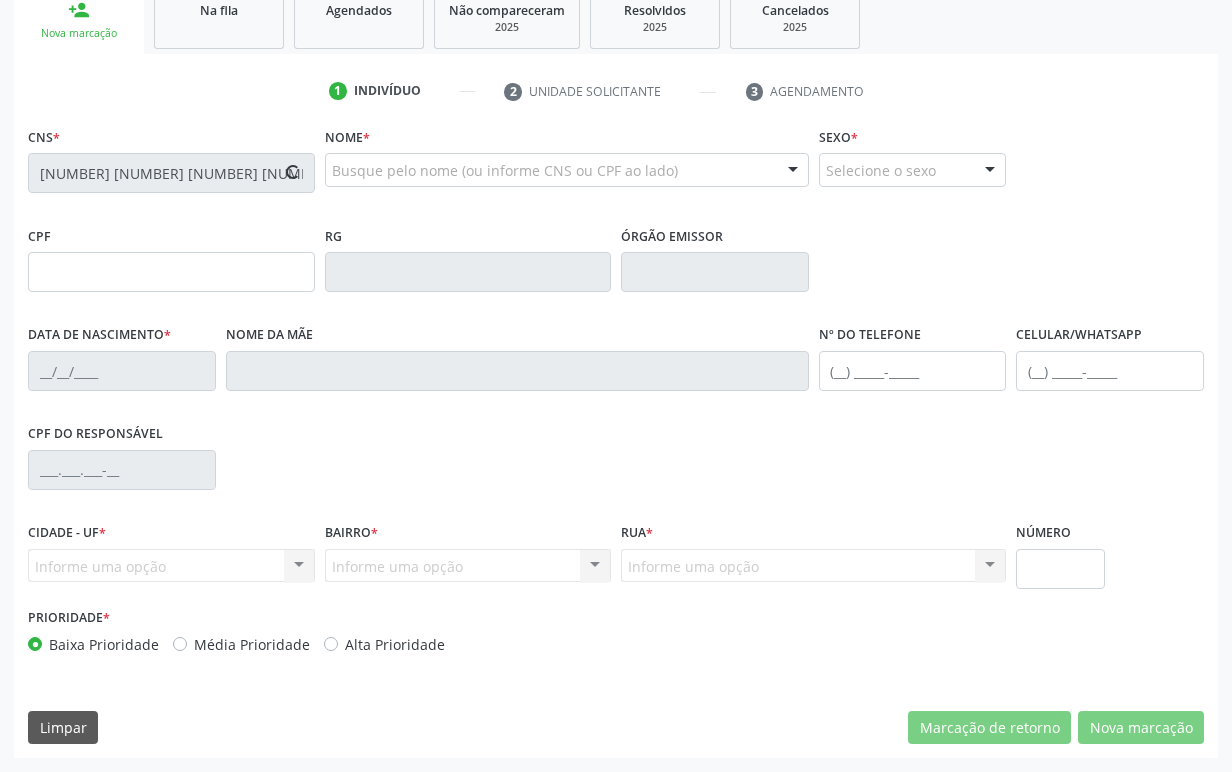 type on "([PHONE])" 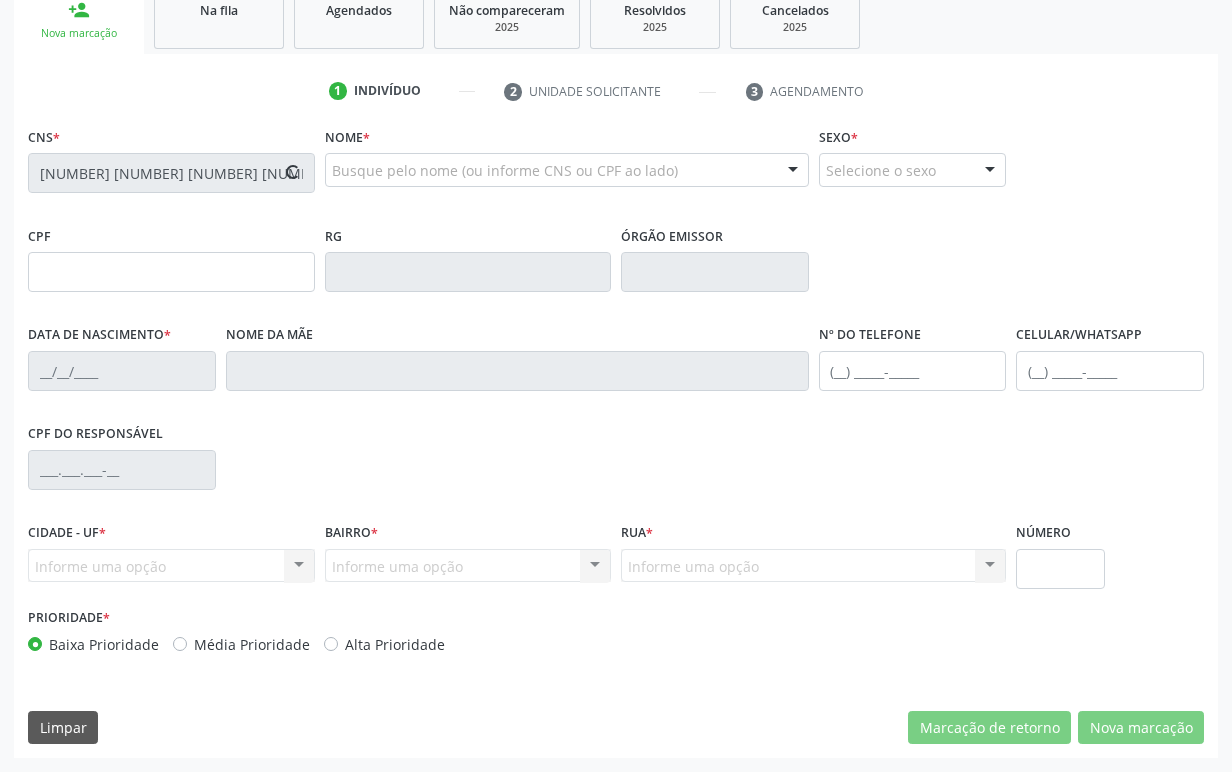 type on "([PHONE])" 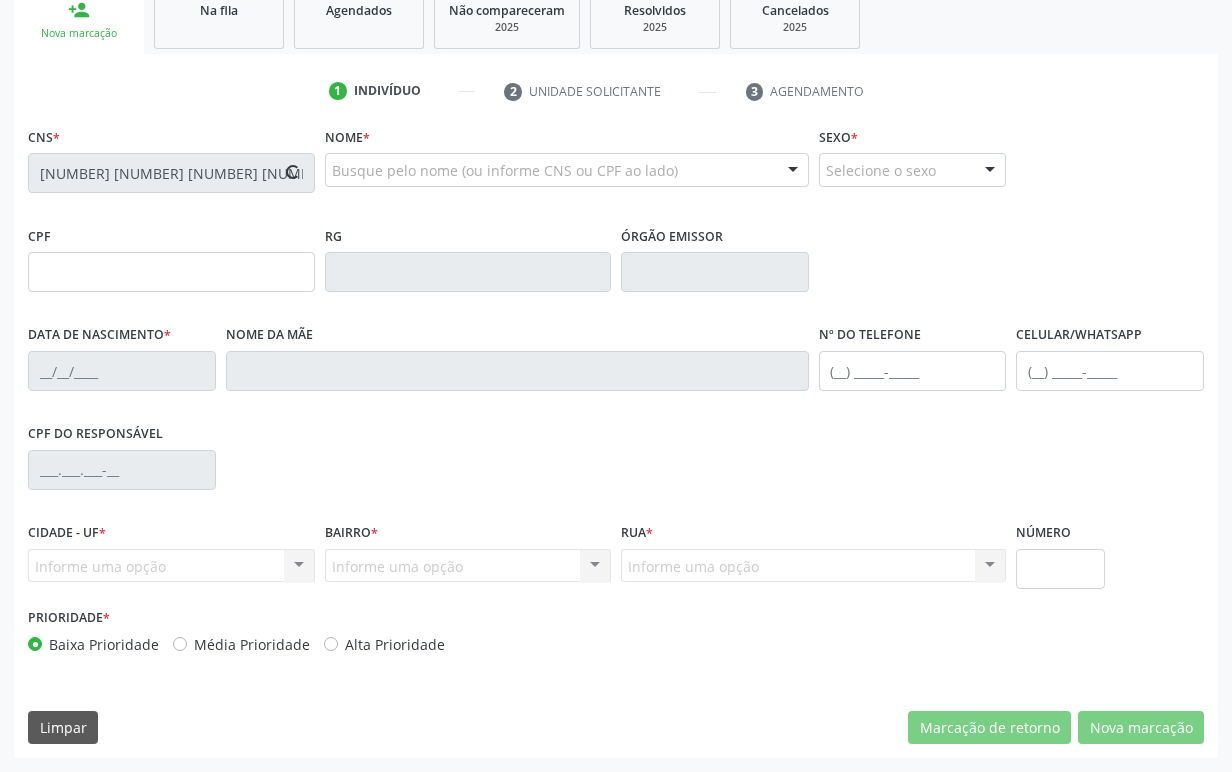 type on "S/N" 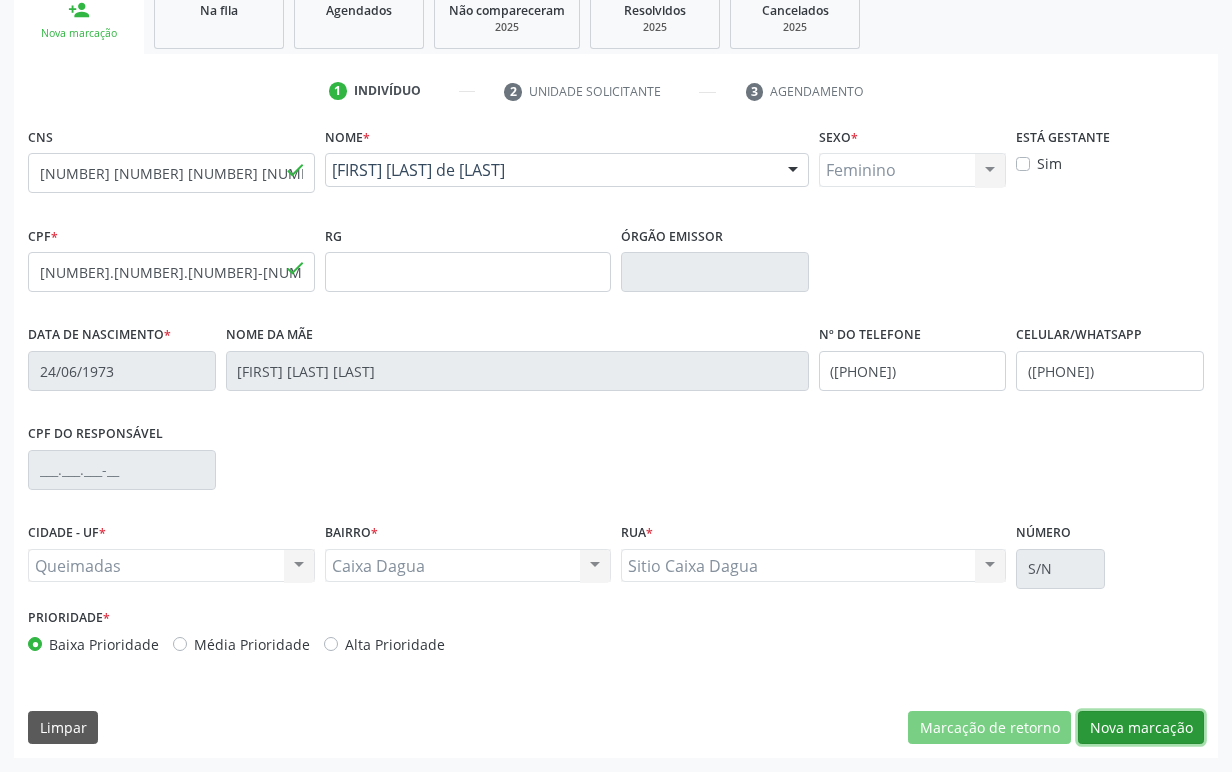 click on "Nova marcação" at bounding box center (1141, 728) 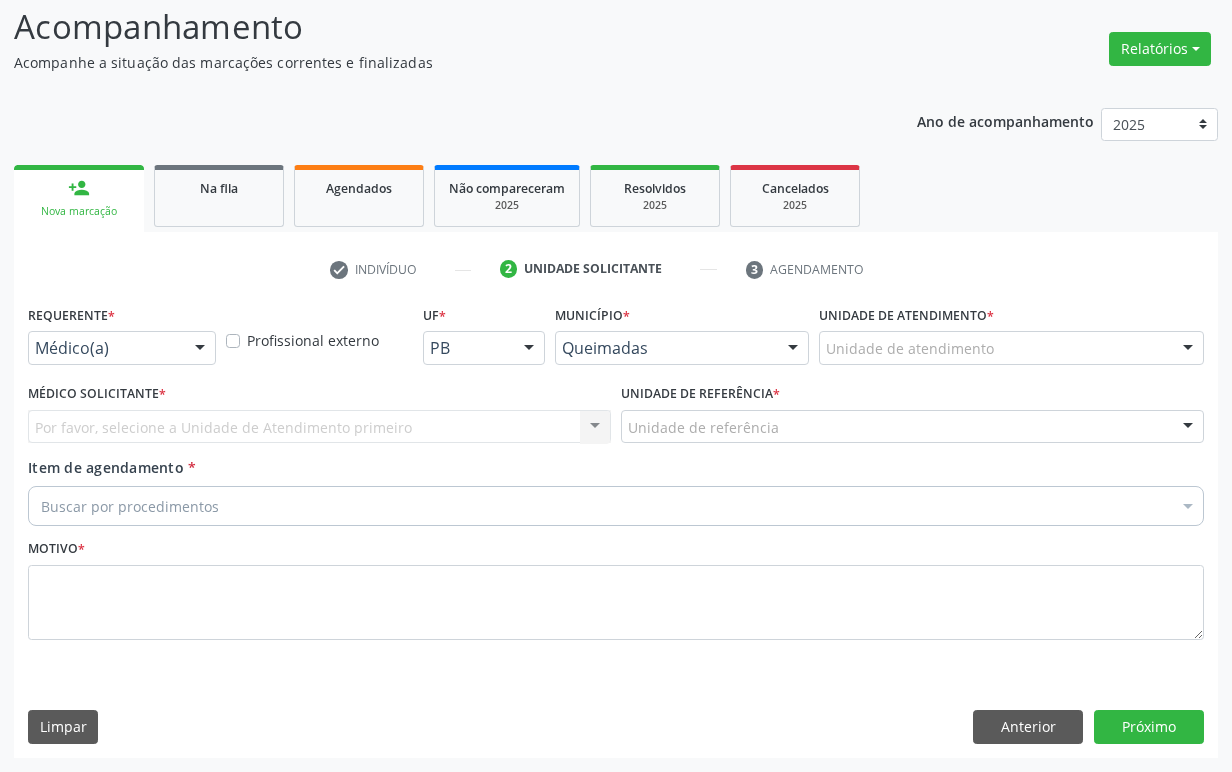 scroll, scrollTop: 134, scrollLeft: 0, axis: vertical 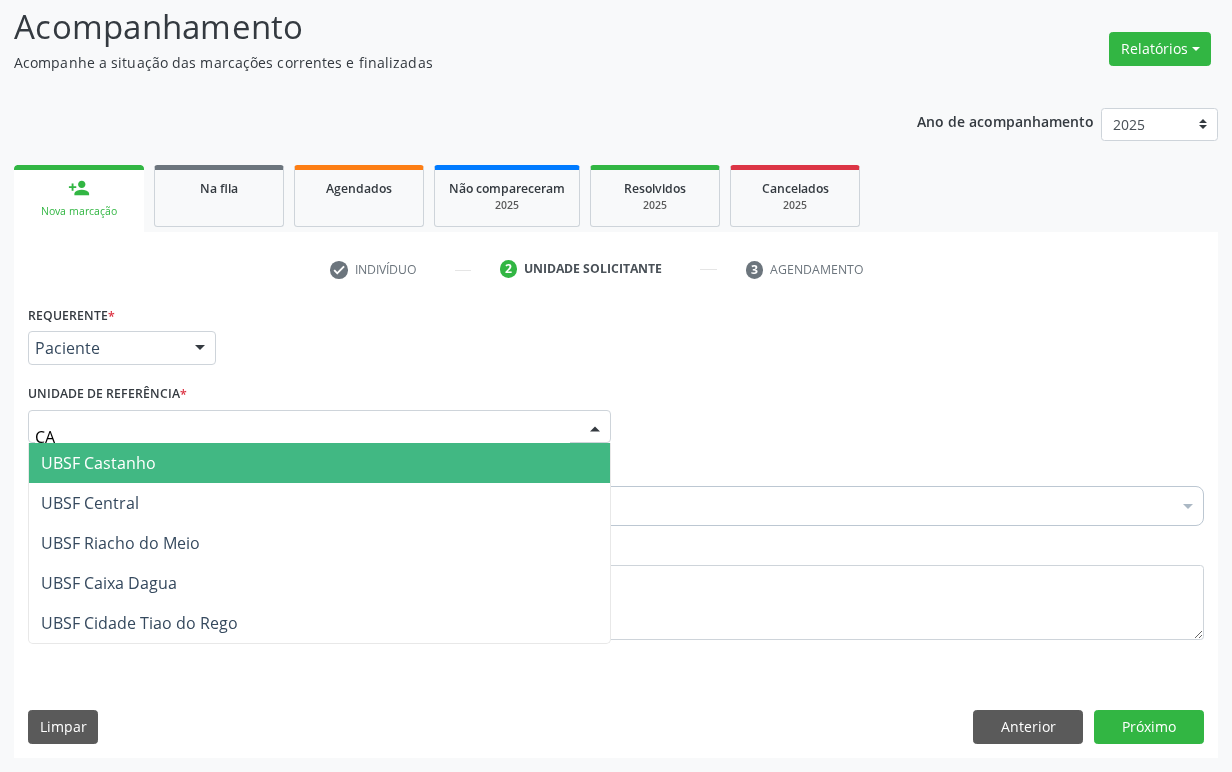 type on "CAI" 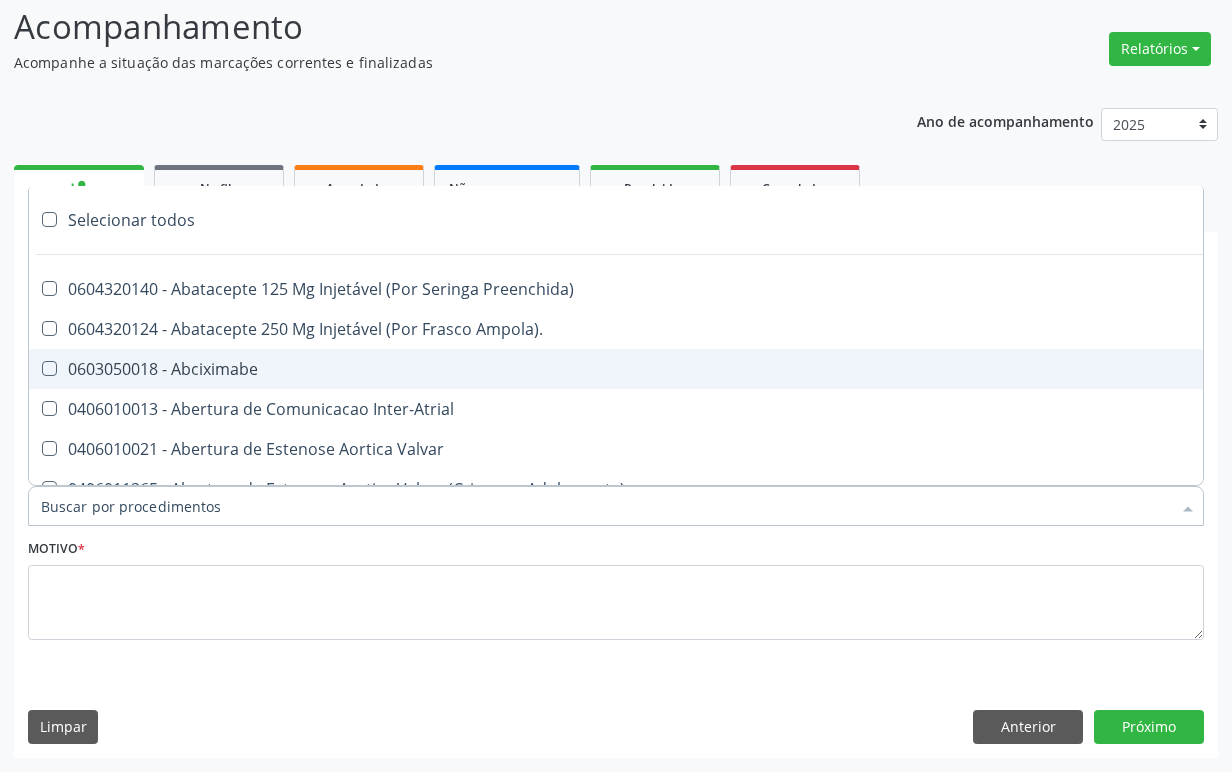 paste on "1ª CONSULTA 06/25" 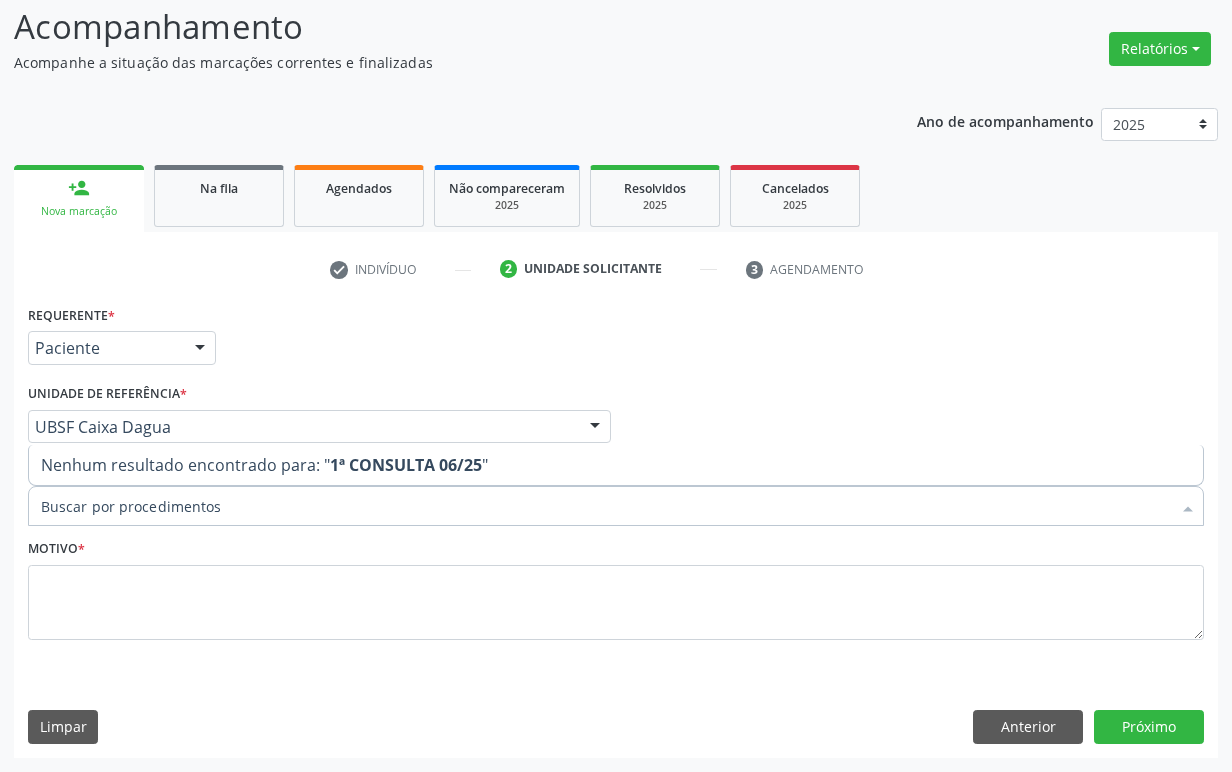 type on "1ª CONSULTA 06/25" 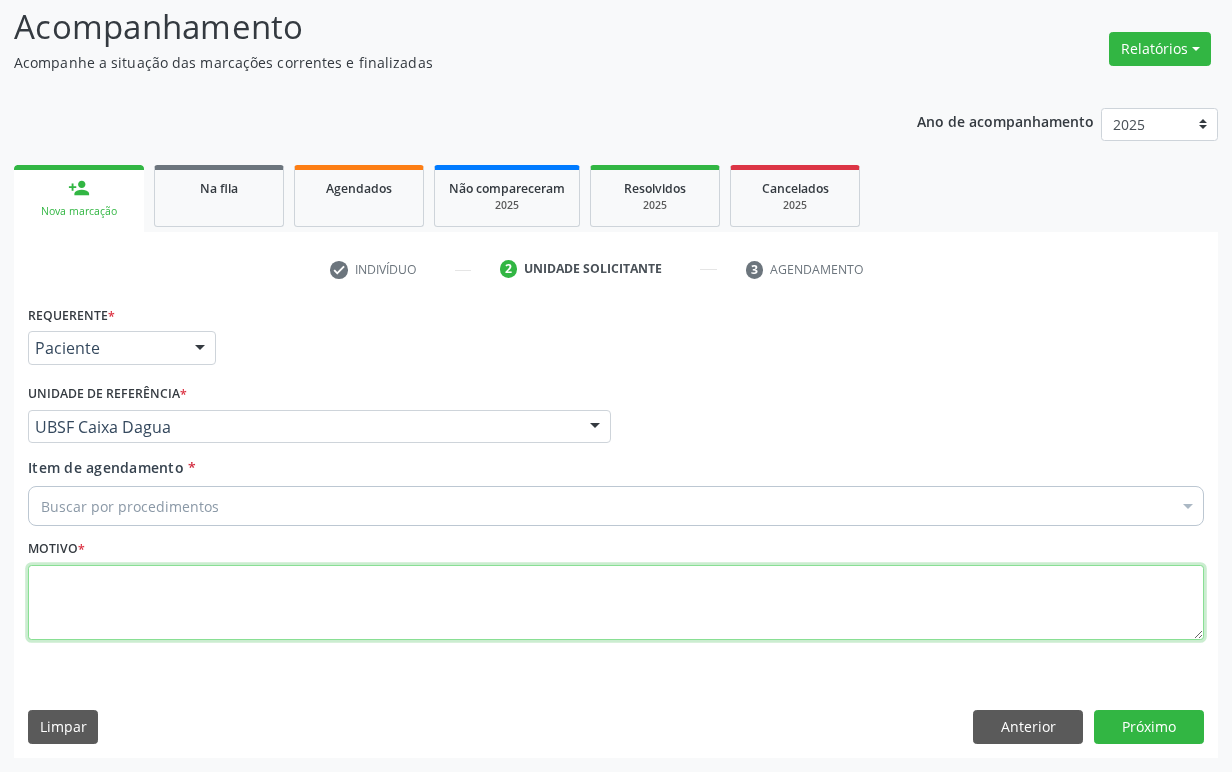 paste on "1ª CONSULTA 06/25" 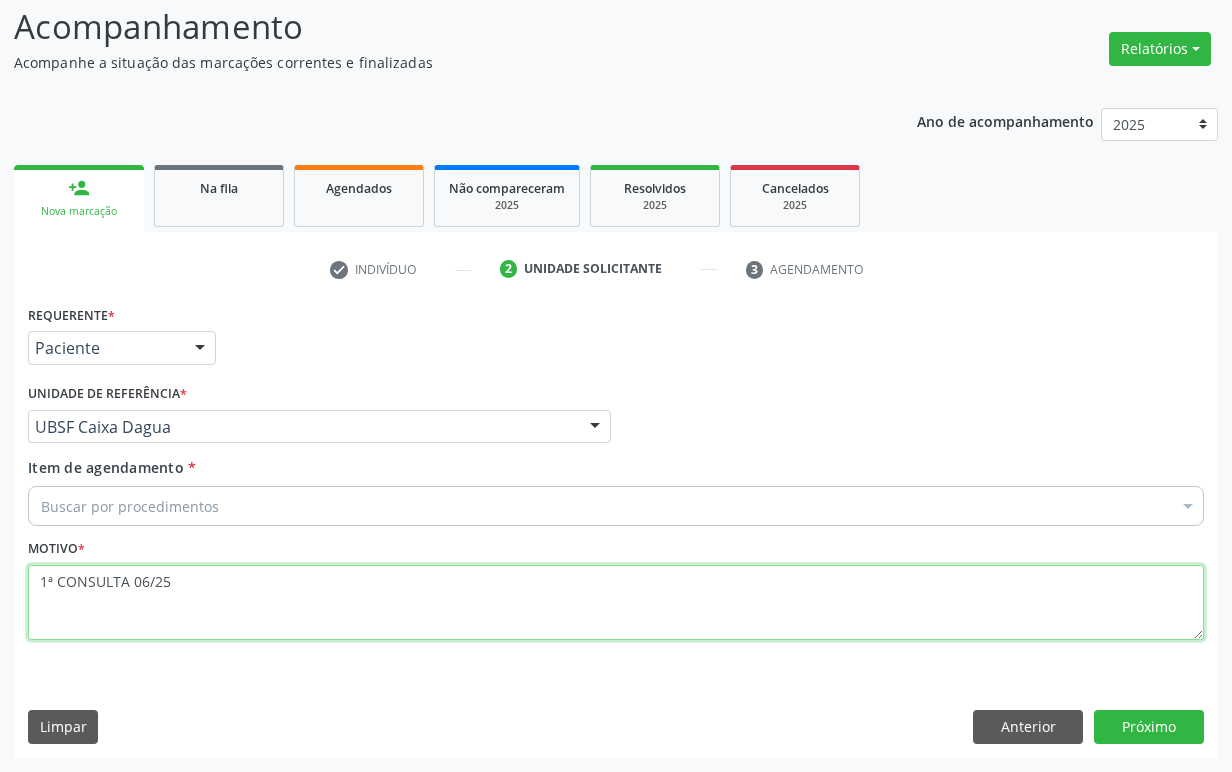 type on "1ª CONSULTA 06/25" 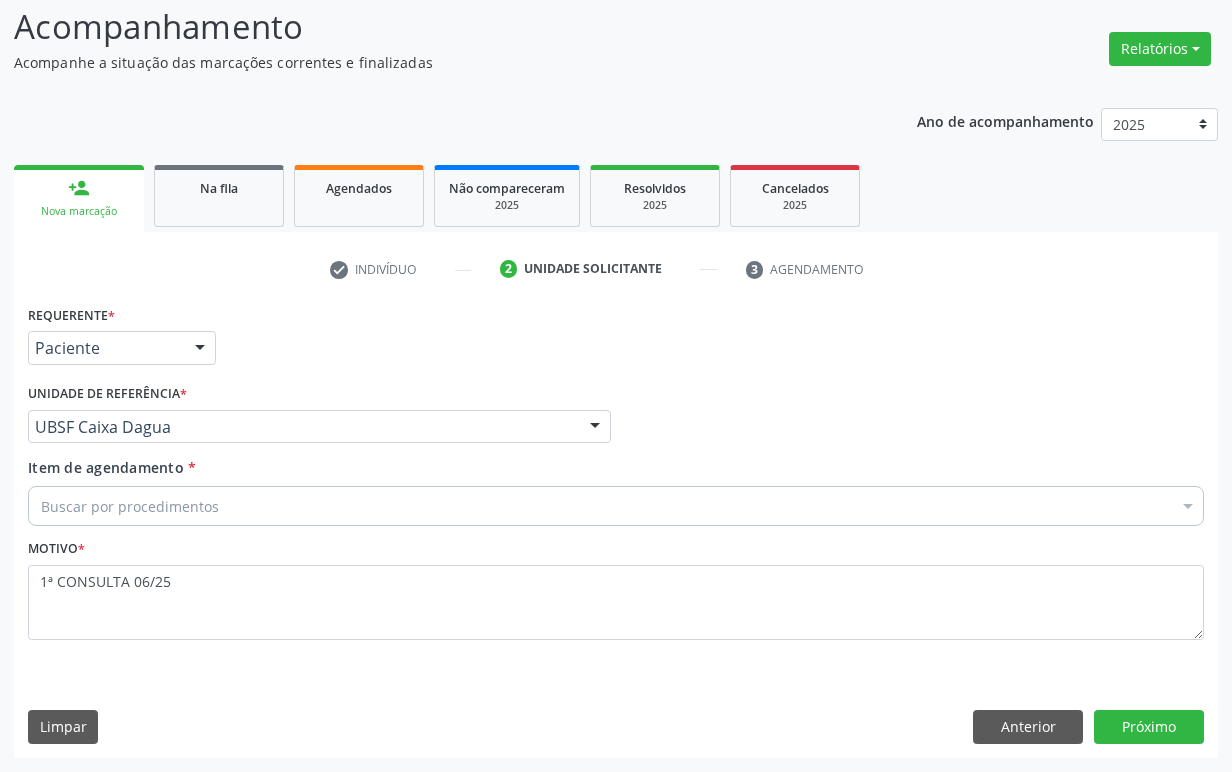 click on "Buscar por procedimentos" at bounding box center (616, 506) 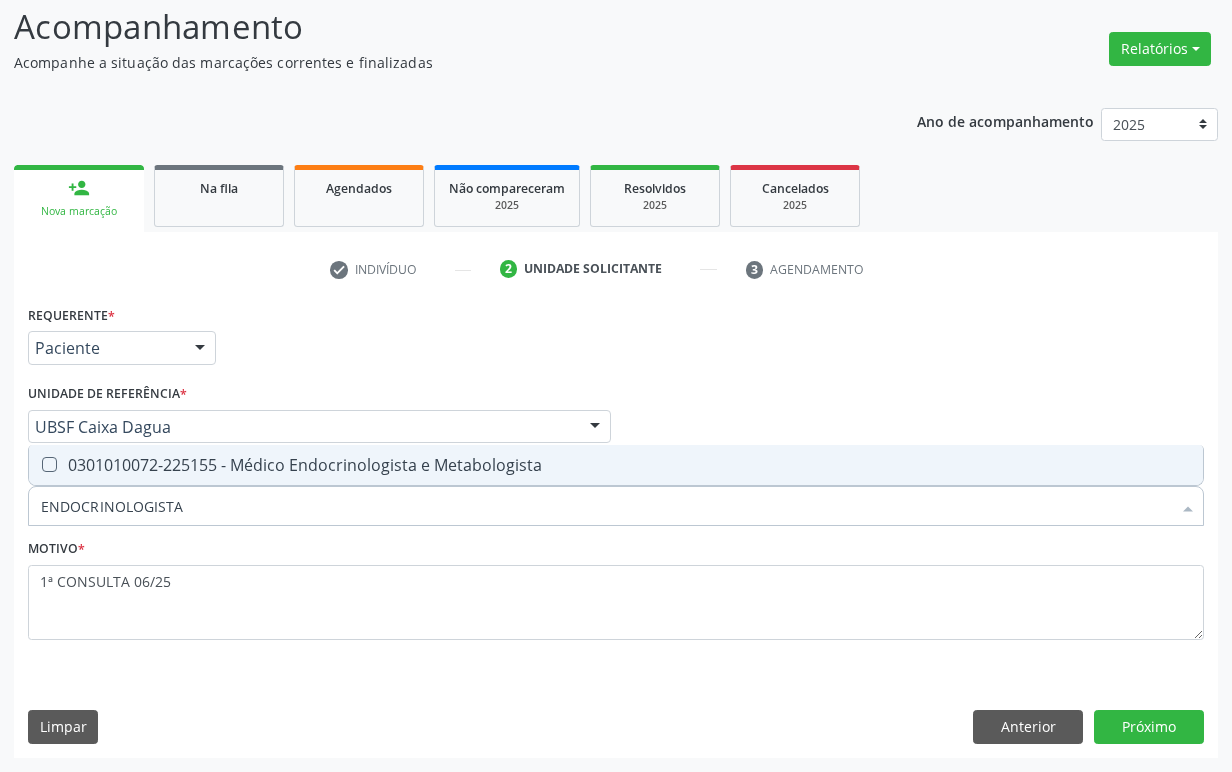 click on "0301010072-225155 - Médico Endocrinologista e Metabologista" at bounding box center [616, 465] 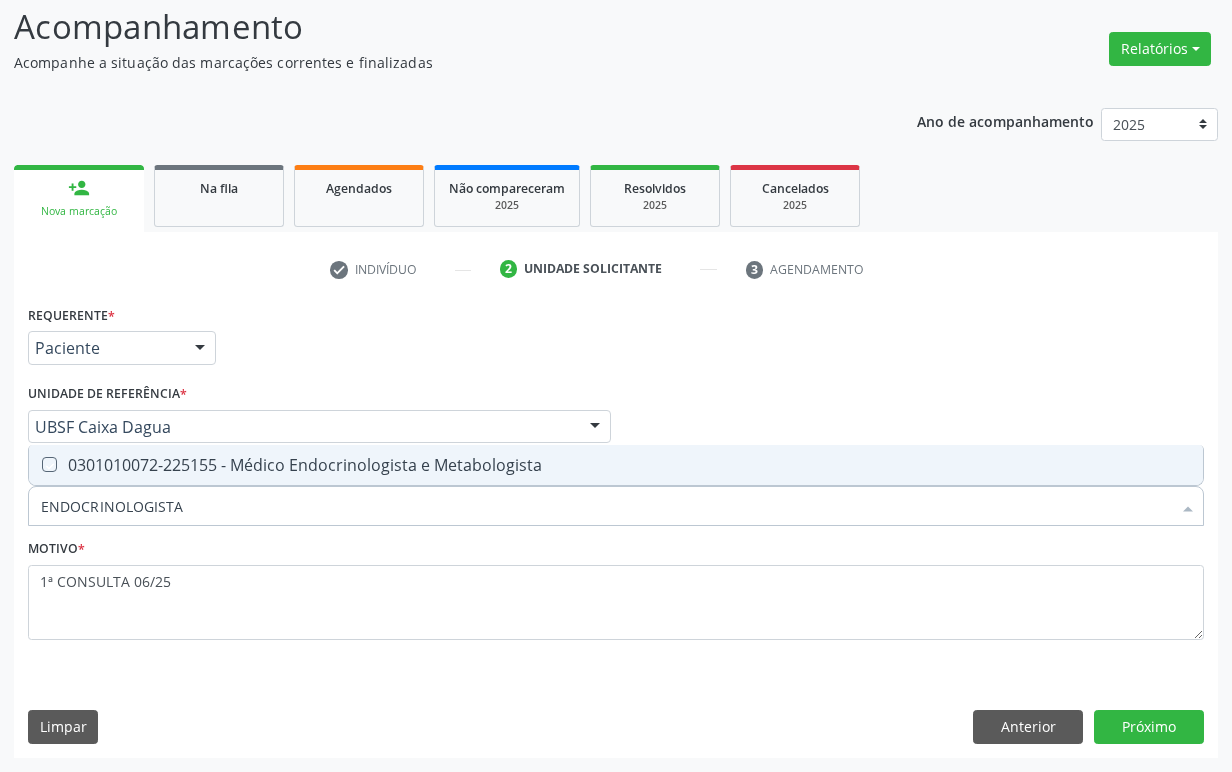 checkbox on "true" 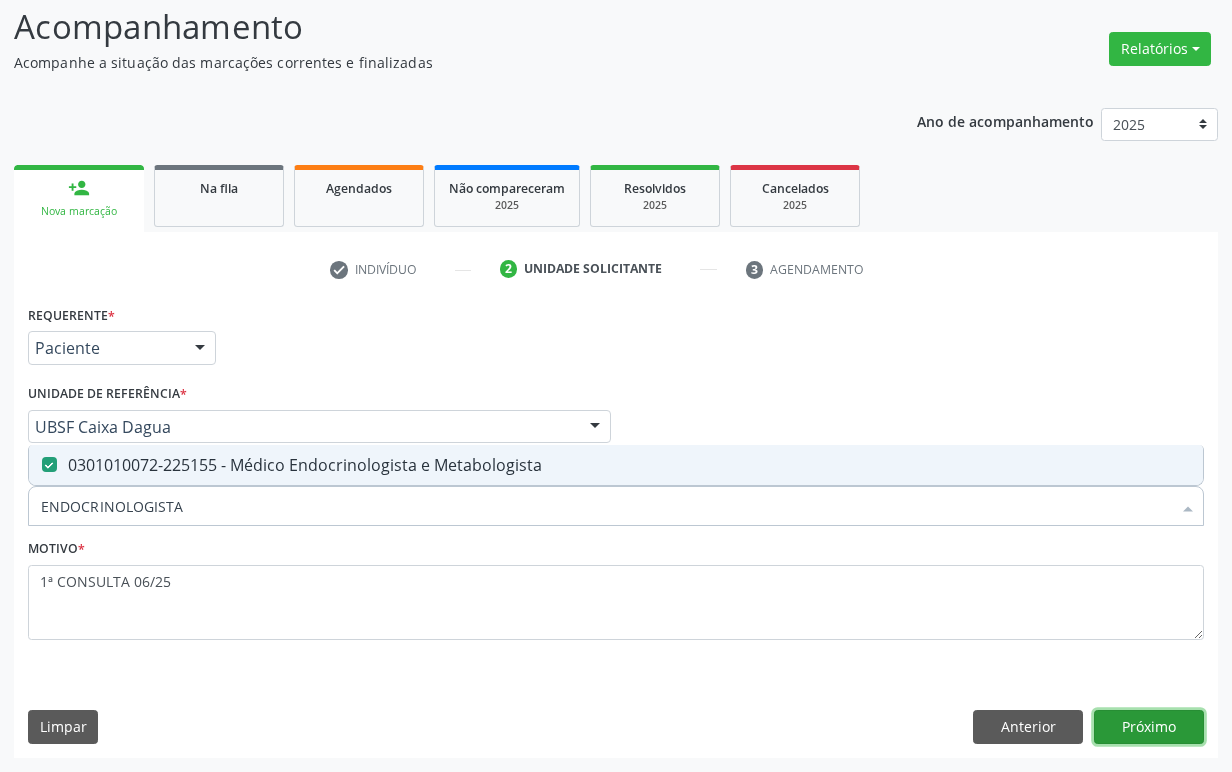 click on "Próximo" at bounding box center (1149, 727) 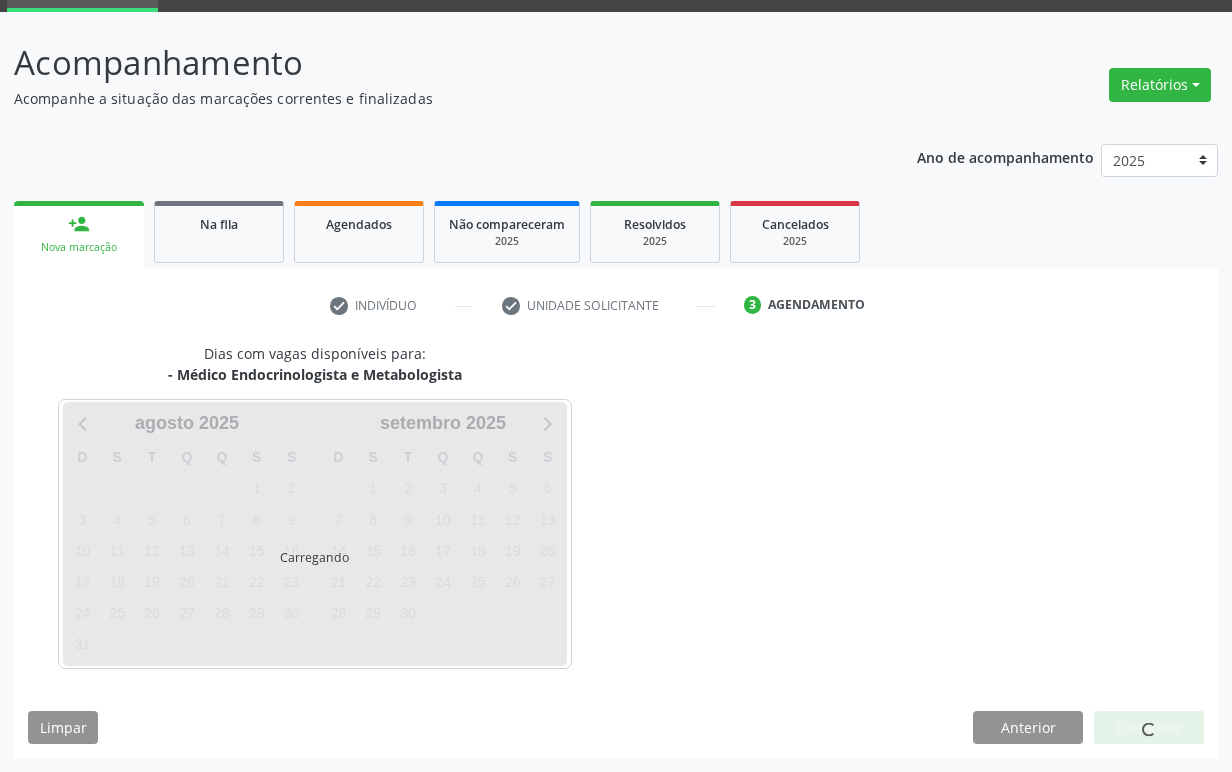 scroll, scrollTop: 134, scrollLeft: 0, axis: vertical 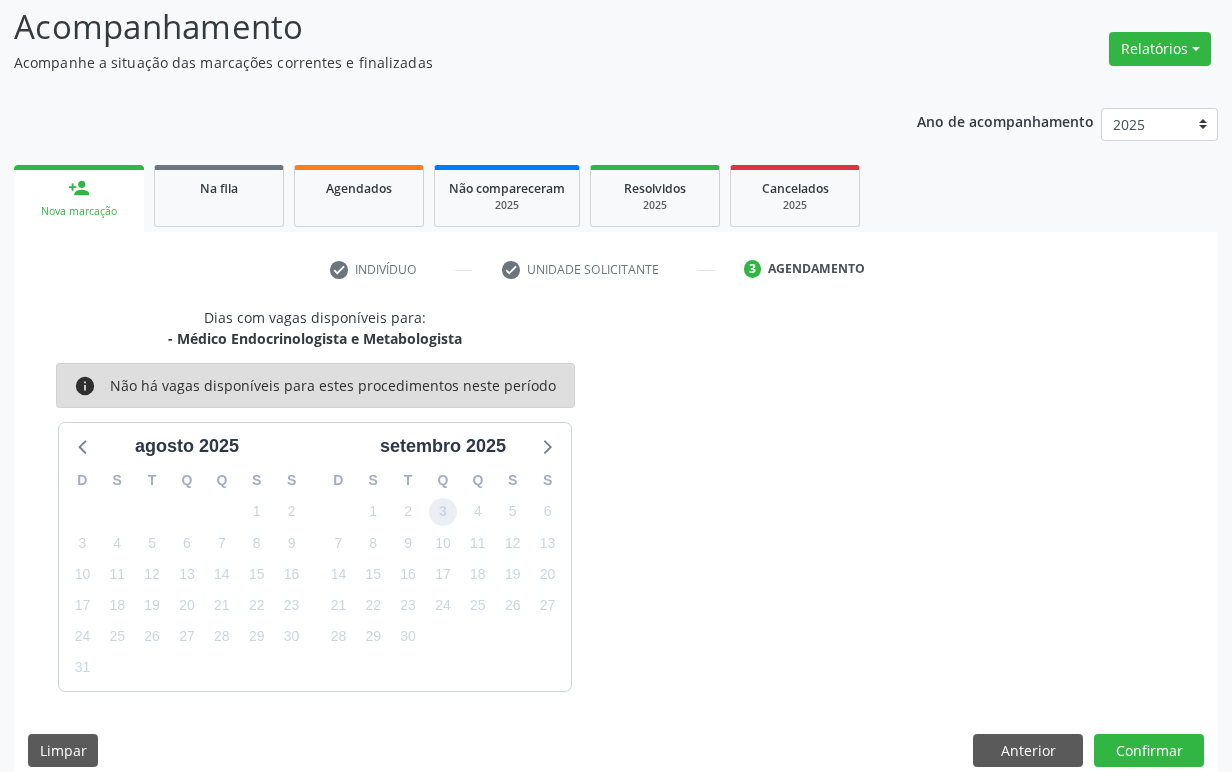 click on "3" at bounding box center [443, 512] 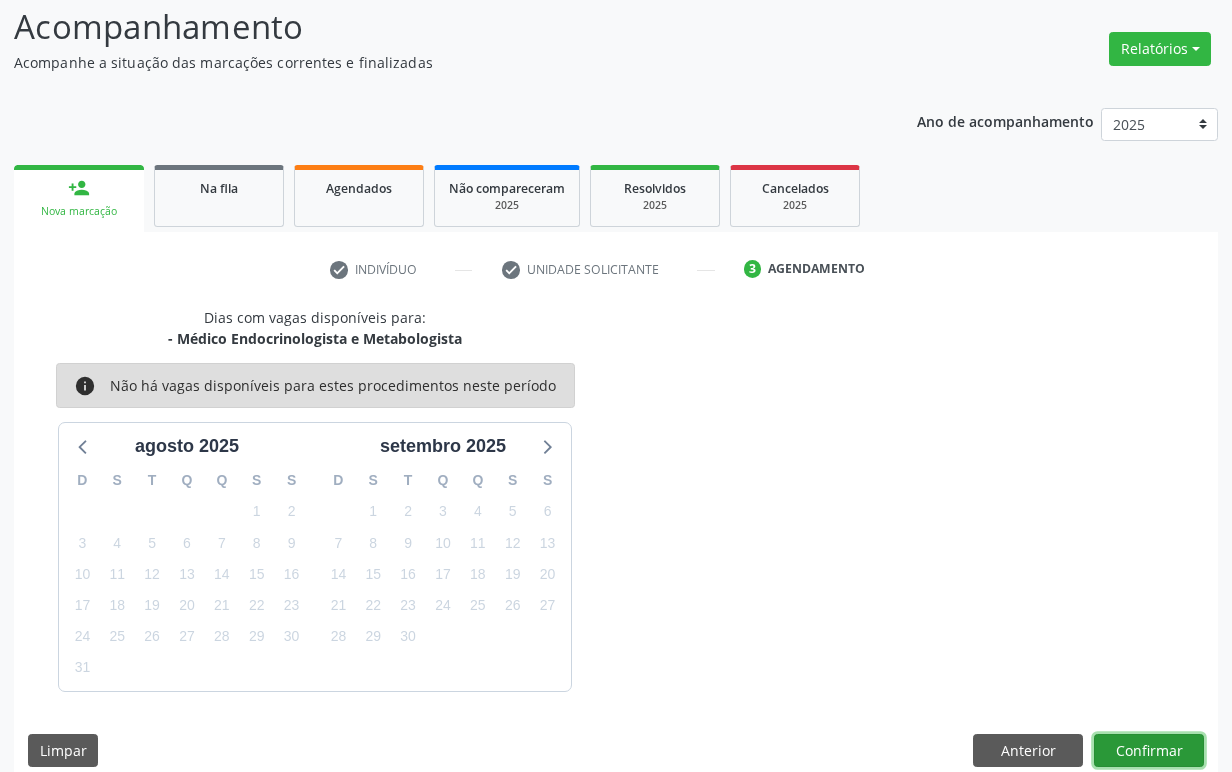 click on "Confirmar" at bounding box center (1149, 751) 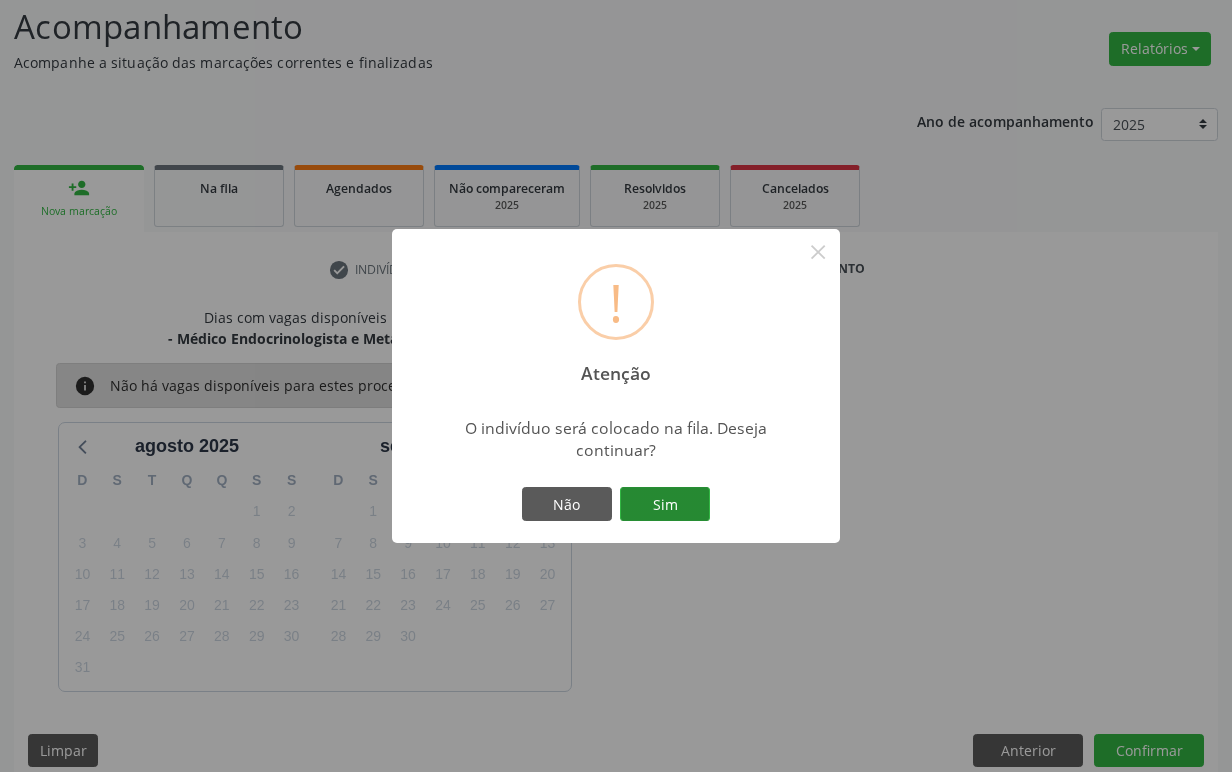 click on "Sim" at bounding box center (665, 504) 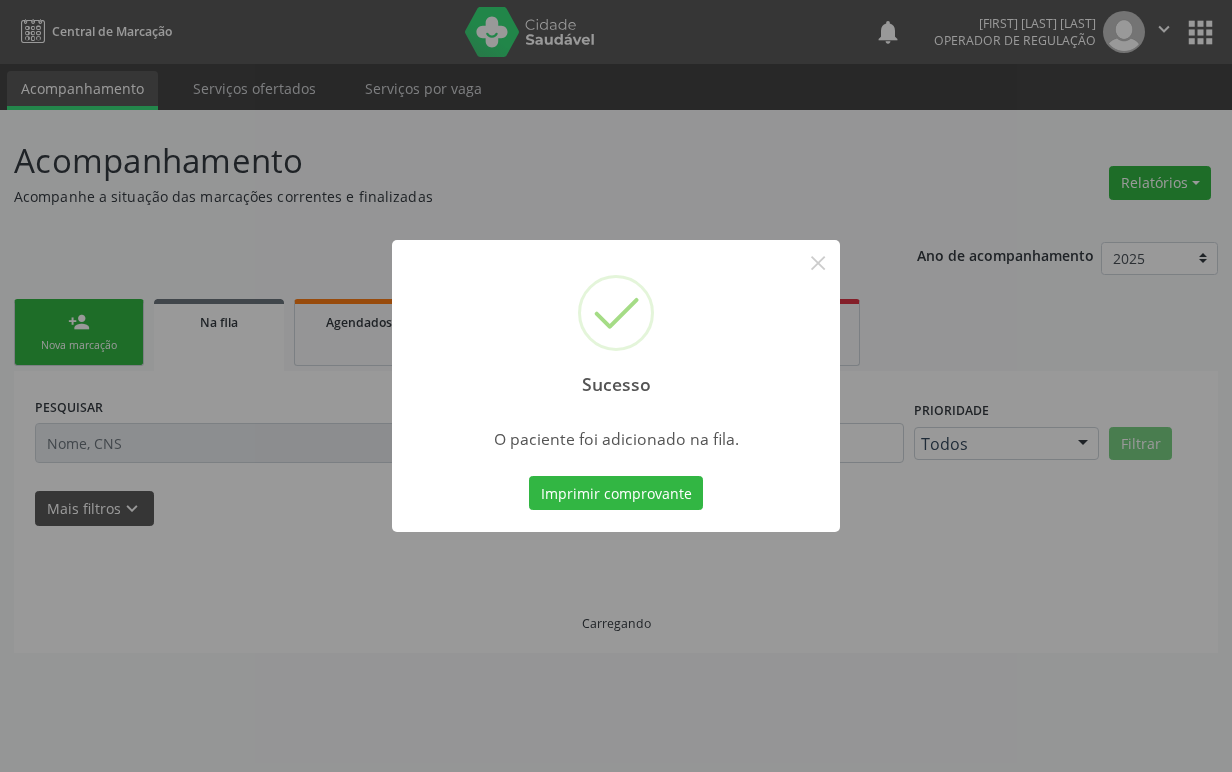 scroll, scrollTop: 0, scrollLeft: 0, axis: both 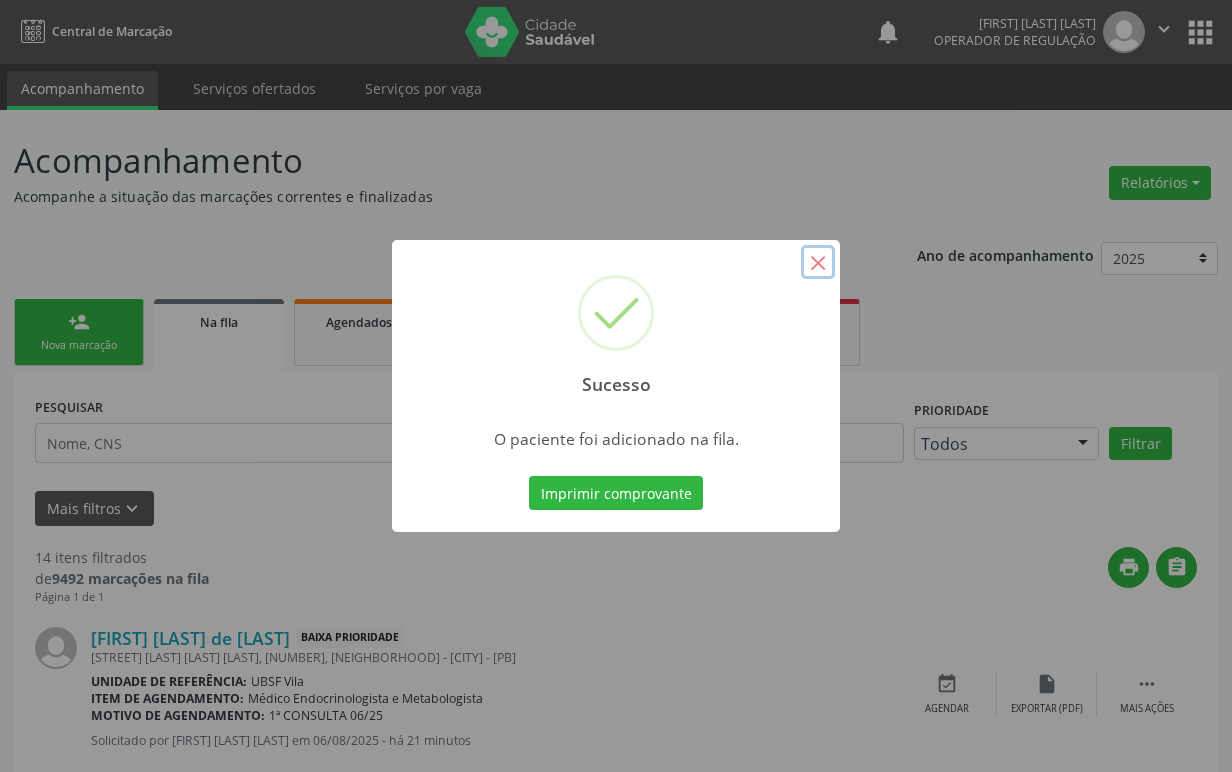 click on "×" at bounding box center [818, 262] 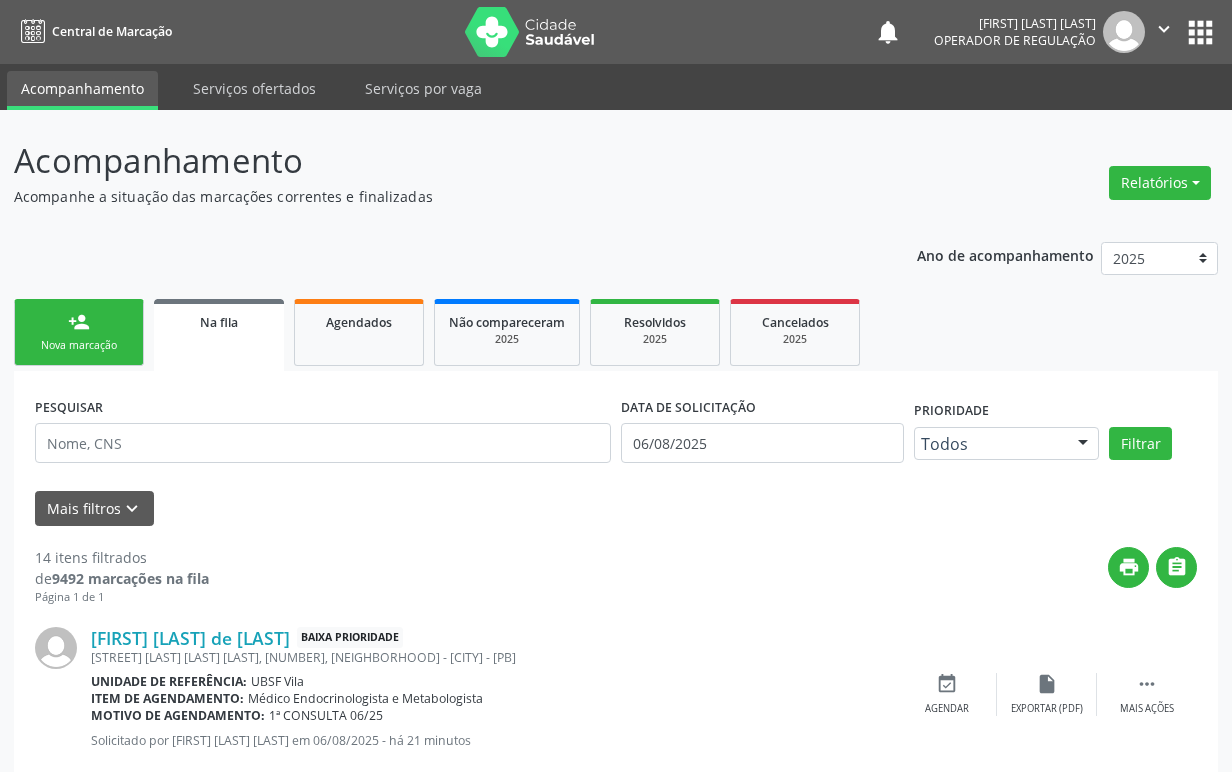 click on "person_add
Nova marcação" at bounding box center (79, 332) 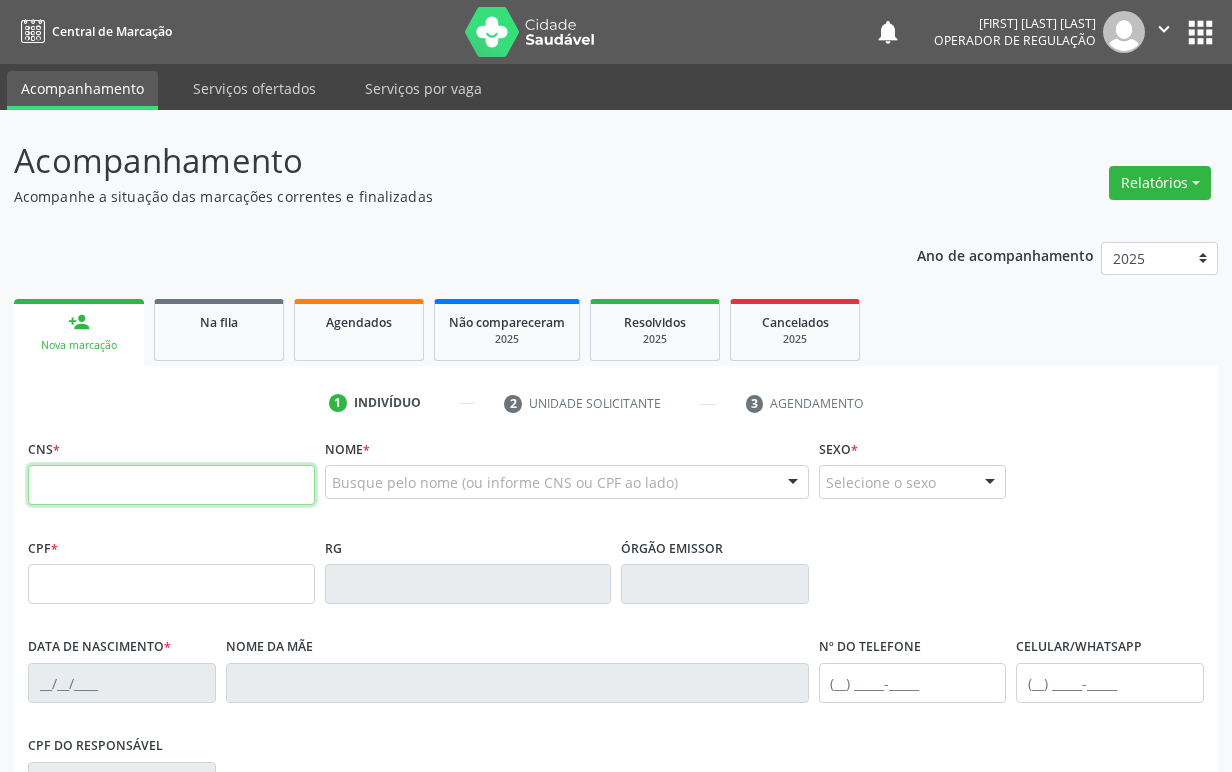 click at bounding box center (171, 485) 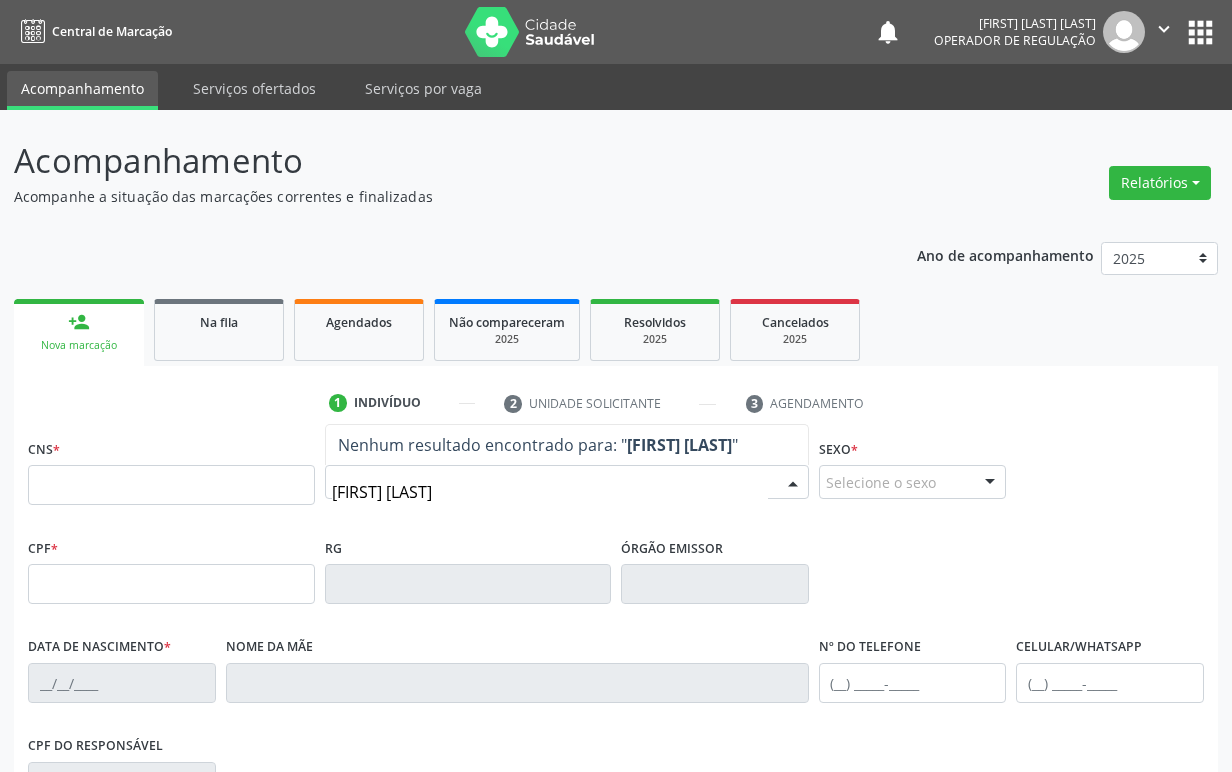 type on "[FIRST] [LAST]" 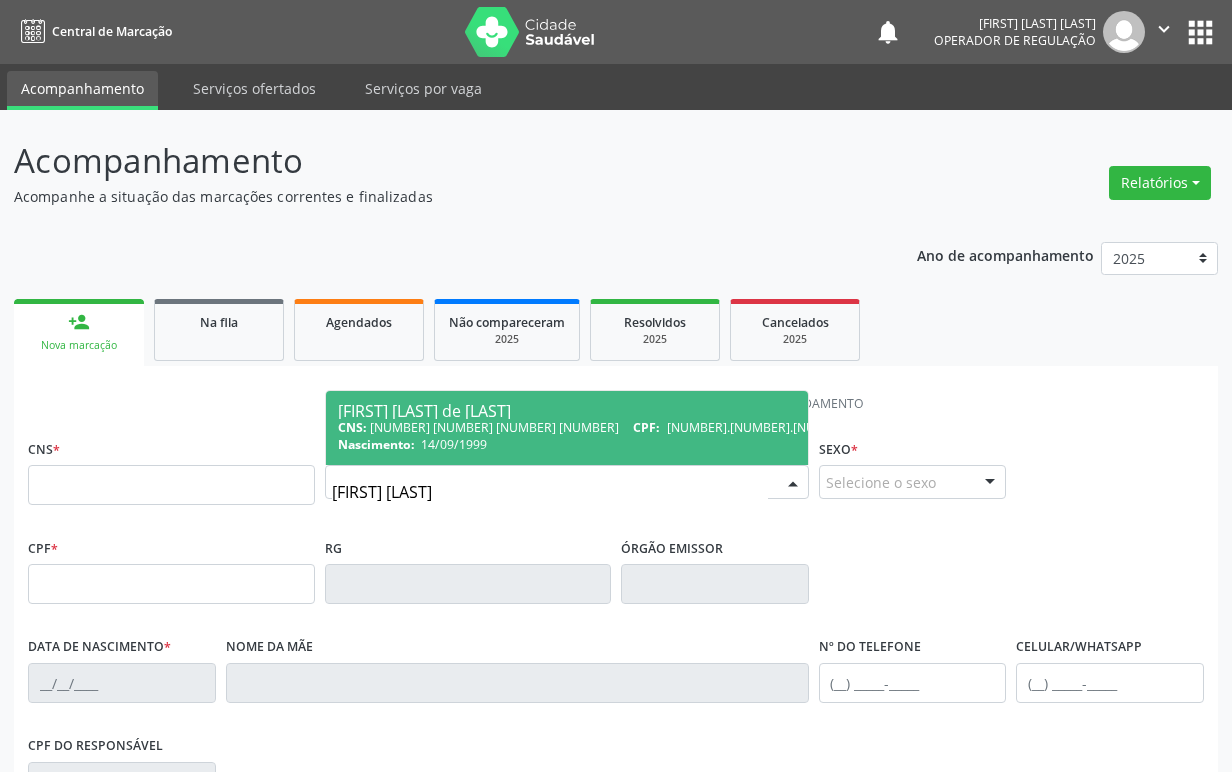 click on "CPF:" at bounding box center [646, 427] 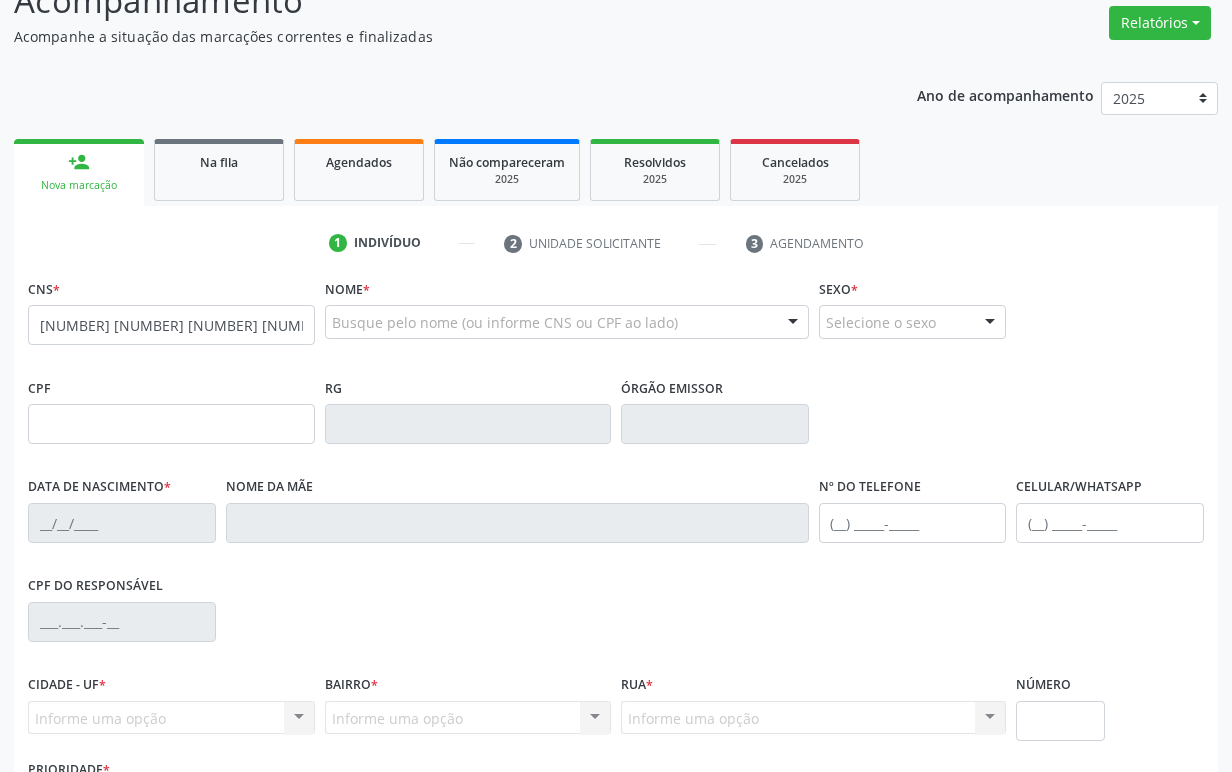 scroll, scrollTop: 312, scrollLeft: 0, axis: vertical 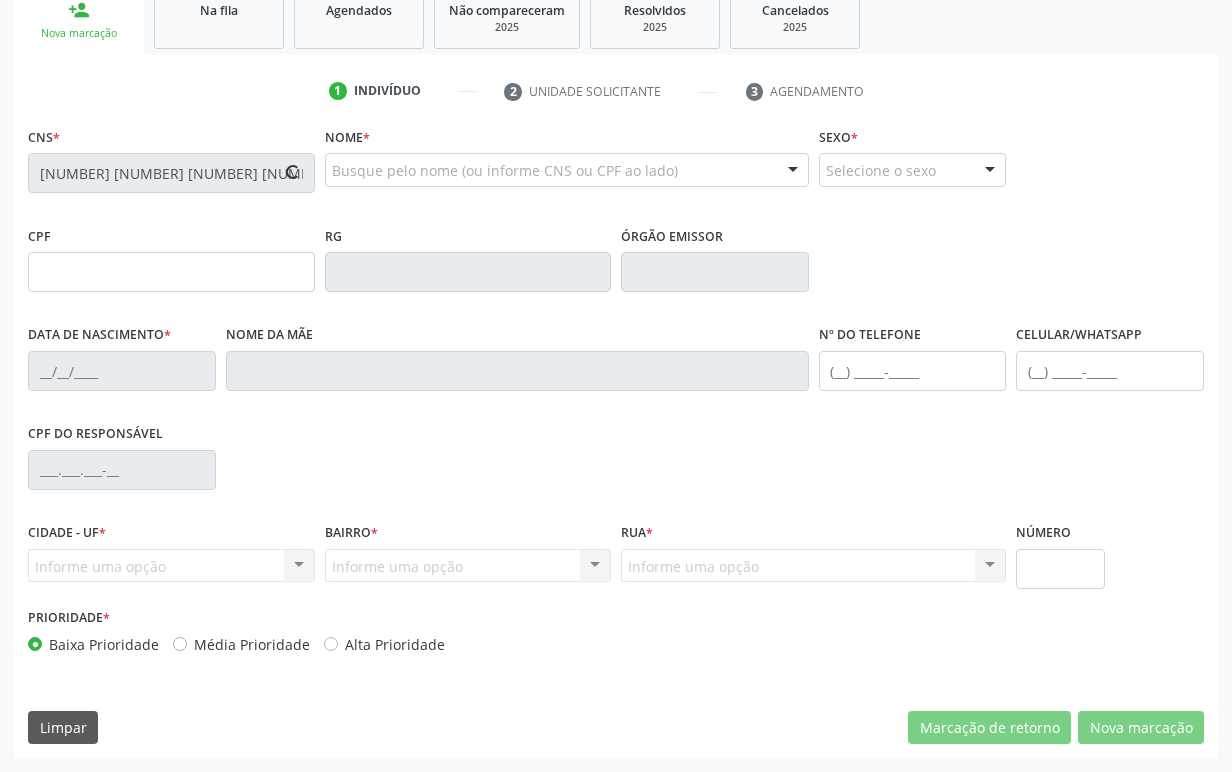type on "[NUMBER].[NUMBER].[NUMBER]-[NUMBER]" 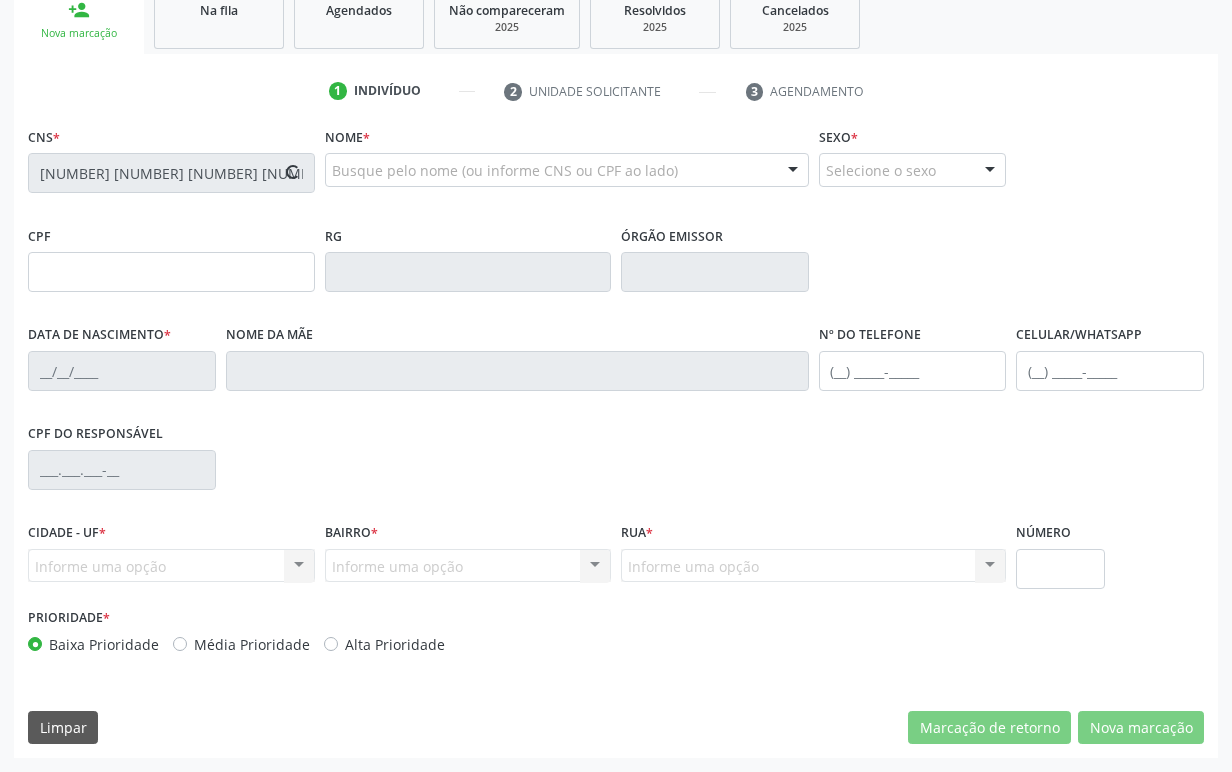 type on "14/09/1999" 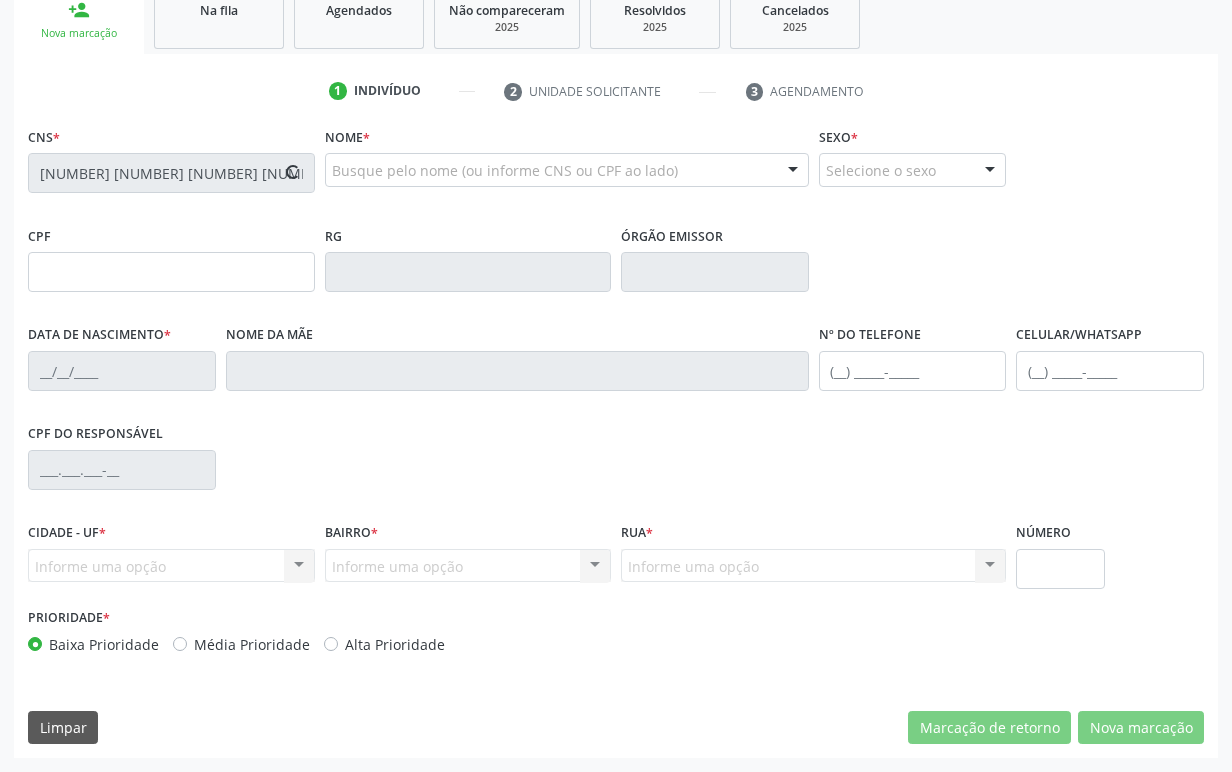 type on "([PHONE])" 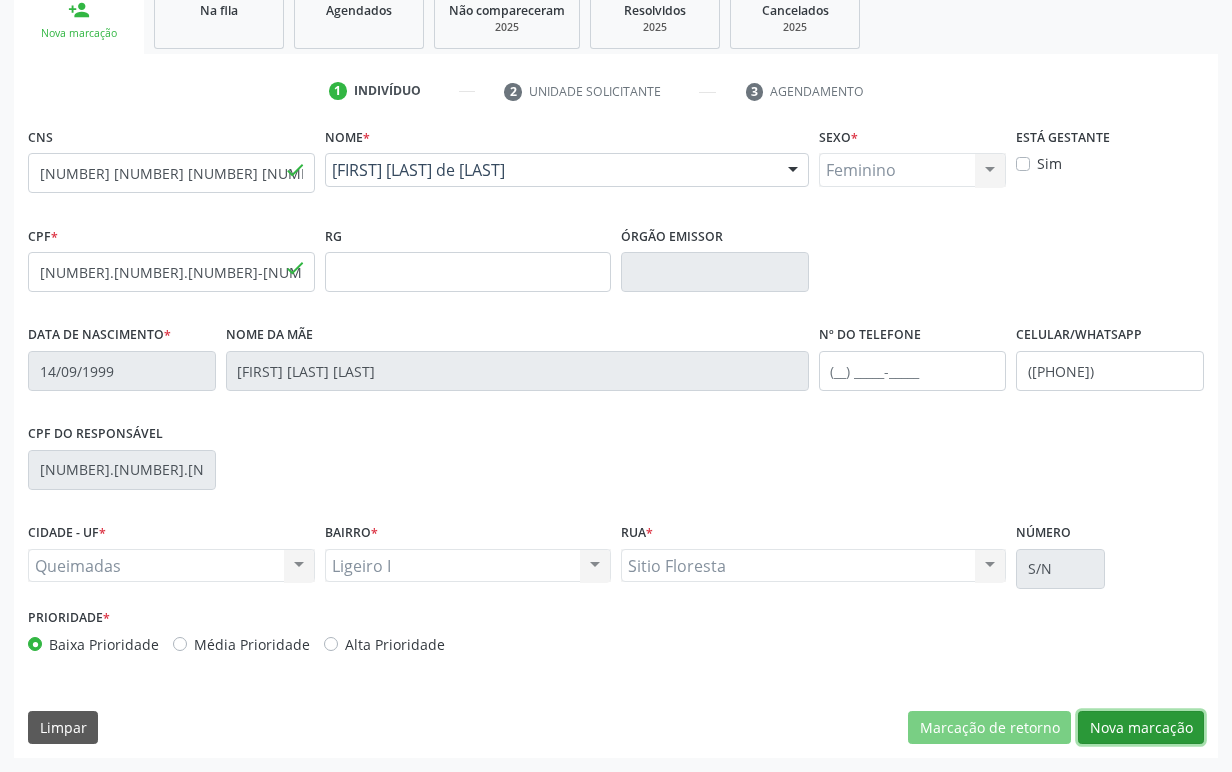 click on "Nova marcação" at bounding box center [1141, 728] 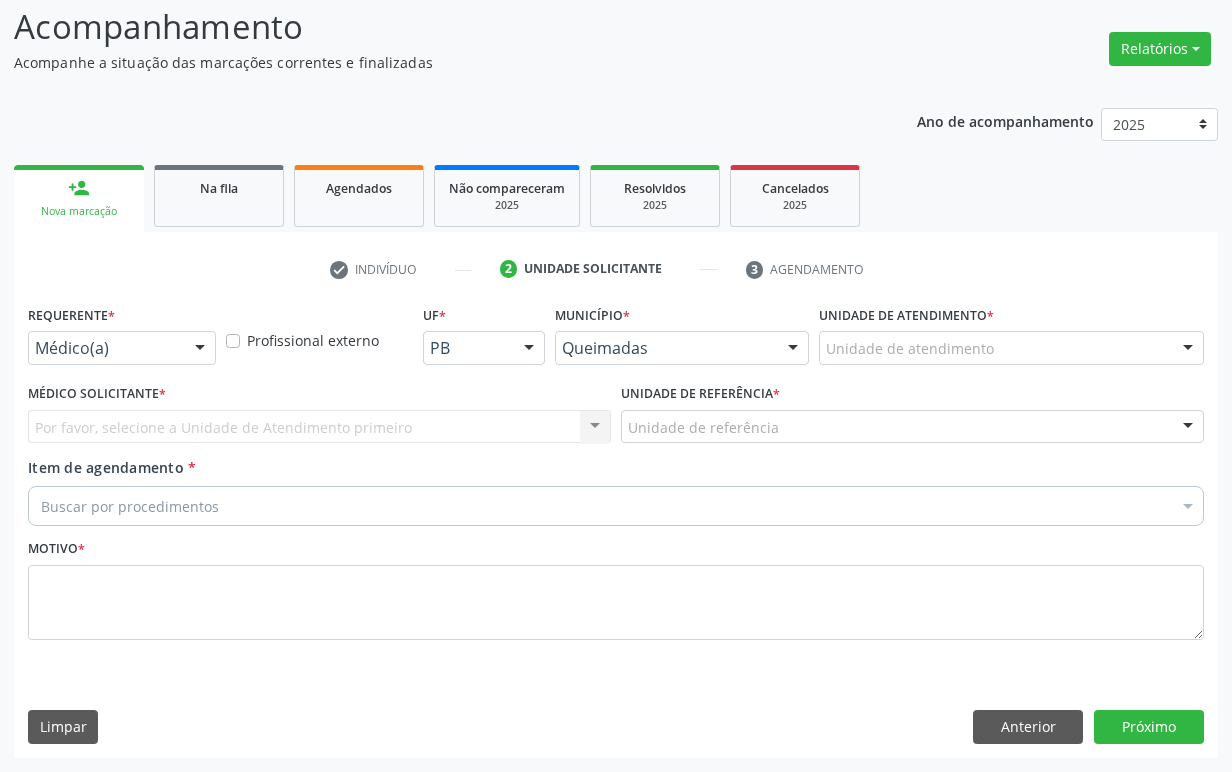 scroll, scrollTop: 134, scrollLeft: 0, axis: vertical 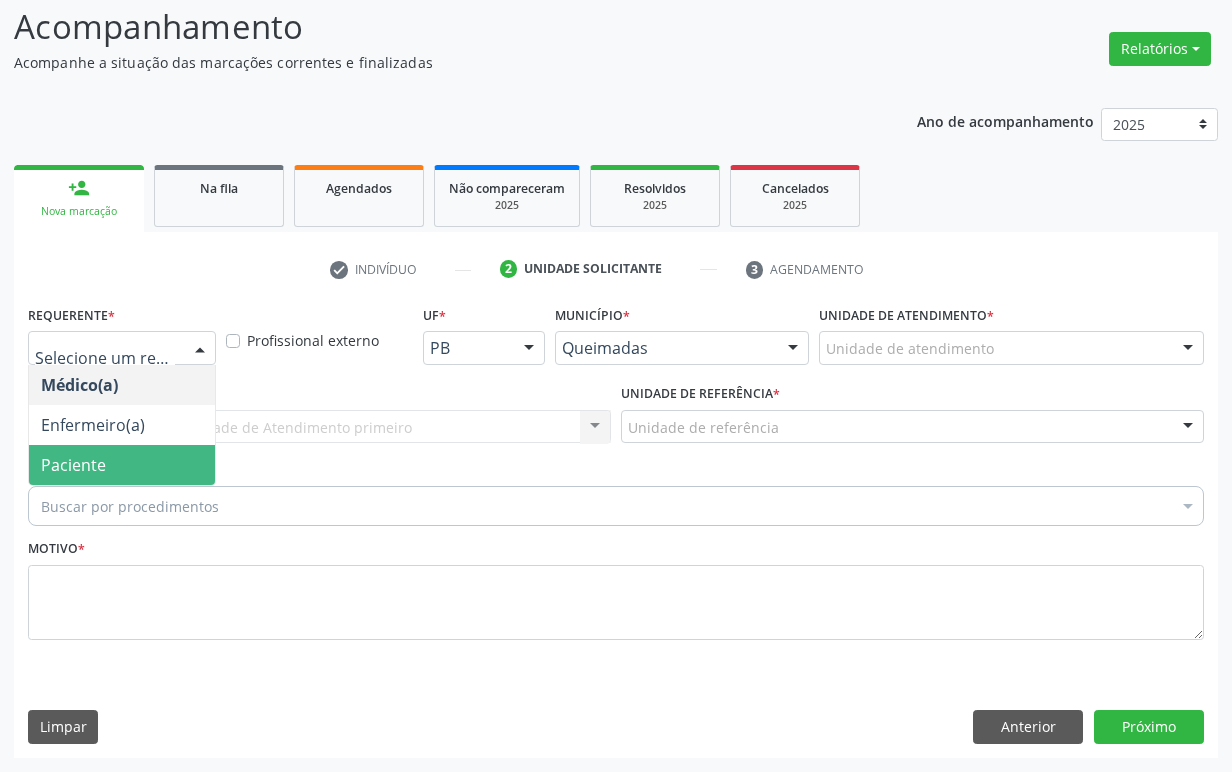 drag, startPoint x: 154, startPoint y: 464, endPoint x: 228, endPoint y: 418, distance: 87.13208 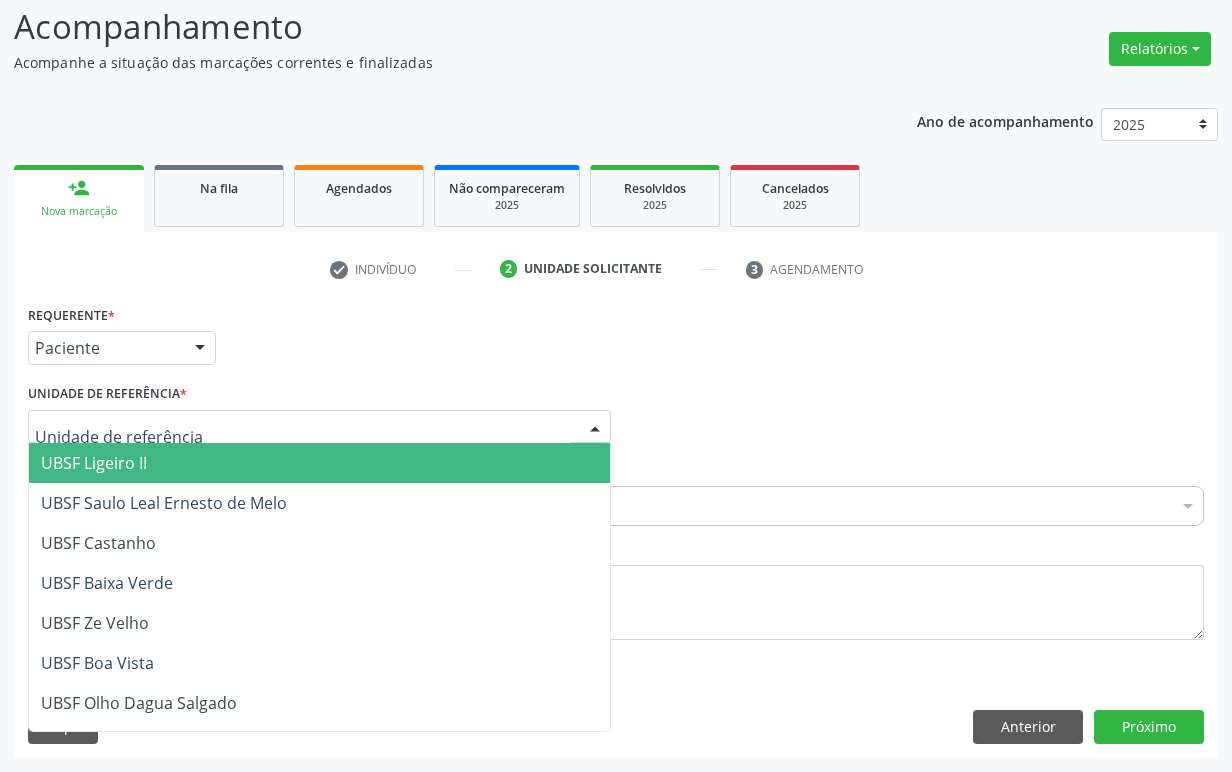 click at bounding box center (319, 427) 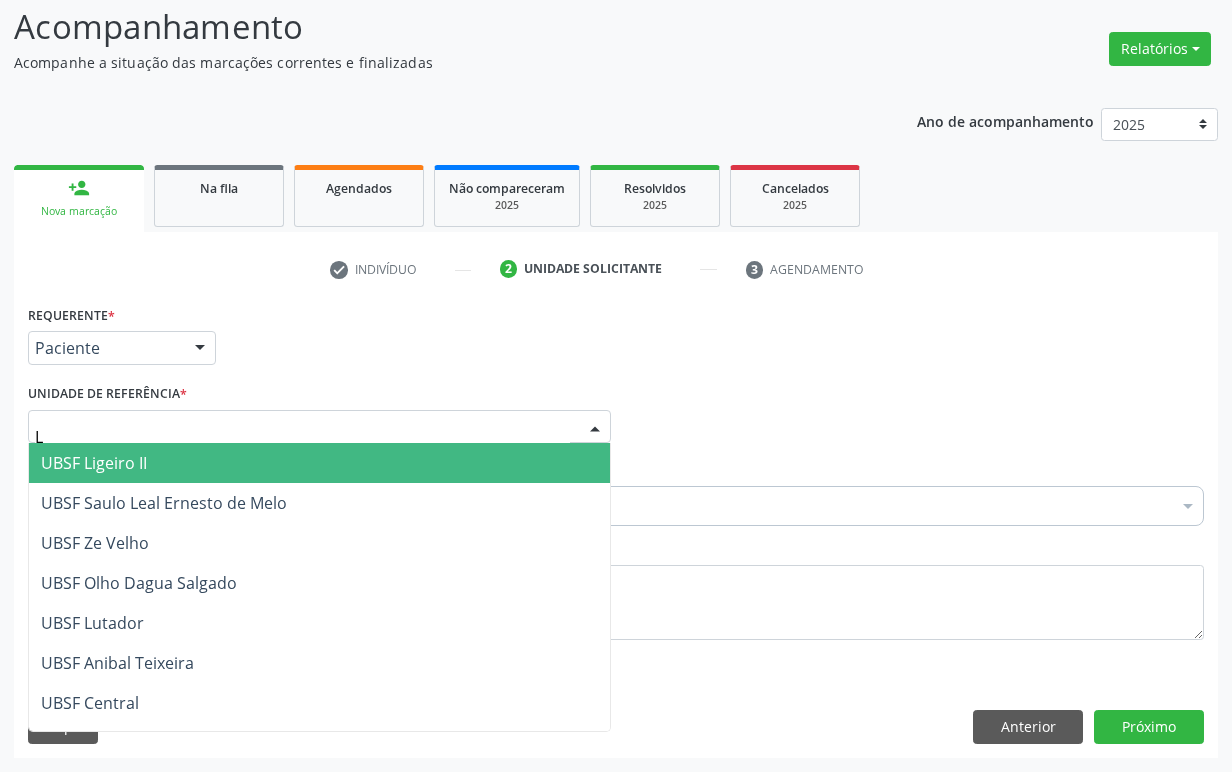 type on "LI" 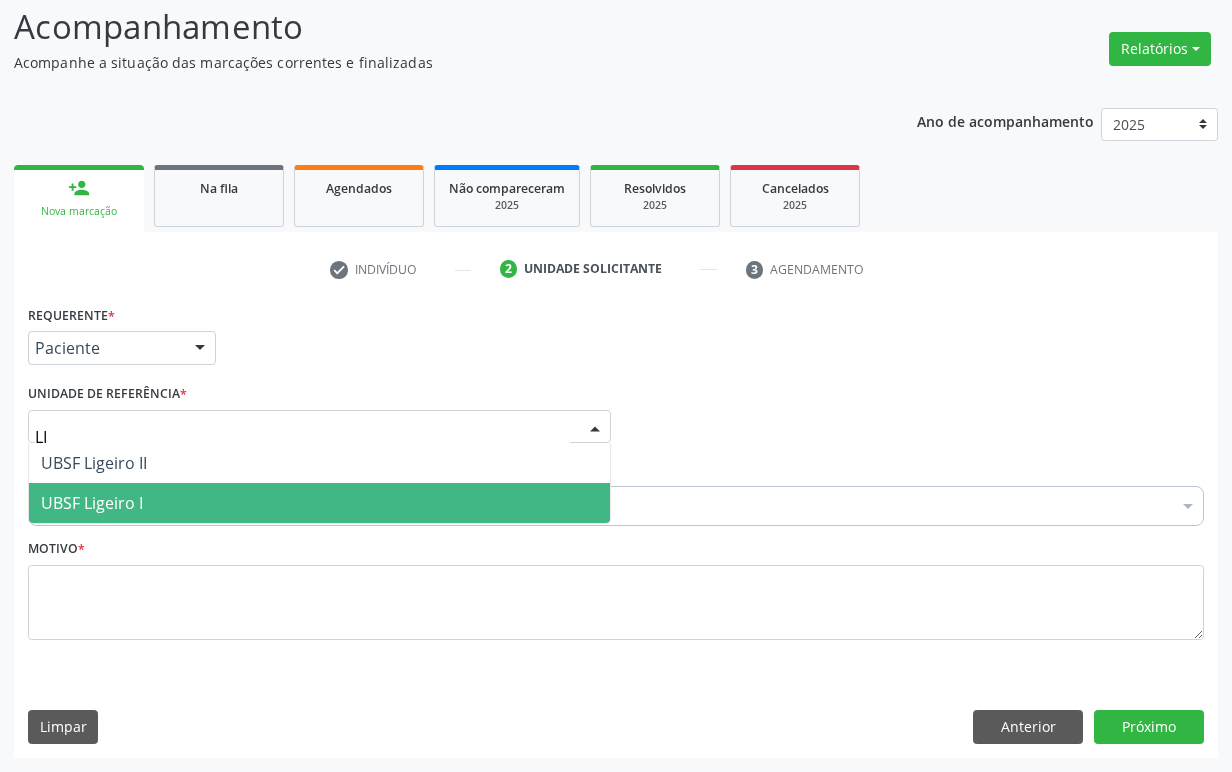 click on "UBSF Ligeiro I" at bounding box center [319, 503] 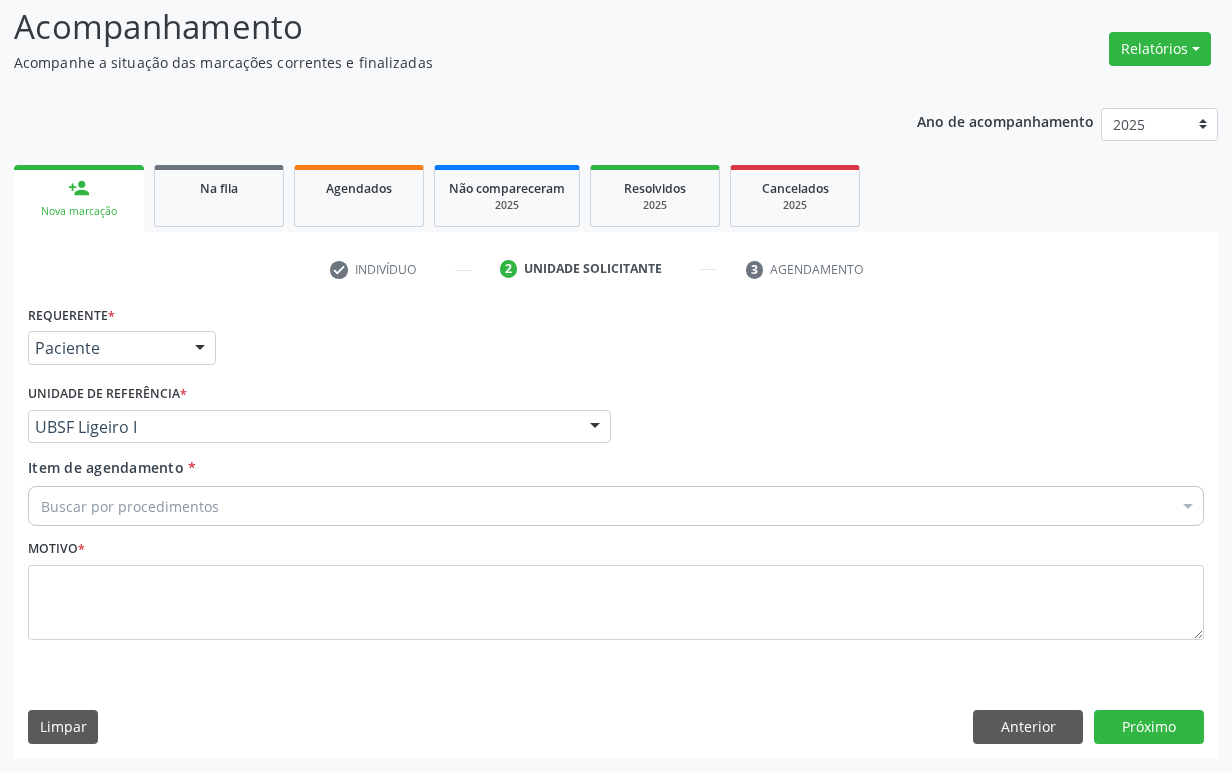 click on "Buscar por procedimentos" at bounding box center [616, 506] 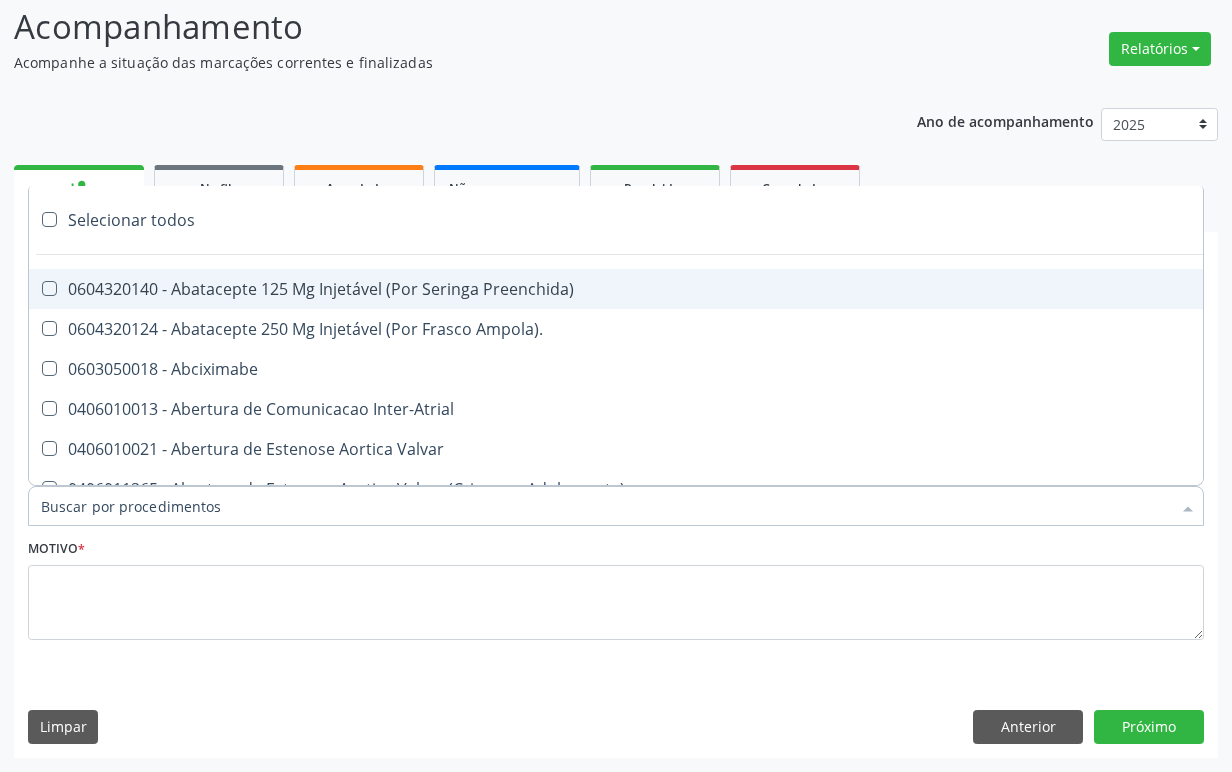 paste on "ENDOCRINOLOGISTA" 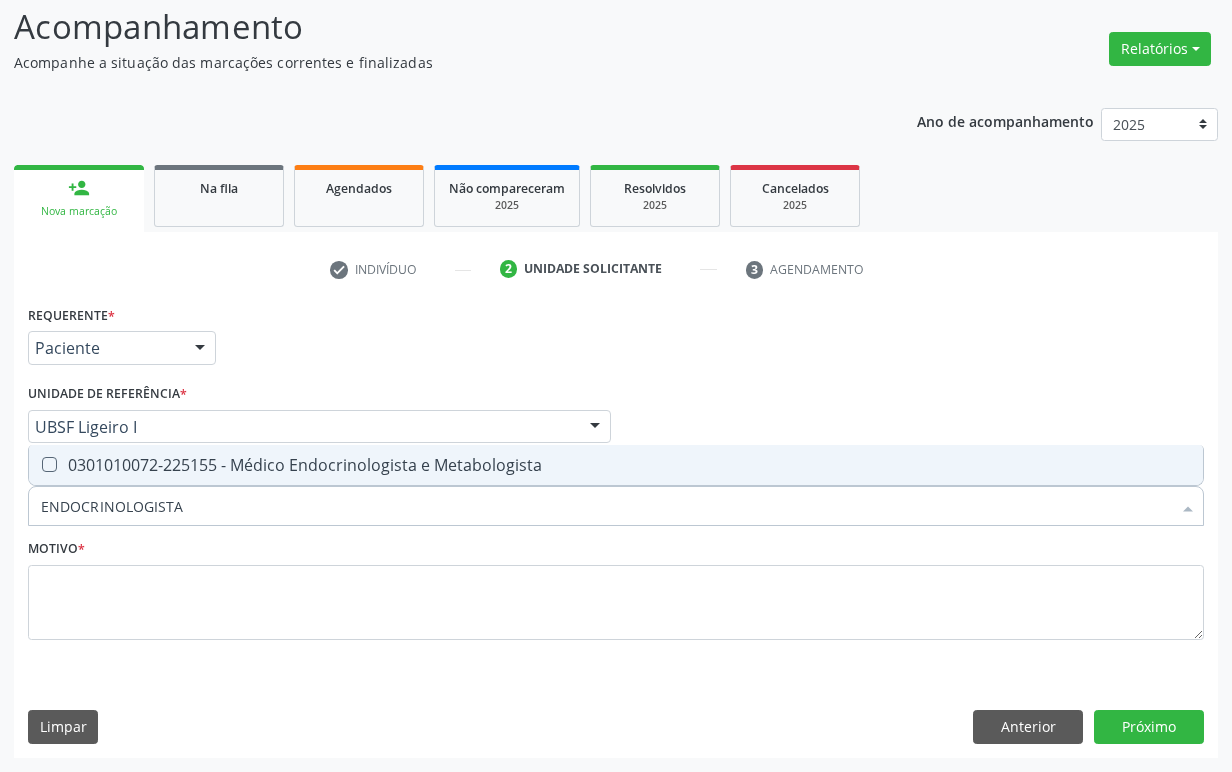 click on "0301010072-225155 - Médico Endocrinologista e Metabologista" at bounding box center (616, 465) 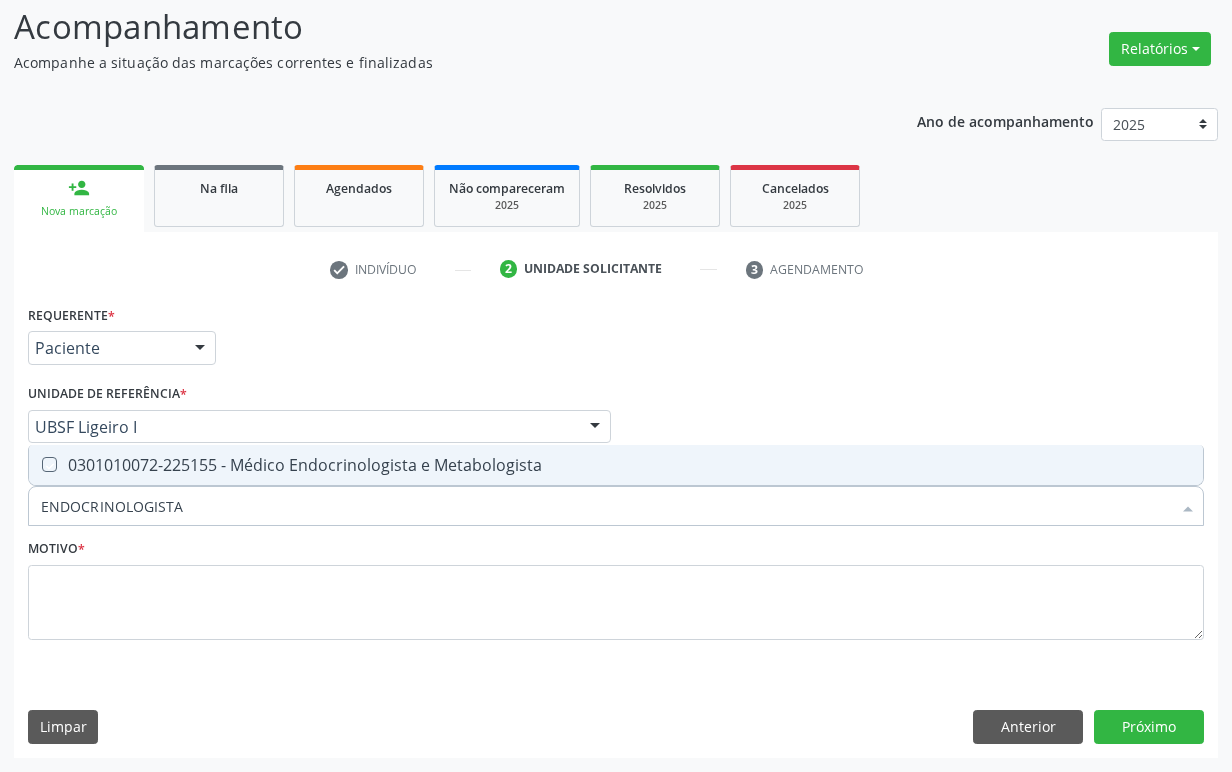 checkbox on "true" 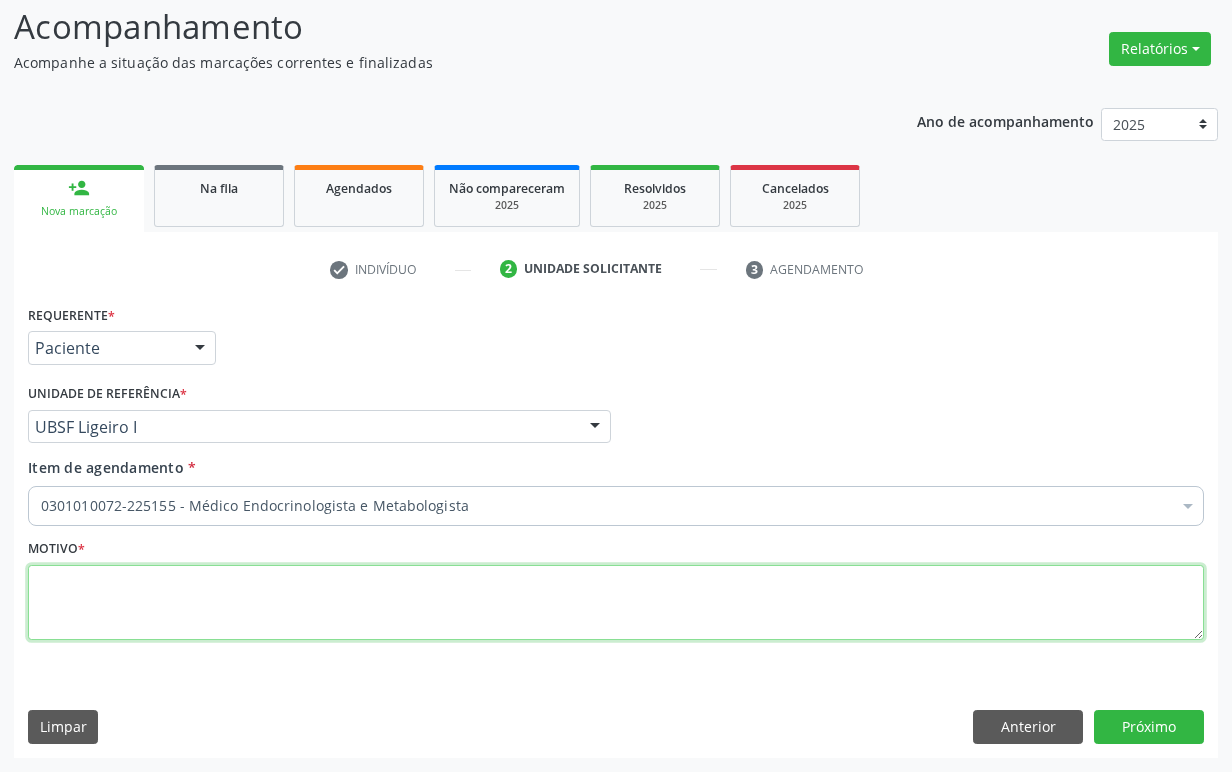 click at bounding box center [616, 603] 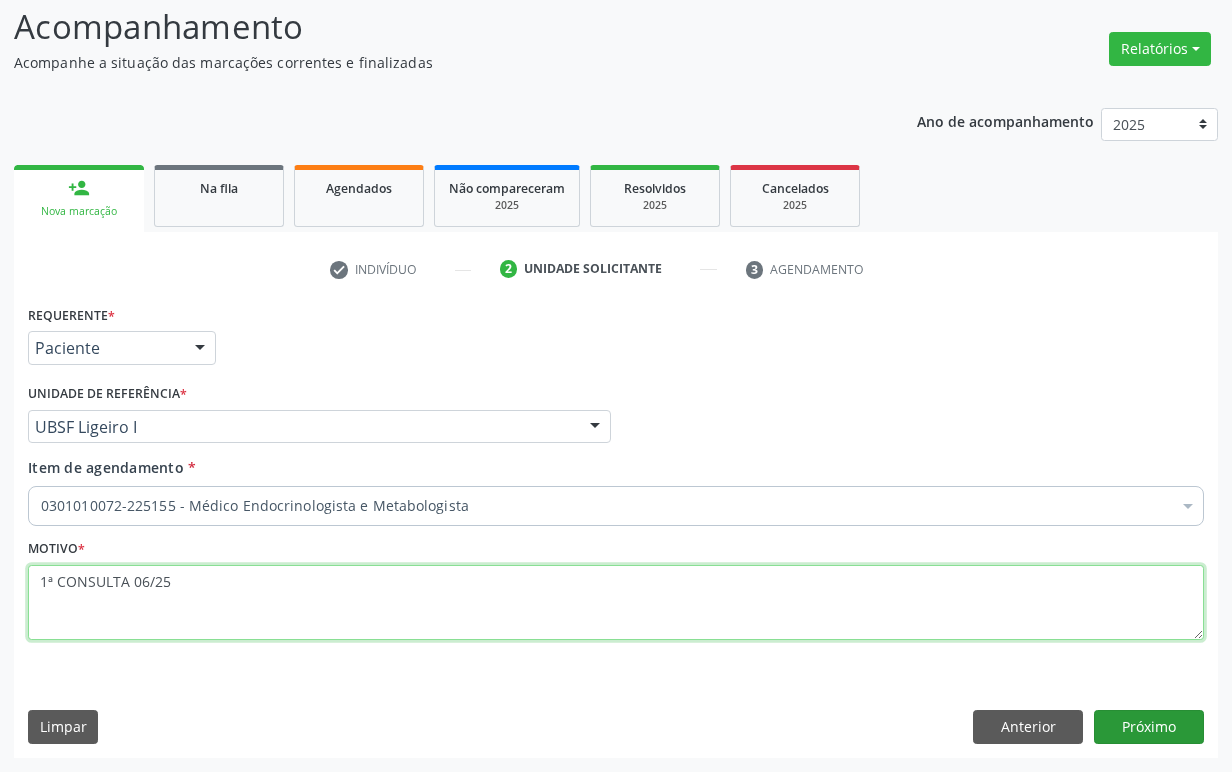 type on "1ª CONSULTA 06/25" 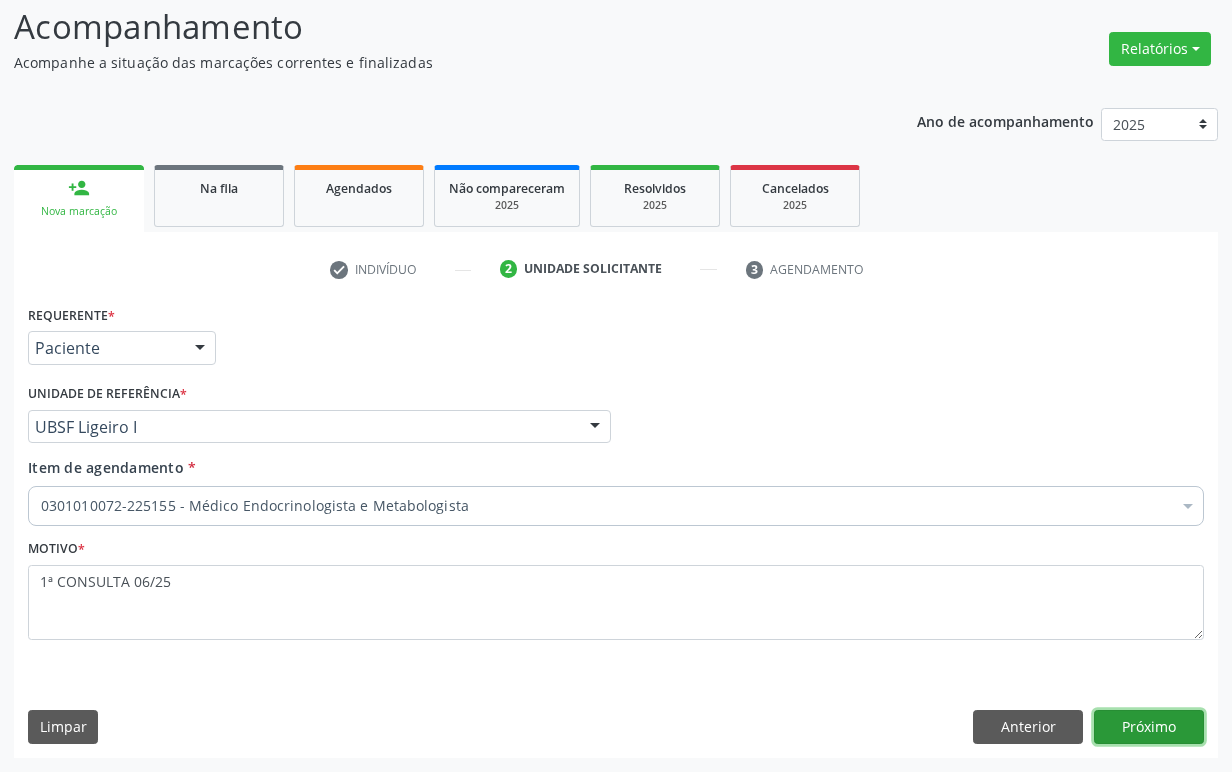 click on "Próximo" at bounding box center [1149, 727] 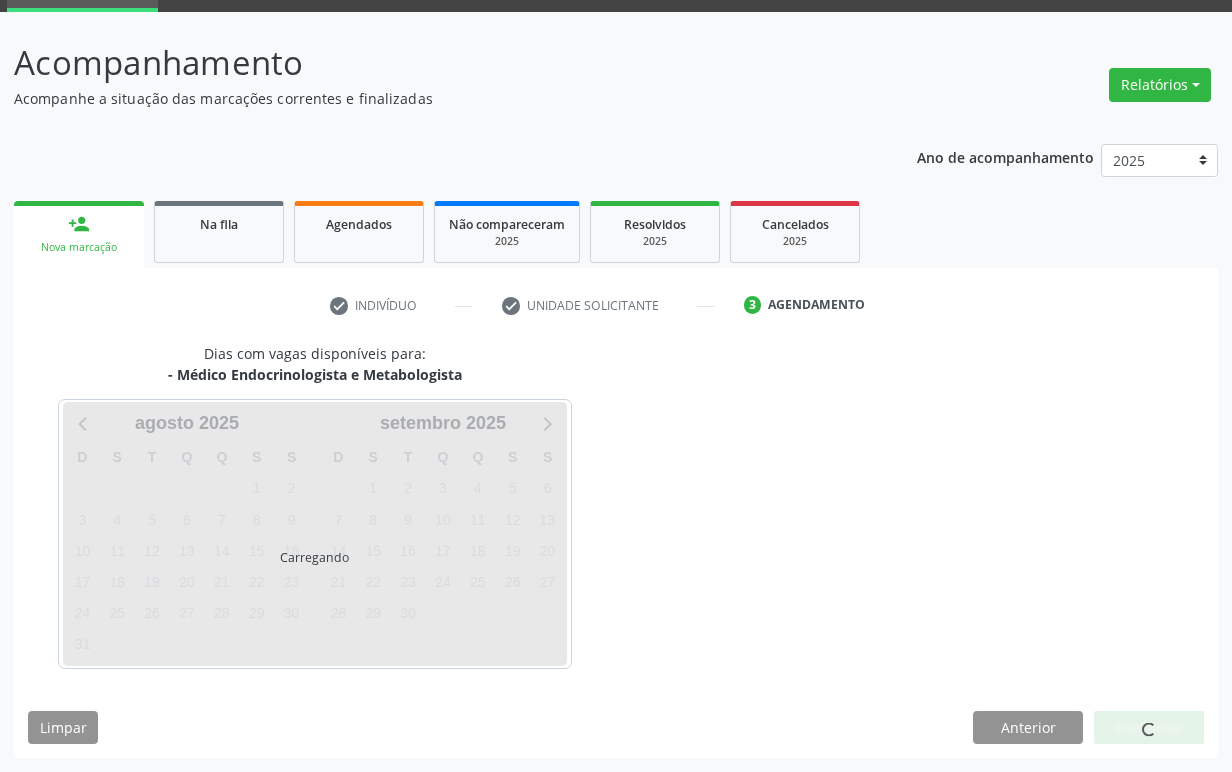 scroll, scrollTop: 134, scrollLeft: 0, axis: vertical 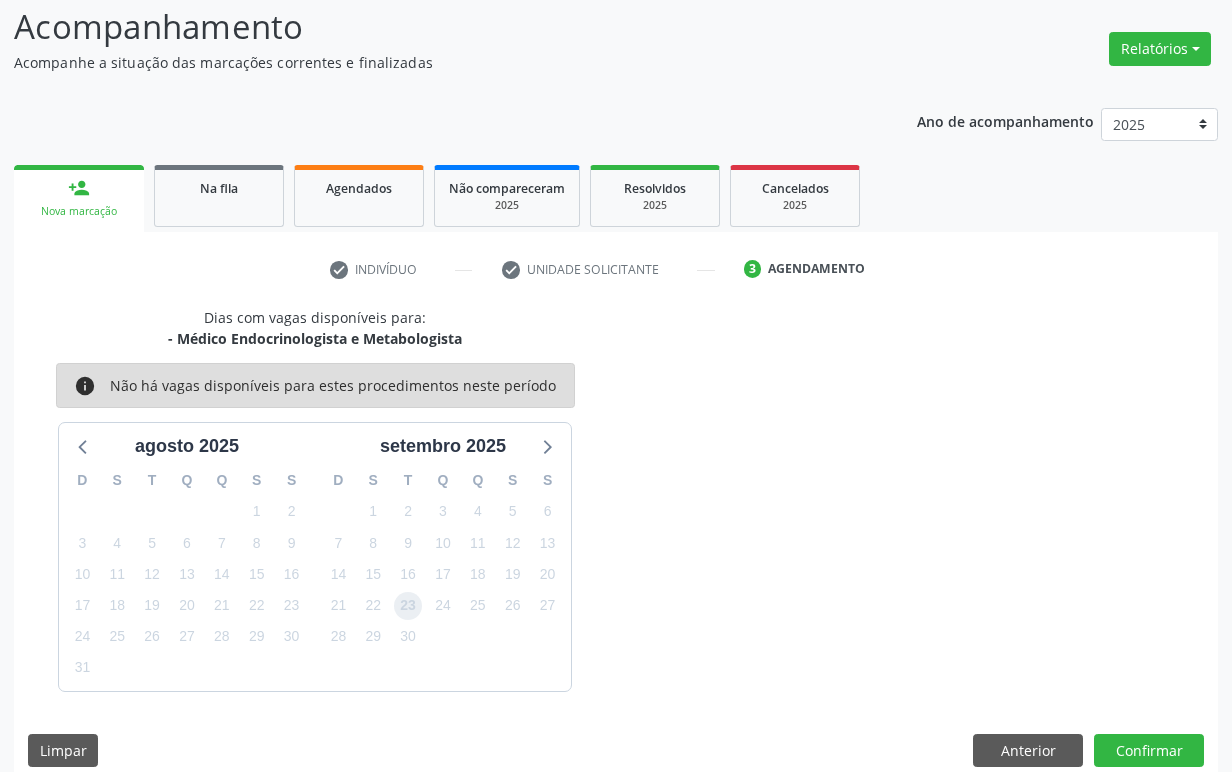 click on "23" at bounding box center (408, 606) 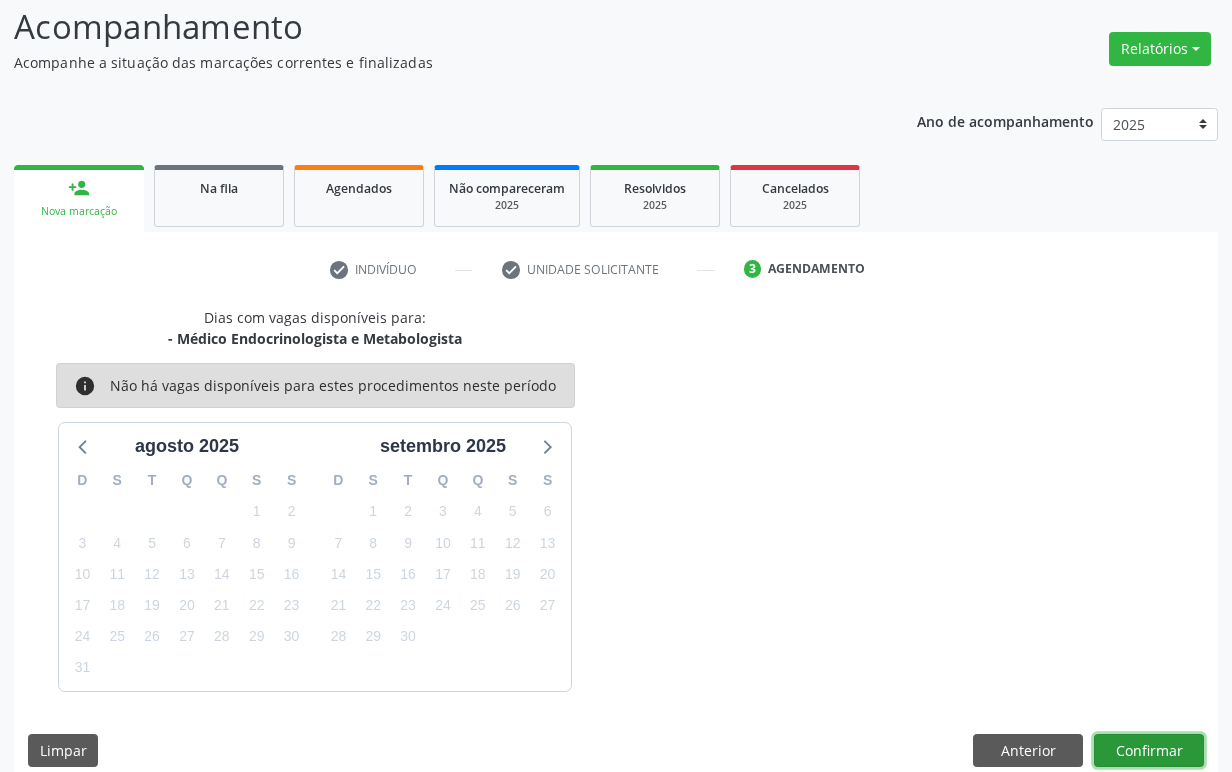 click on "Confirmar" at bounding box center [1149, 751] 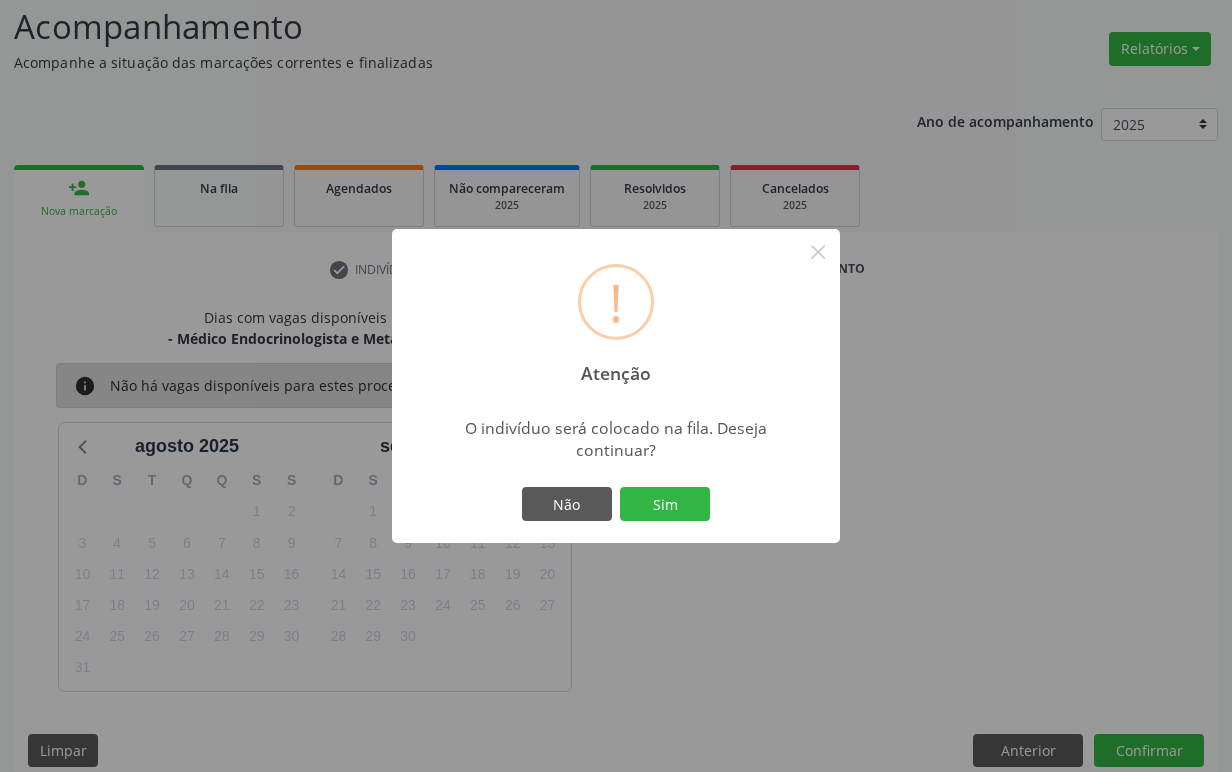 type 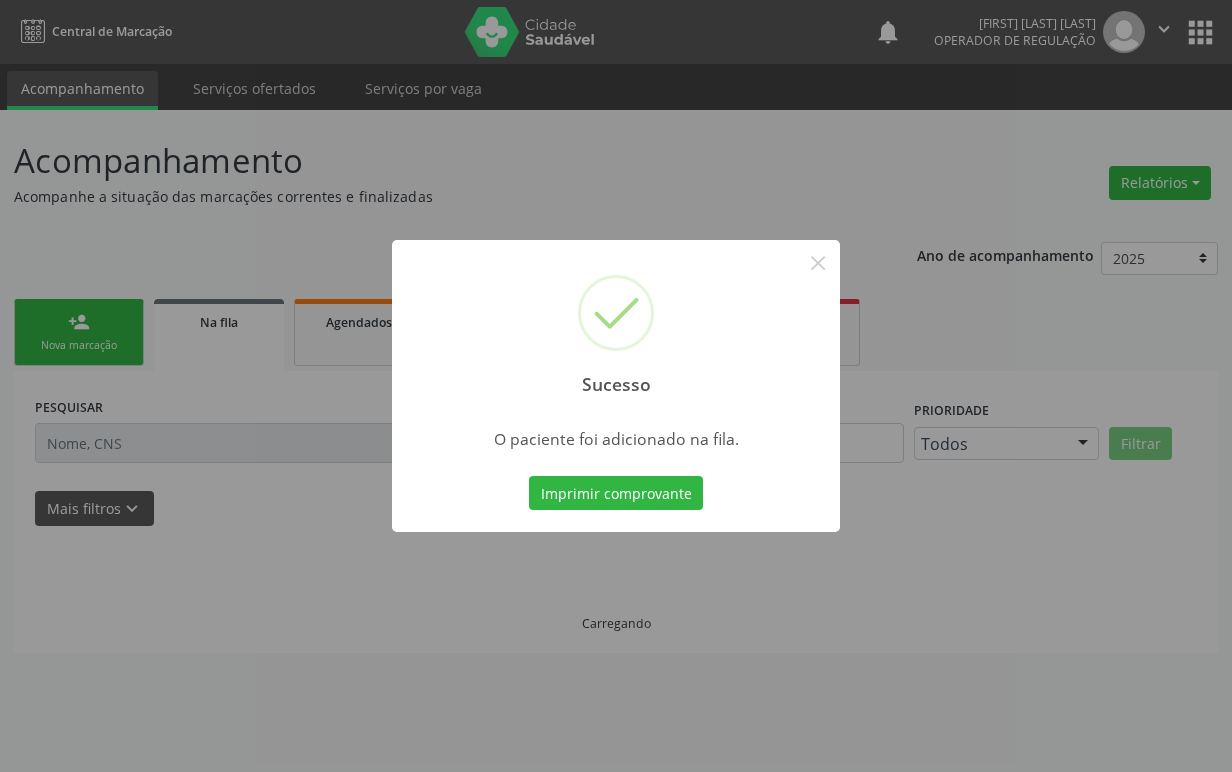 scroll, scrollTop: 0, scrollLeft: 0, axis: both 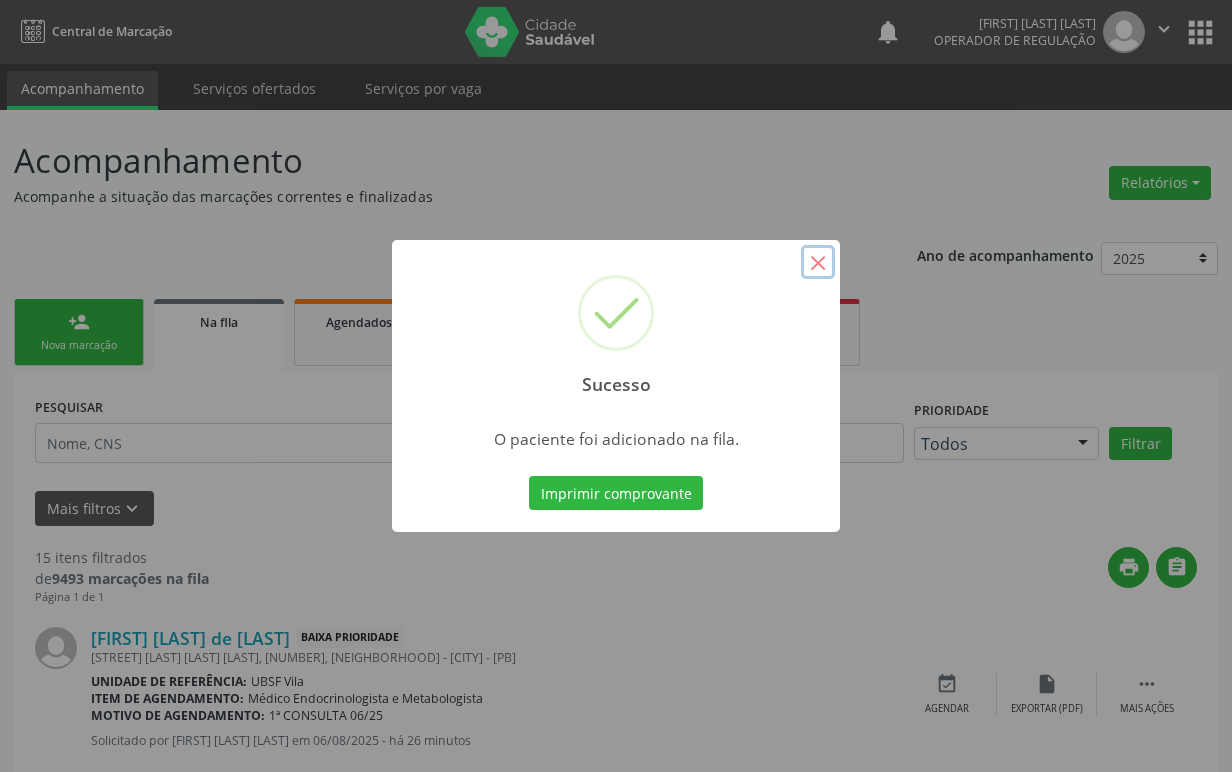 click on "×" at bounding box center (818, 262) 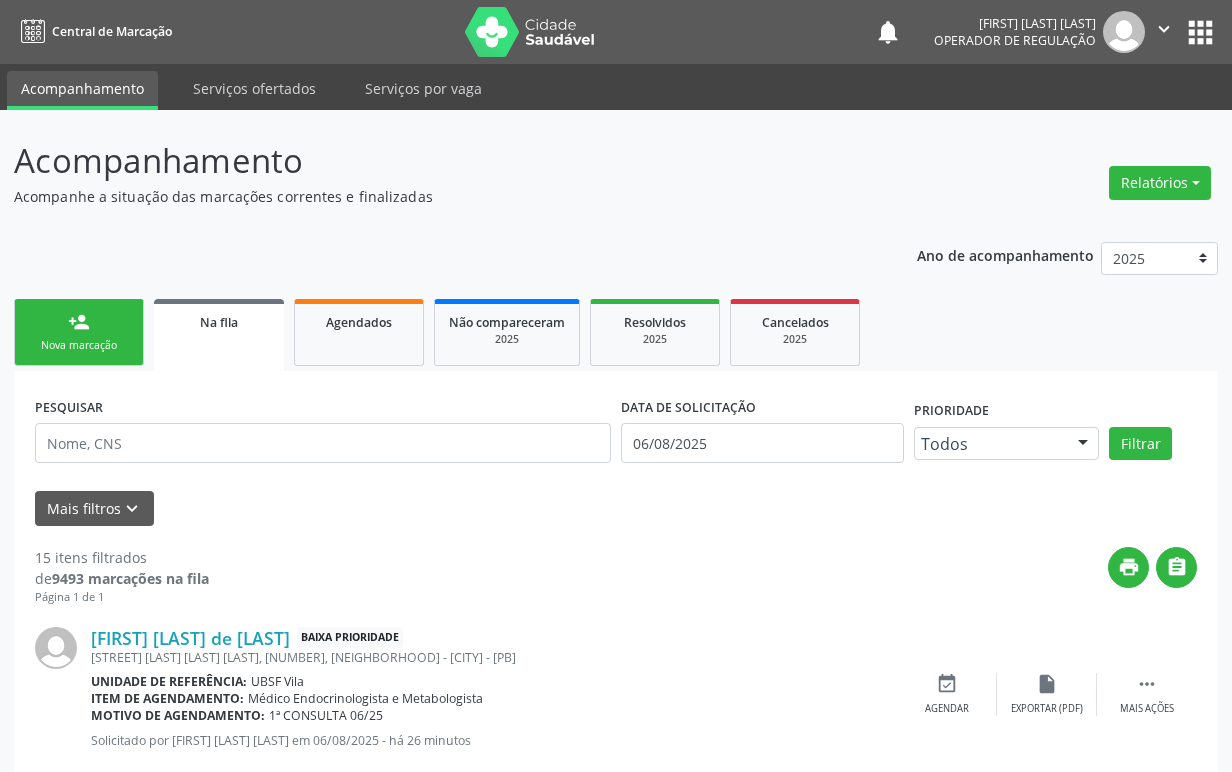 click on "person_add
Nova marcação" at bounding box center [79, 332] 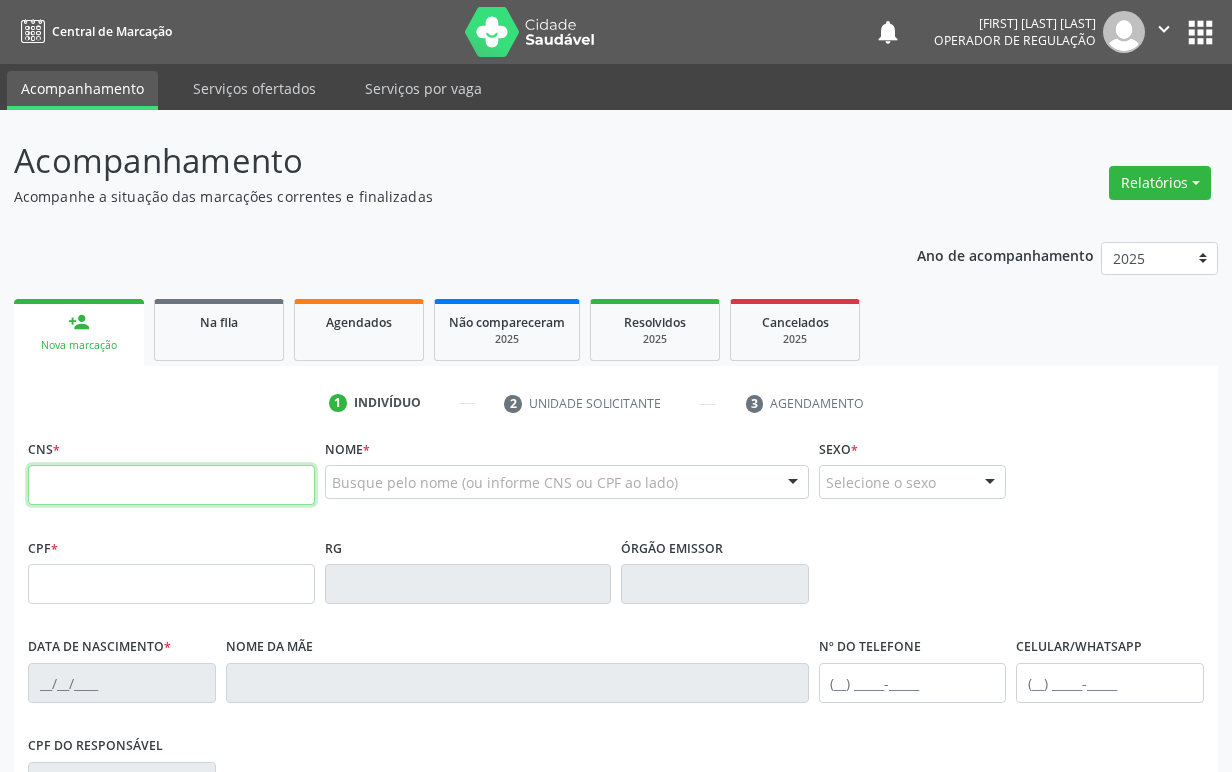 click at bounding box center [171, 485] 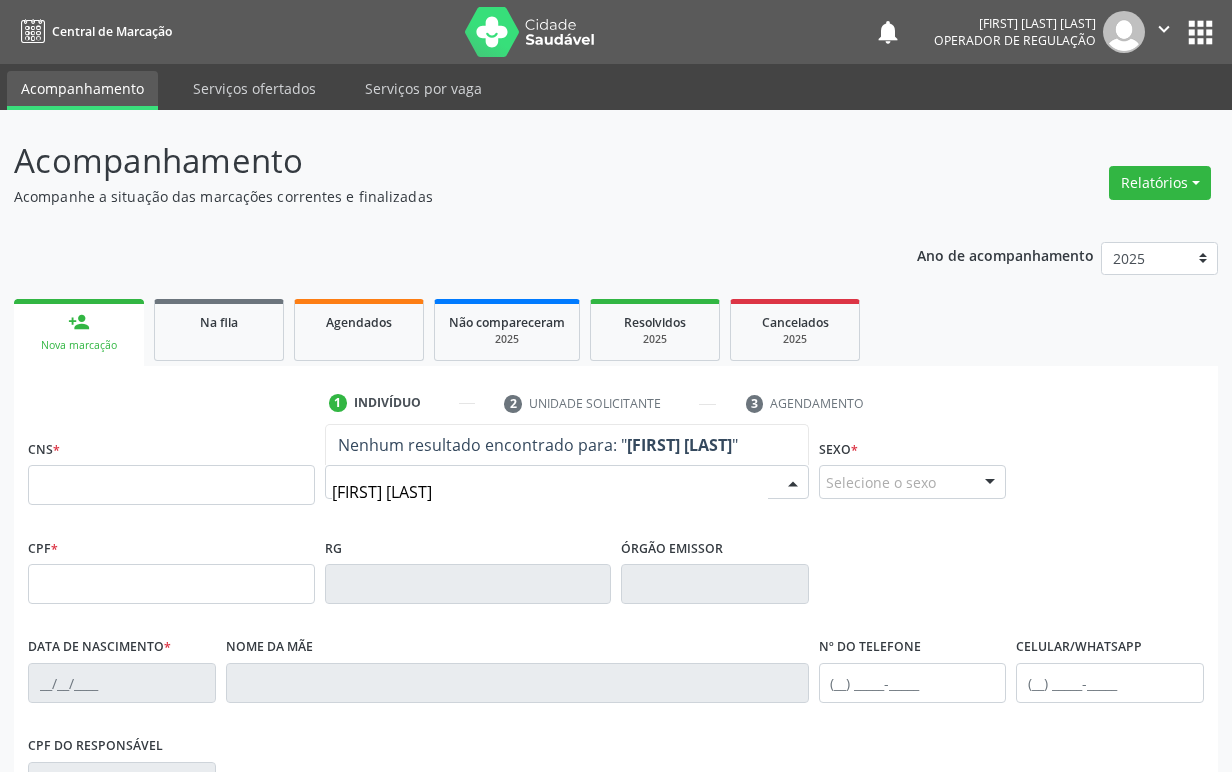type on "[FIRST] [LAST]" 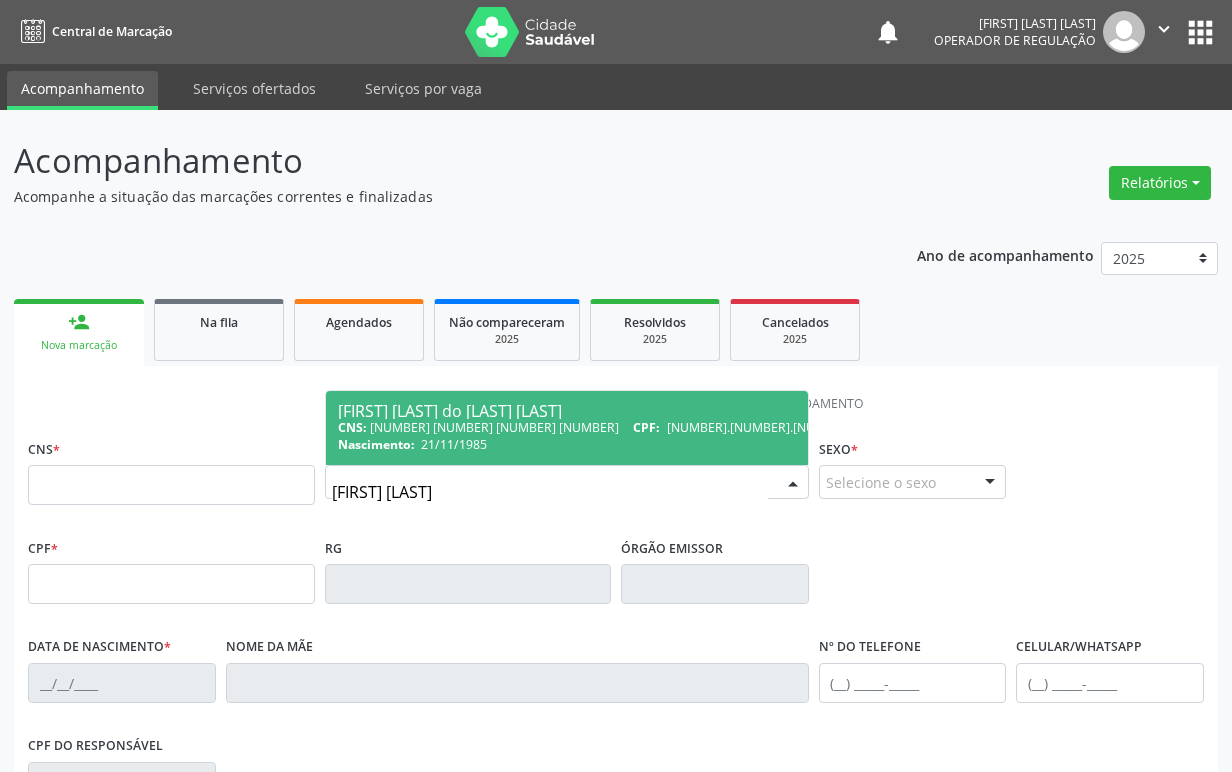 click on "[FIRST] [LAST] do [LAST] [LAST]" at bounding box center (627, 411) 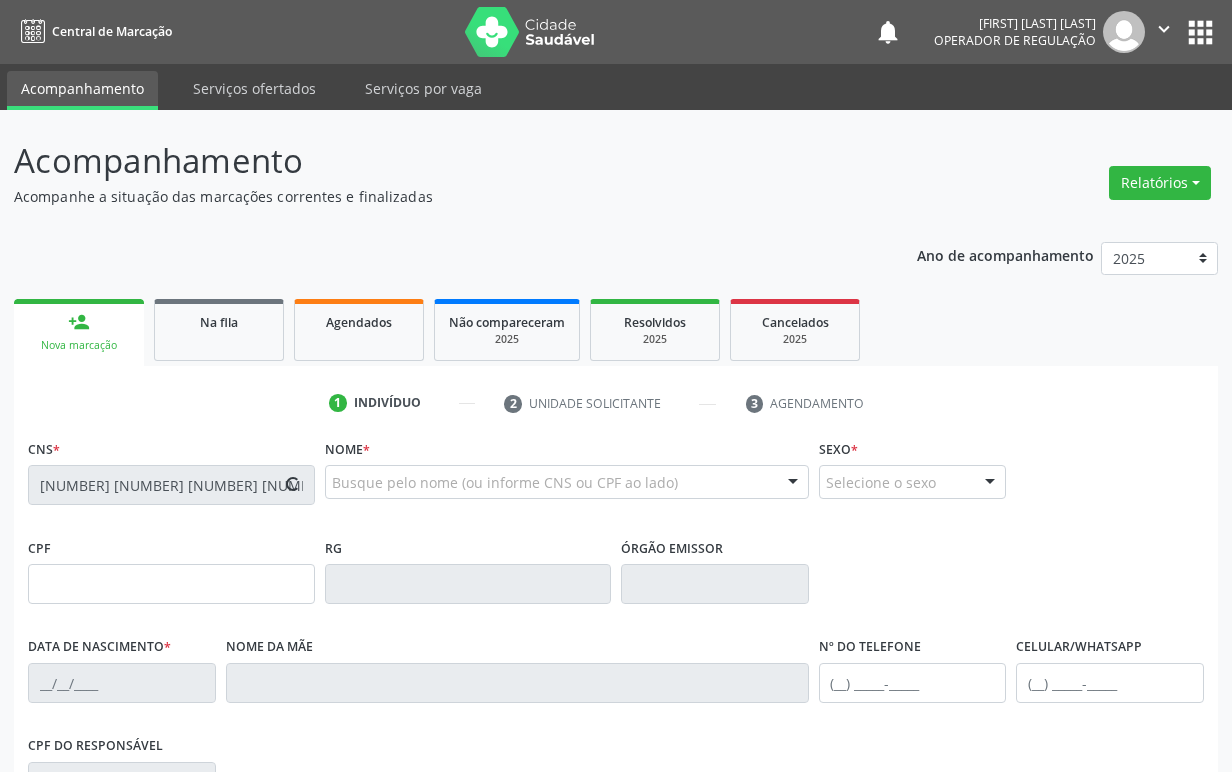 type on "[NUMBER].[NUMBER].[NUMBER]-[NUMBER]" 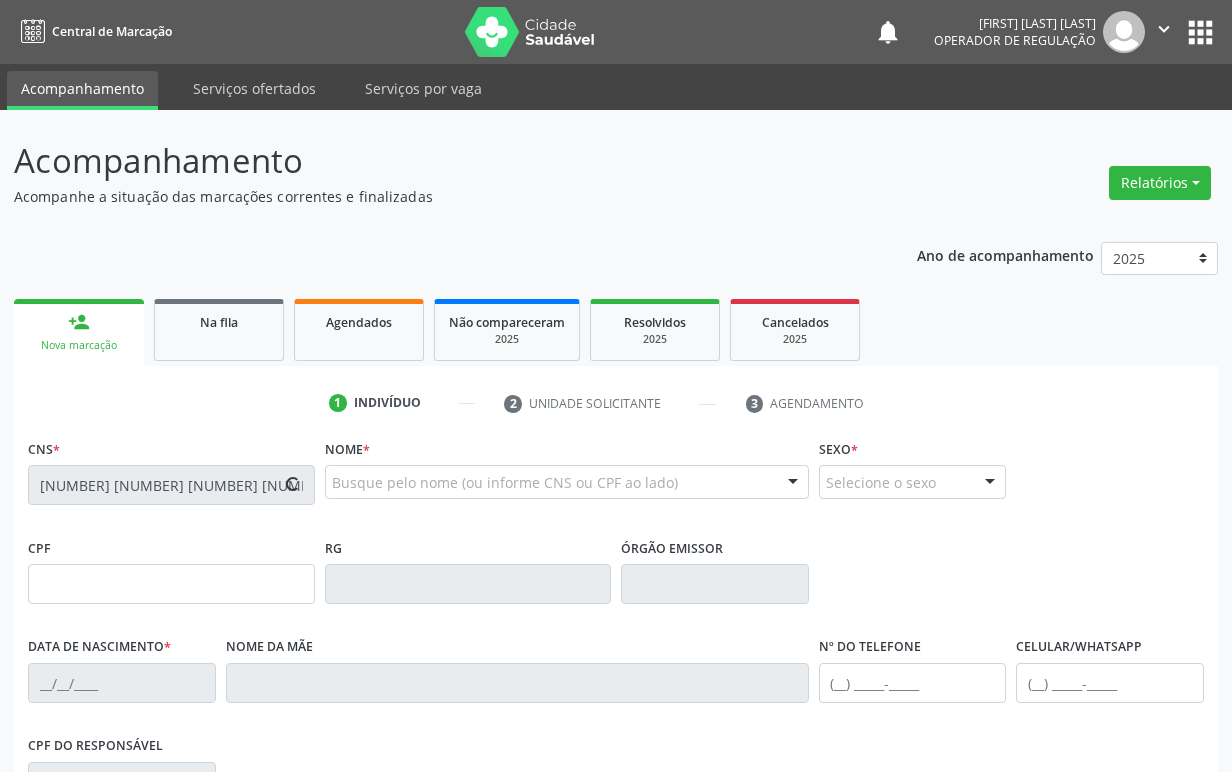 type on "21/11/1985" 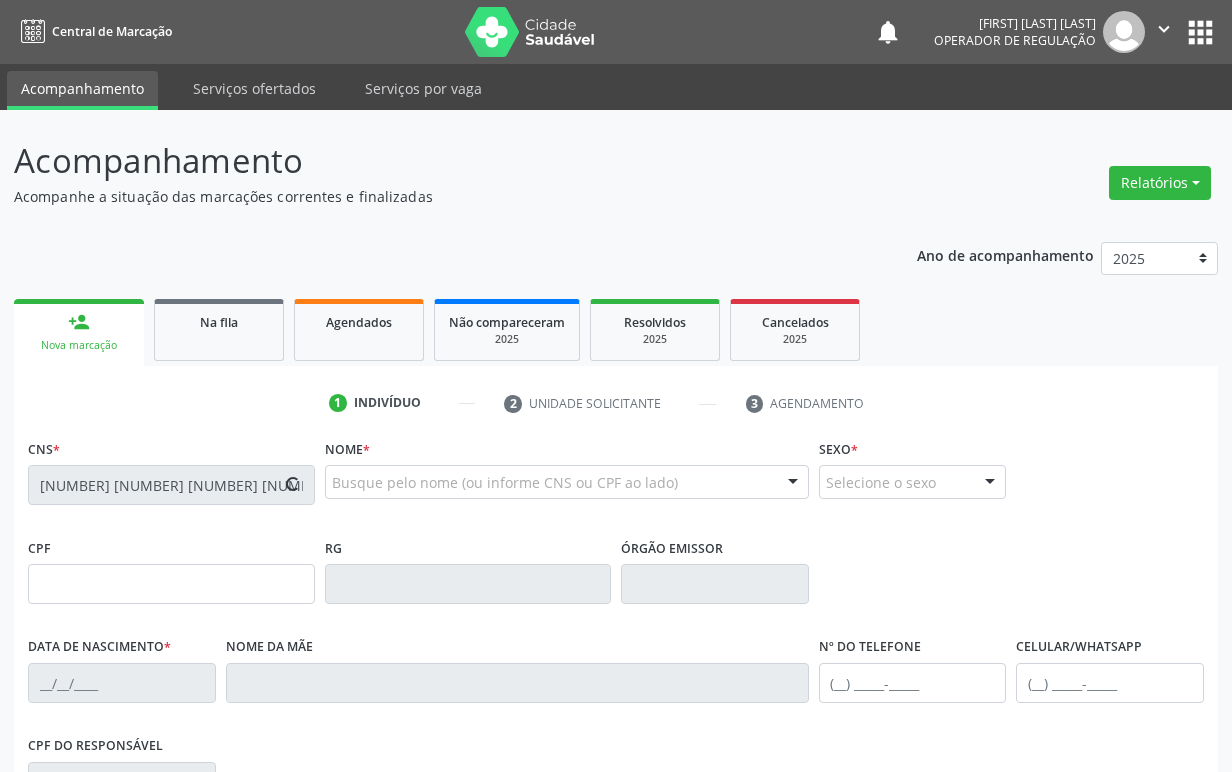 type on "([PHONE])" 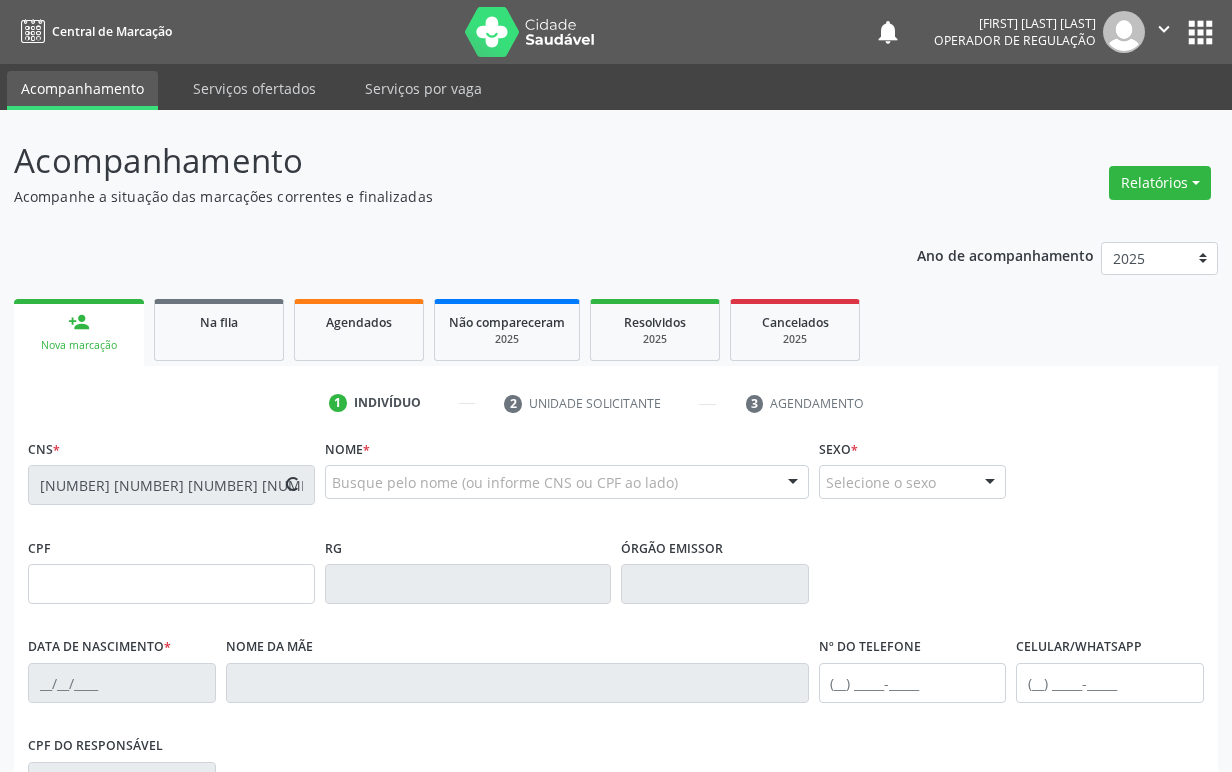 type on "[NUMBER].[NUMBER].[NUMBER]-[NUMBER]" 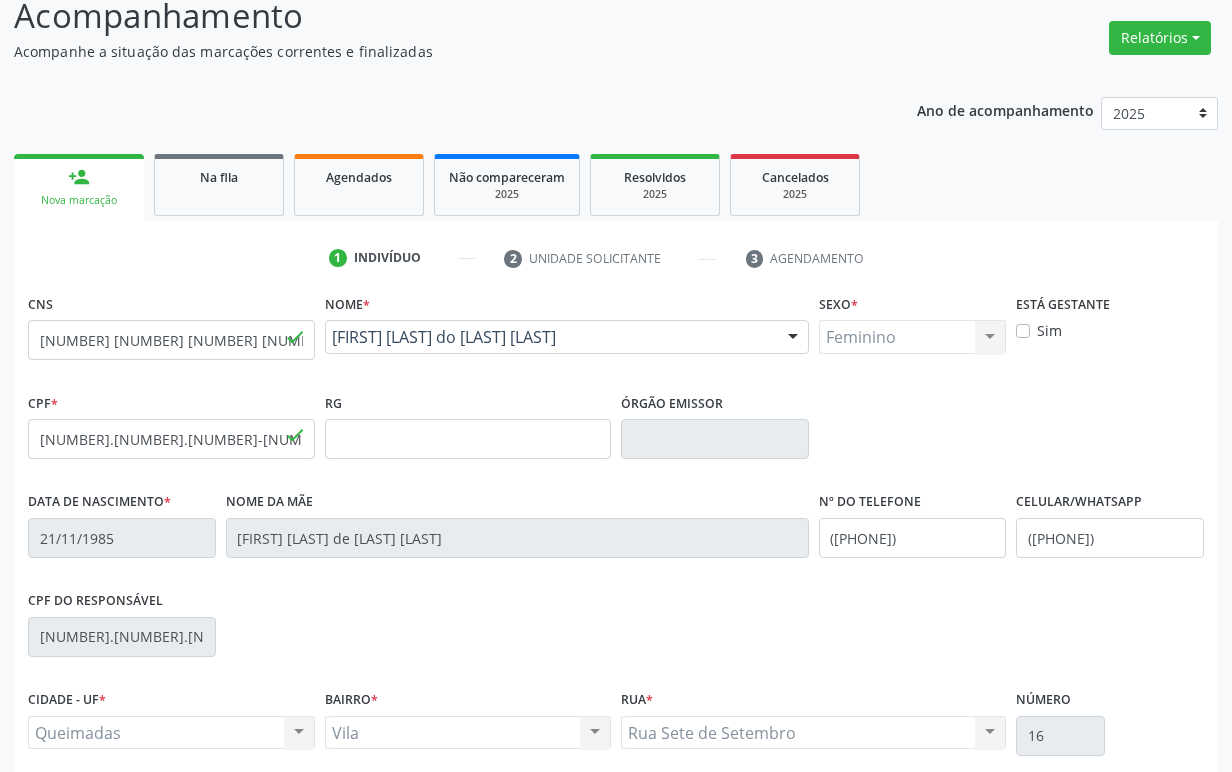 scroll, scrollTop: 312, scrollLeft: 0, axis: vertical 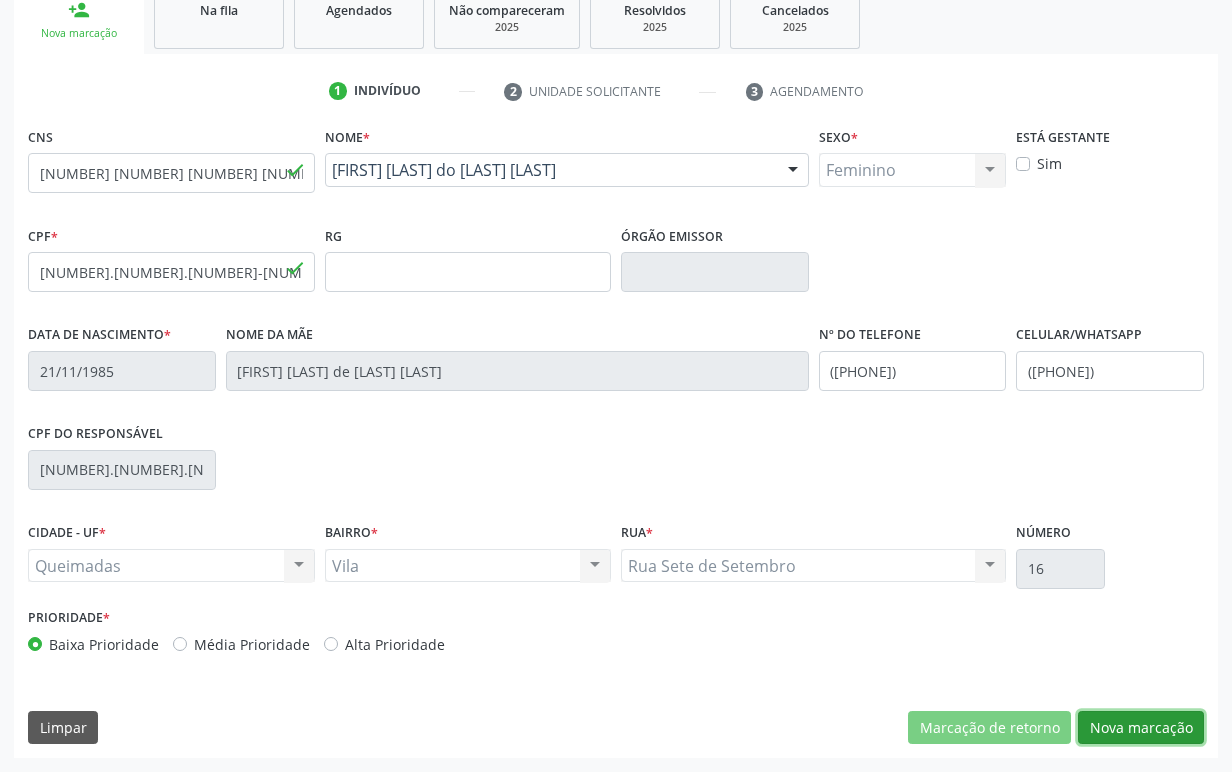 drag, startPoint x: 1160, startPoint y: 735, endPoint x: 992, endPoint y: 697, distance: 172.24402 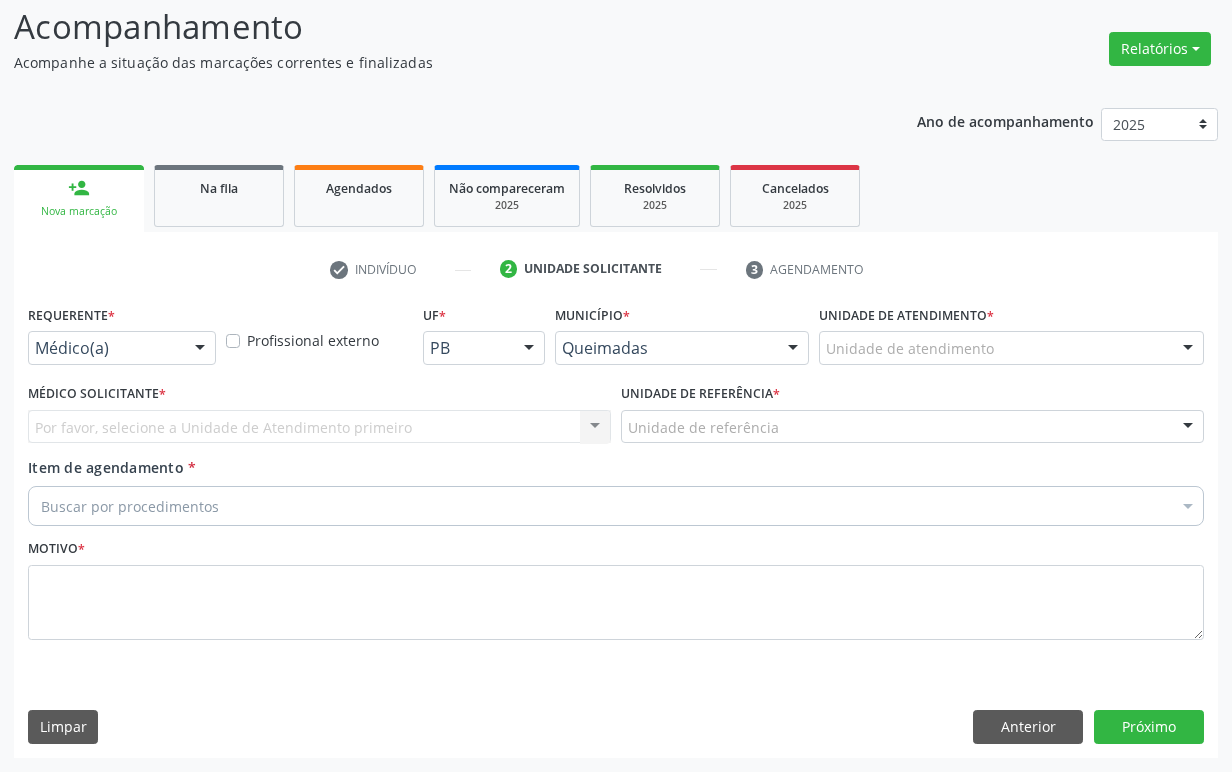 scroll, scrollTop: 134, scrollLeft: 0, axis: vertical 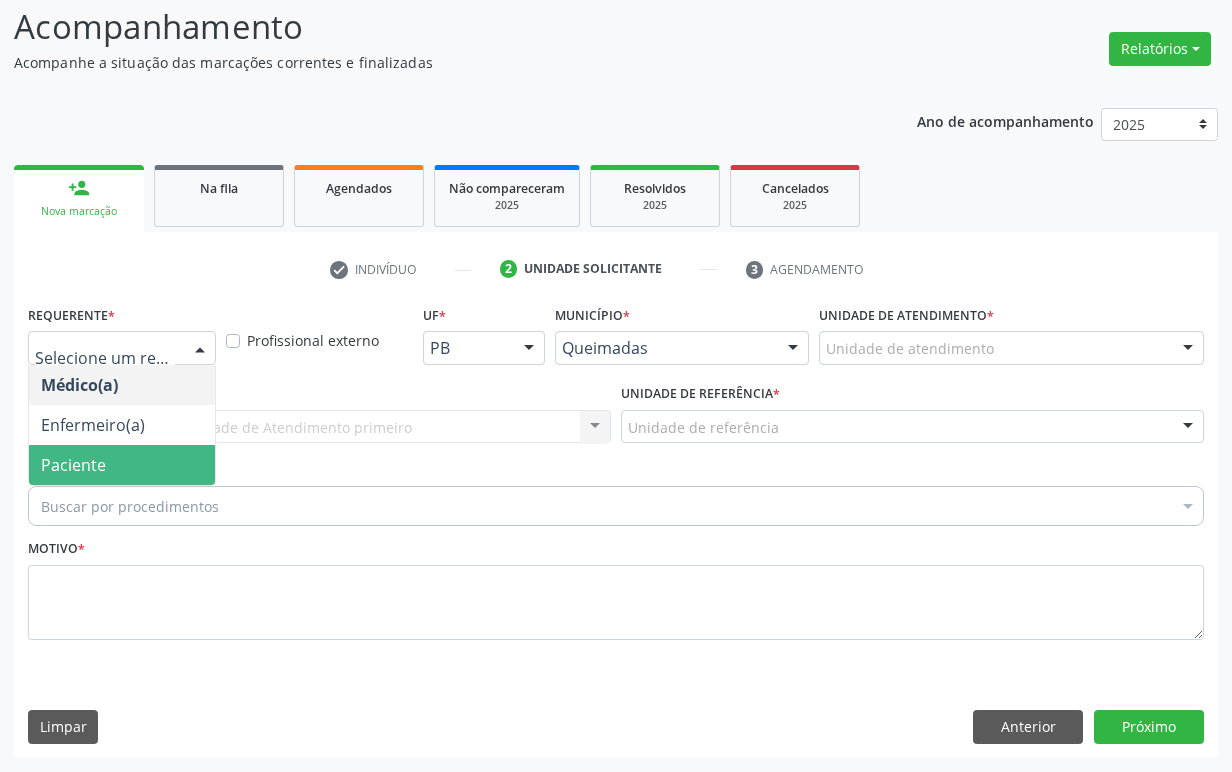 click on "Paciente" at bounding box center (73, 465) 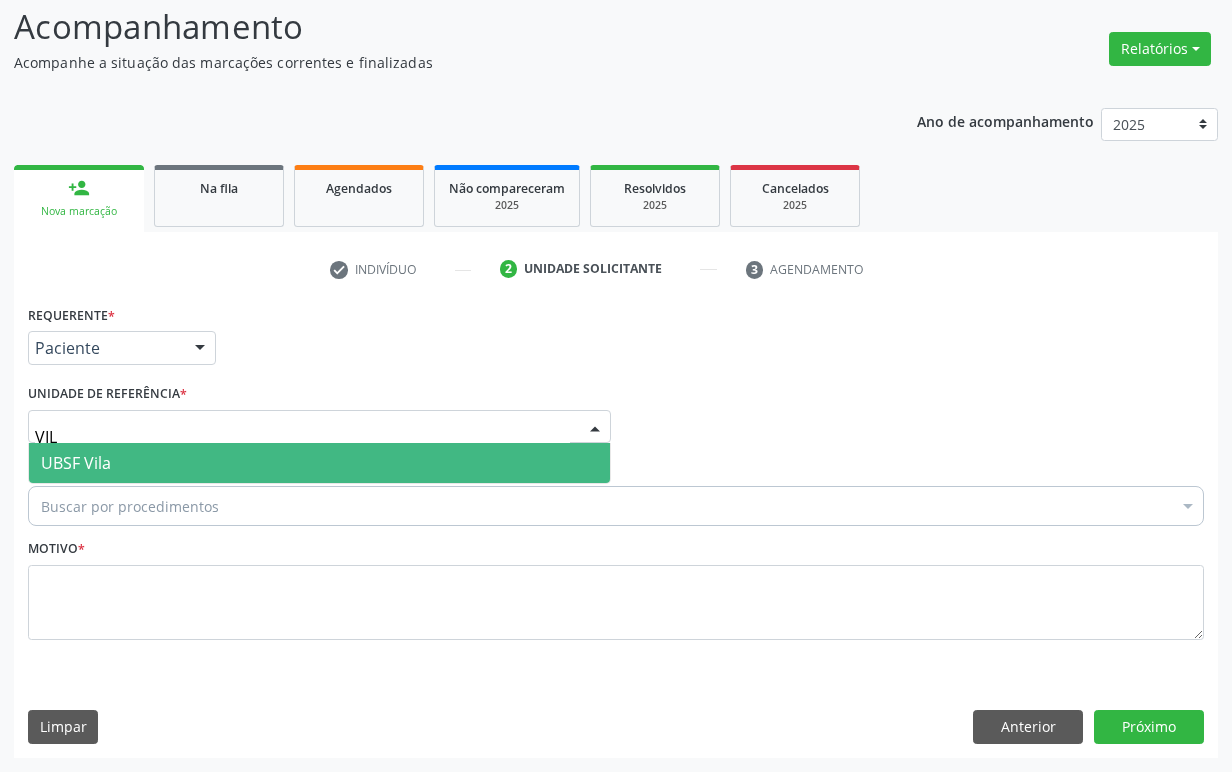 type on "VILA" 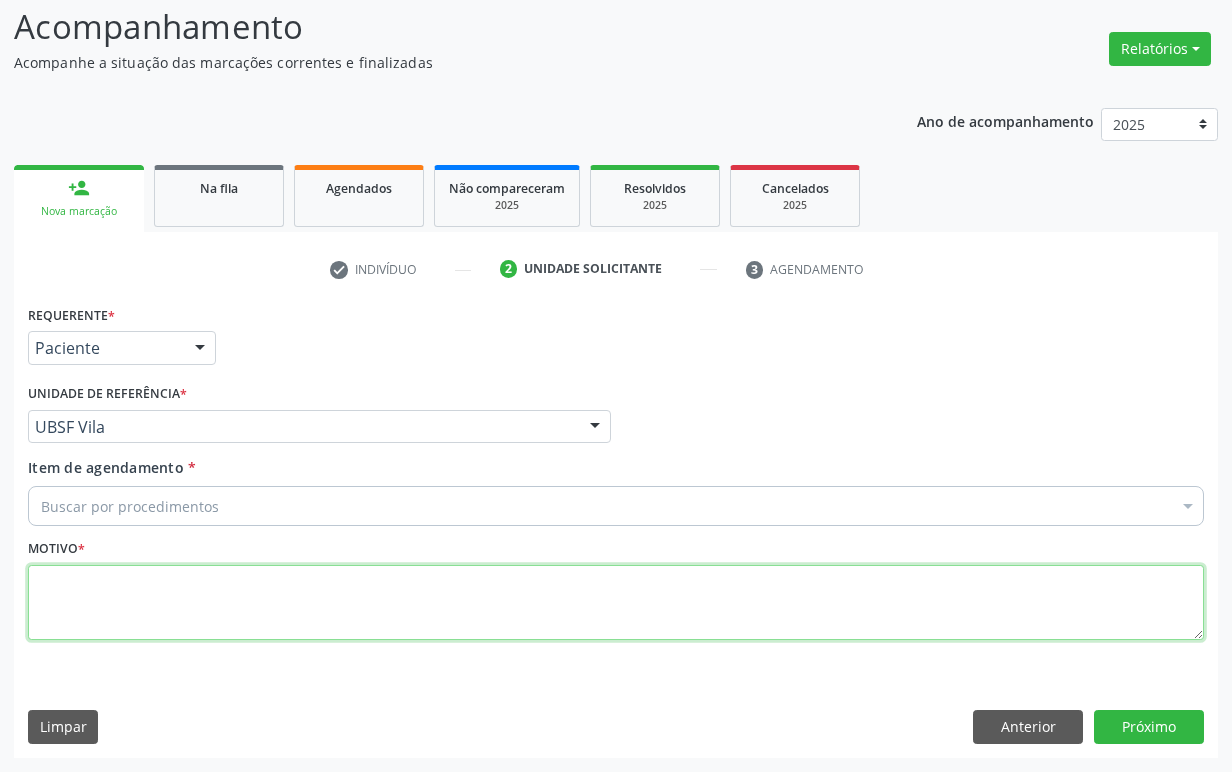 paste on "1ª CONSULTA 06/25" 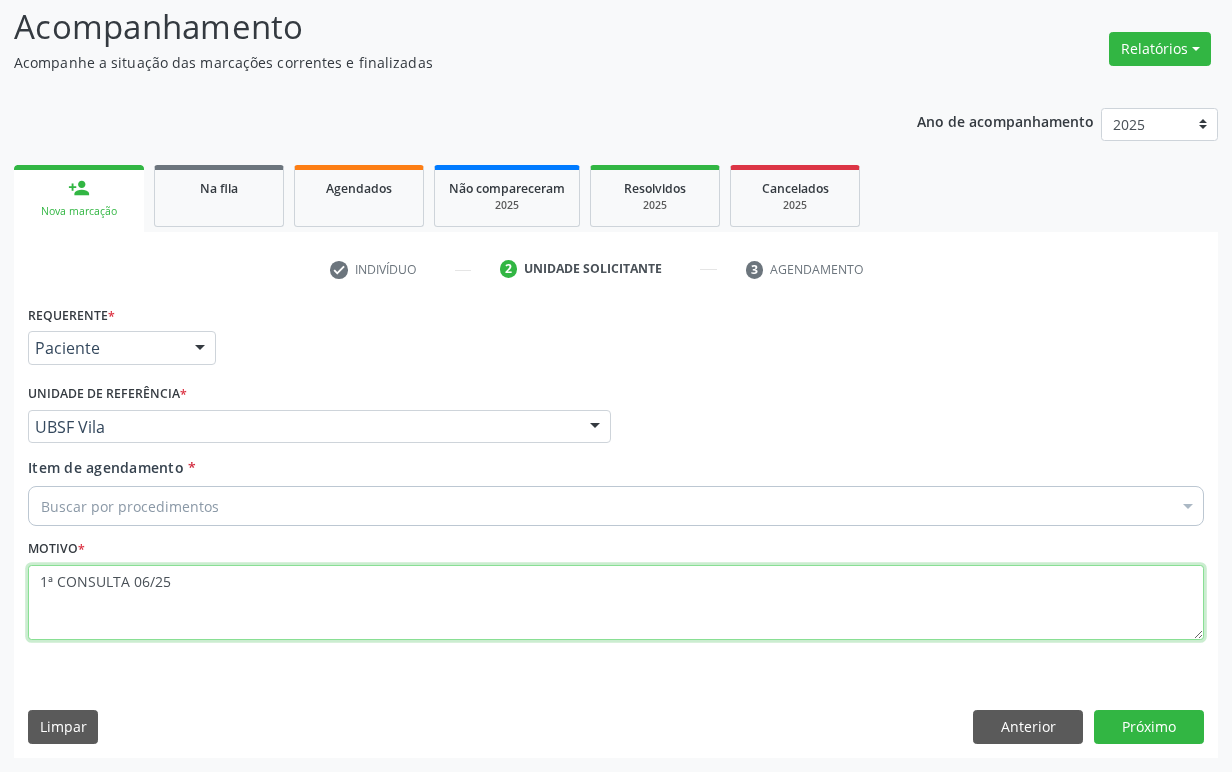 type on "1ª CONSULTA 06/25" 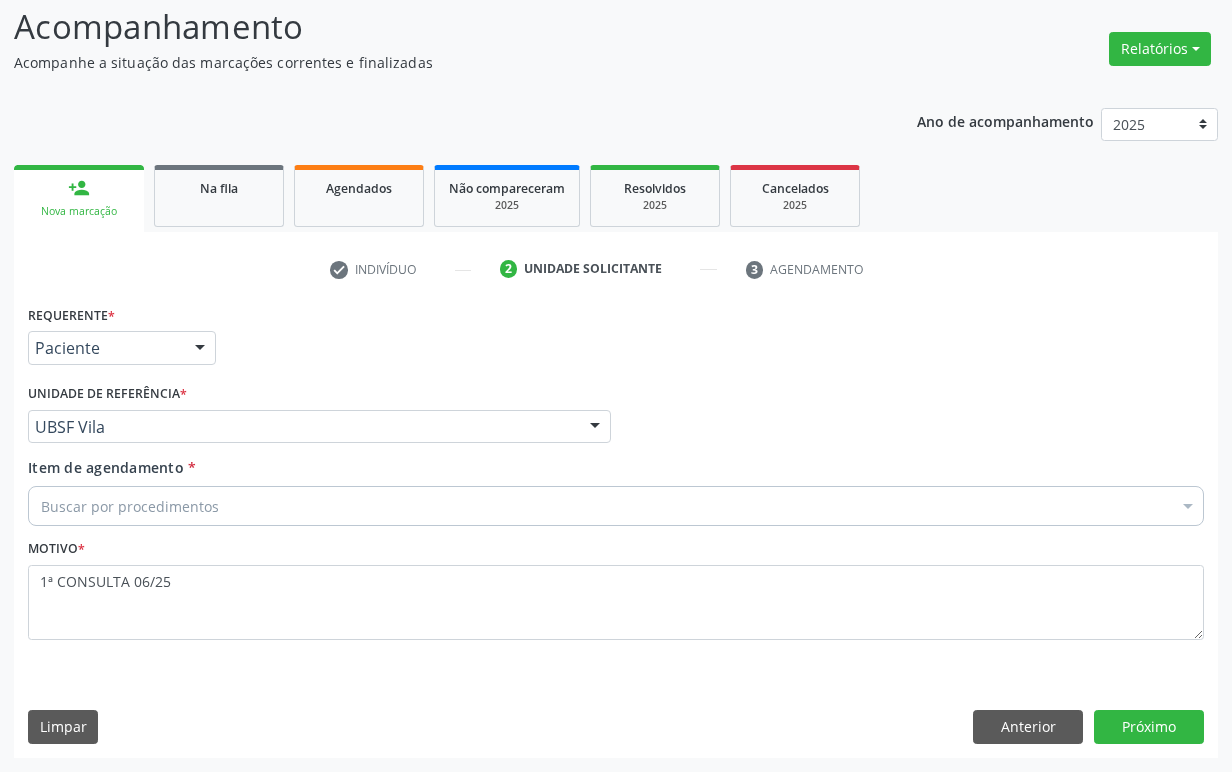 click on "Item de agendamento
*
Buscar por procedimentos
Selecionar todos
0604320140 - Abatacepte 125 Mg Injetável (Por Seringa Preenchida)
0604320124 - Abatacepte 250 Mg Injetável (Por Frasco Ampola).
0603050018 - Abciximabe
0406010013 - Abertura de Comunicacao Inter-Atrial
0406010021 - Abertura de Estenose Aortica Valvar
0406011265 - Abertura de Estenose Aortica Valvar (Criança e Adolescente)
0406010030 - Abertura de Estenose Pulmonar Valvar
0406011273 - Abertura de Estenose Pulmonar Valvar (Criança e Adolescente)
0301080011 - Abordagem Cognitiva Comportamental do Fumante (Por Atendimento / Paciente)
0307020010 - Acesso A Polpa Dentaria e Medicacao (Por Dente)
0604660030 - Acetazolamida 250 Mg (Por Comprimido)
0202010783 - Acidez Titulável no Leite Humano (Dornic)" at bounding box center [616, 488] 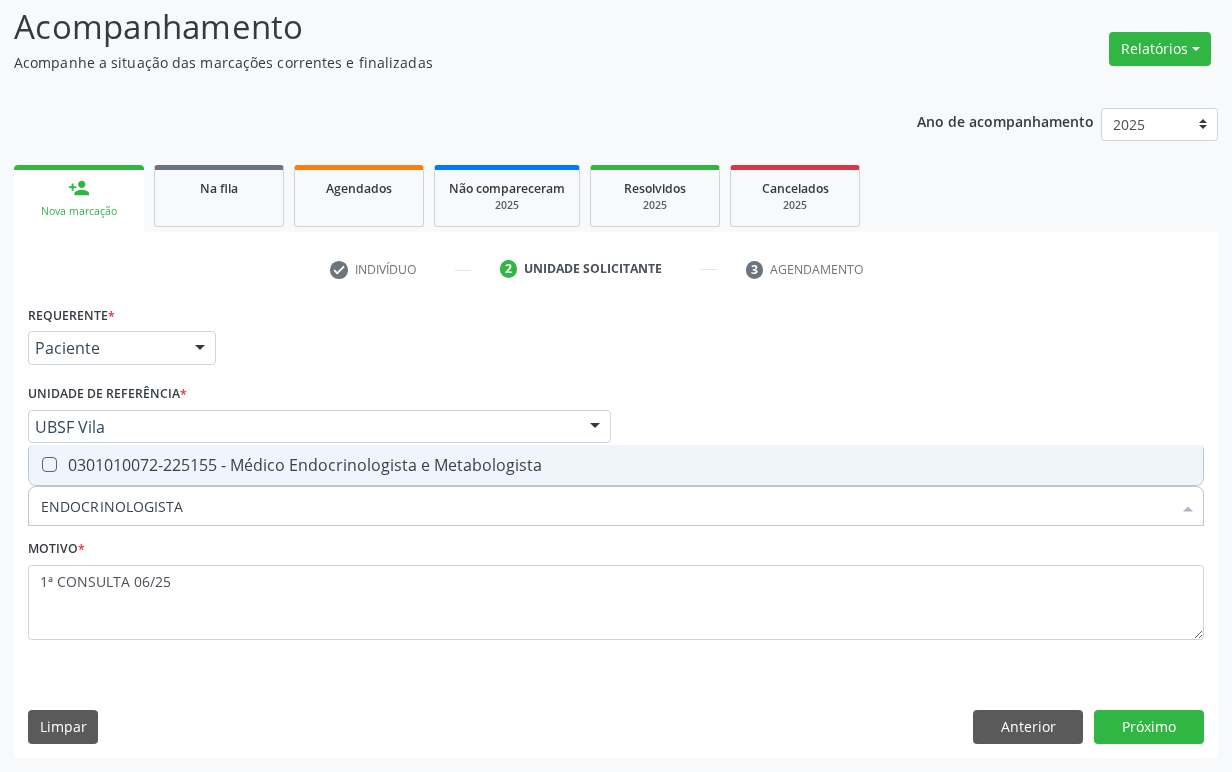 click on "0301010072-225155 - Médico Endocrinologista e Metabologista" at bounding box center (616, 465) 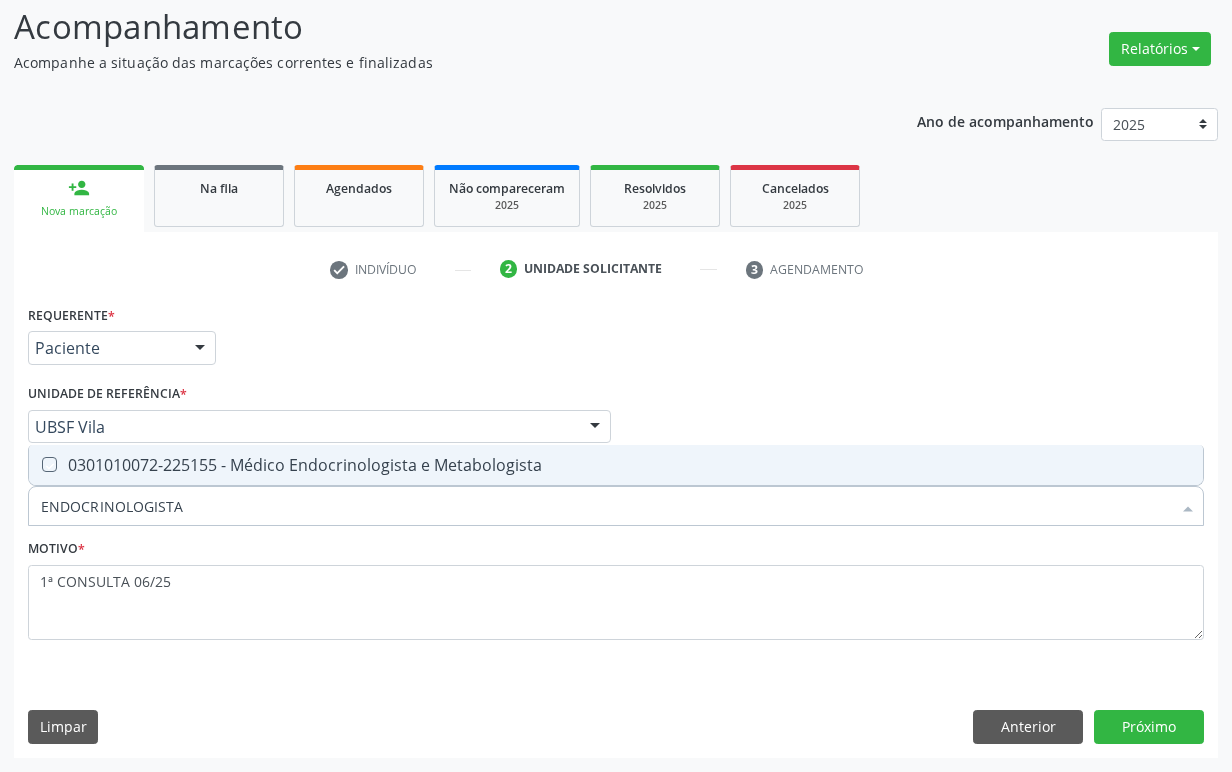checkbox on "true" 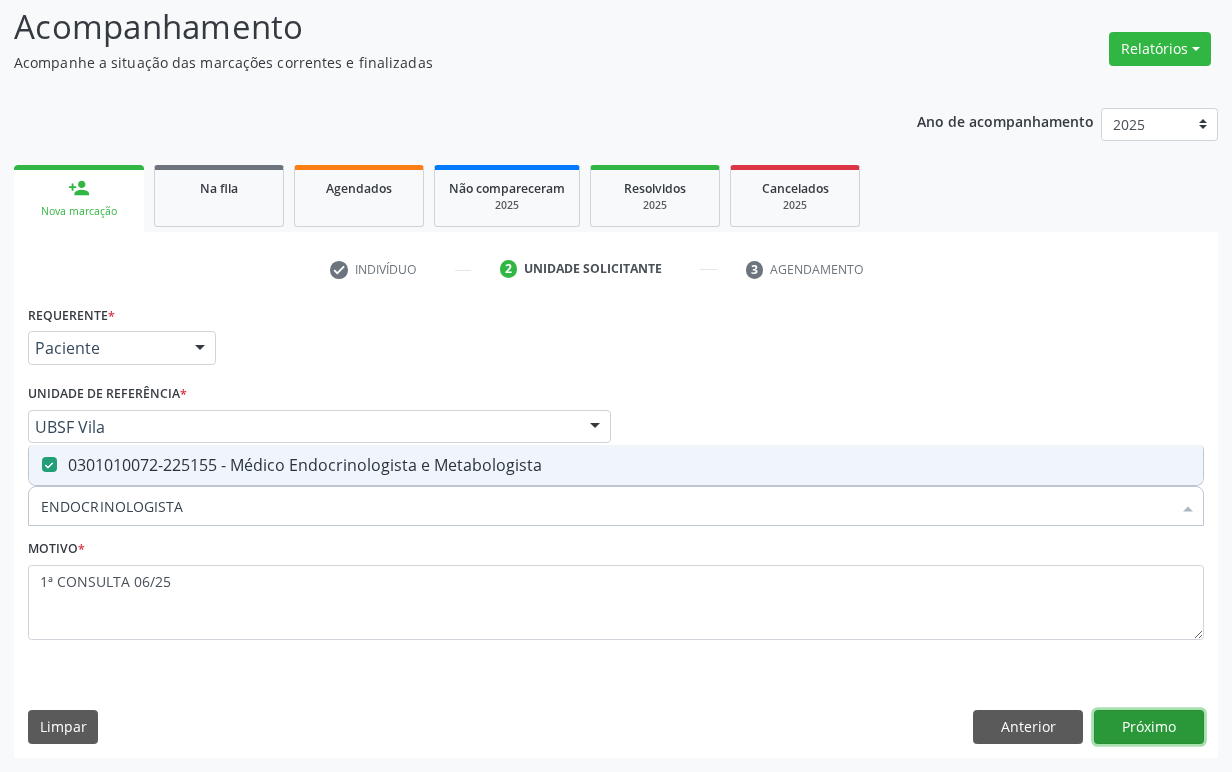 click on "Próximo" at bounding box center (1149, 727) 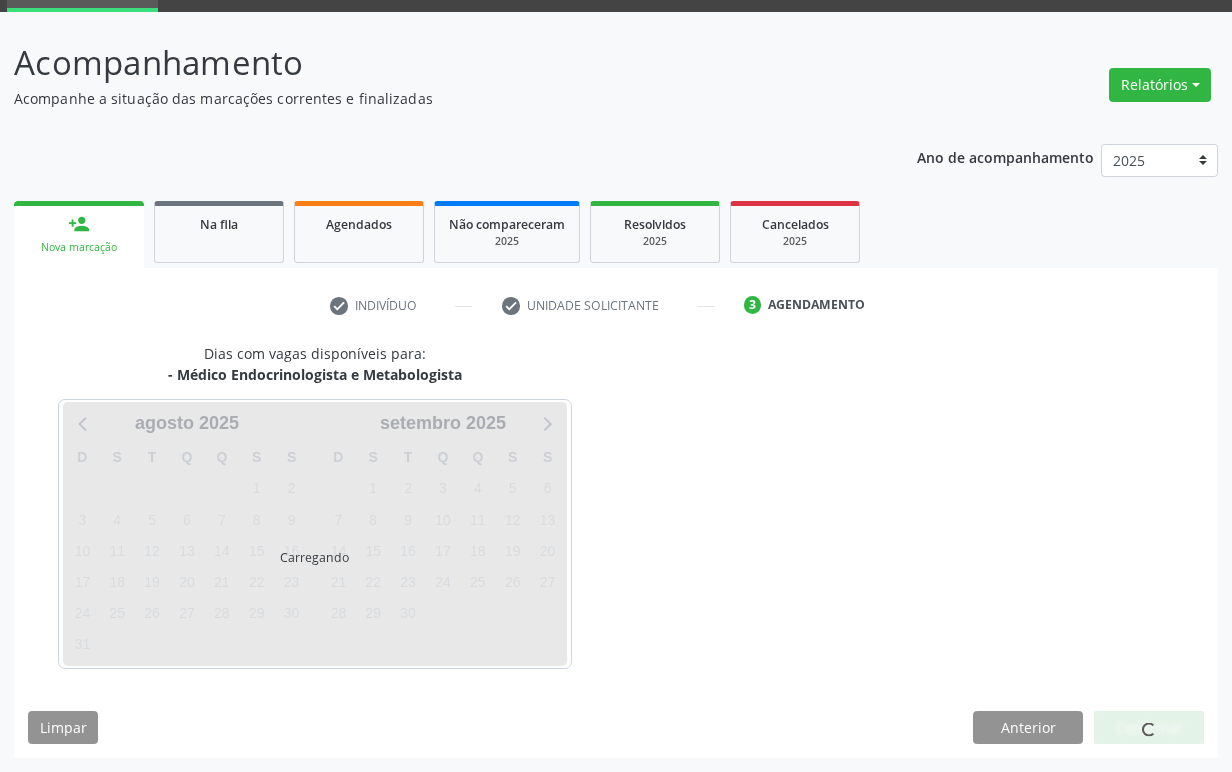 scroll, scrollTop: 134, scrollLeft: 0, axis: vertical 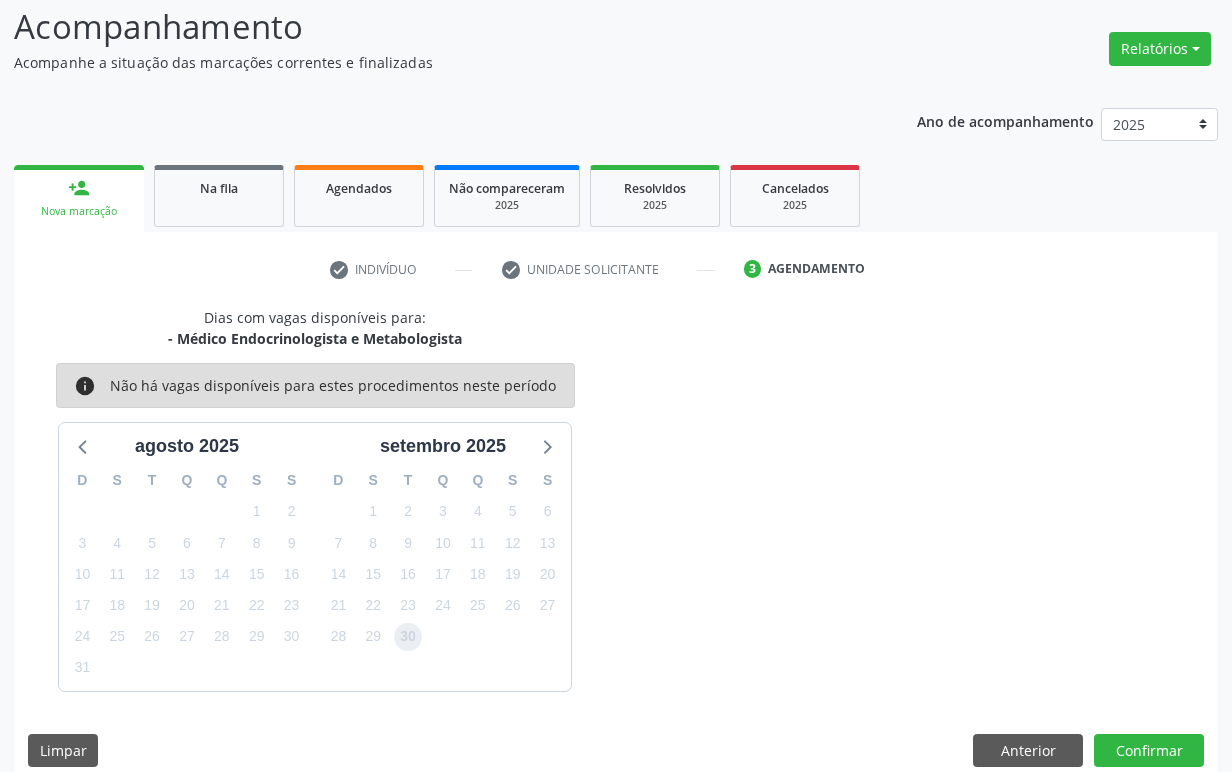 click on "30" at bounding box center (408, 637) 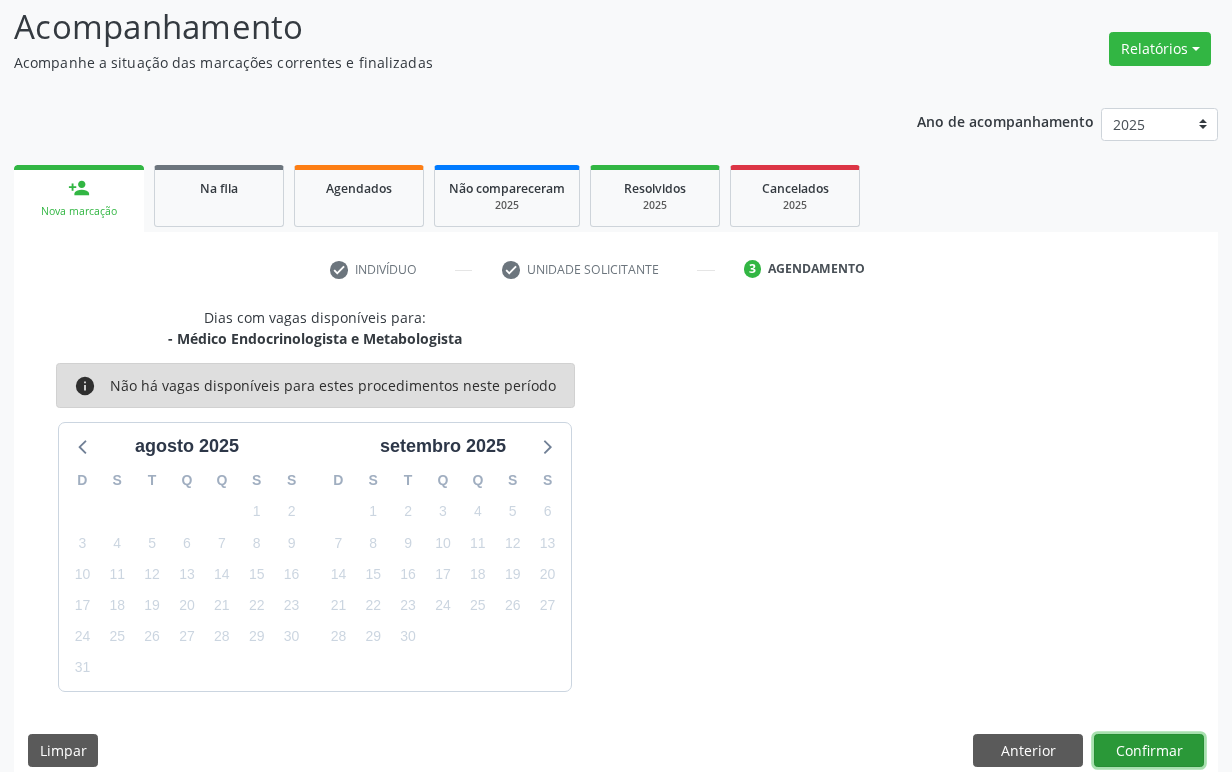click on "Confirmar" at bounding box center [1149, 751] 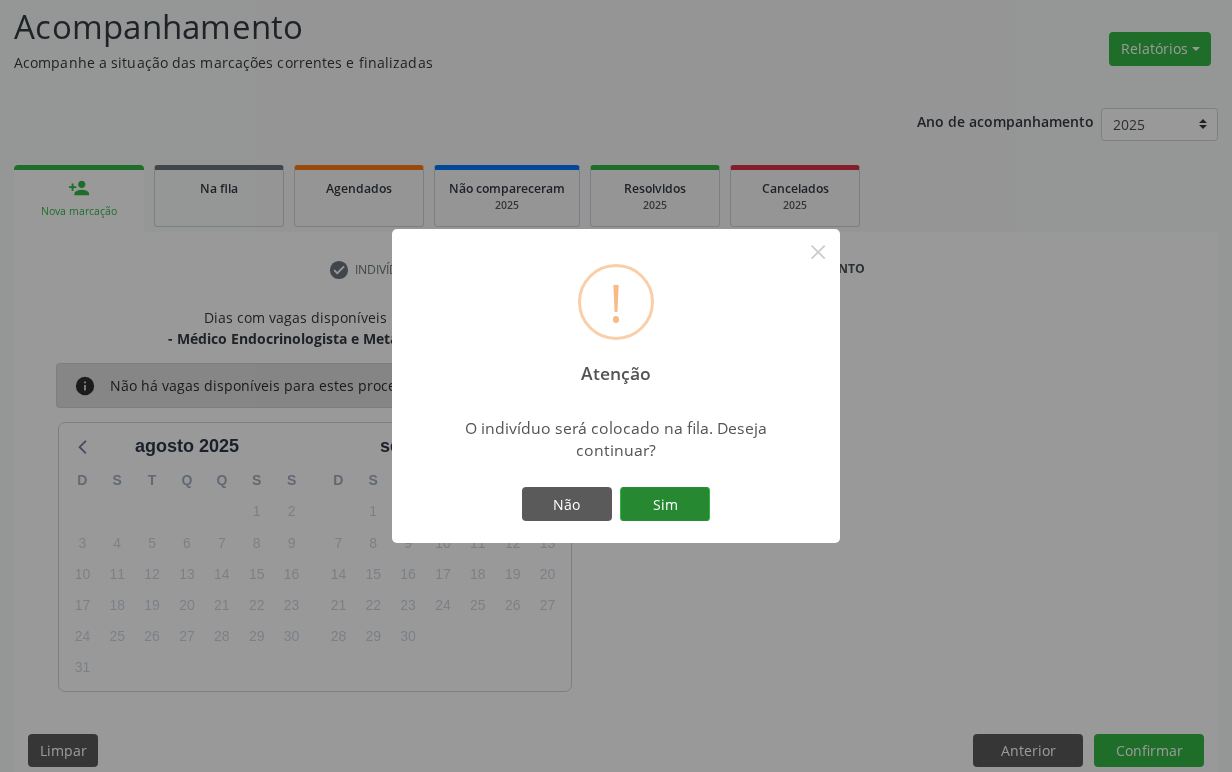 click on "Sim" at bounding box center (665, 504) 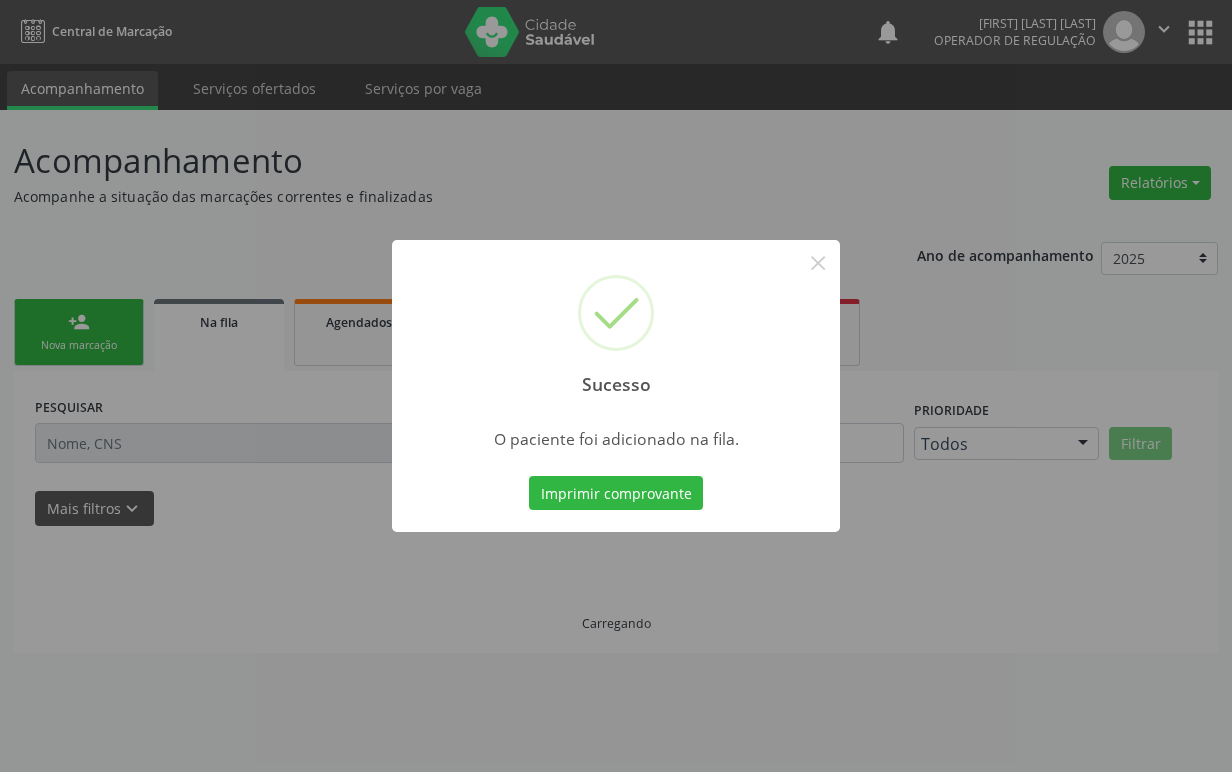 scroll, scrollTop: 0, scrollLeft: 0, axis: both 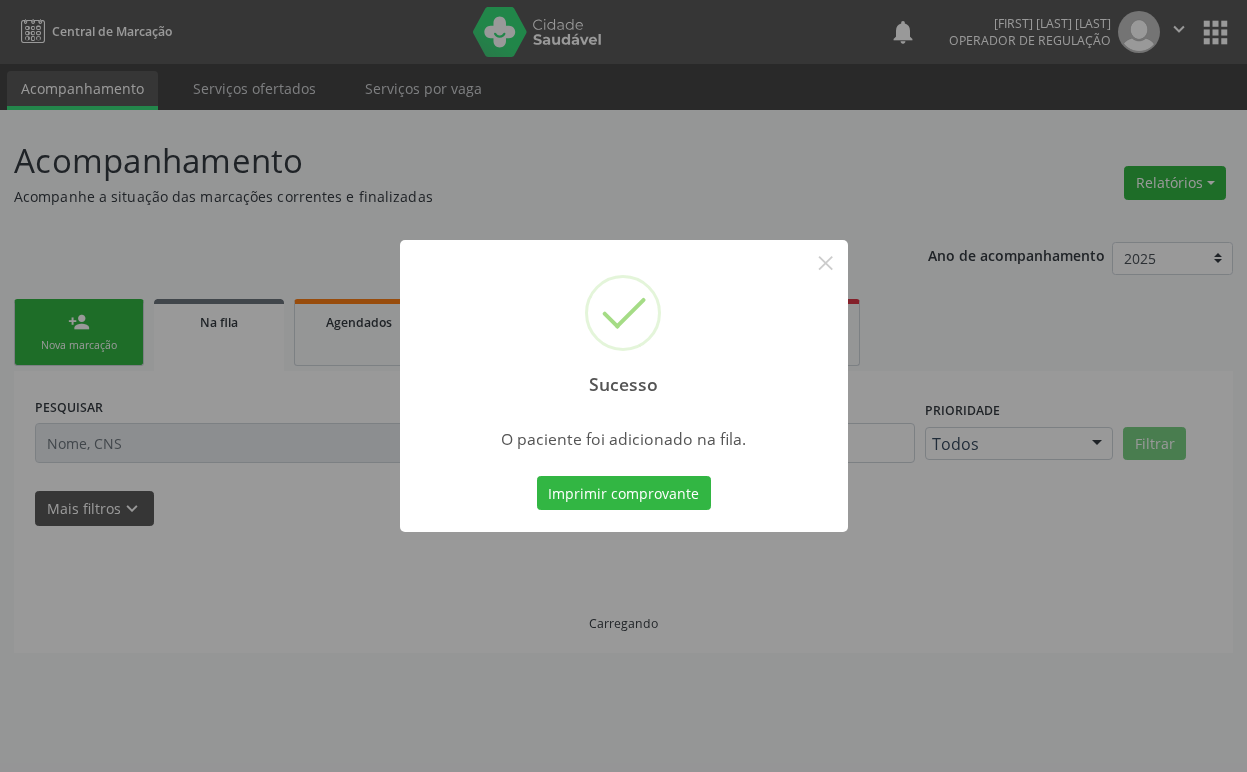 type 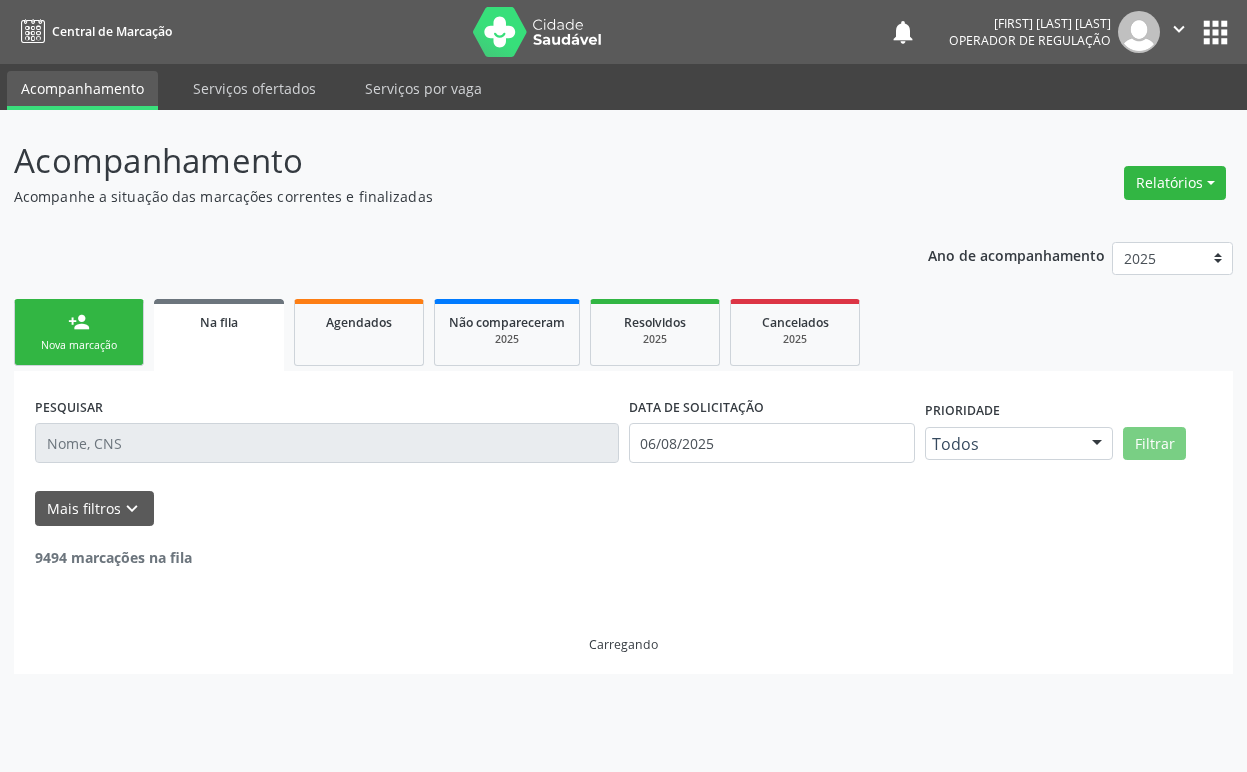 click on "person_add
Nova marcação" at bounding box center [79, 332] 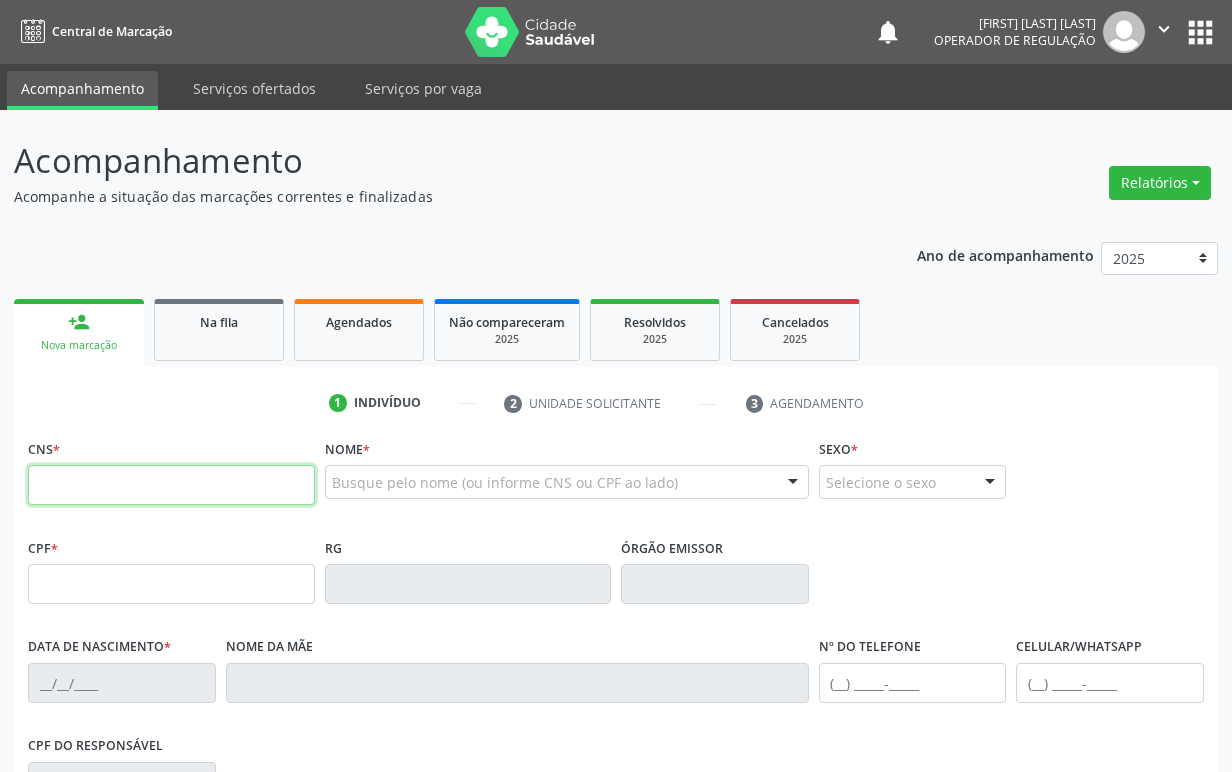 click at bounding box center (171, 485) 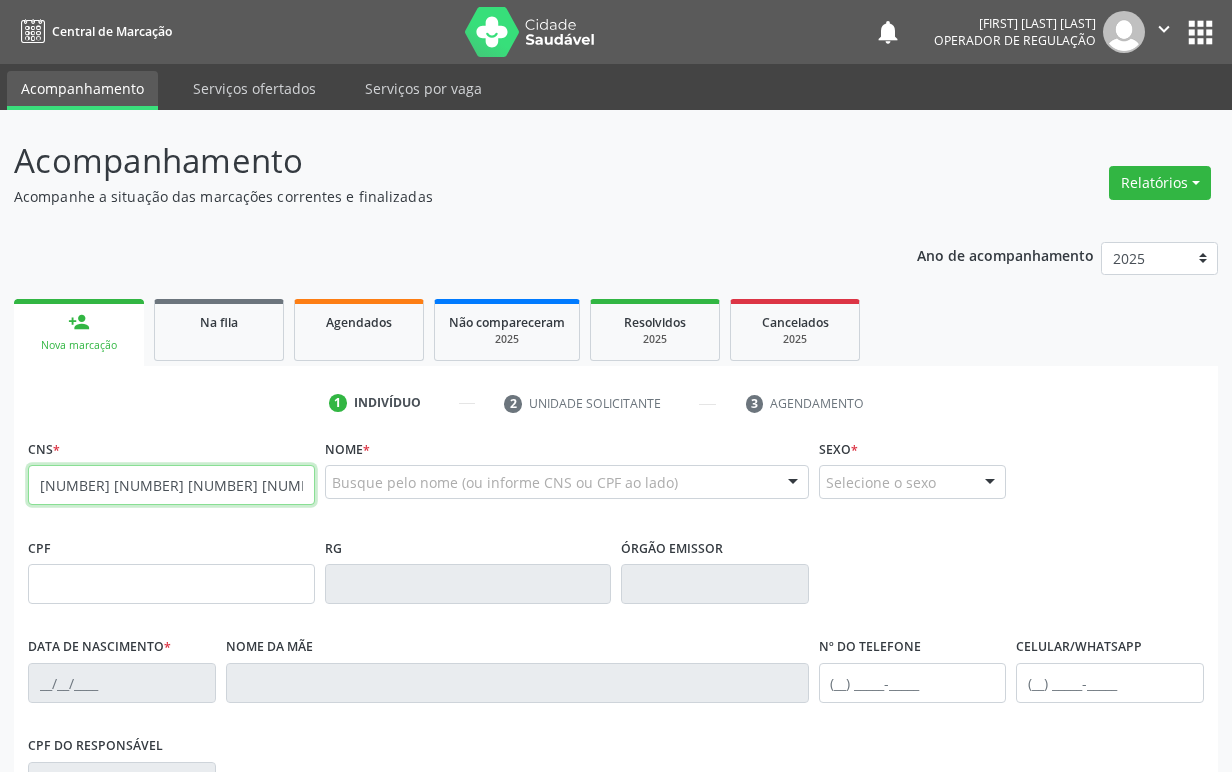 type on "[NUMBER] [NUMBER] [NUMBER] [NUMBER]" 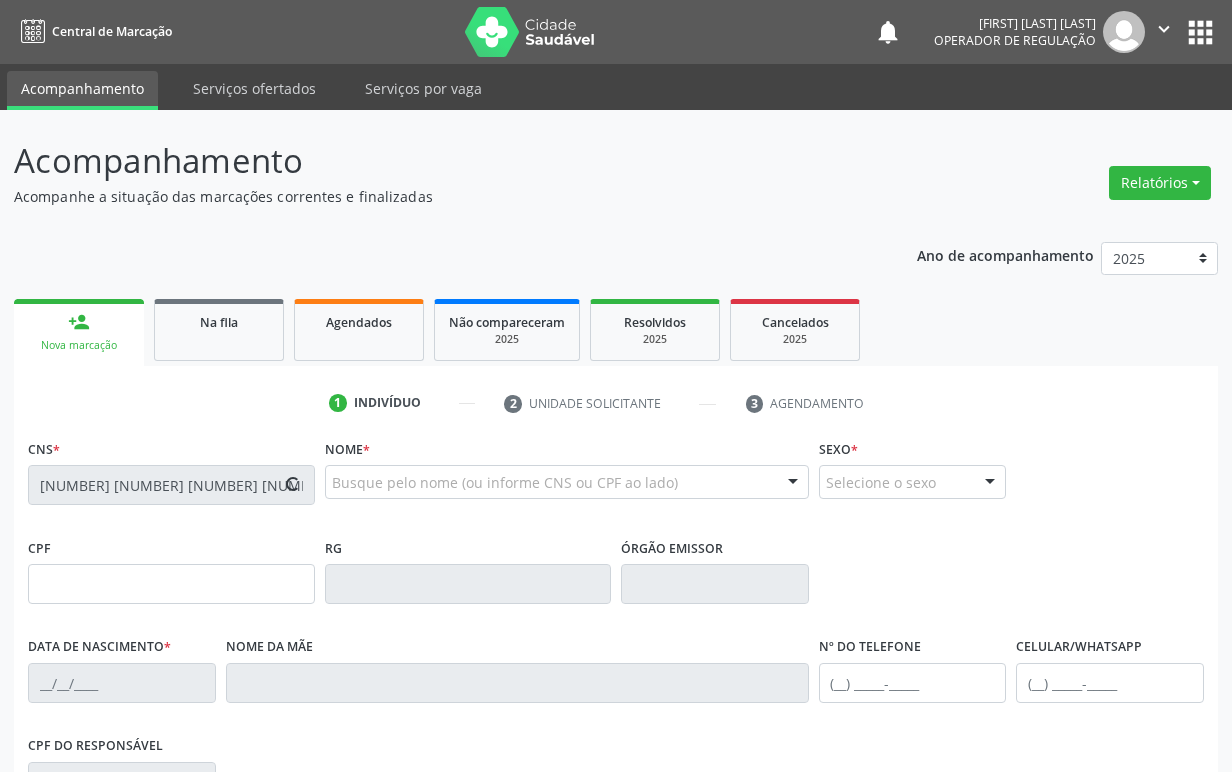 type on "[NUMBER].[NUMBER].[NUMBER]-[NUMBER]" 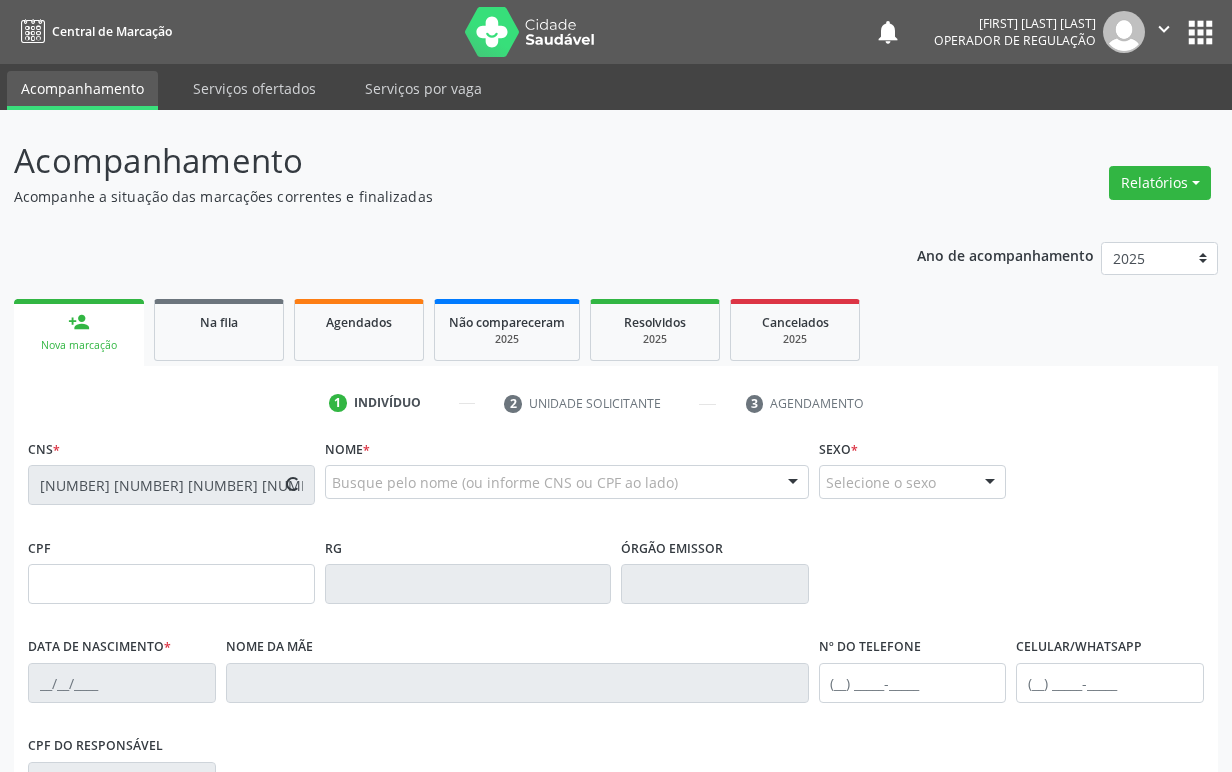 type on "25/02/1954" 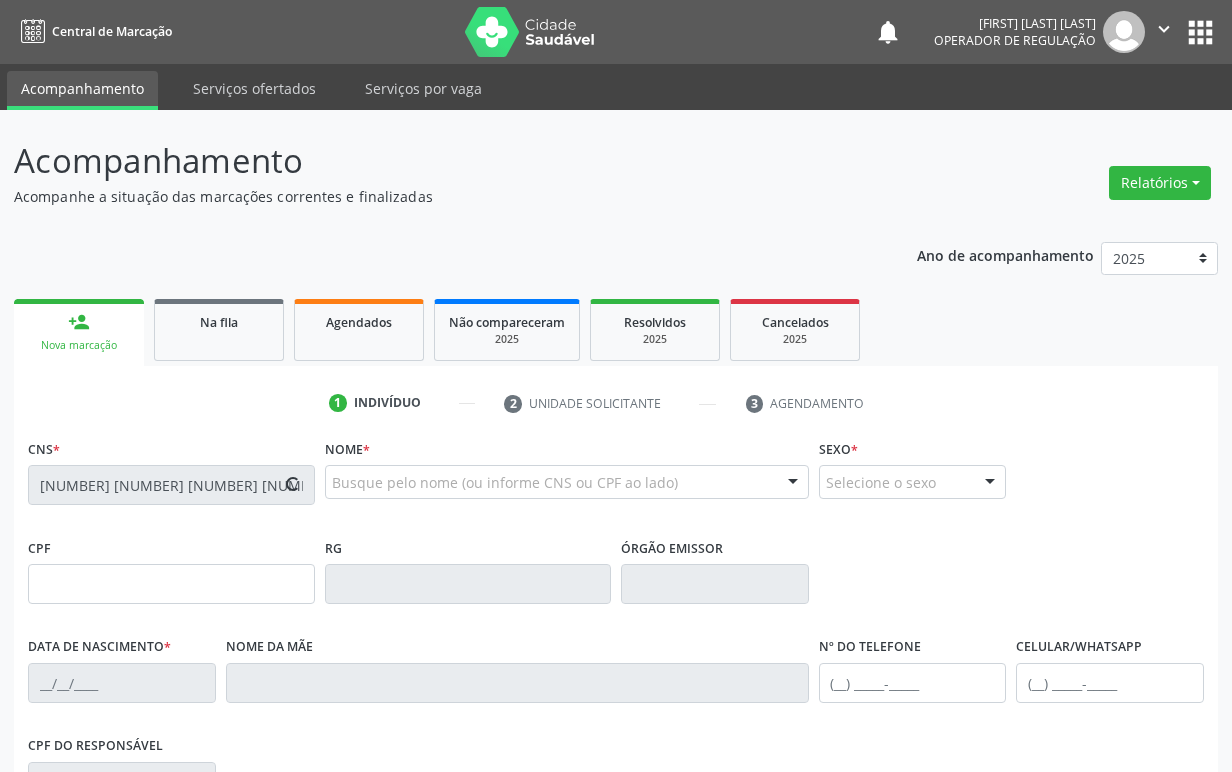 type on "[FIRST] [LAST] da [LAST]" 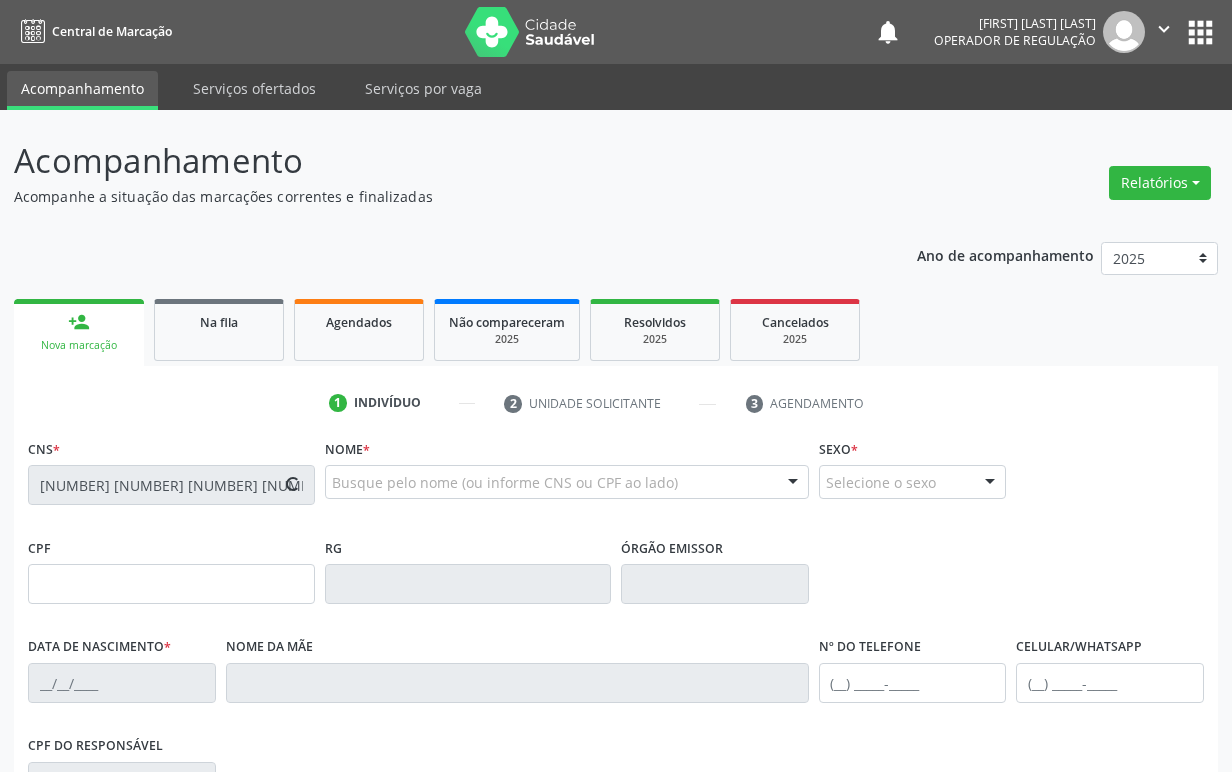 type on "([PHONE])" 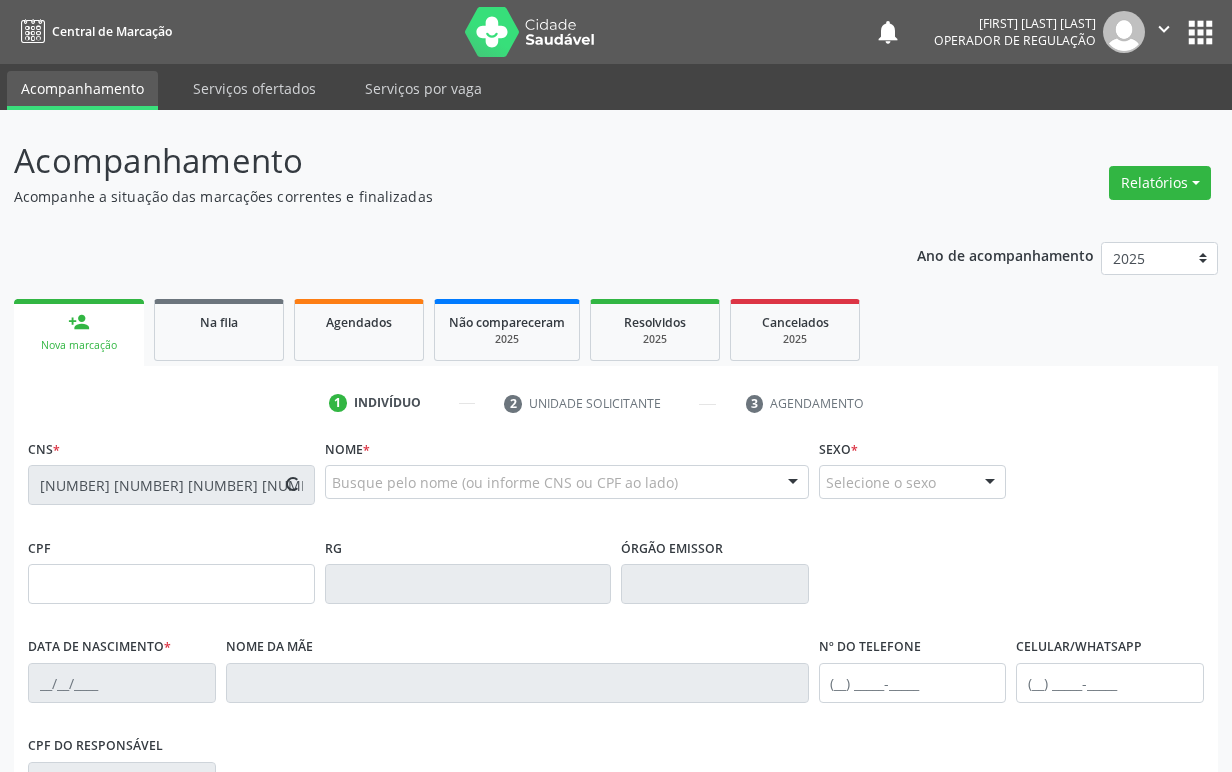 type on "1341" 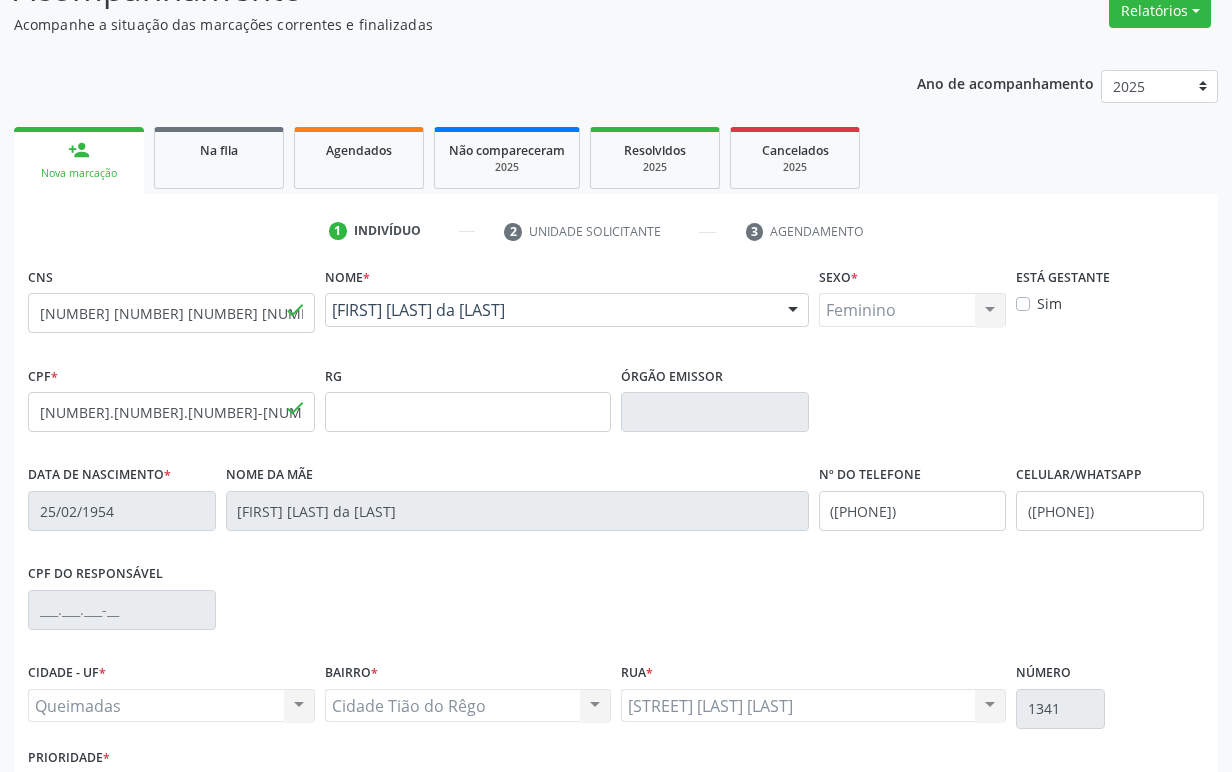 scroll, scrollTop: 312, scrollLeft: 0, axis: vertical 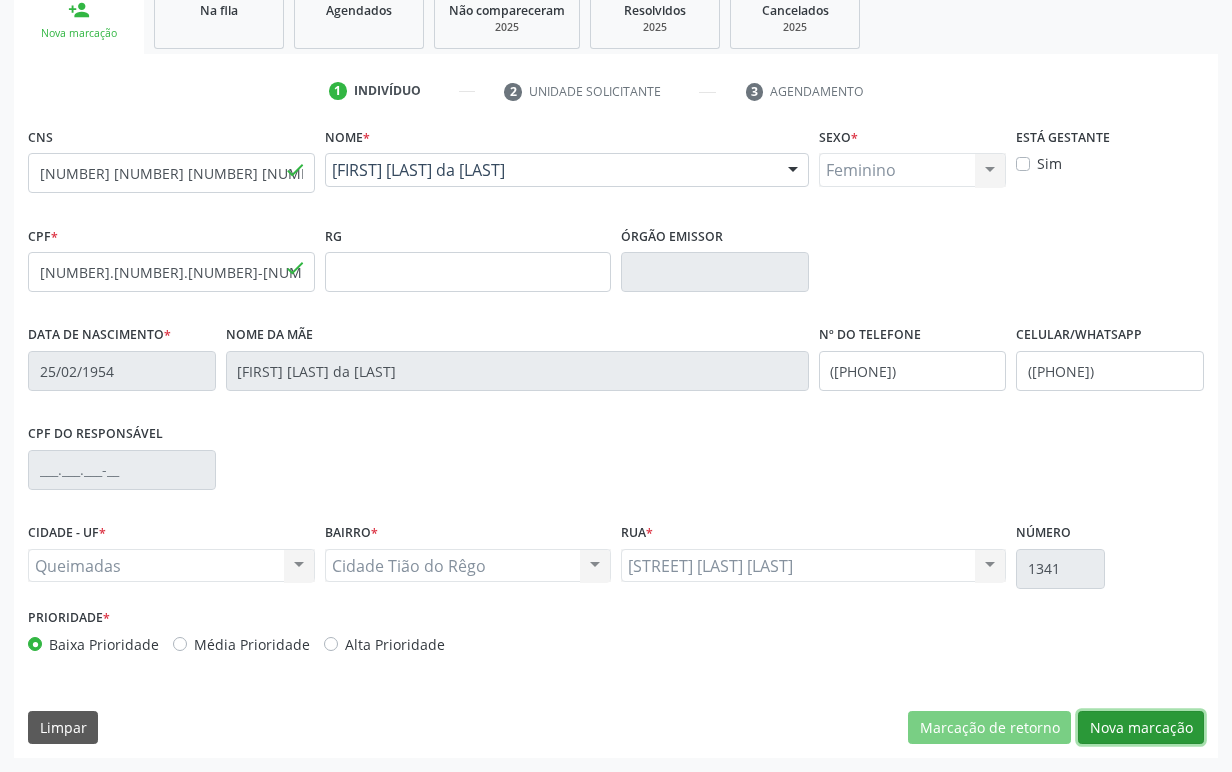 click on "Nova marcação" at bounding box center [1141, 728] 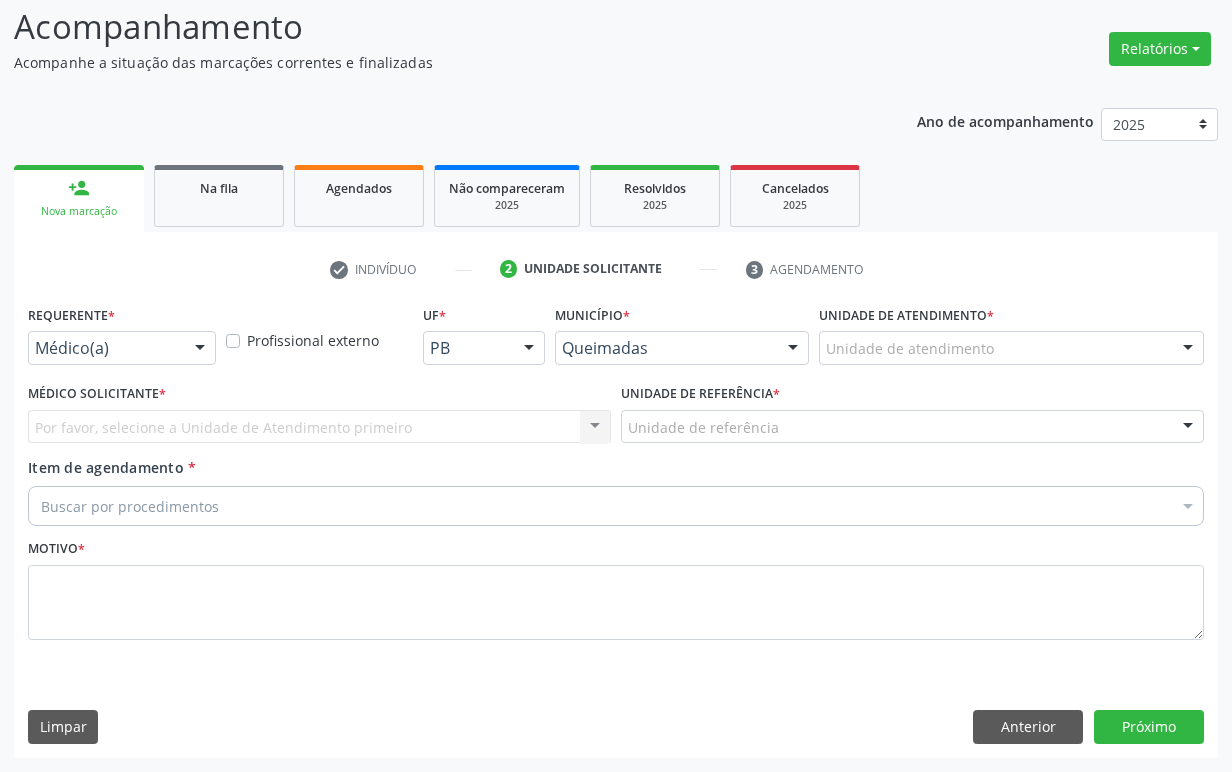 scroll, scrollTop: 134, scrollLeft: 0, axis: vertical 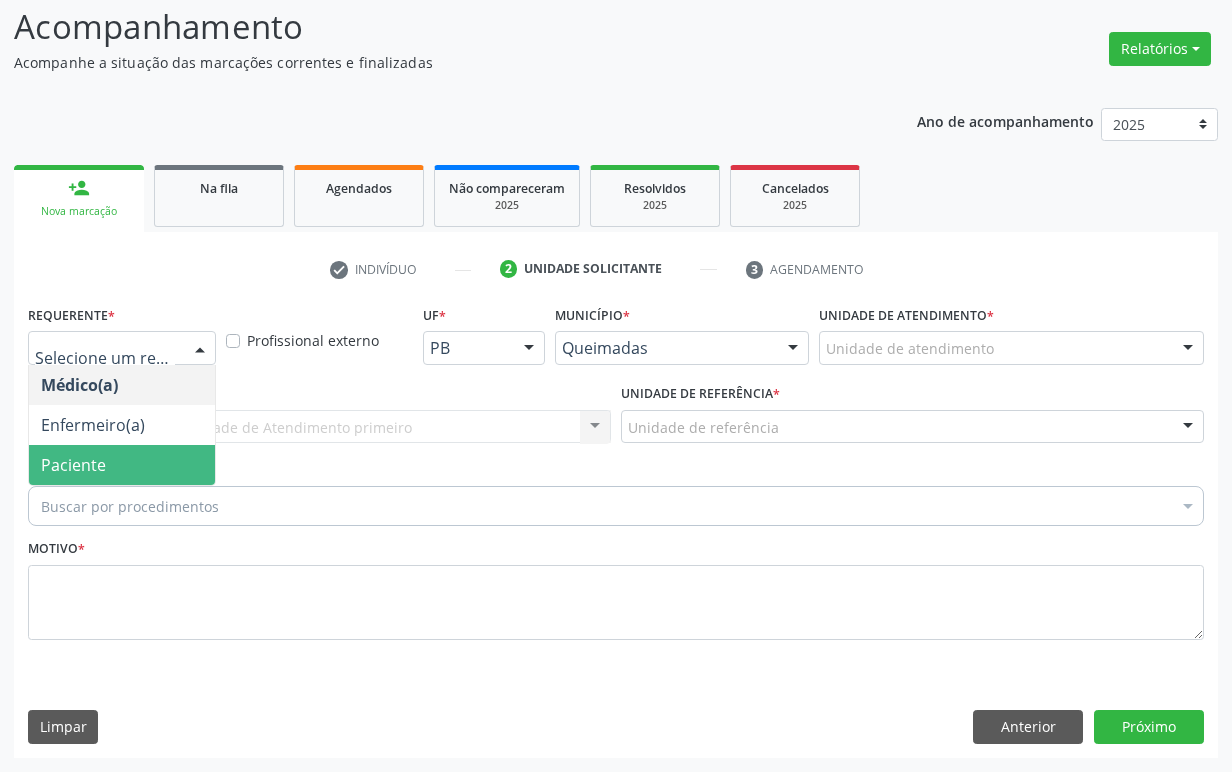 click on "Paciente" at bounding box center [122, 465] 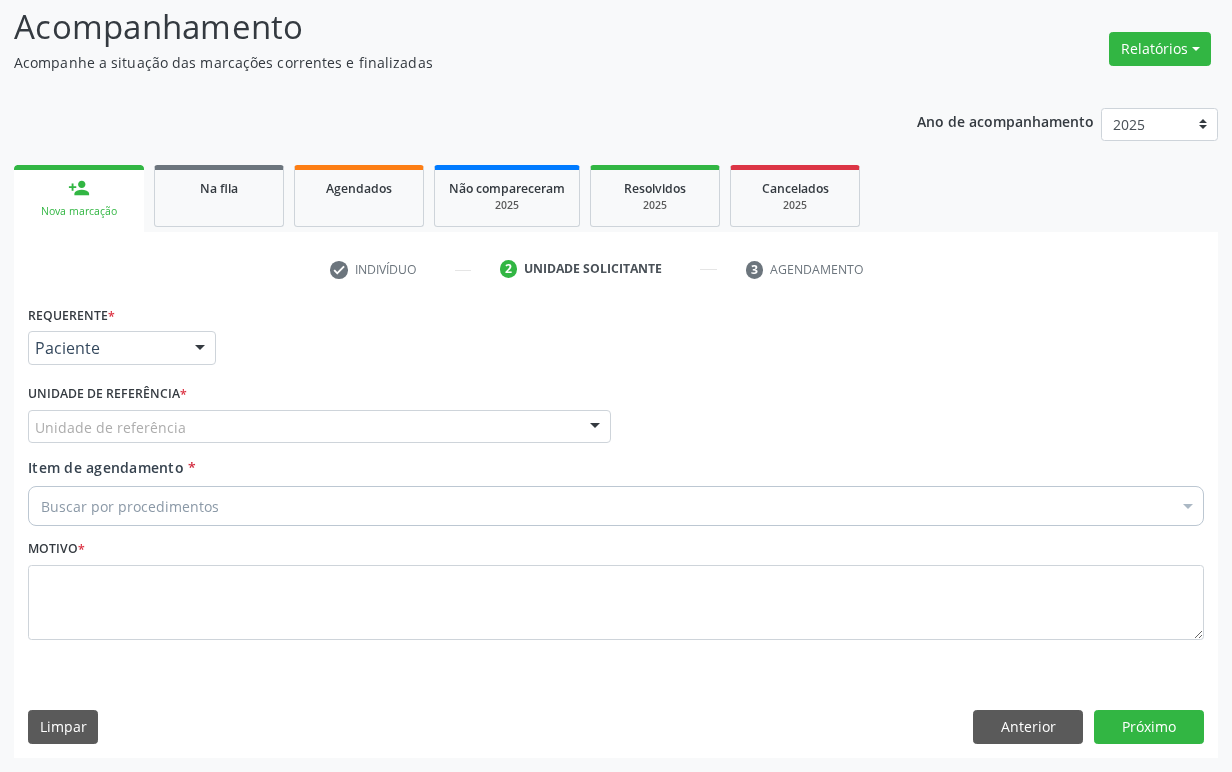 click on "Unidade de referência" at bounding box center [319, 427] 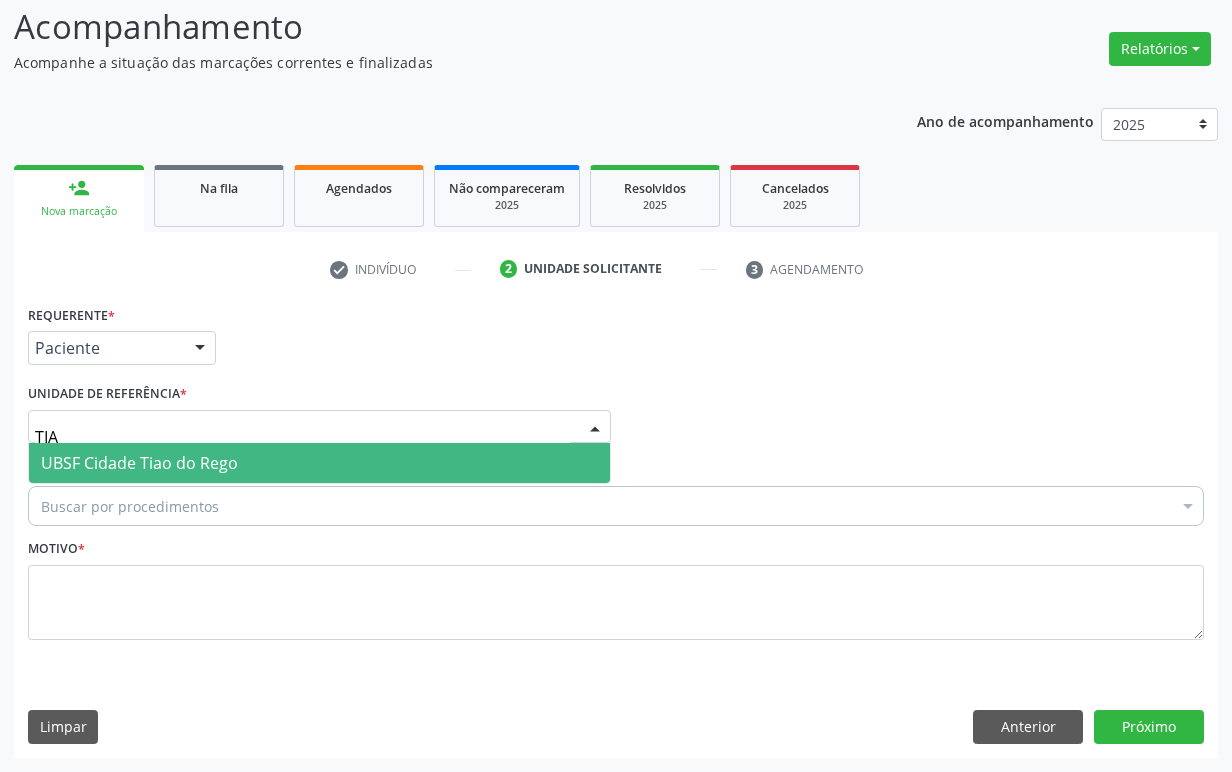 type on "TIAO" 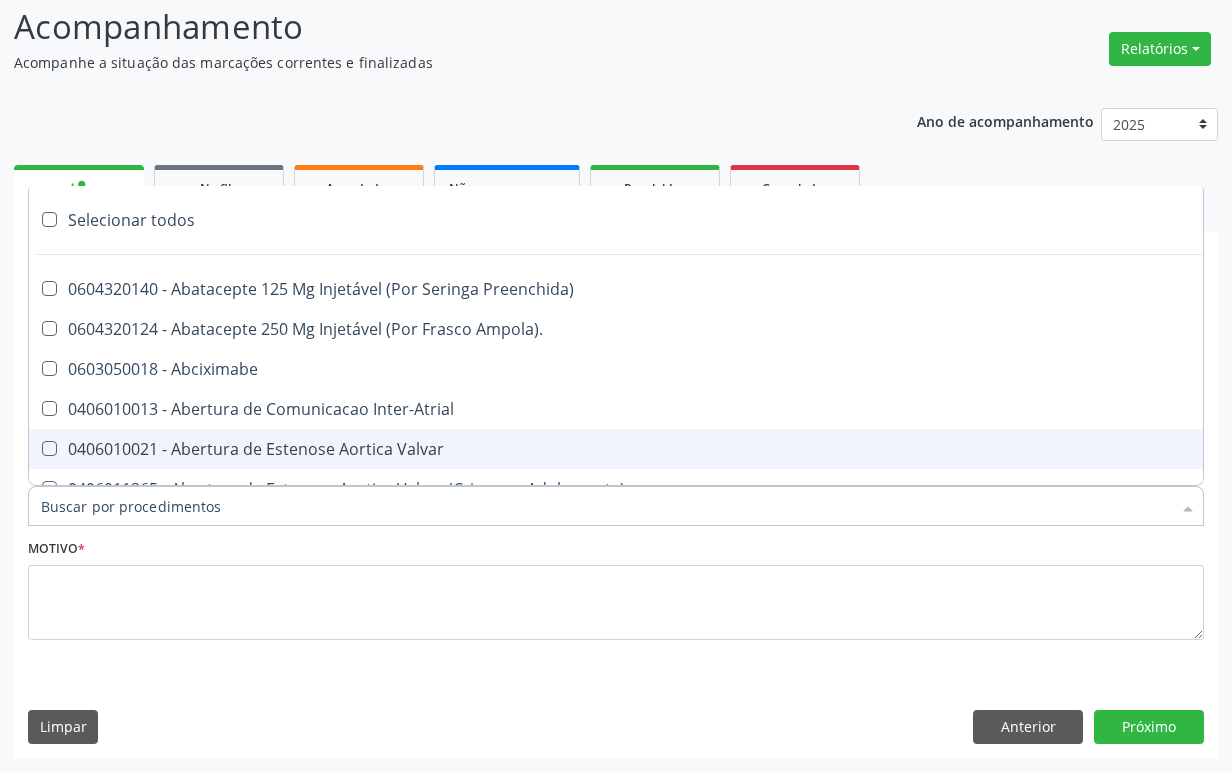 paste on "ENDOCRINOLOGISTA" 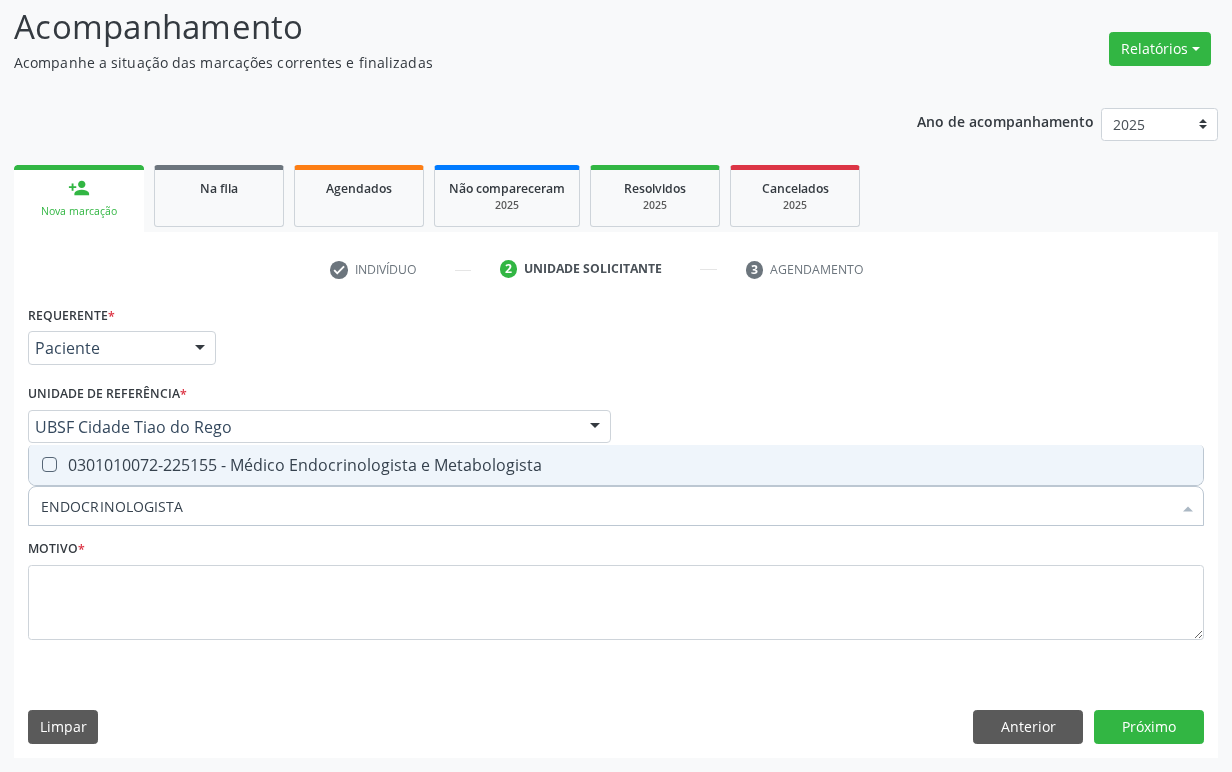 click on "0301010072-225155 - Médico Endocrinologista e Metabologista" at bounding box center (616, 465) 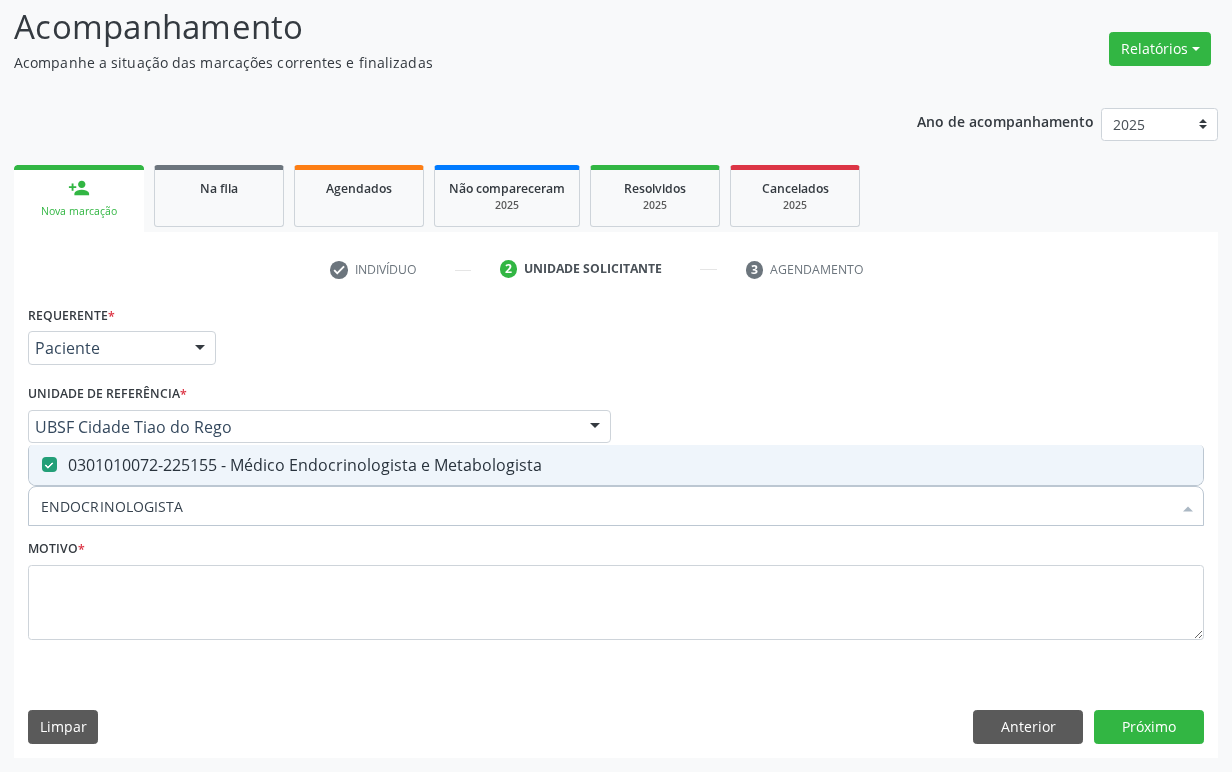 checkbox on "true" 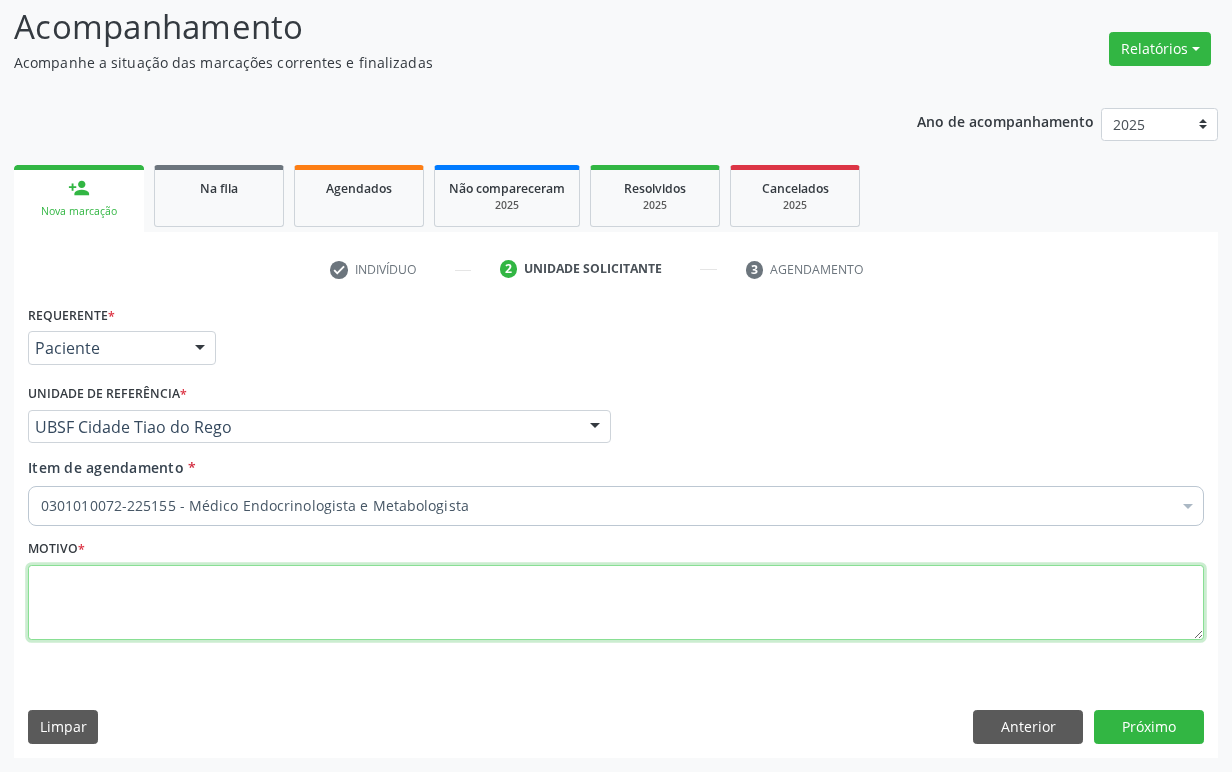 paste on "1ª CONSULTA 06/25" 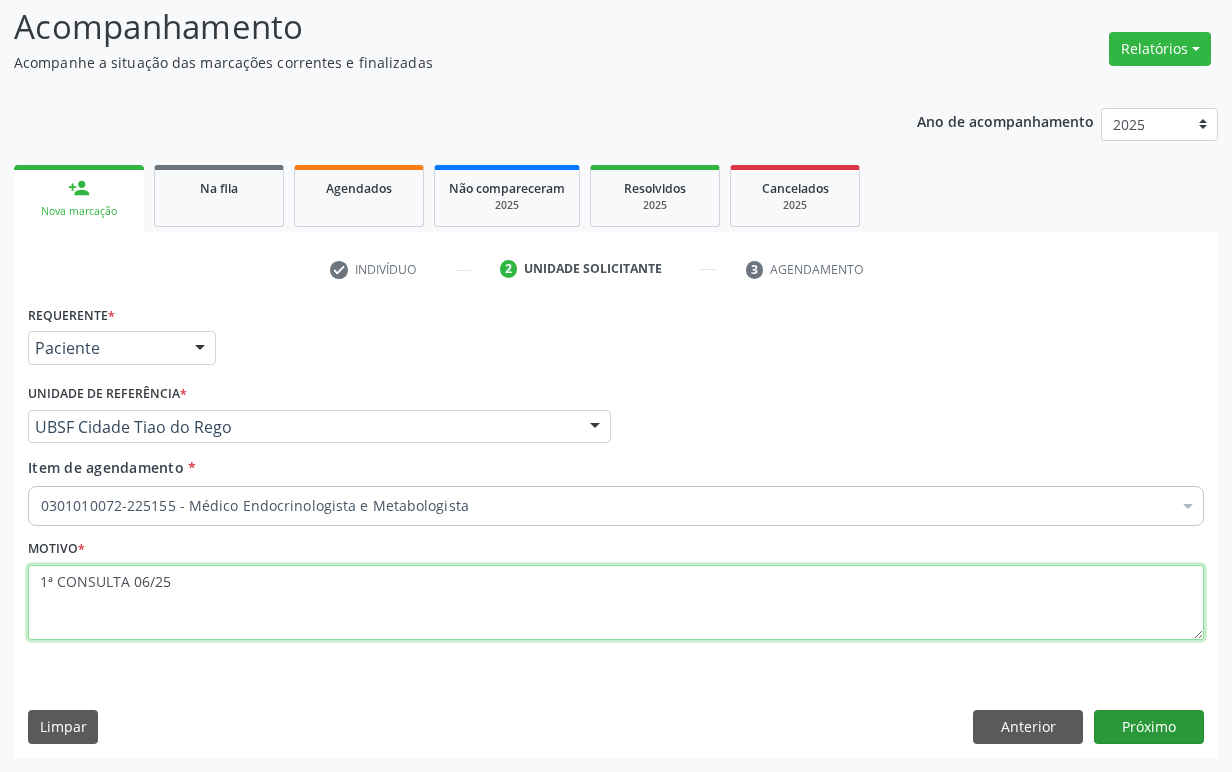 type on "1ª CONSULTA 06/25" 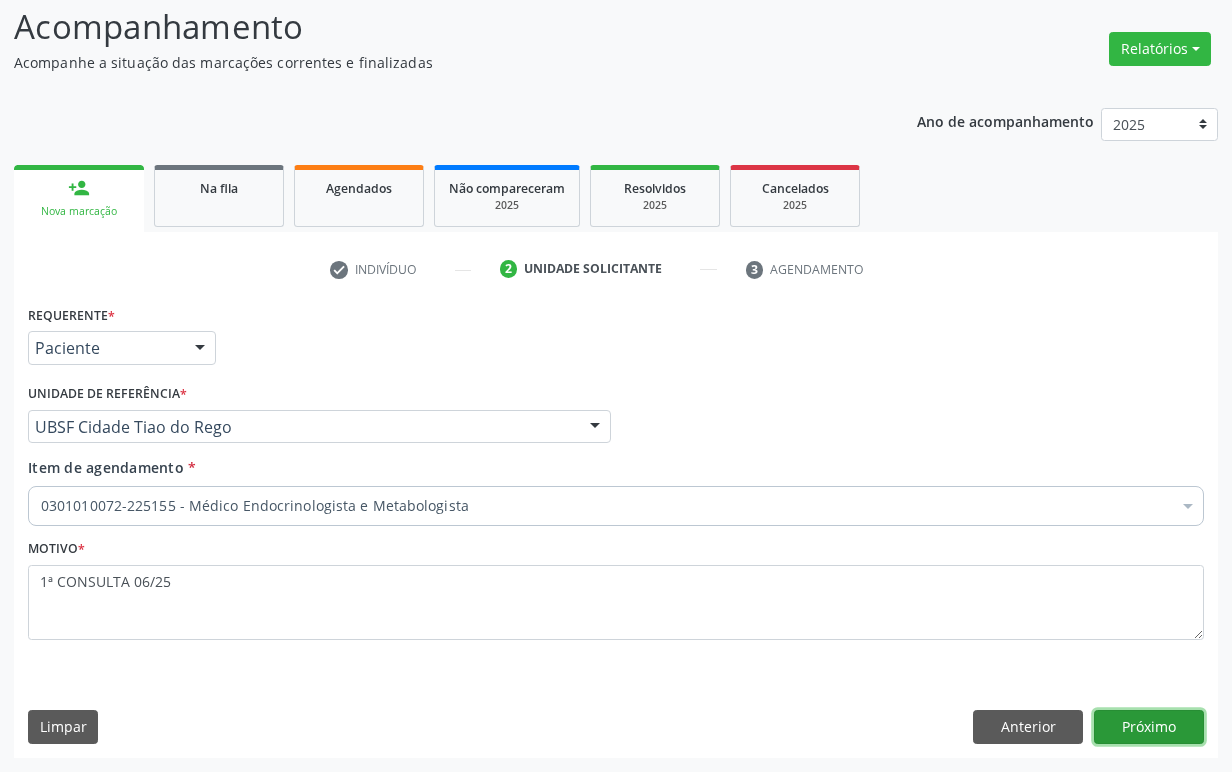 click on "Próximo" at bounding box center [1149, 727] 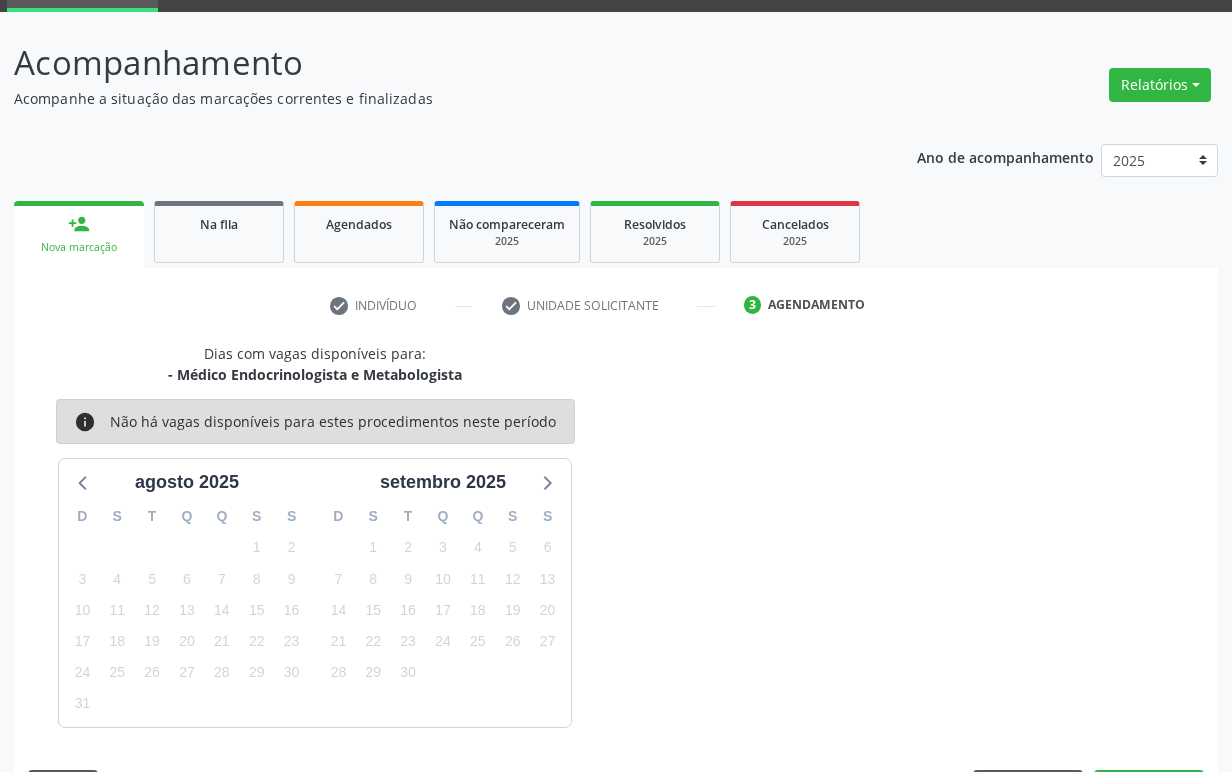 scroll, scrollTop: 134, scrollLeft: 0, axis: vertical 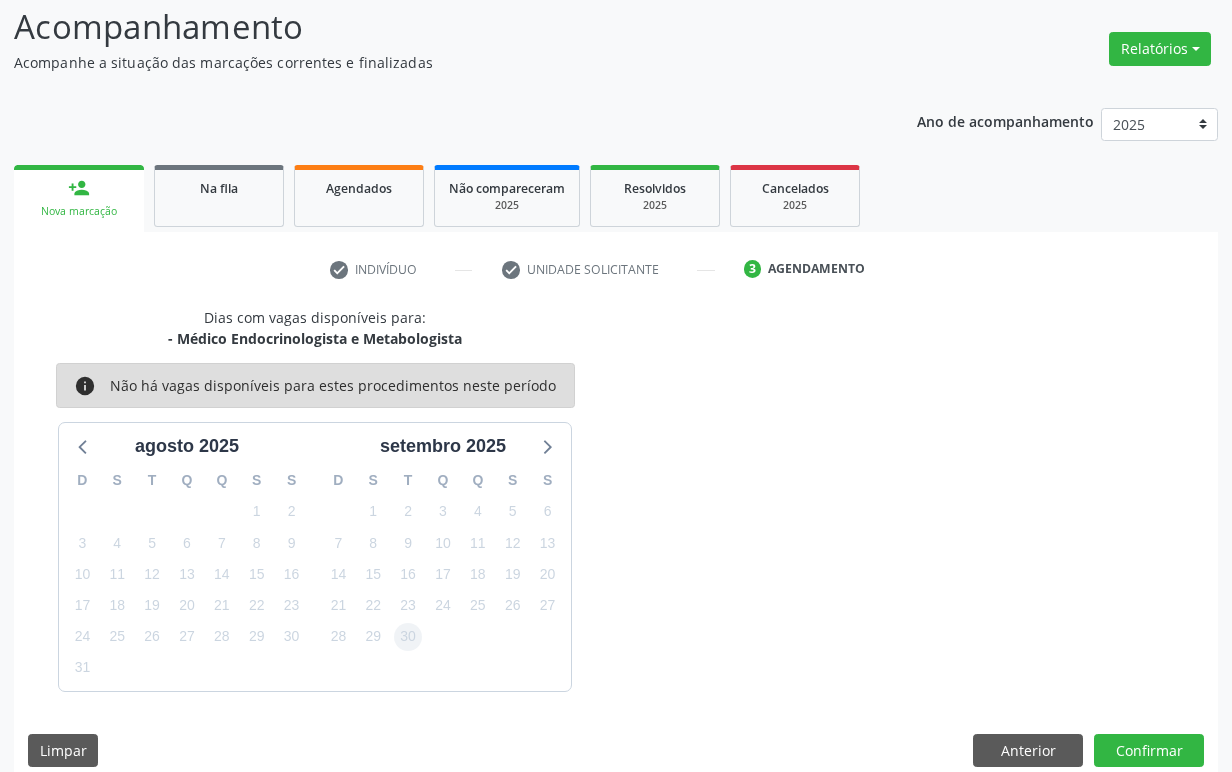 click on "30" at bounding box center (408, 636) 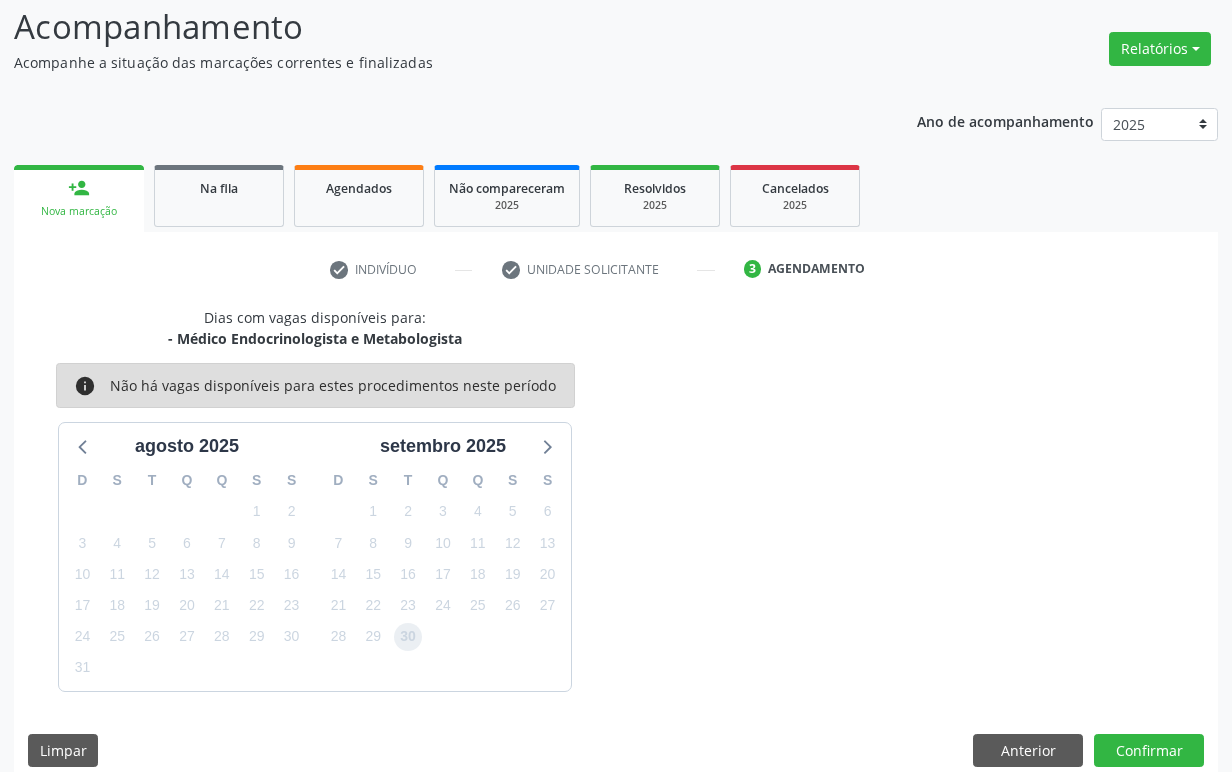 click on "30" at bounding box center [408, 637] 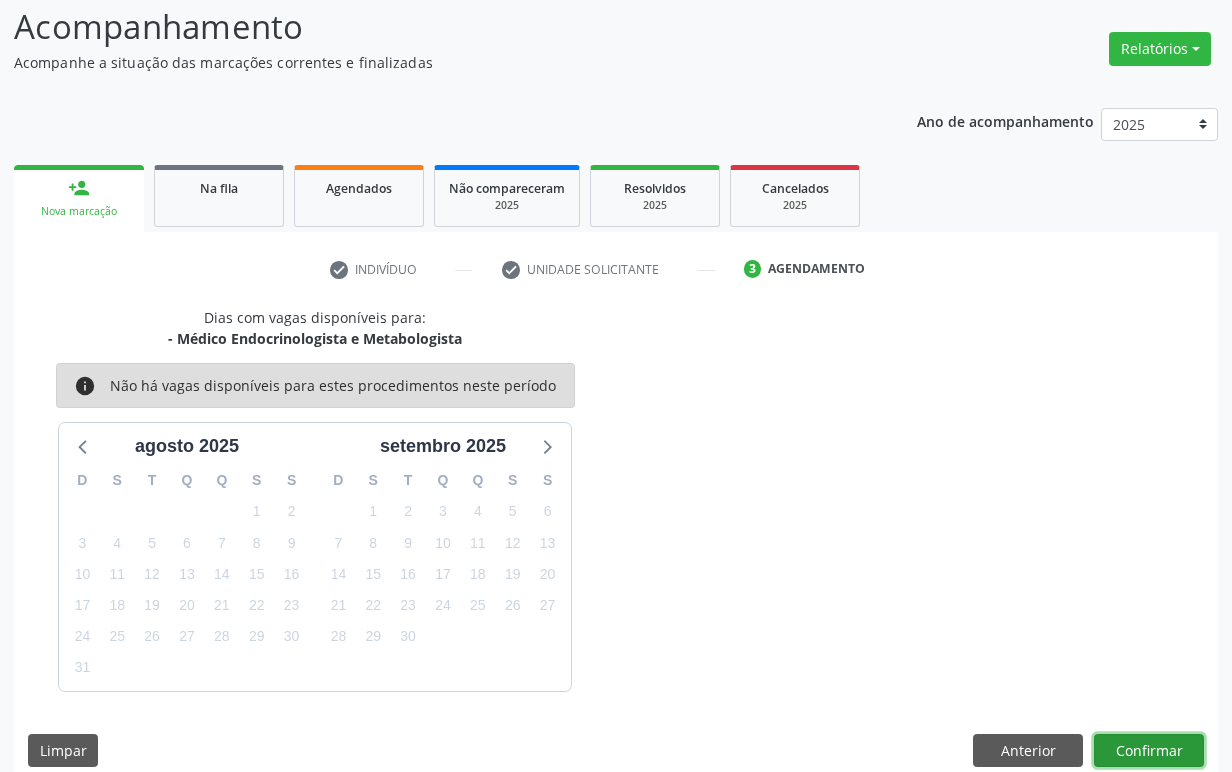 click on "Confirmar" at bounding box center [1149, 751] 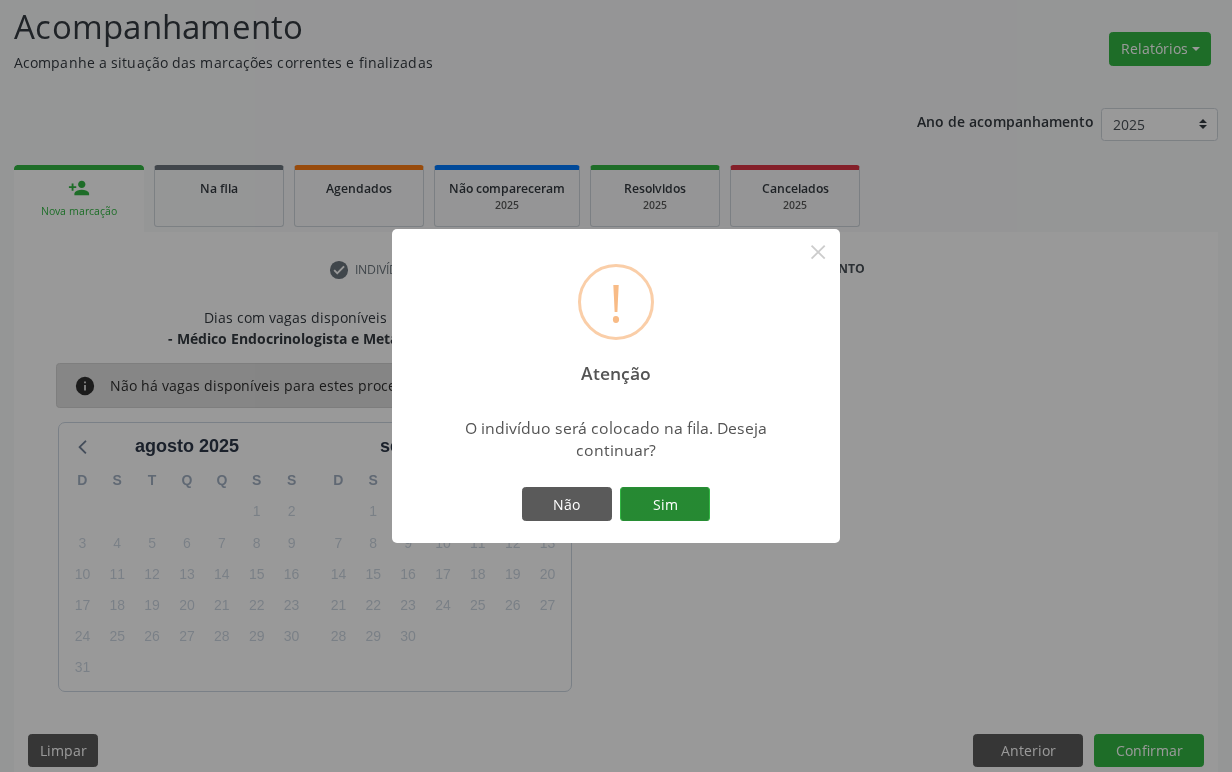 click on "Sim" at bounding box center [665, 504] 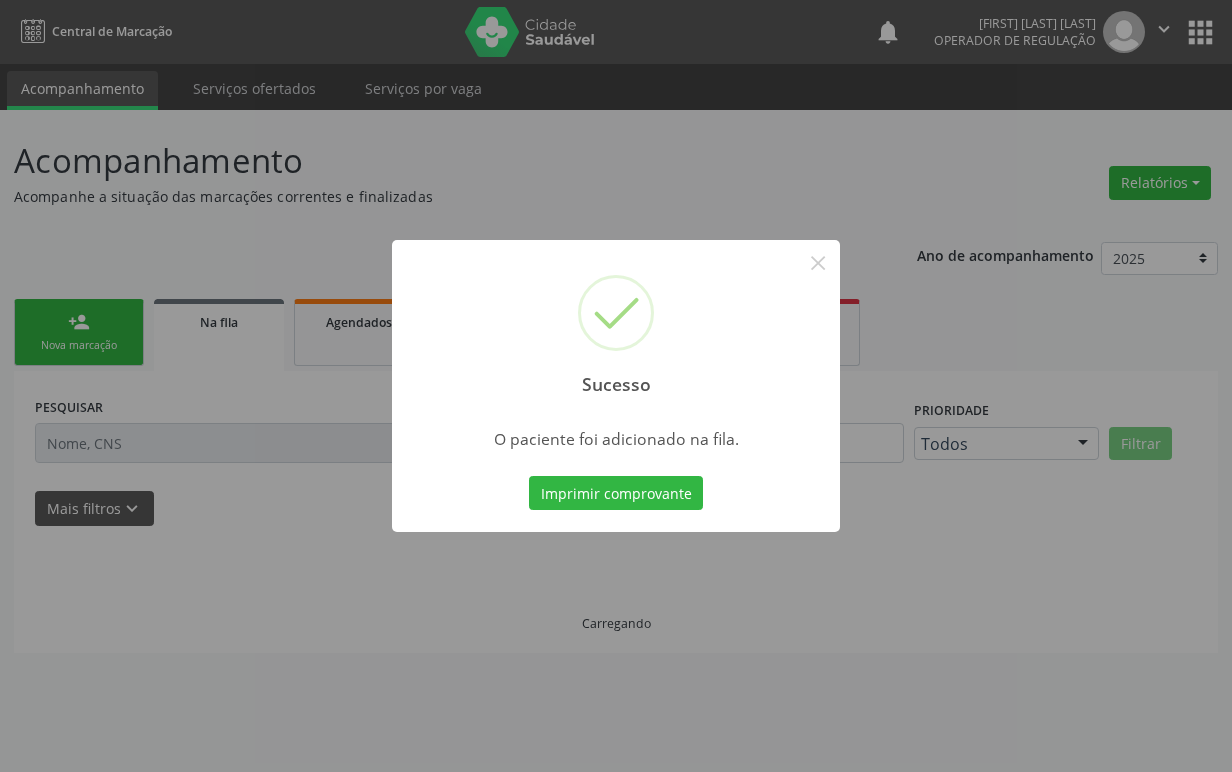 scroll, scrollTop: 0, scrollLeft: 0, axis: both 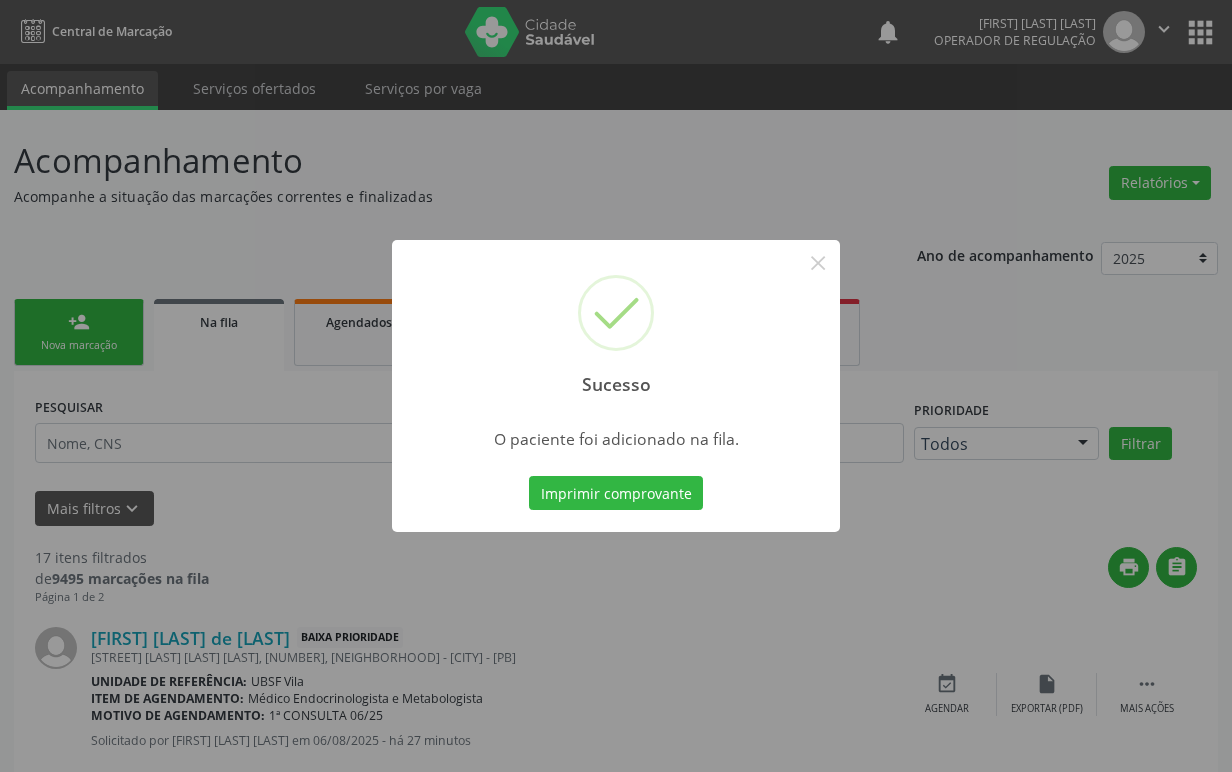 type 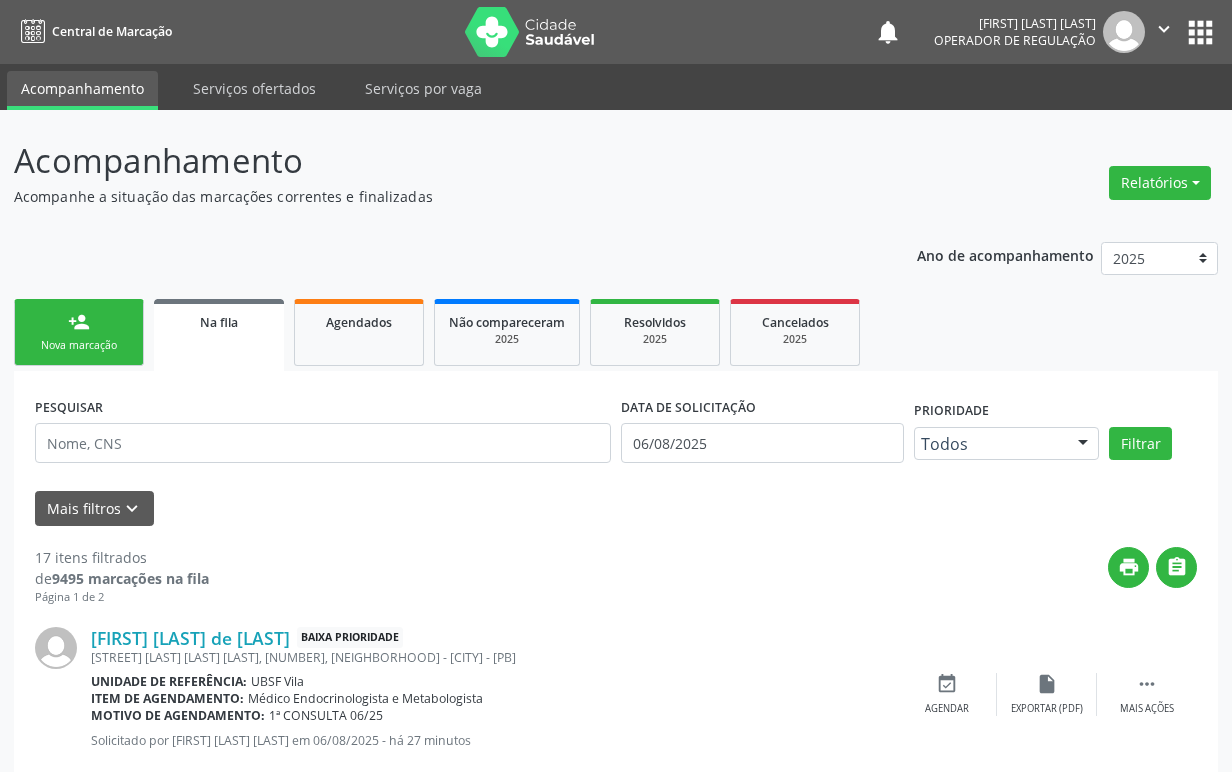 click on "person_add" at bounding box center (79, 322) 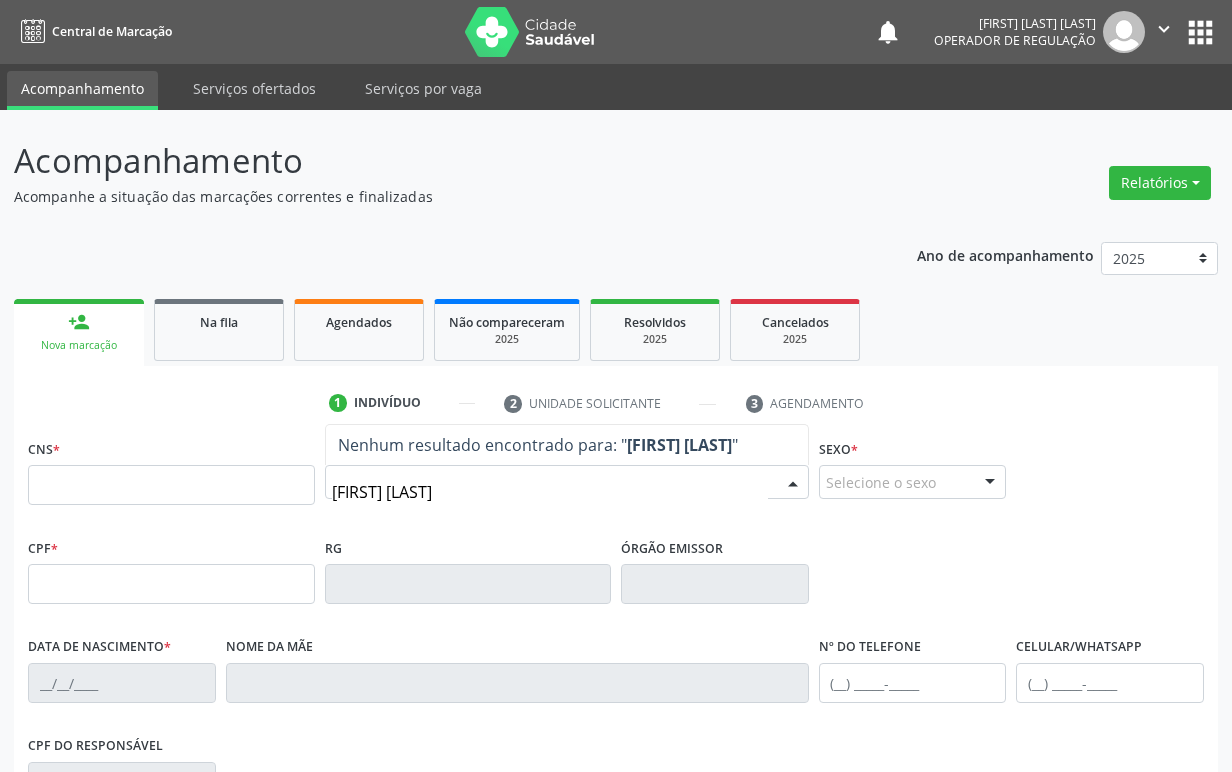click on "[FIRST] [LAST]" at bounding box center [550, 492] 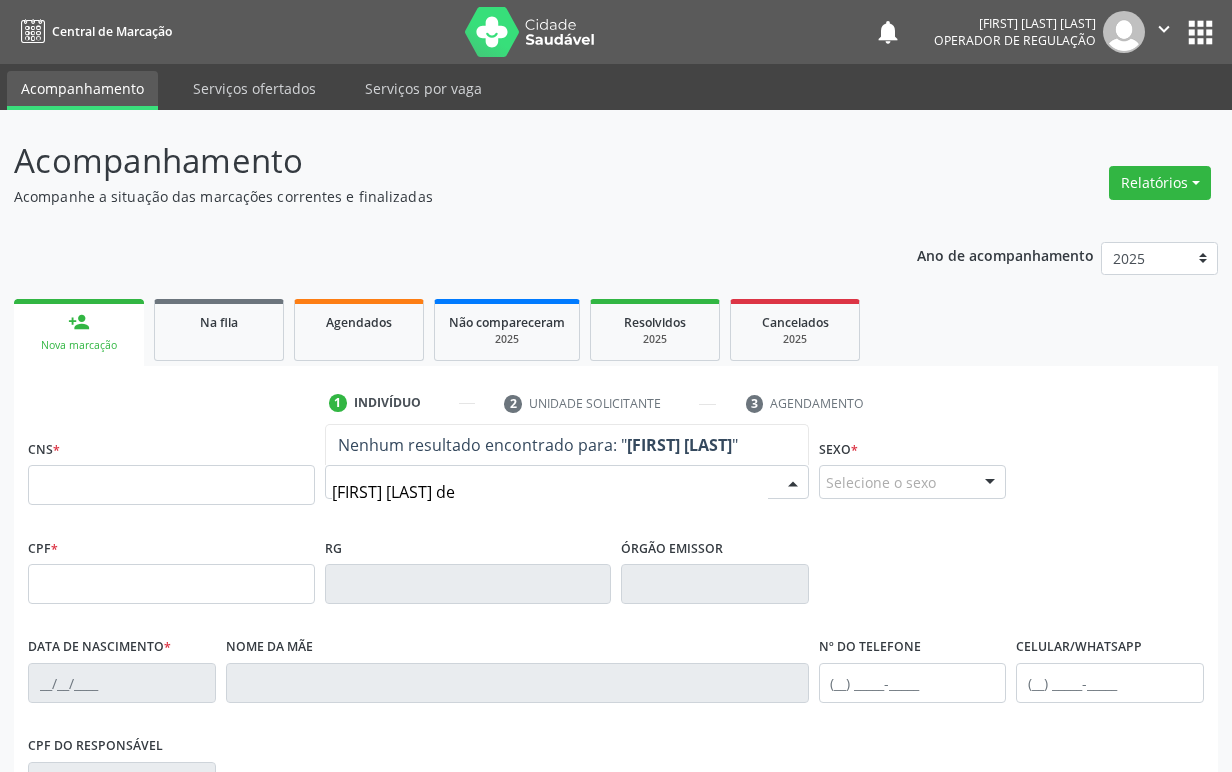 type on "[FIRST] [LAST] de" 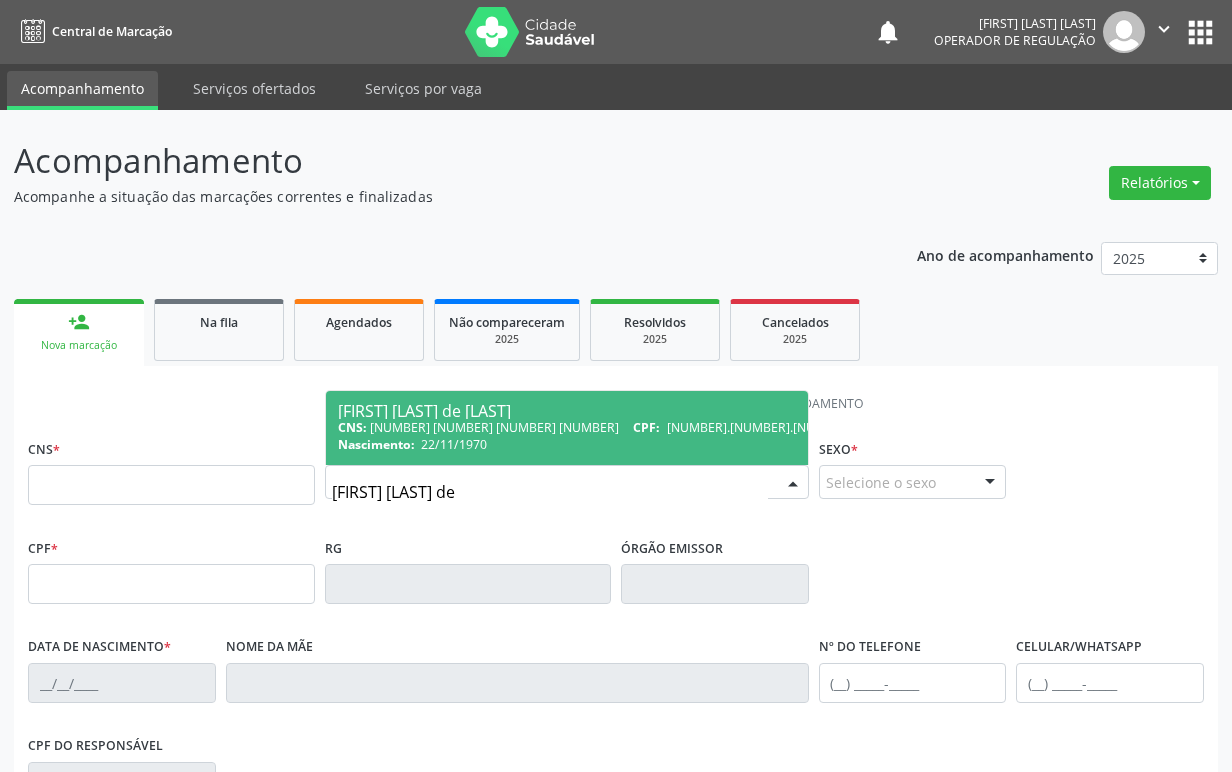 click on "CNS:
[NUMBER] [NUMBER] [NUMBER] [NUMBER]
CPF:
[NUMBER].[NUMBER].[NUMBER]-[NUMBER]" at bounding box center (627, 427) 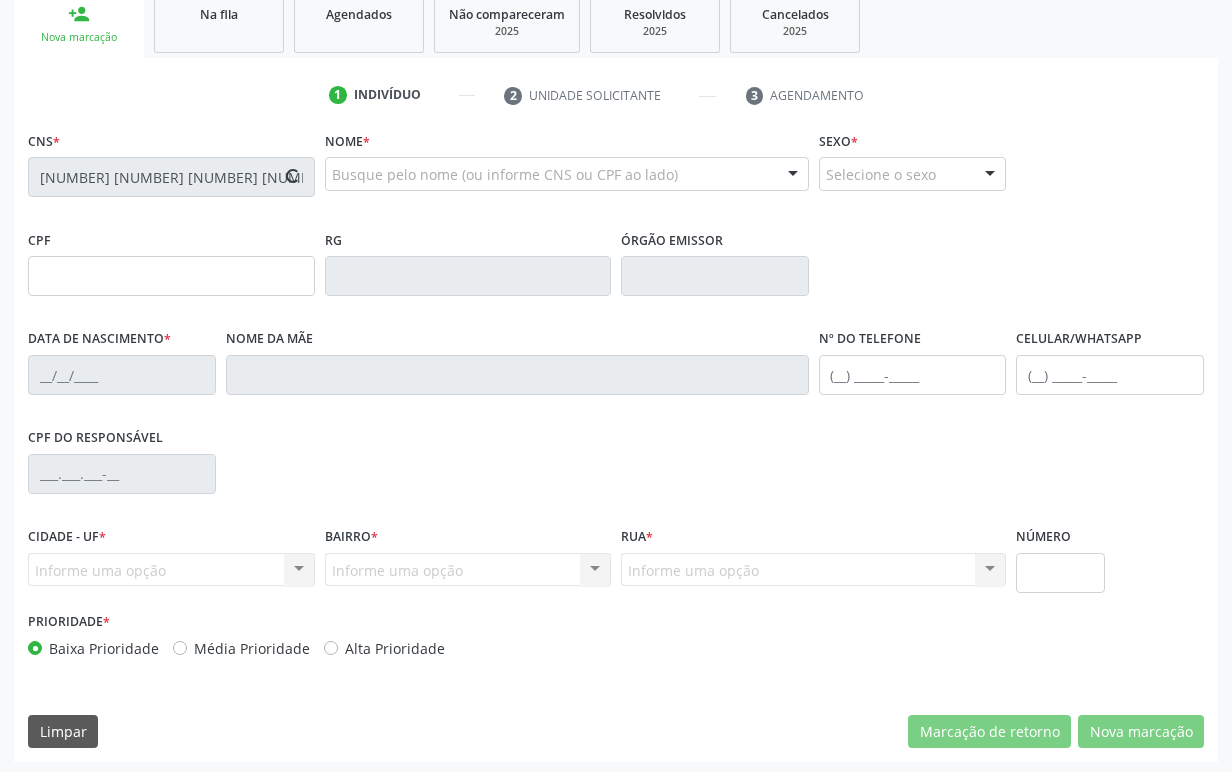 scroll, scrollTop: 312, scrollLeft: 0, axis: vertical 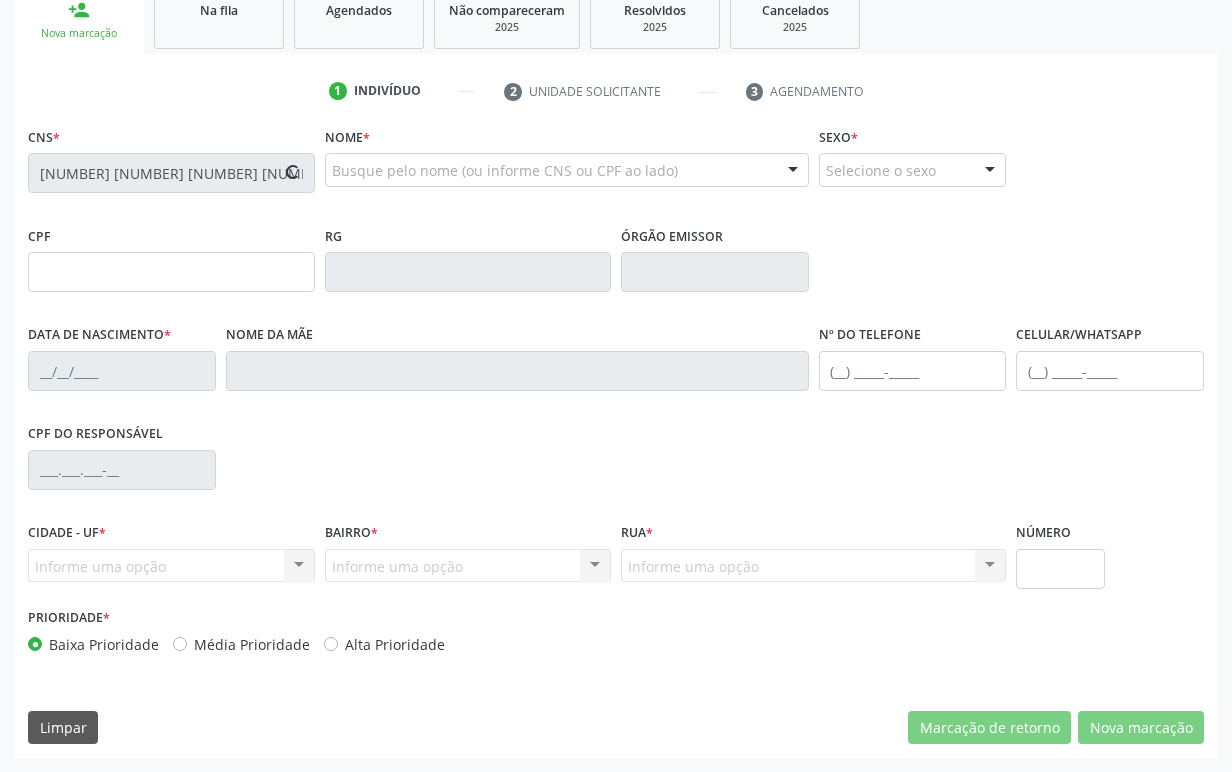 type on "[NUMBER].[NUMBER].[NUMBER]-[NUMBER]" 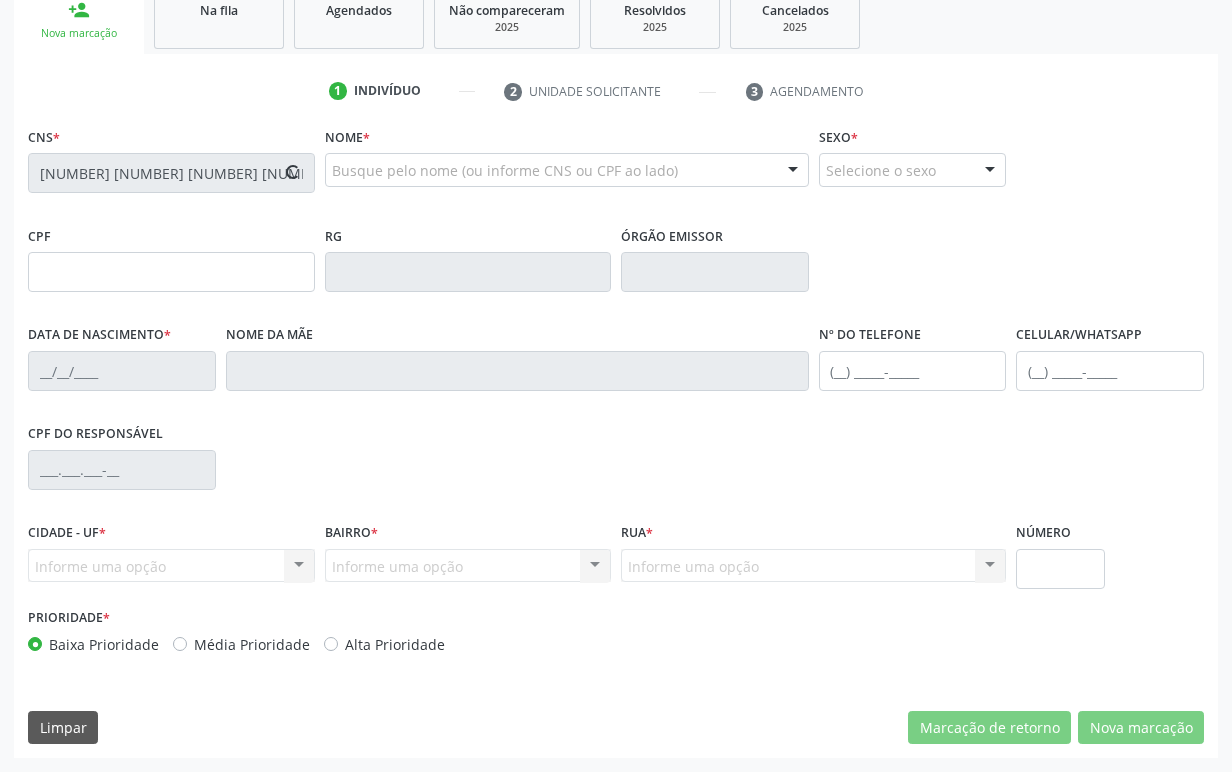 type on "22/11/1970" 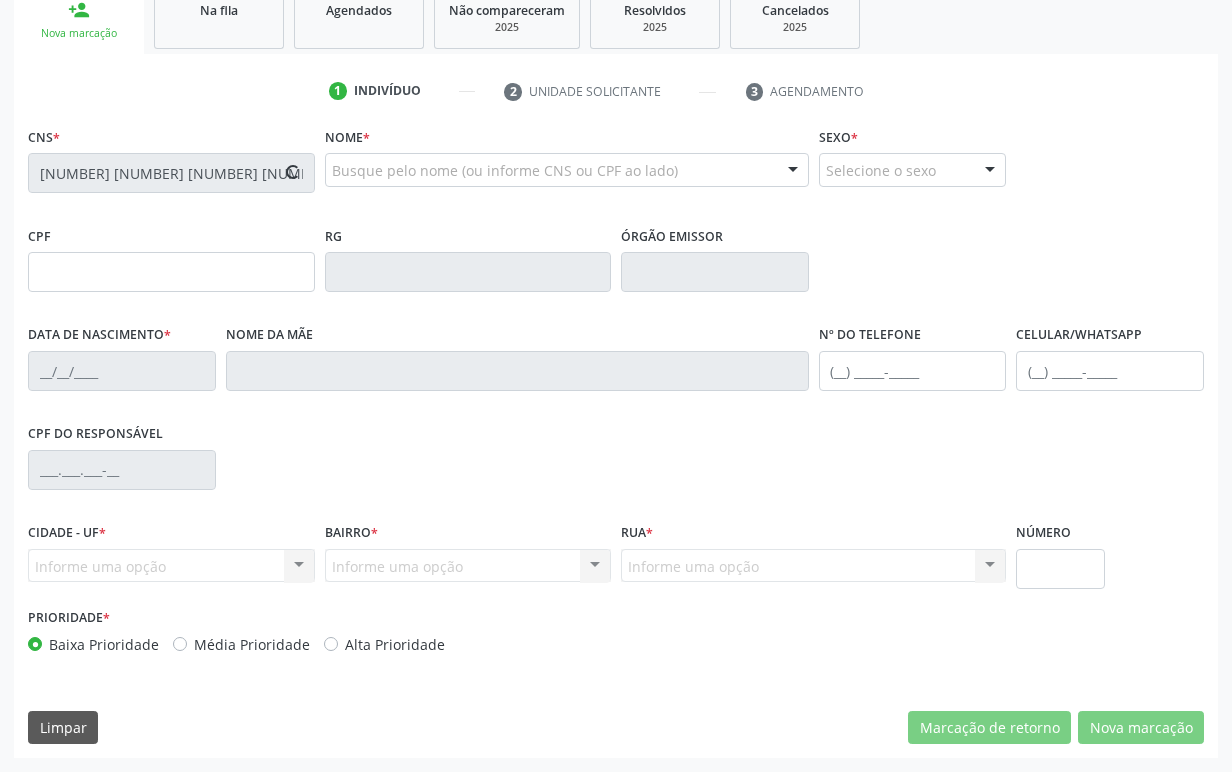 type on "87" 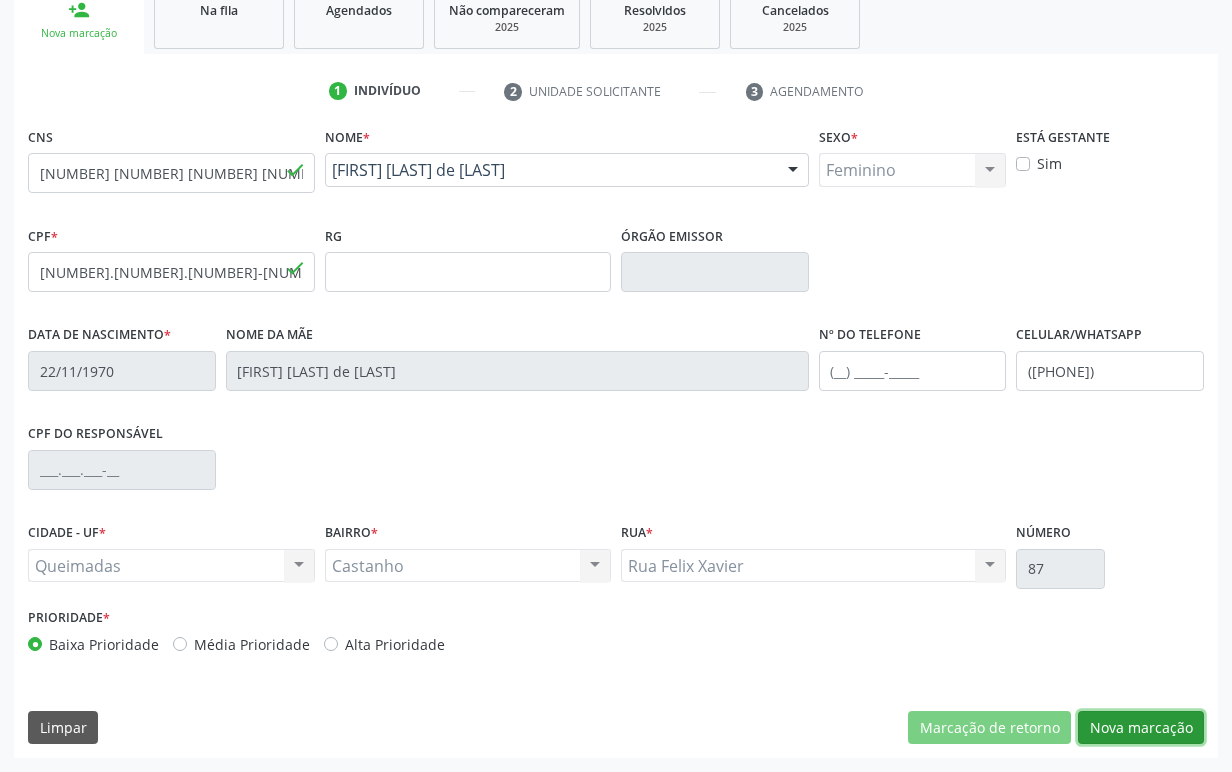 click on "Nova marcação" at bounding box center (1141, 728) 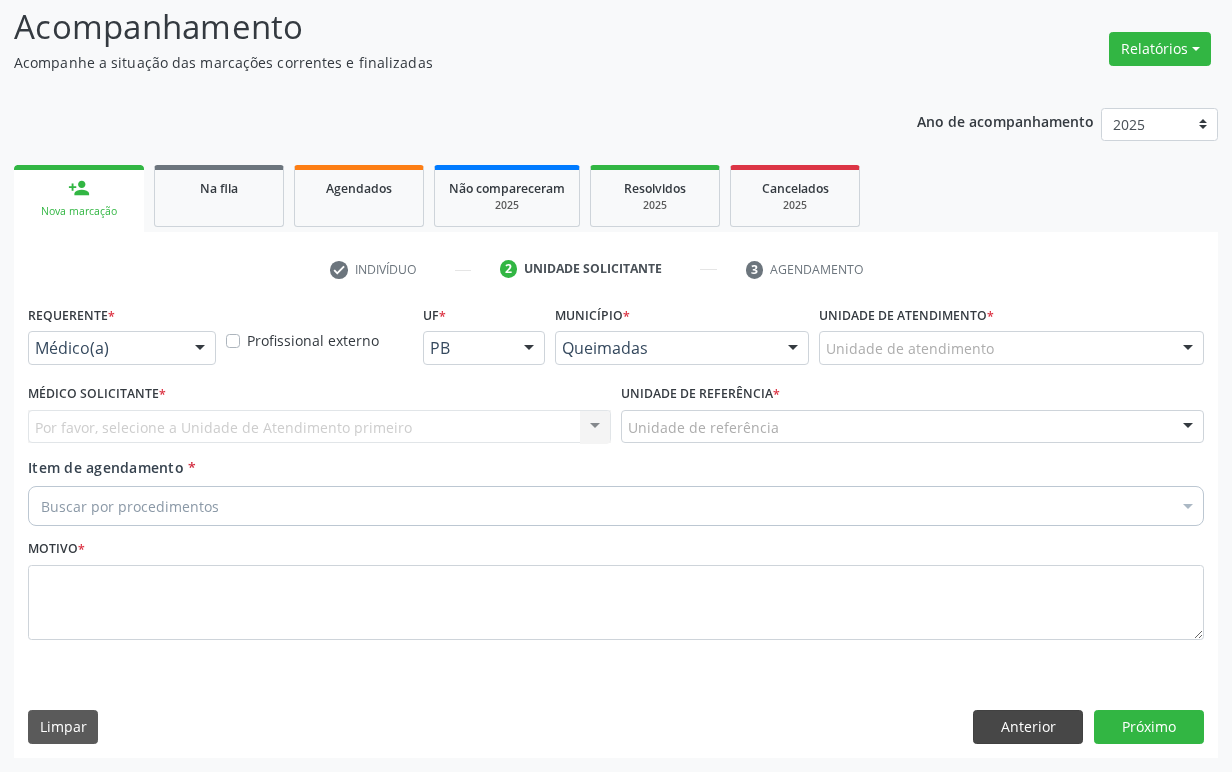 scroll, scrollTop: 134, scrollLeft: 0, axis: vertical 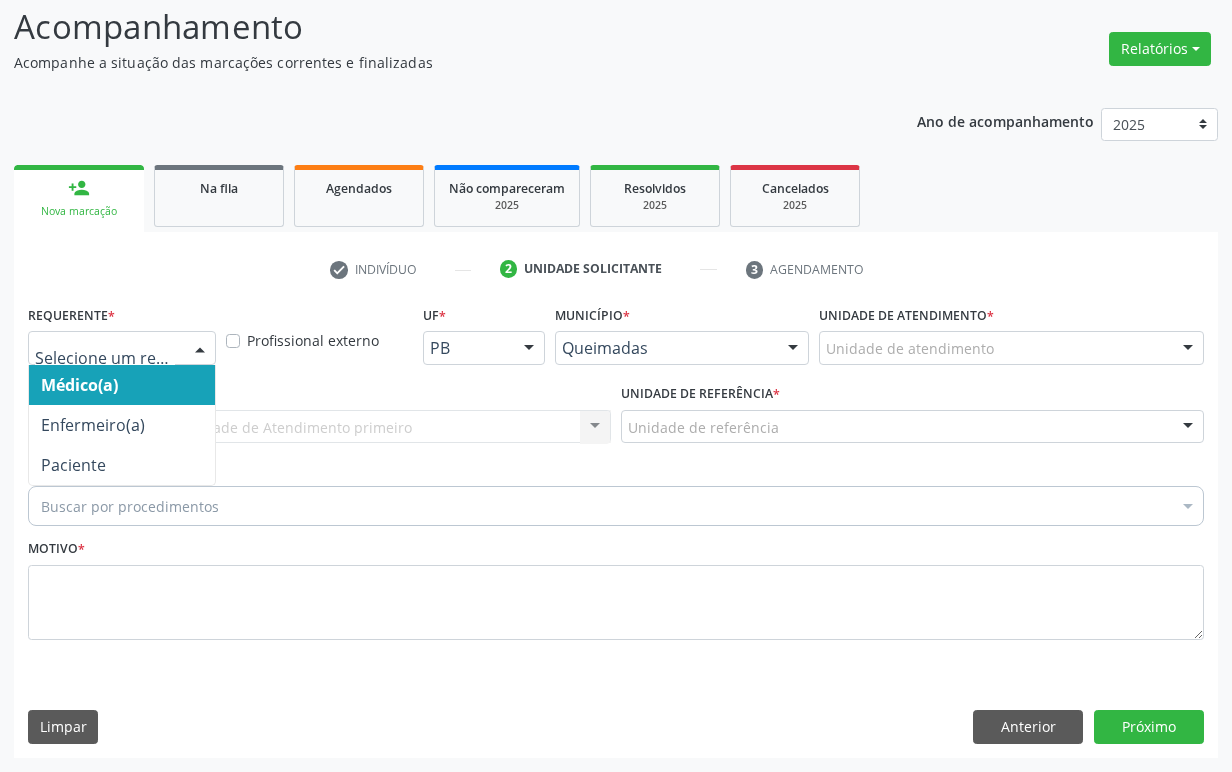 drag, startPoint x: 210, startPoint y: 350, endPoint x: 187, endPoint y: 417, distance: 70.837845 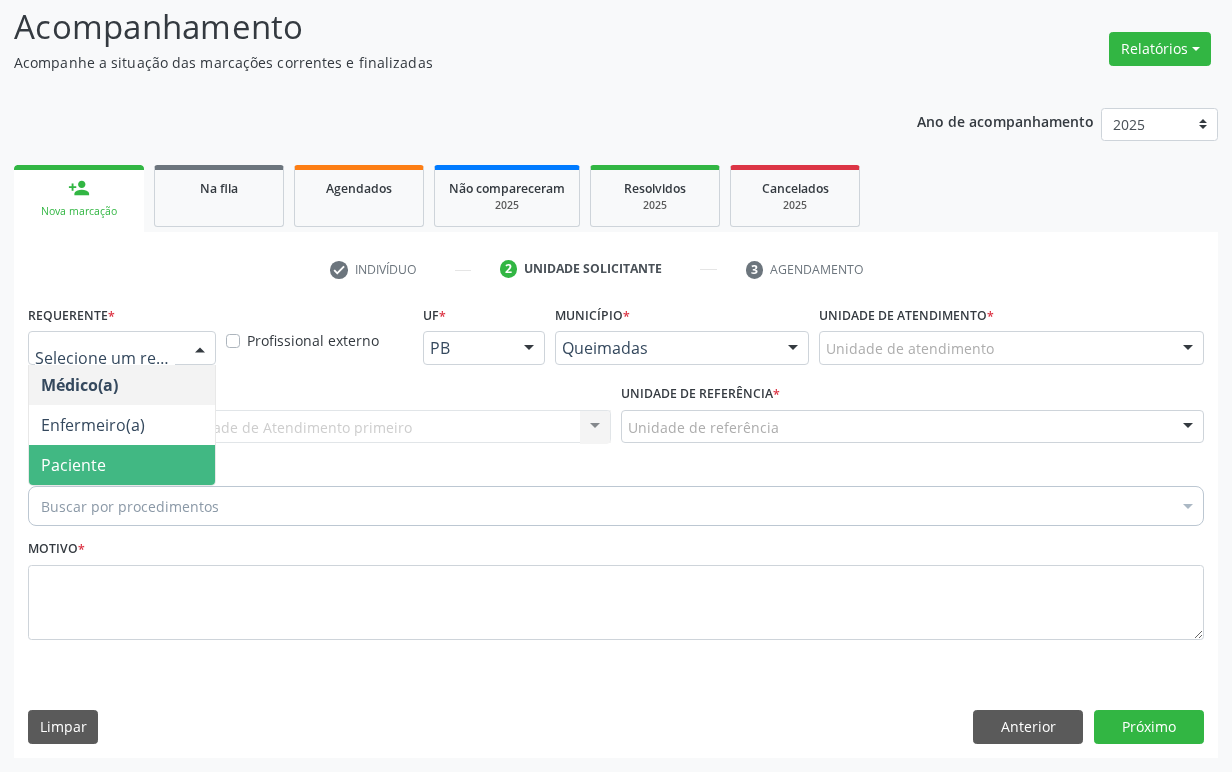 click on "Paciente" at bounding box center [122, 465] 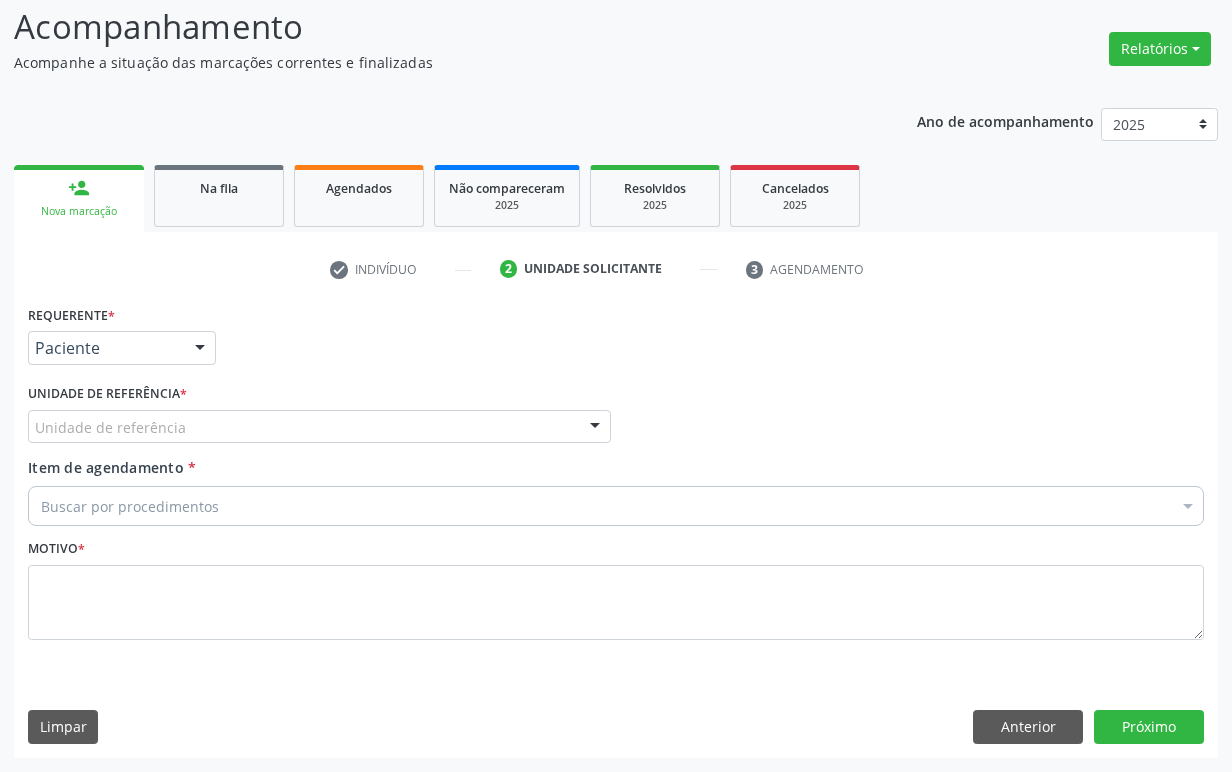 click on "Unidade de referência" at bounding box center (319, 427) 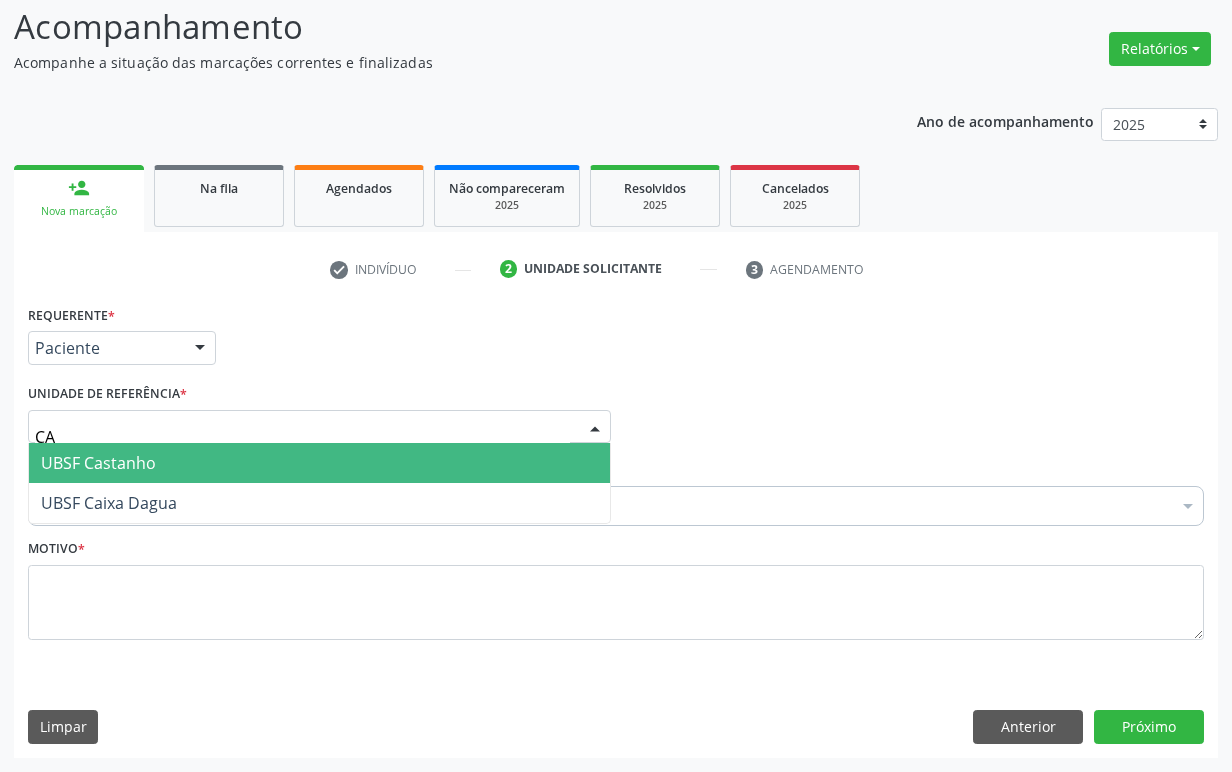 type on "CAS" 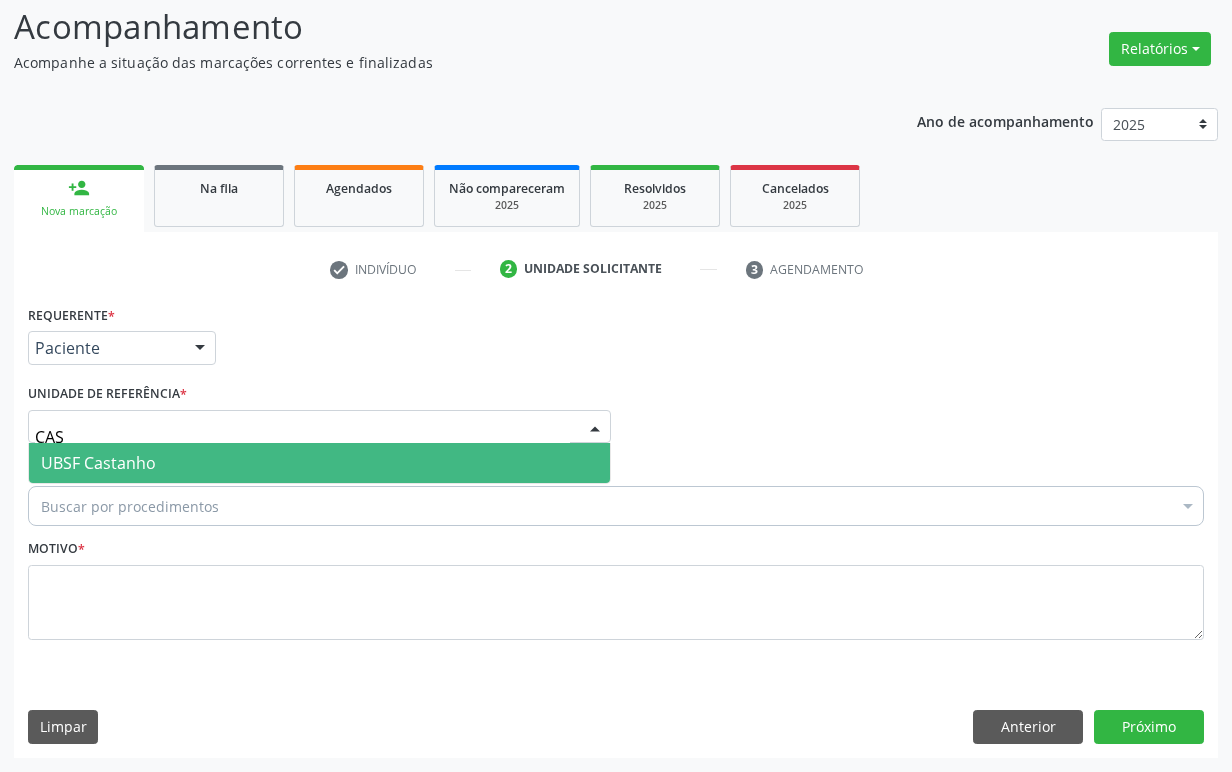 click on "UBSF Castanho" at bounding box center [319, 463] 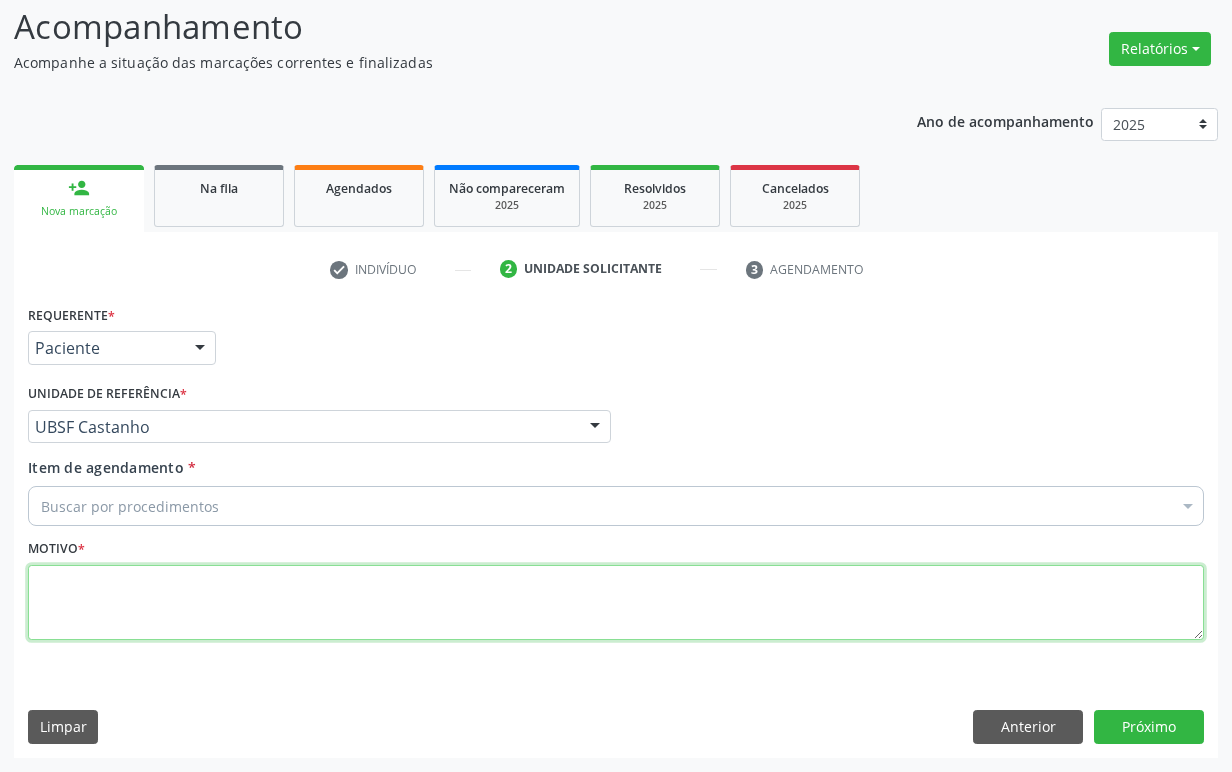 click at bounding box center [616, 603] 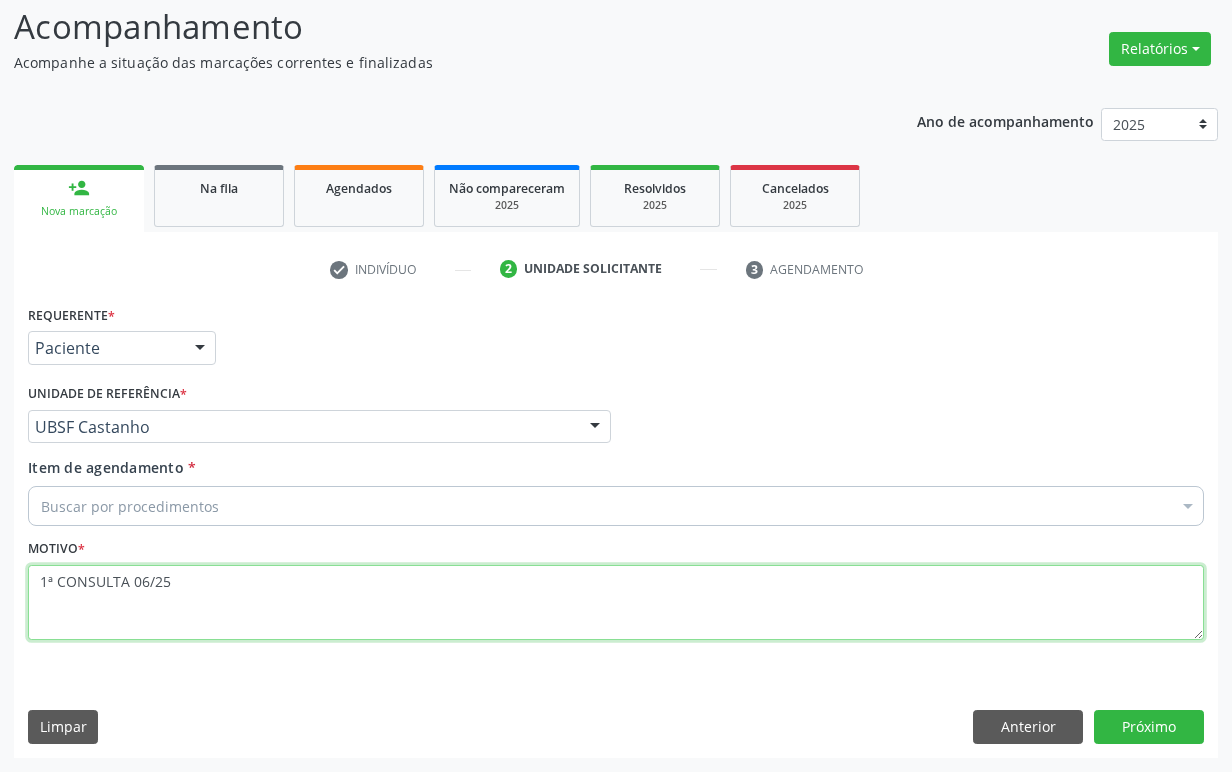 type on "1ª CONSULTA 06/25" 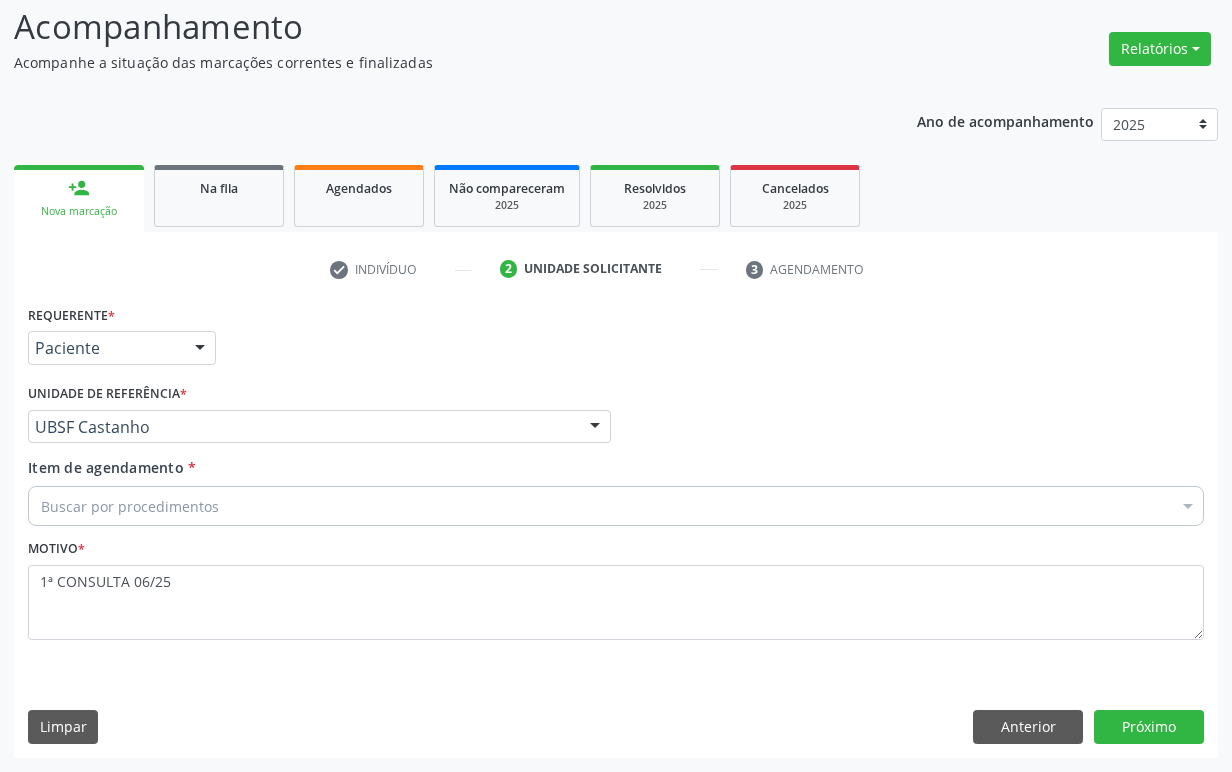drag, startPoint x: 237, startPoint y: 513, endPoint x: 246, endPoint y: 464, distance: 49.819675 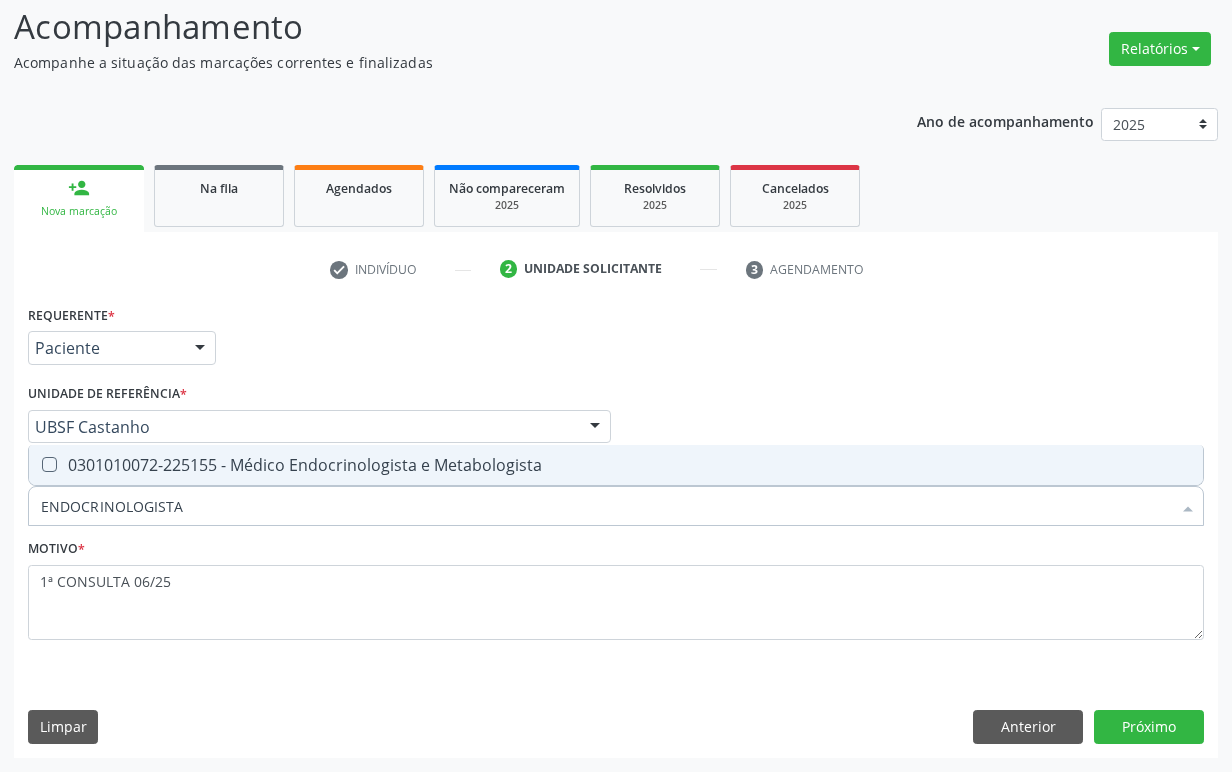 click on "0301010072-225155 - Médico Endocrinologista e Metabologista" at bounding box center (616, 465) 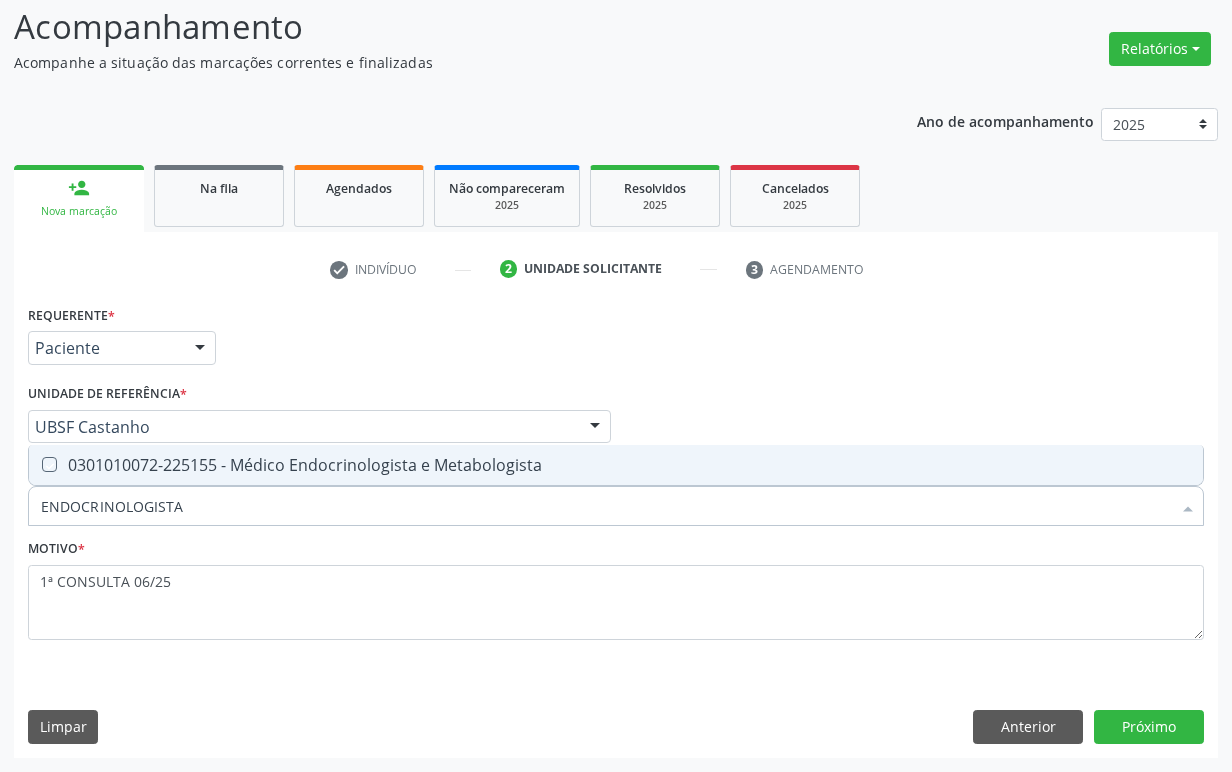 checkbox on "true" 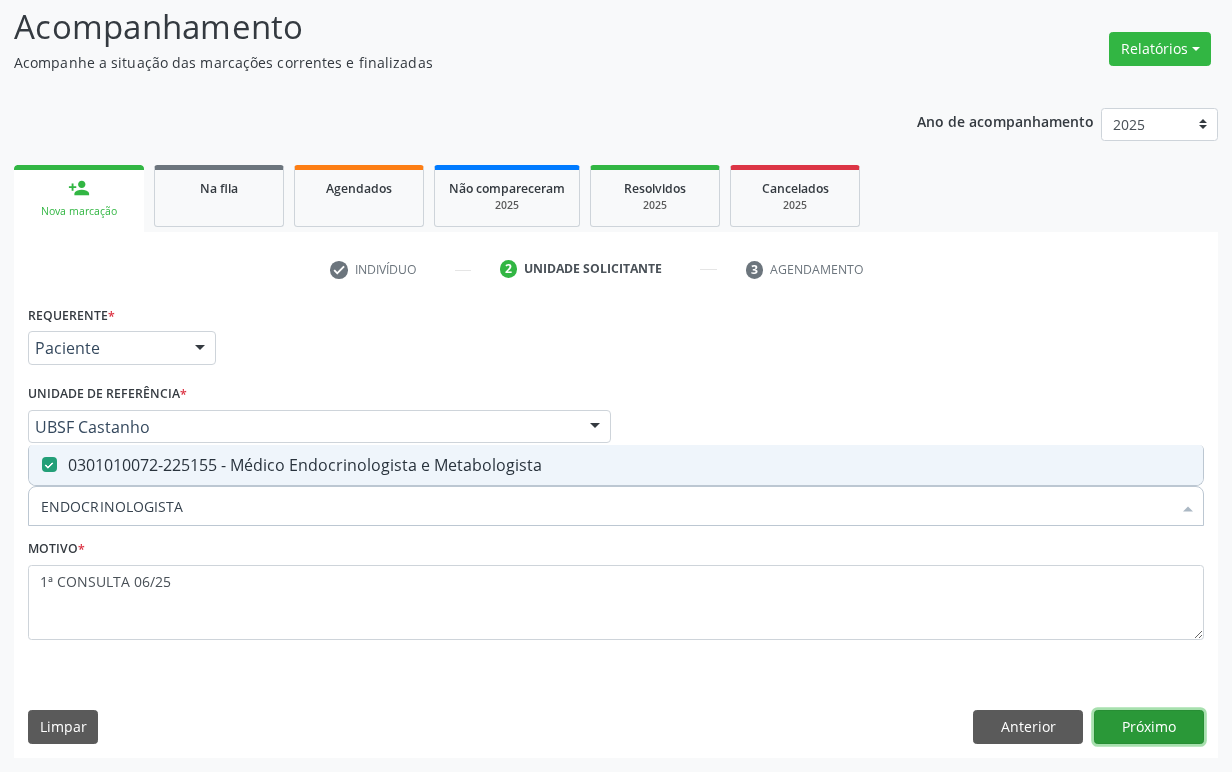 click on "Próximo" at bounding box center [1149, 727] 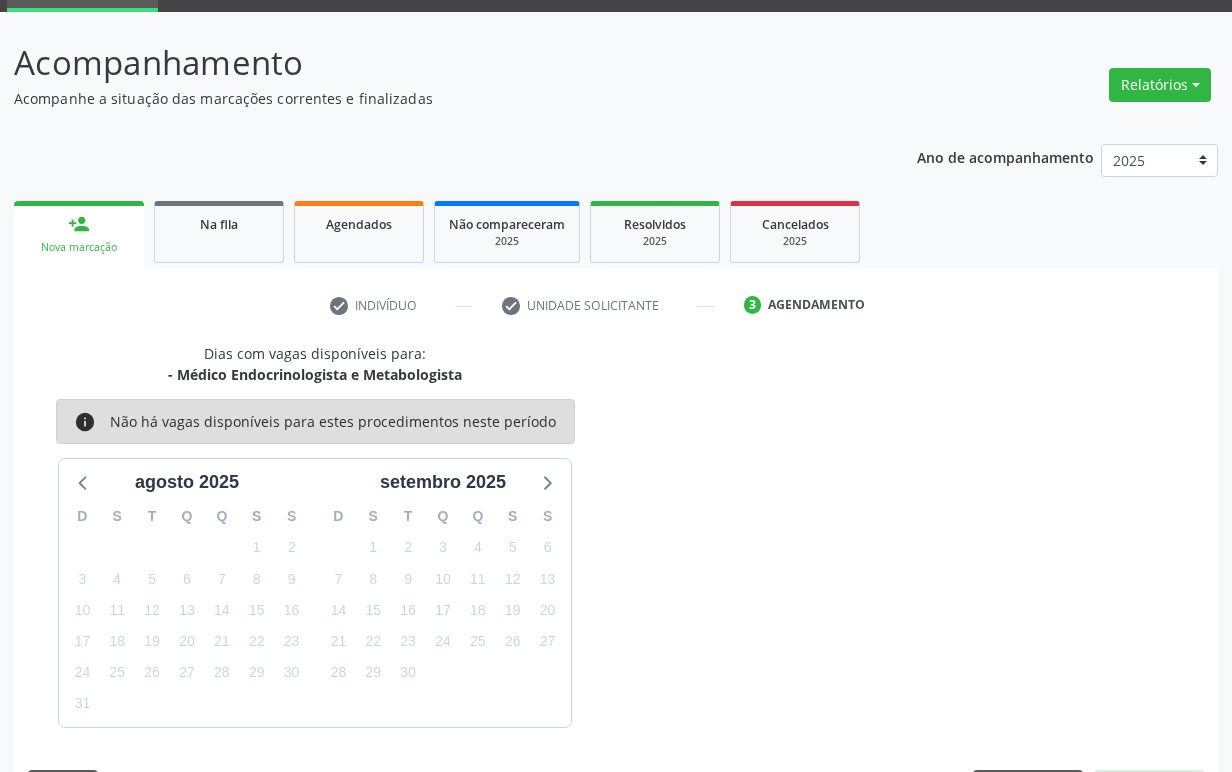 scroll, scrollTop: 134, scrollLeft: 0, axis: vertical 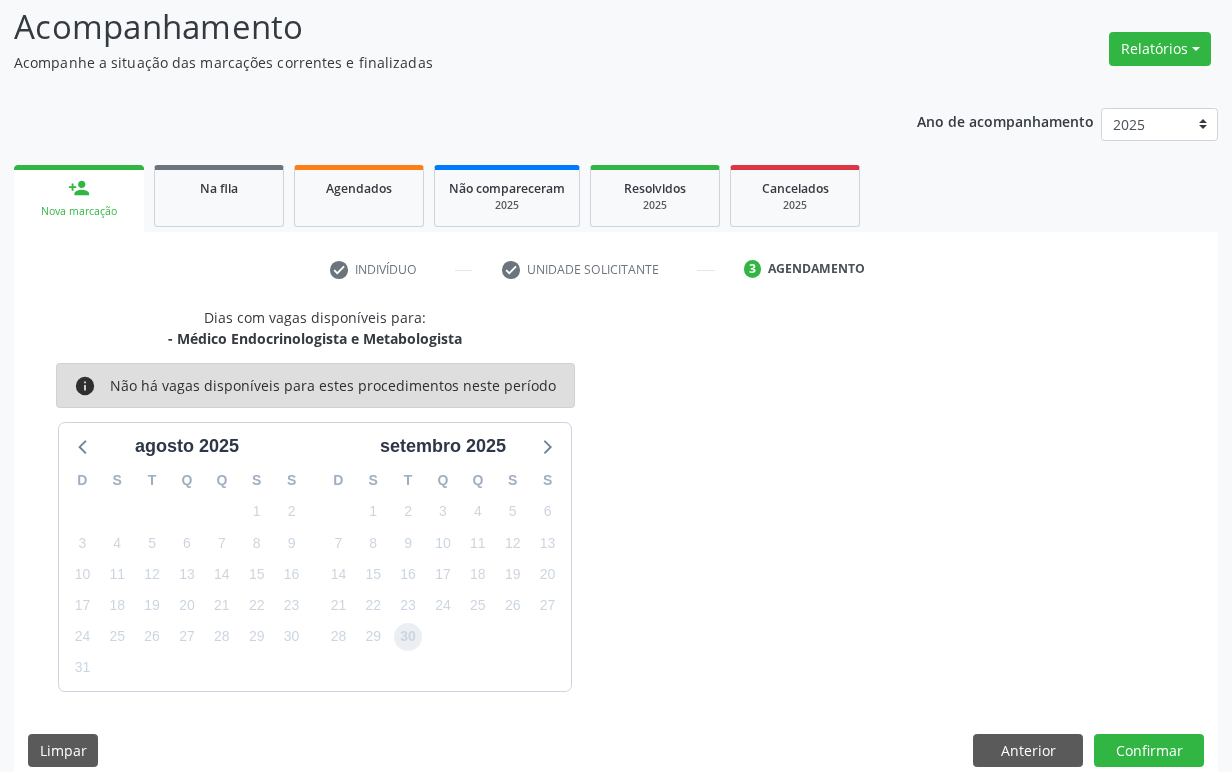 click on "30" at bounding box center [408, 637] 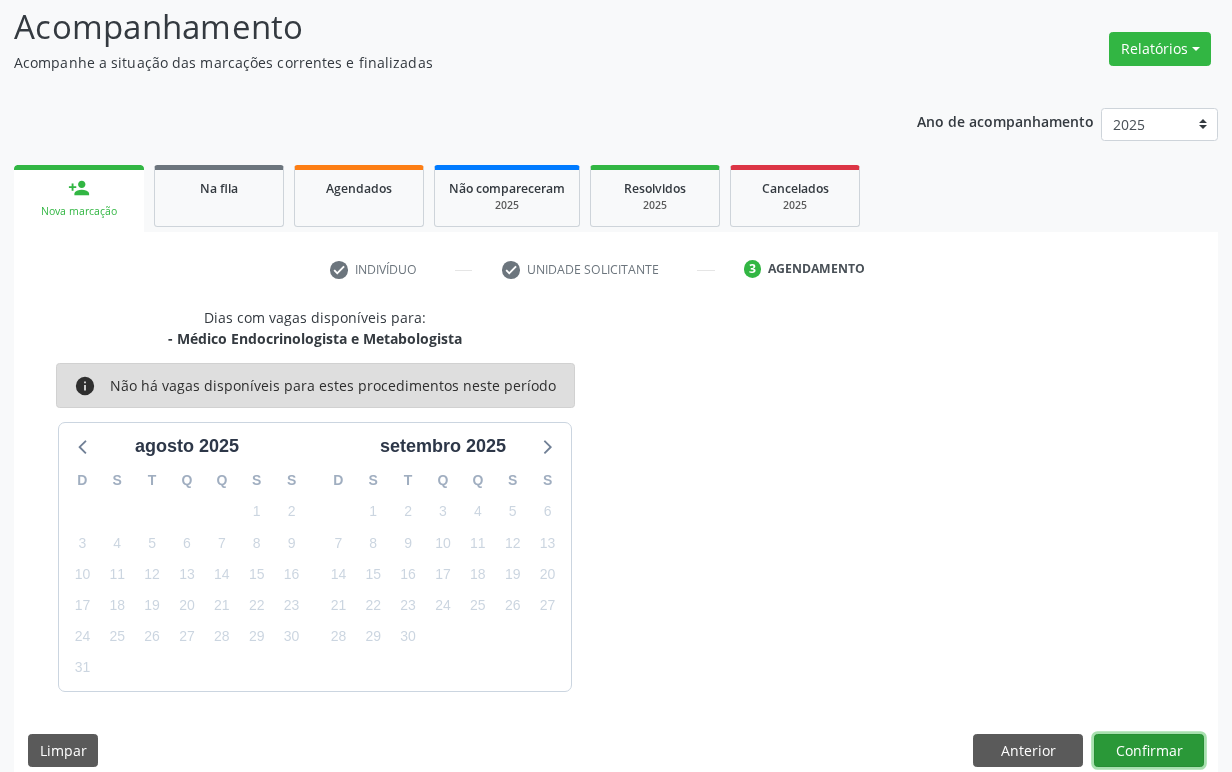 click on "Confirmar" at bounding box center (1149, 751) 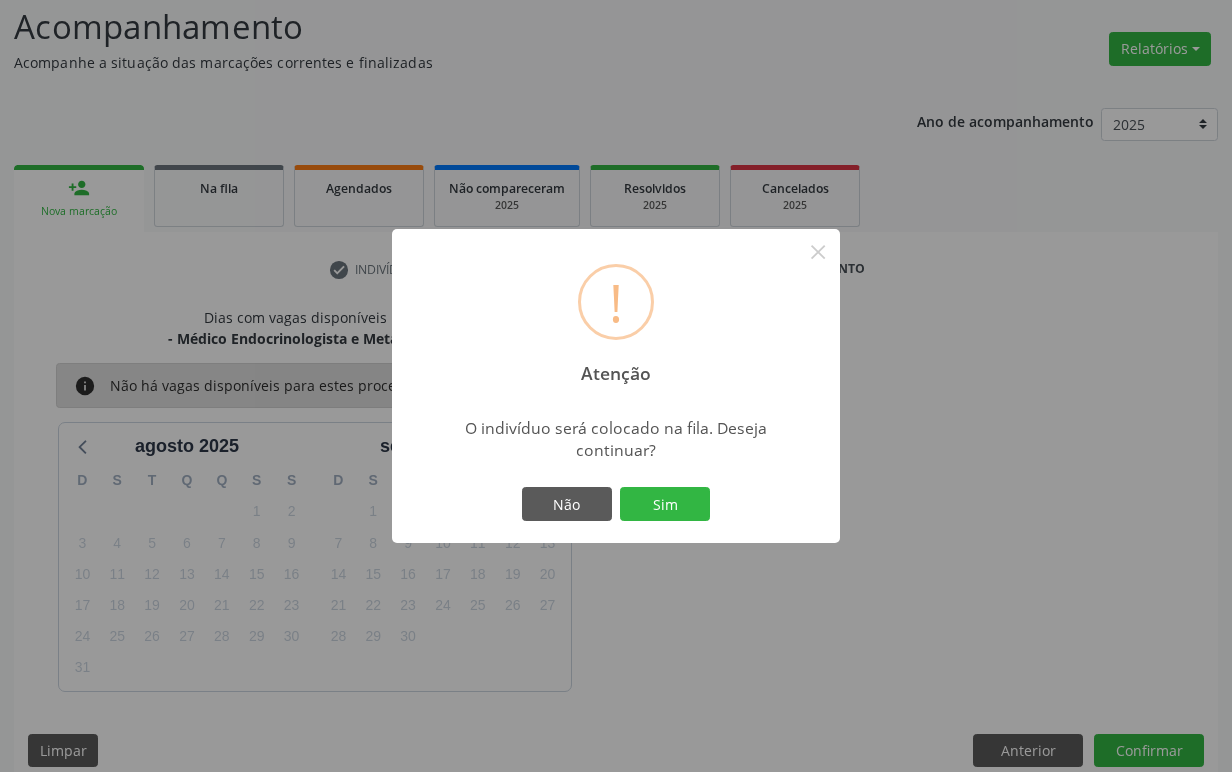 type 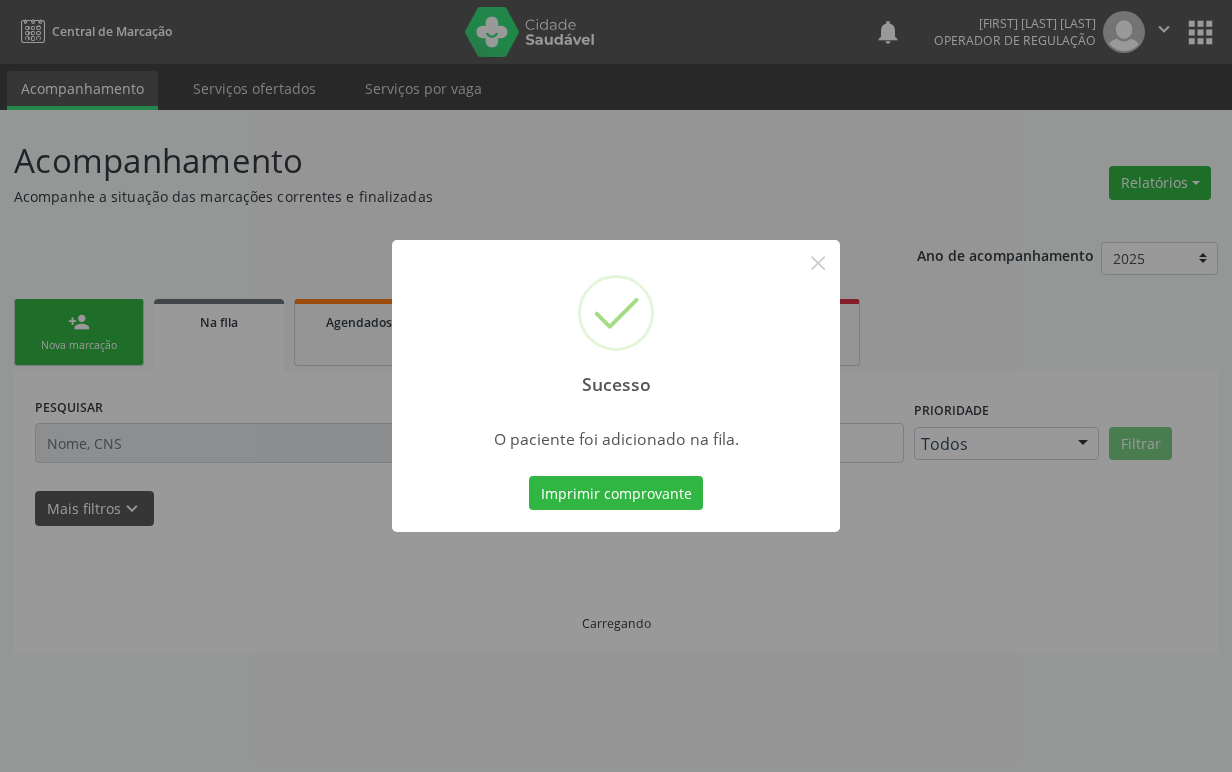 scroll, scrollTop: 0, scrollLeft: 0, axis: both 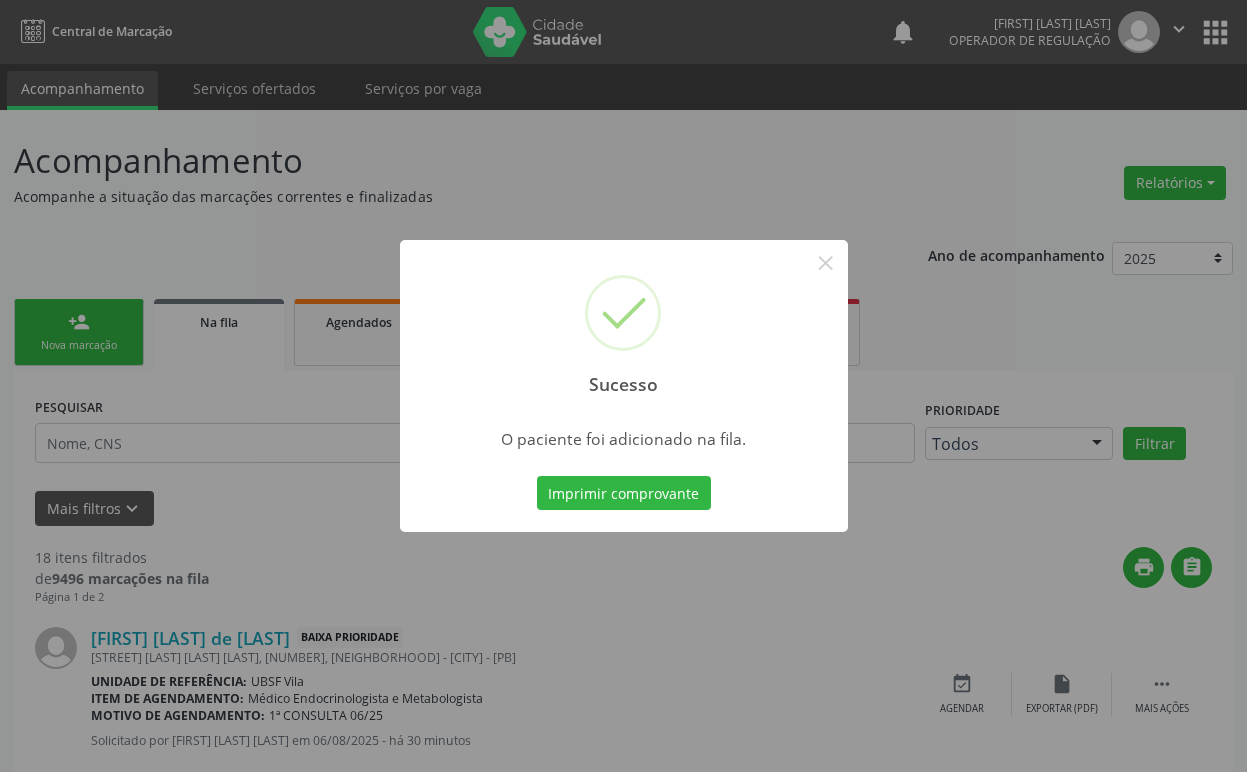 type 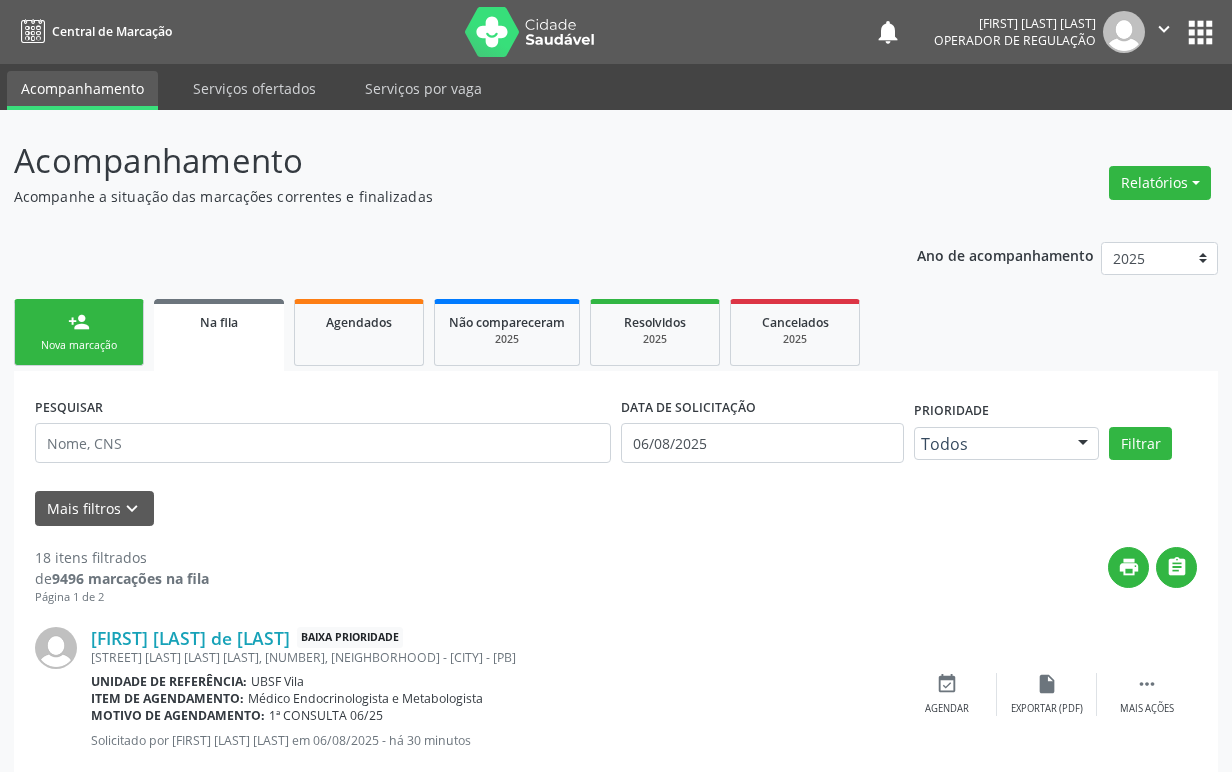 click on "person_add
Nova marcação" at bounding box center [79, 332] 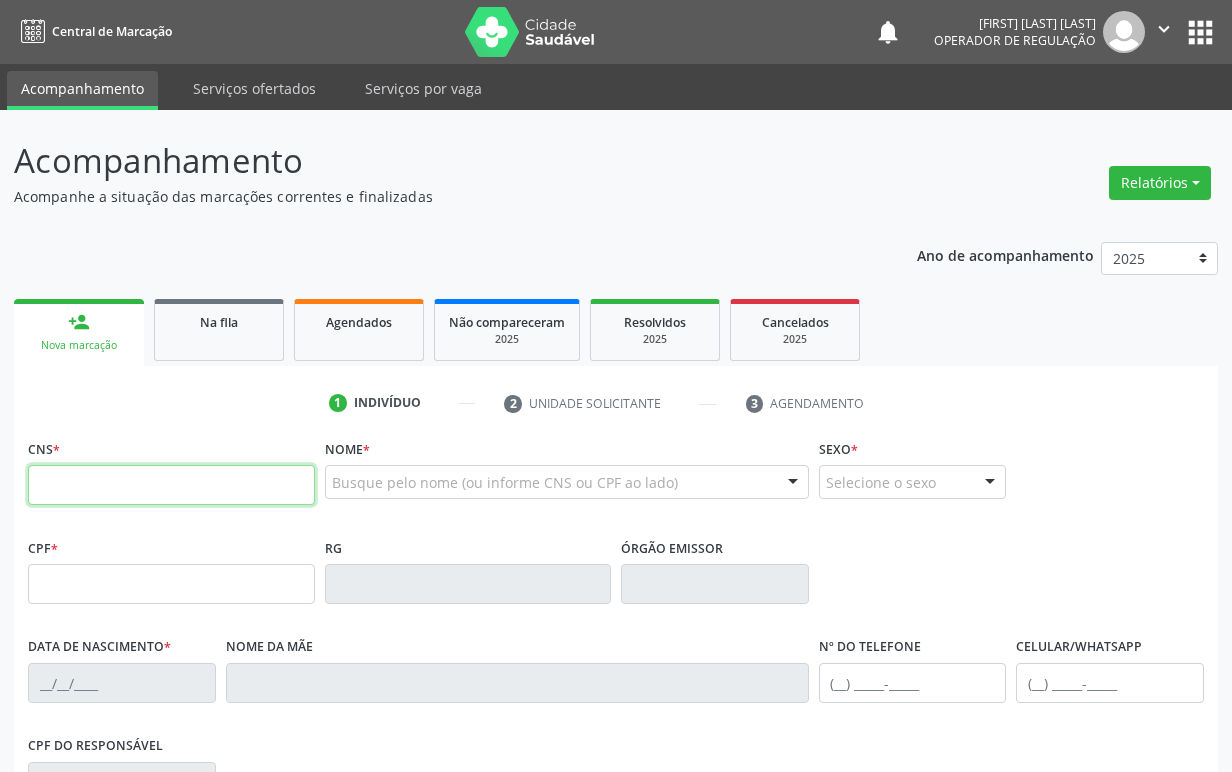 click at bounding box center [171, 485] 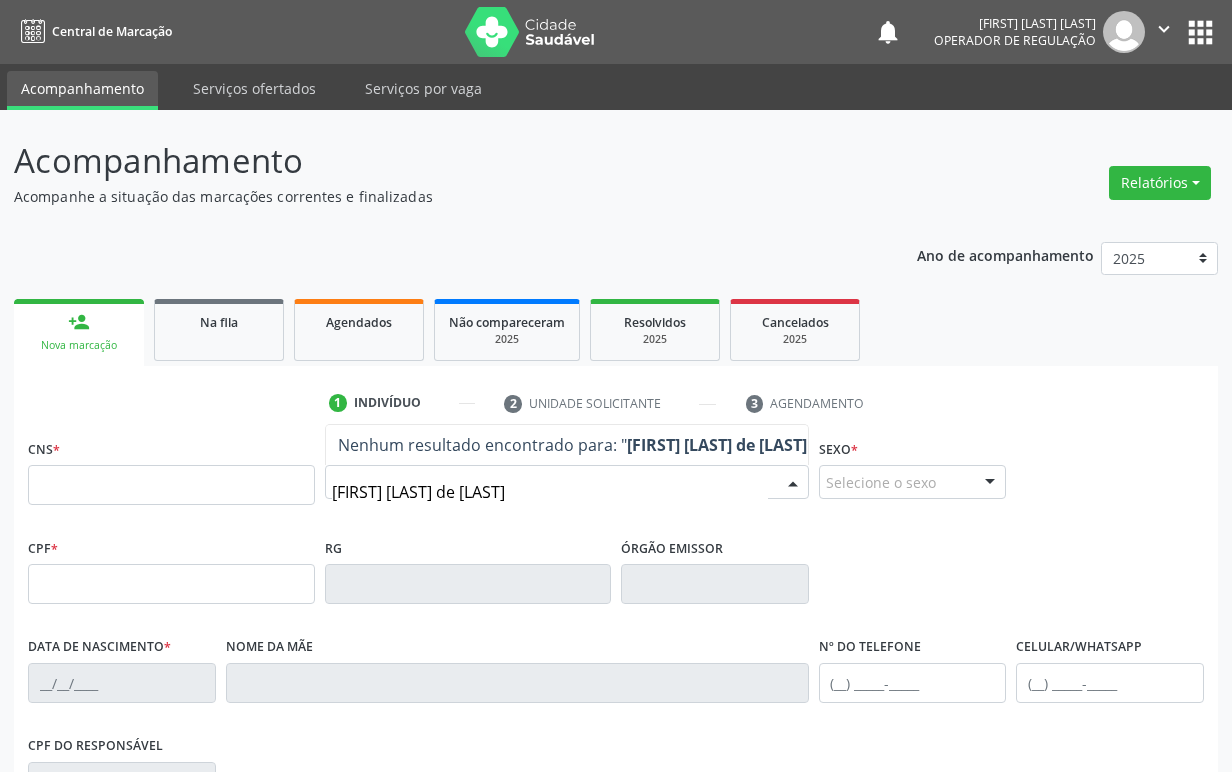 type on "[FIRST] [LAST] de [LAST]" 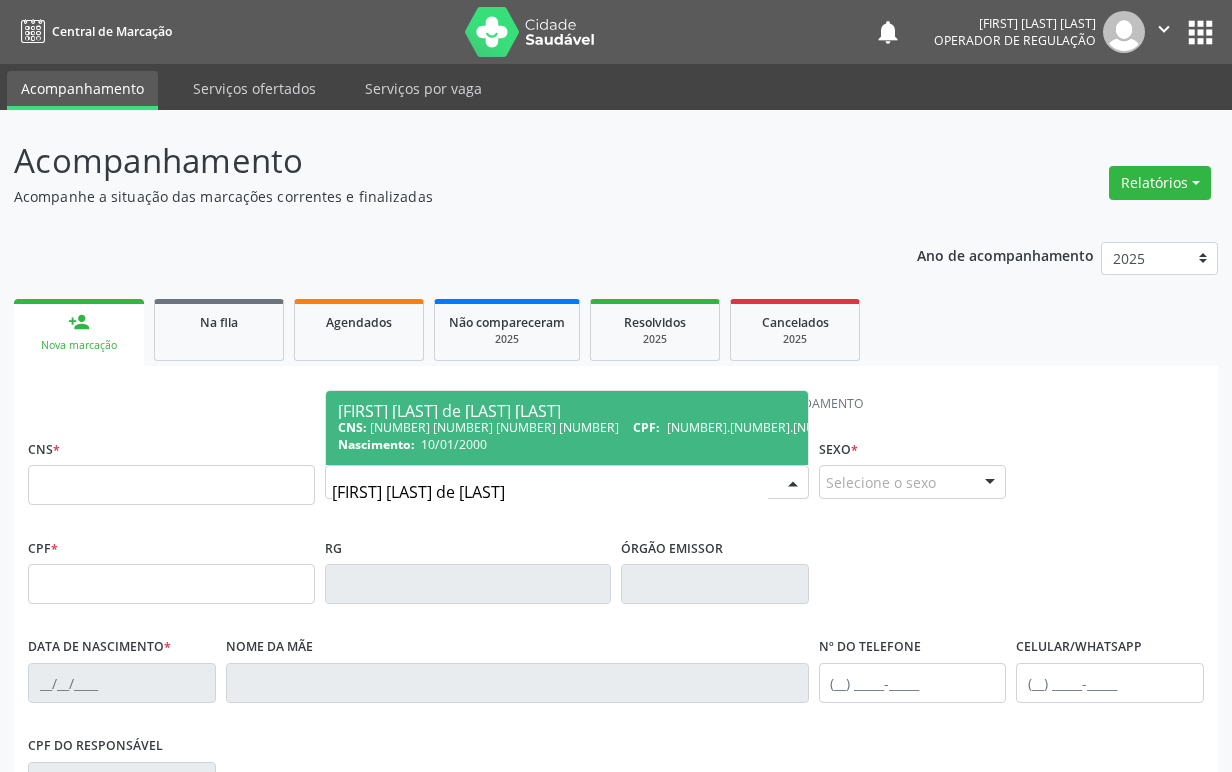click on "[NUMBER].[NUMBER].[NUMBER]-[NUMBER]" at bounding box center (792, 427) 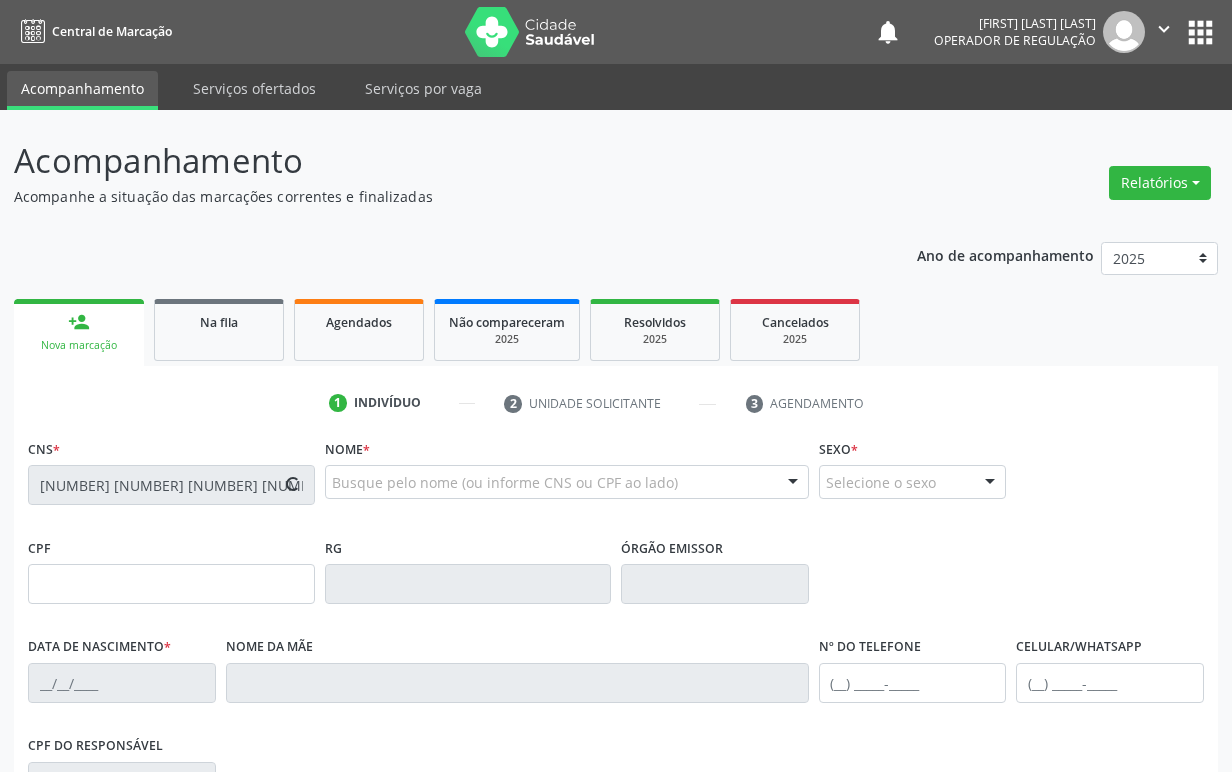 type on "[NUMBER].[NUMBER].[NUMBER]-[NUMBER]" 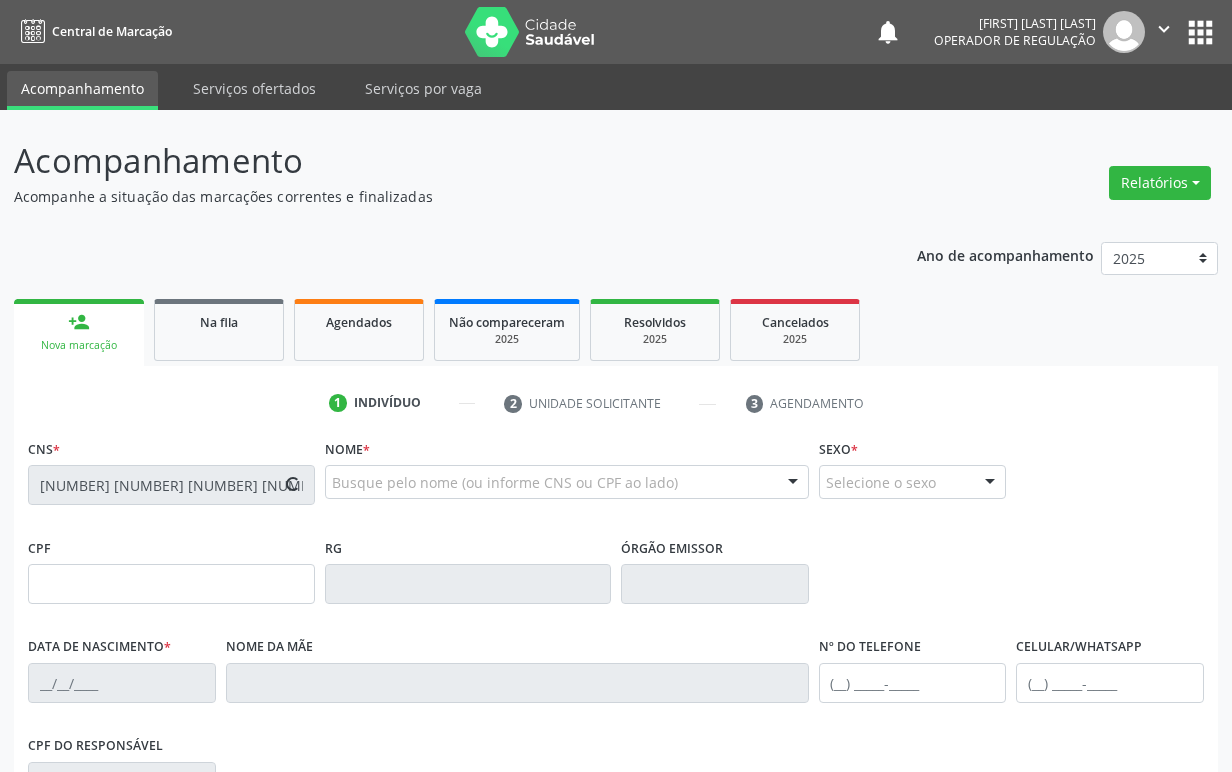 type on "10/01/2000" 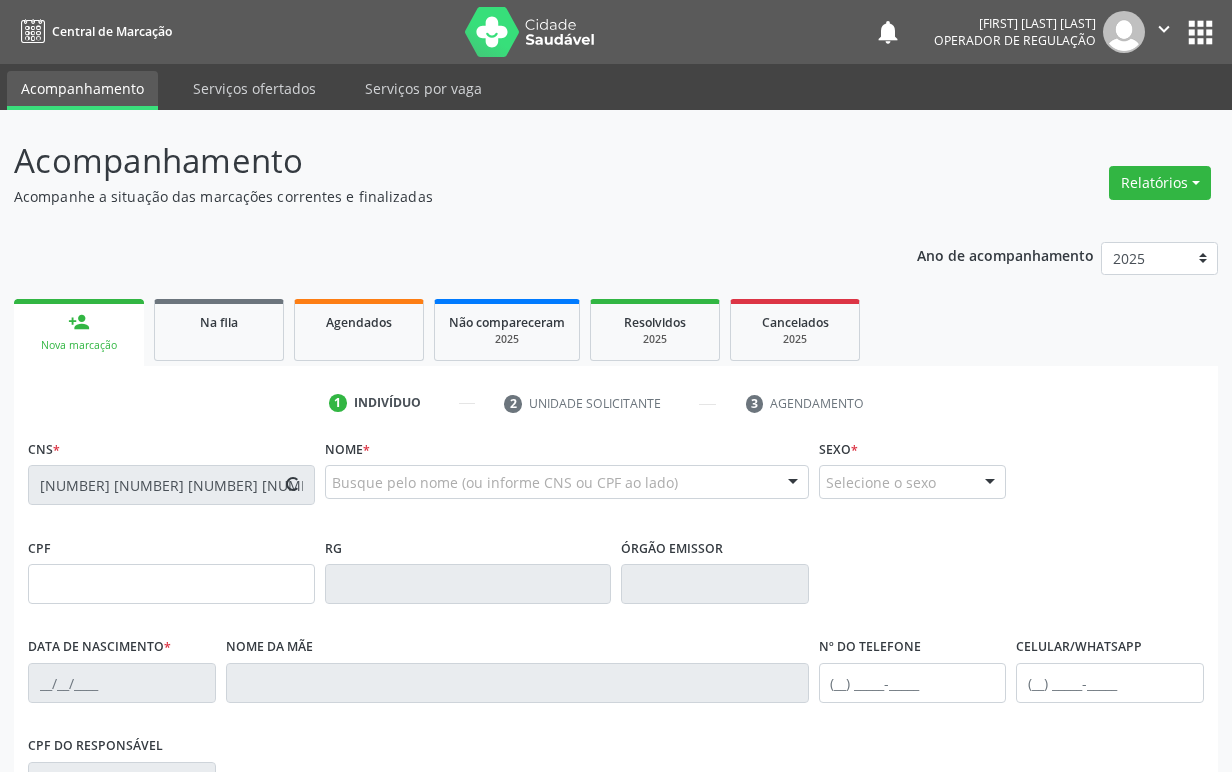 type on "[FIRST] [LAST] [LAST] [LAST]" 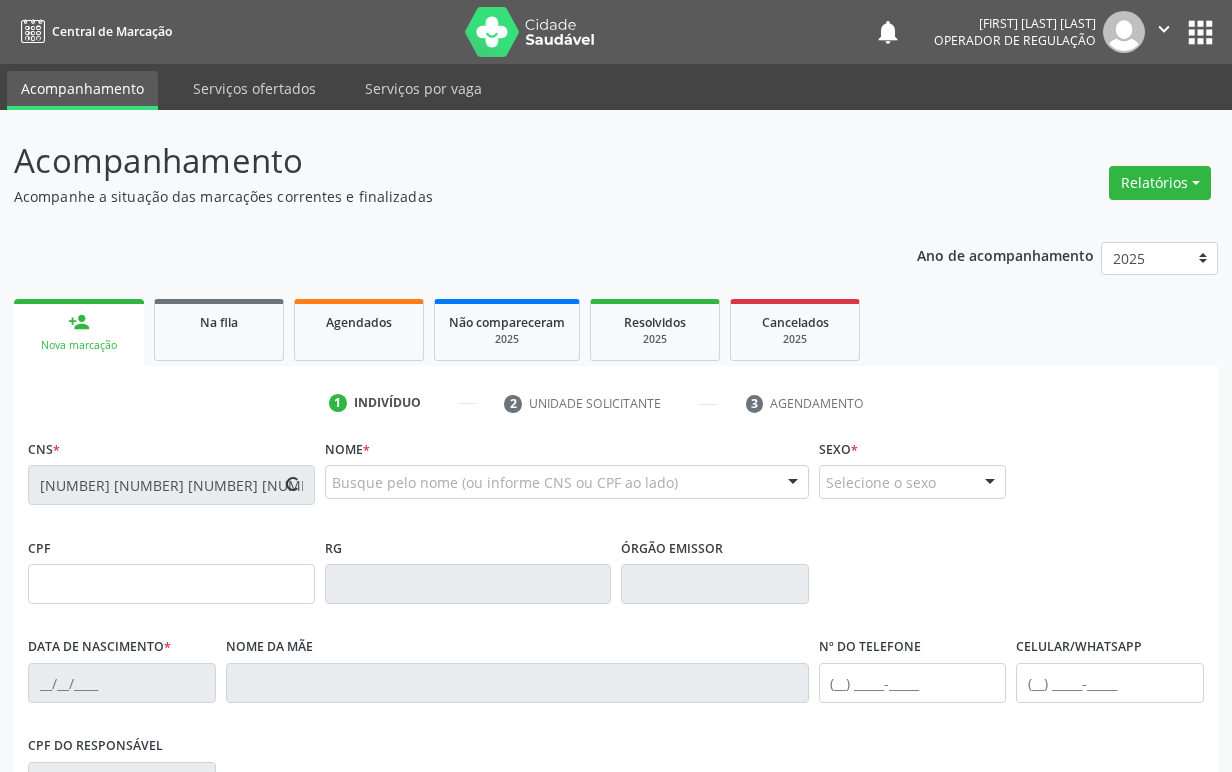 type on "([PHONE])" 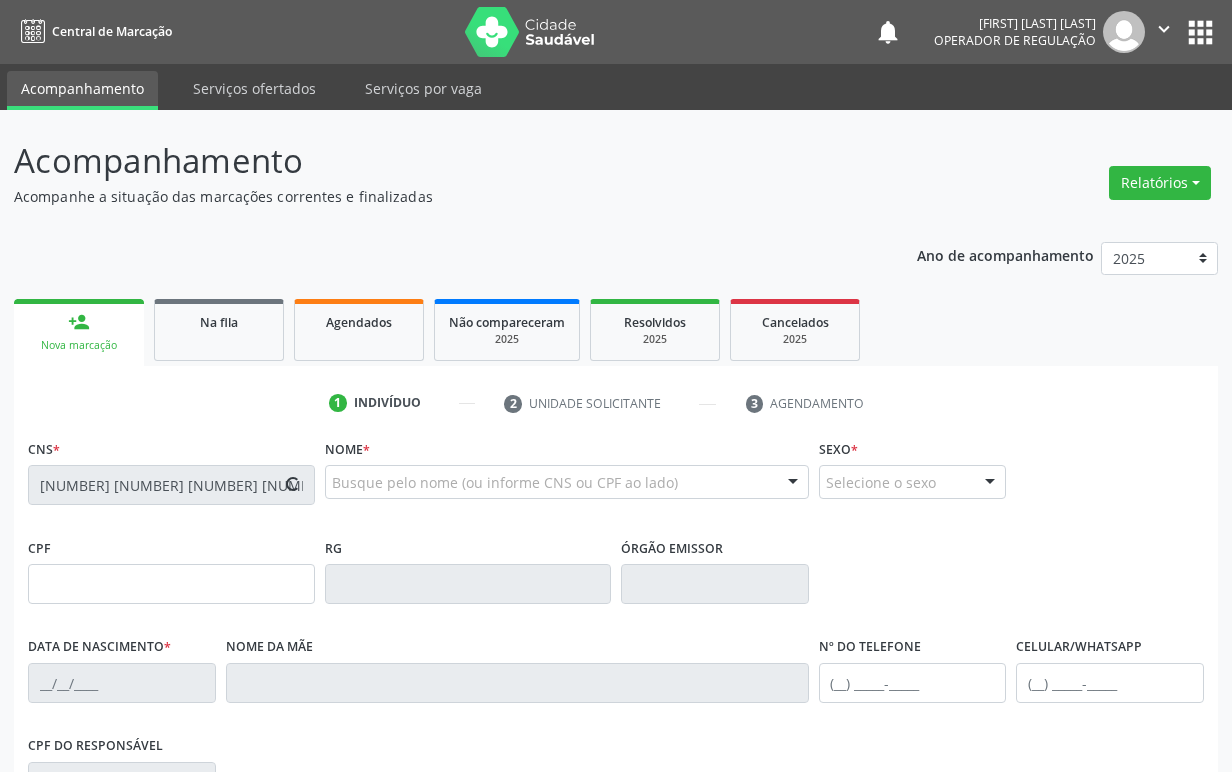 type on "[NUMBER].[NUMBER].[NUMBER]-[NUMBER]" 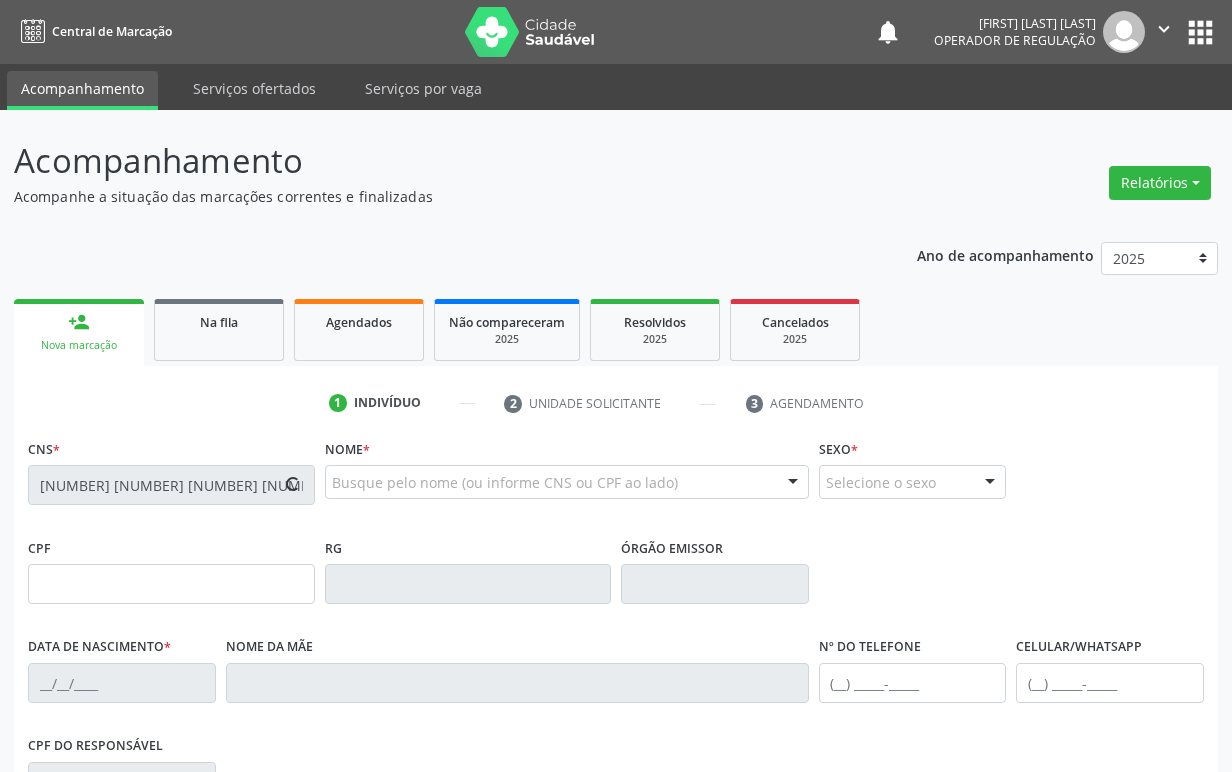 type on "82" 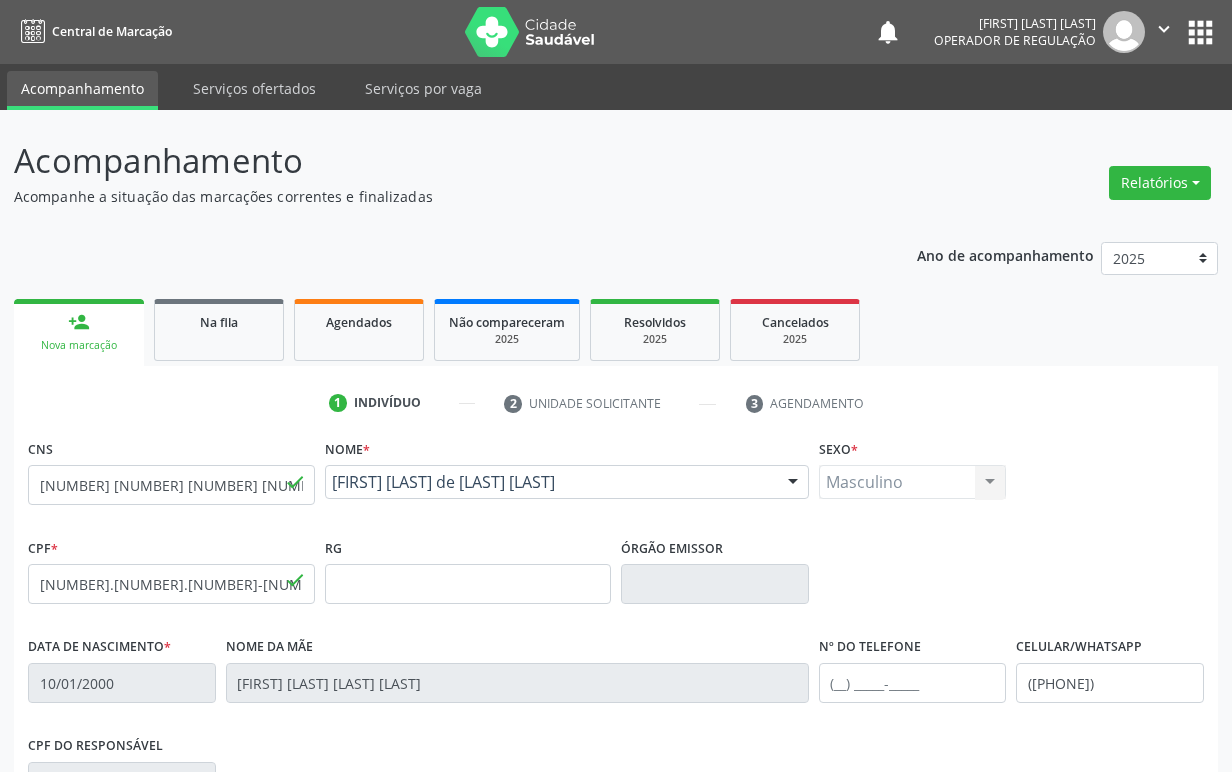 click on "[FIRST] [LAST] de [LAST] [LAST]" at bounding box center [567, 482] 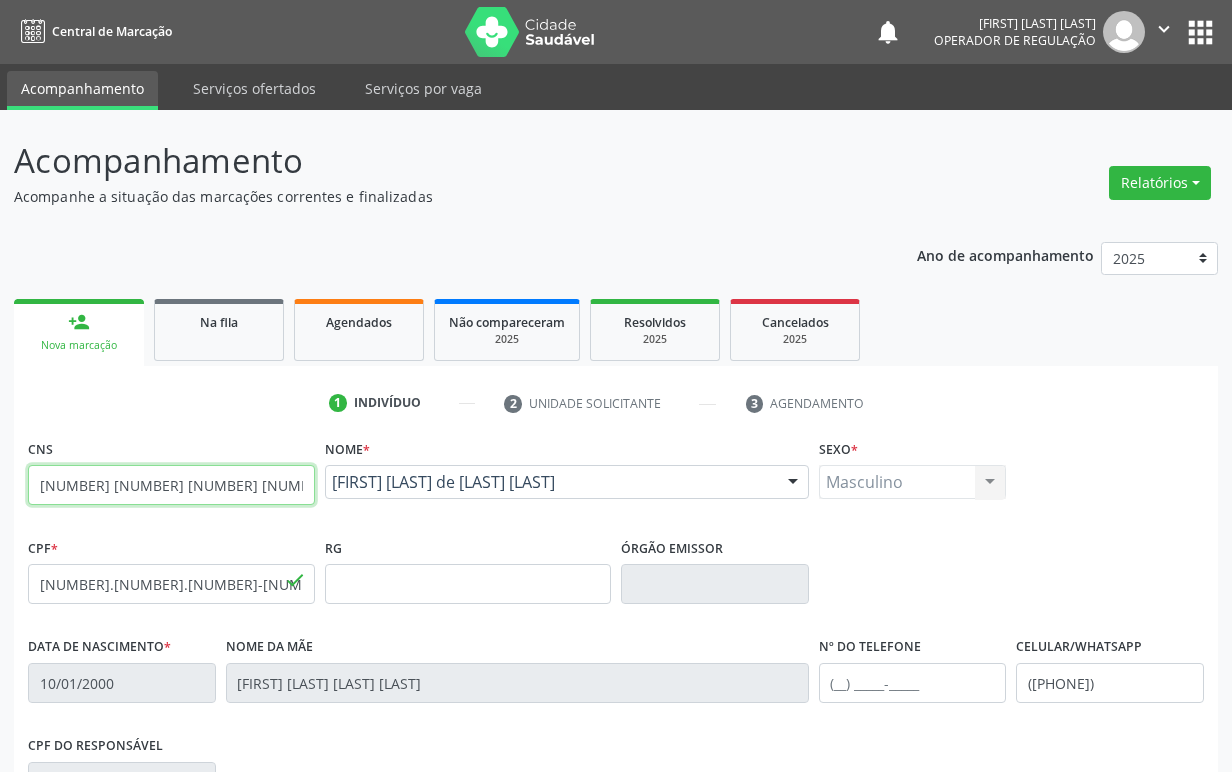 click on "[NUMBER] [NUMBER] [NUMBER] [NUMBER]" at bounding box center [171, 485] 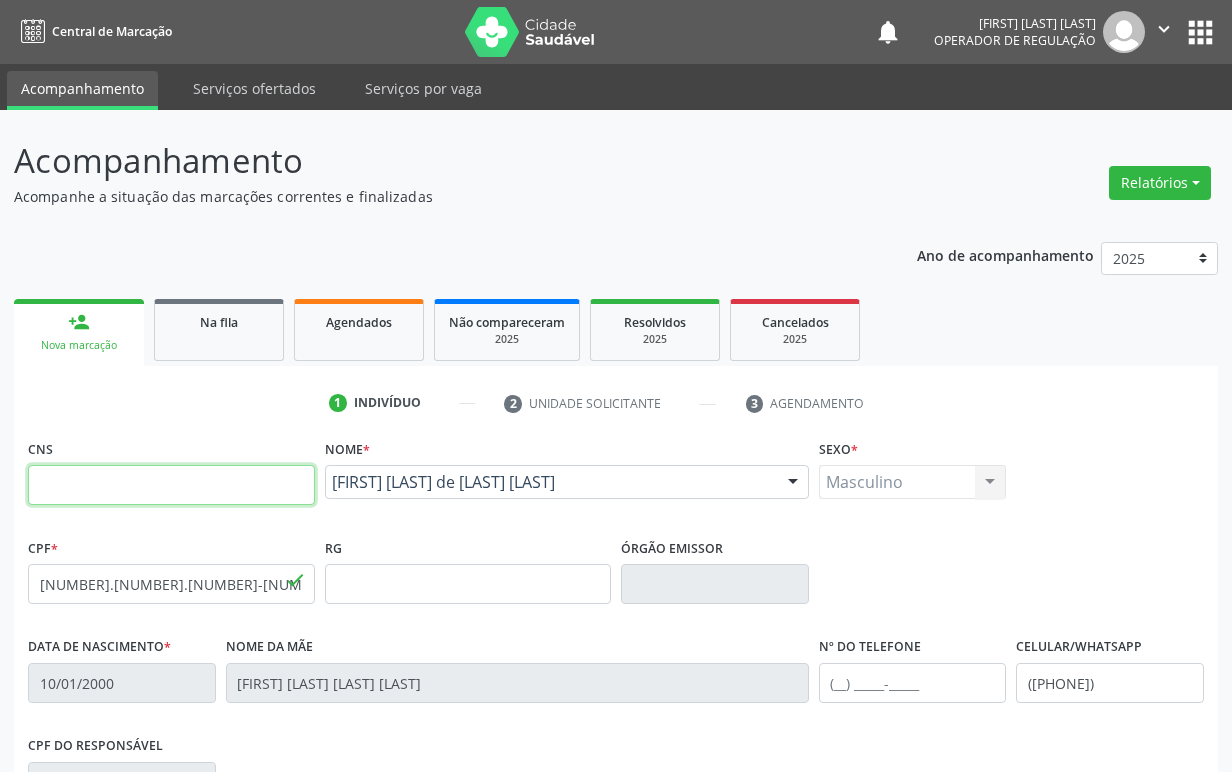 type 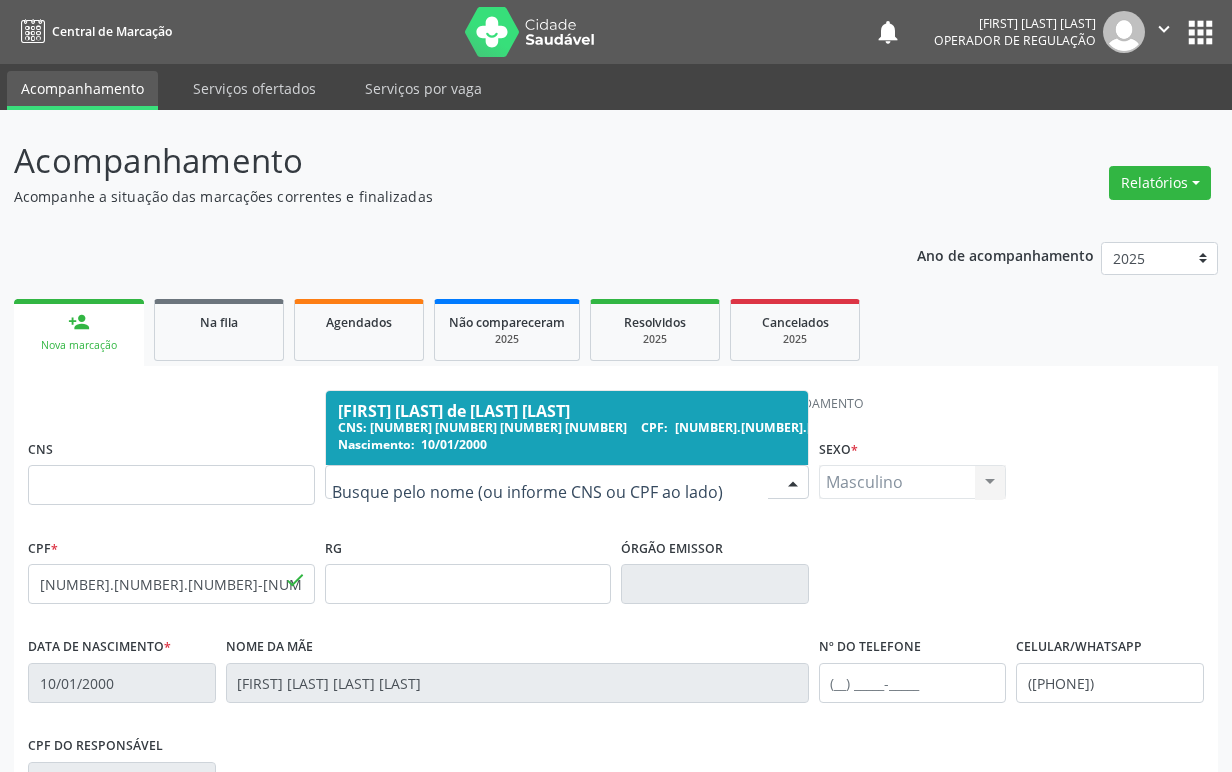 click at bounding box center [550, 492] 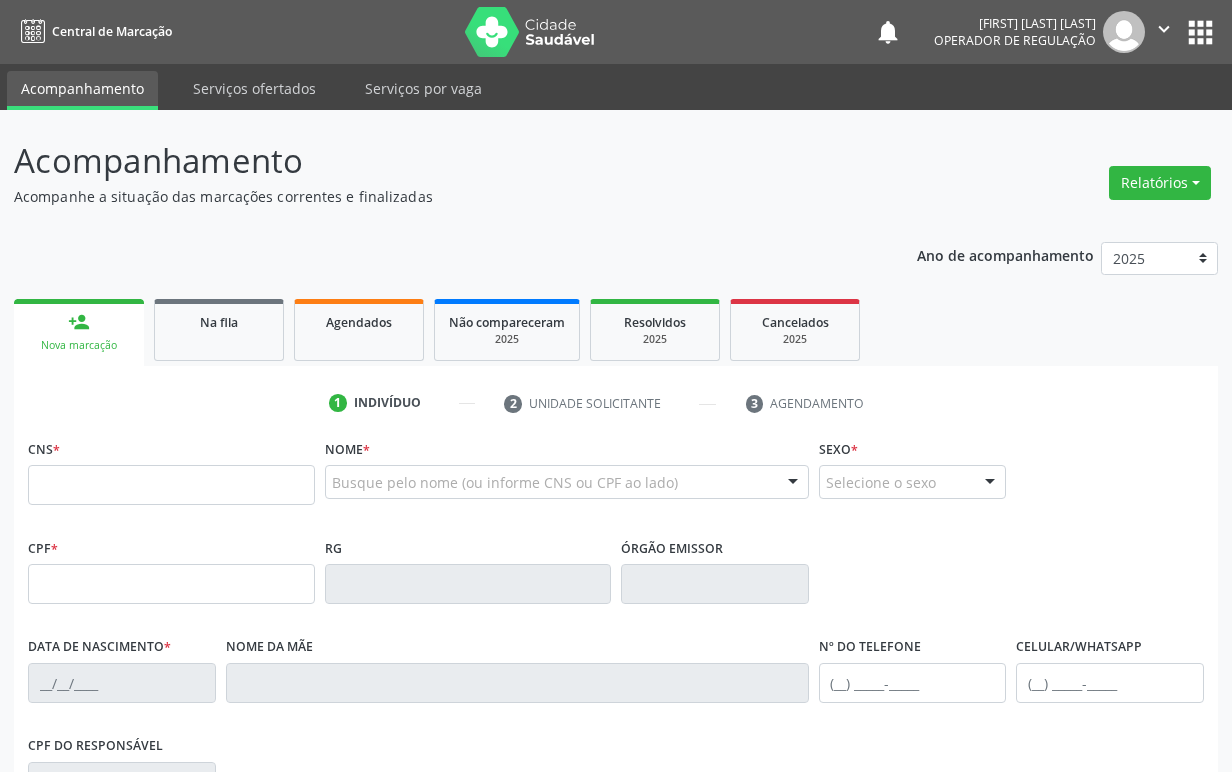 scroll, scrollTop: 0, scrollLeft: 0, axis: both 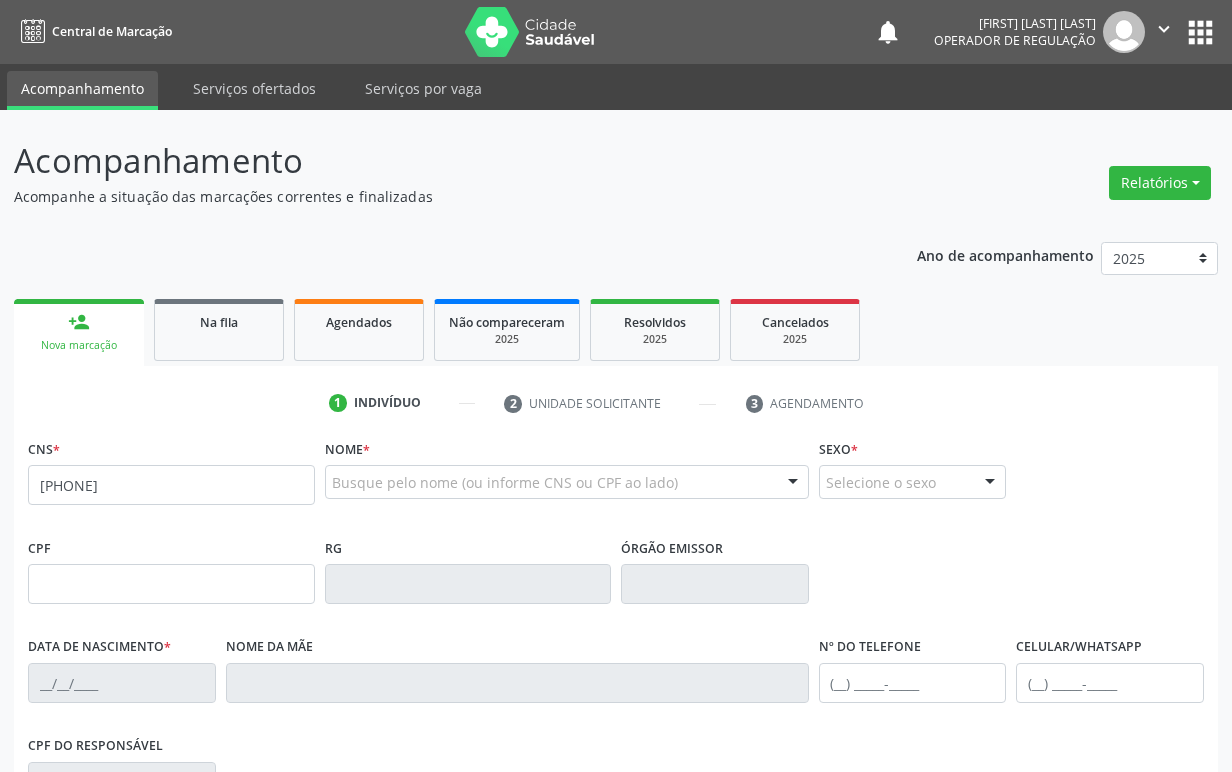 type on "[PHONE]" 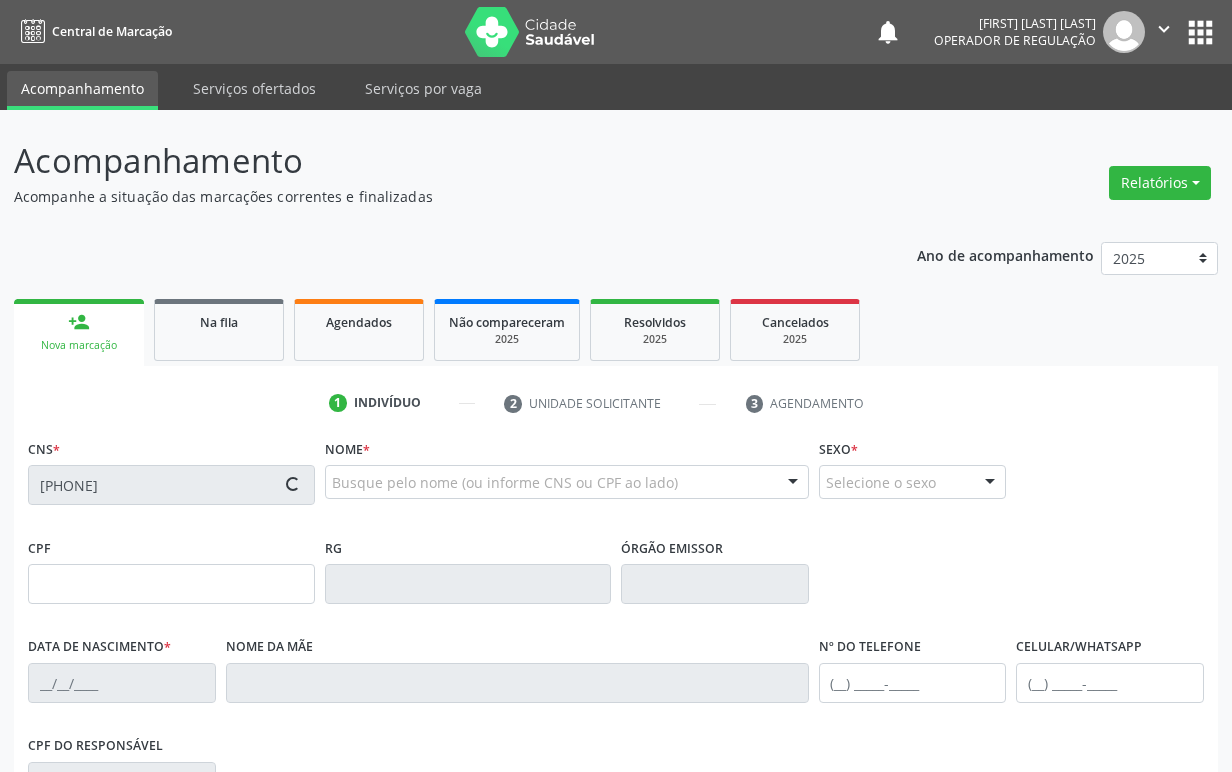 type on "[CPF]" 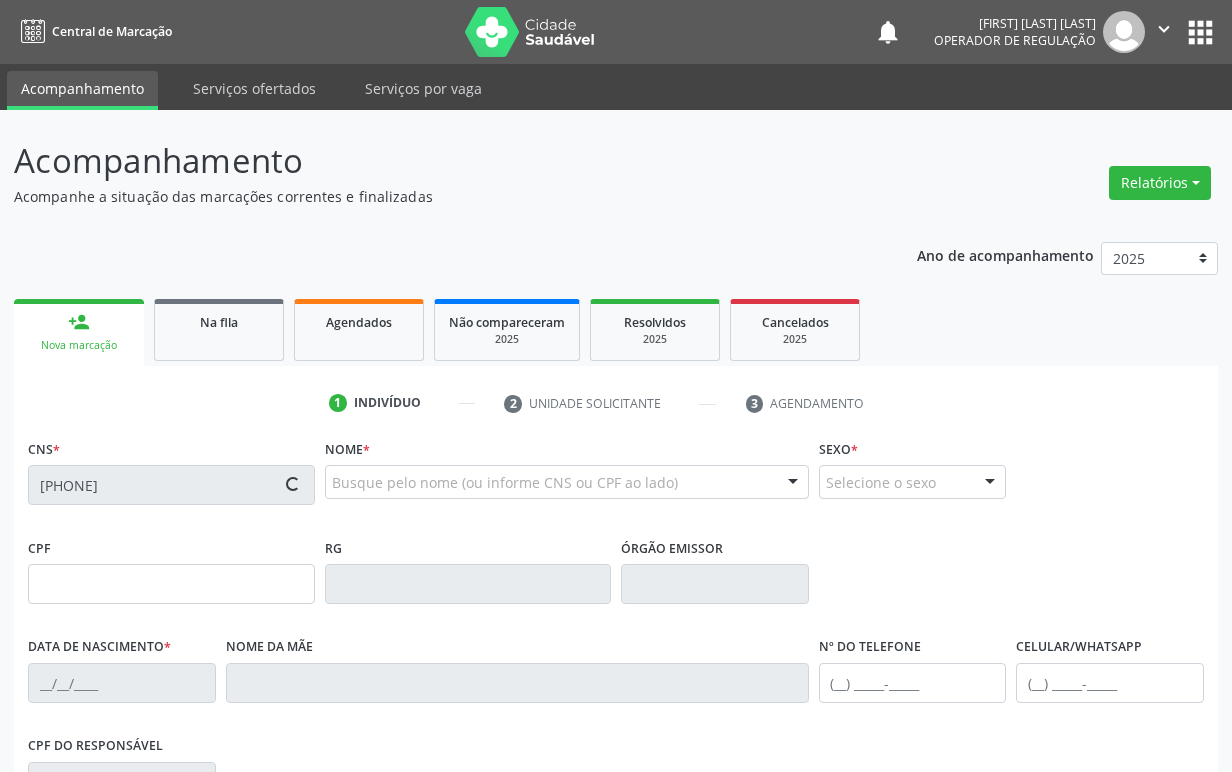 type on "13/11/1970" 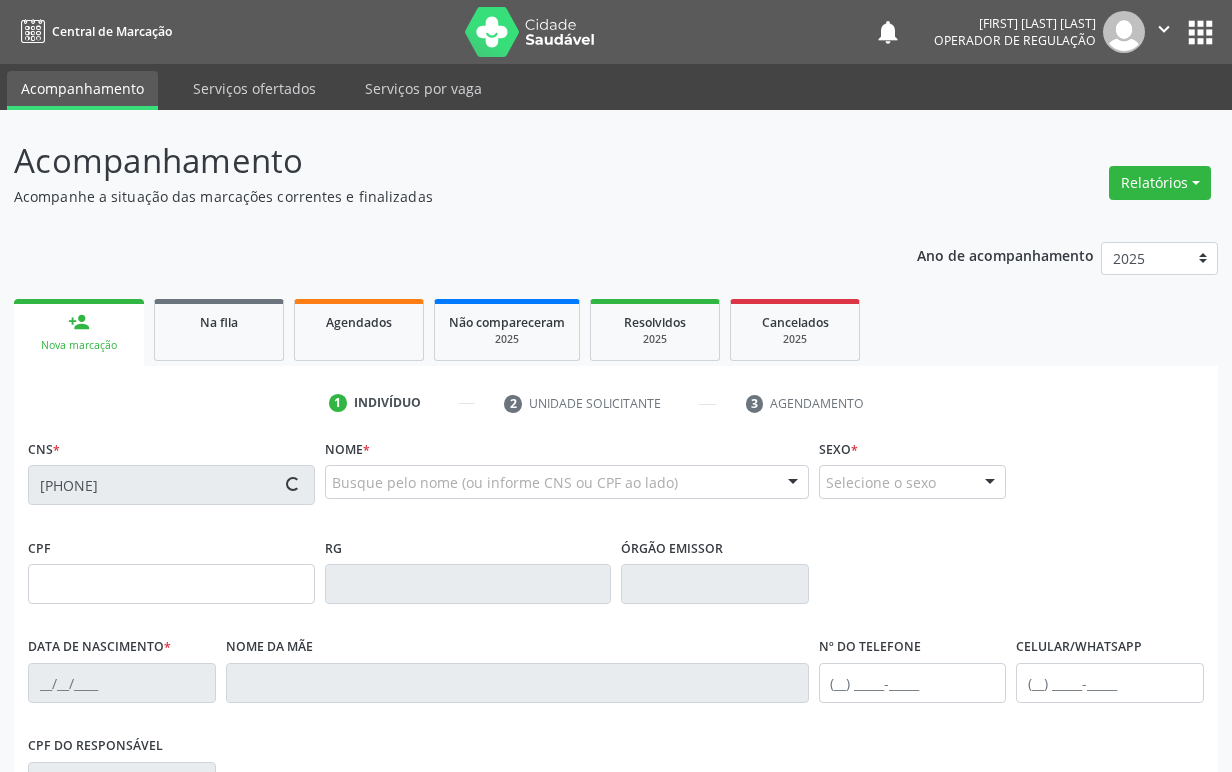 type on "(83) 99194-1495" 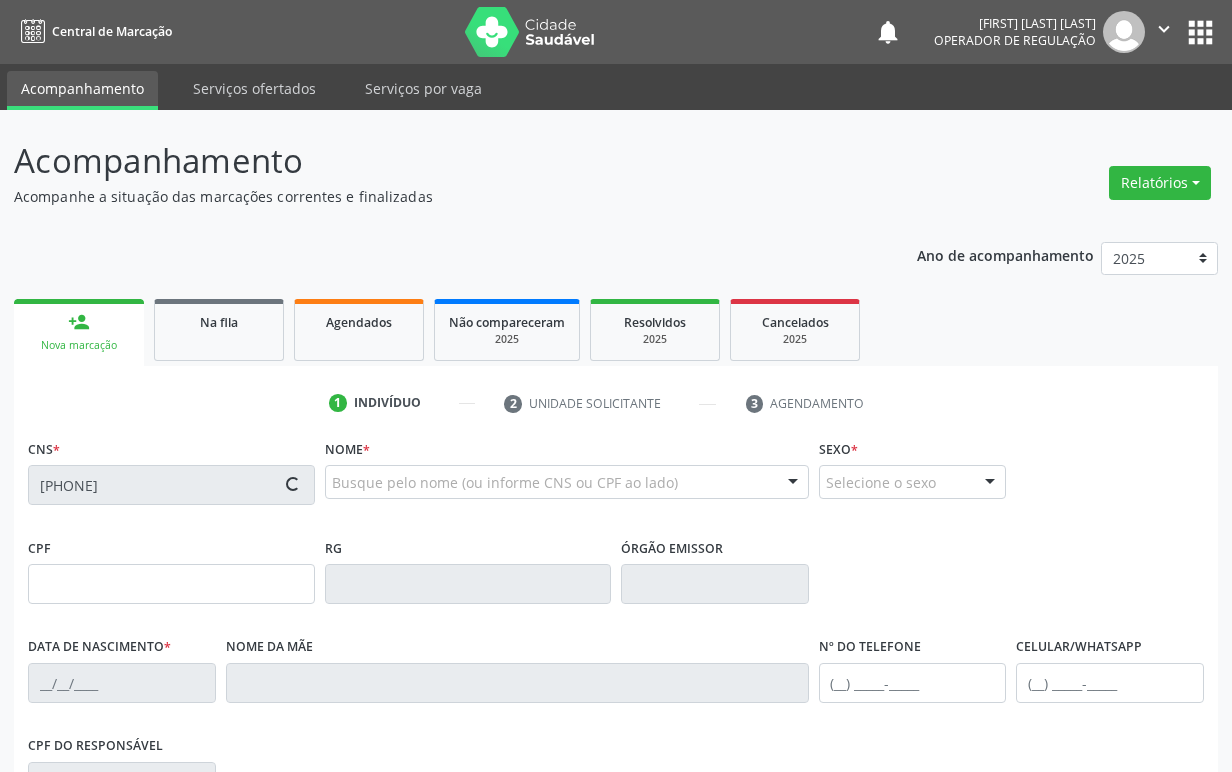 type on "(83) 99194-1495" 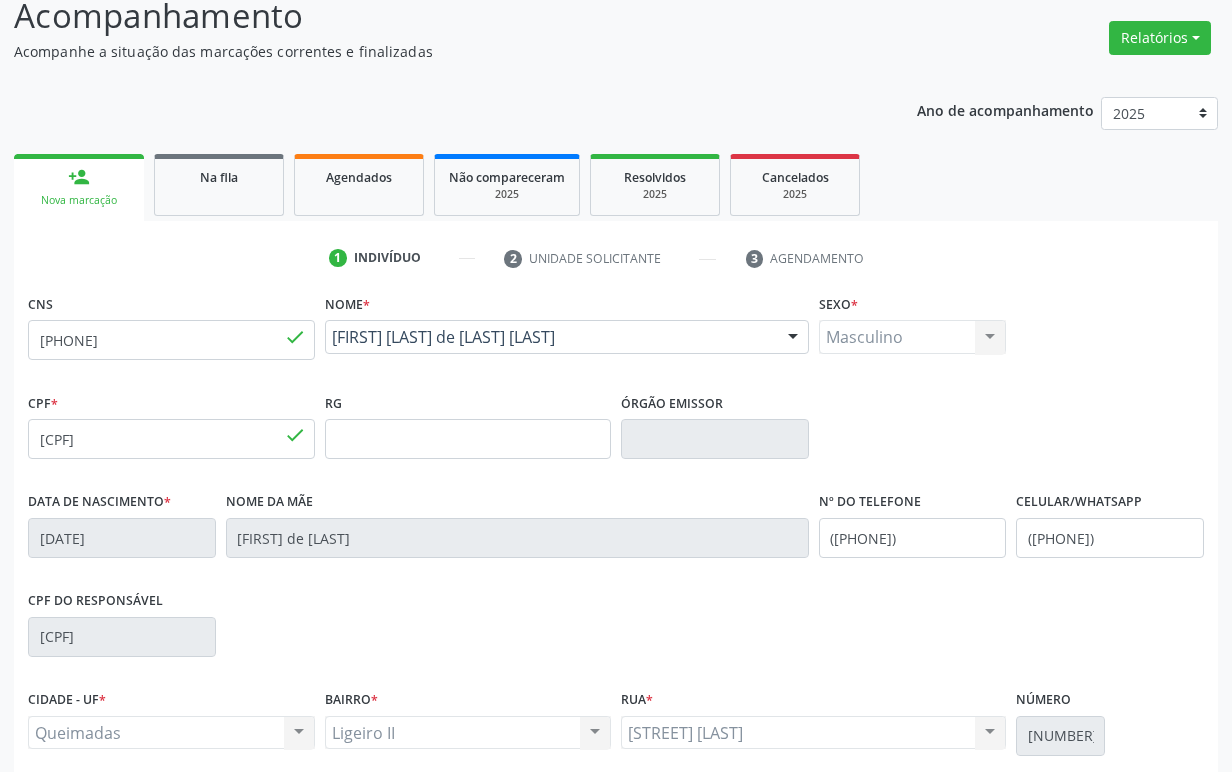 scroll, scrollTop: 312, scrollLeft: 0, axis: vertical 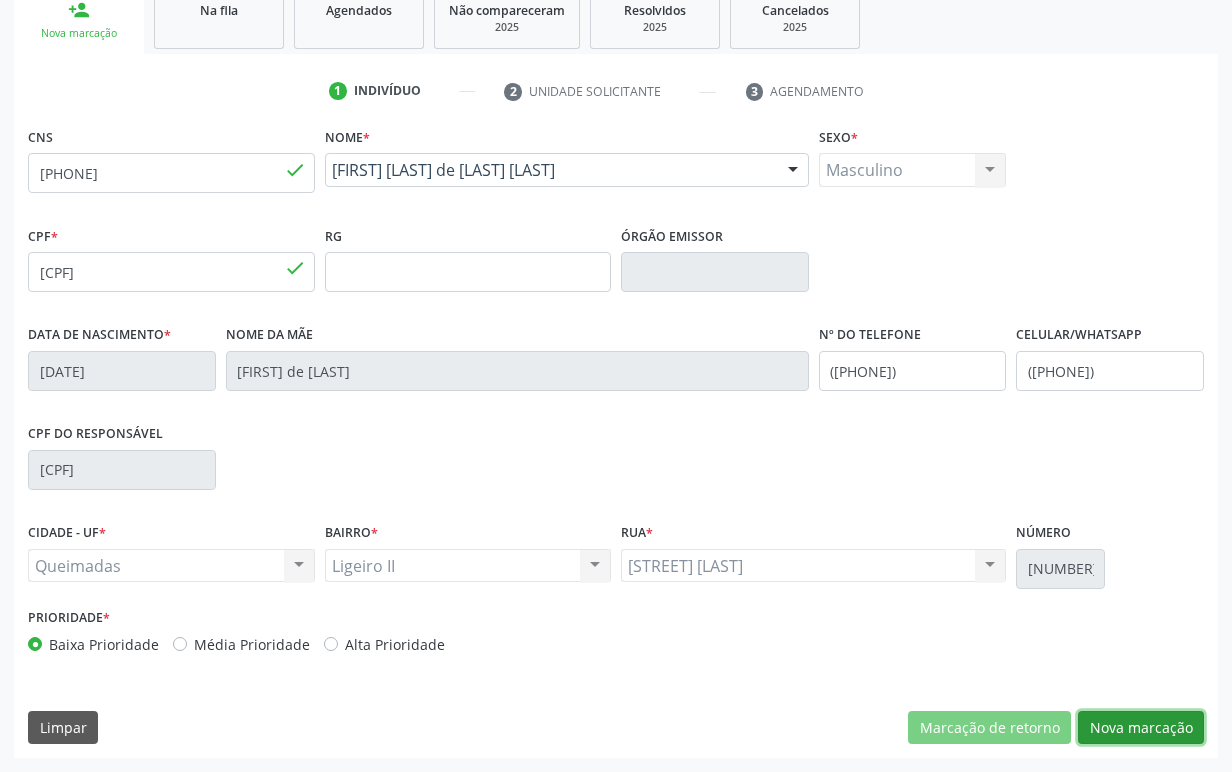 click on "Nova marcação" at bounding box center (1141, 728) 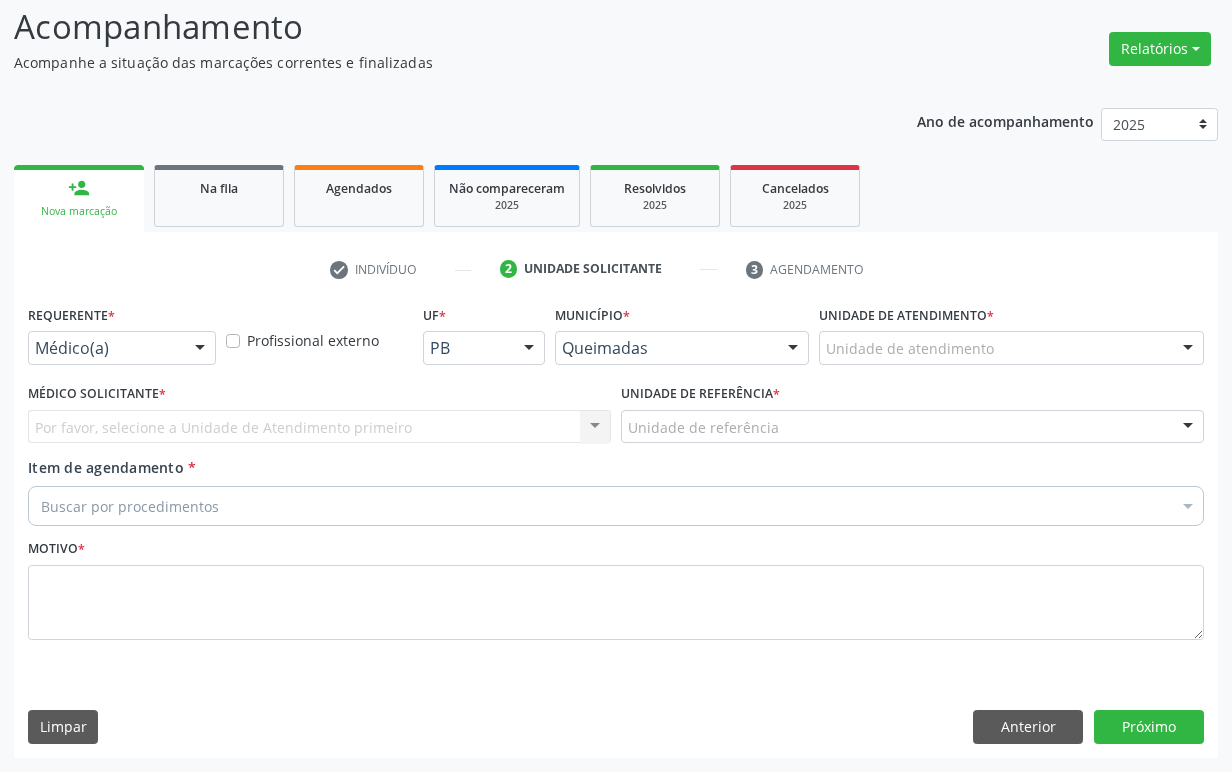 scroll, scrollTop: 134, scrollLeft: 0, axis: vertical 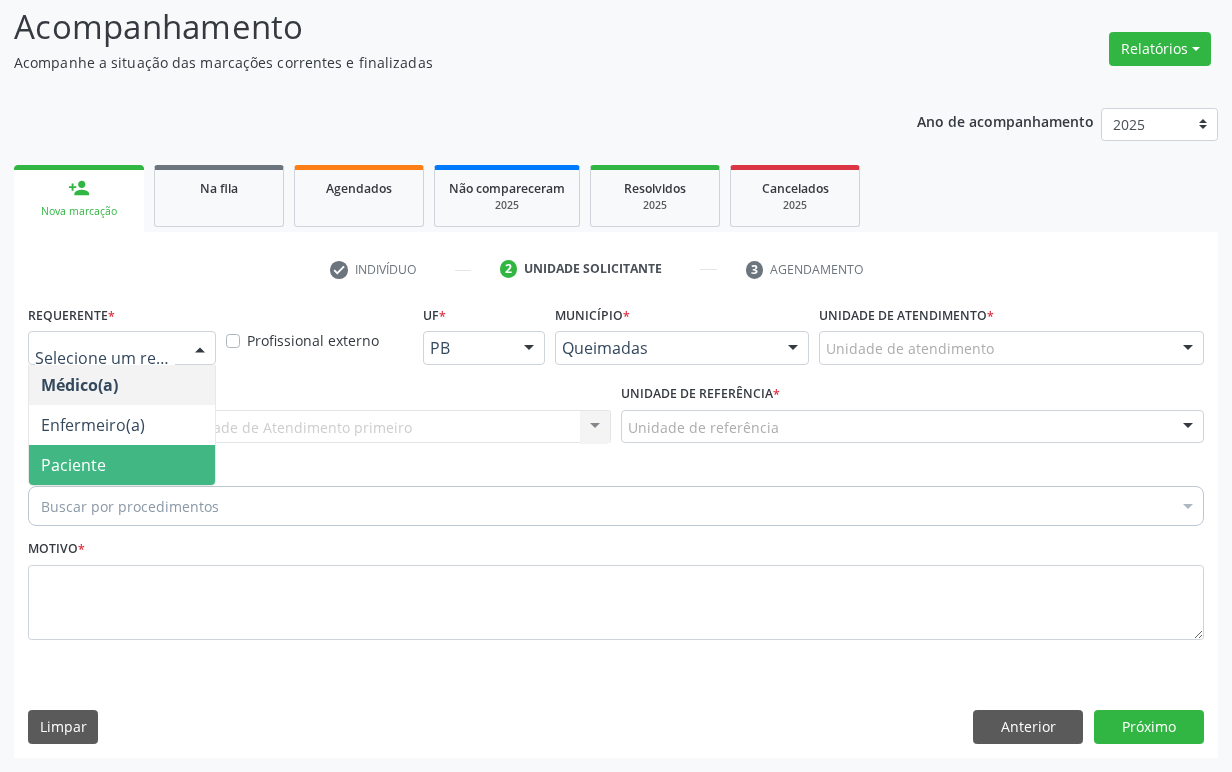 click on "Paciente" at bounding box center [122, 465] 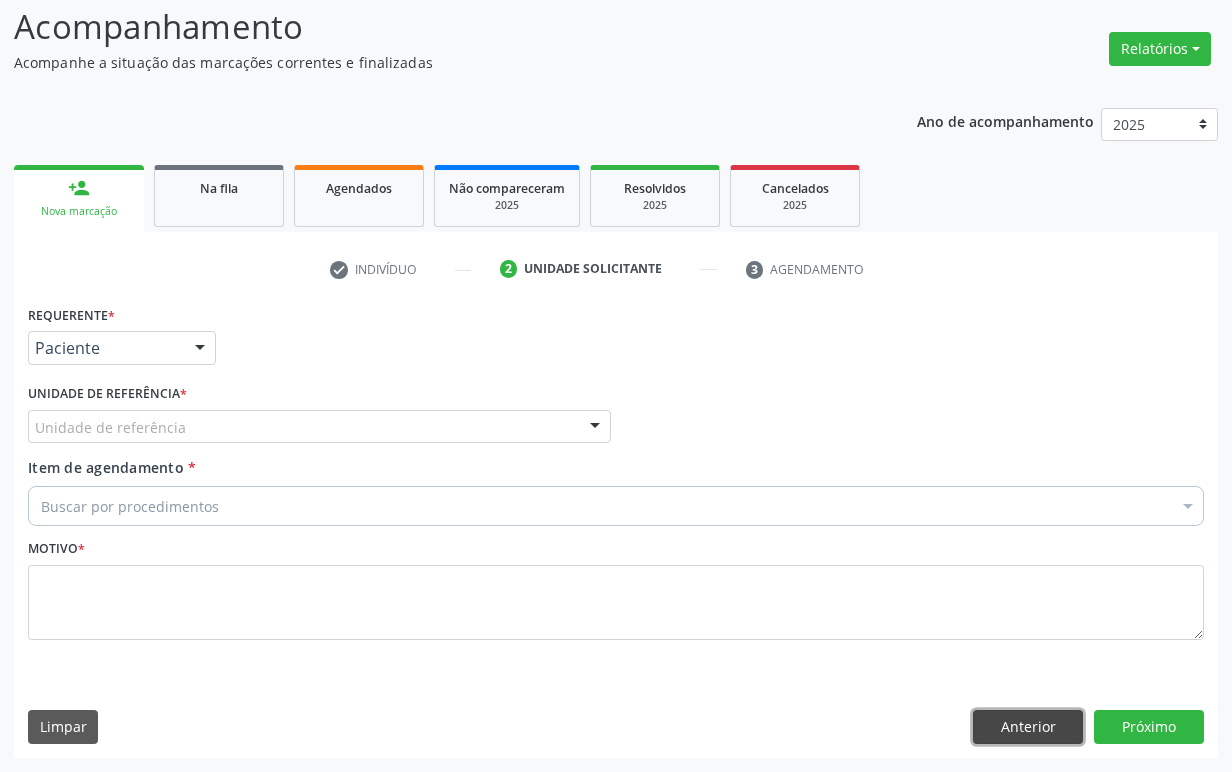 click on "Anterior" at bounding box center [1028, 727] 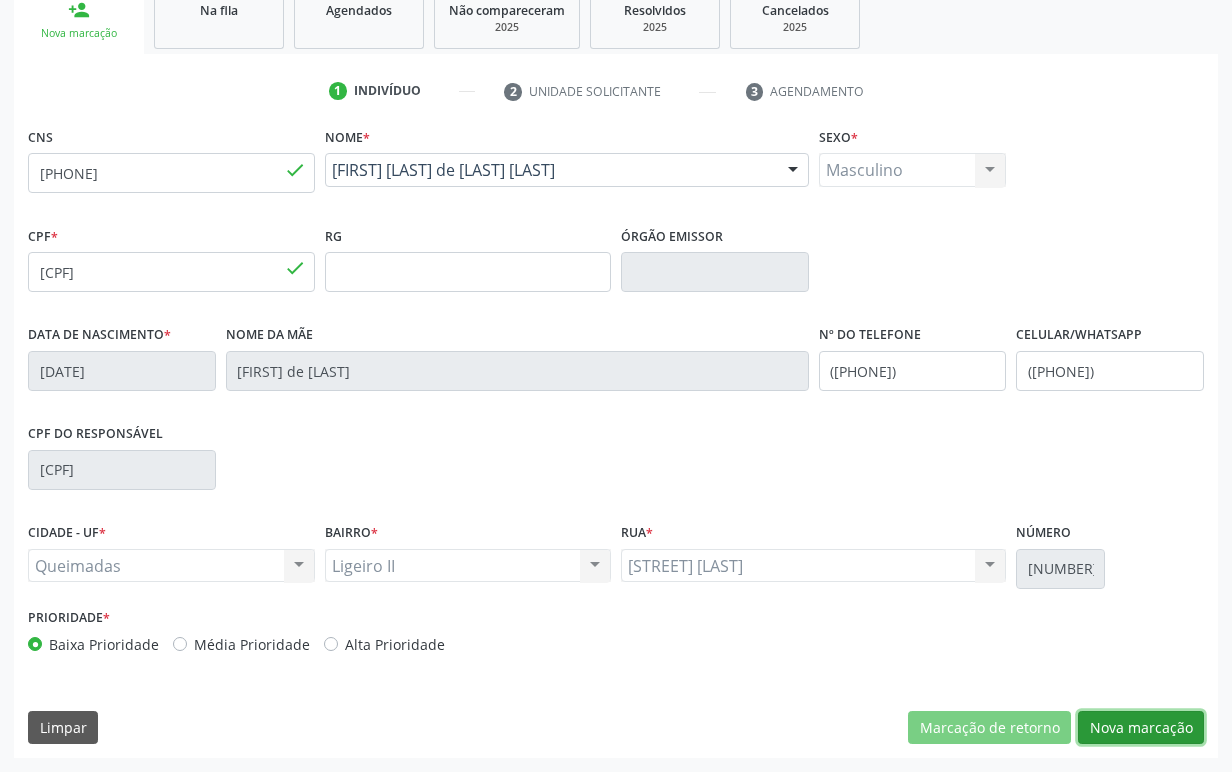 click on "Nova marcação" at bounding box center (1141, 728) 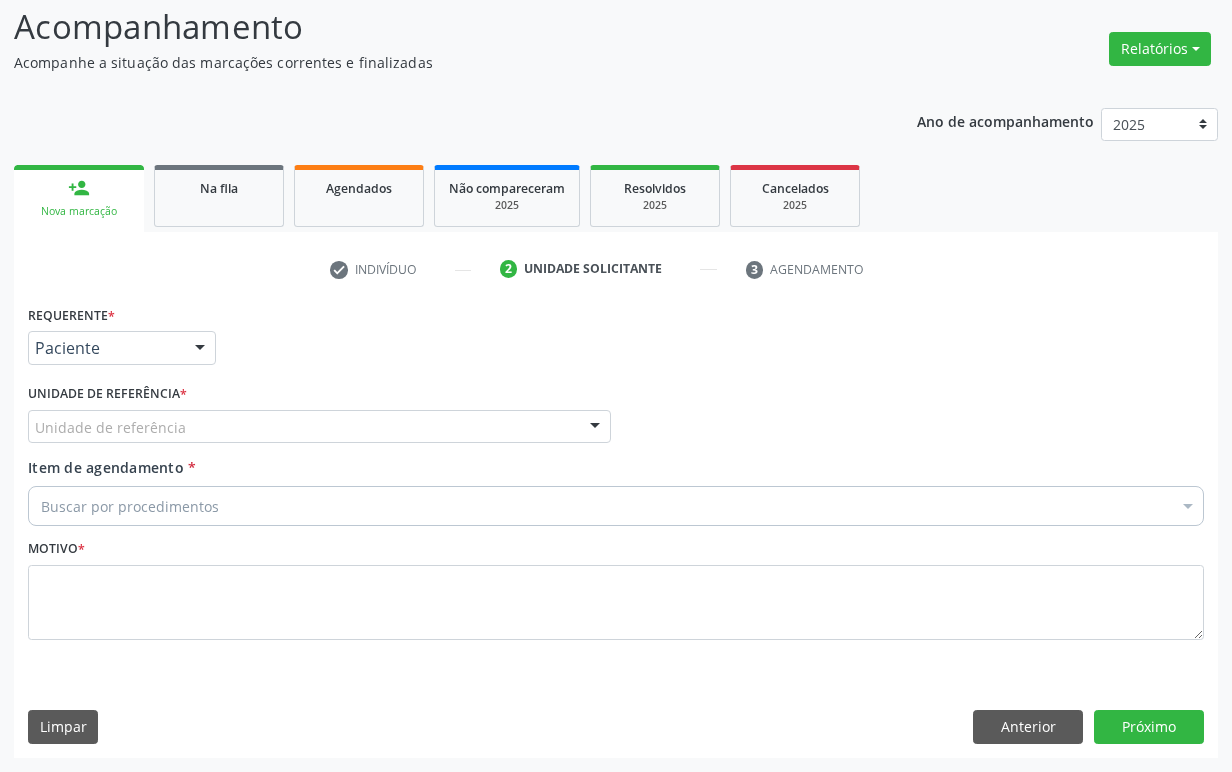scroll, scrollTop: 134, scrollLeft: 0, axis: vertical 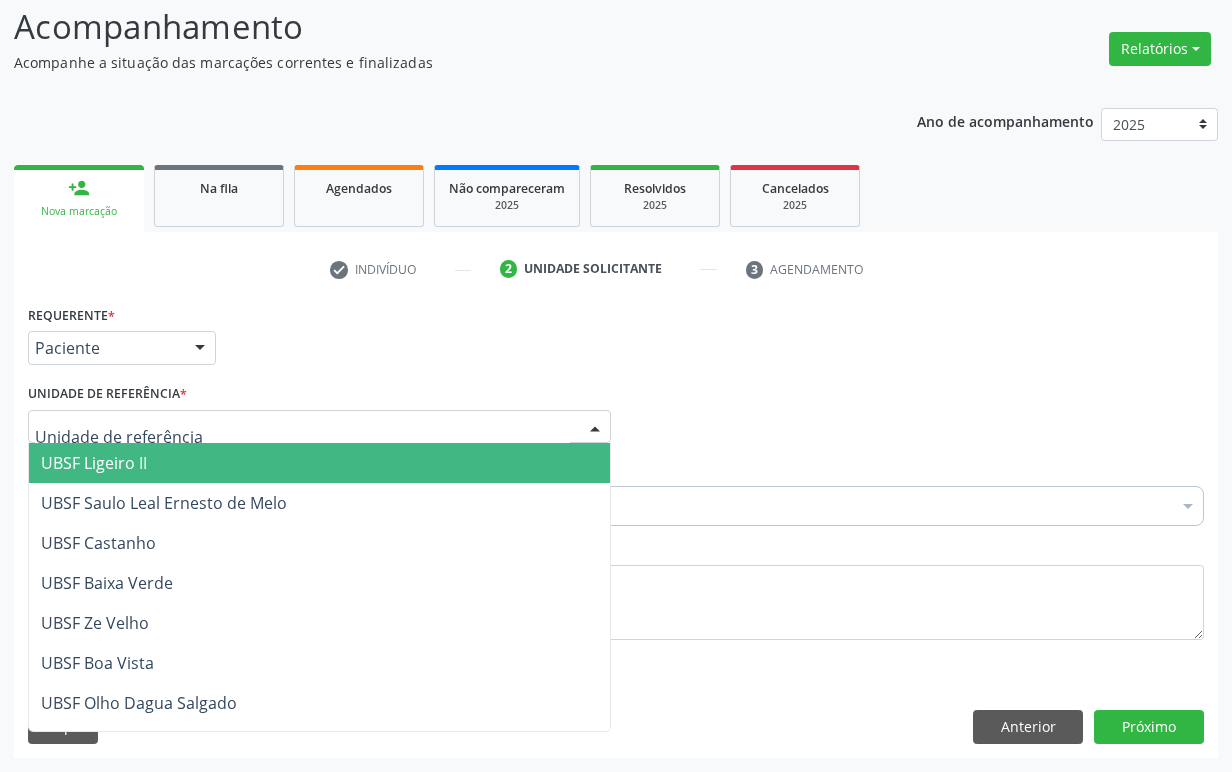 click on "UBSF Ligeiro II" at bounding box center (319, 463) 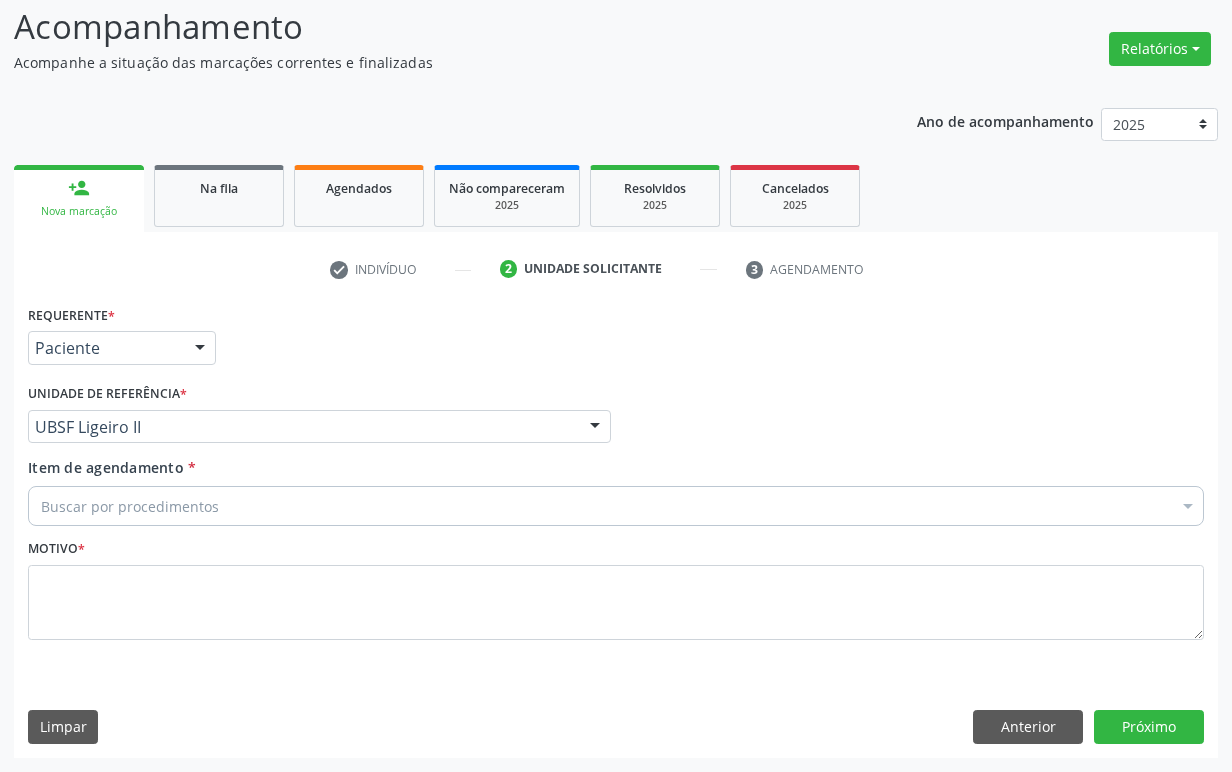 click on "Buscar por procedimentos" at bounding box center [616, 506] 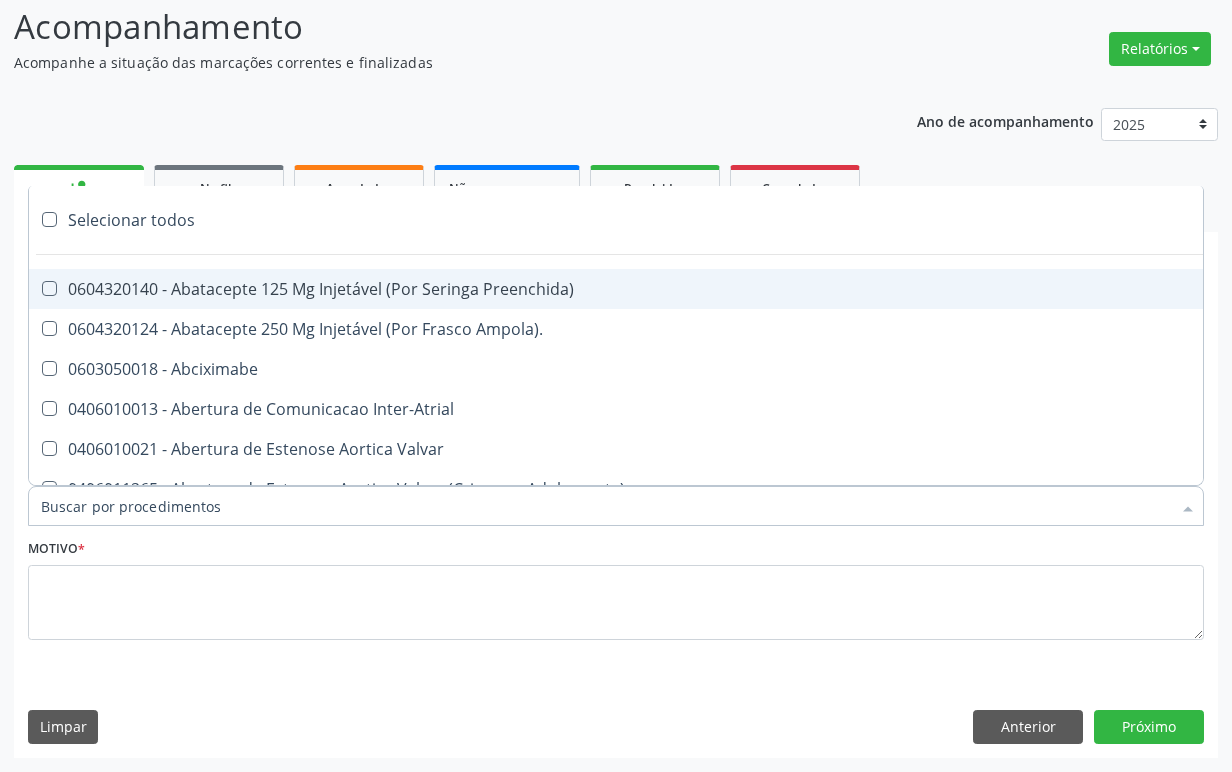paste on "ENDOCRINOLOGISTA" 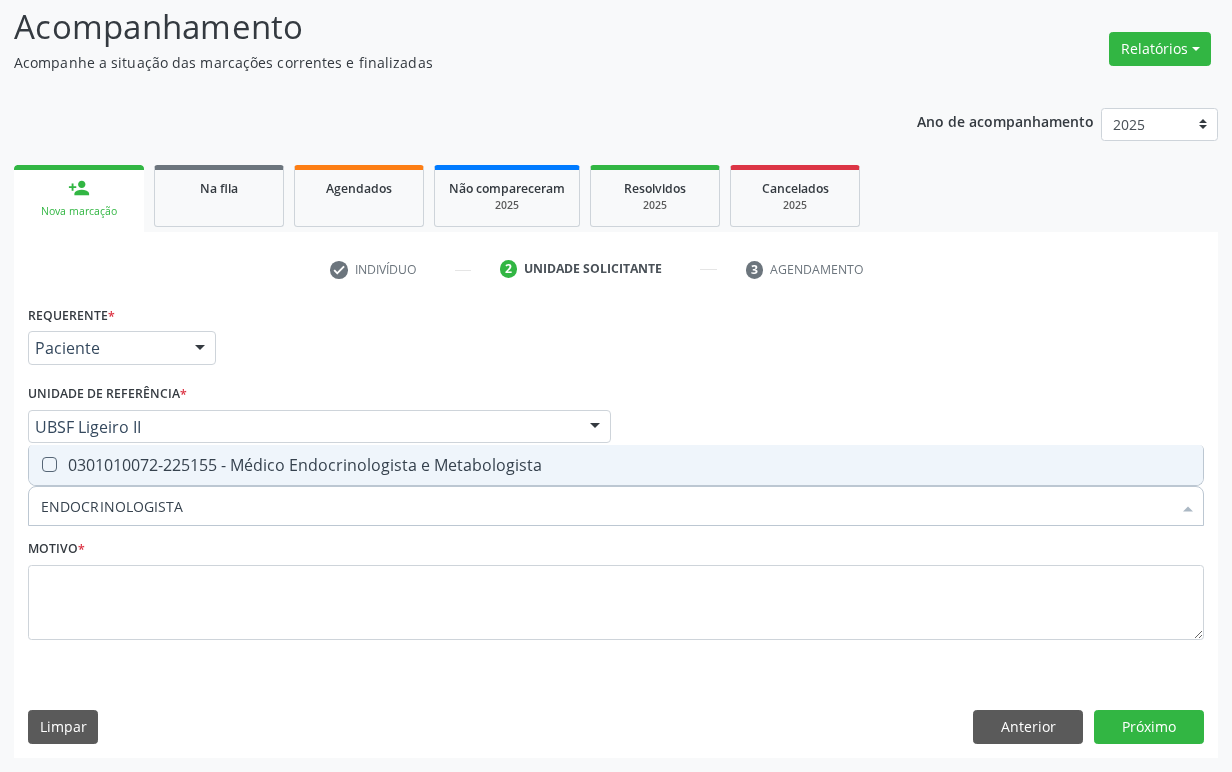 click on "0301010072-225155 - Médico Endocrinologista e Metabologista" at bounding box center (616, 465) 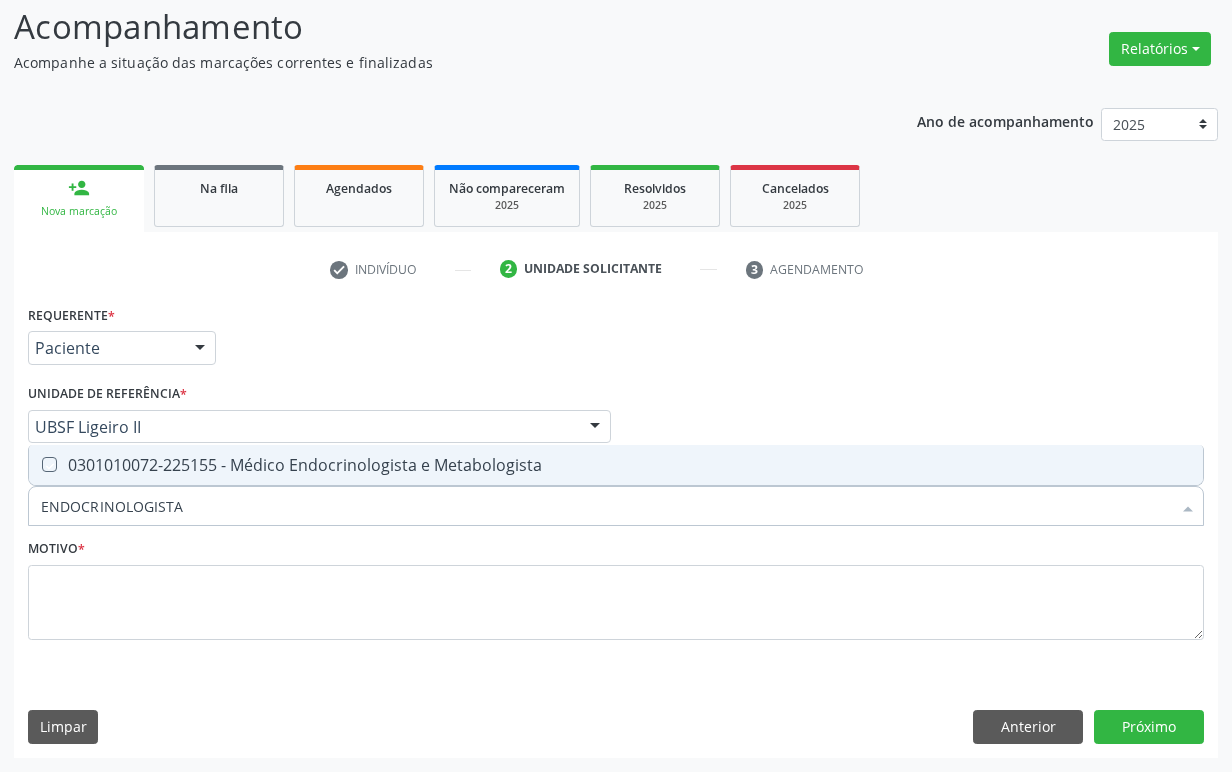 checkbox on "true" 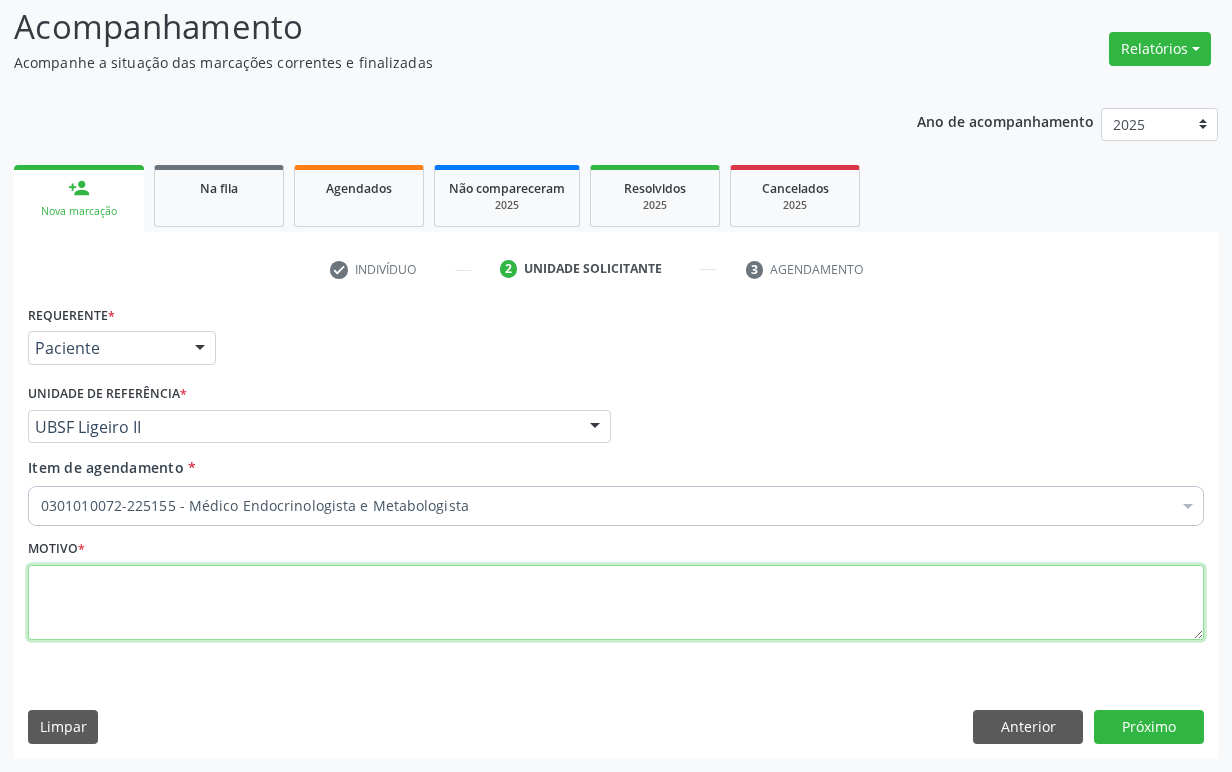 click at bounding box center [616, 603] 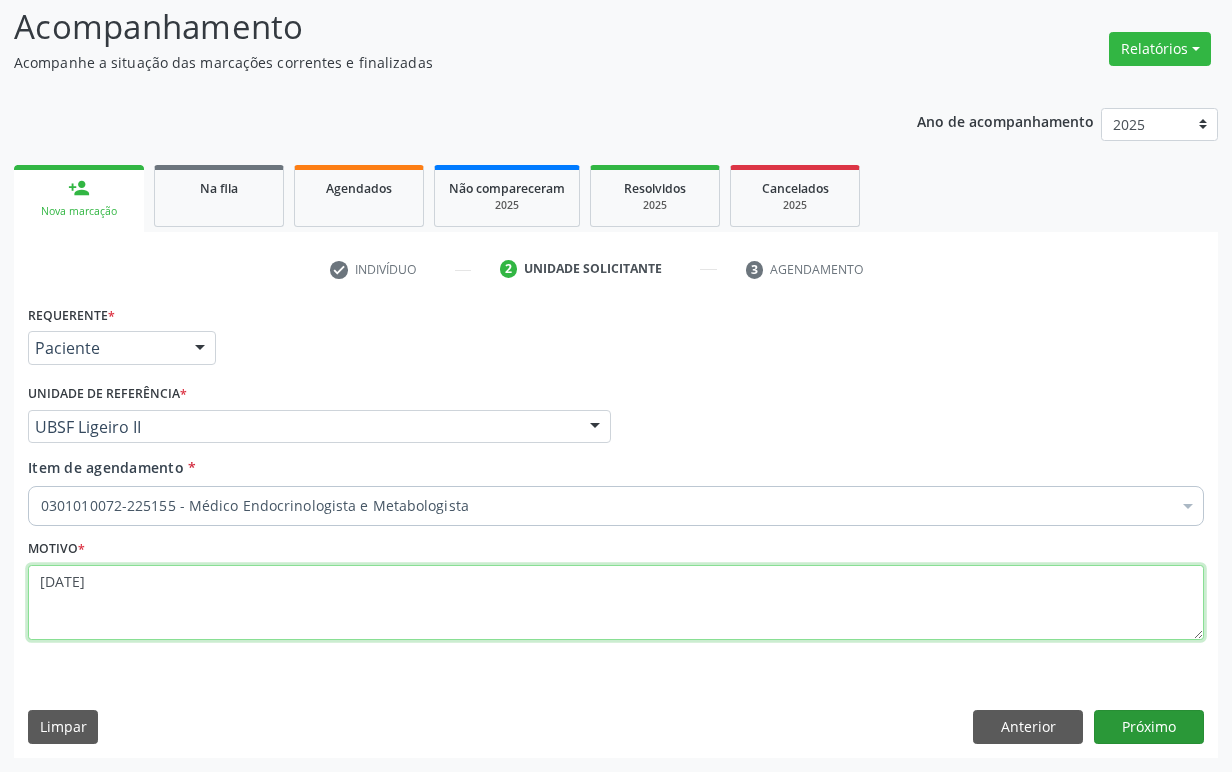 type on "1ª CONSULTA 06/25" 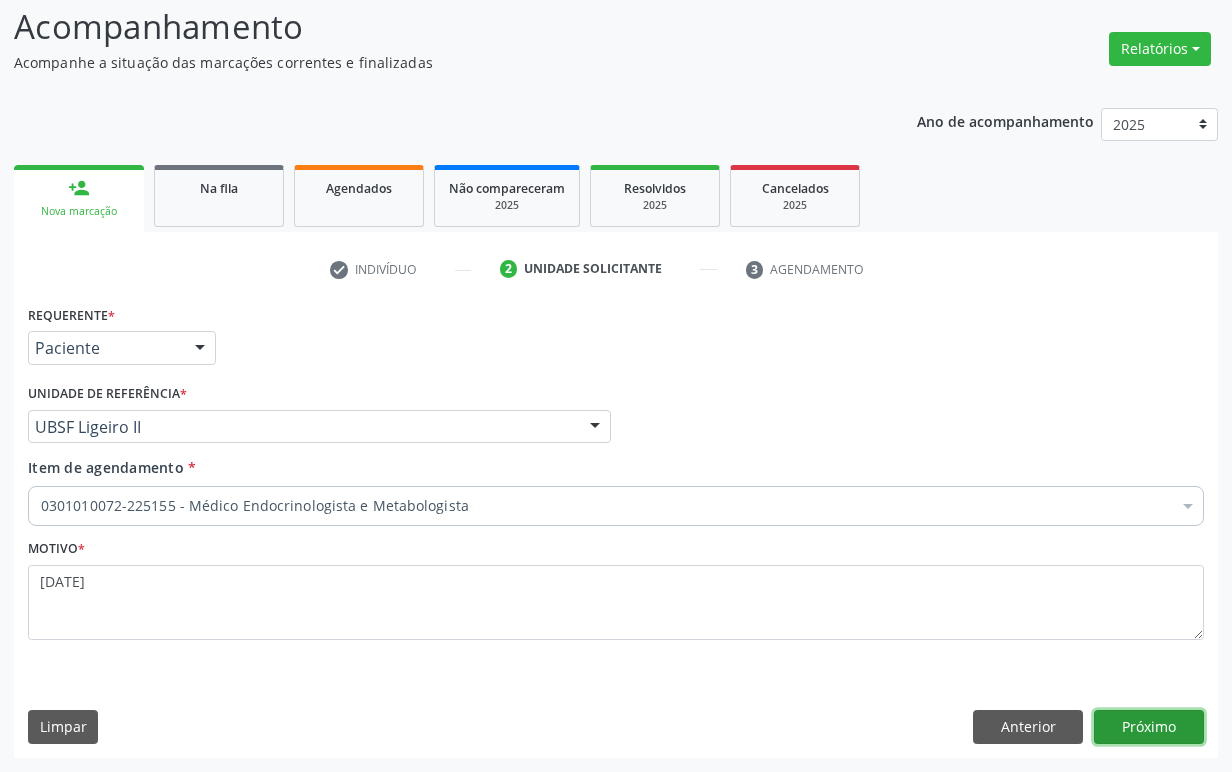 click on "Próximo" at bounding box center (1149, 727) 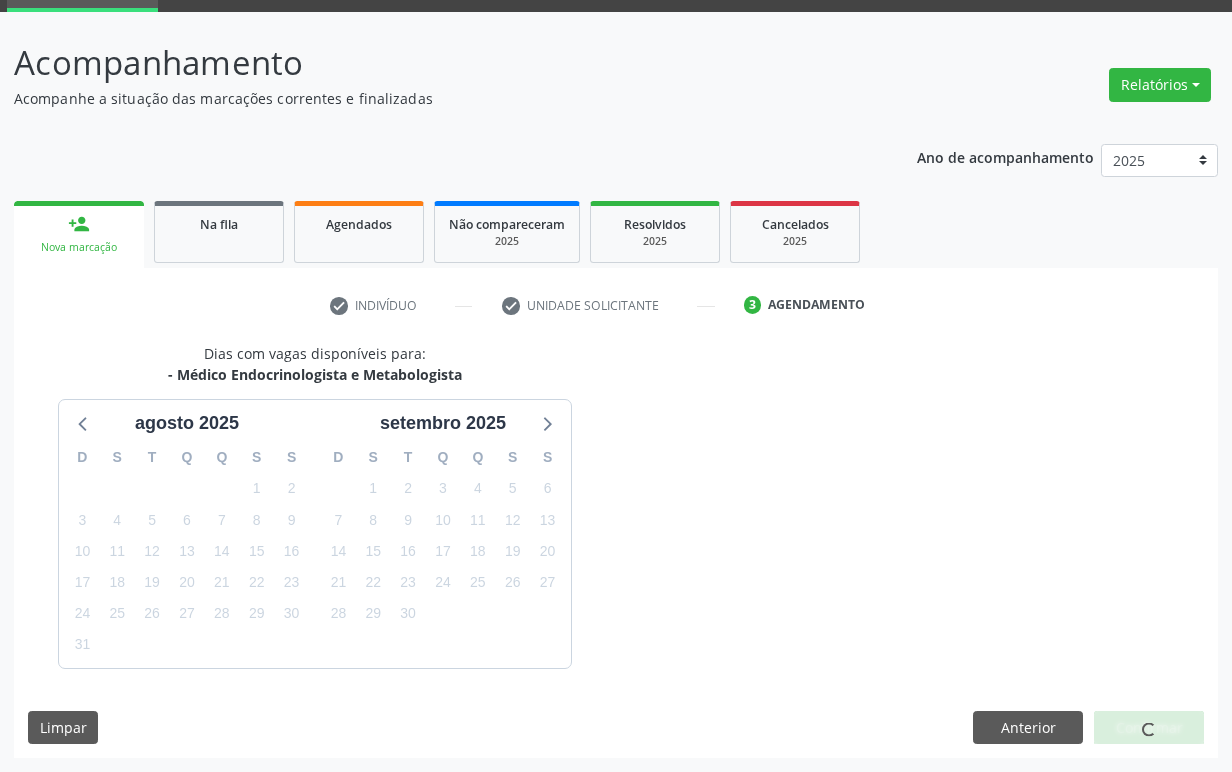 scroll, scrollTop: 134, scrollLeft: 0, axis: vertical 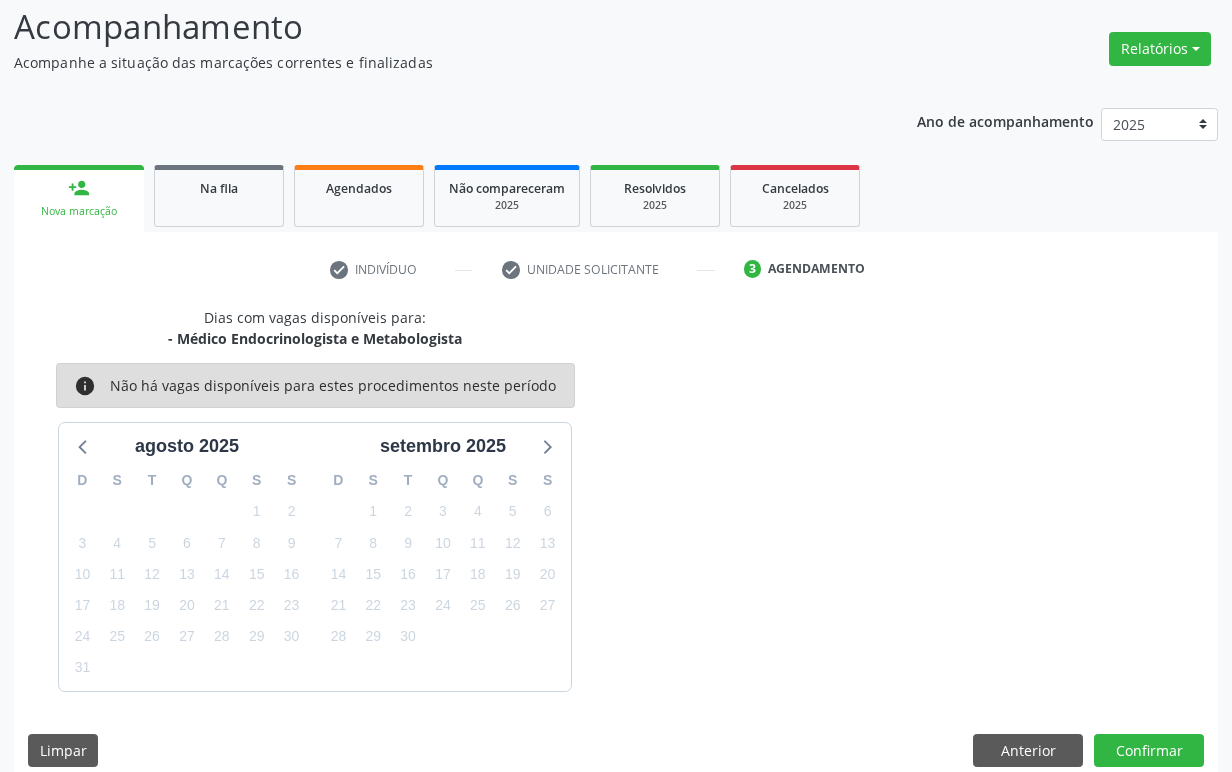 click on "26" at bounding box center (512, 605) 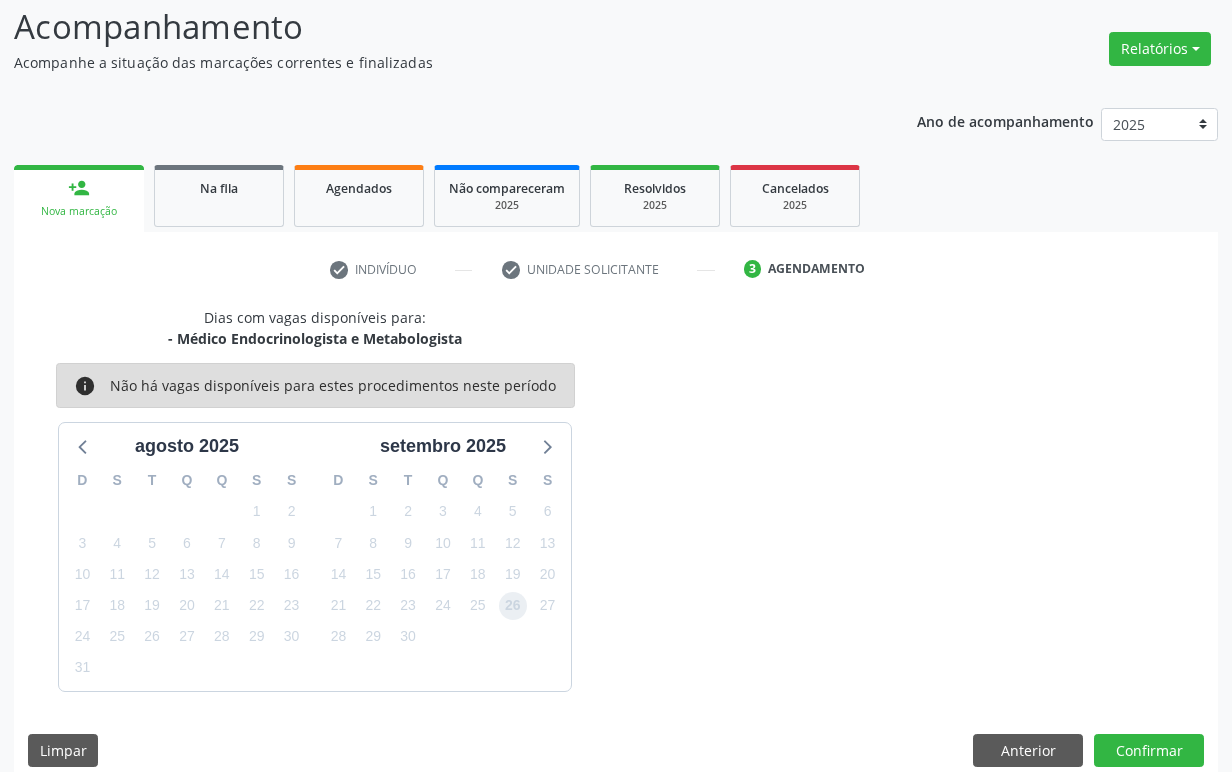 click on "26" at bounding box center (513, 606) 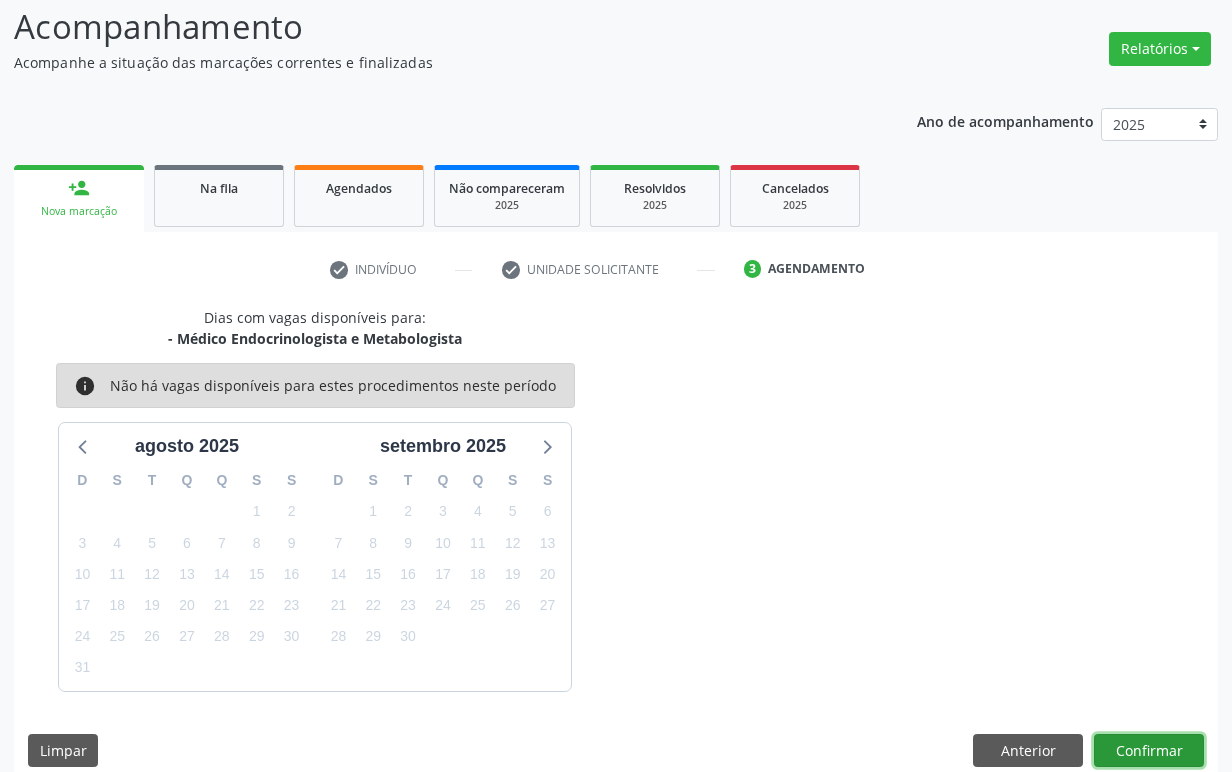 click on "Confirmar" at bounding box center (1149, 751) 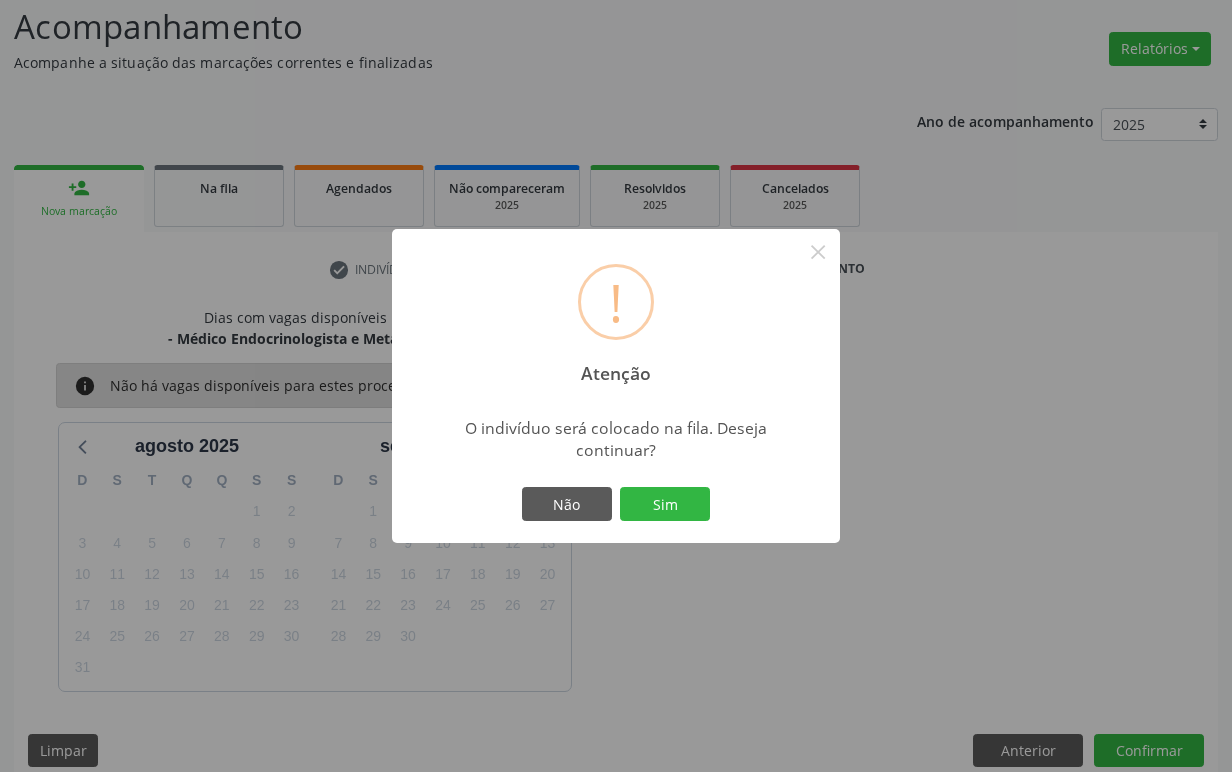 type 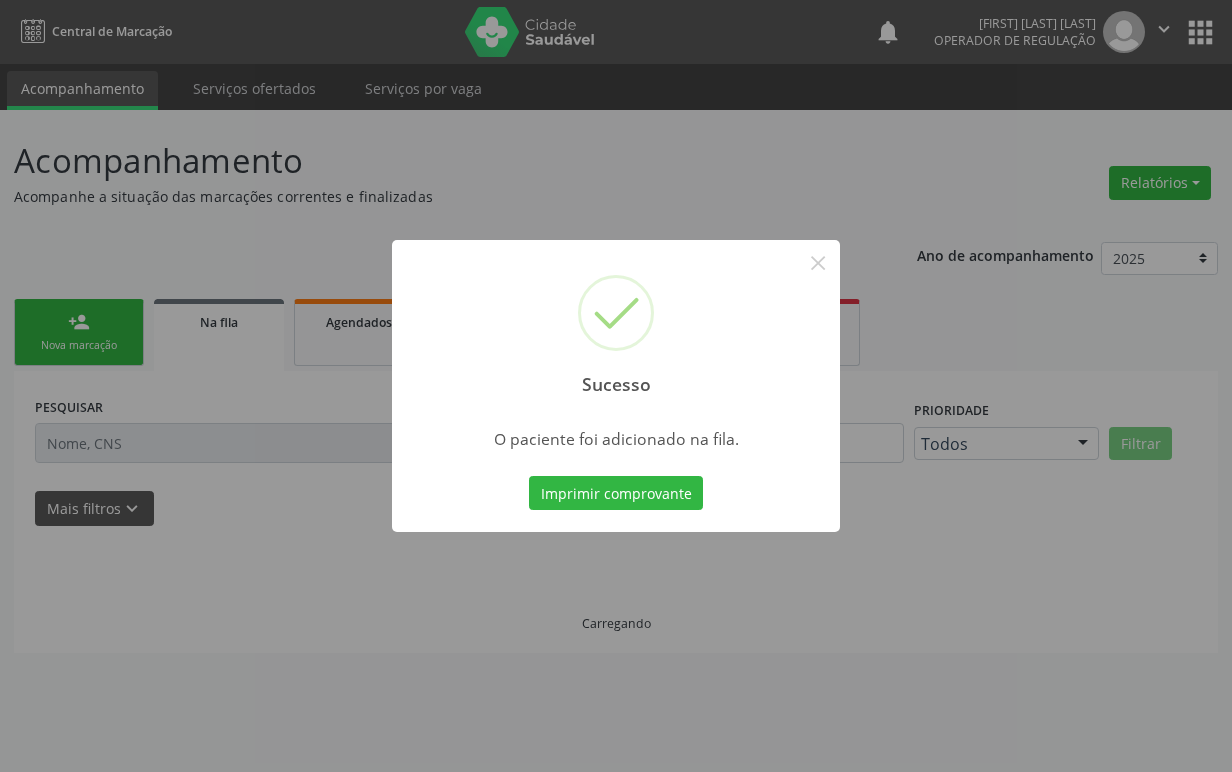 scroll, scrollTop: 0, scrollLeft: 0, axis: both 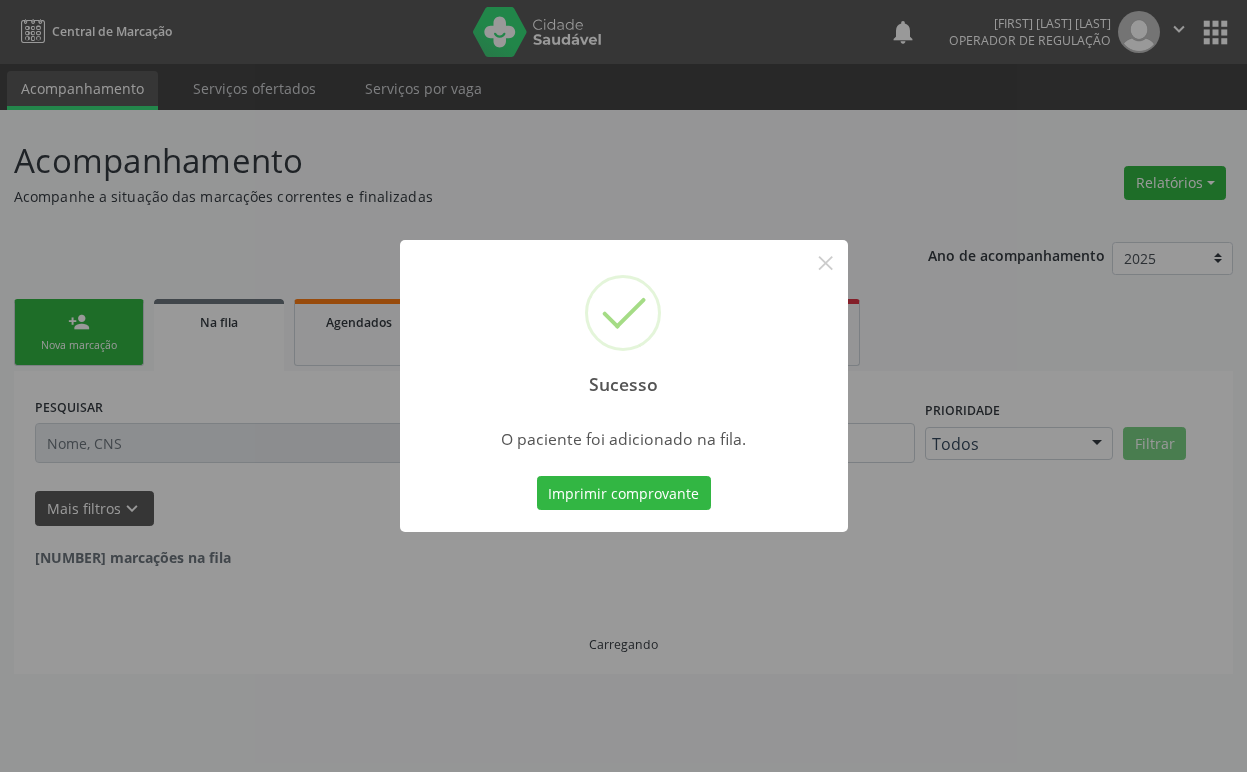 type 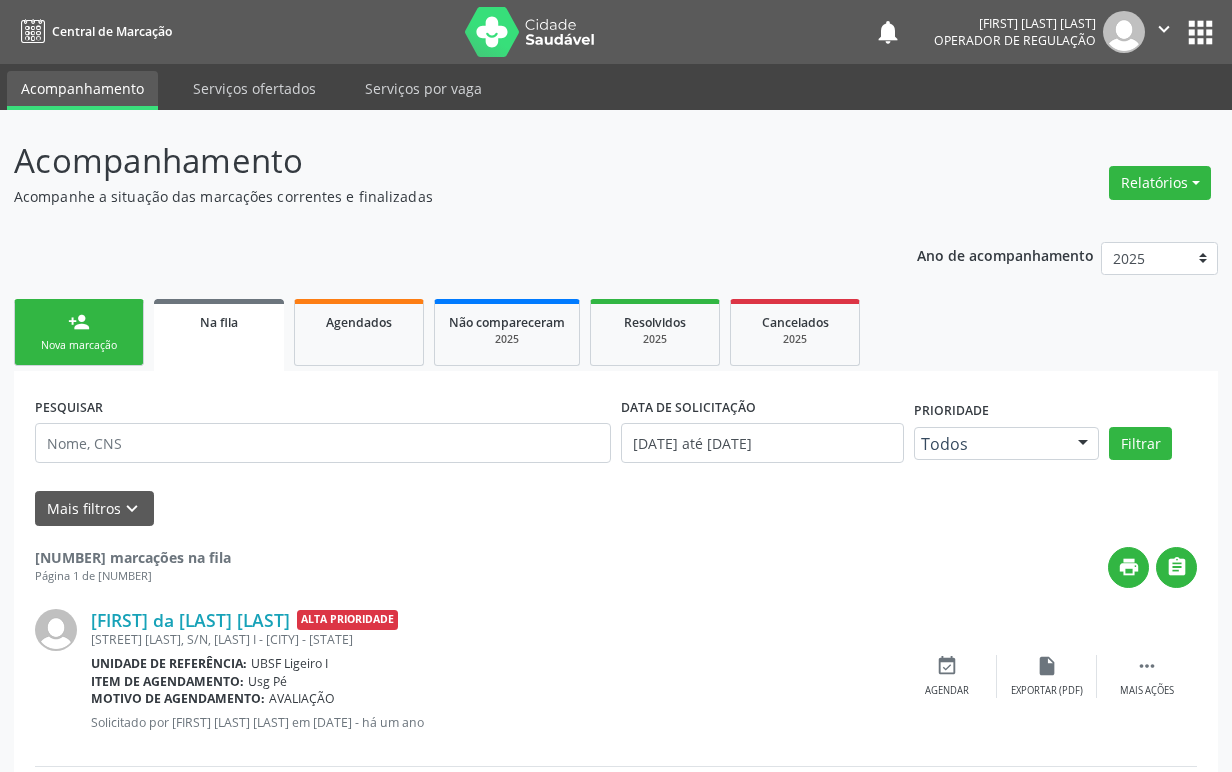 click on "Nova marcação" at bounding box center (79, 345) 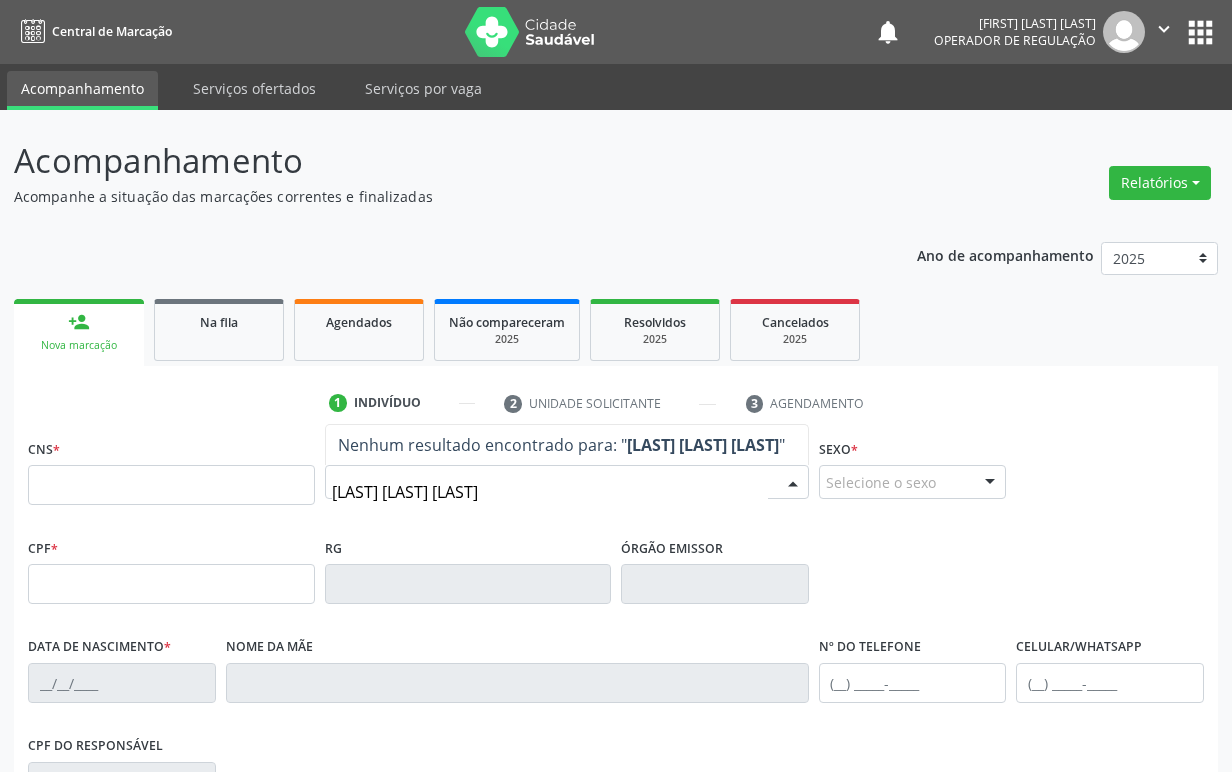 type on "MONA LISA COSTA" 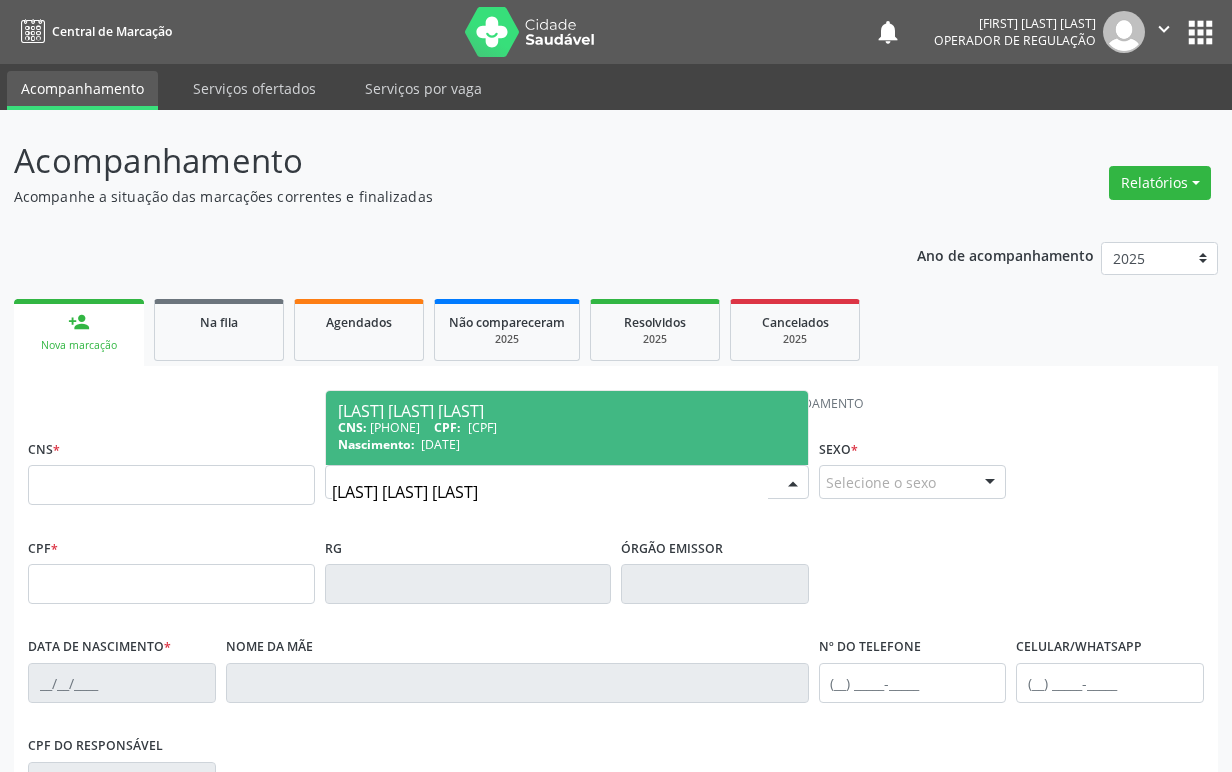 click on "Nascimento:
30/05/1980" at bounding box center [567, 444] 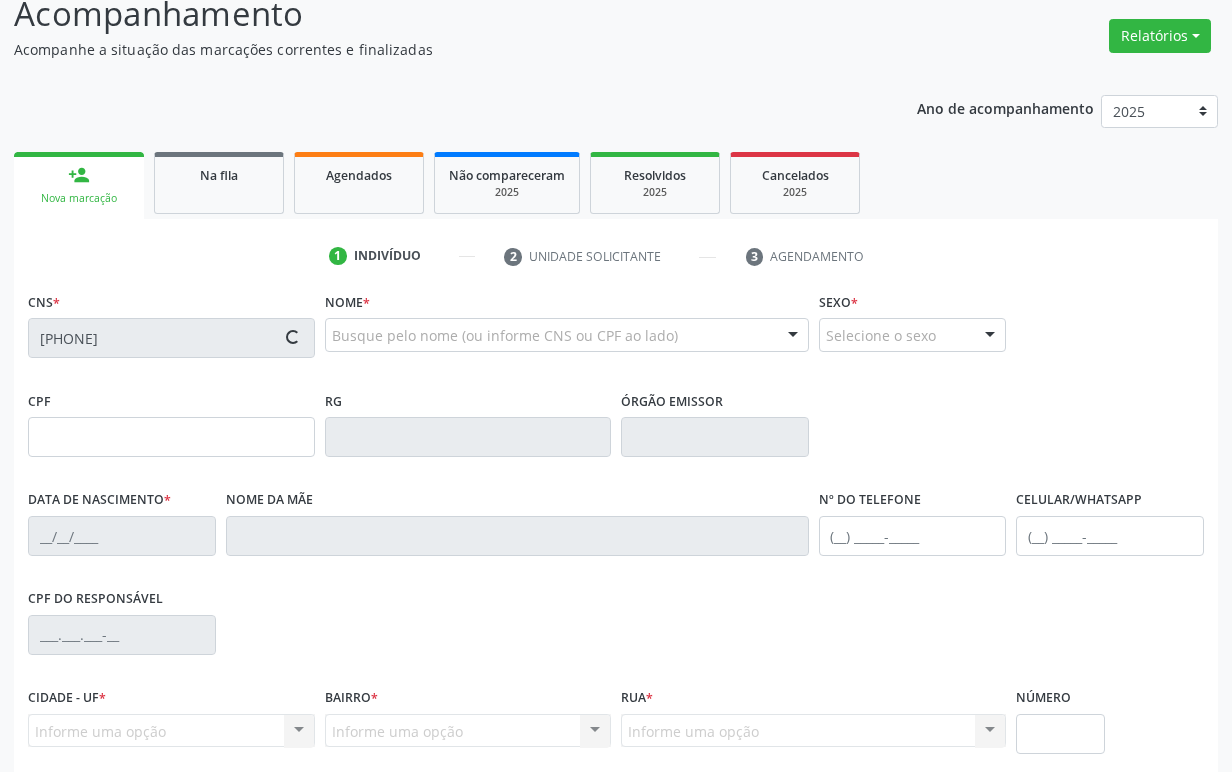 scroll, scrollTop: 312, scrollLeft: 0, axis: vertical 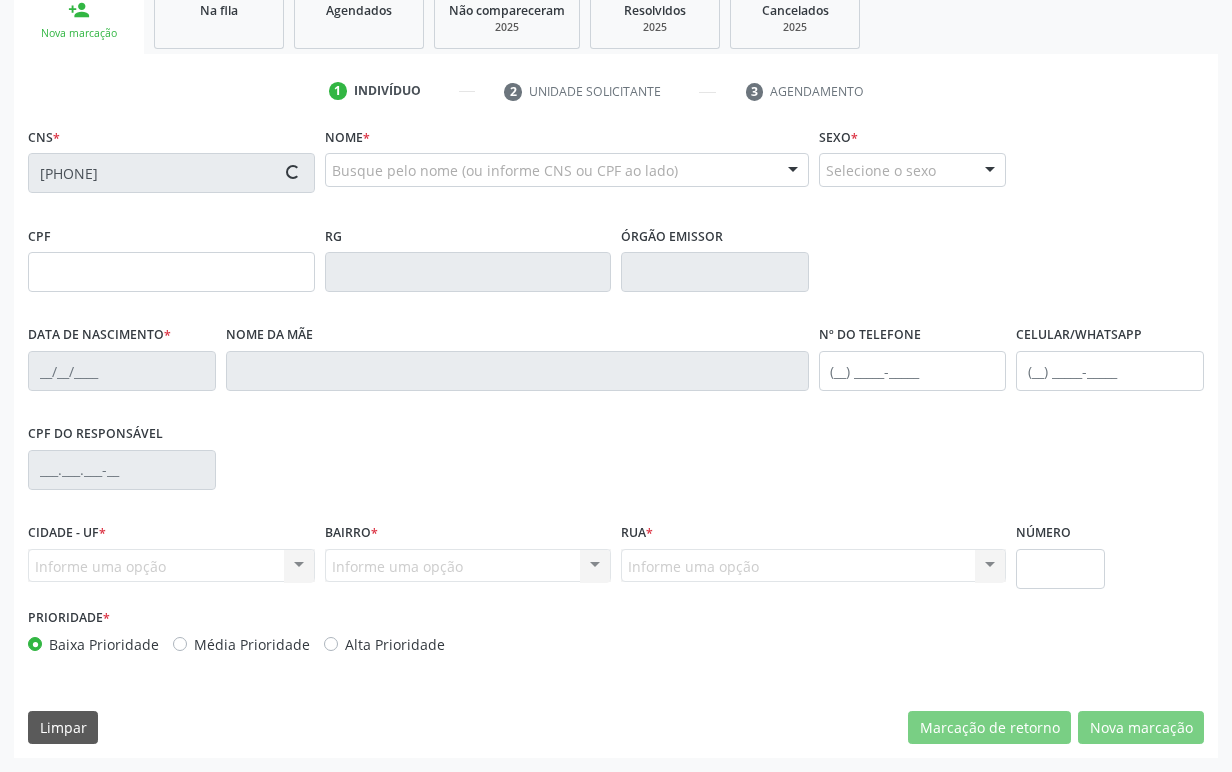 type on "041.007.034-30" 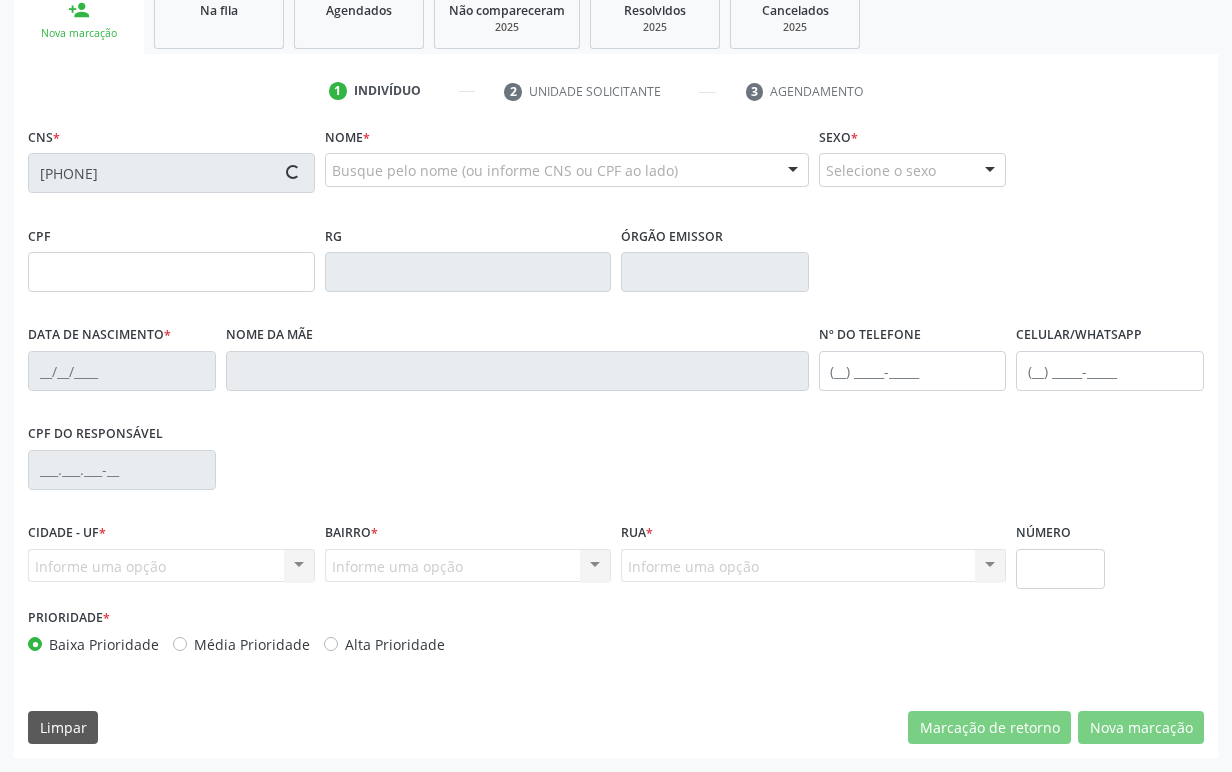 type on "30/05/1980" 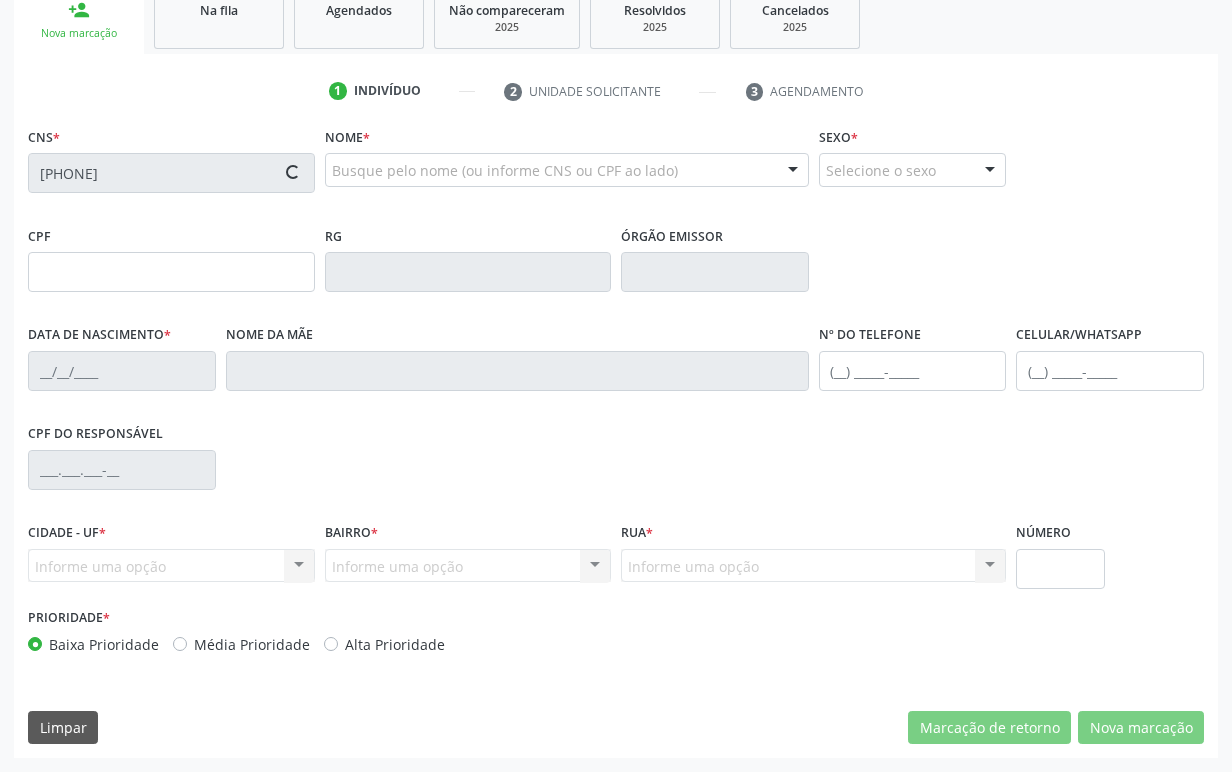 type on "(83) 99310-1795" 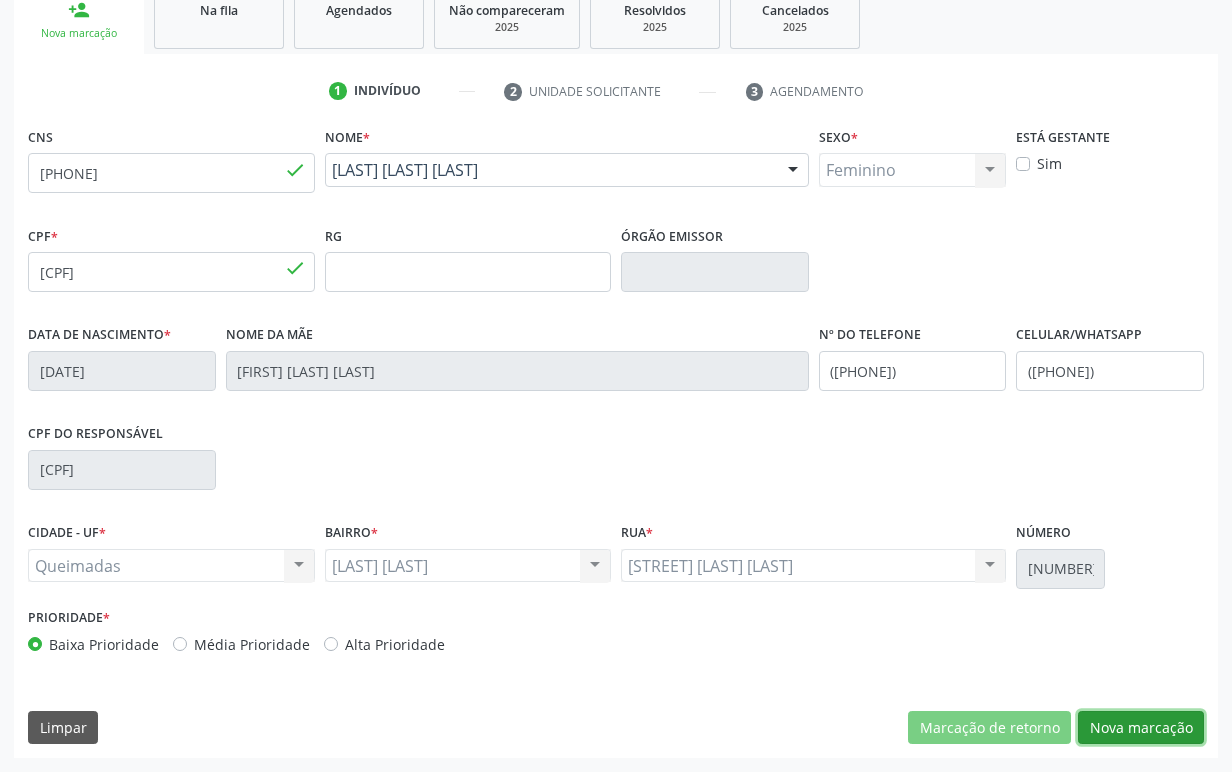 click on "Nova marcação" at bounding box center [1141, 728] 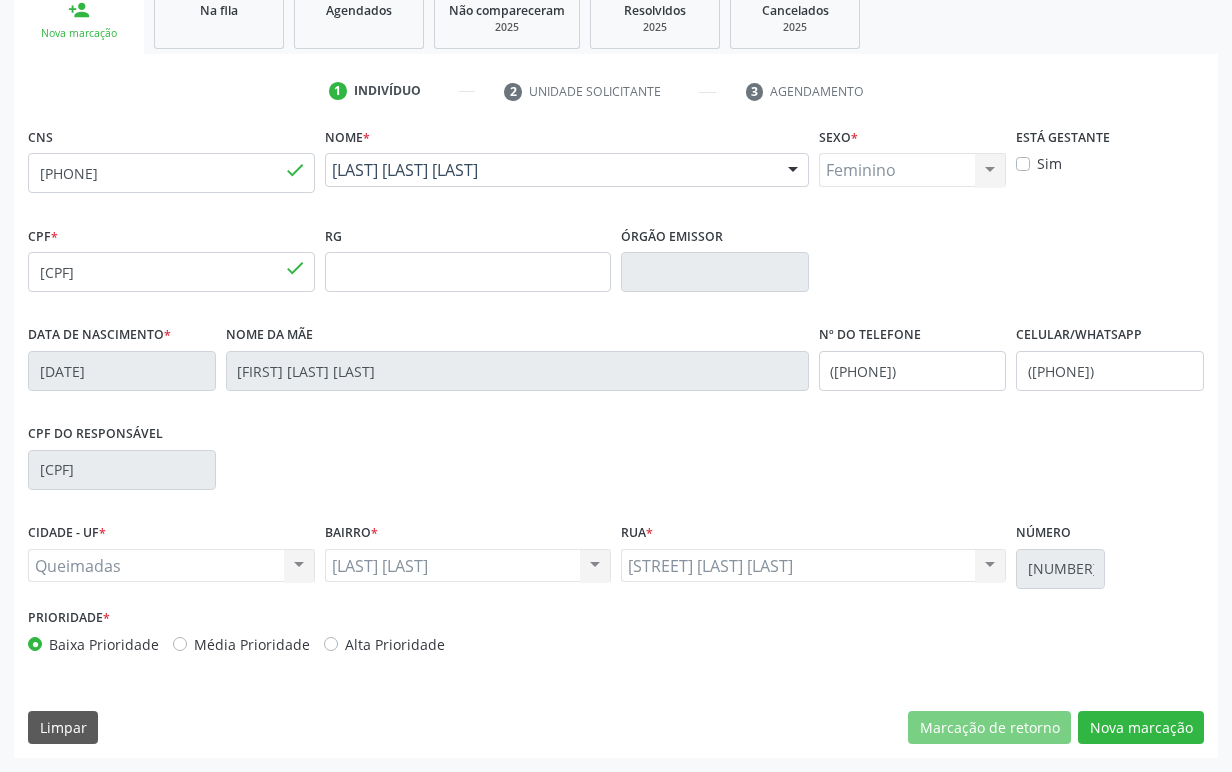 scroll, scrollTop: 134, scrollLeft: 0, axis: vertical 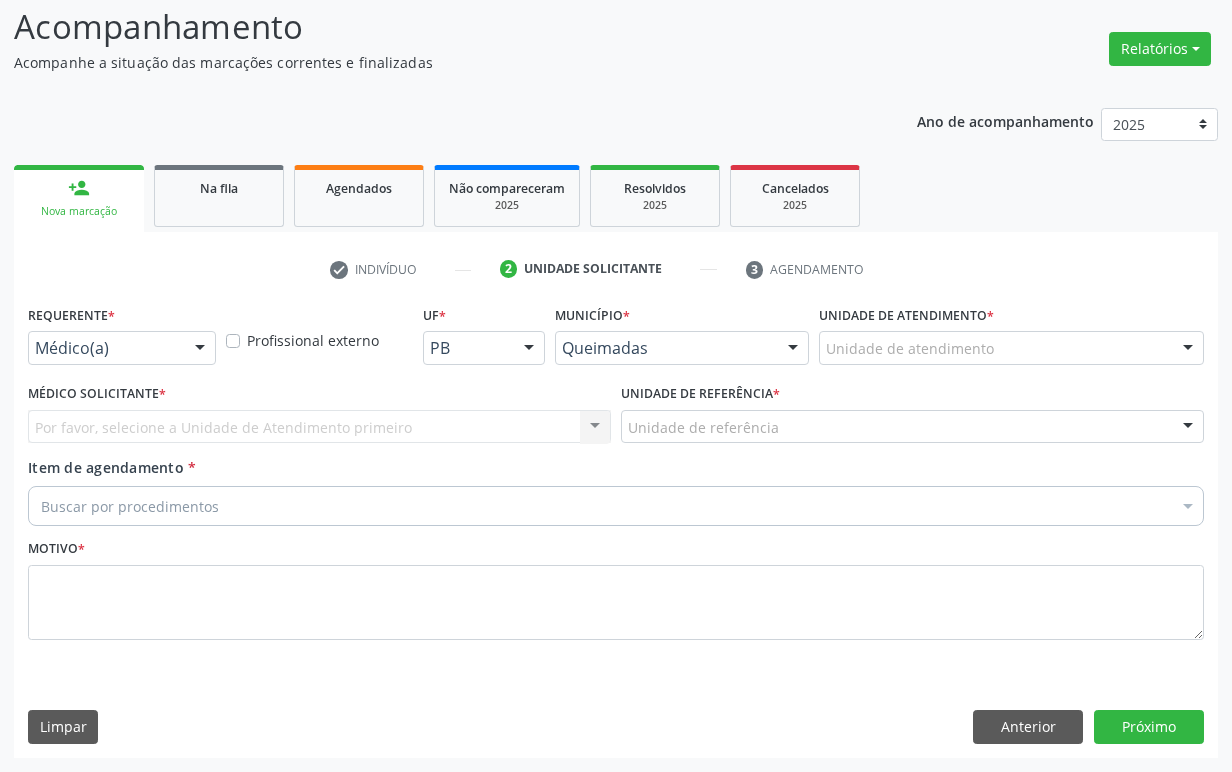 drag, startPoint x: 208, startPoint y: 348, endPoint x: 167, endPoint y: 439, distance: 99.80982 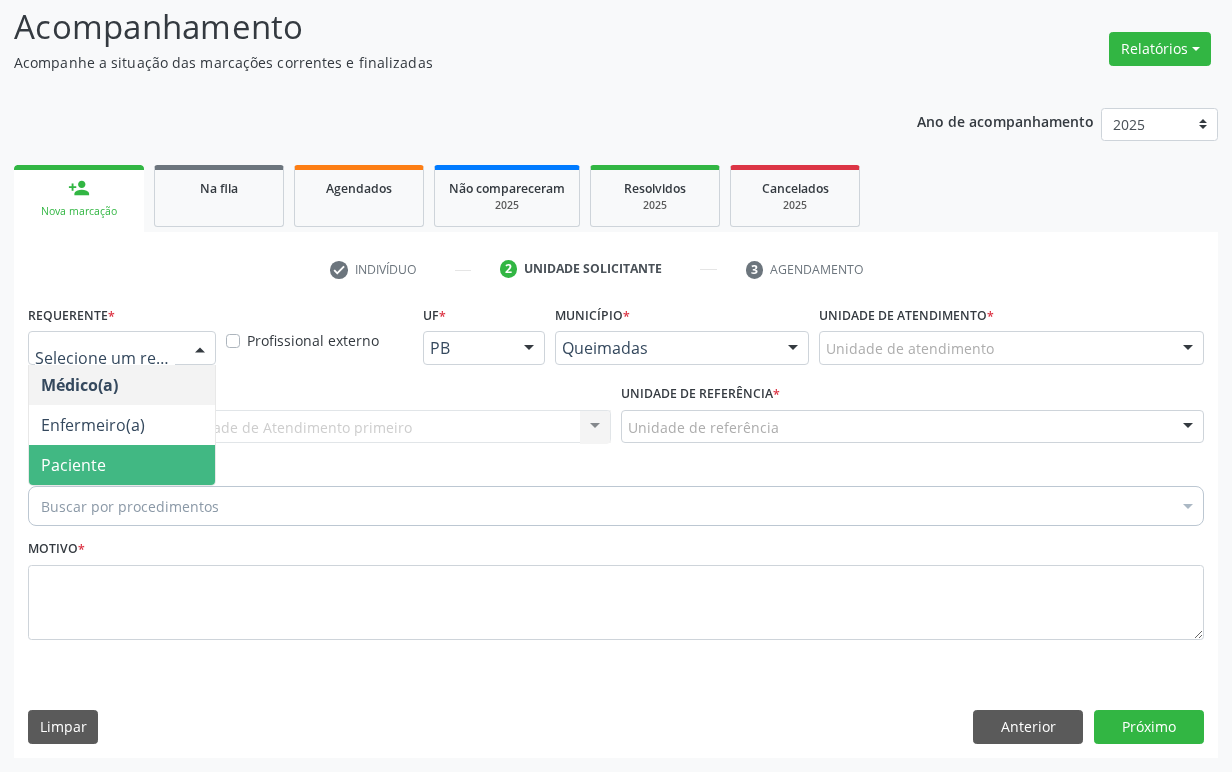 click on "Paciente" at bounding box center (122, 465) 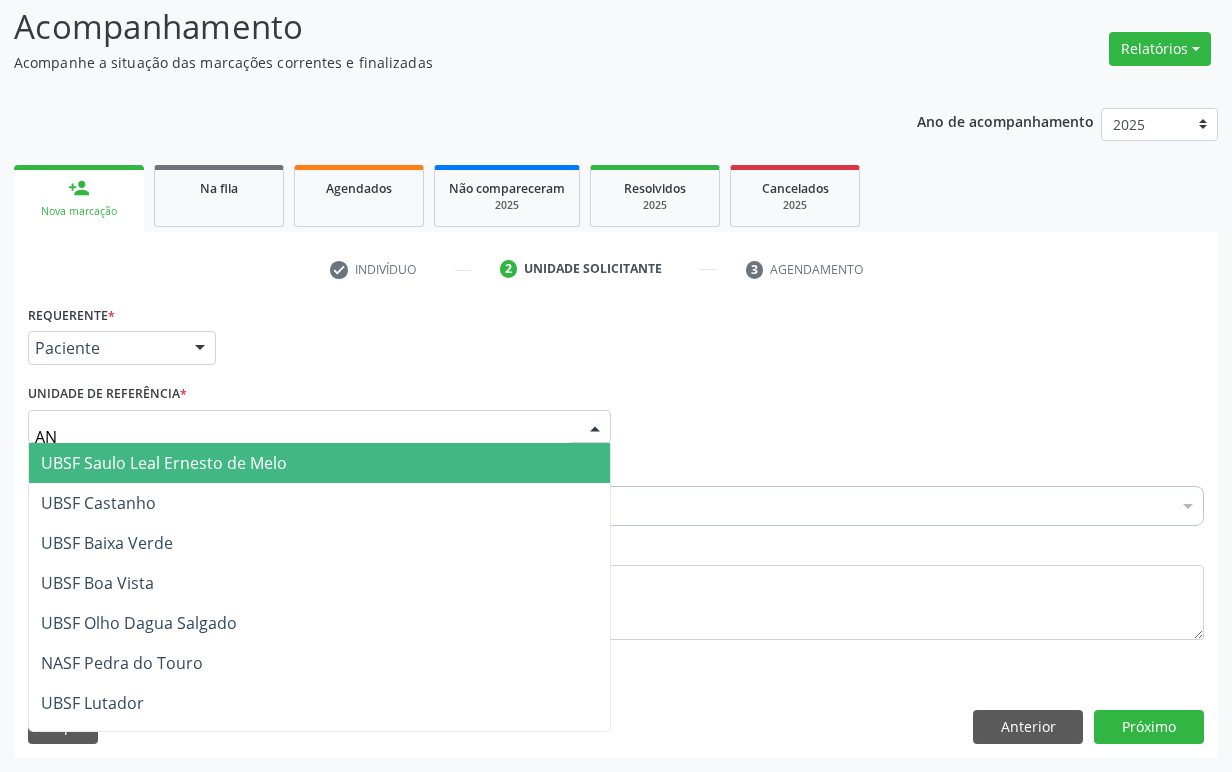 type on "ANI" 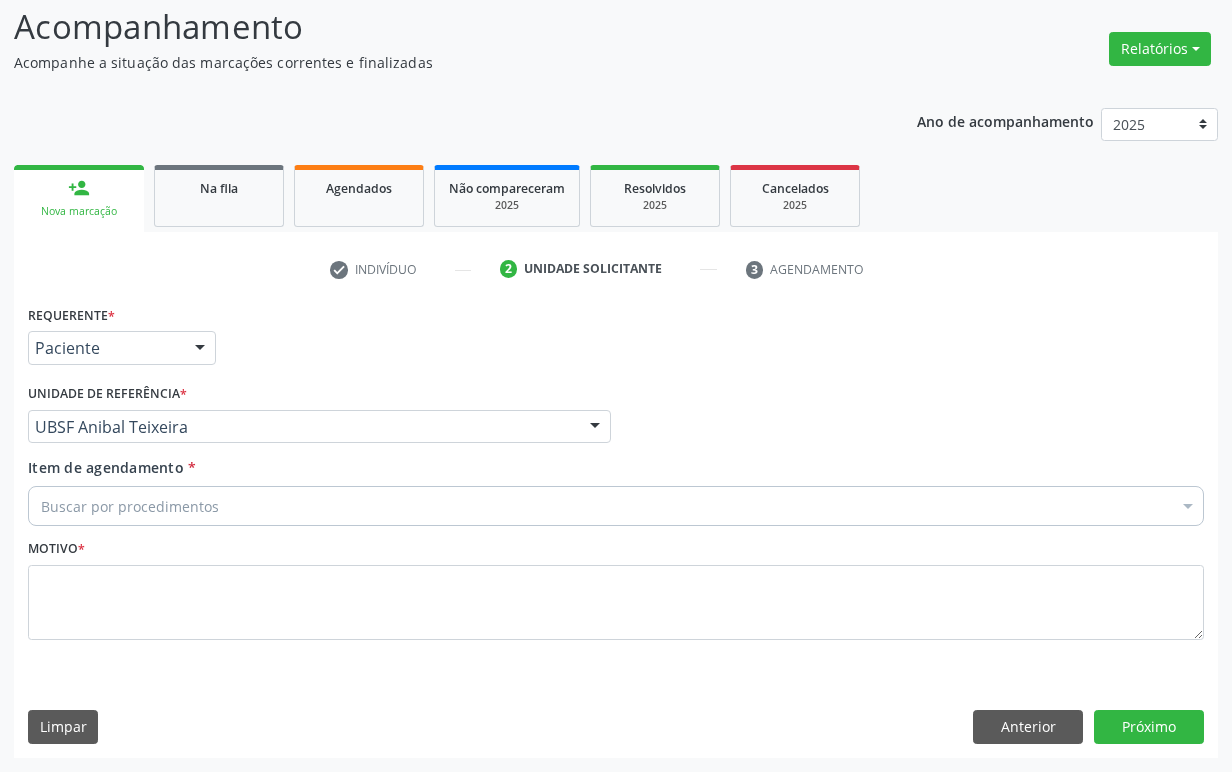 paste on "1ª CONSULTA 06/25" 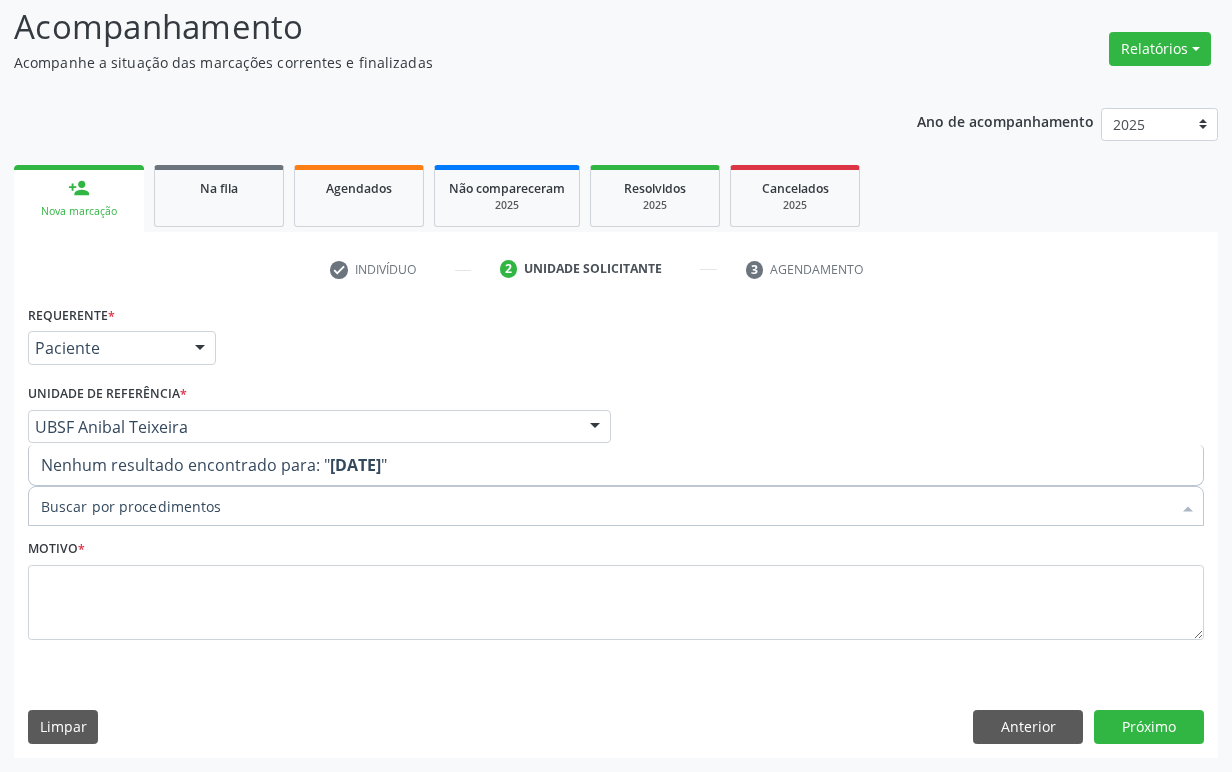 type on "1ª CONSULTA 06/25" 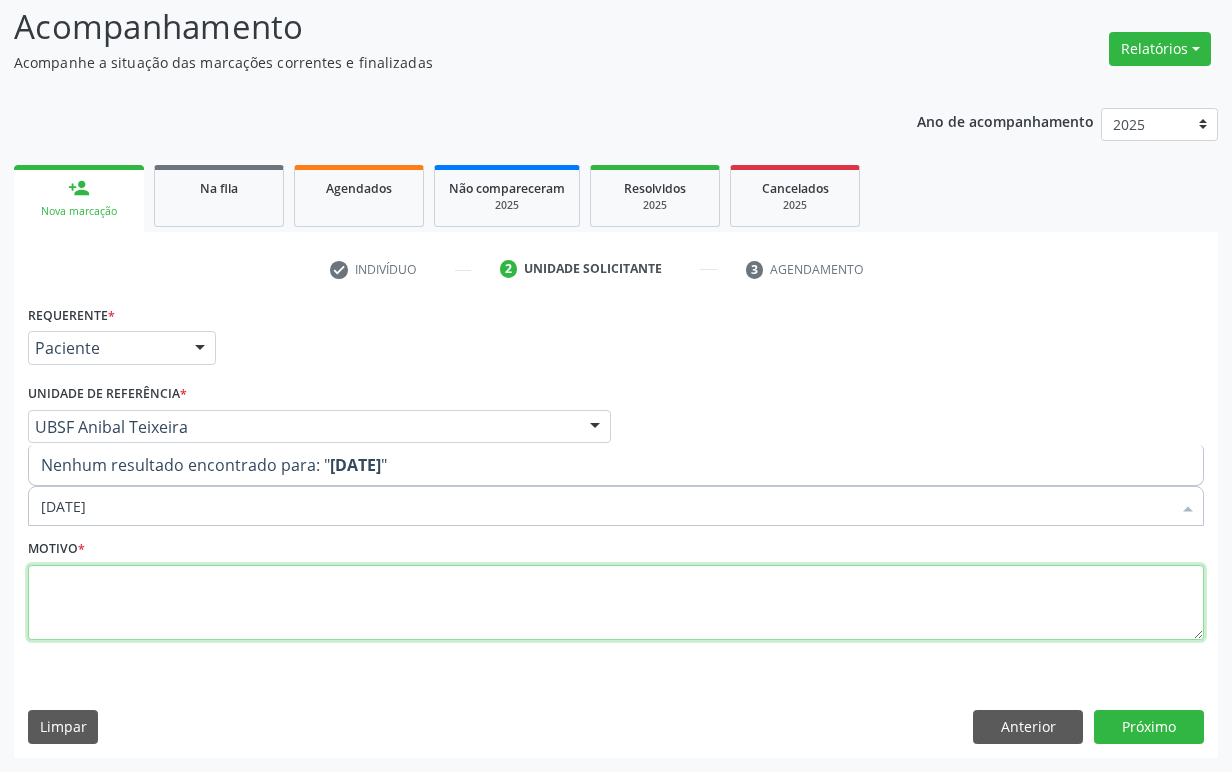 click at bounding box center (616, 603) 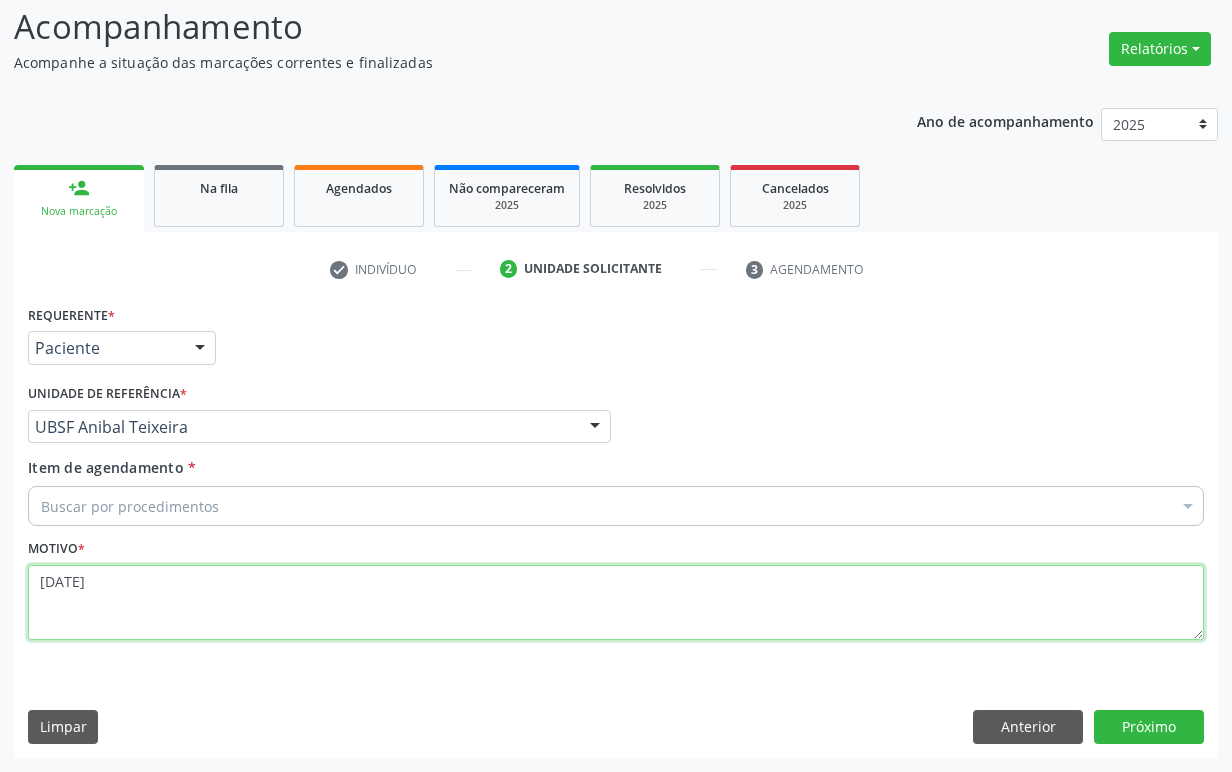type on "1ª CONSULTA 06/25" 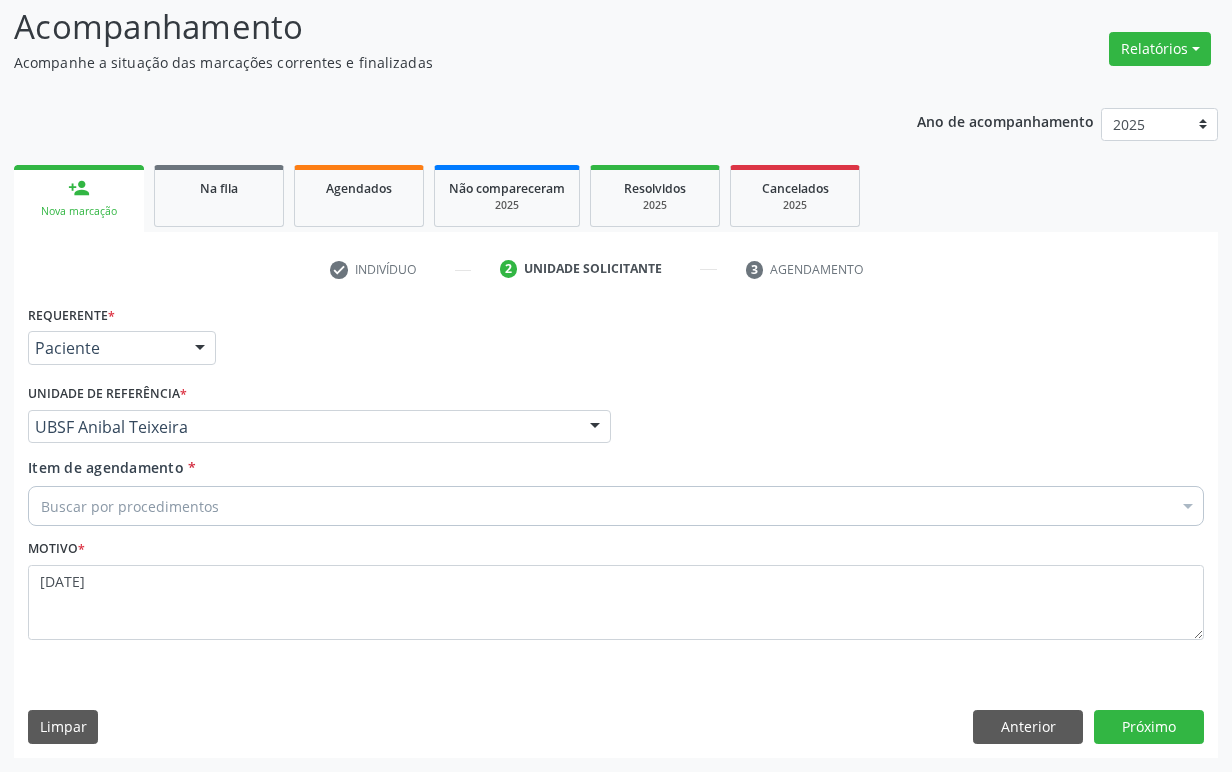 click on "Buscar por procedimentos" at bounding box center (616, 506) 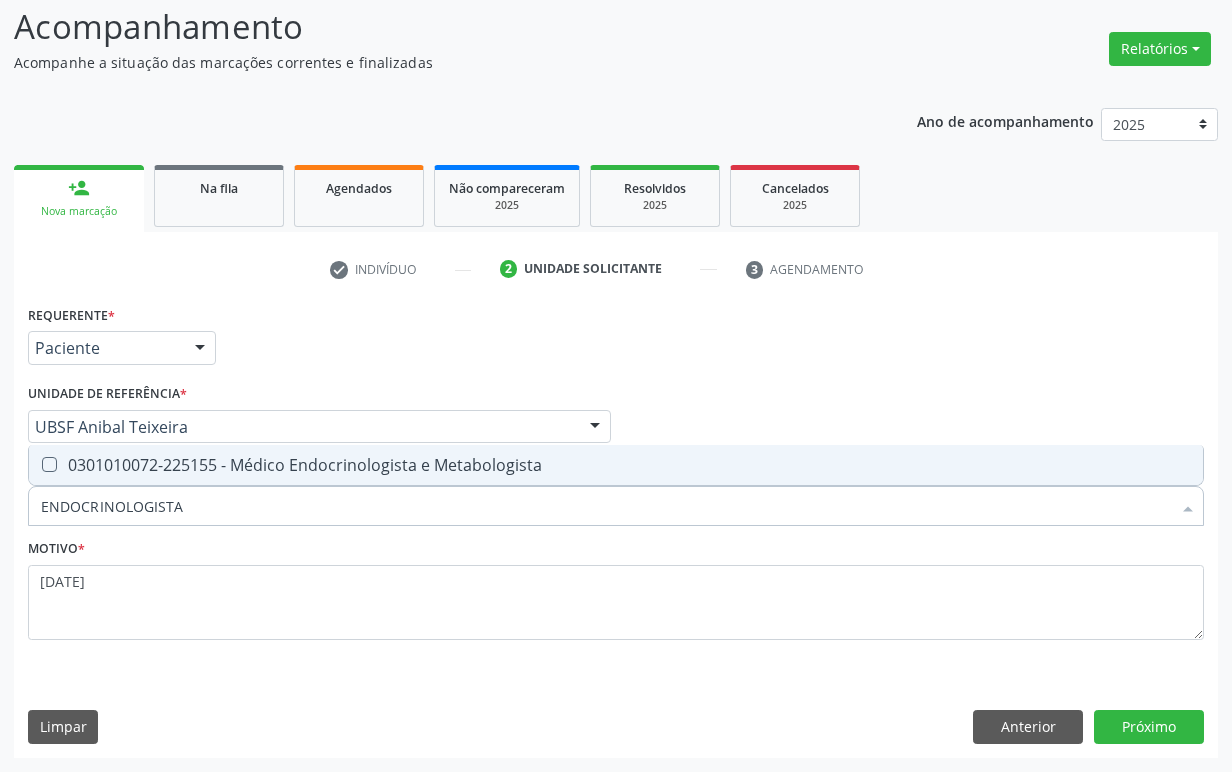drag, startPoint x: 229, startPoint y: 467, endPoint x: 438, endPoint y: 518, distance: 215.13252 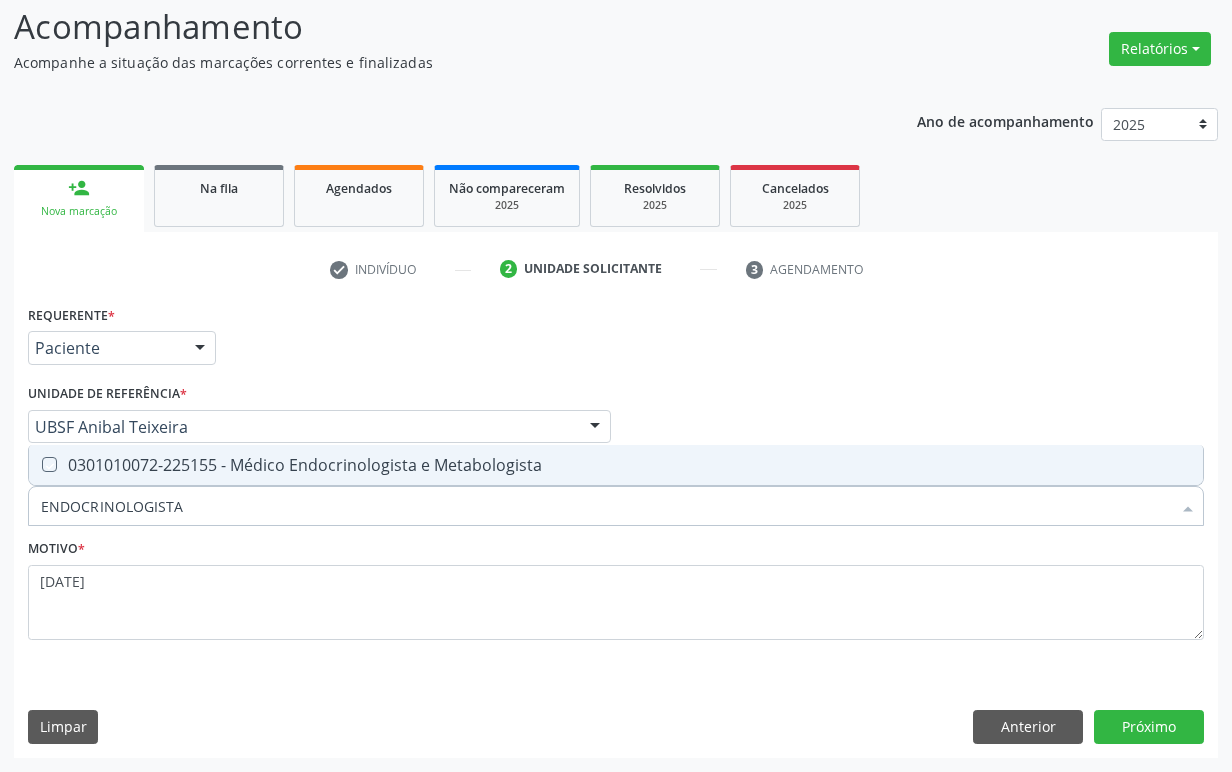checkbox on "true" 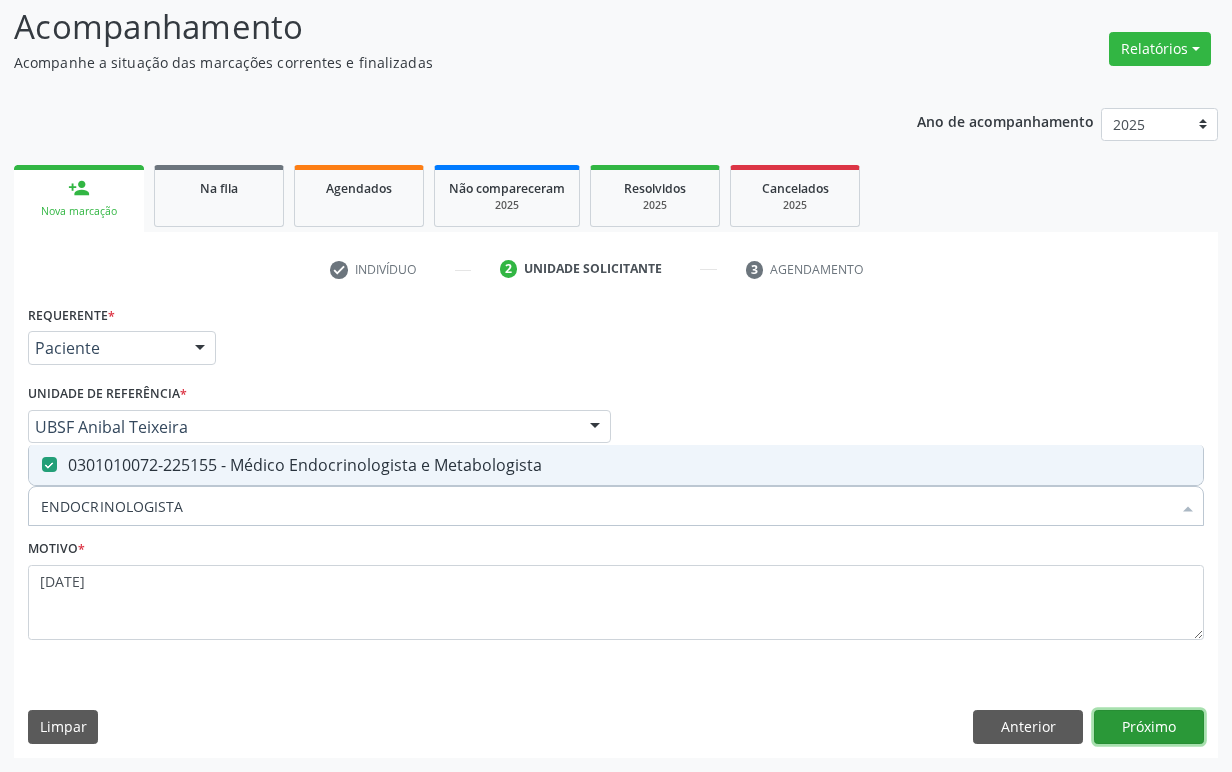 click on "Próximo" at bounding box center [1149, 727] 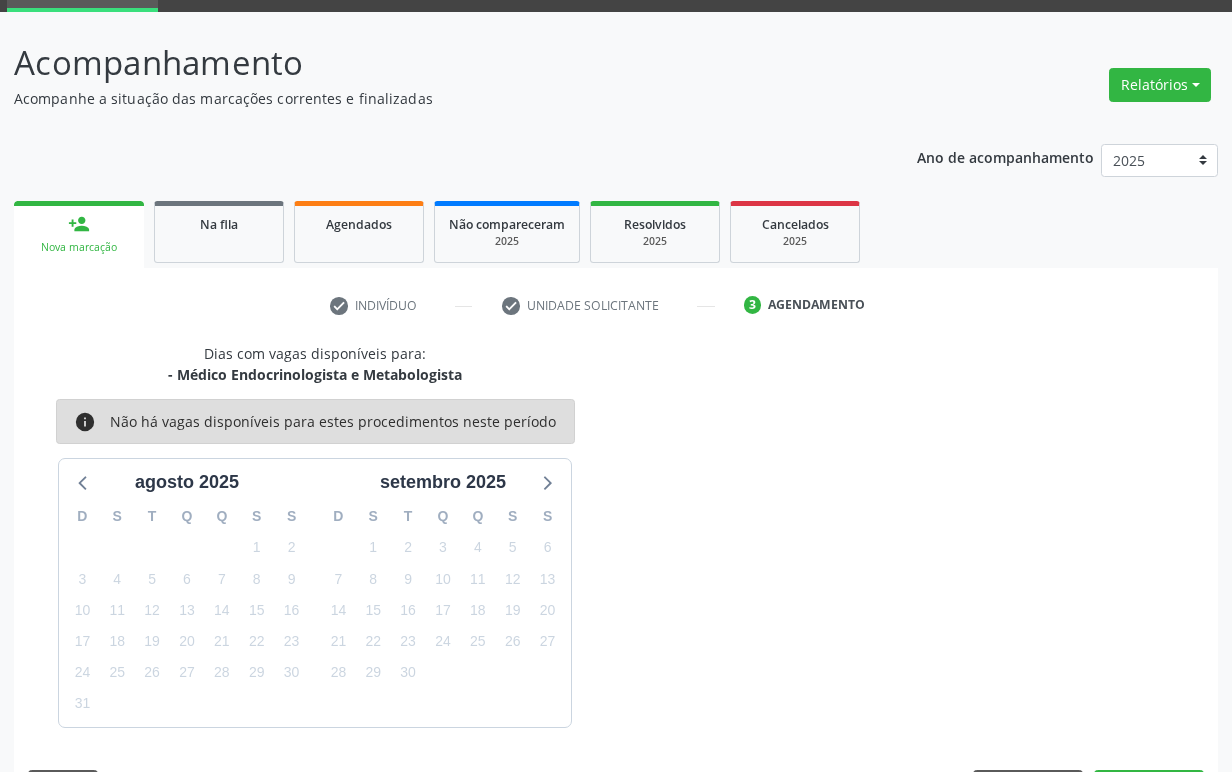 scroll, scrollTop: 134, scrollLeft: 0, axis: vertical 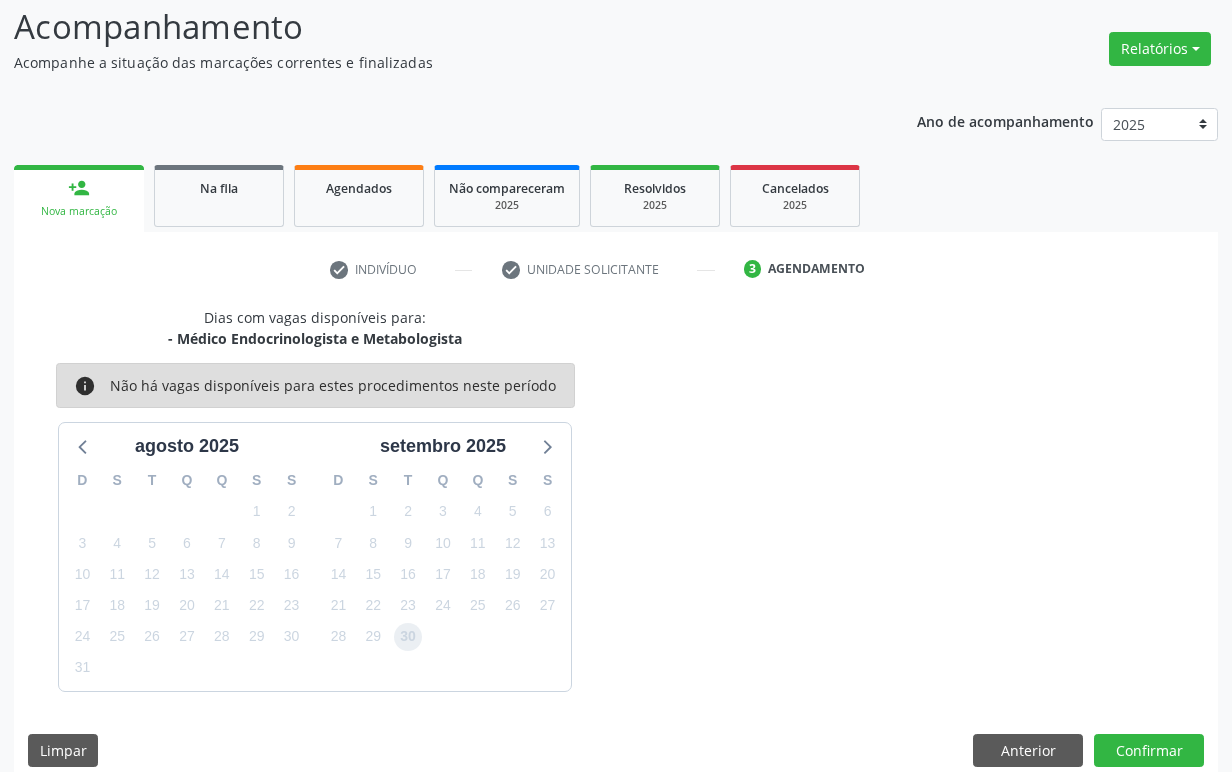 click on "30" at bounding box center [408, 637] 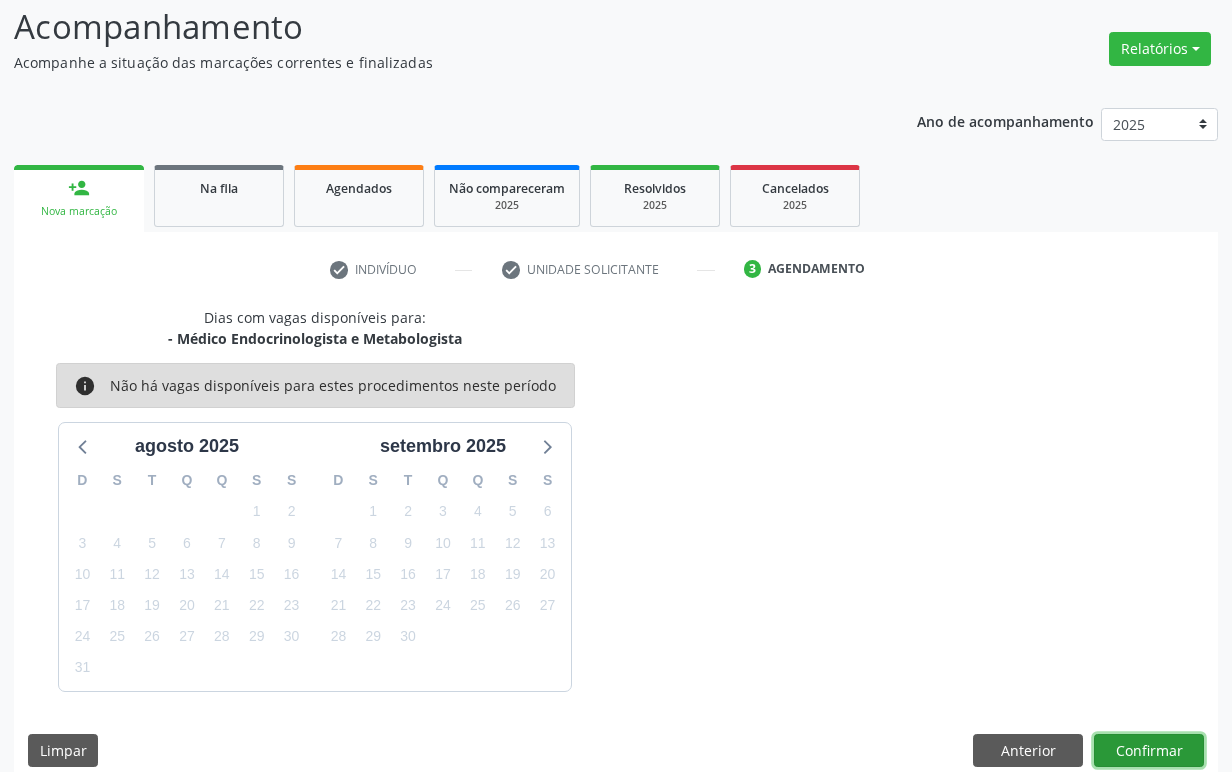 click on "Confirmar" at bounding box center [1149, 751] 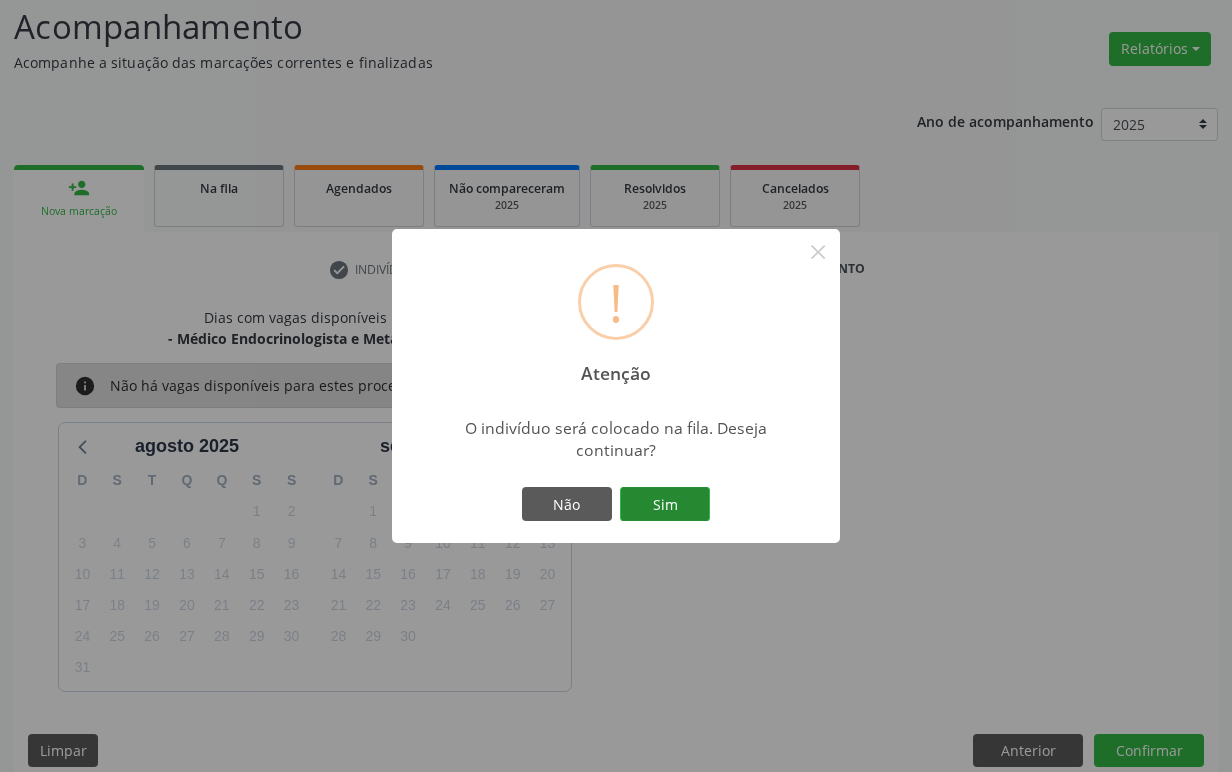 click on "Sim" at bounding box center (665, 504) 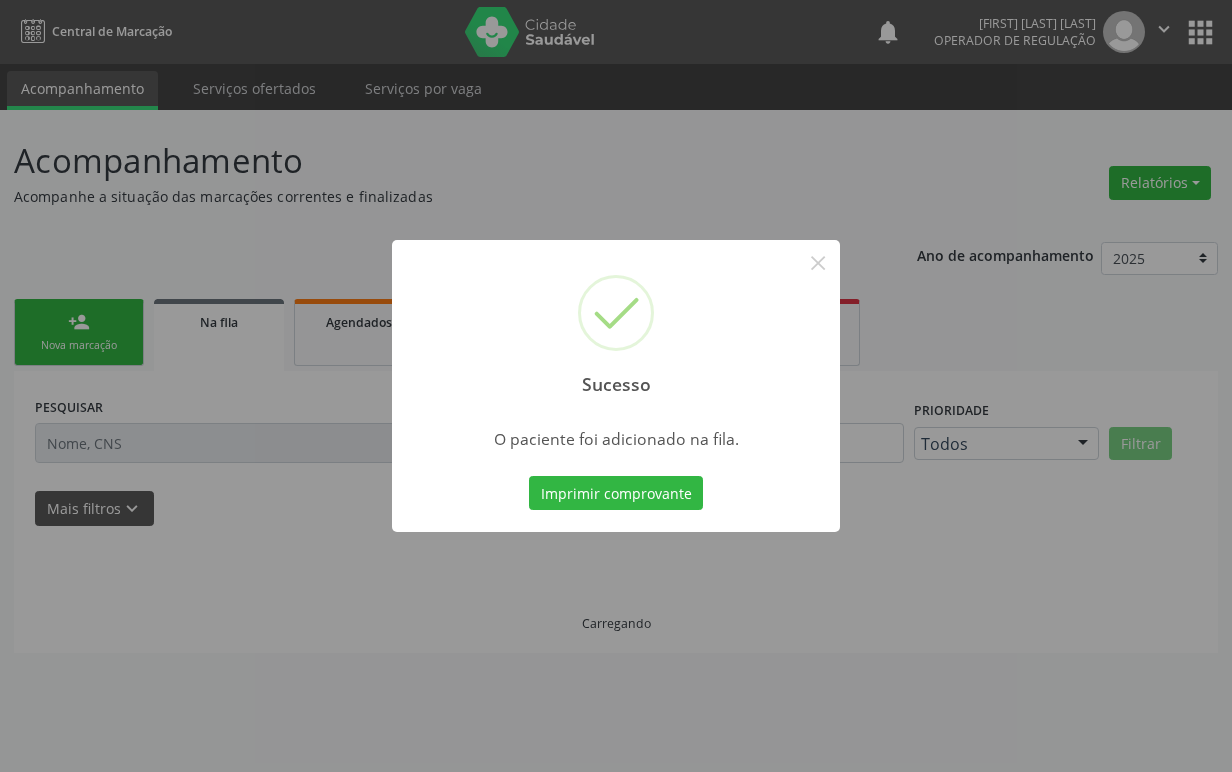 scroll, scrollTop: 0, scrollLeft: 0, axis: both 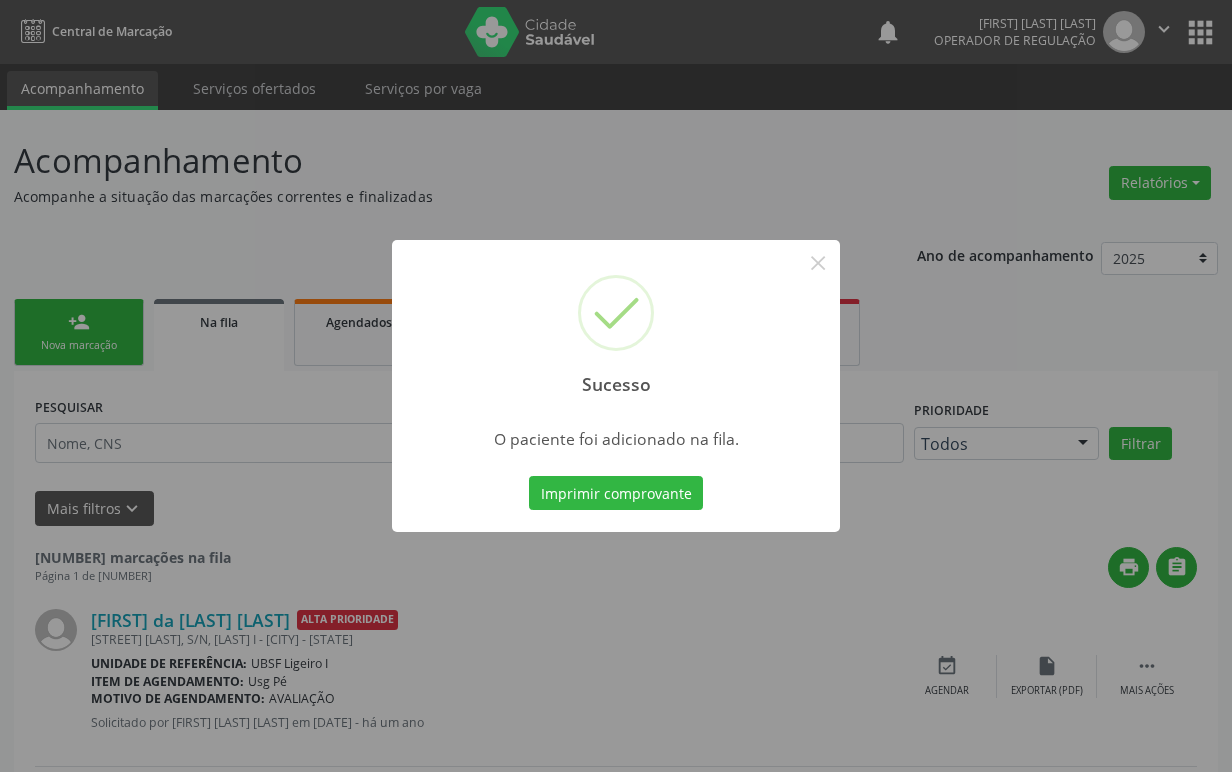 type 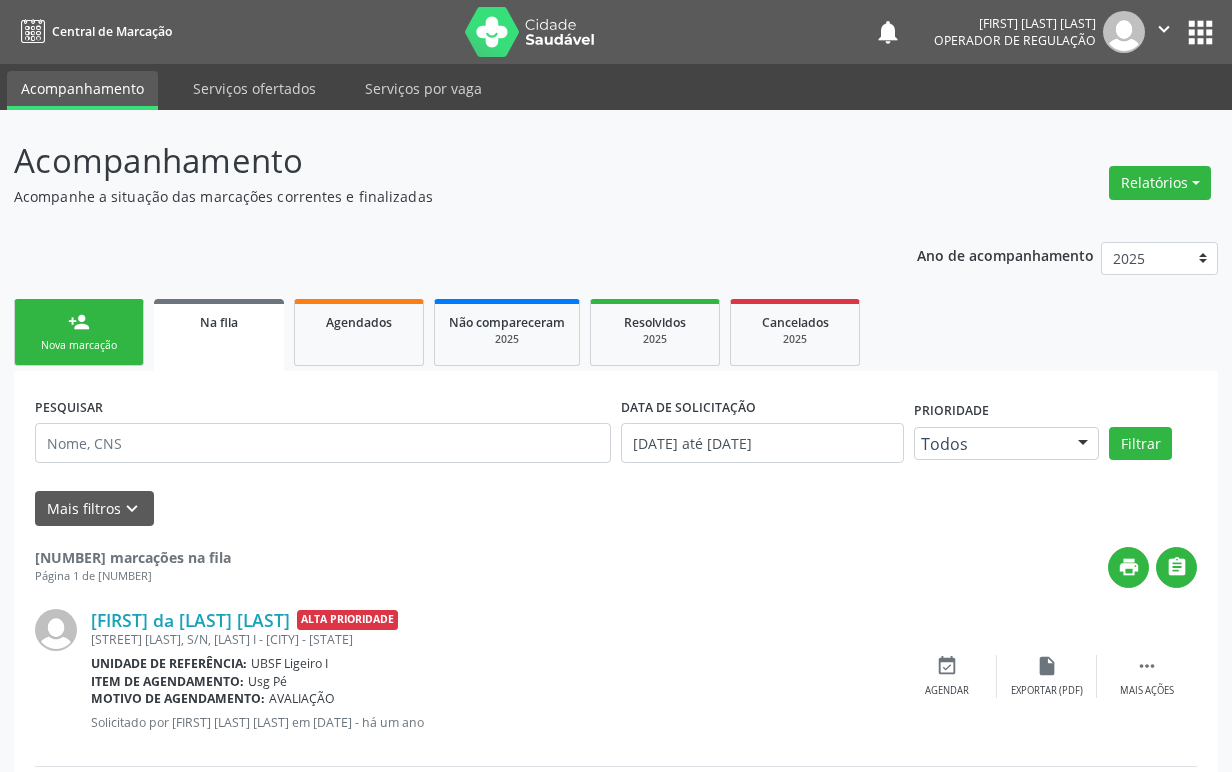 click on "person_add
Nova marcação" at bounding box center (79, 332) 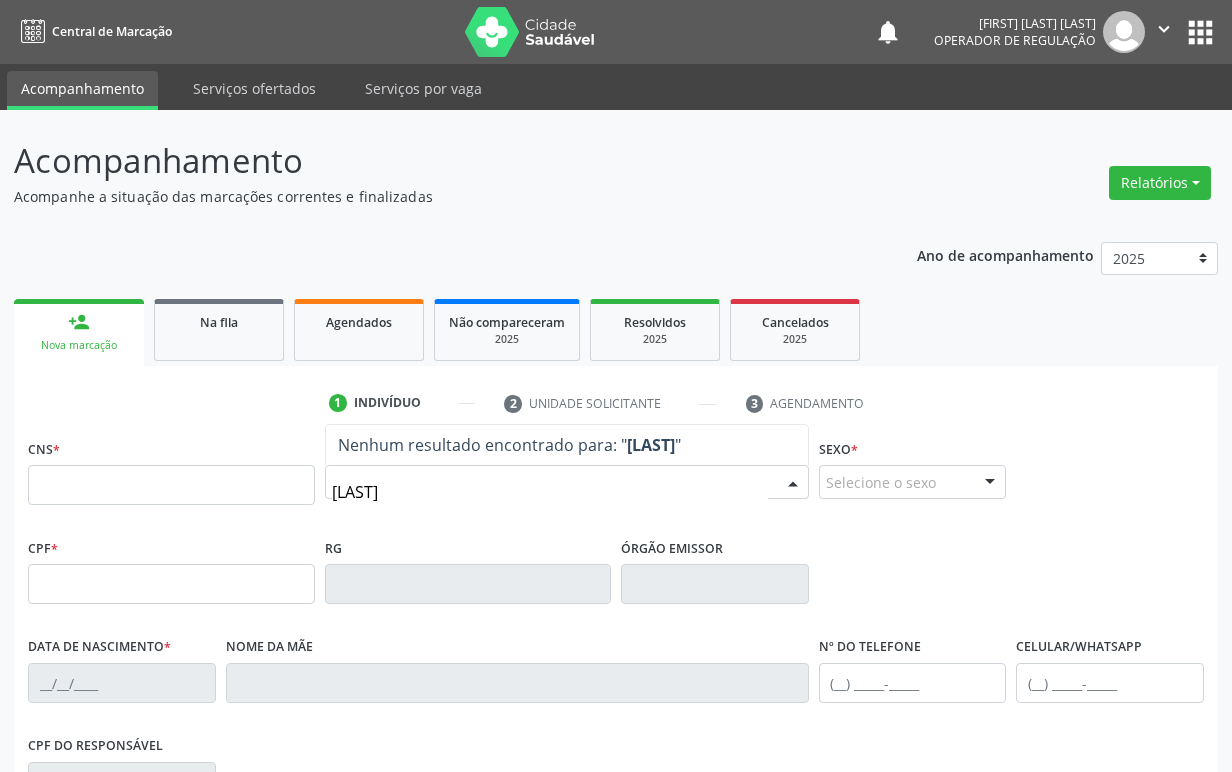 type on "ADALGIZA" 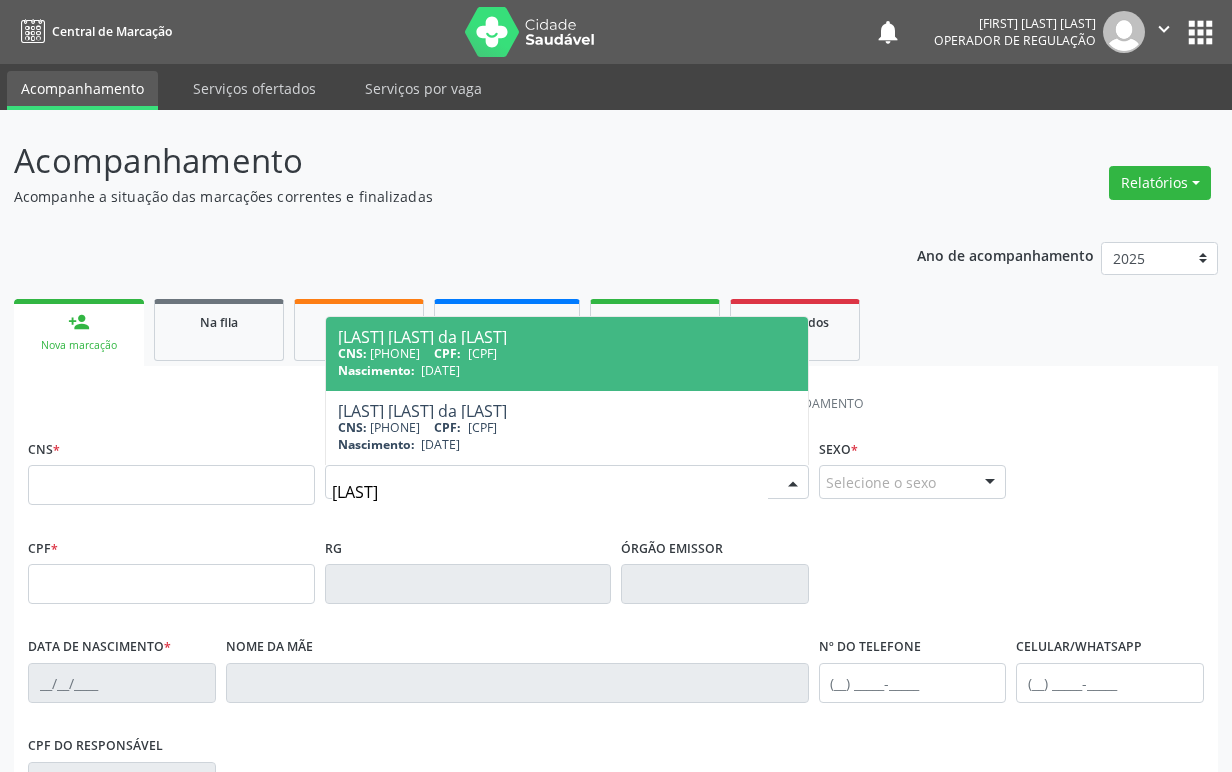 click on "CNS:
700 1074 1869 5520
CPF:
714.137.824-34" at bounding box center [567, 353] 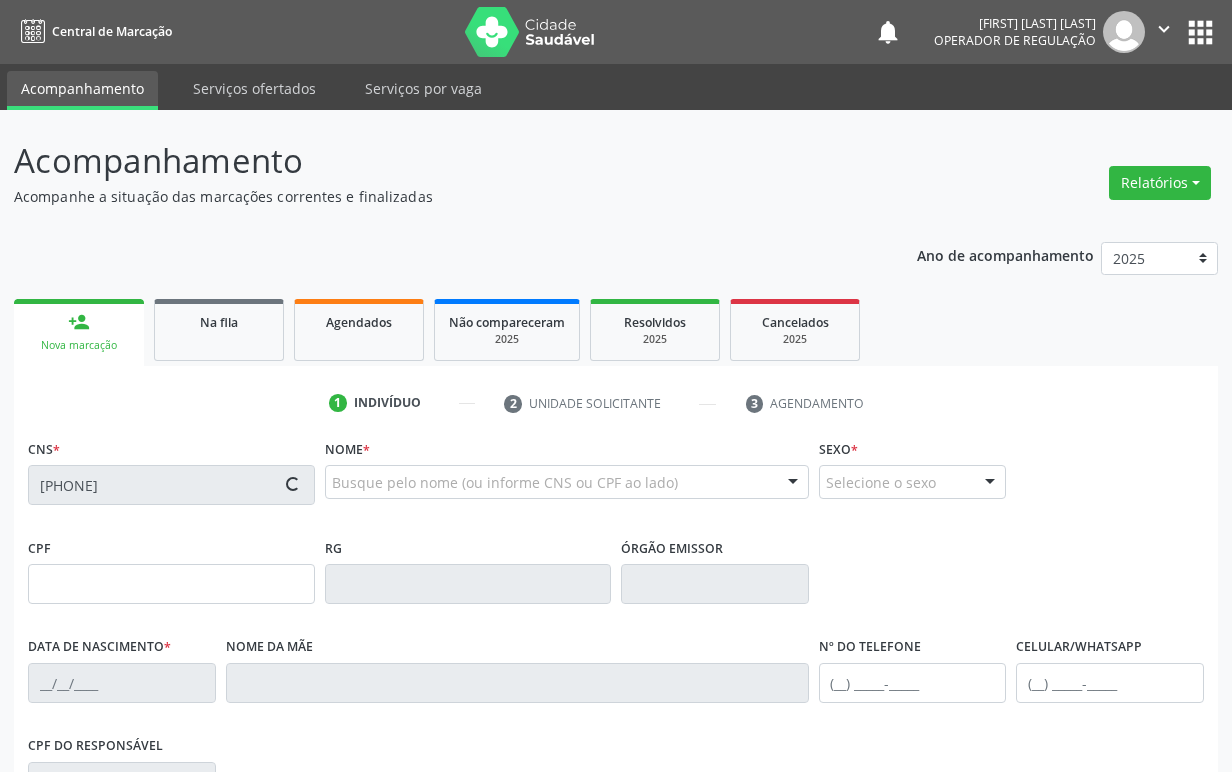 type on "714.137.824-34" 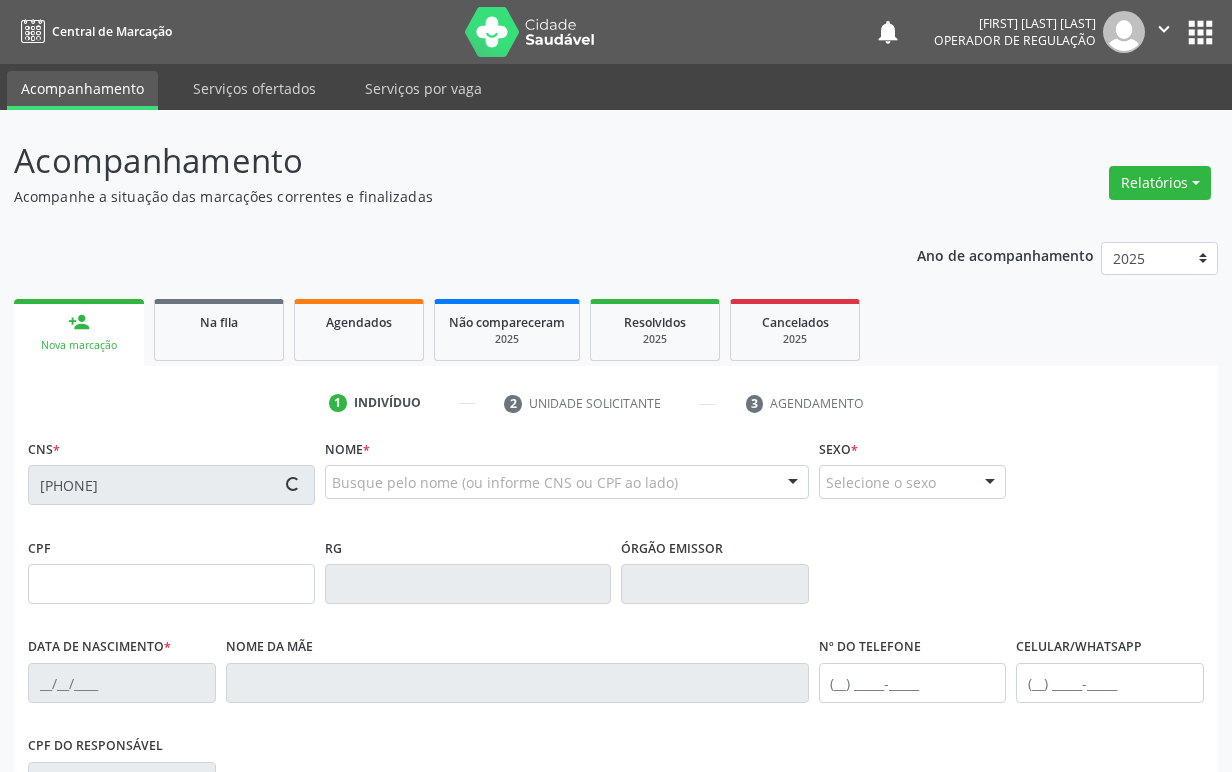 type on "14/09/1964" 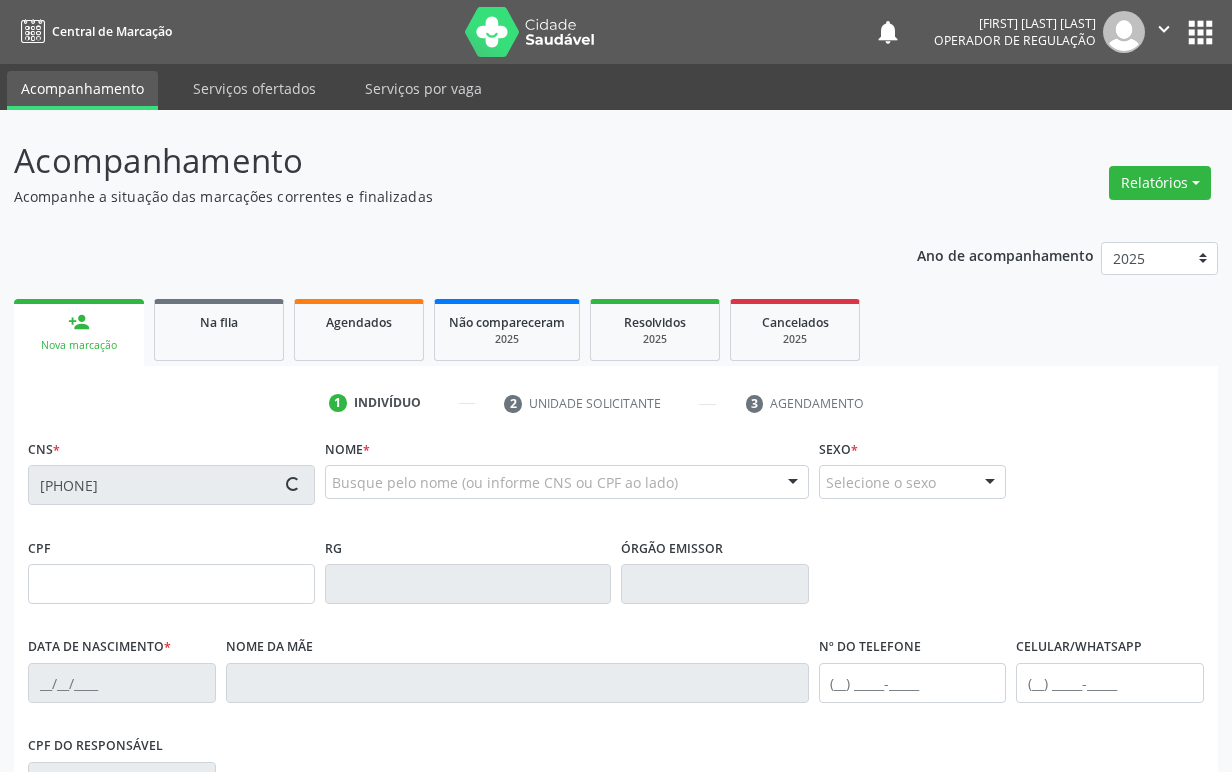type on "(83) 99323-4375" 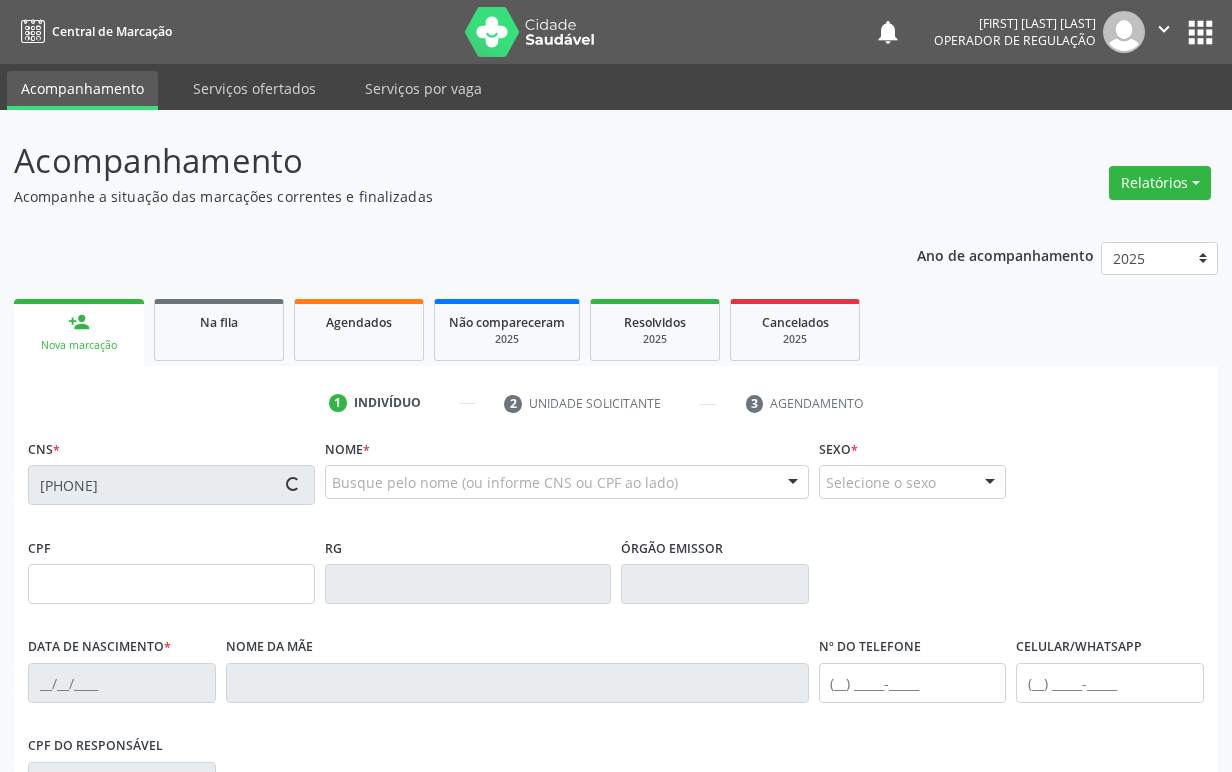 type on "(83) 99323-4375" 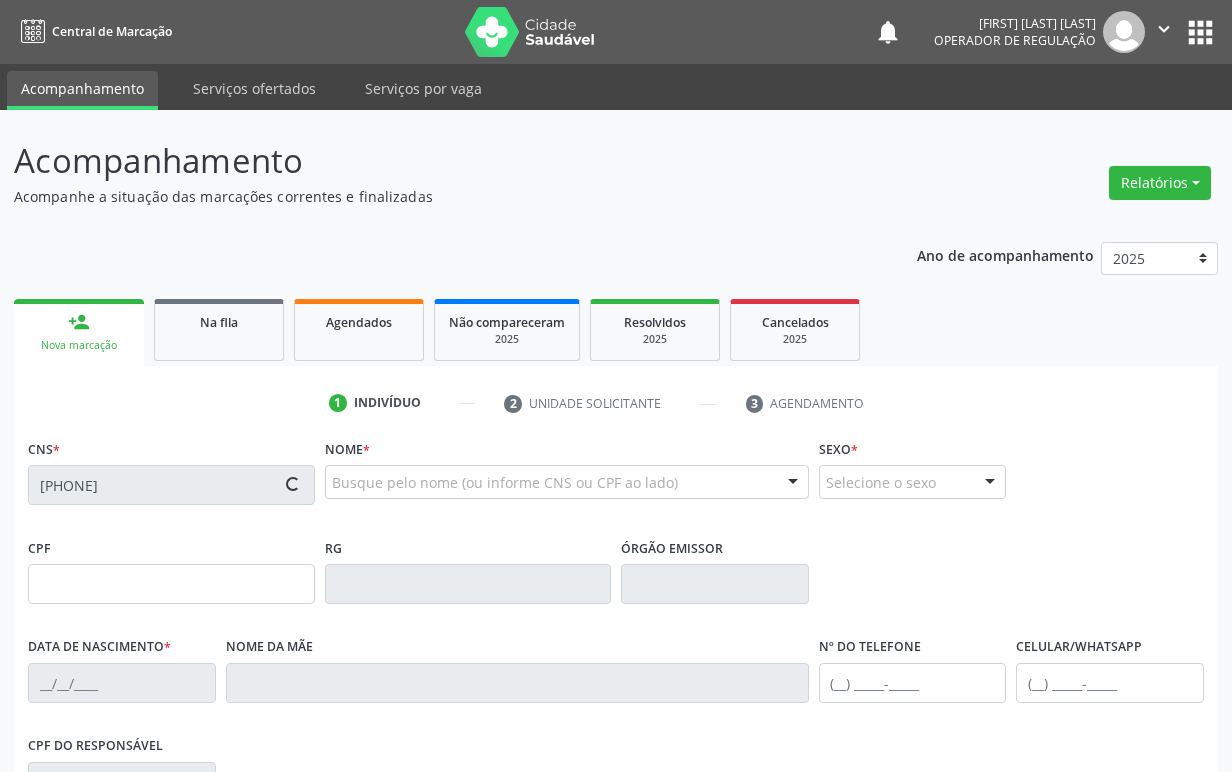 type on "316" 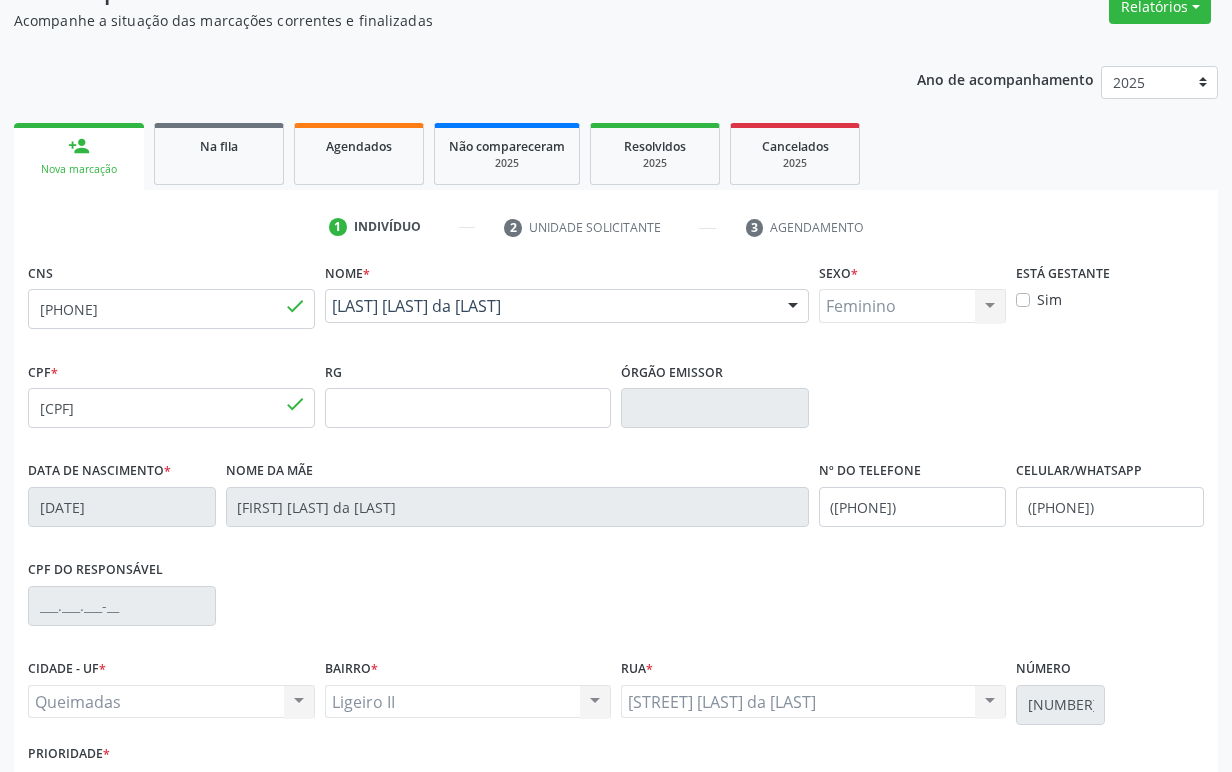 scroll, scrollTop: 312, scrollLeft: 0, axis: vertical 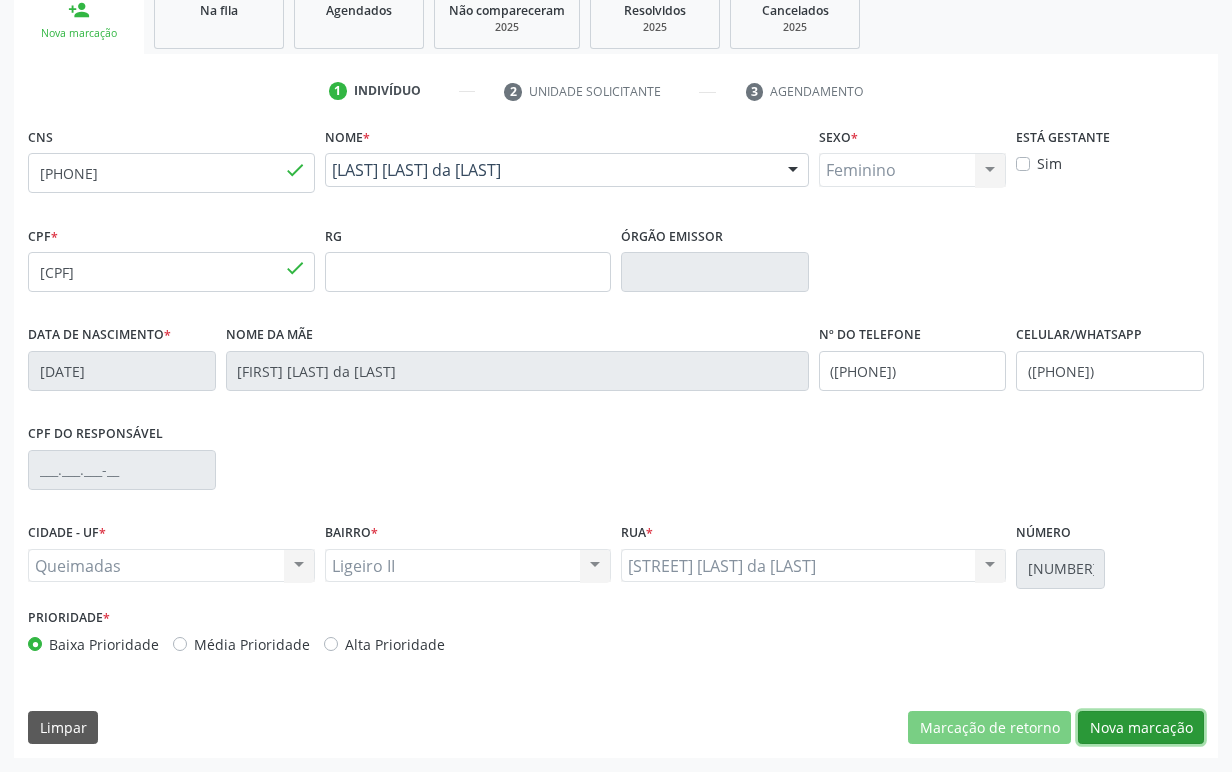 click on "Nova marcação" at bounding box center (1141, 728) 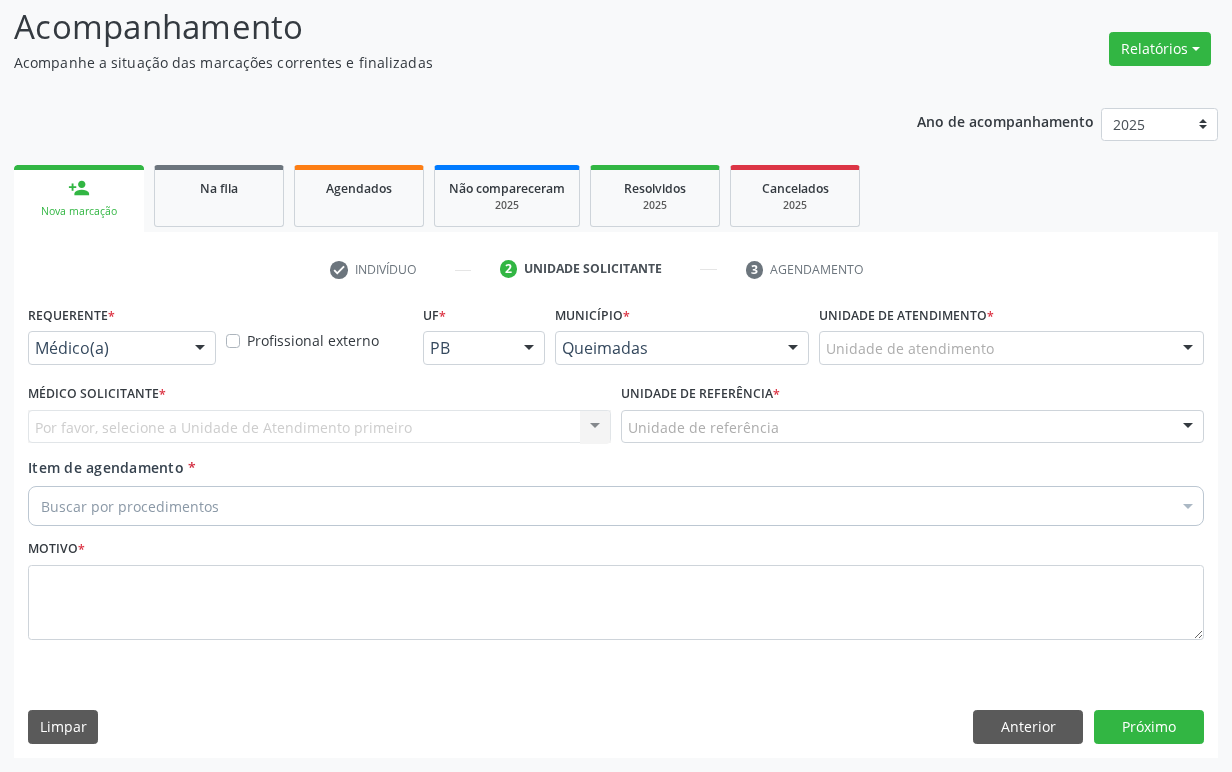 scroll, scrollTop: 134, scrollLeft: 0, axis: vertical 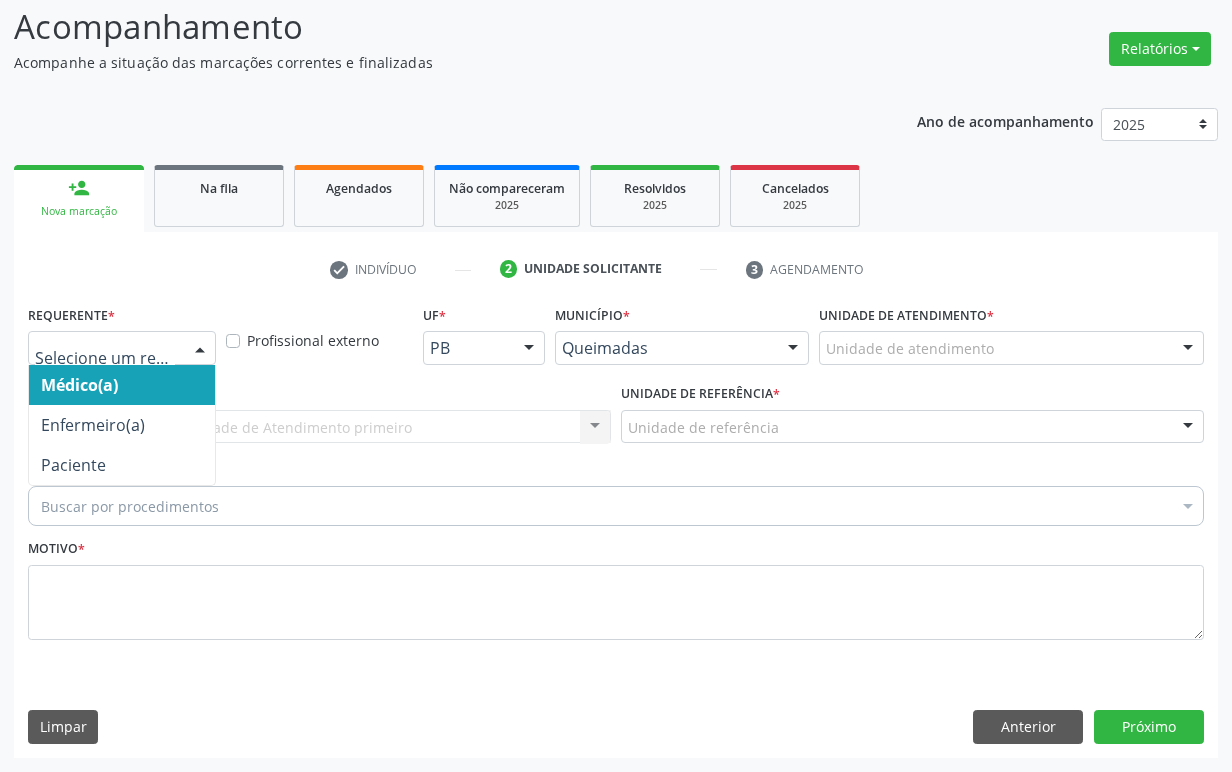drag, startPoint x: 92, startPoint y: 355, endPoint x: 92, endPoint y: 419, distance: 64 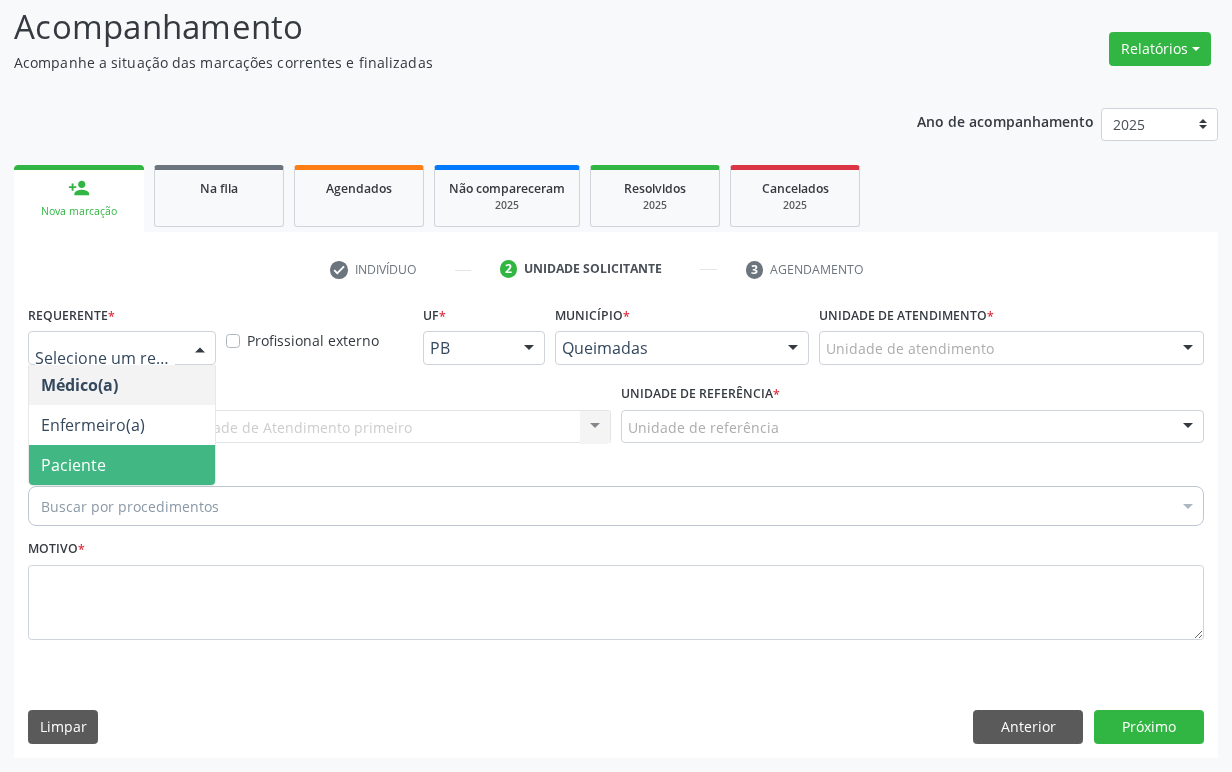 click on "Paciente" at bounding box center (73, 465) 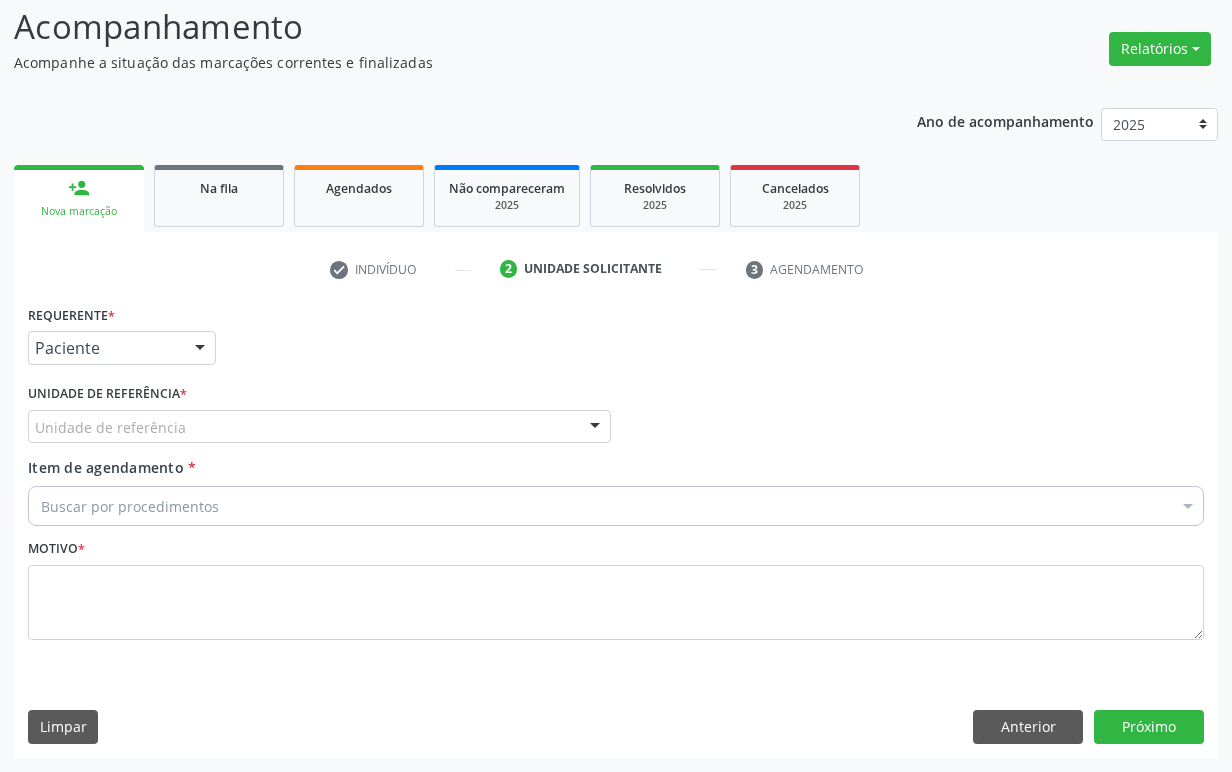 click on "Unidade de referência" at bounding box center [319, 427] 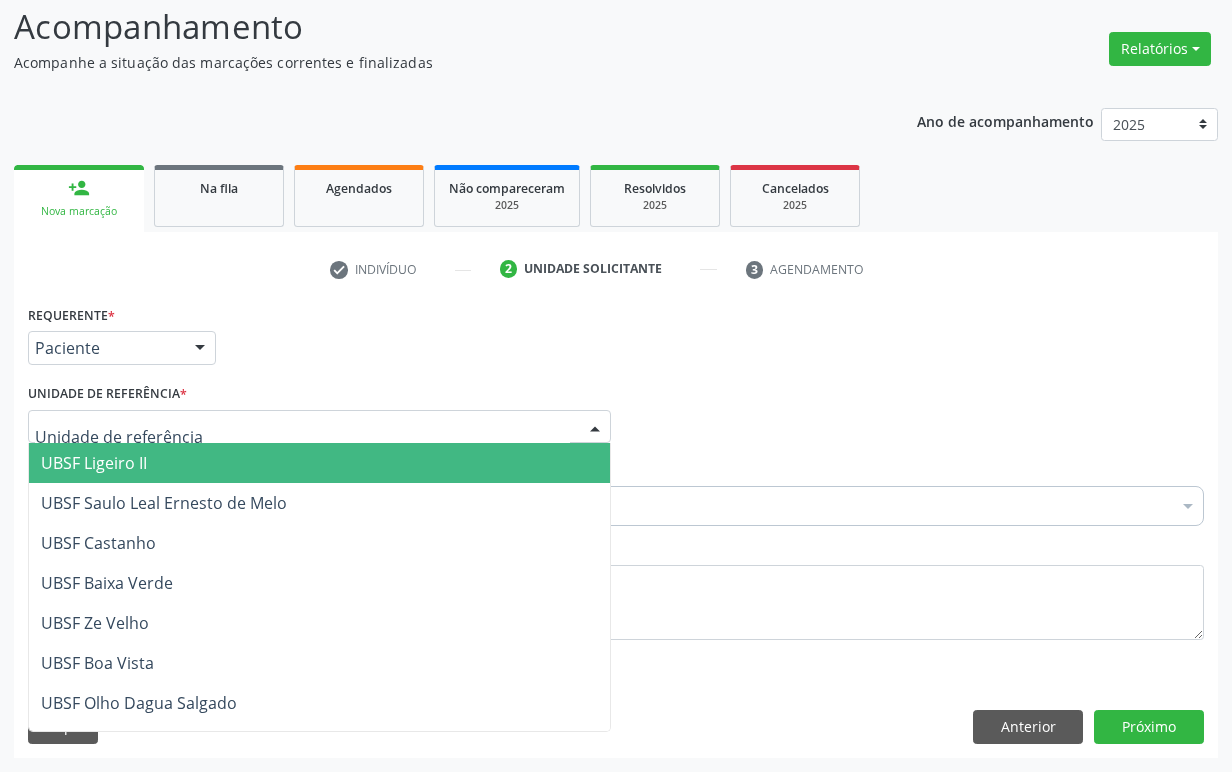 click on "UBSF Ligeiro II" at bounding box center (319, 463) 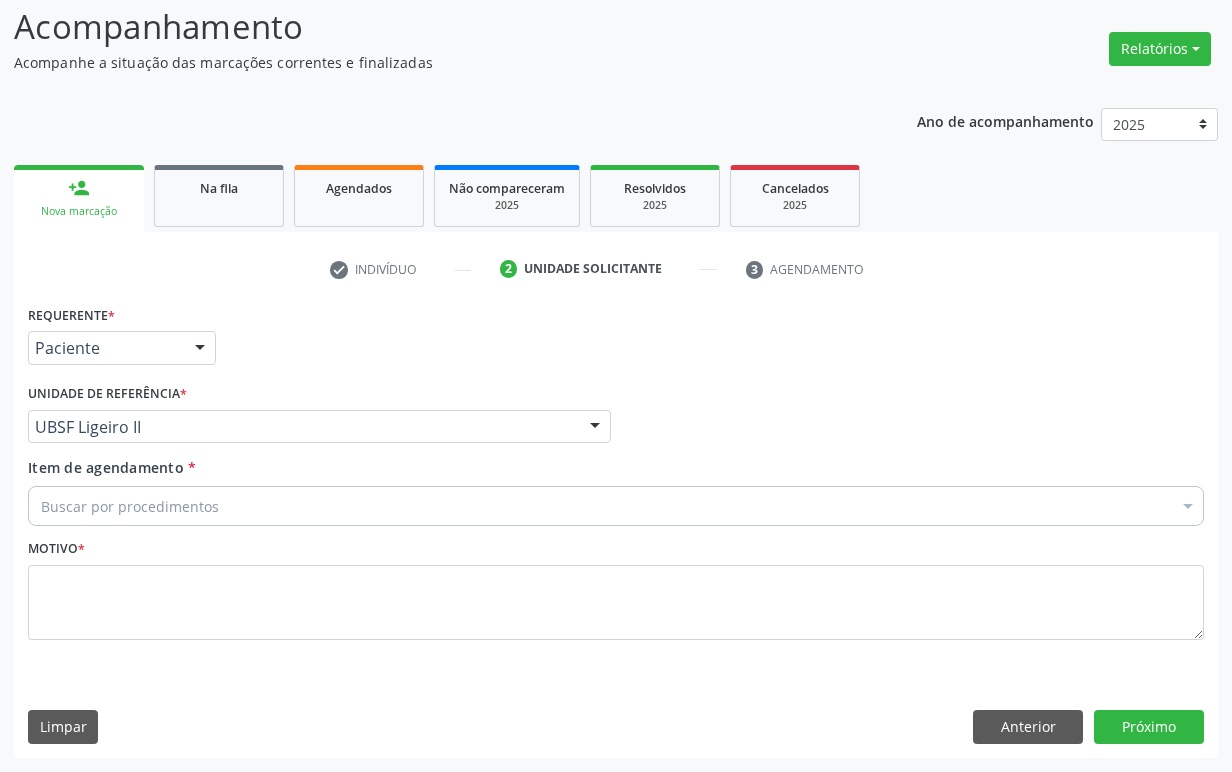 click on "Buscar por procedimentos" at bounding box center [616, 506] 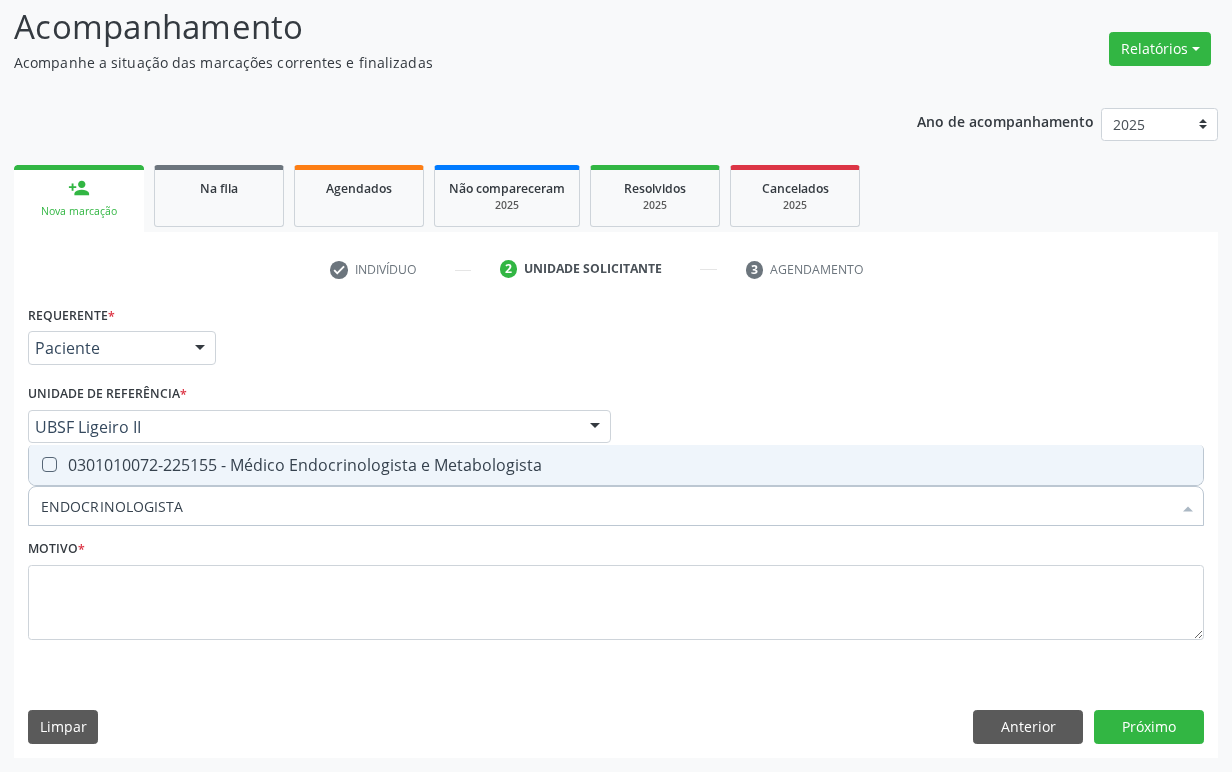 drag, startPoint x: 261, startPoint y: 465, endPoint x: 1058, endPoint y: 355, distance: 804.5552 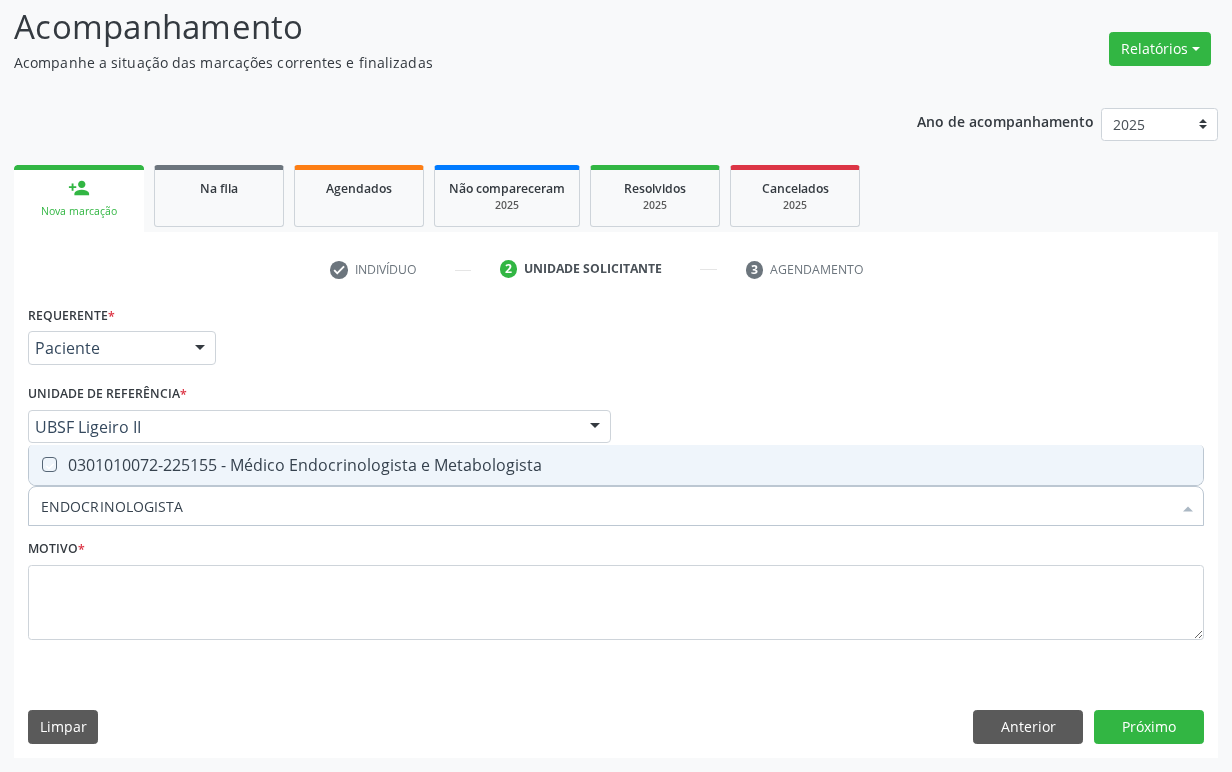 checkbox on "true" 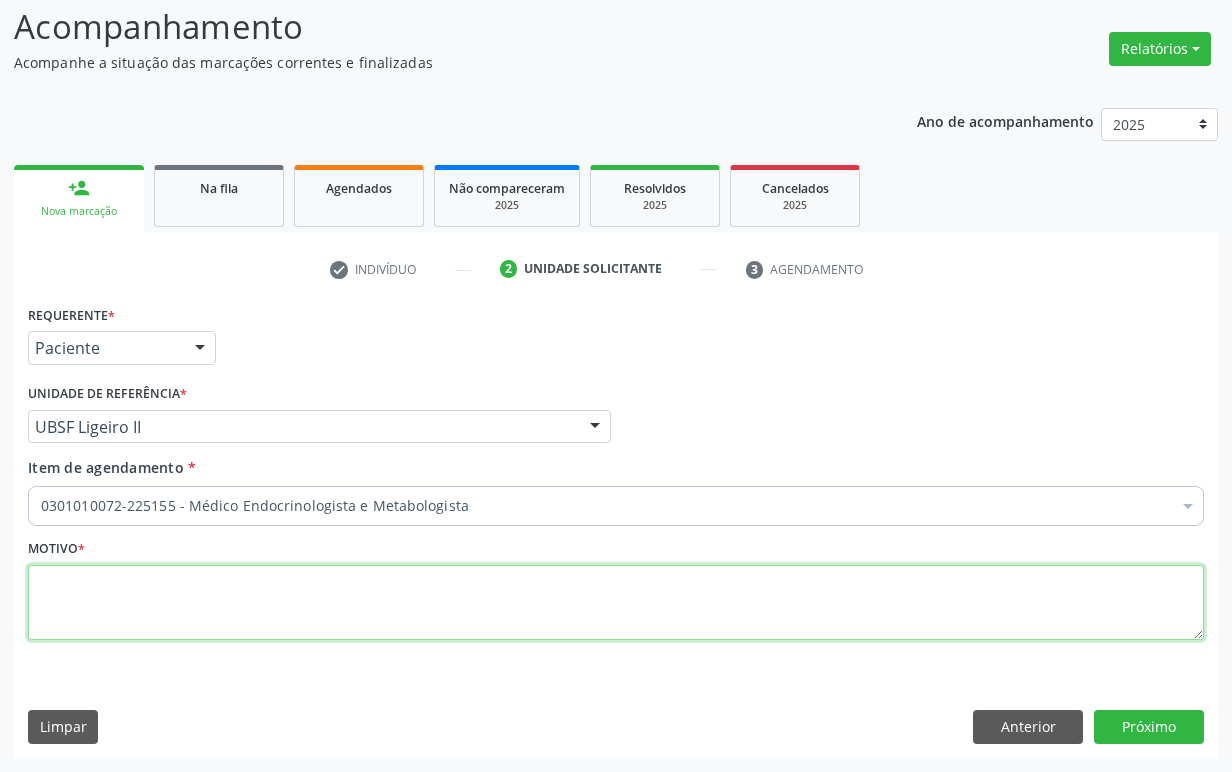 click at bounding box center (616, 603) 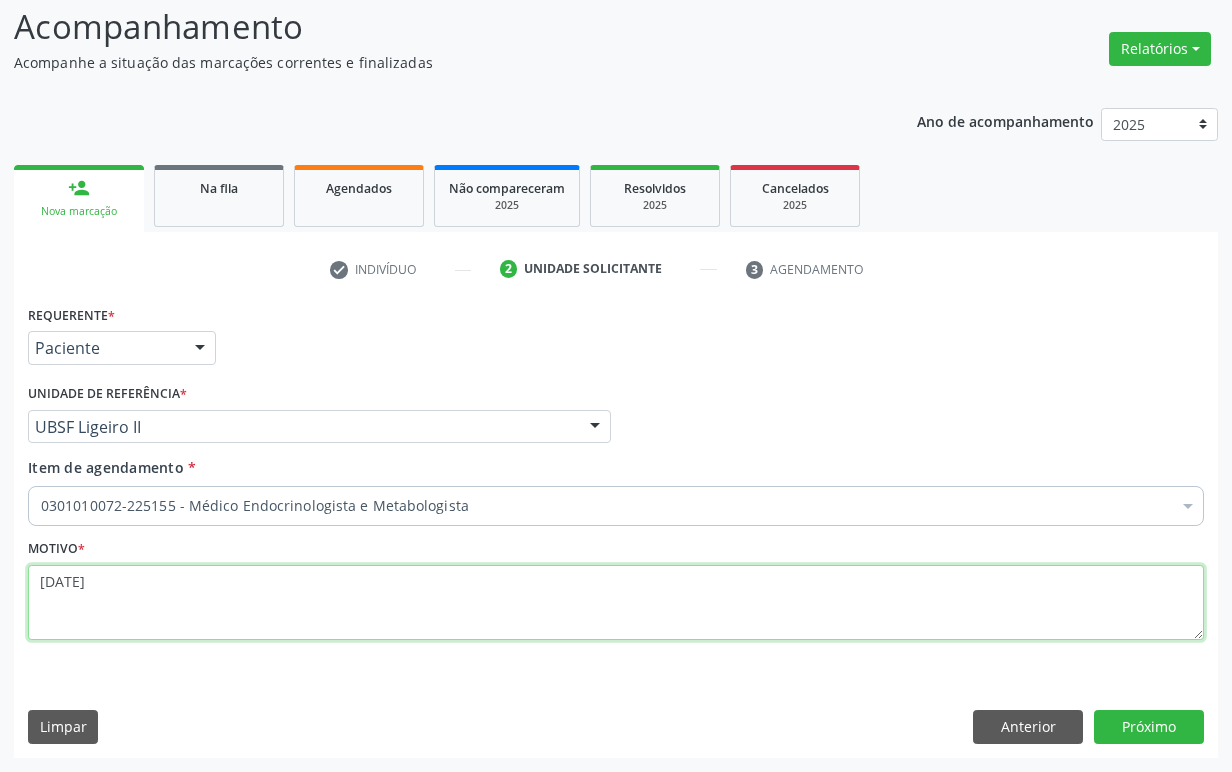 type on "1ª CONSULTA 06/25" 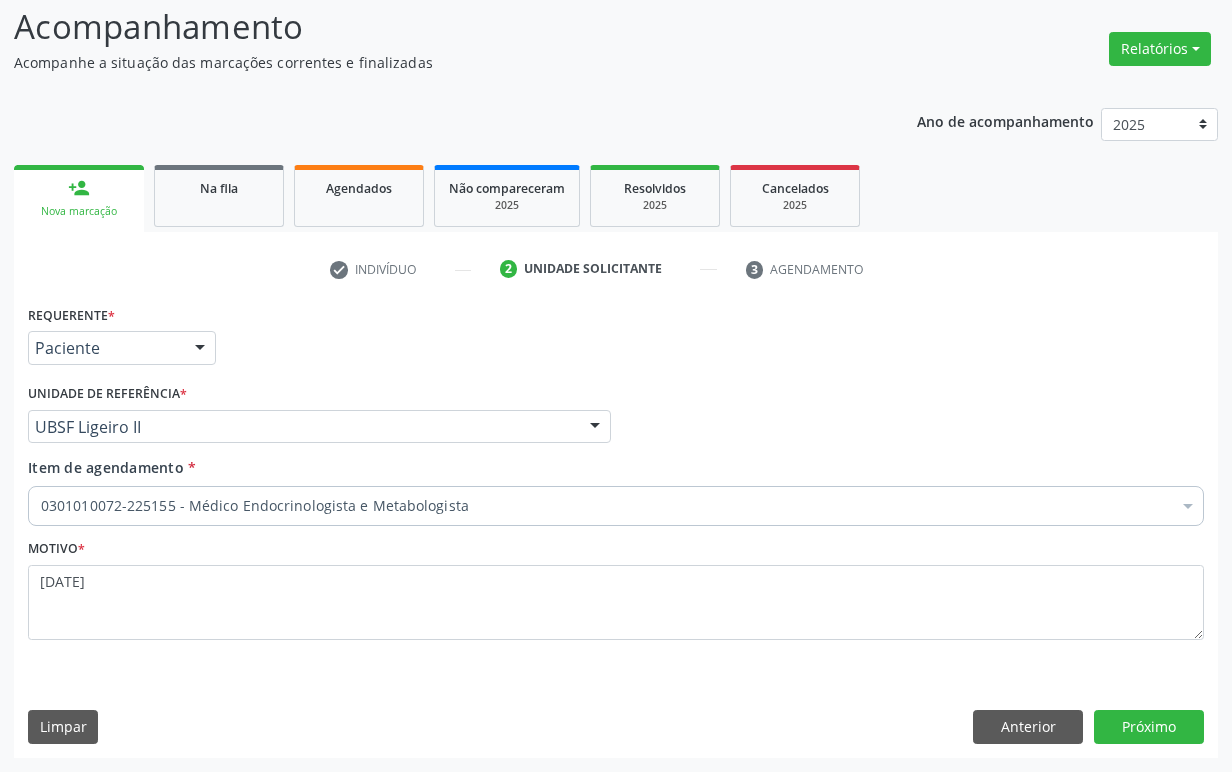 click on "Requerente
*
Paciente         Médico(a)   Enfermeiro(a)   Paciente
Nenhum resultado encontrado para: "   "
Não há nenhuma opção para ser exibida.
UF
PB         PB
Nenhum resultado encontrado para: "   "
Não há nenhuma opção para ser exibida.
Município
Queimadas         Campina Grande   Queimadas
Nenhum resultado encontrado para: "   "
Não há nenhuma opção para ser exibida.
Médico Solicitante
Por favor, selecione a Unidade de Atendimento primeiro
Nenhum resultado encontrado para: "   "
Não há nenhuma opção para ser exibida.
Unidade de referência
*
UBSF Ligeiro II         UBSF Ligeiro II   UBSF Saulo Leal Ernesto de Melo   UBSF Castanho   UBSF Baixa Verde   UBSF Ze Velho   UBSF Boa Vista   UBSF Olho Dagua Salgado   UBSF Zumbi" at bounding box center (616, 528) 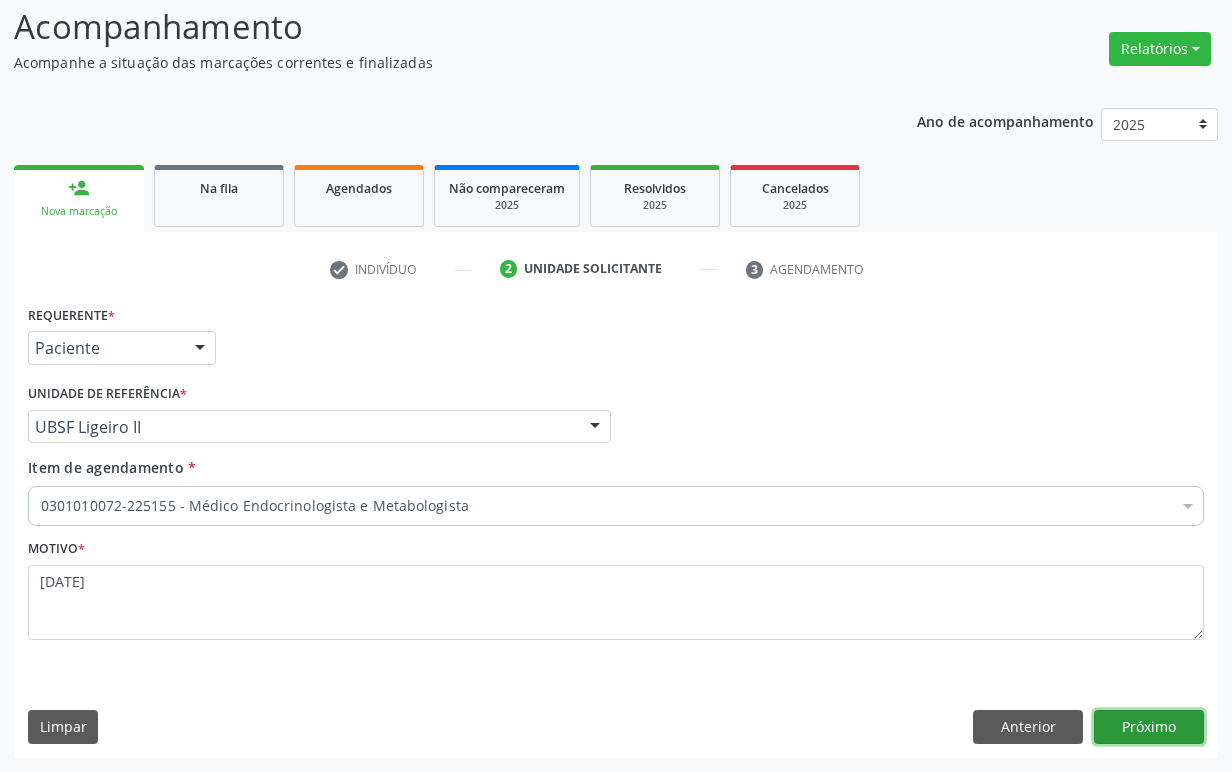 drag, startPoint x: 1170, startPoint y: 740, endPoint x: 1165, endPoint y: 727, distance: 13.928389 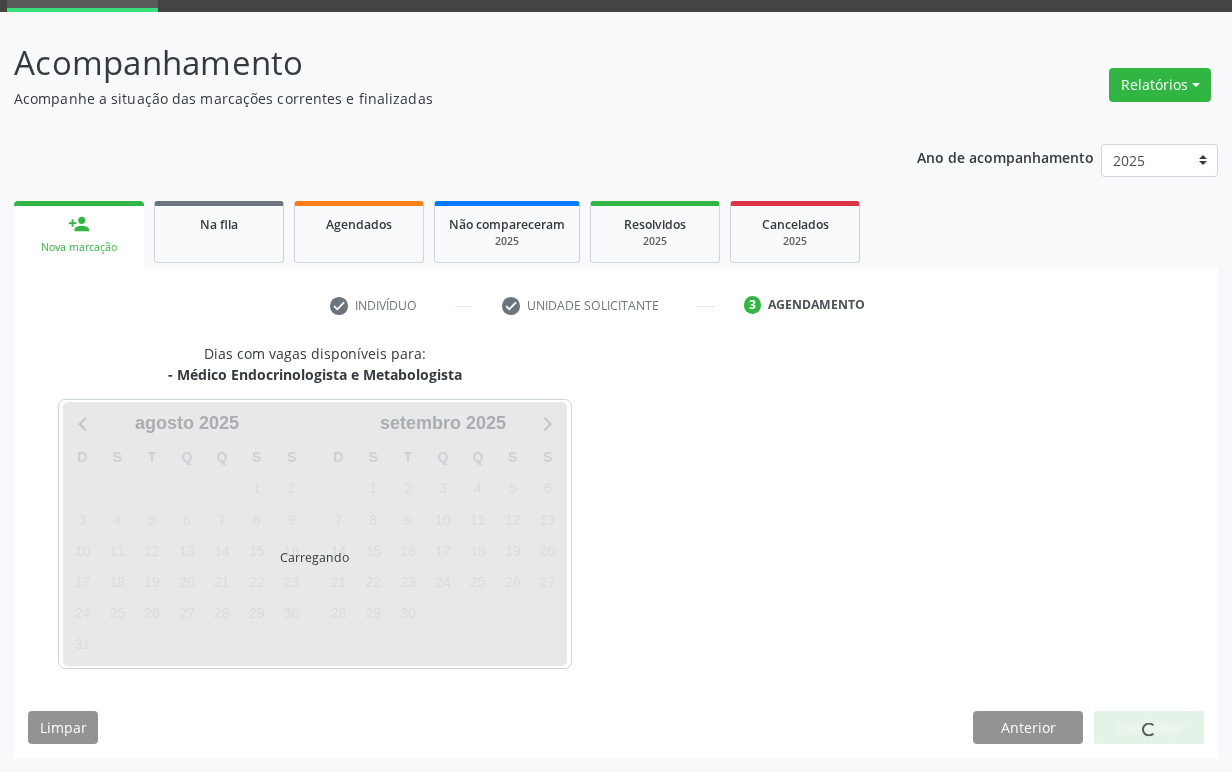 scroll, scrollTop: 134, scrollLeft: 0, axis: vertical 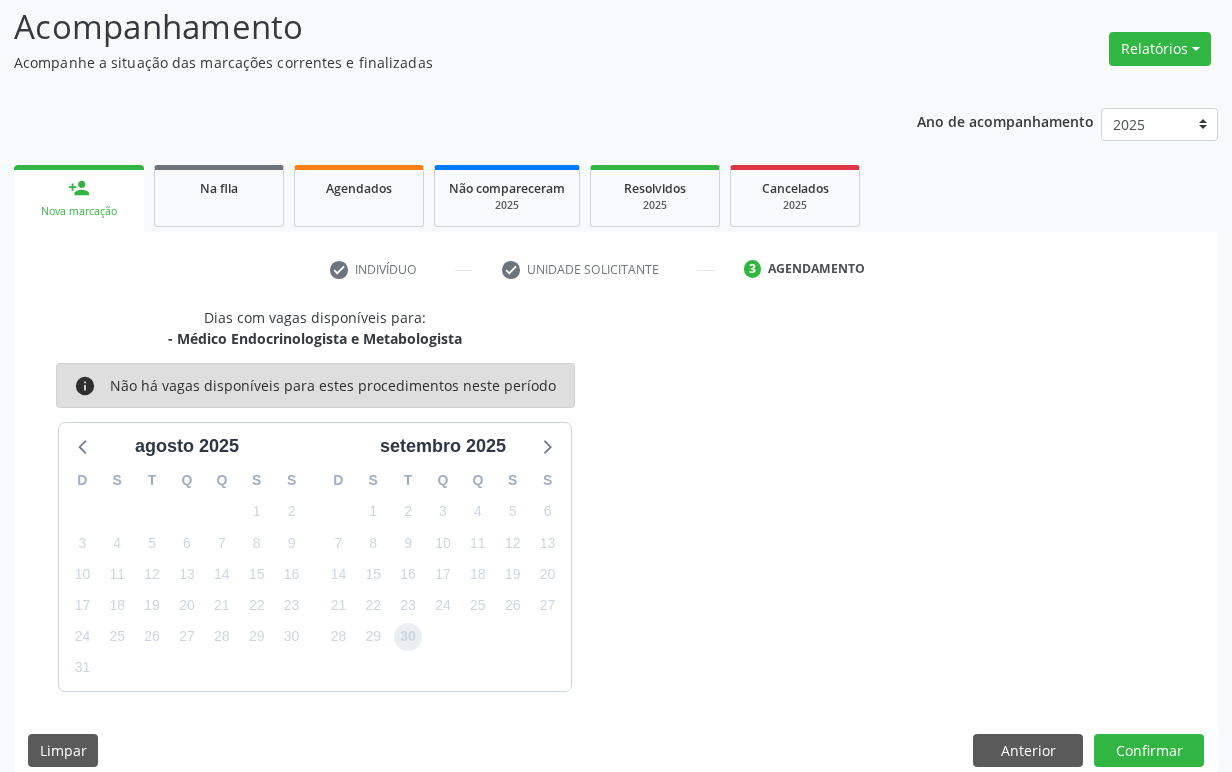click on "30" at bounding box center (408, 637) 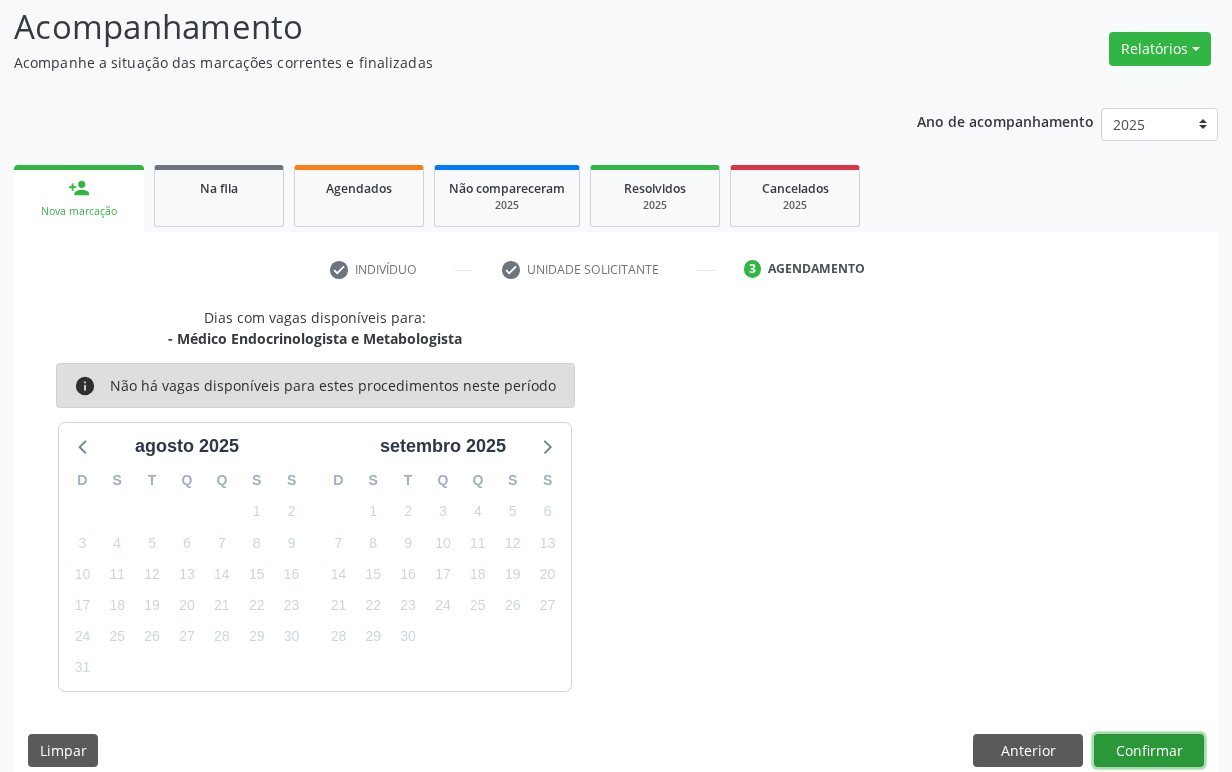 click on "Confirmar" at bounding box center (1149, 751) 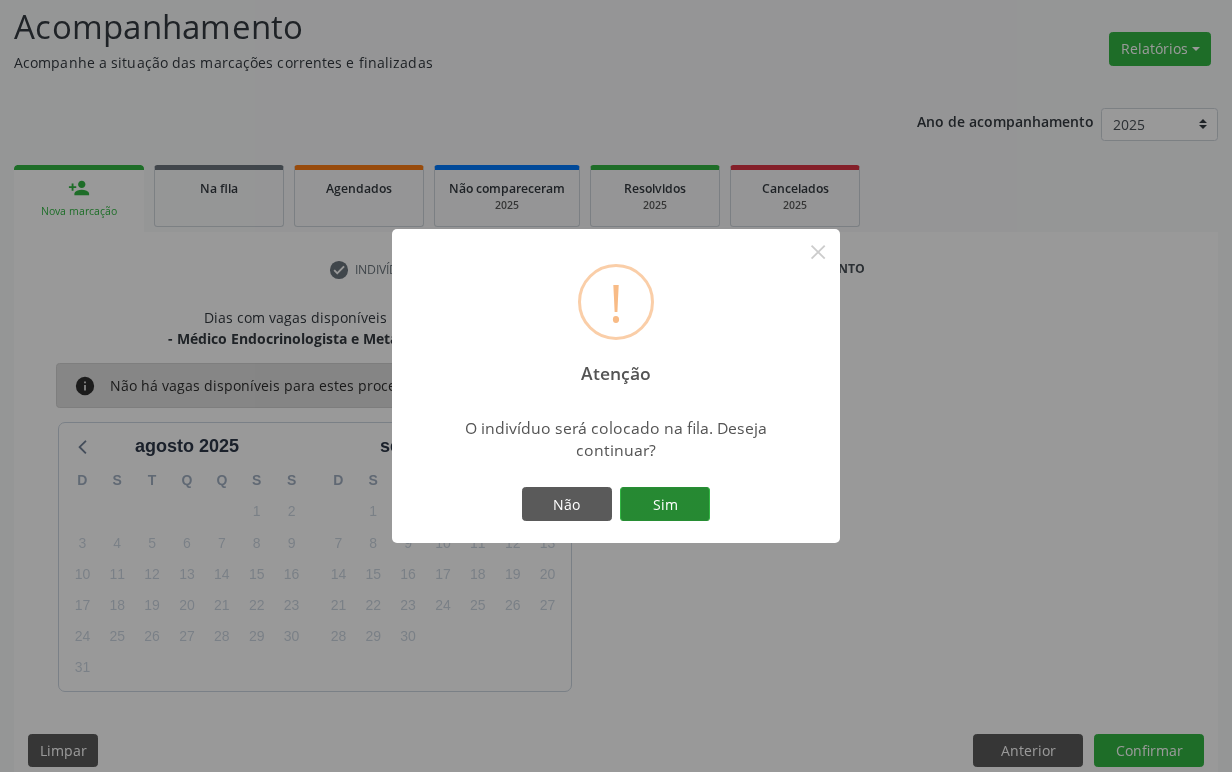 click on "Sim" at bounding box center (665, 504) 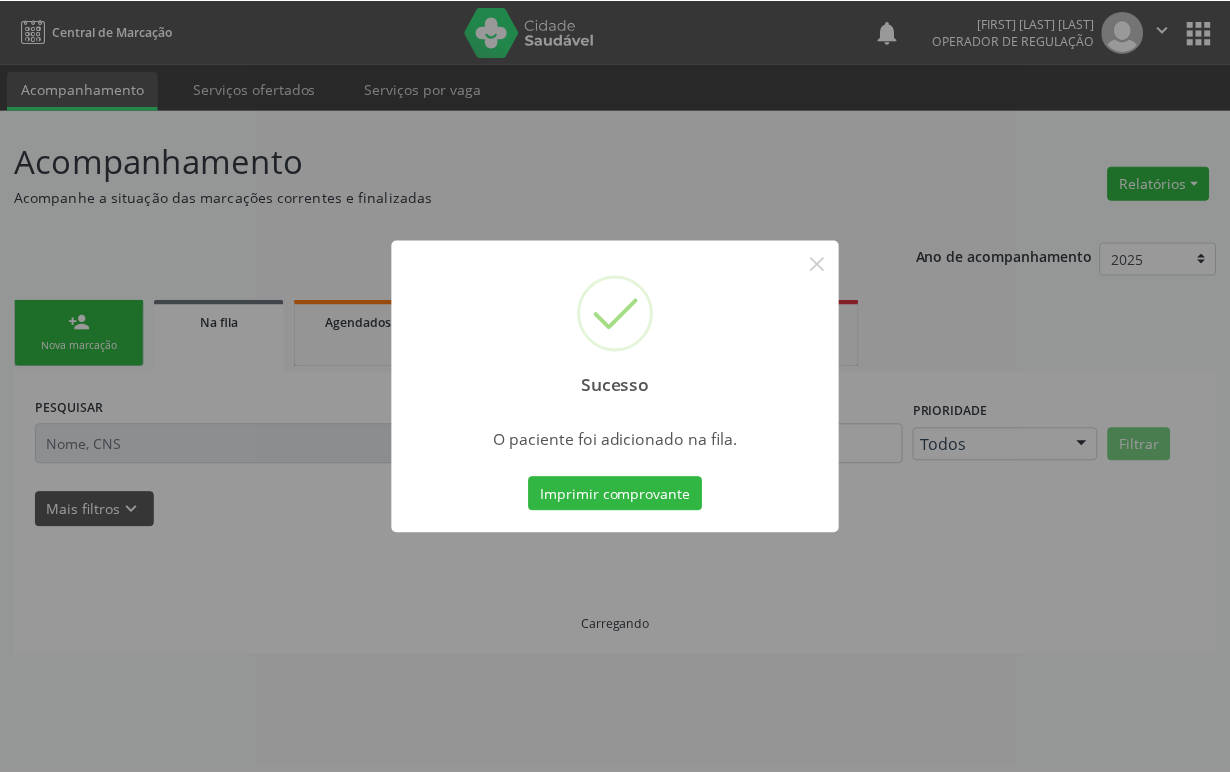 scroll, scrollTop: 0, scrollLeft: 0, axis: both 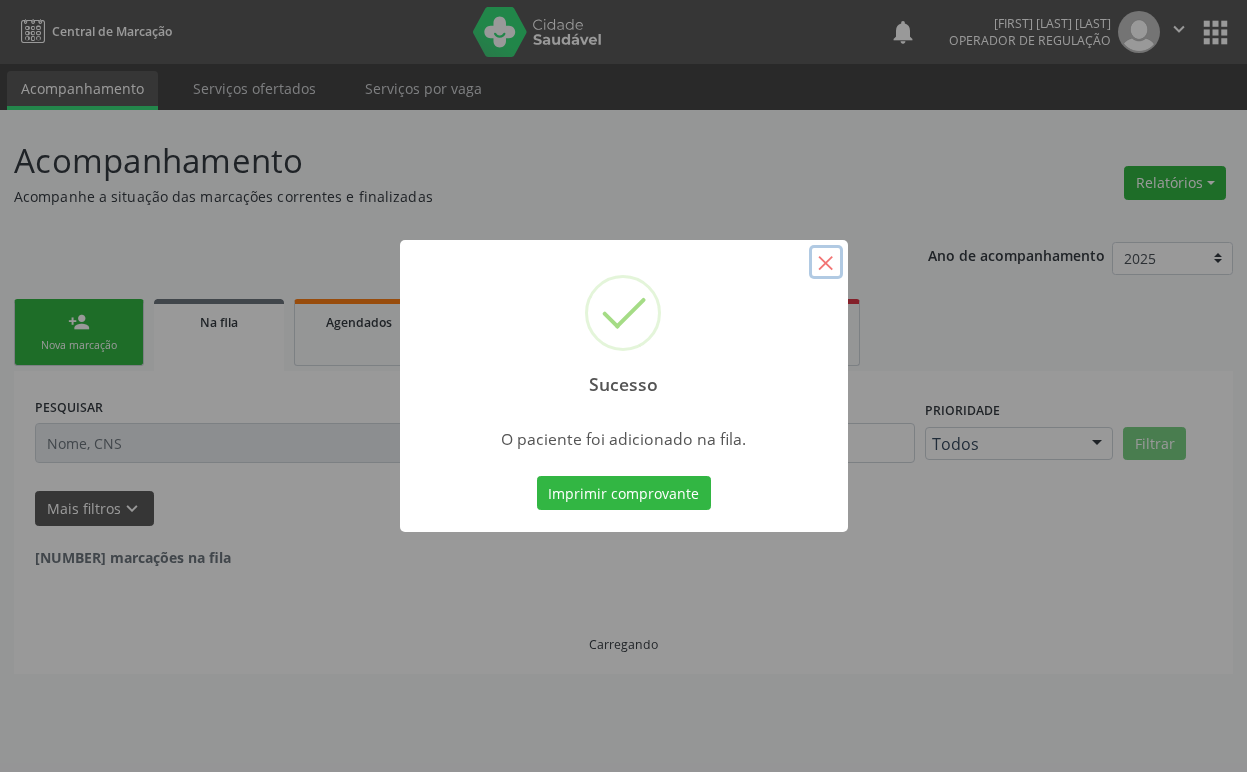 click on "×" at bounding box center (826, 262) 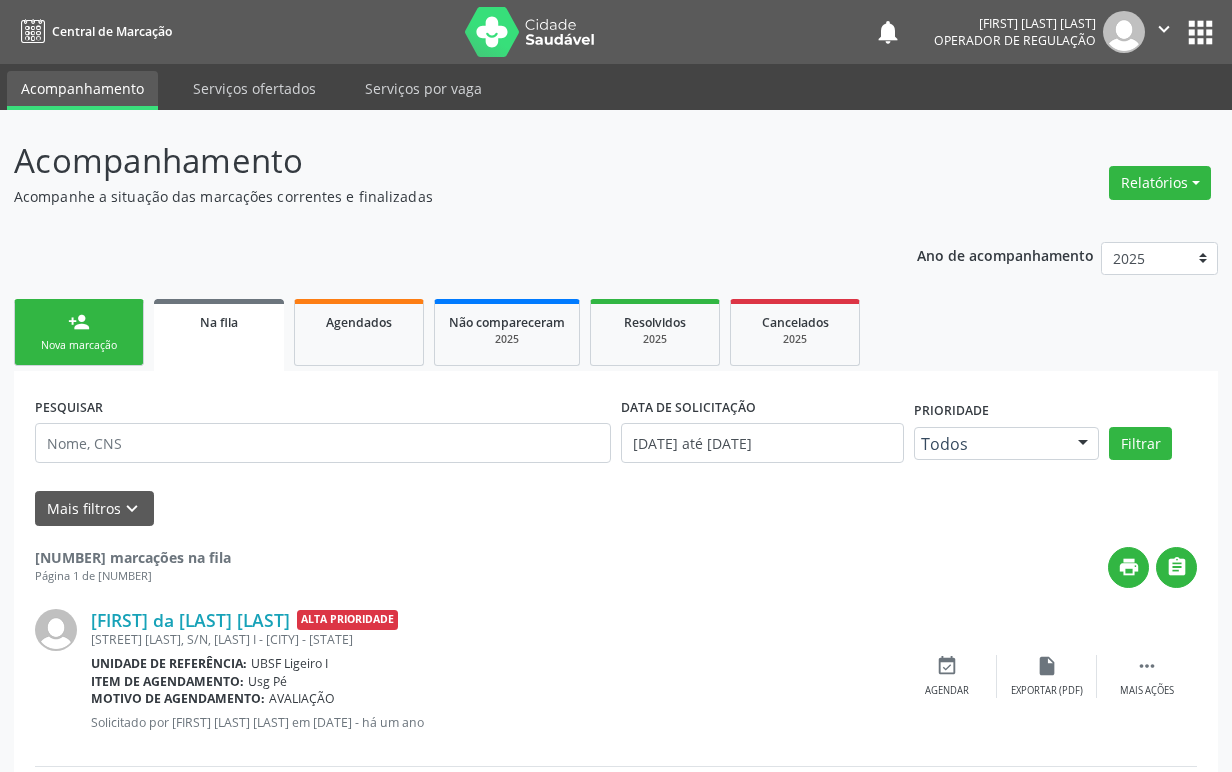 click on "person_add
Nova marcação" at bounding box center [79, 332] 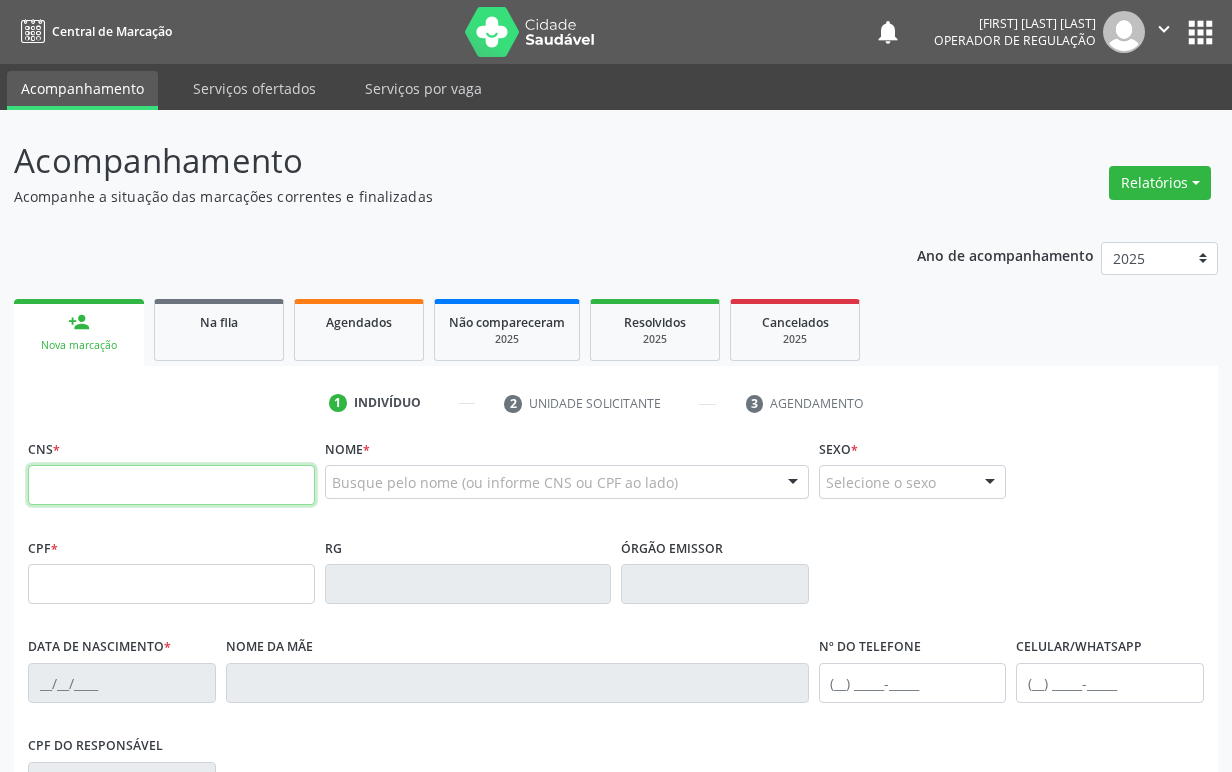 click at bounding box center (171, 485) 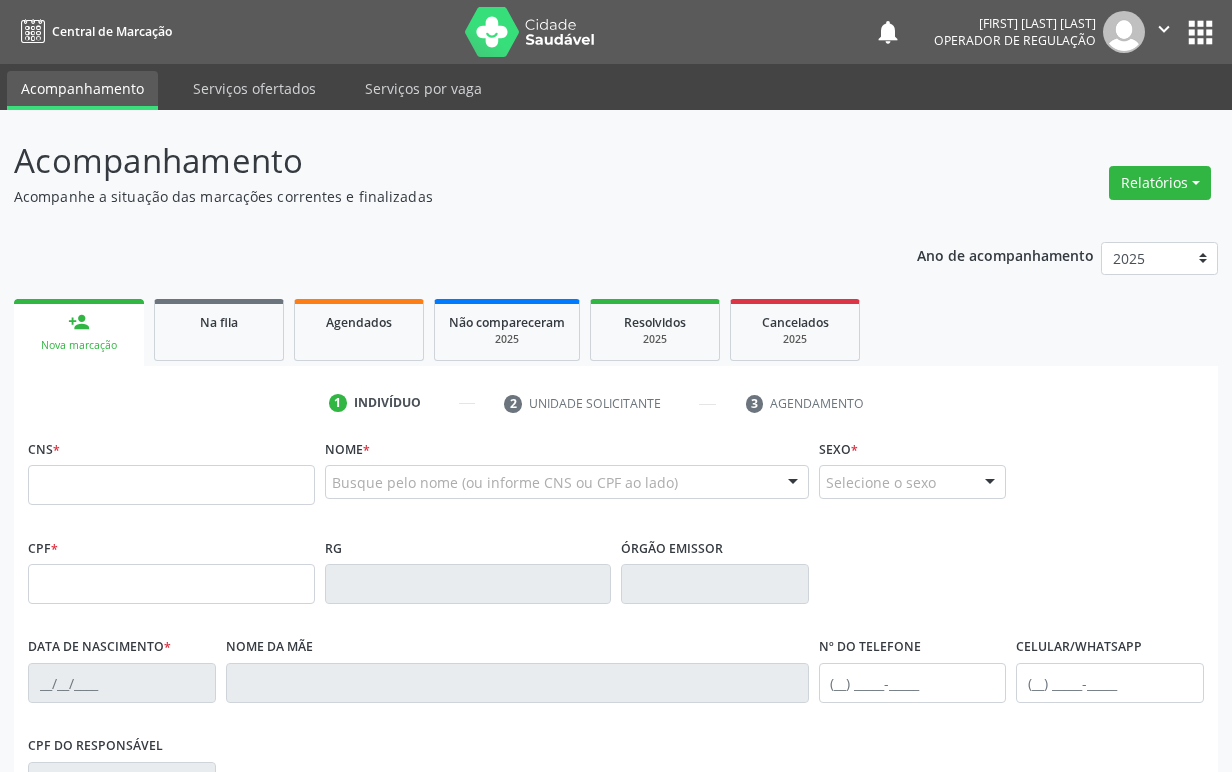 click on "Acompanhamento
Acompanhe a situação das marcações correntes e finalizadas
Relatórios
Acompanhamento
Consolidado
Procedimentos realizados
Ano de acompanhamento
2025 2024 2023 2022 2021
person_add
Nova marcação
Na fila   Agendados   Não compareceram
2025
Resolvidos
2025
Cancelados
2025
1
Indivíduo
2
Unidade solicitante
3
Agendamento
CNS
*
Nome
*
Busque pelo nome (ou informe CNS ou CPF ao lado)
Nenhum resultado encontrado para: "   "
Digite o nome
Sexo
*
Selecione o sexo
Masculino   Feminino
Nenhum resultado encontrado para: "   "
Não há nenhuma opção para ser exibida." at bounding box center [616, 603] 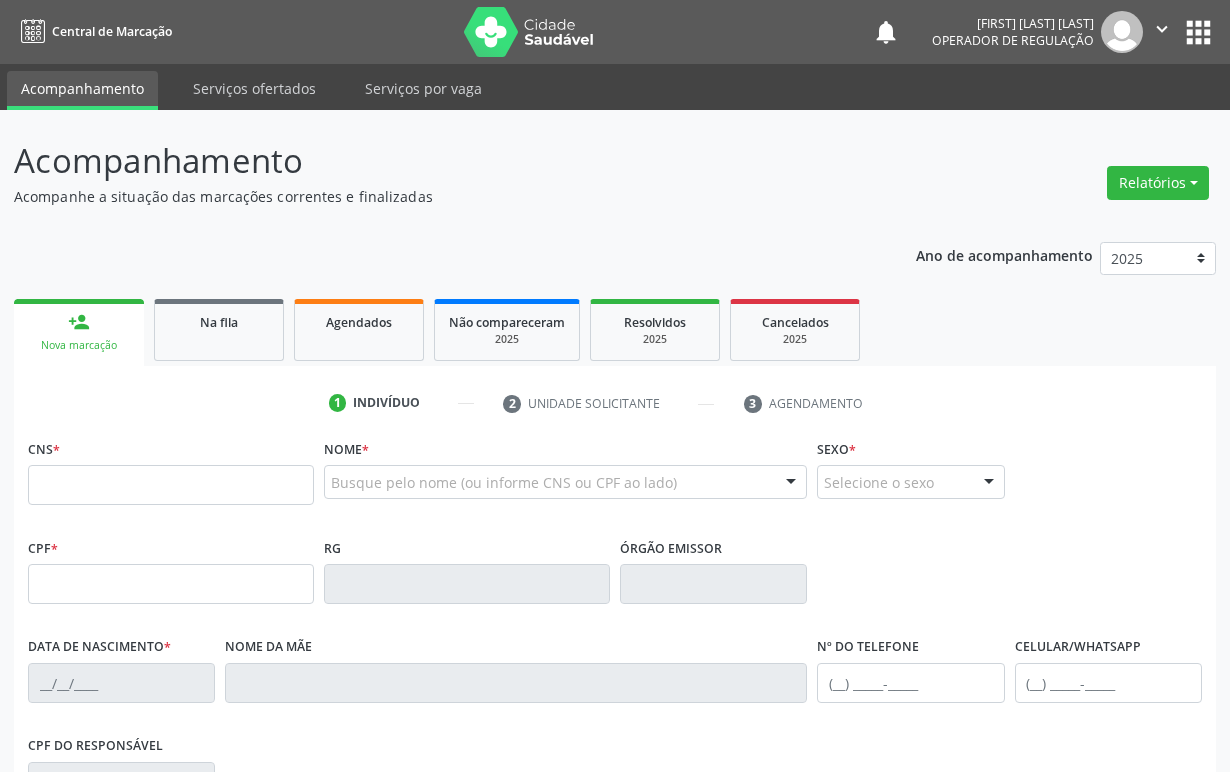 click on "1
Indivíduo
2
Unidade solicitante
3
Agendamento" at bounding box center (615, 403) 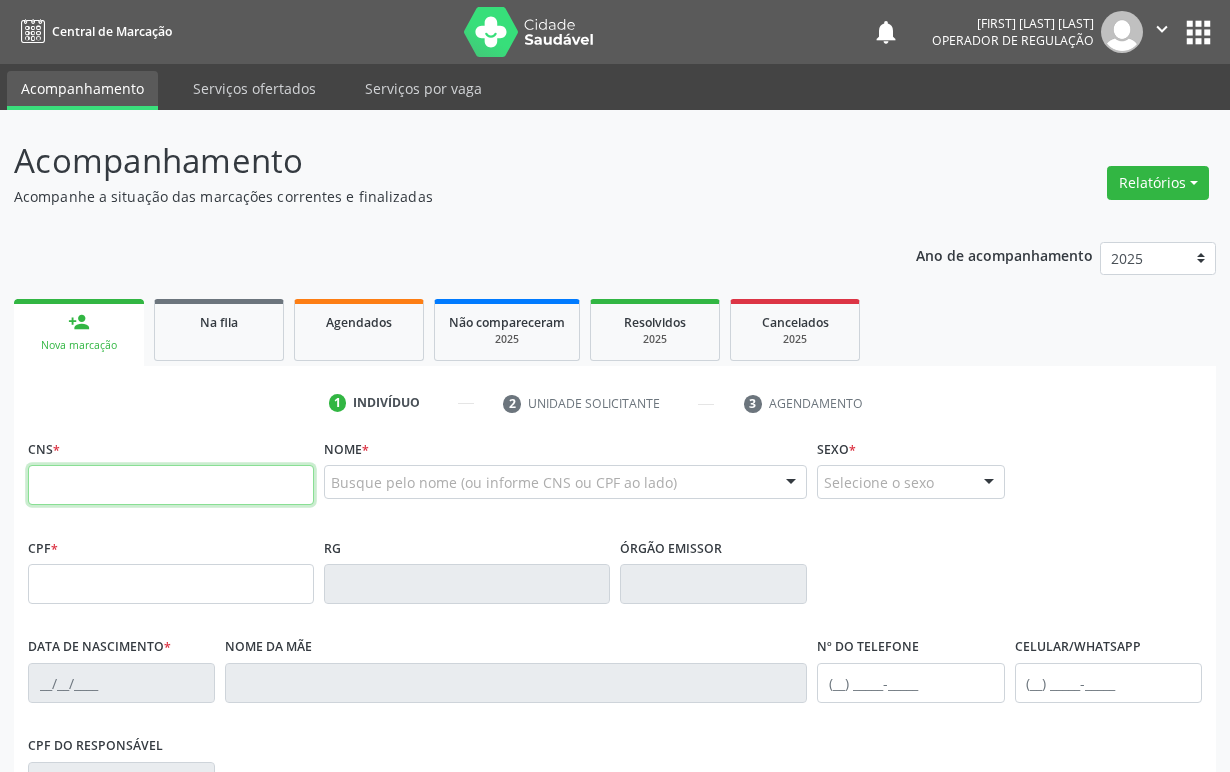 click at bounding box center [171, 485] 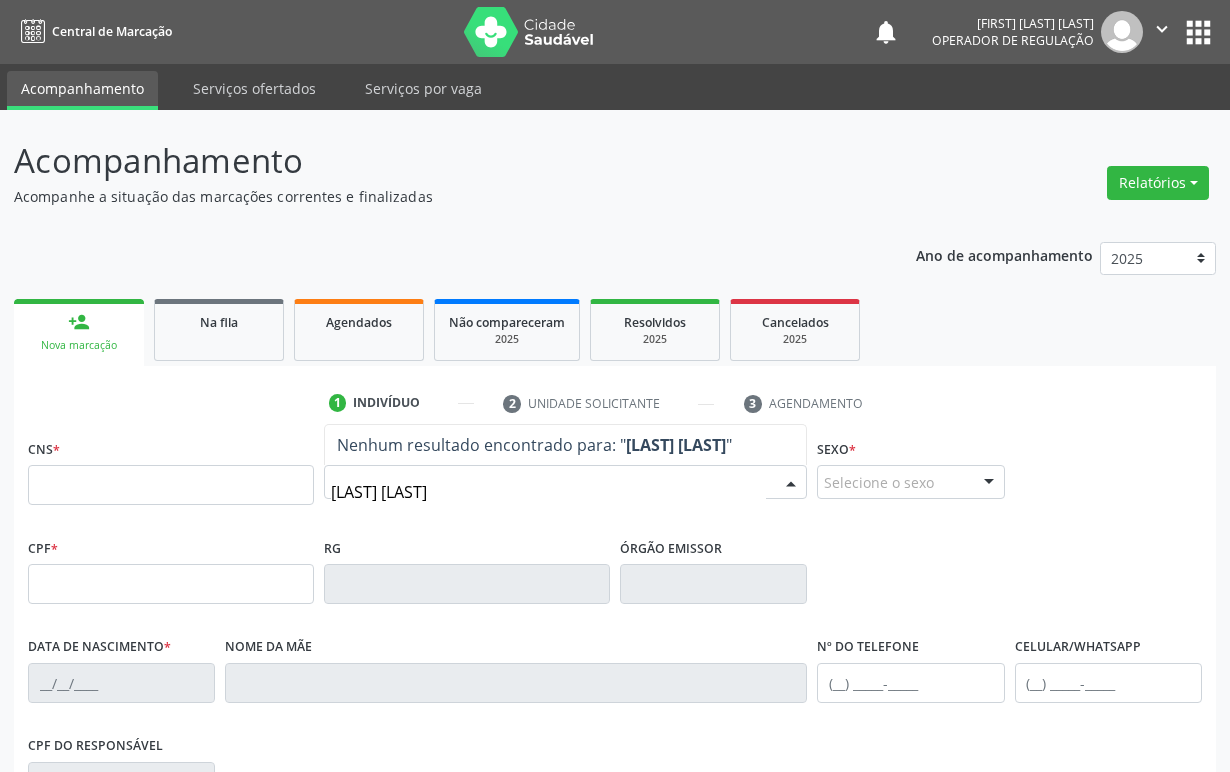 type on "MONIQUE FERREIRA" 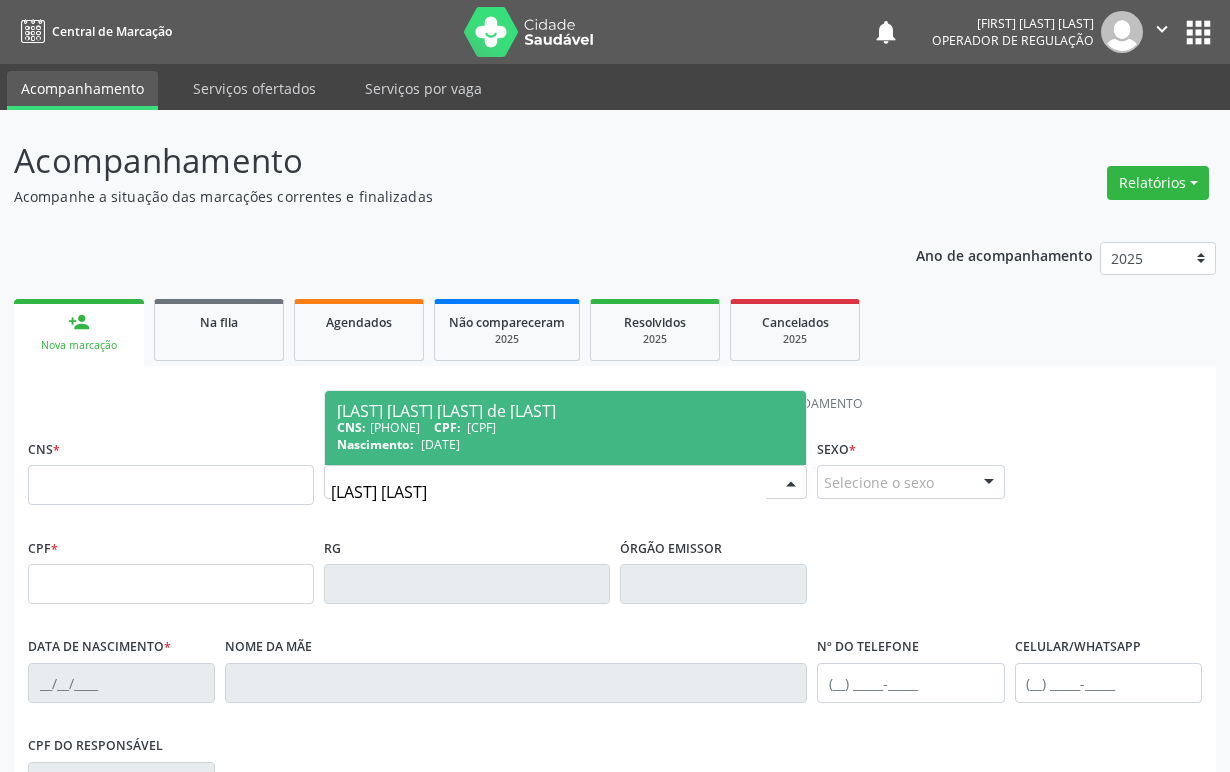 click on "CNS:
703 2076 7538 2096
CPF:
059.240.117-04" at bounding box center [565, 427] 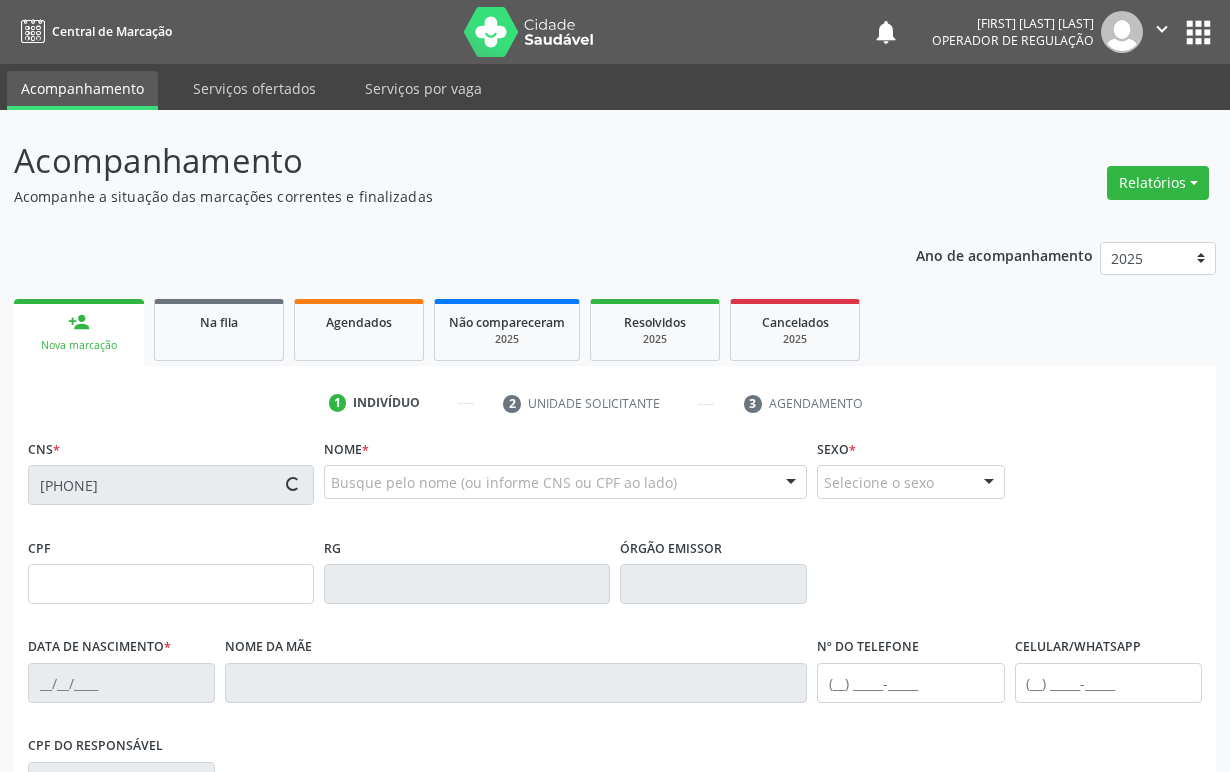 type on "059.240.117-04" 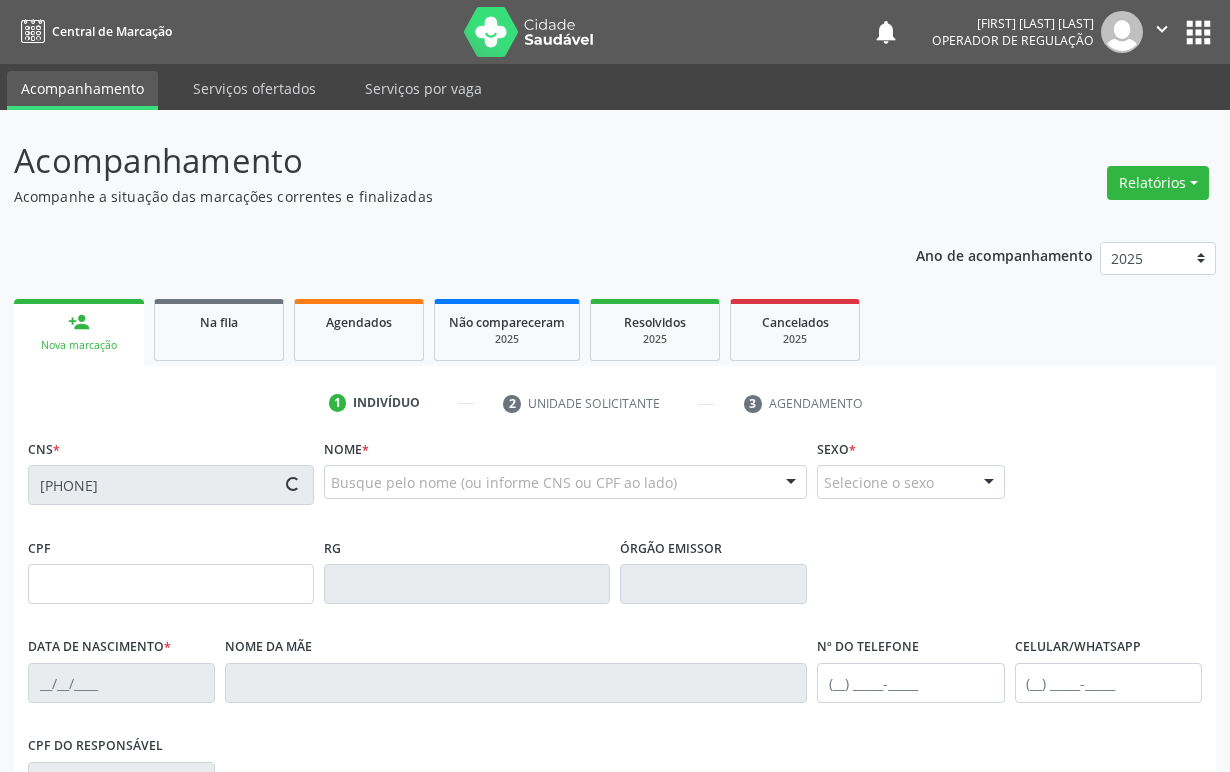 type on "01/10/1991" 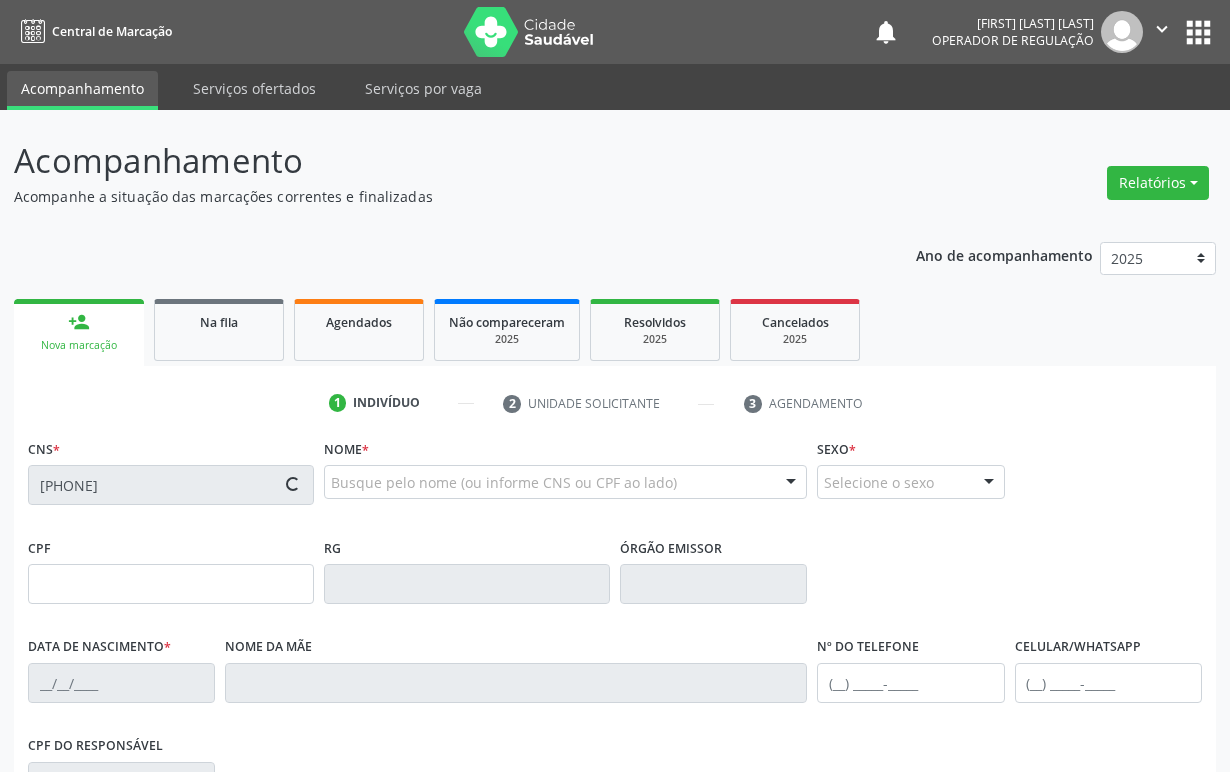 type on "235" 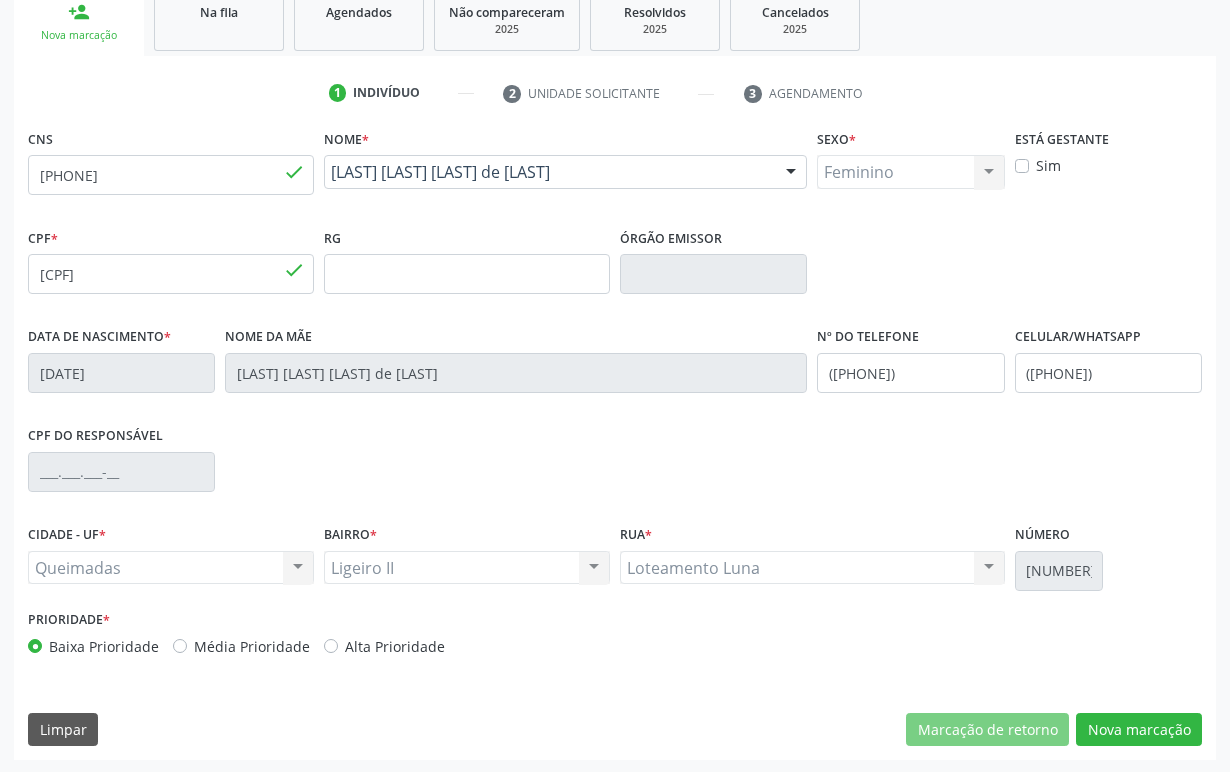 scroll, scrollTop: 312, scrollLeft: 0, axis: vertical 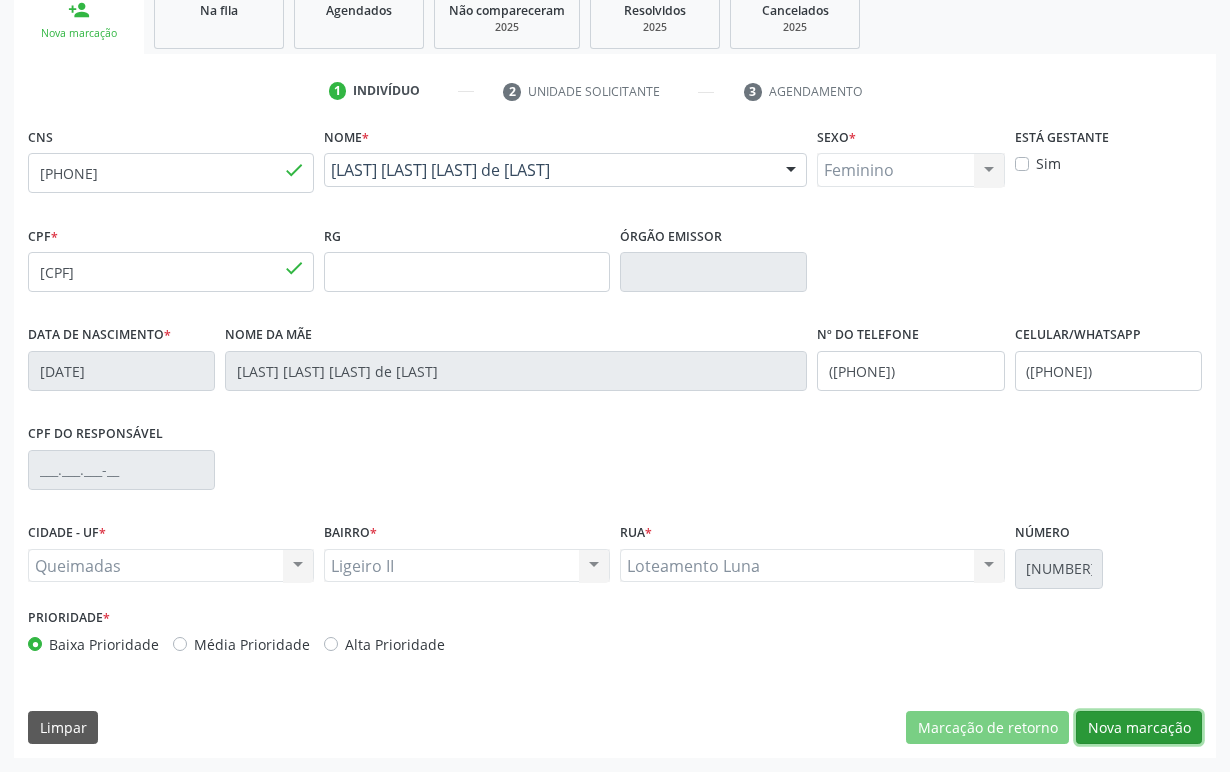 click on "Nova marcação" at bounding box center (1139, 728) 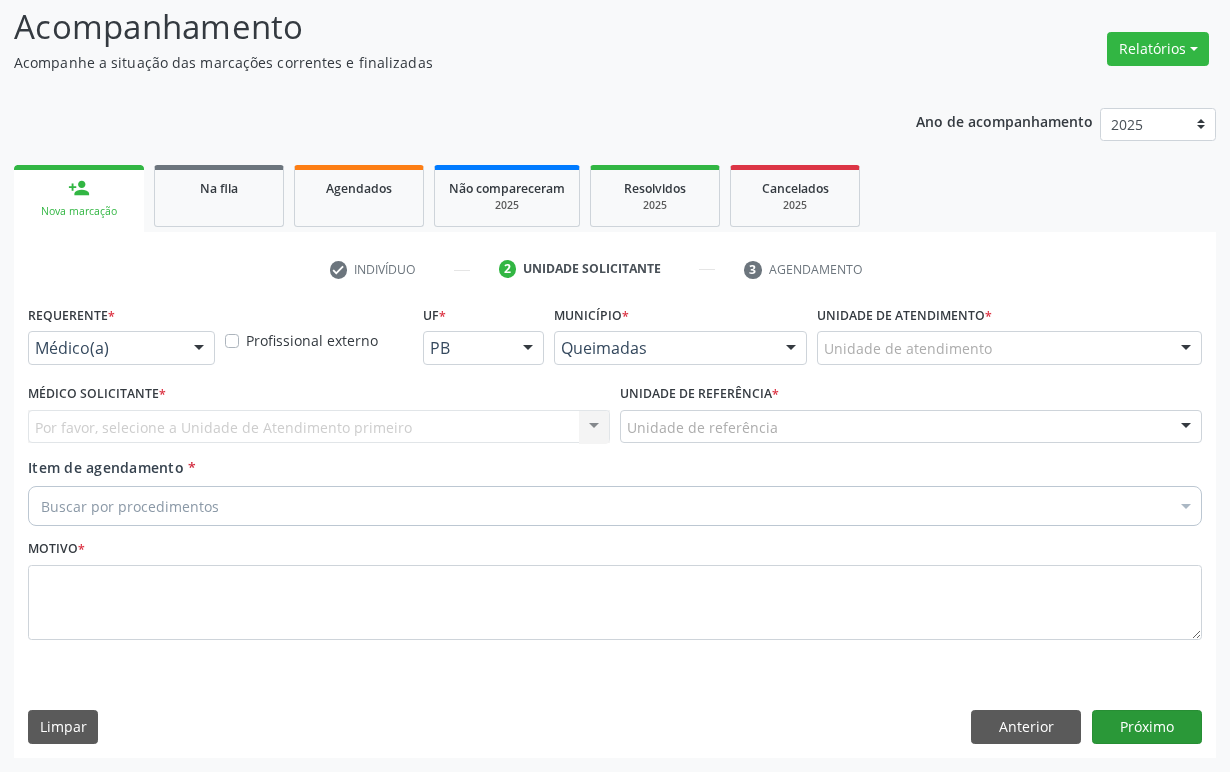 scroll, scrollTop: 134, scrollLeft: 0, axis: vertical 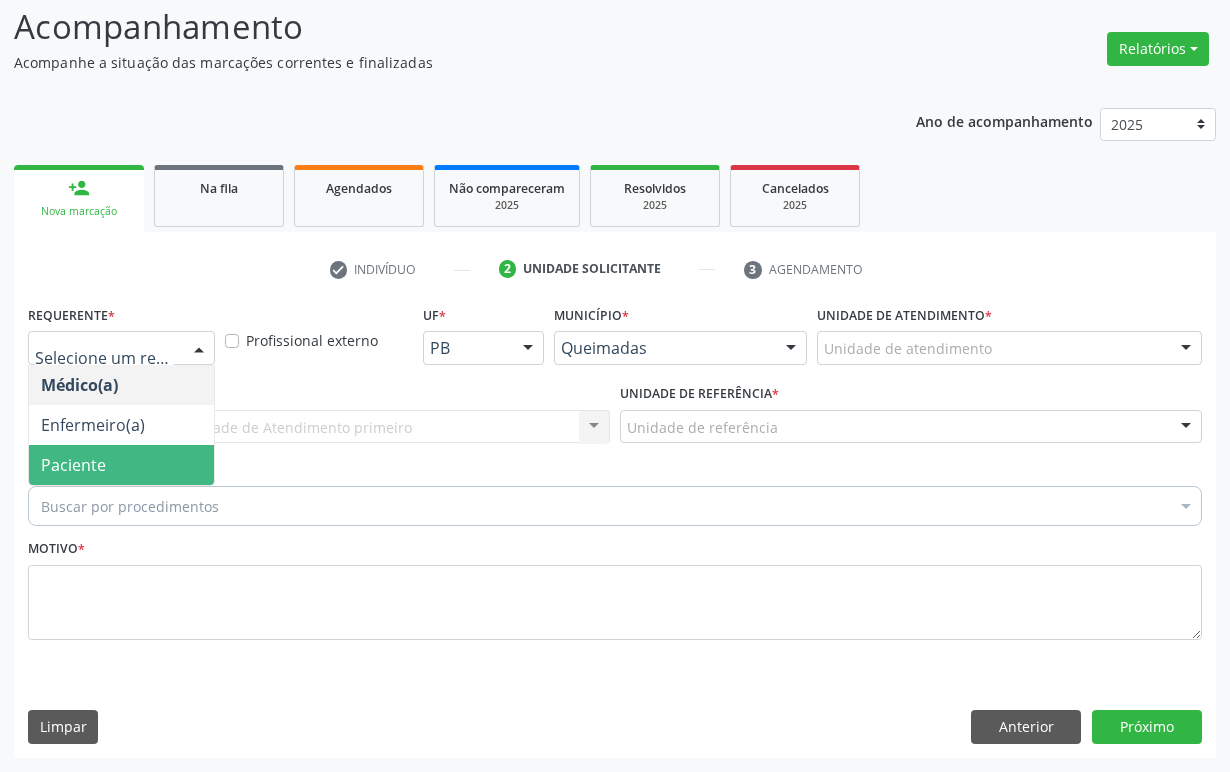 click on "Paciente" at bounding box center [121, 465] 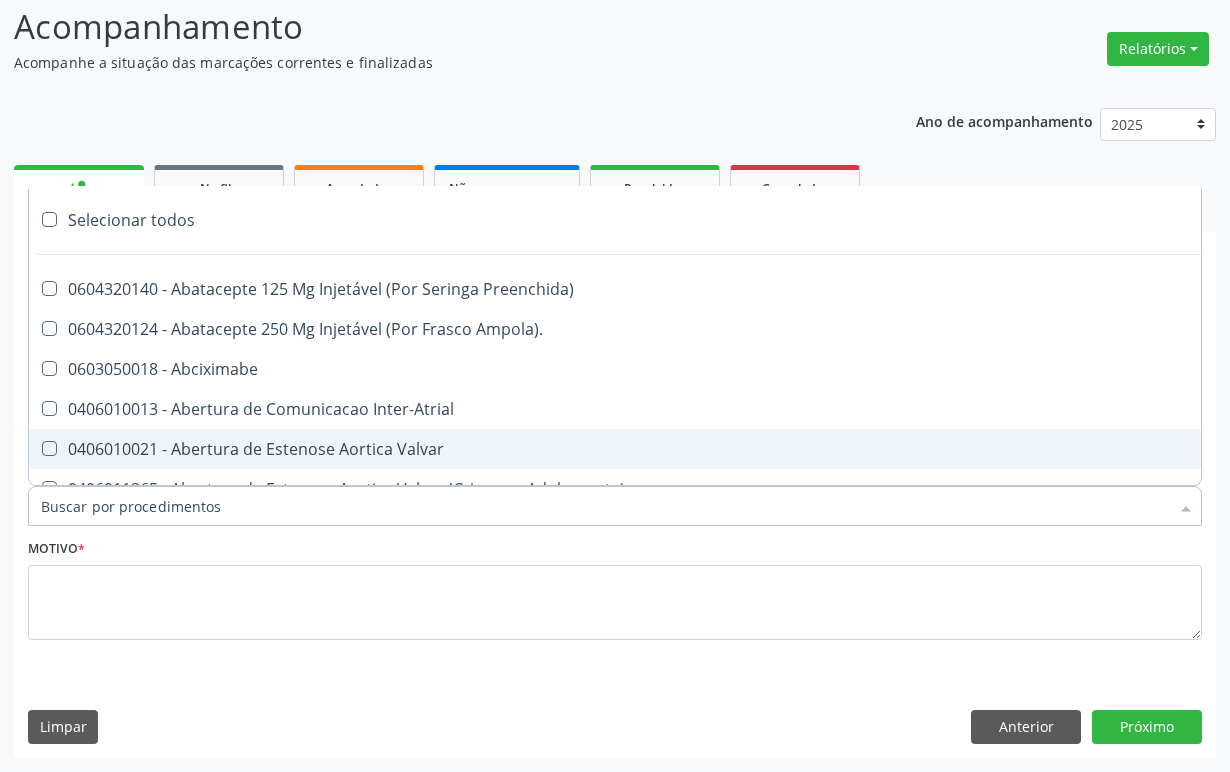 paste on "1ª CONSULTA 06/25" 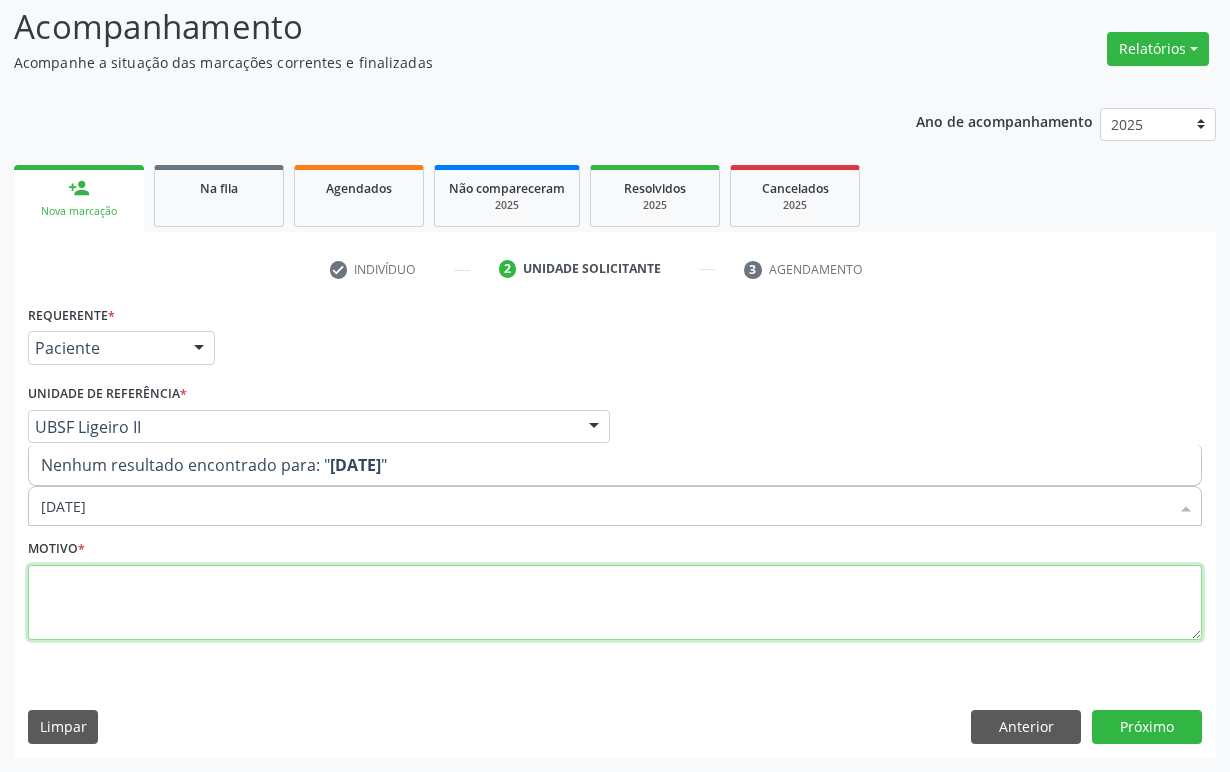 click at bounding box center [615, 603] 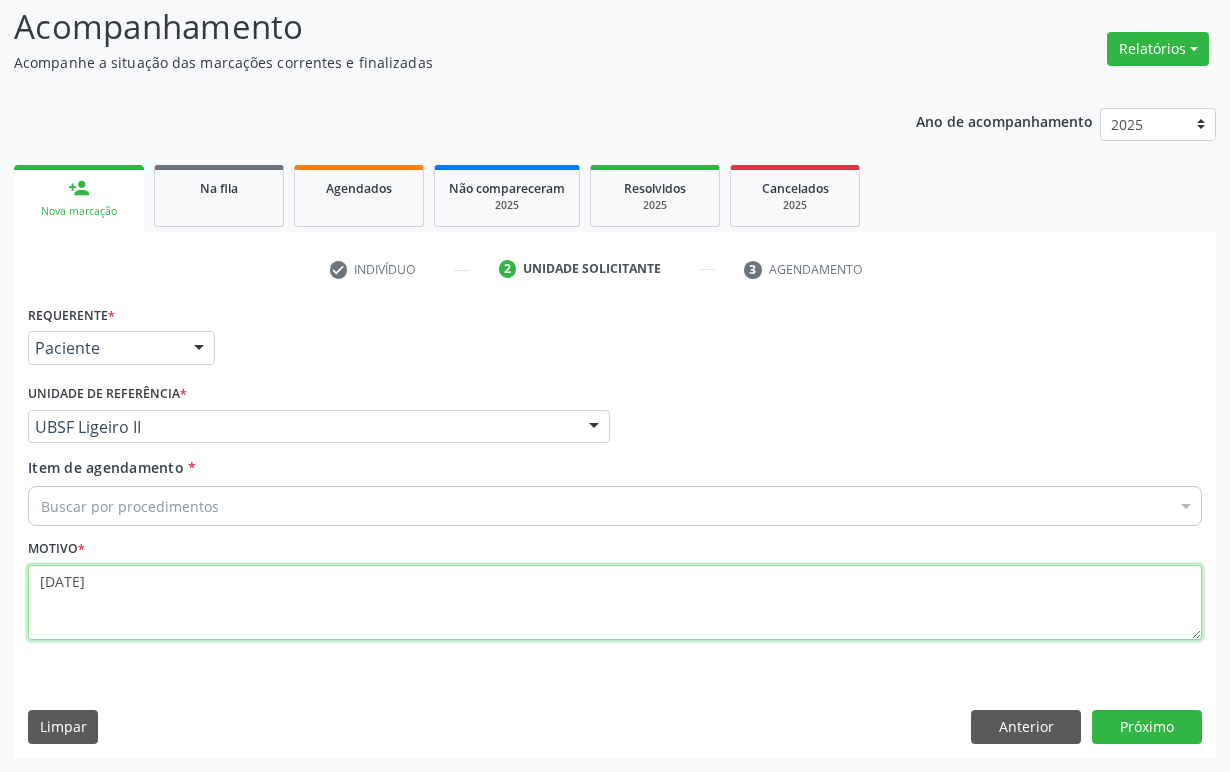 type on "1ª CONSULTA 06/25" 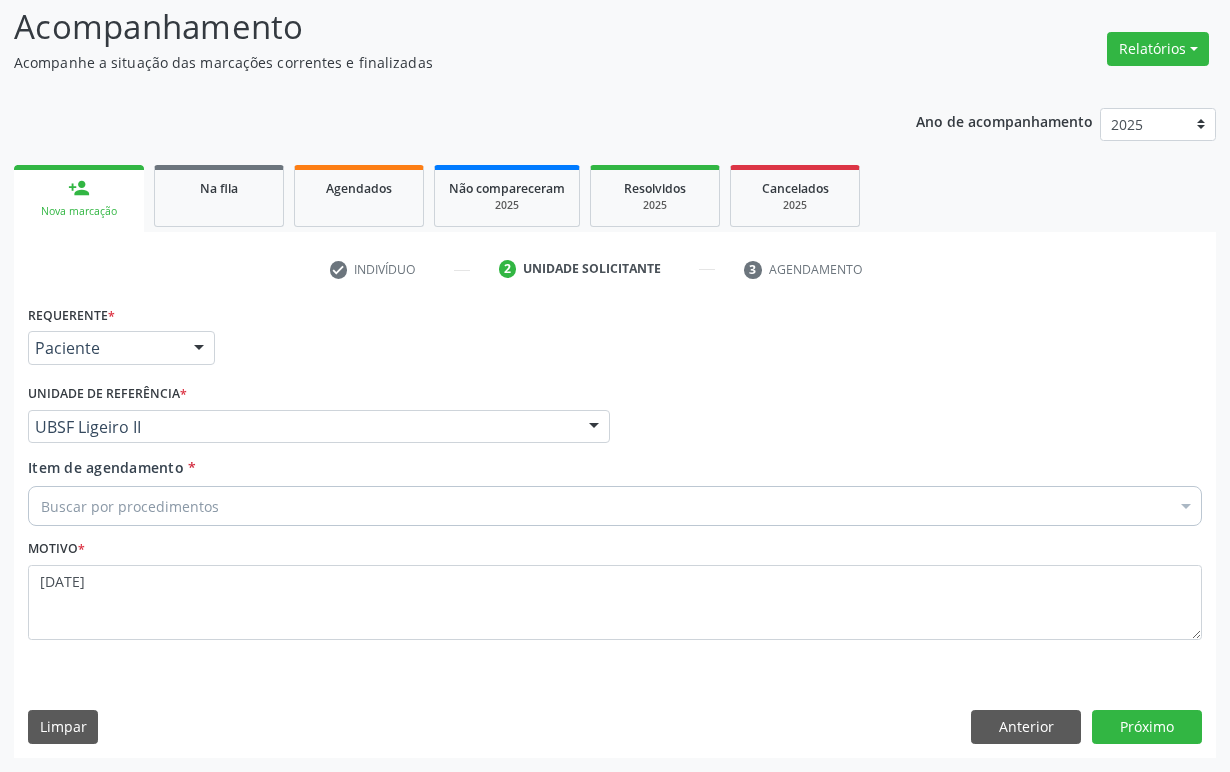click on "Buscar por procedimentos" at bounding box center [615, 506] 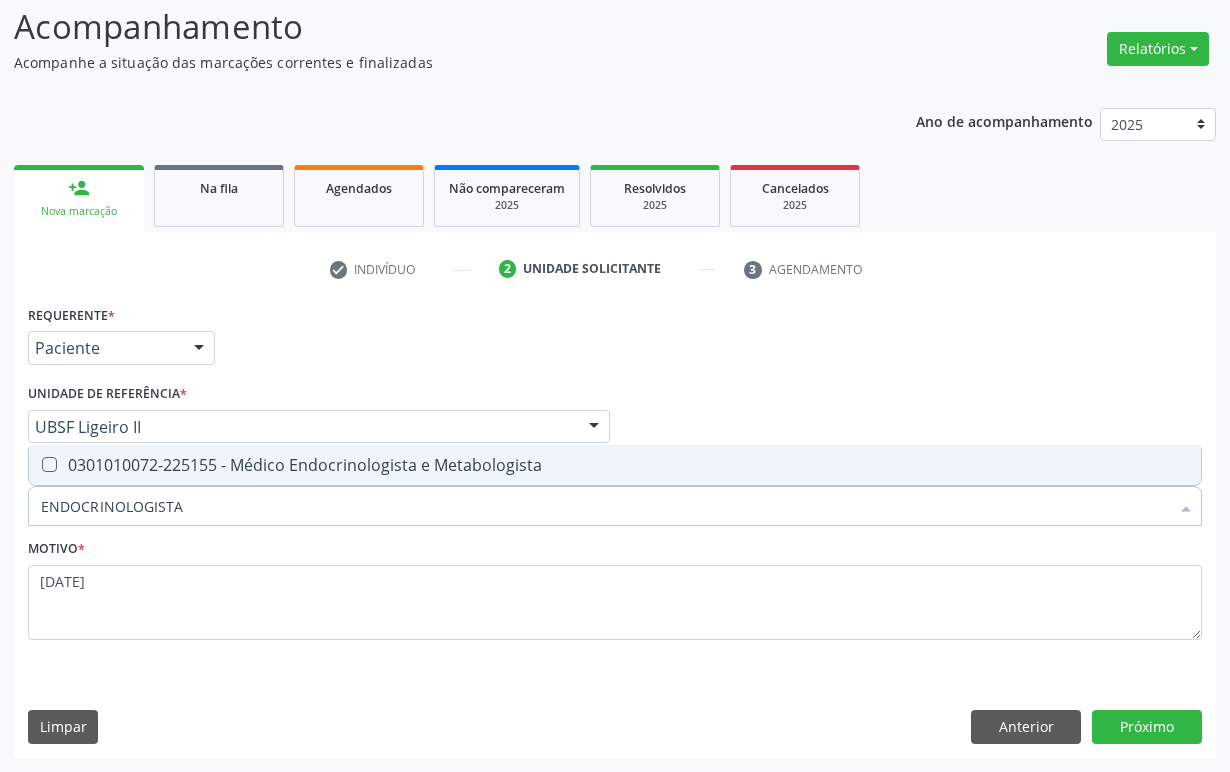 click on "0301010072-225155 - Médico Endocrinologista e Metabologista" at bounding box center (615, 465) 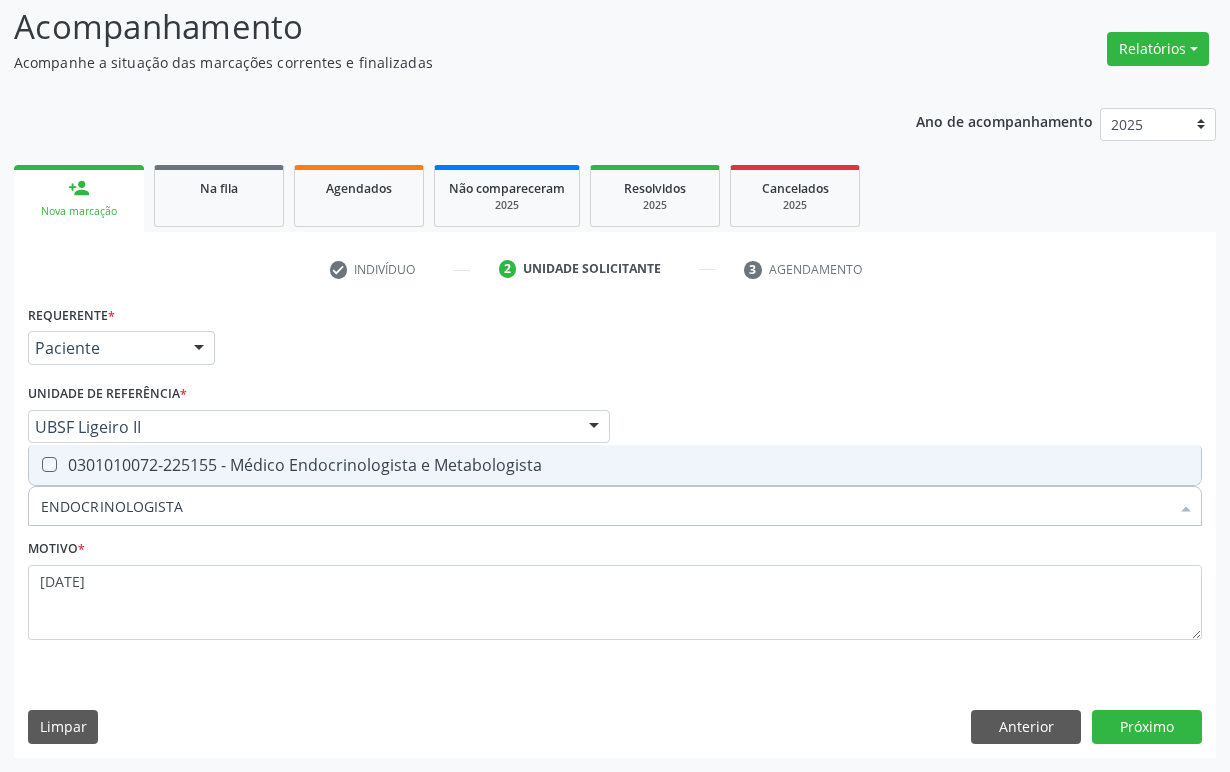 checkbox on "true" 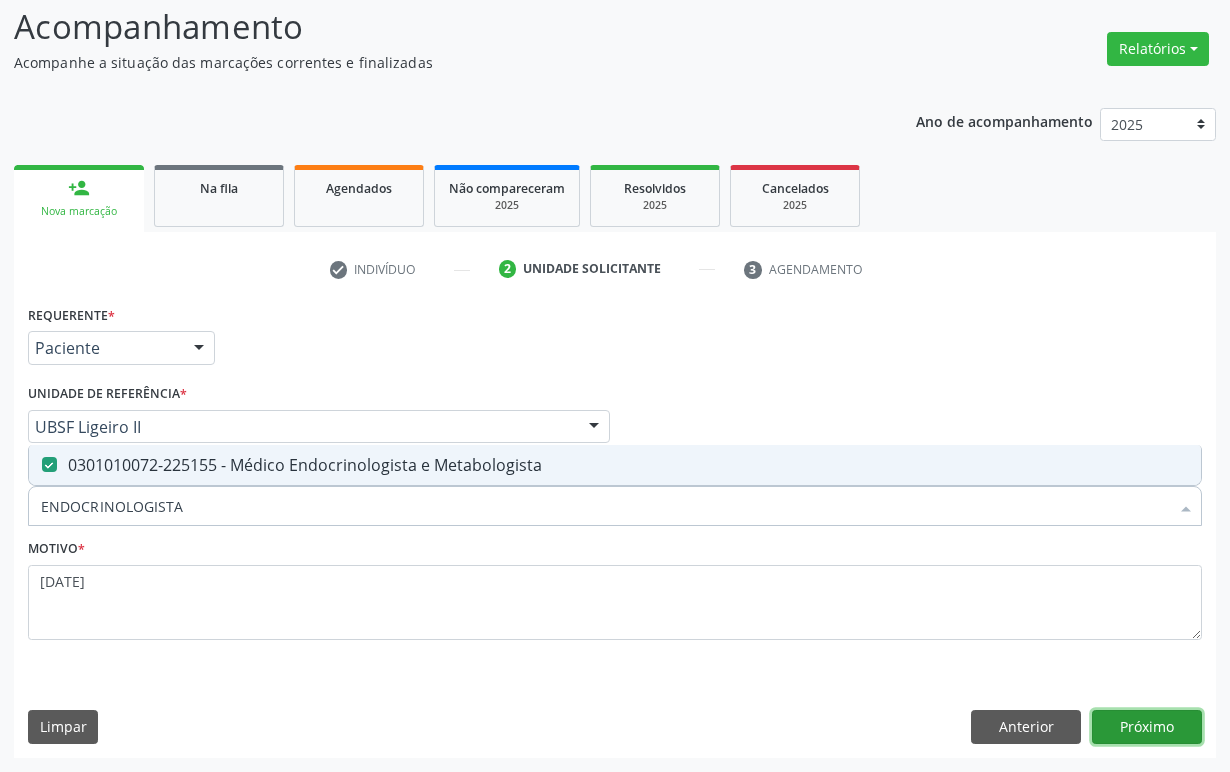 click on "Próximo" at bounding box center [1147, 727] 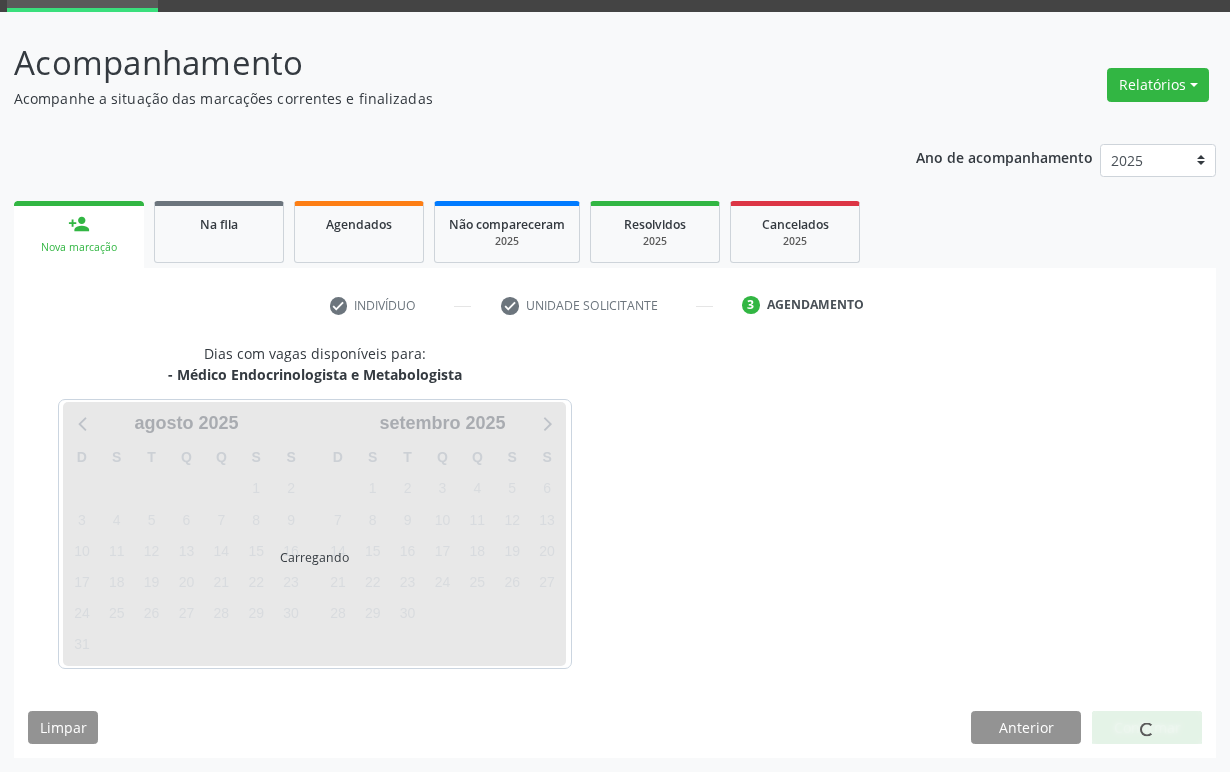 scroll, scrollTop: 134, scrollLeft: 0, axis: vertical 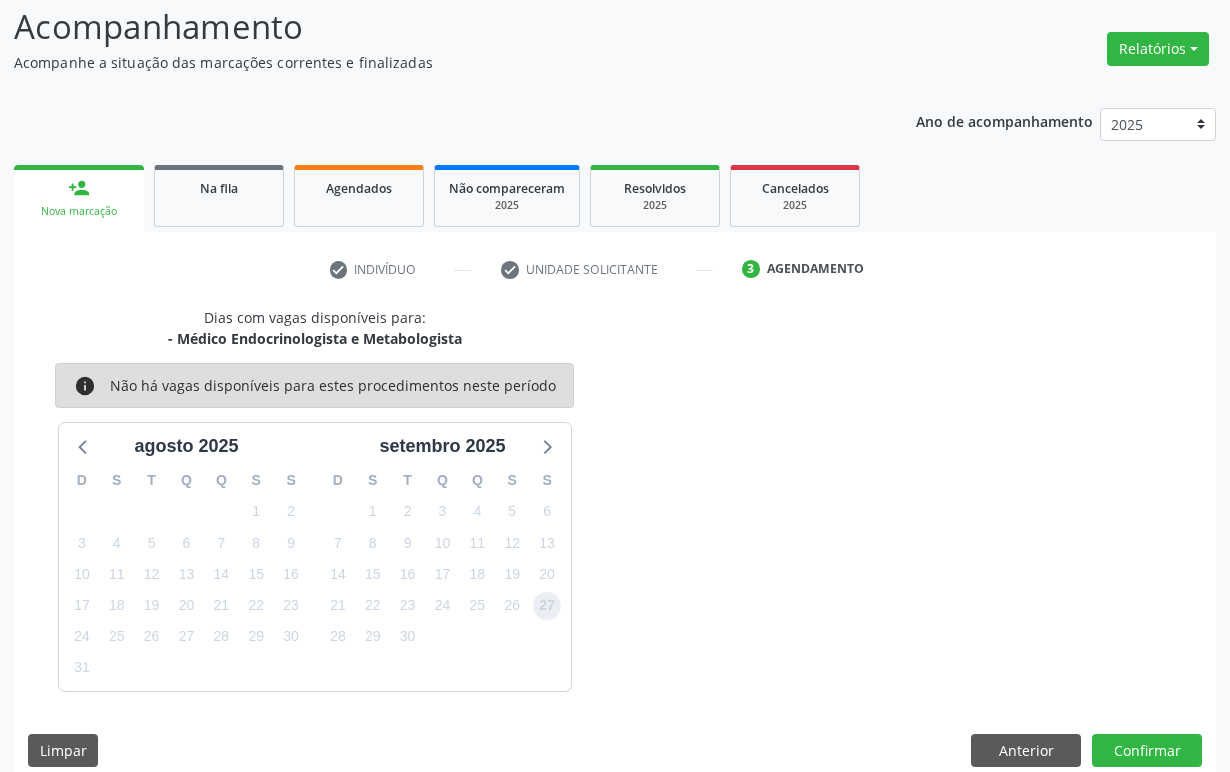 click on "27" at bounding box center [547, 606] 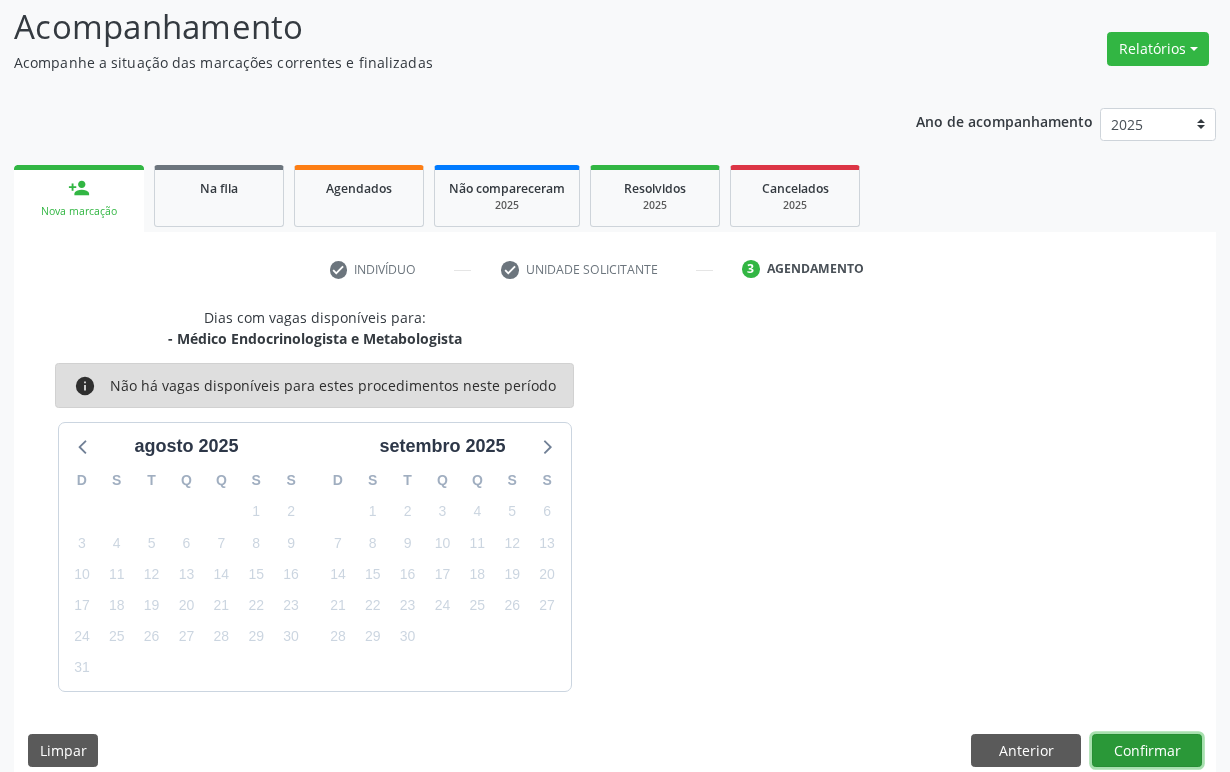 click on "Confirmar" at bounding box center [1147, 751] 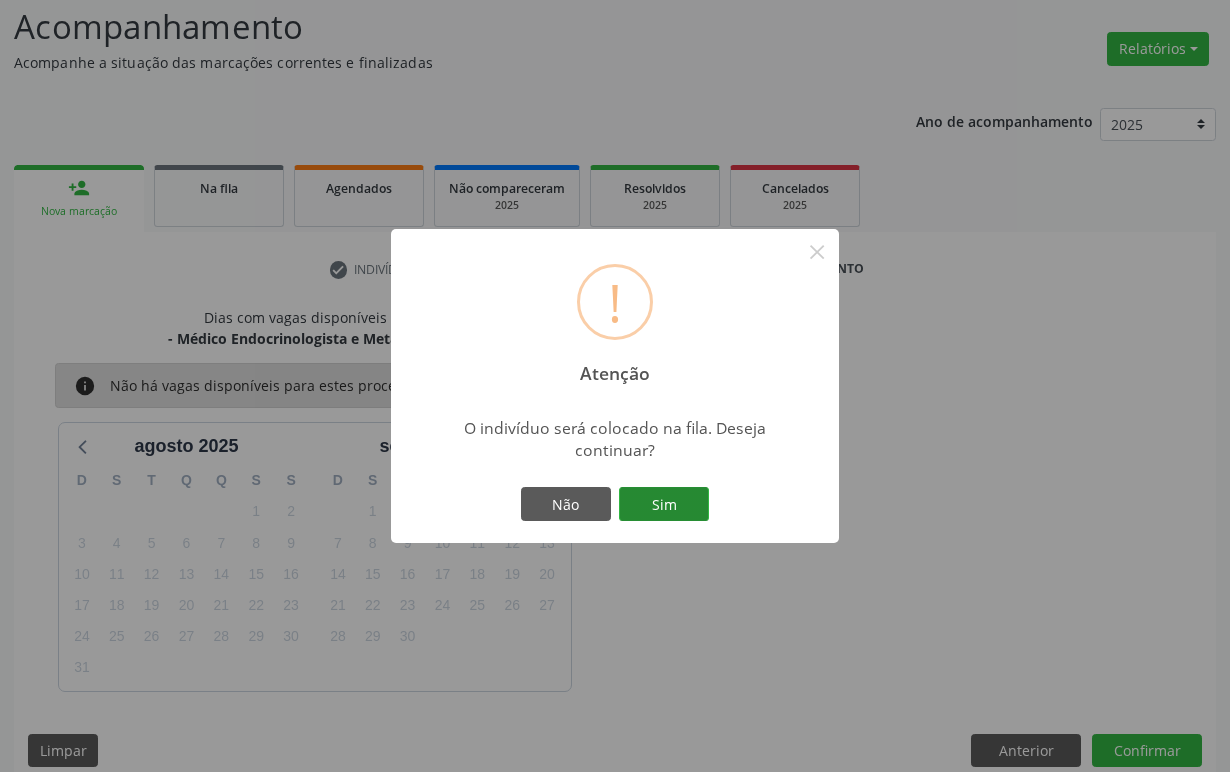 click on "Sim" at bounding box center [664, 504] 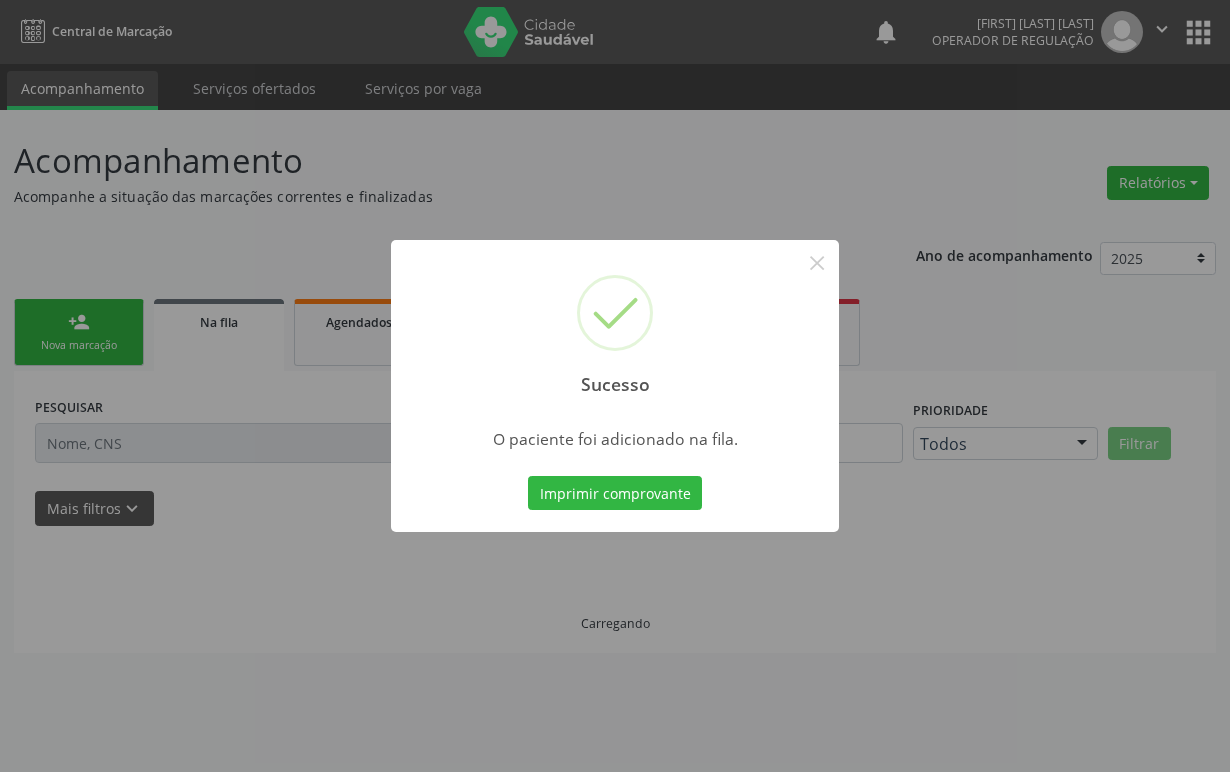 scroll, scrollTop: 0, scrollLeft: 0, axis: both 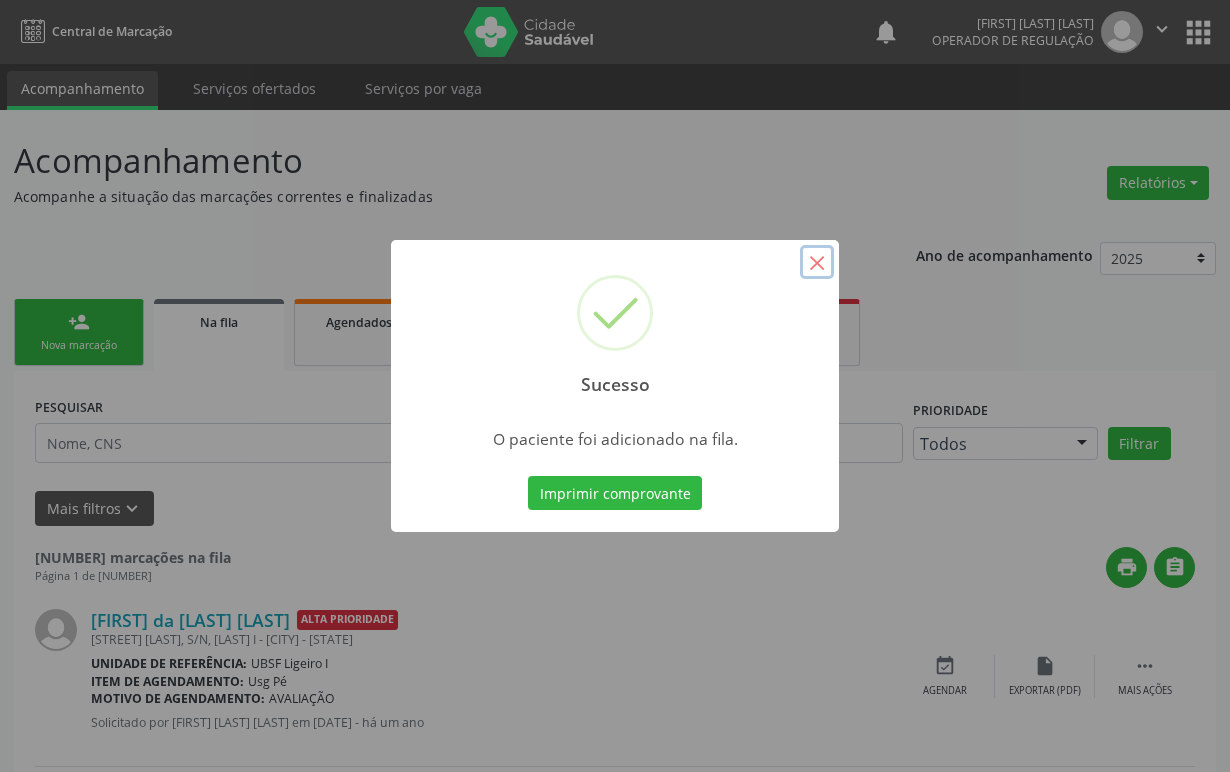 click on "×" at bounding box center [817, 262] 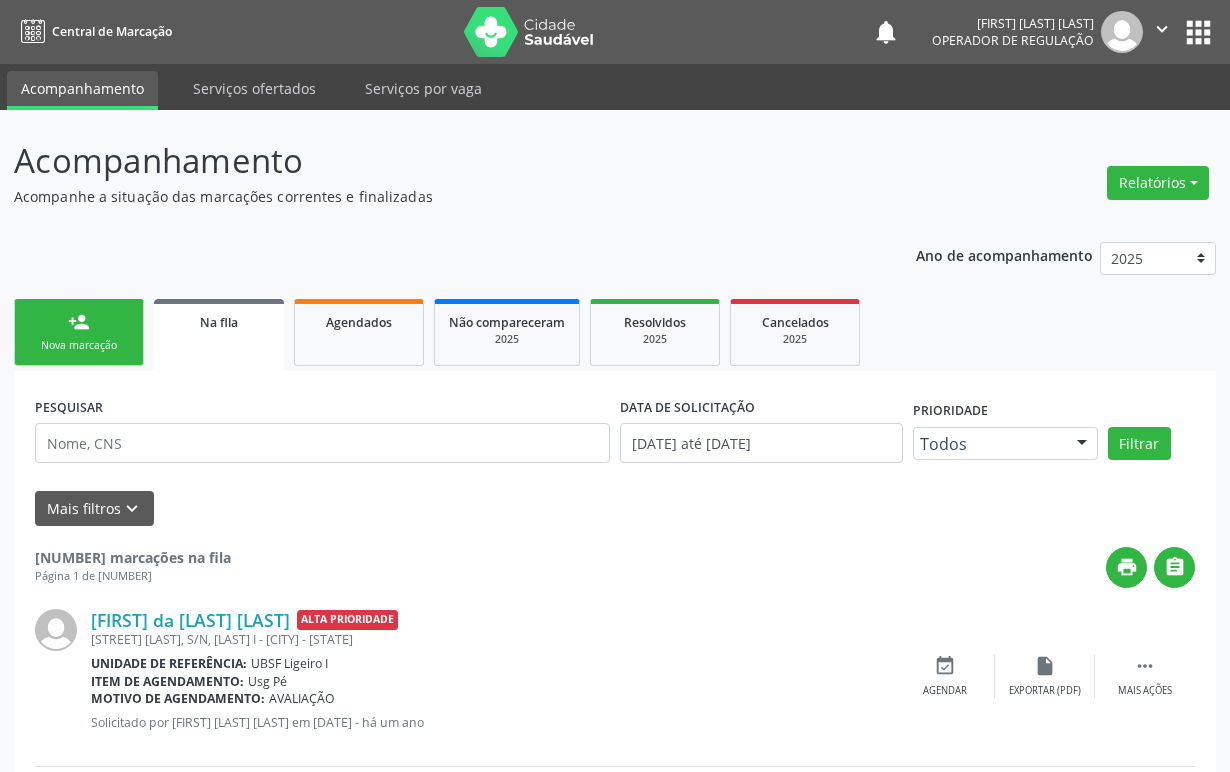 click on "apps" at bounding box center (1198, 32) 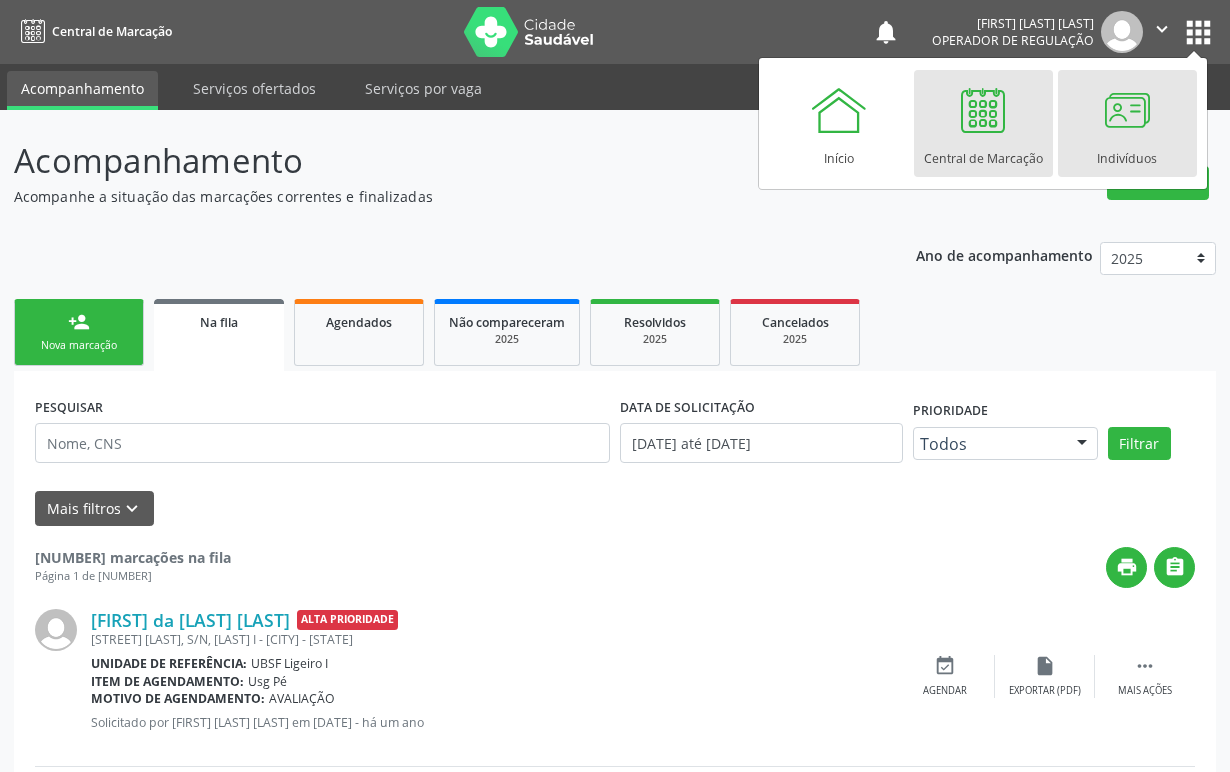 click on "Indivíduos" at bounding box center [1127, 153] 